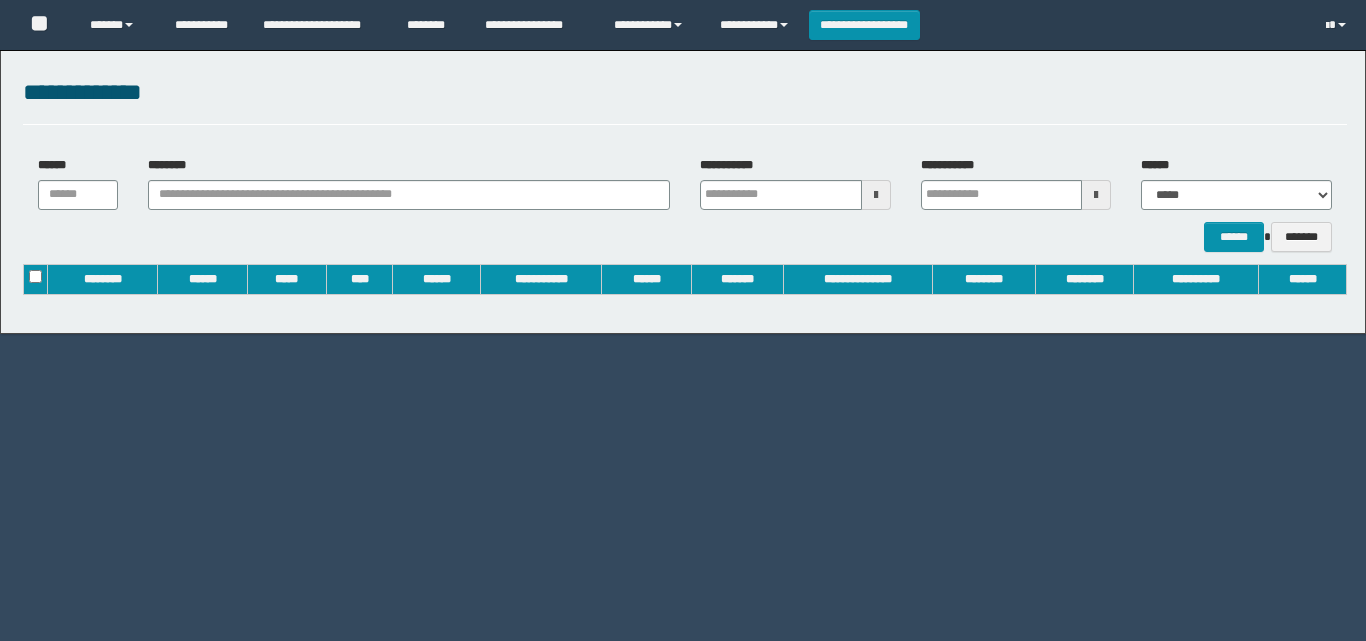 scroll, scrollTop: 0, scrollLeft: 0, axis: both 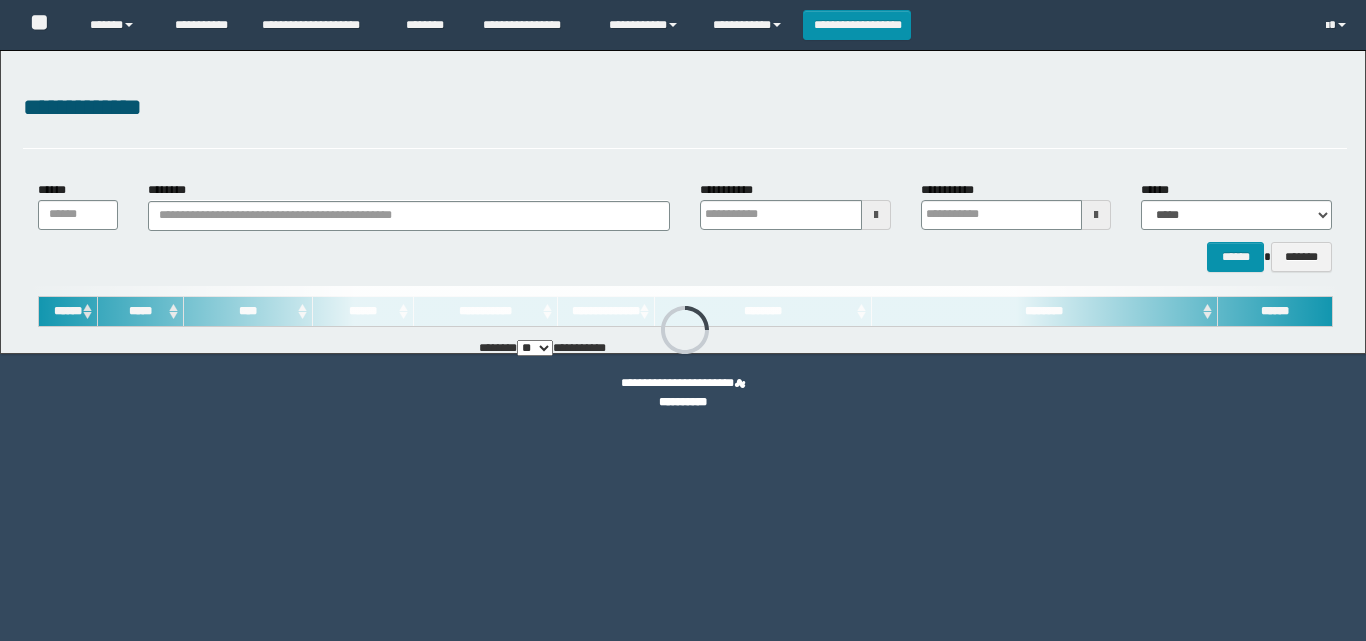 type on "**********" 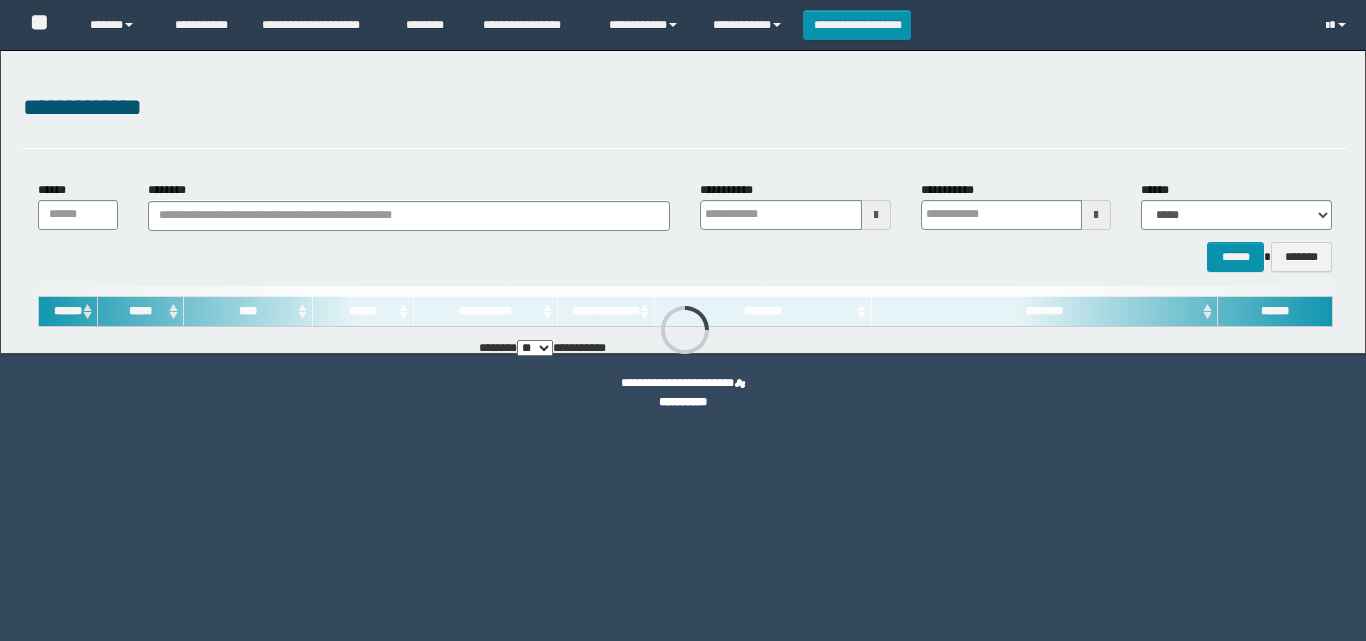 type on "**********" 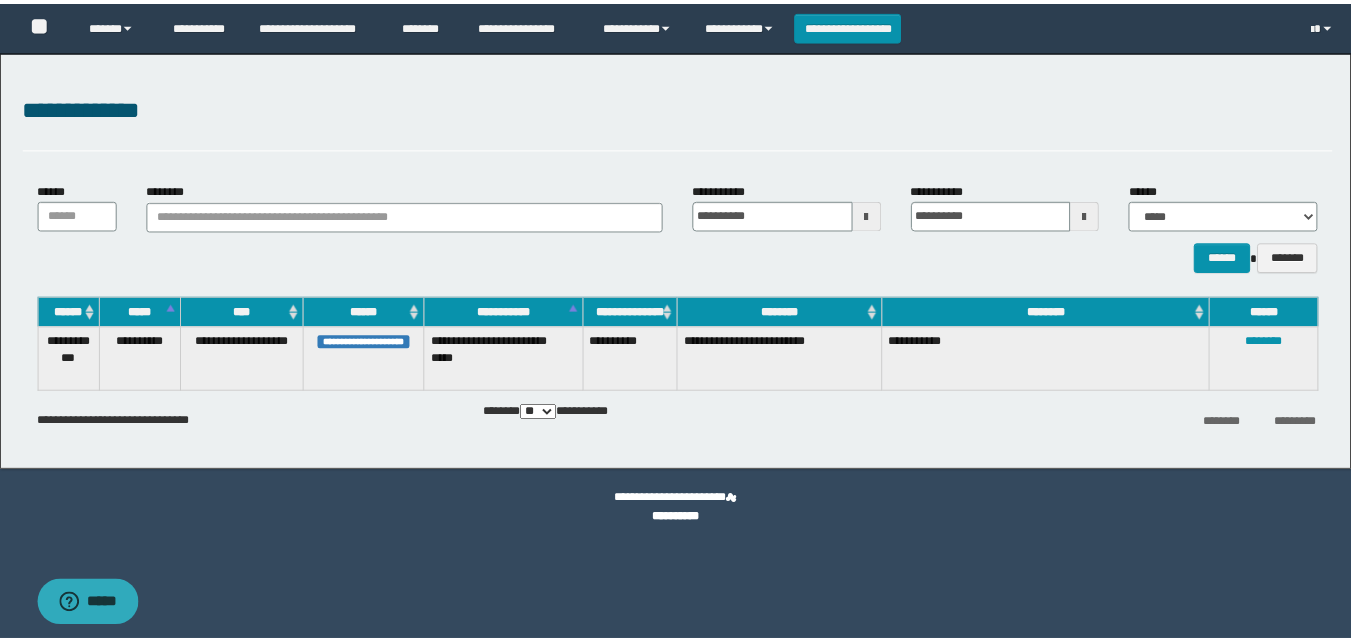 scroll, scrollTop: 0, scrollLeft: 0, axis: both 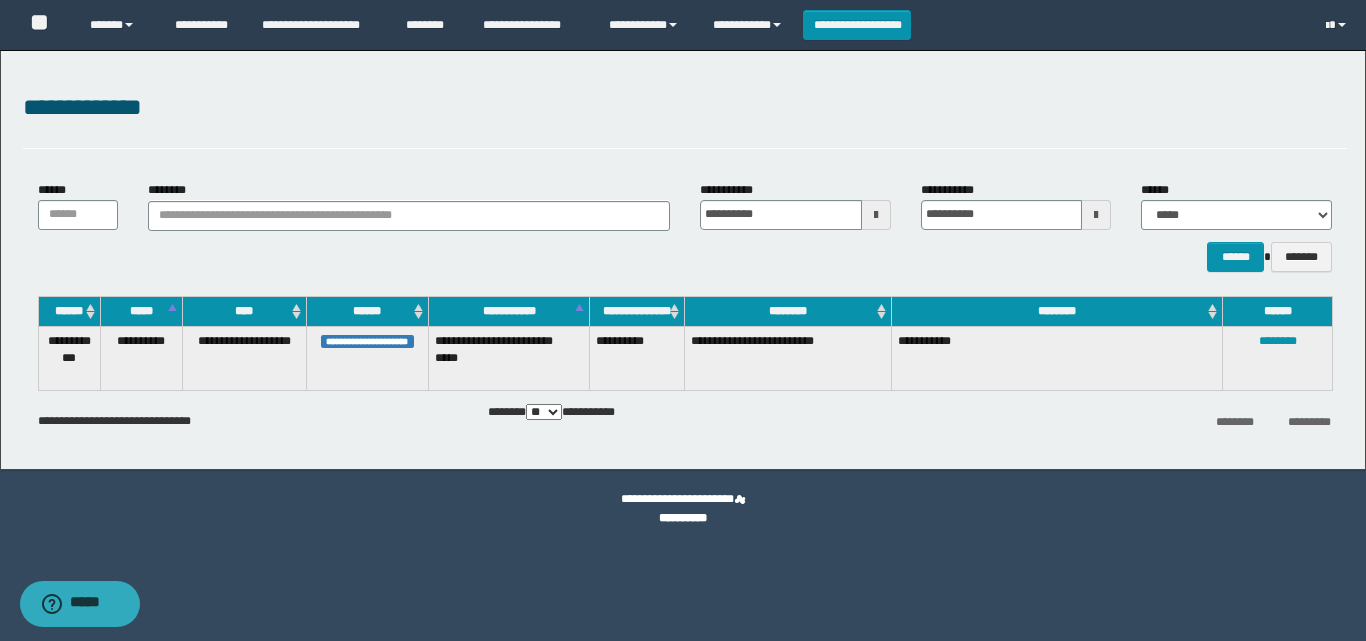 click at bounding box center (0, 0) 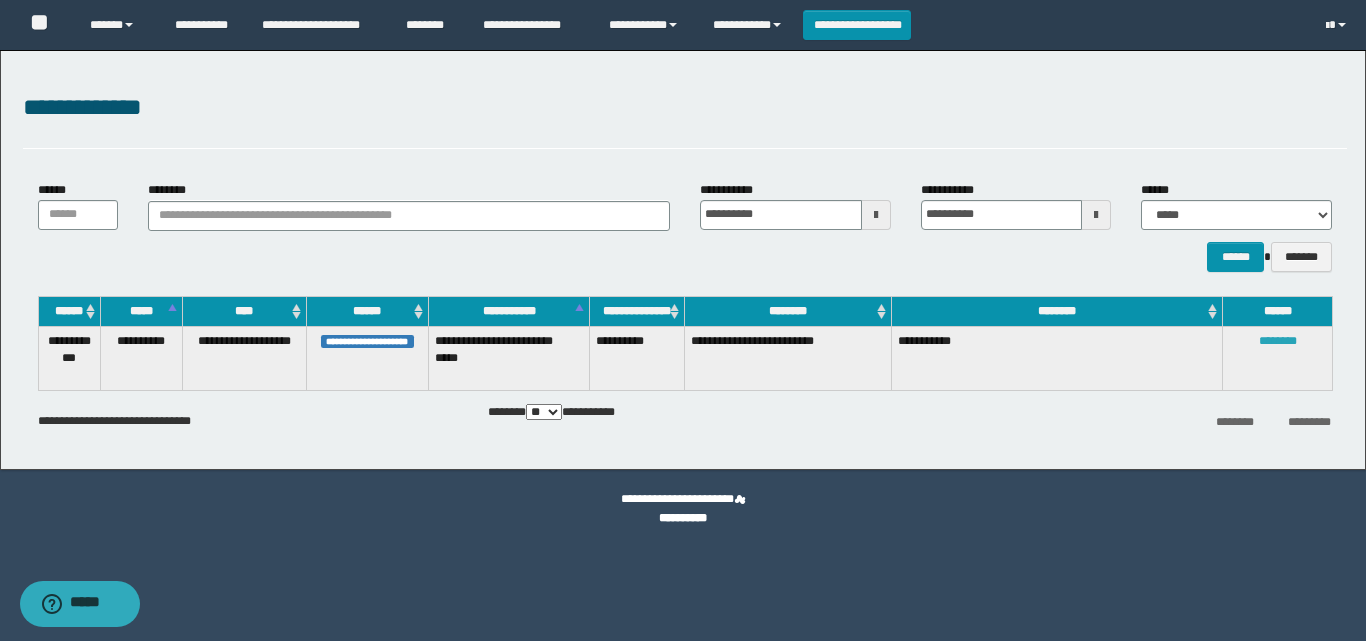 click on "********" at bounding box center [1278, 341] 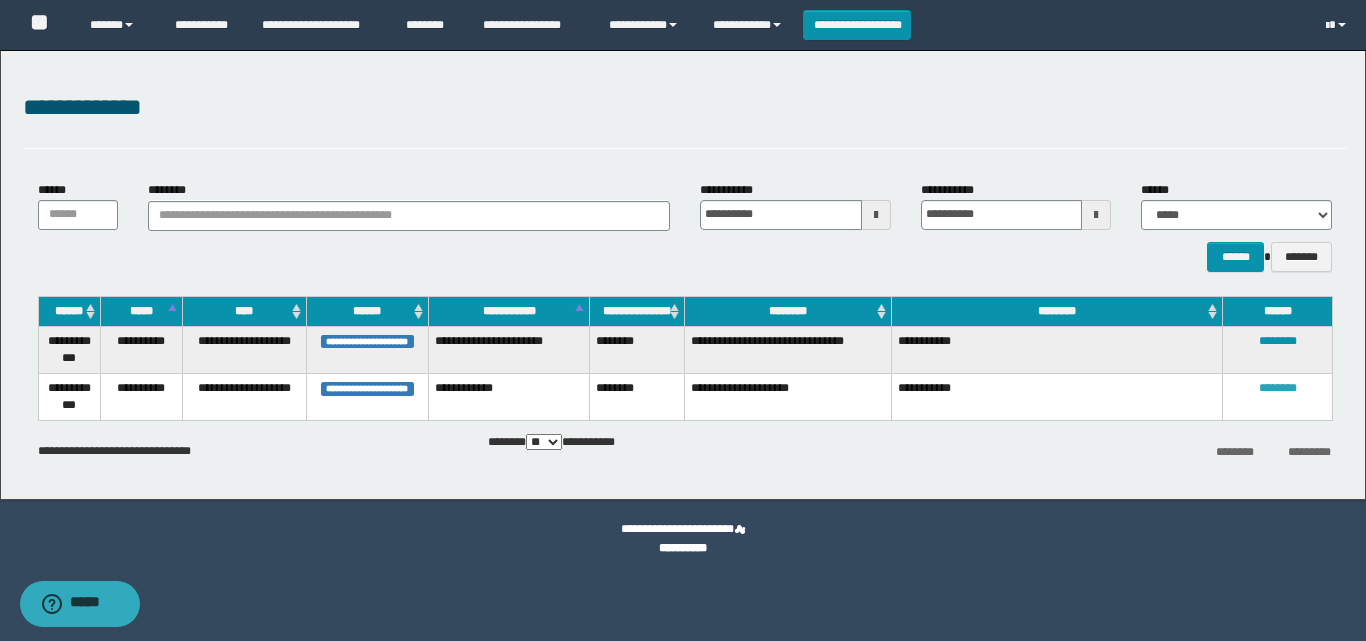 click on "********" at bounding box center (1278, 388) 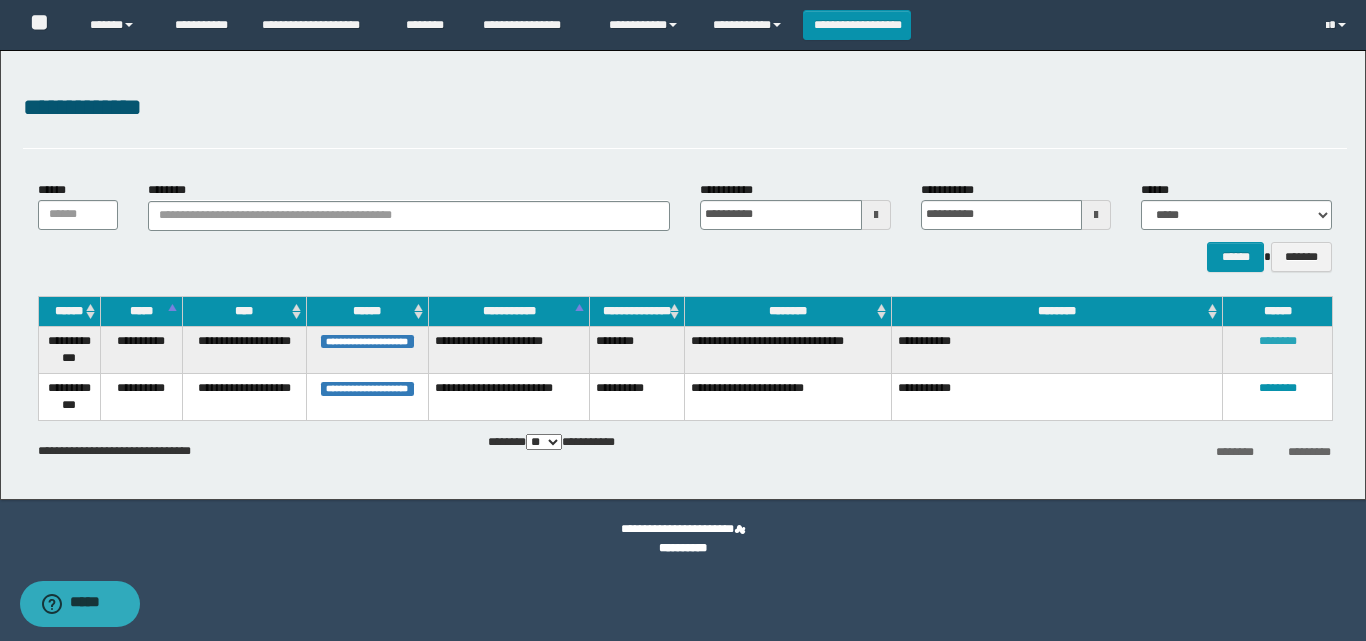 click on "********" at bounding box center (1278, 341) 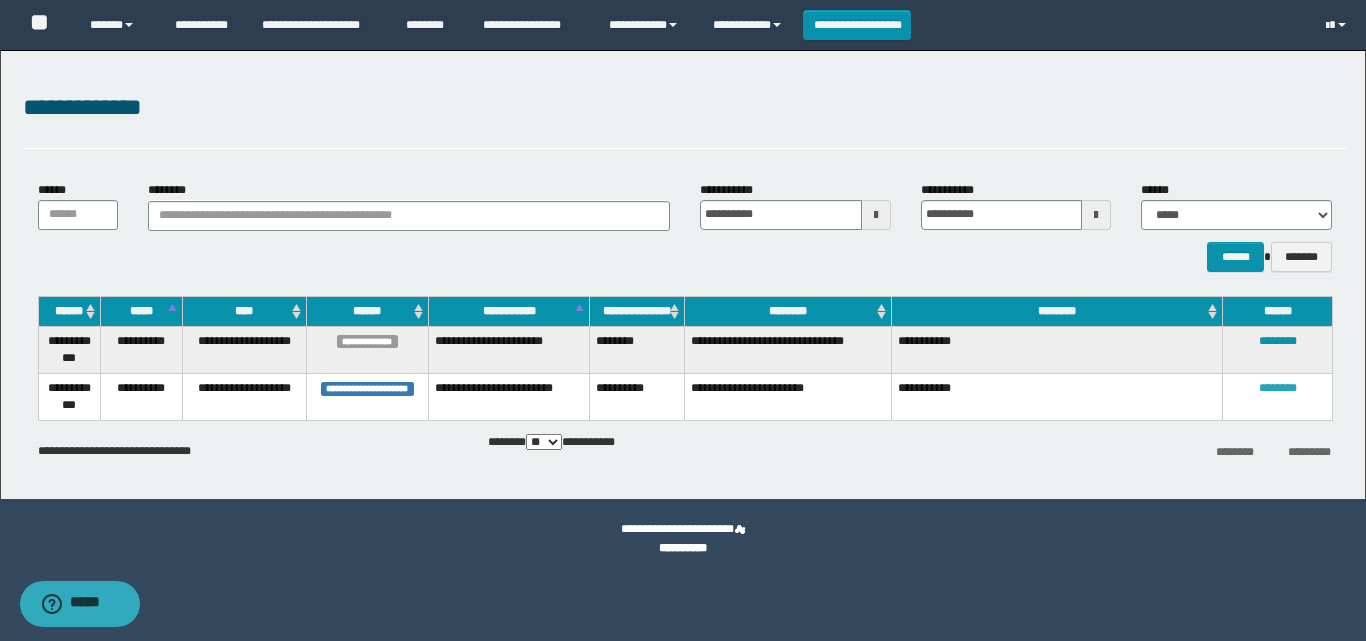 click on "********" at bounding box center [1278, 388] 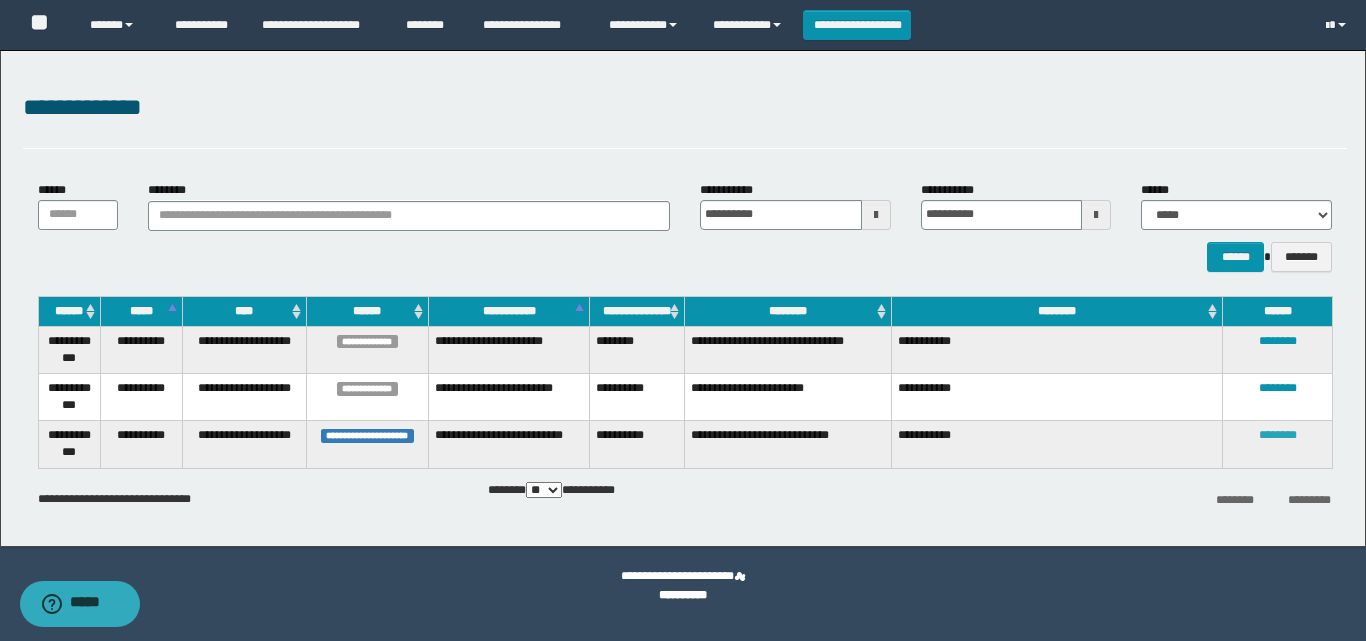 click on "********" at bounding box center (1278, 435) 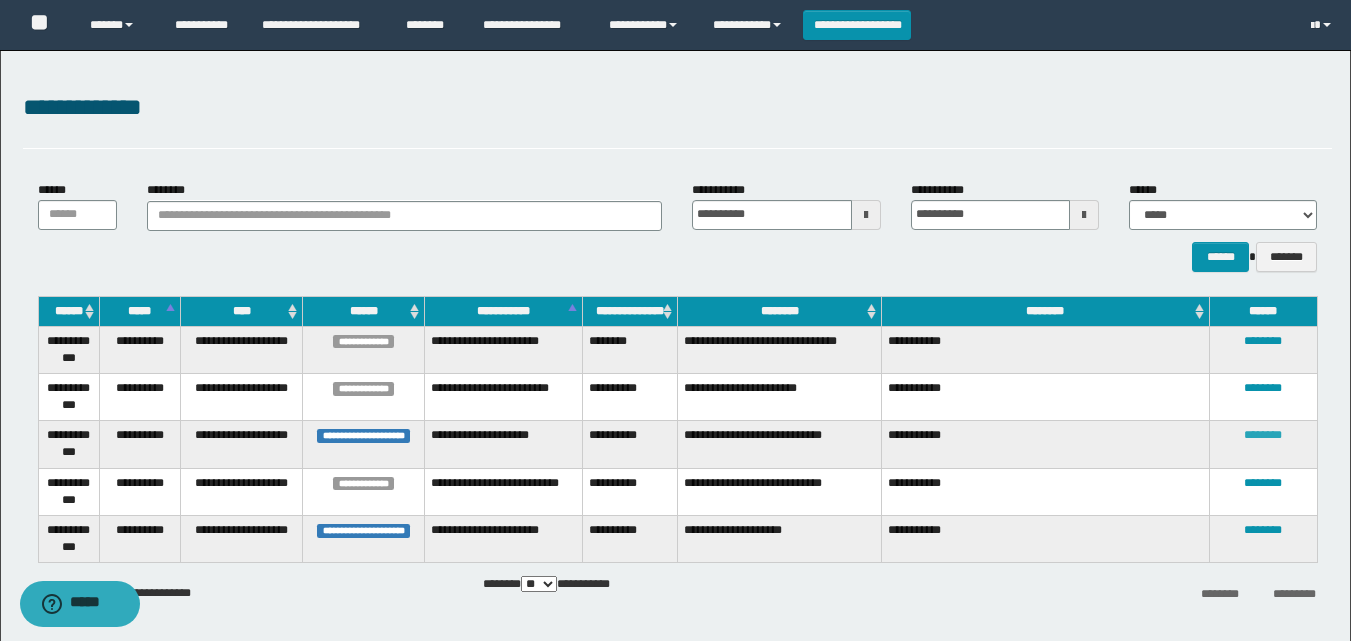 click on "********" at bounding box center [1263, 435] 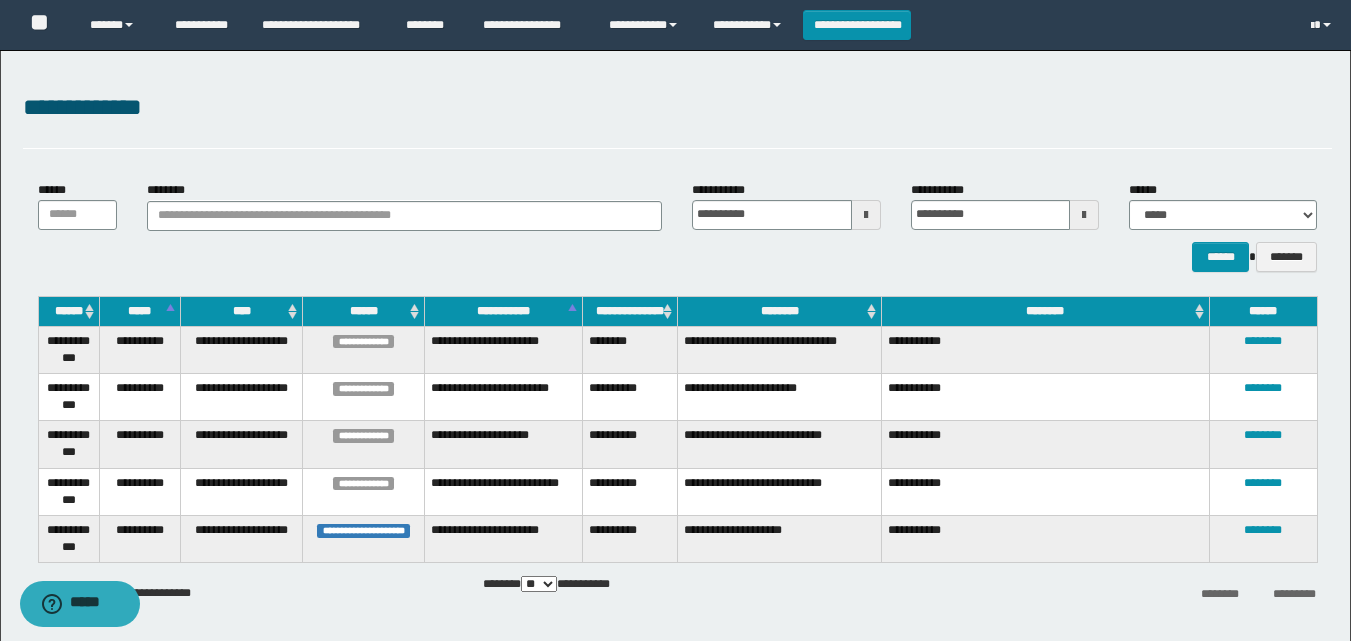 scroll, scrollTop: 8, scrollLeft: 0, axis: vertical 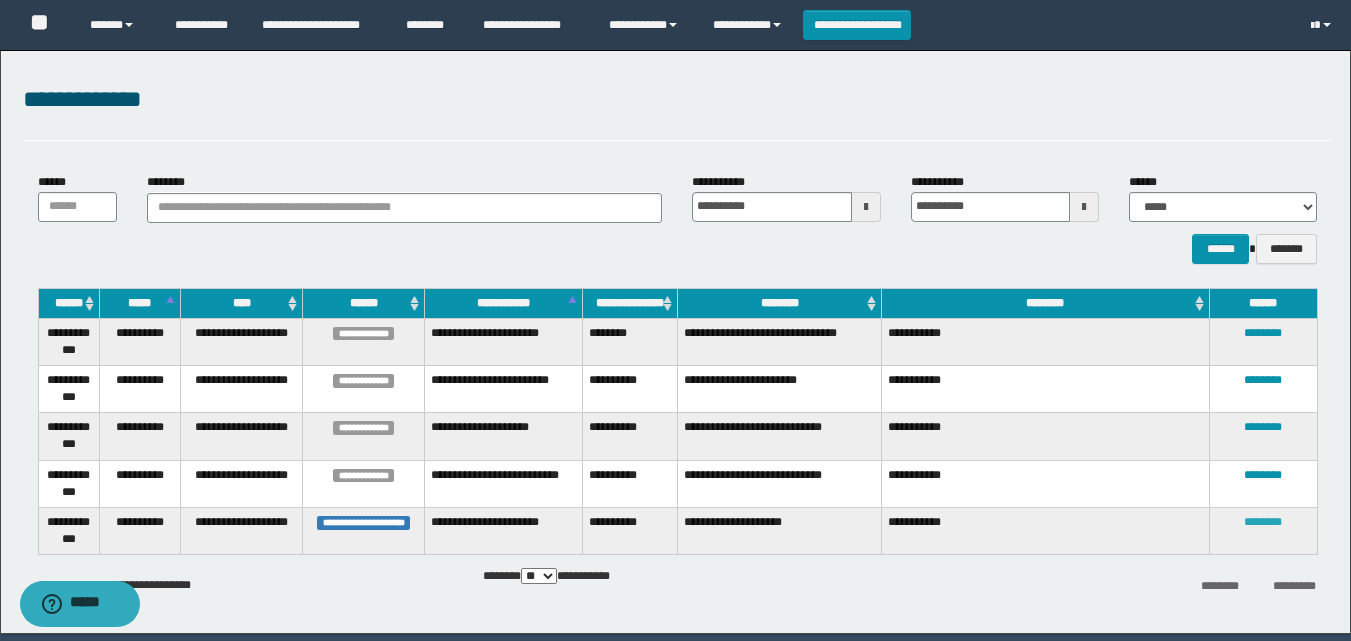 click on "********" at bounding box center (1263, 522) 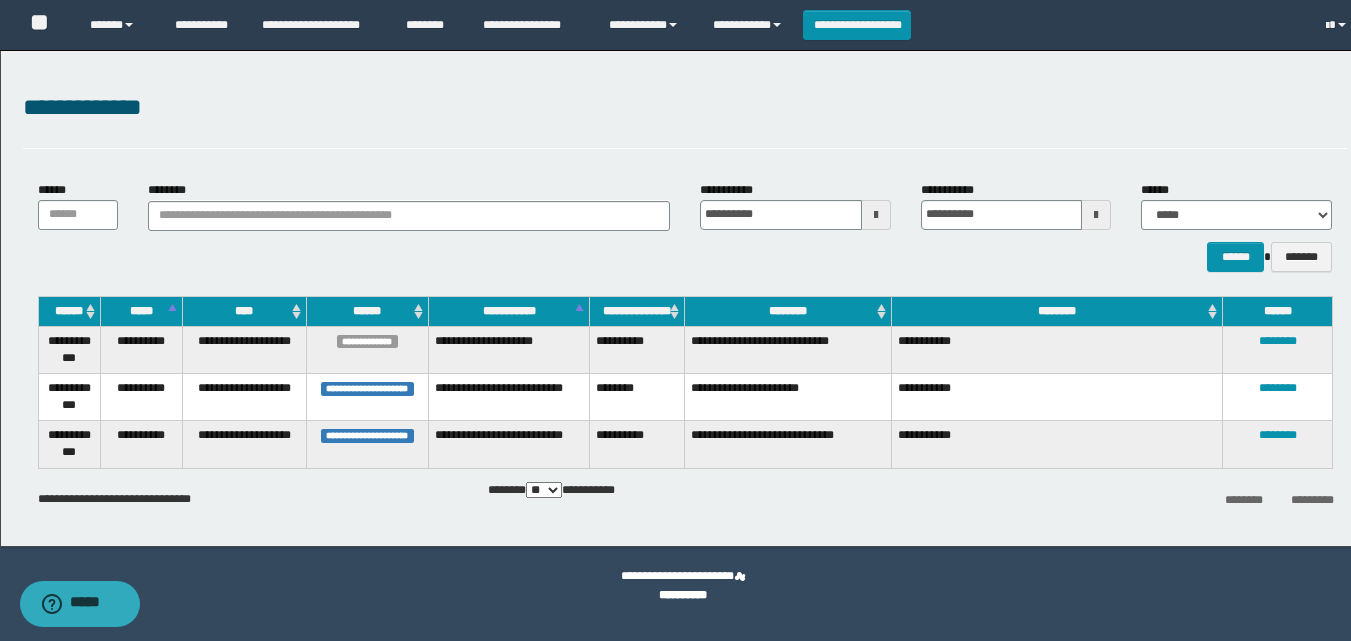 scroll, scrollTop: 0, scrollLeft: 0, axis: both 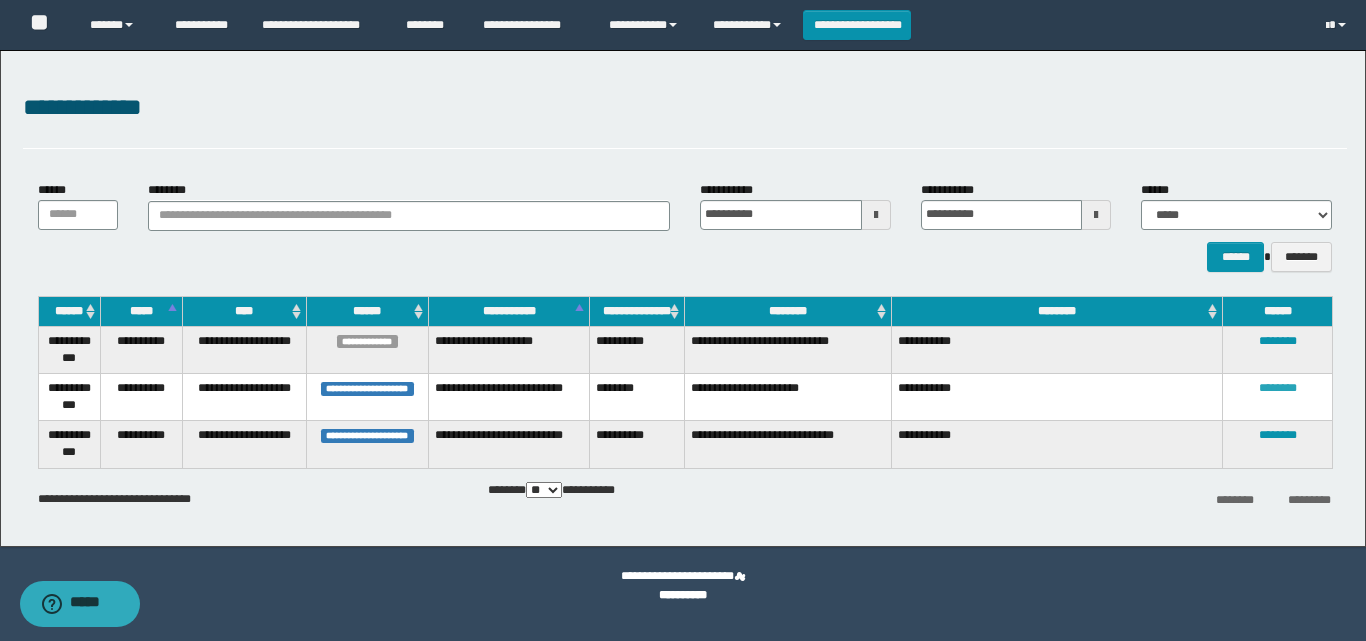 click on "********" at bounding box center (1278, 388) 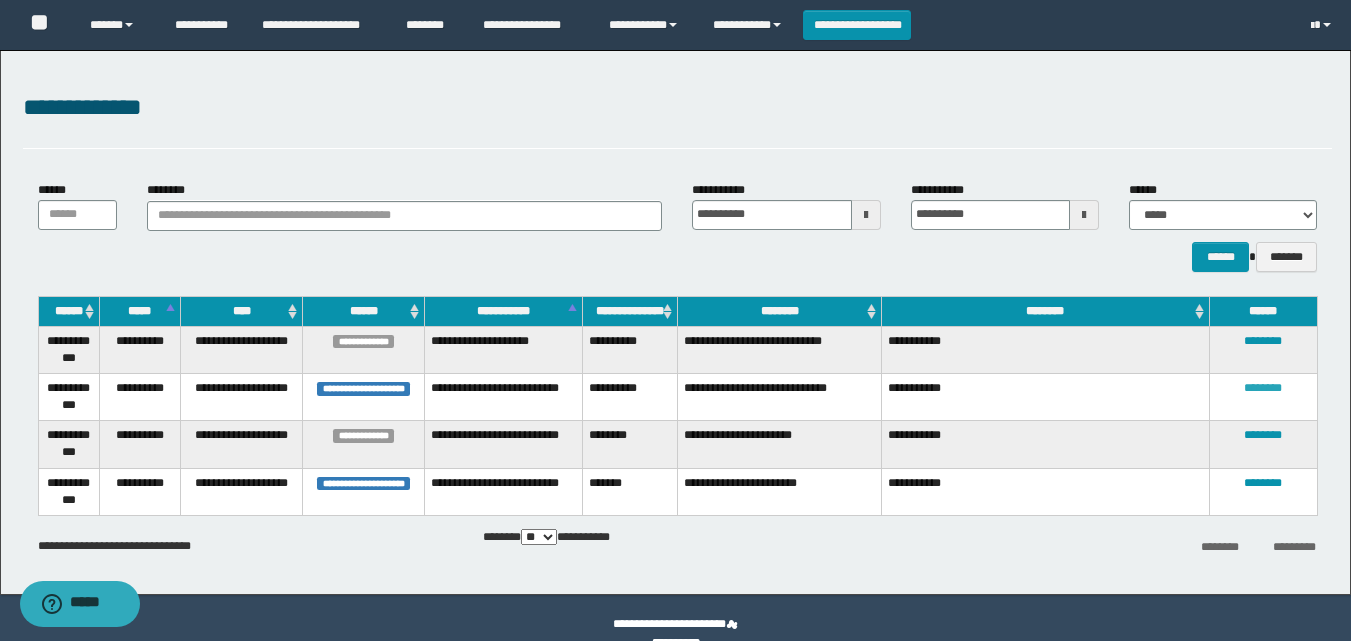 click on "********" at bounding box center [1263, 388] 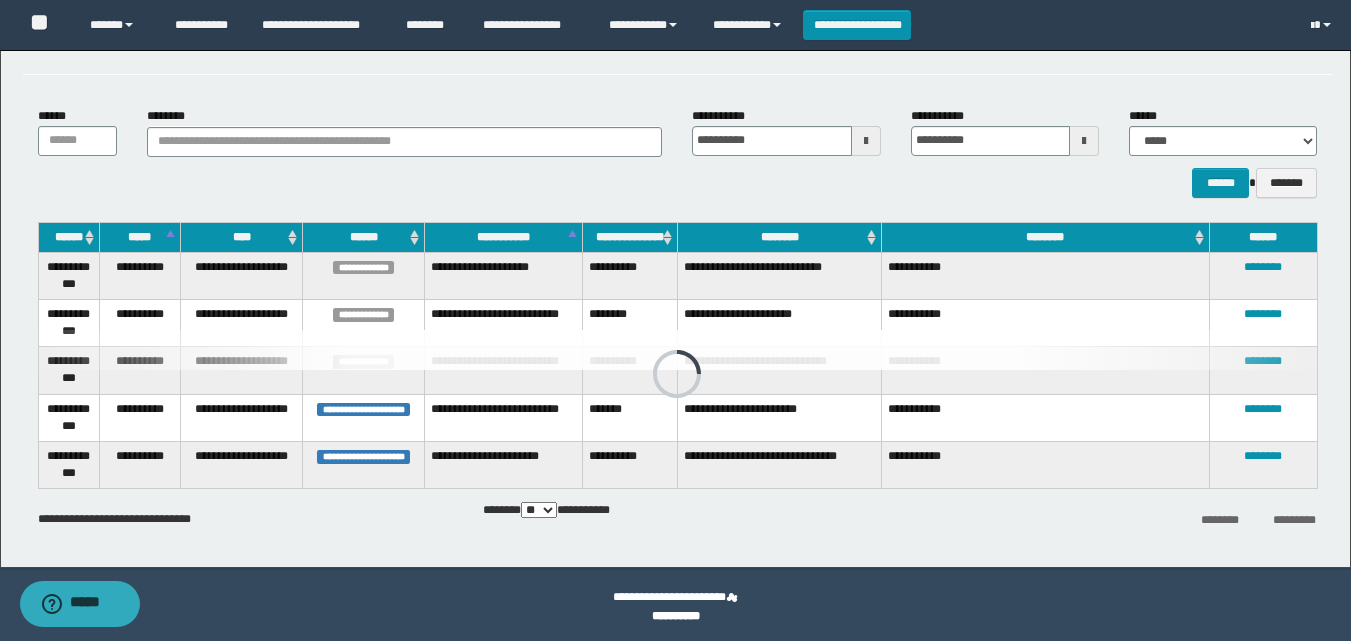 scroll, scrollTop: 79, scrollLeft: 0, axis: vertical 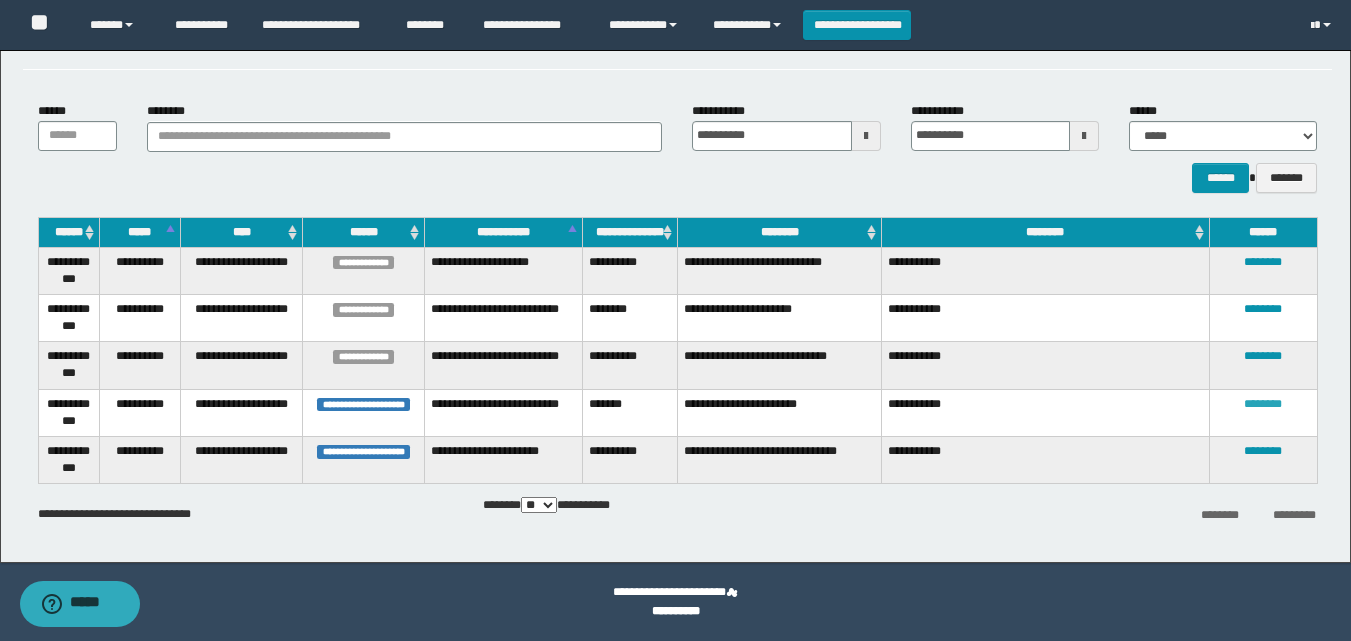 click on "********" at bounding box center (1263, 404) 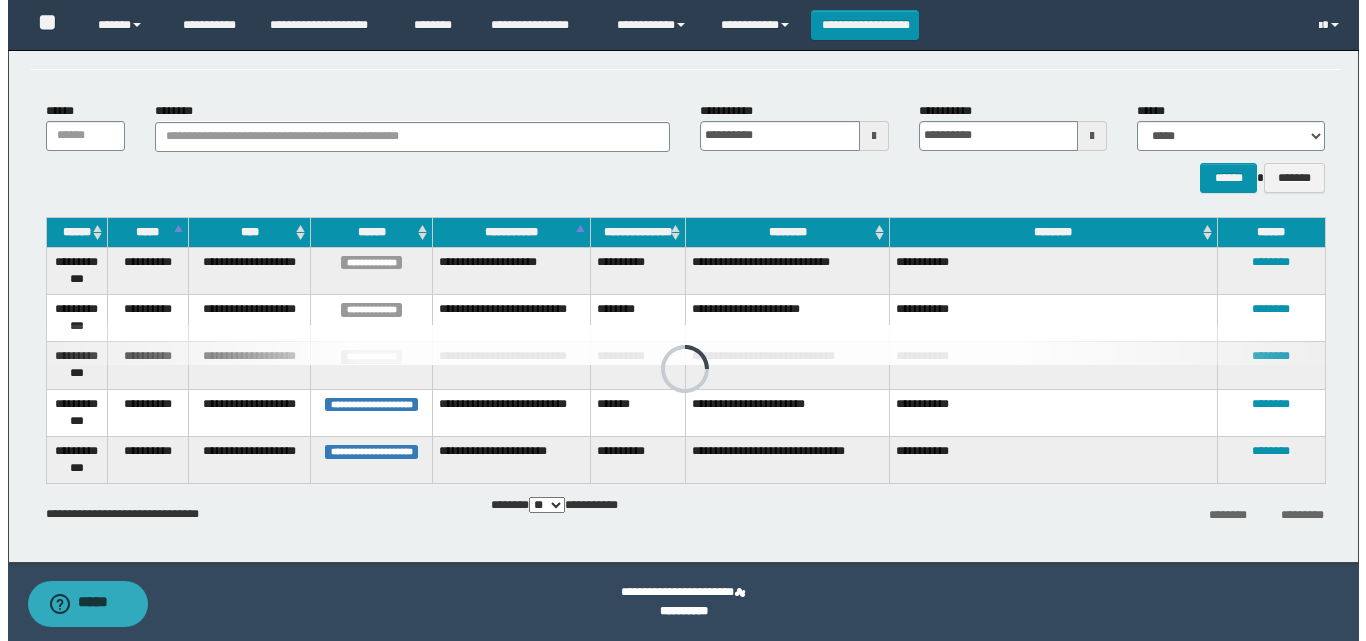 scroll, scrollTop: 0, scrollLeft: 0, axis: both 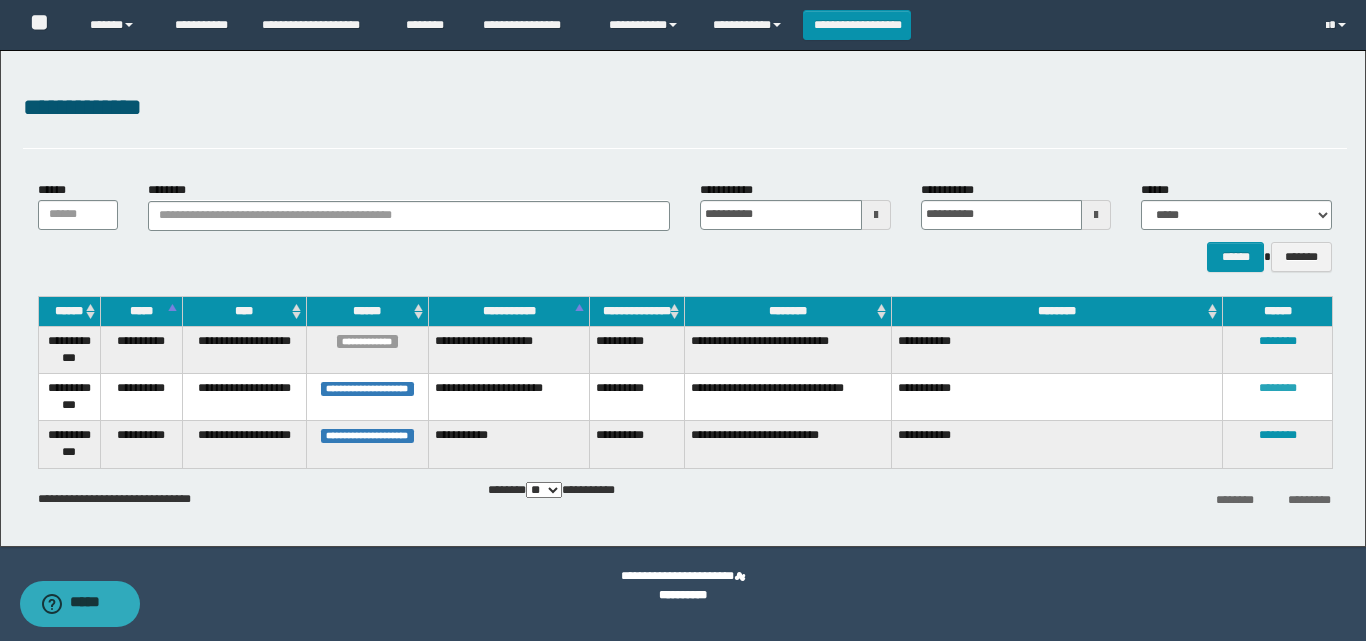 click on "********" at bounding box center [1278, 388] 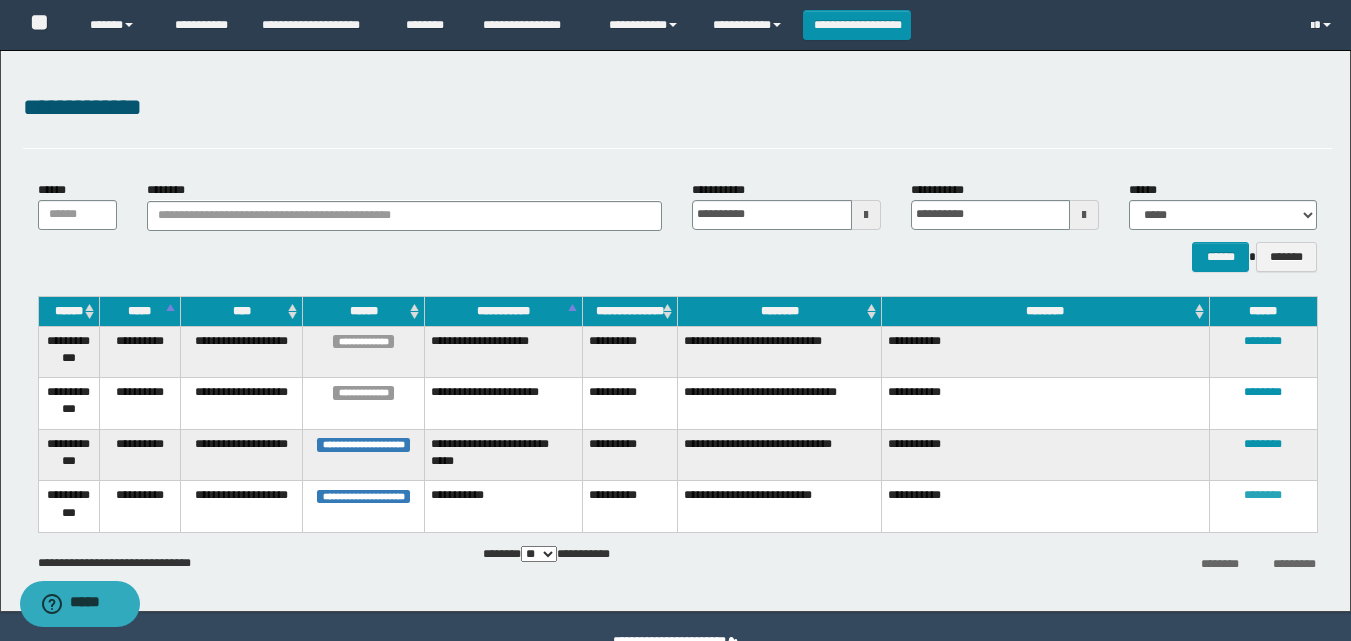 click on "********" at bounding box center (1263, 495) 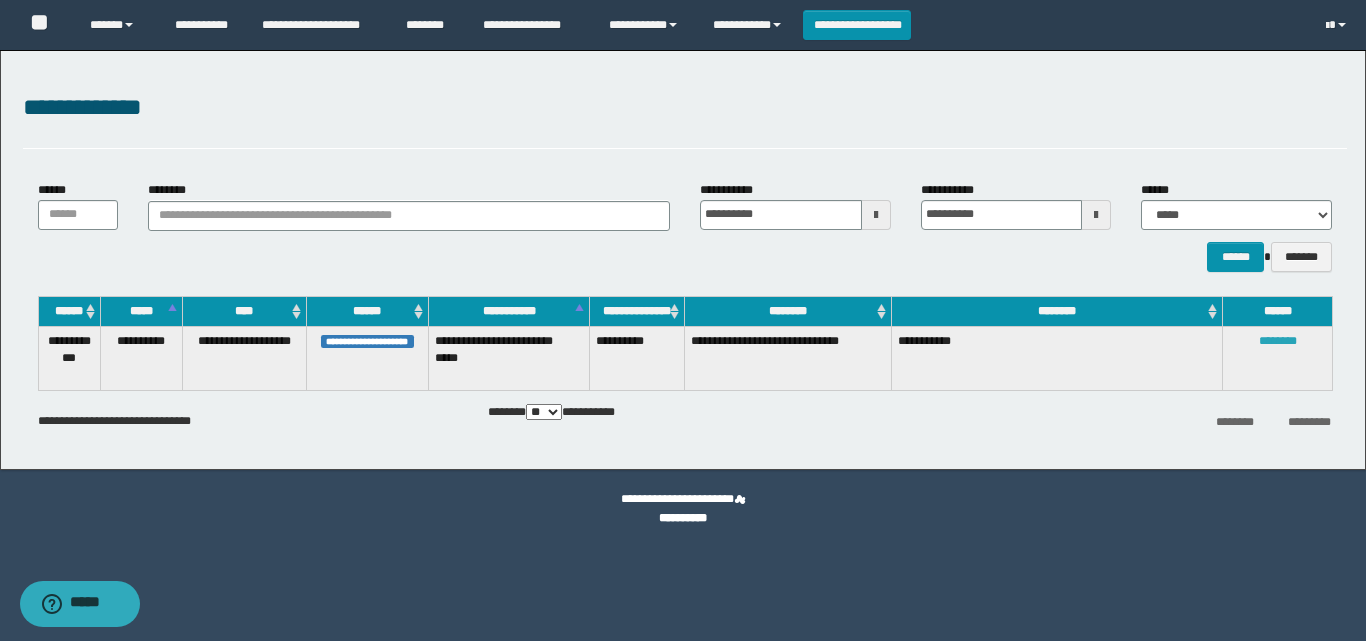 click on "********" at bounding box center (1278, 341) 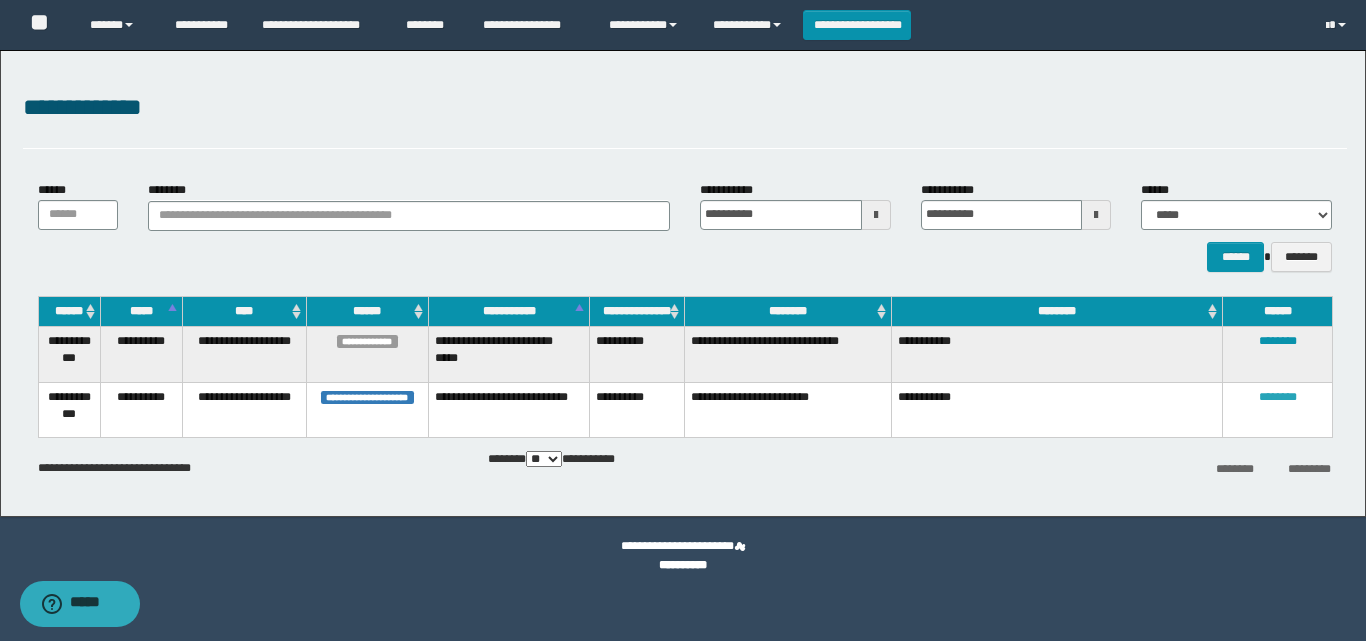 click on "********" at bounding box center [1278, 397] 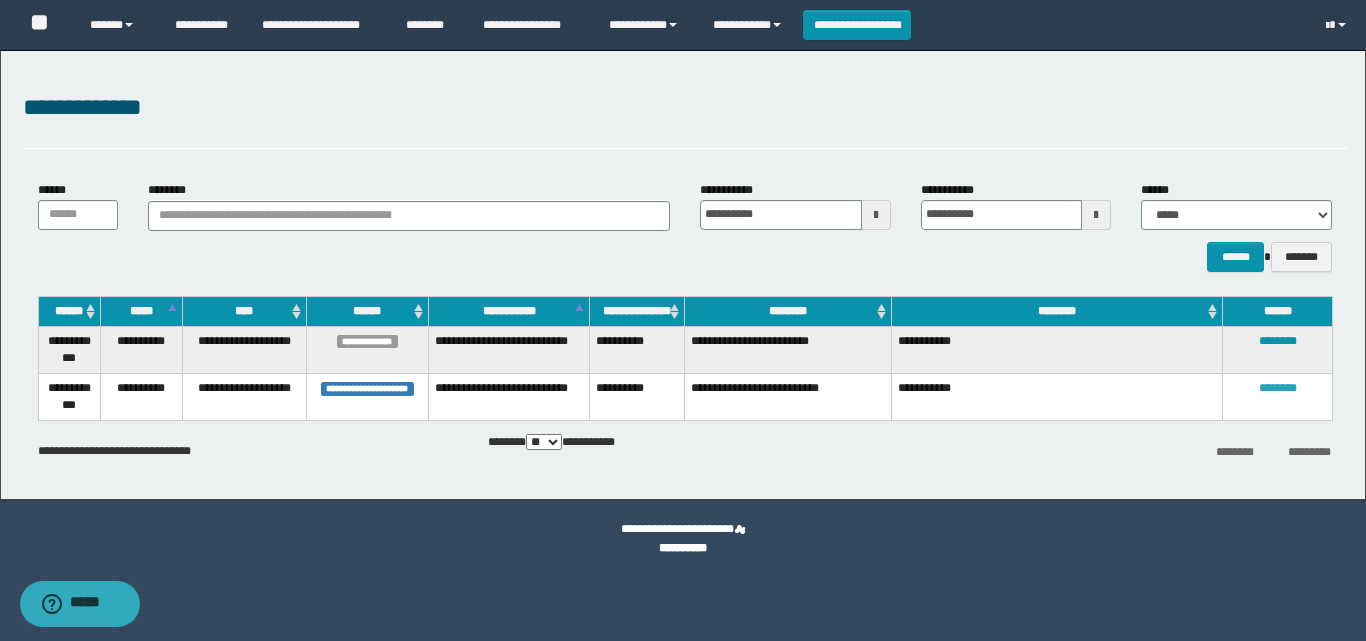 click on "********" at bounding box center (1278, 388) 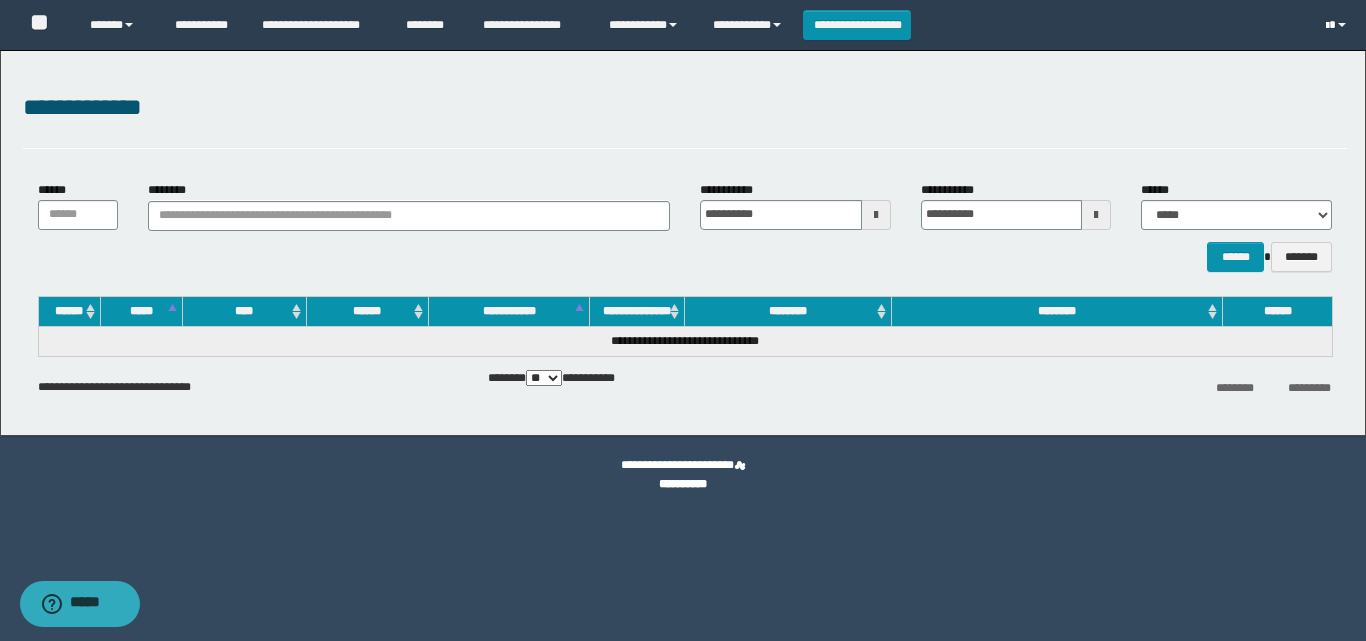 click at bounding box center [1327, 26] 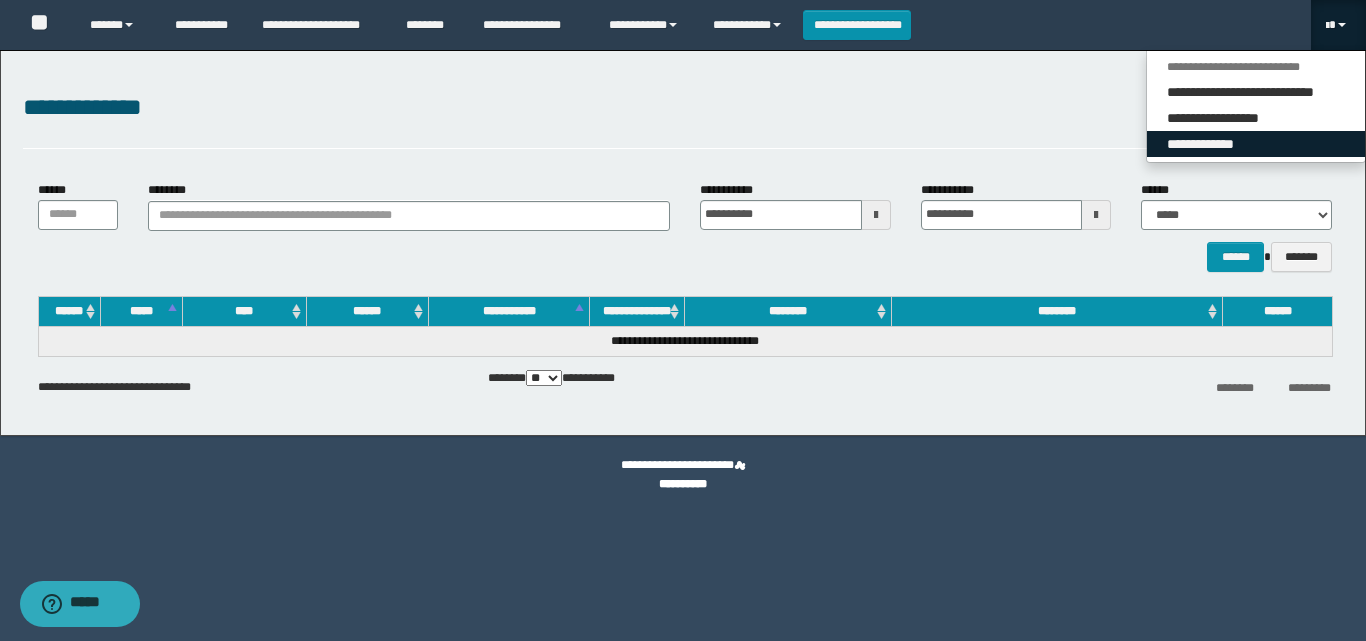 click on "**********" at bounding box center [1256, 144] 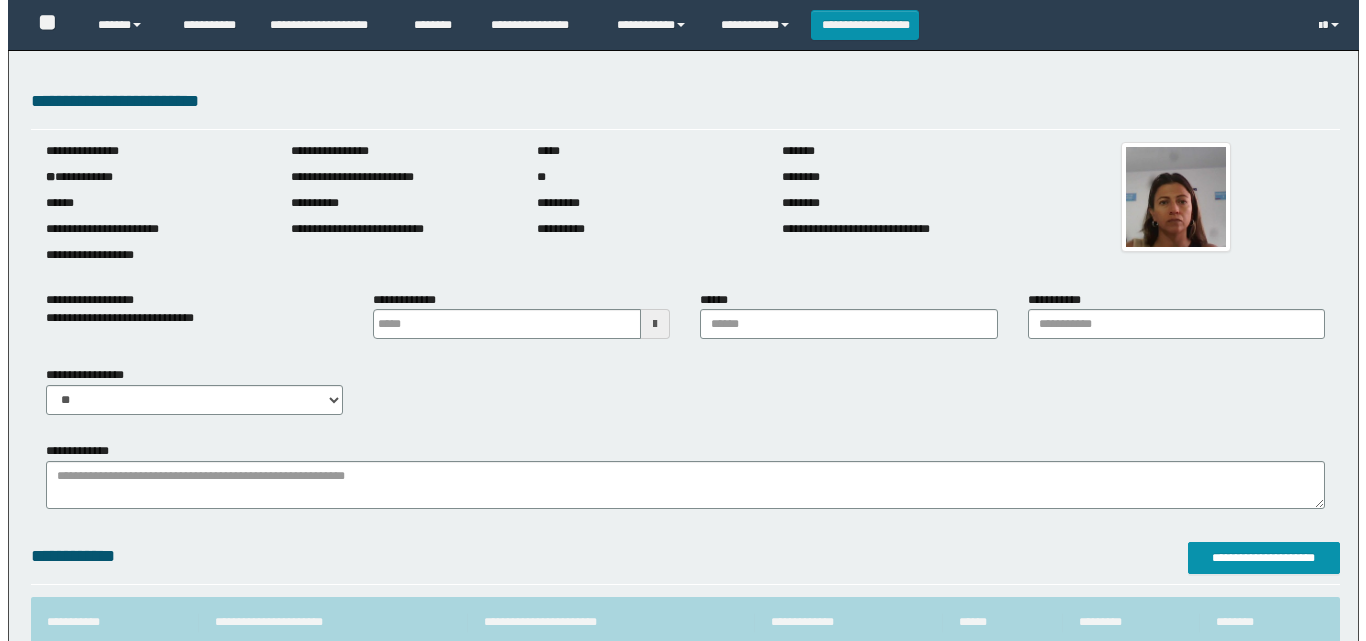 scroll, scrollTop: 0, scrollLeft: 0, axis: both 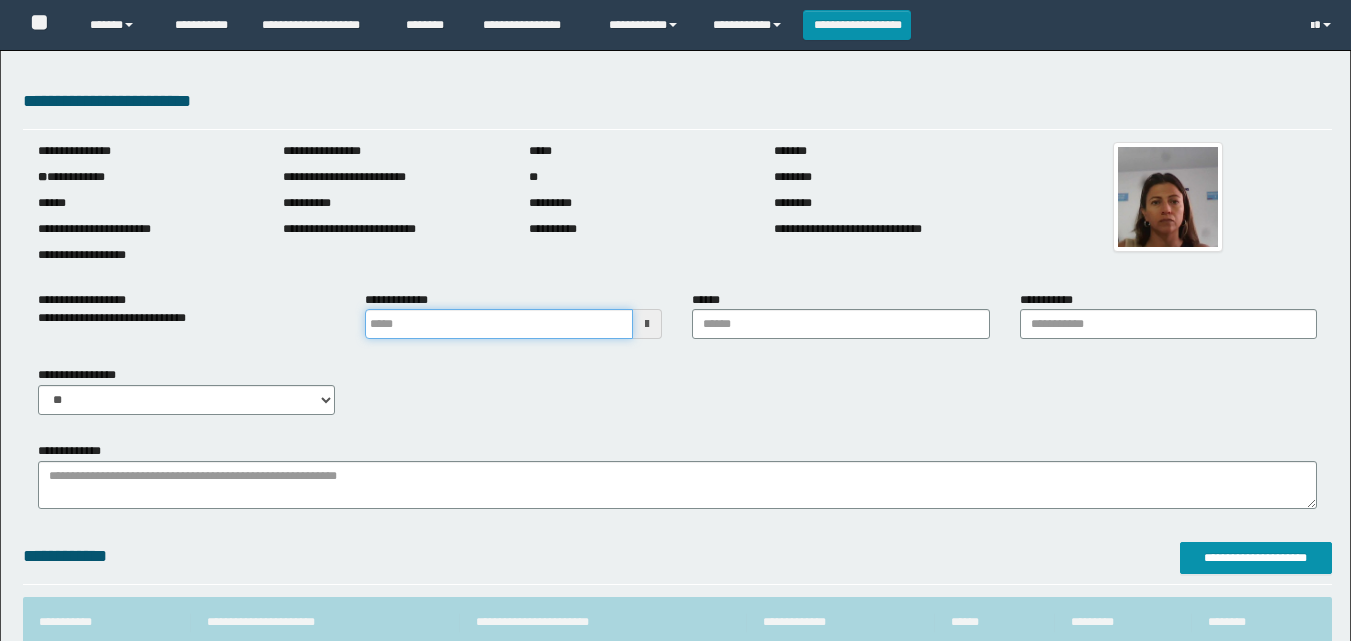 click at bounding box center [499, 324] 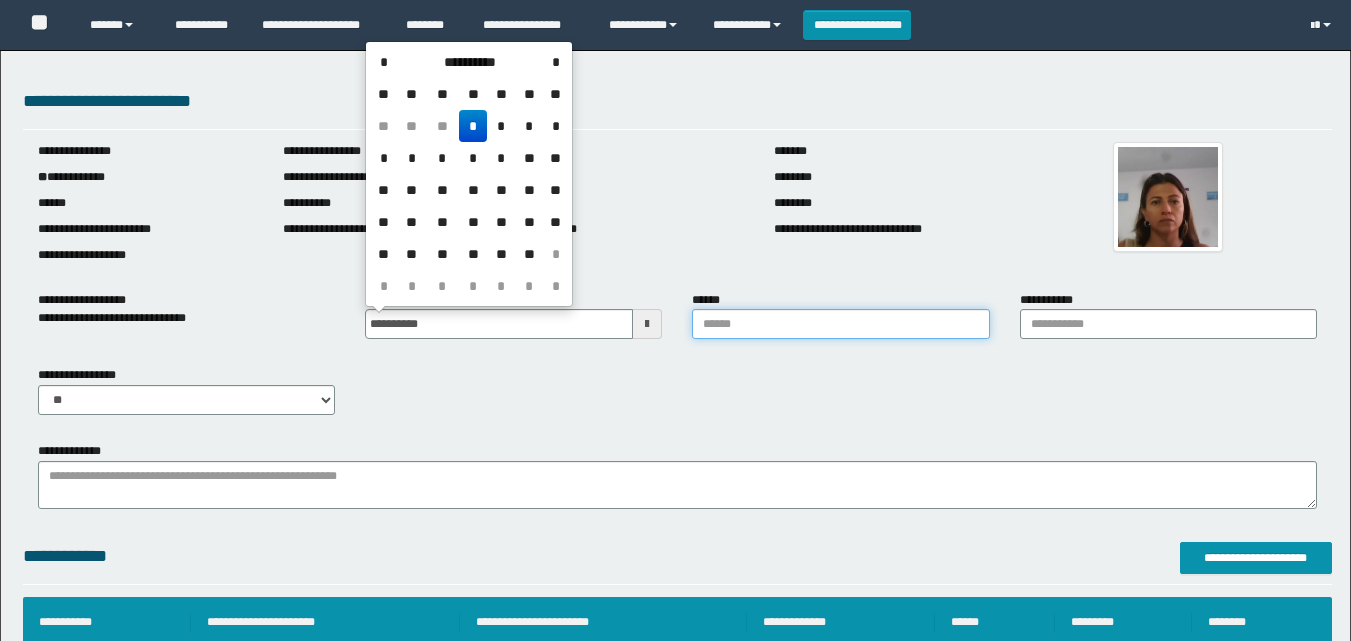 click on "******" at bounding box center (840, 324) 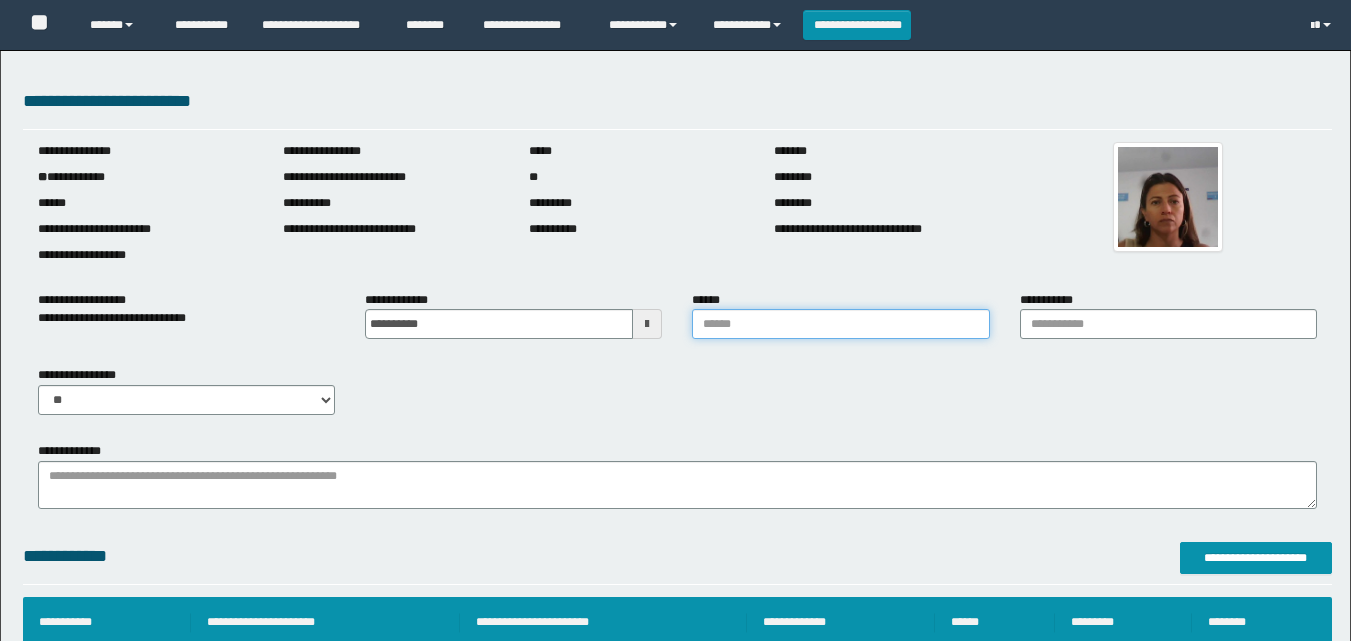 type on "**********" 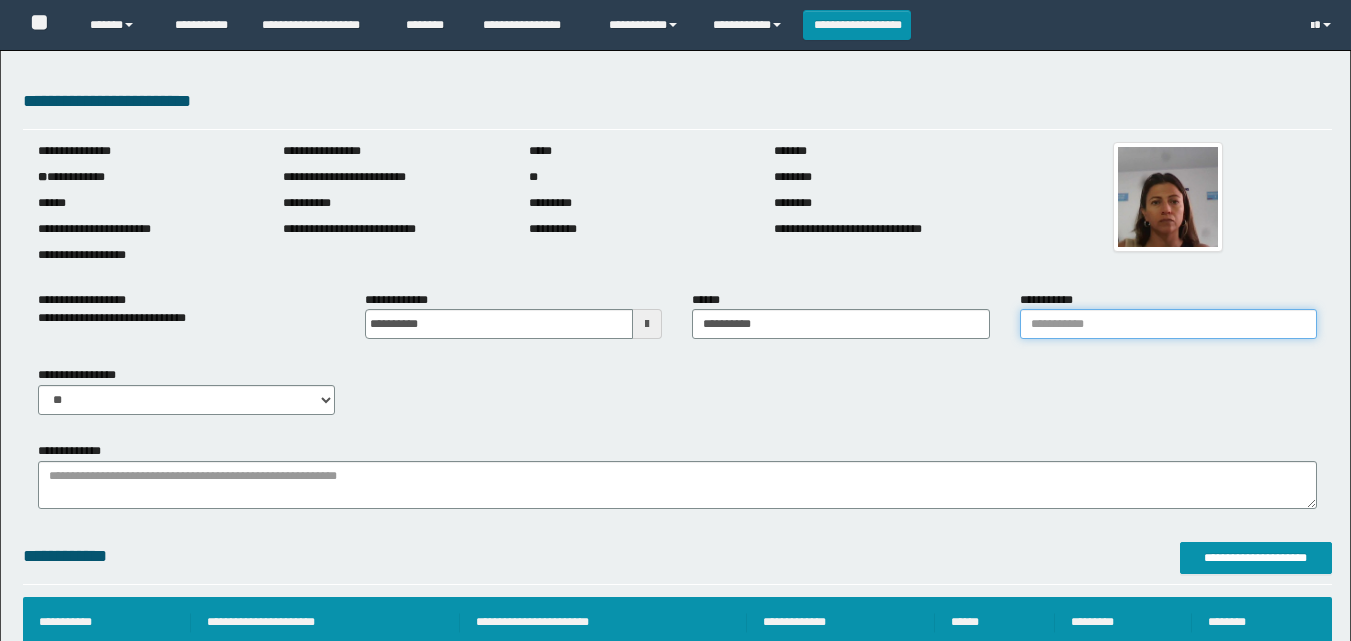 click on "**********" at bounding box center (1168, 324) 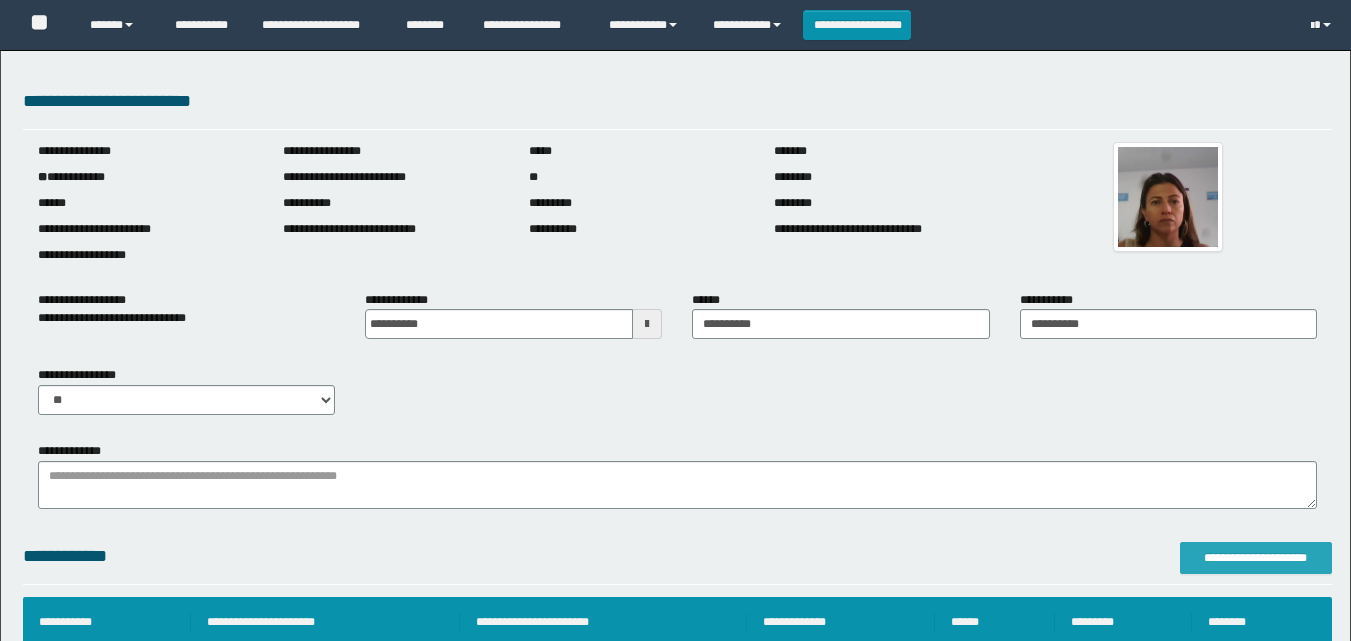 click on "**********" at bounding box center [1256, 558] 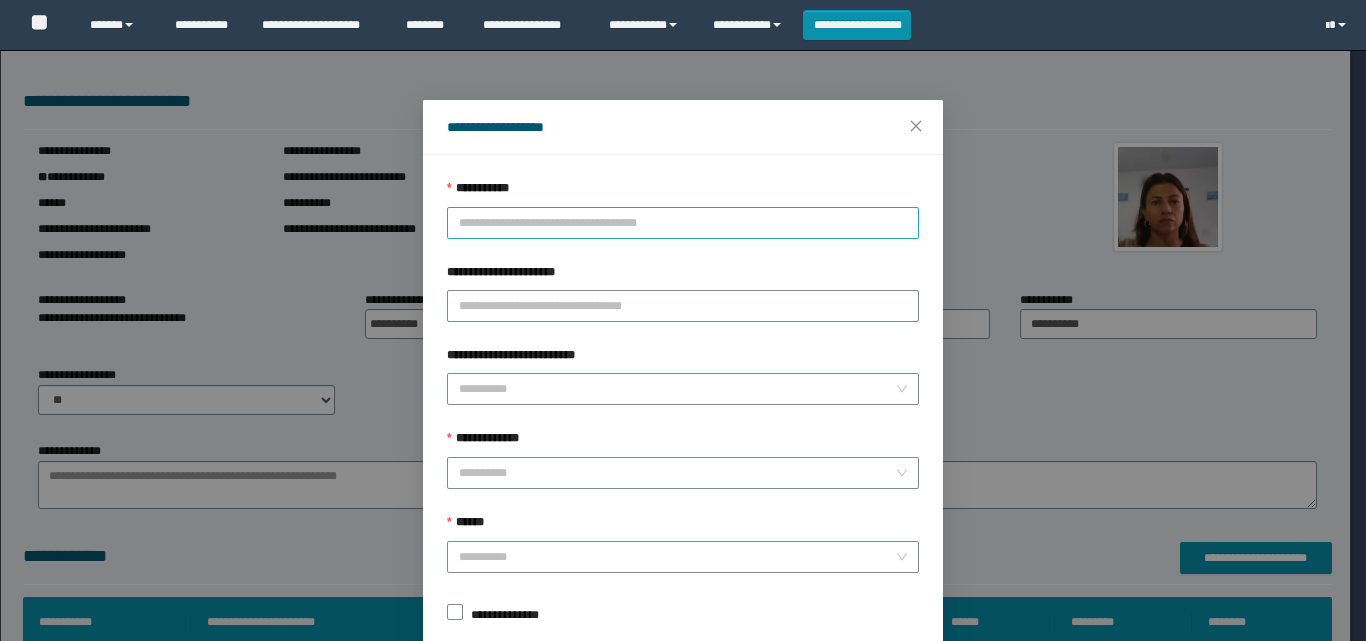 click on "**********" at bounding box center (683, 223) 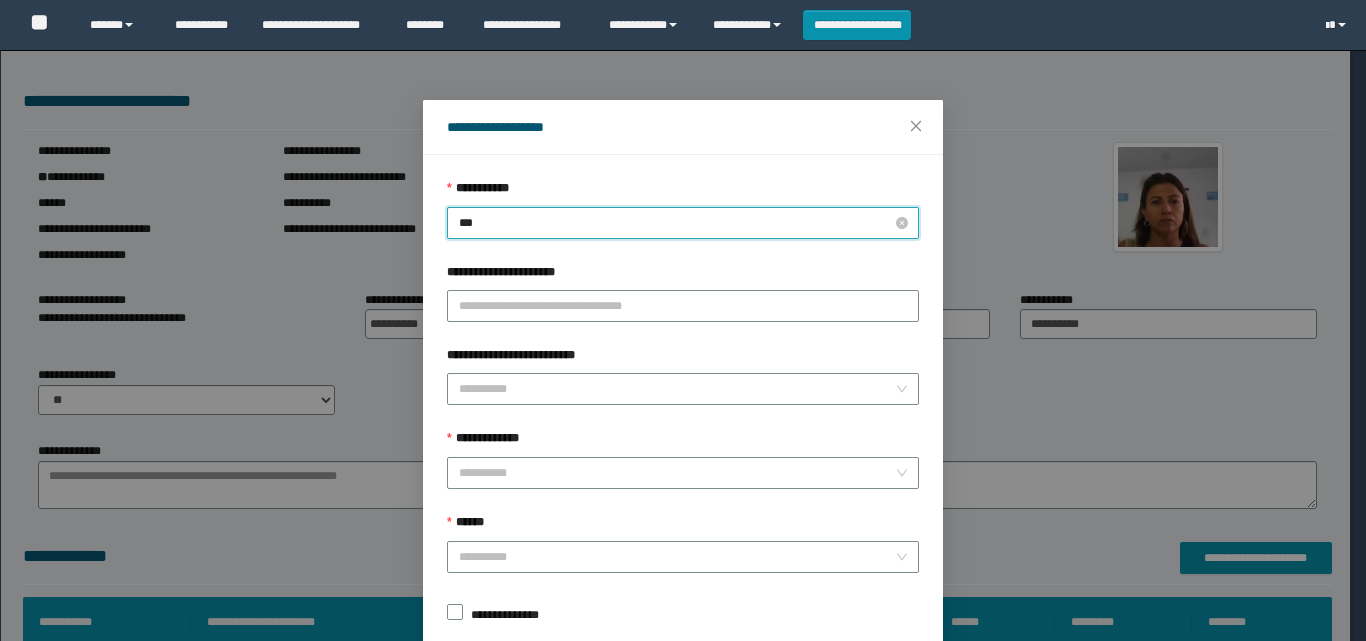 type on "****" 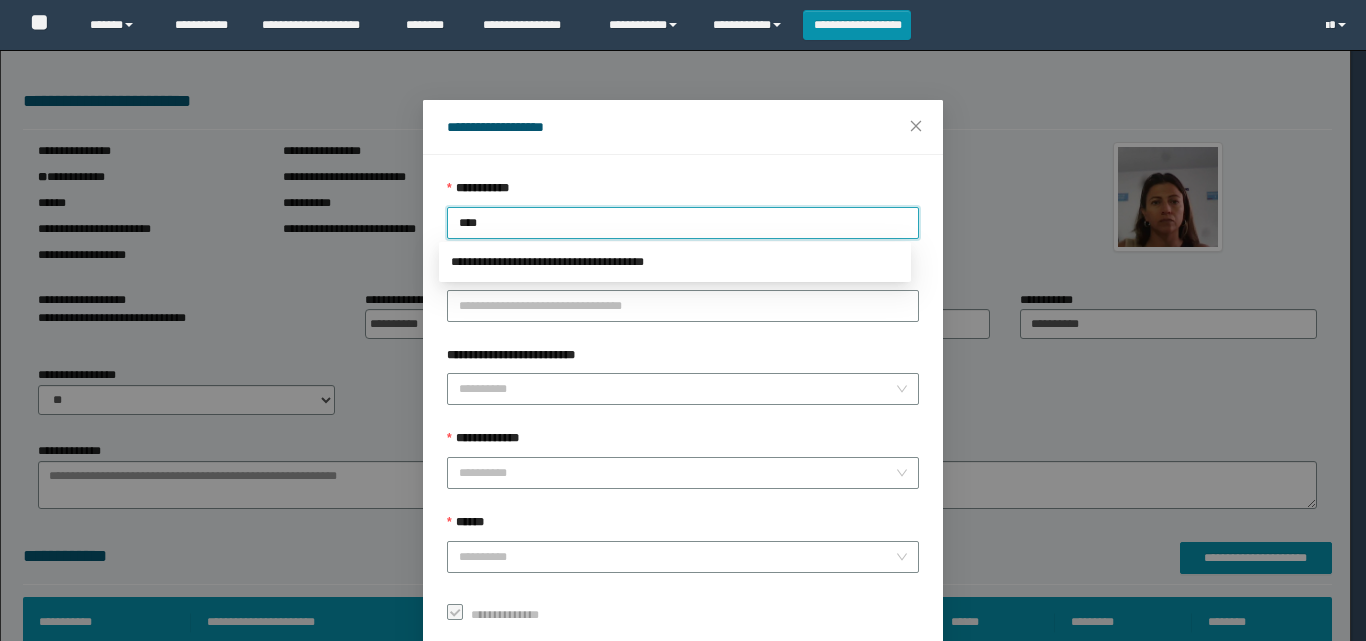 click on "**********" at bounding box center [675, 262] 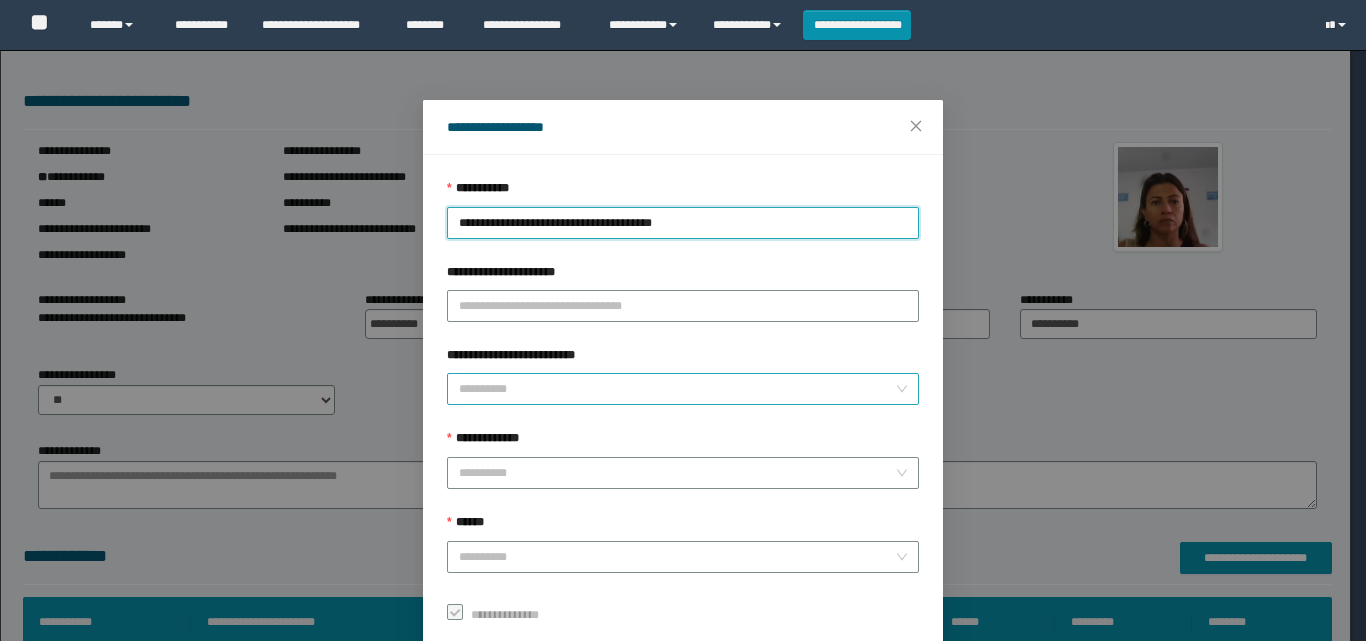 click on "**********" at bounding box center (677, 389) 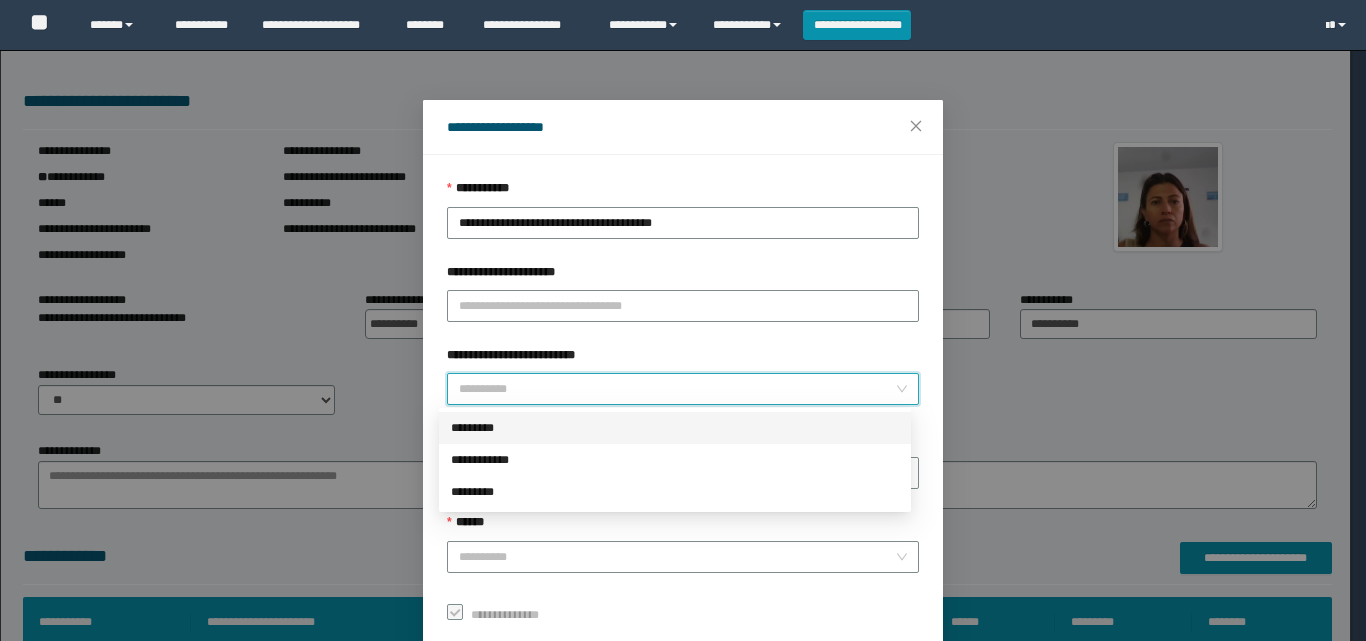 click on "*********" at bounding box center [675, 428] 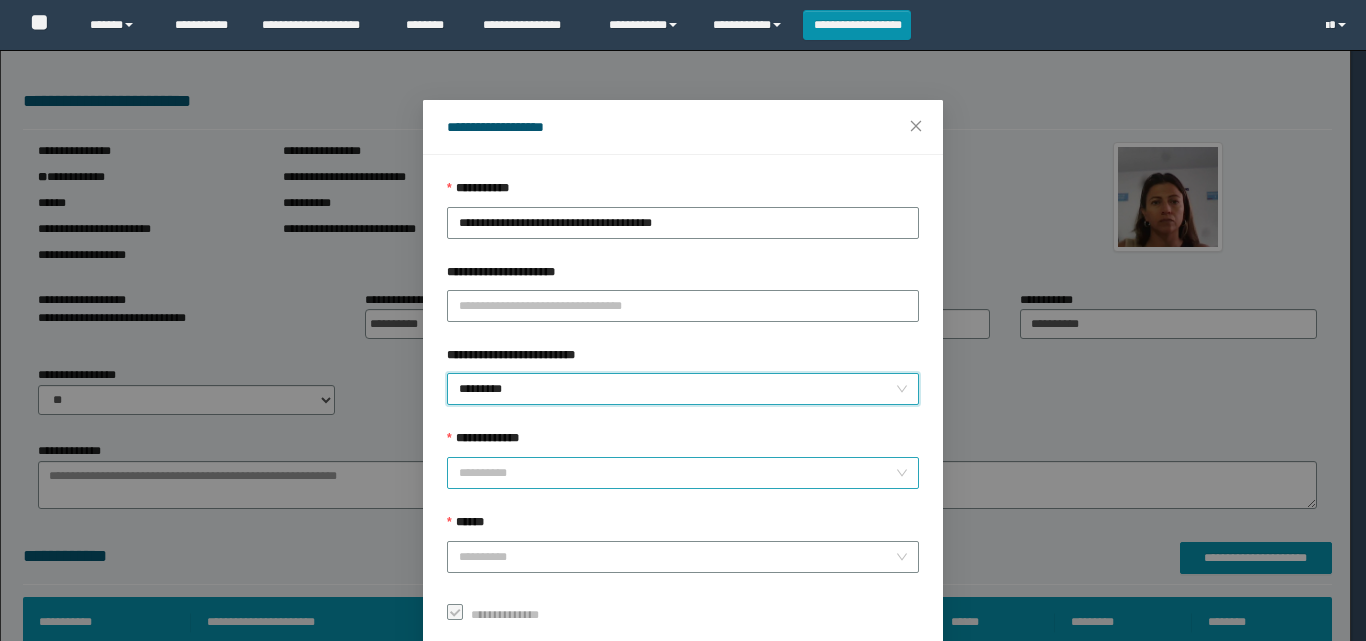 click on "**********" at bounding box center (677, 473) 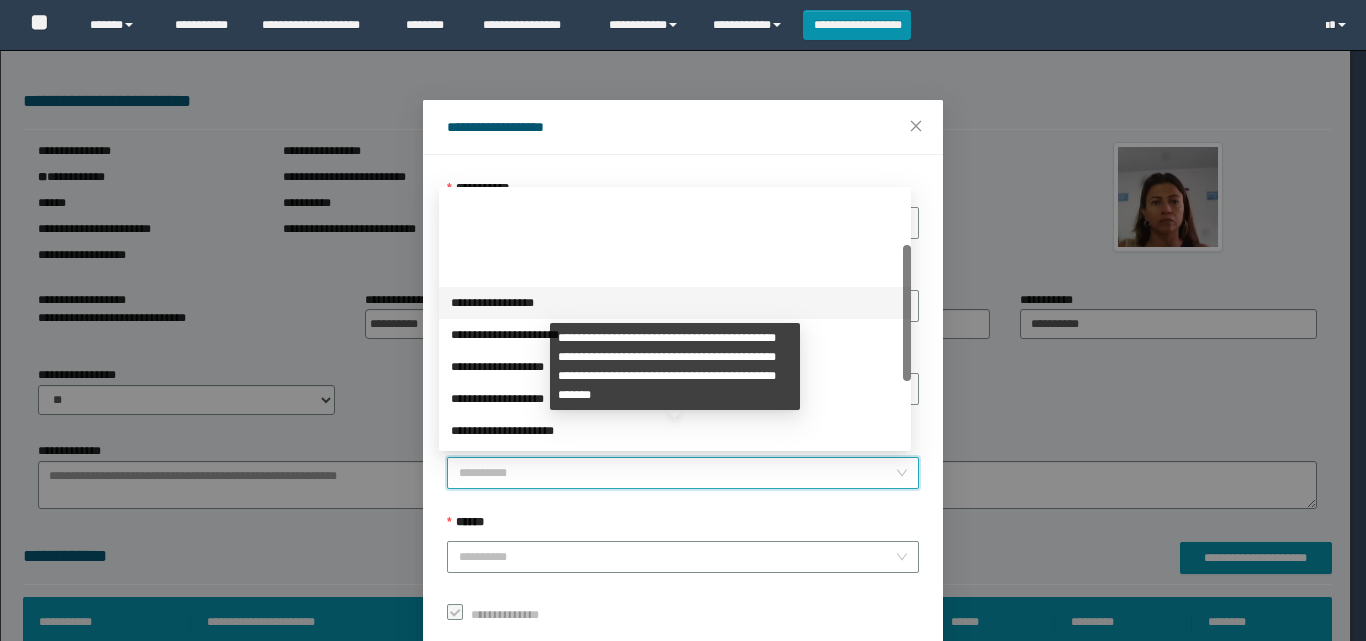 scroll, scrollTop: 224, scrollLeft: 0, axis: vertical 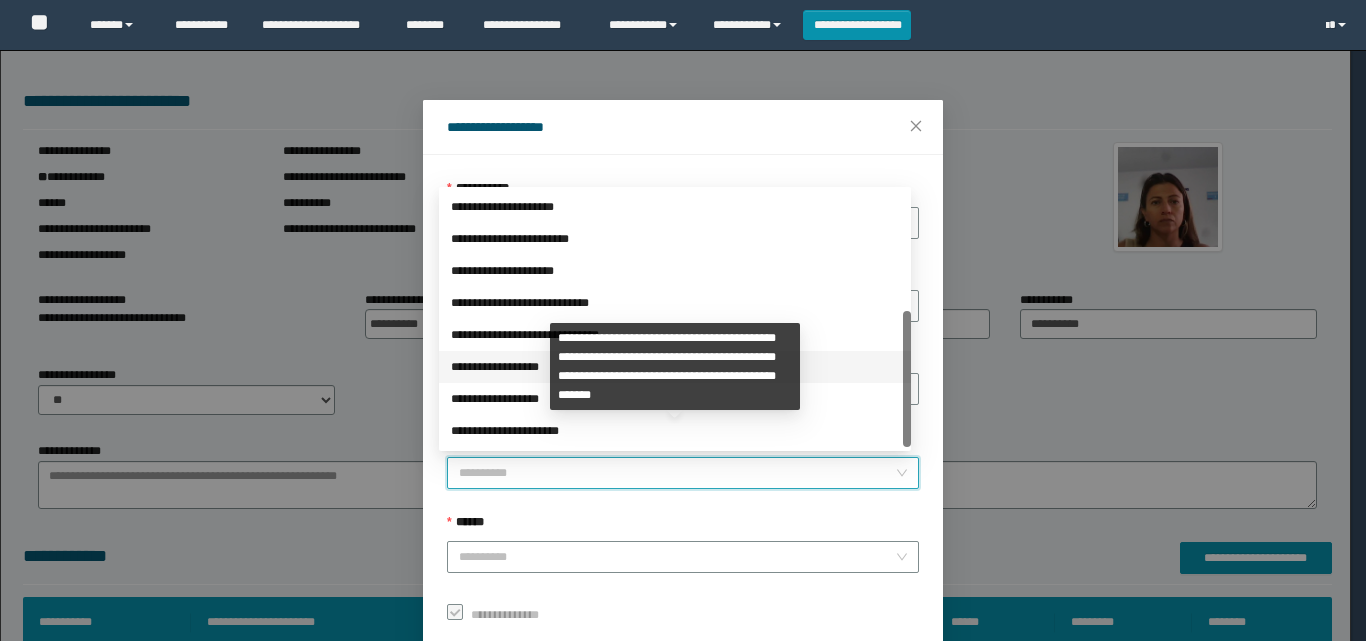 click on "**********" at bounding box center (675, 367) 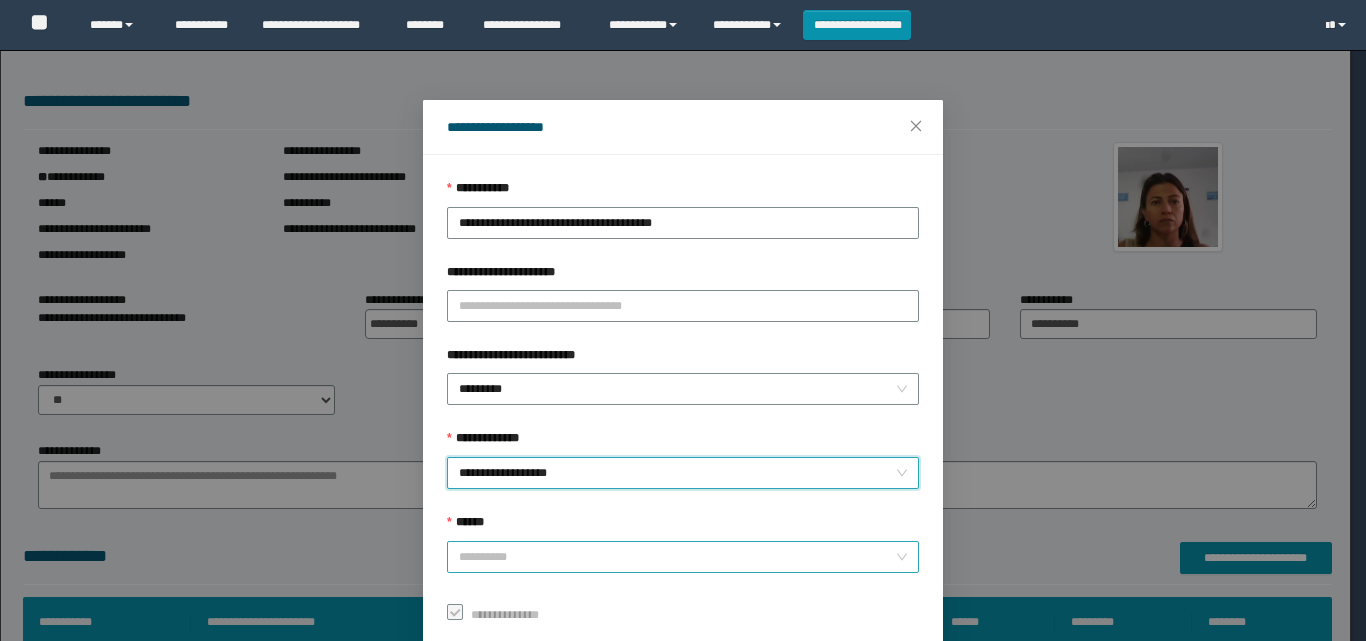 click on "******" at bounding box center (677, 557) 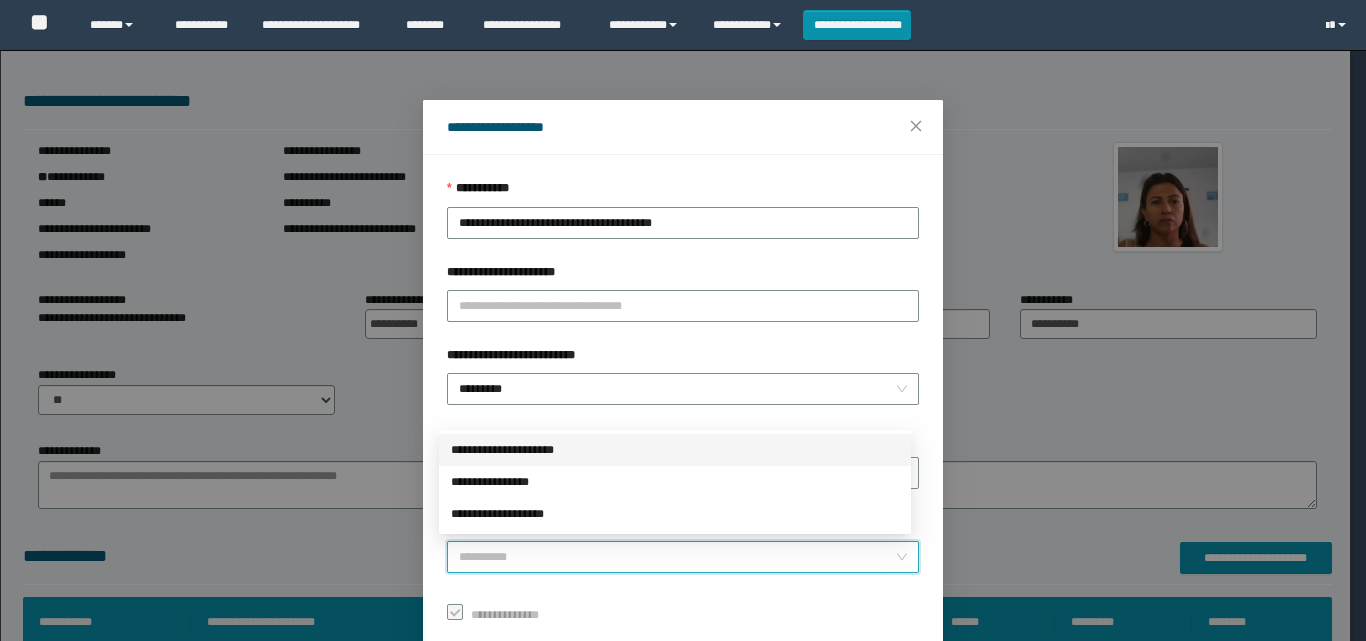 click on "**********" at bounding box center (675, 450) 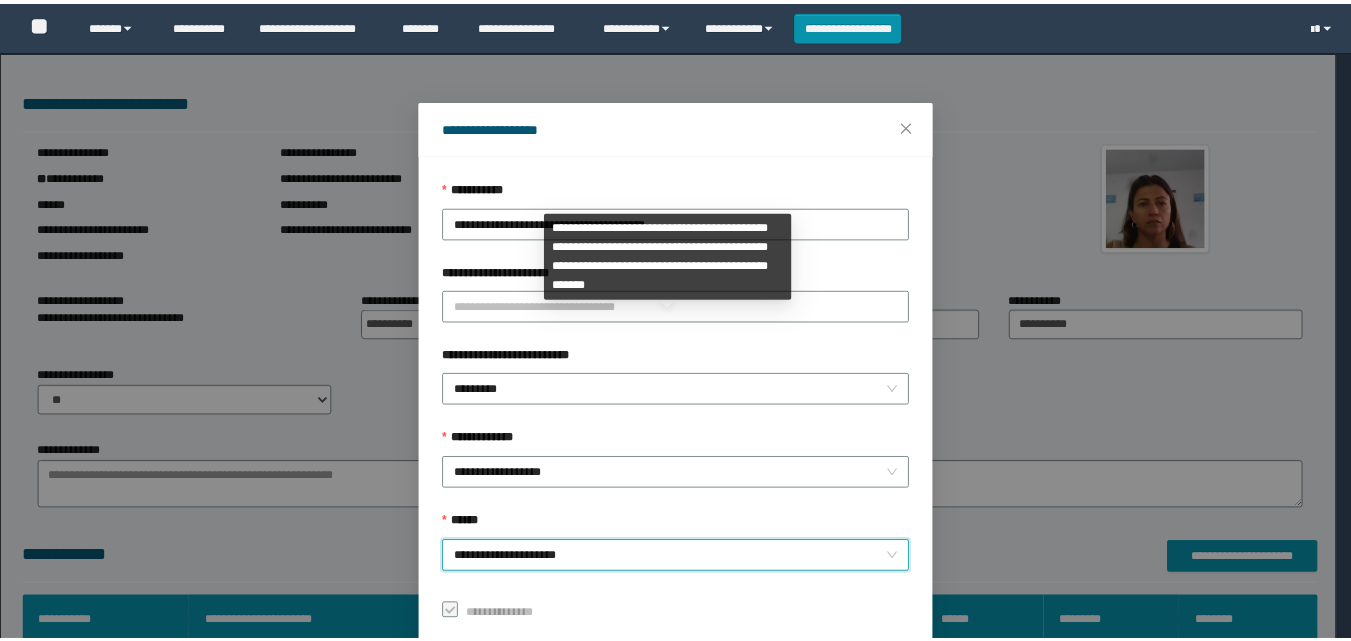 scroll, scrollTop: 111, scrollLeft: 0, axis: vertical 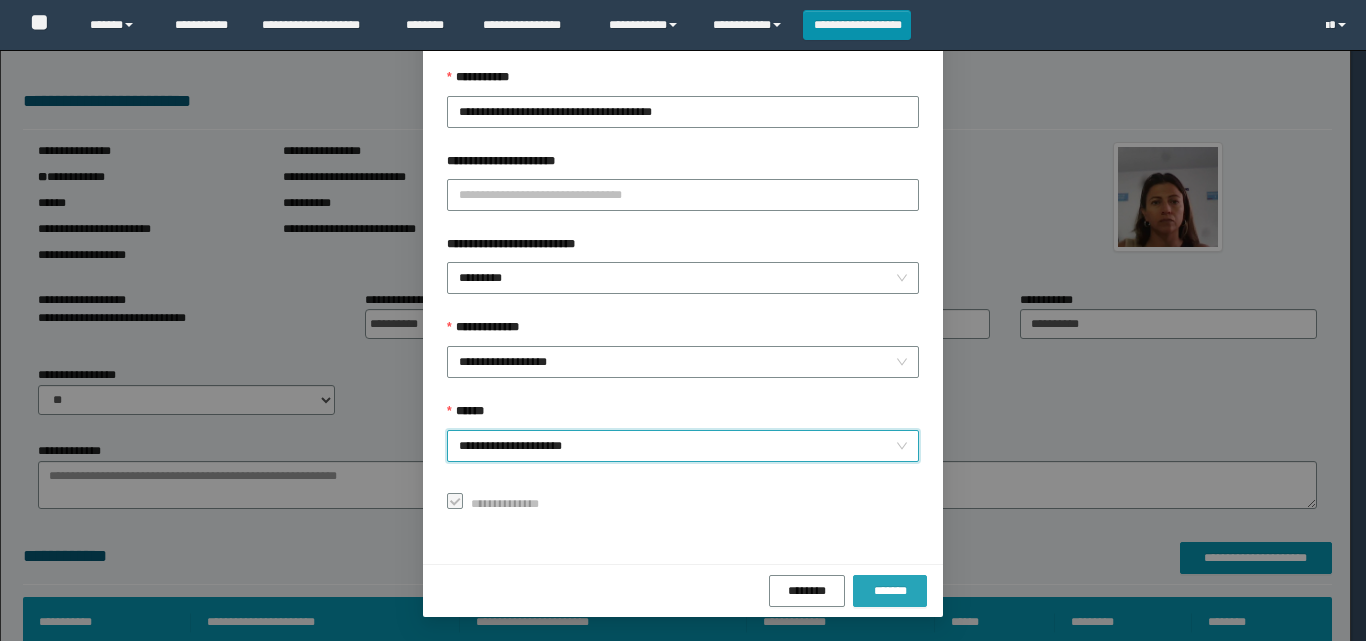 click on "*******" at bounding box center (890, 591) 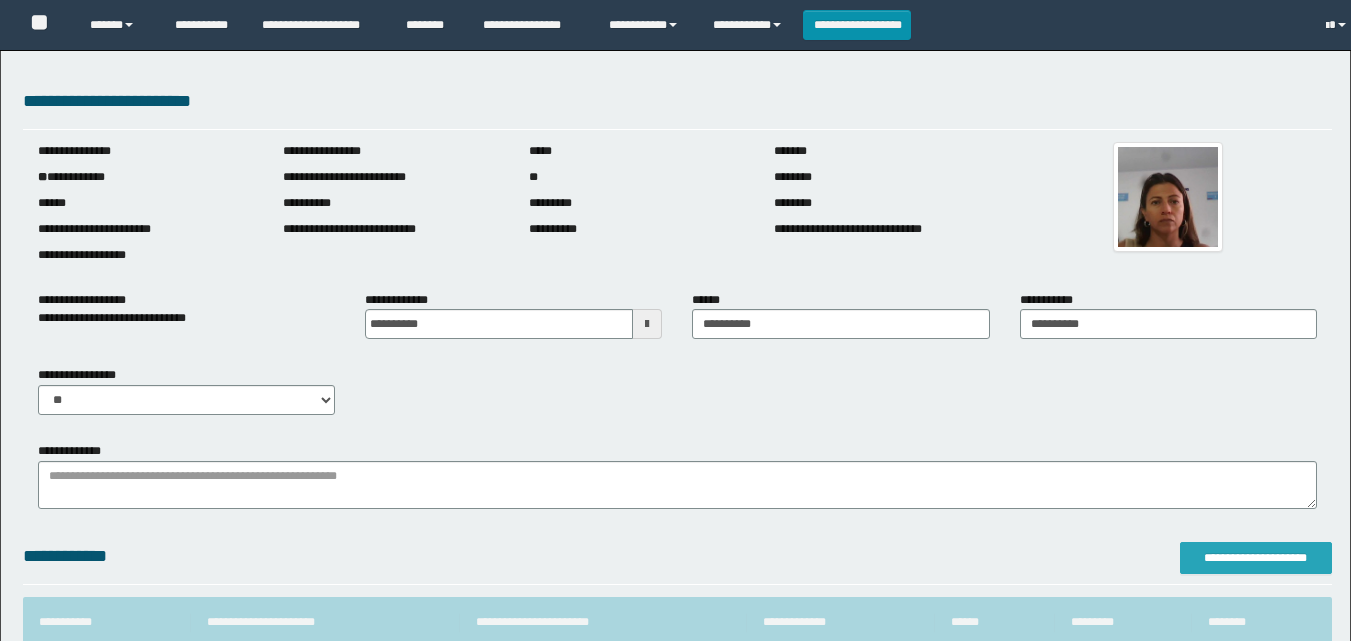 scroll, scrollTop: 0, scrollLeft: 0, axis: both 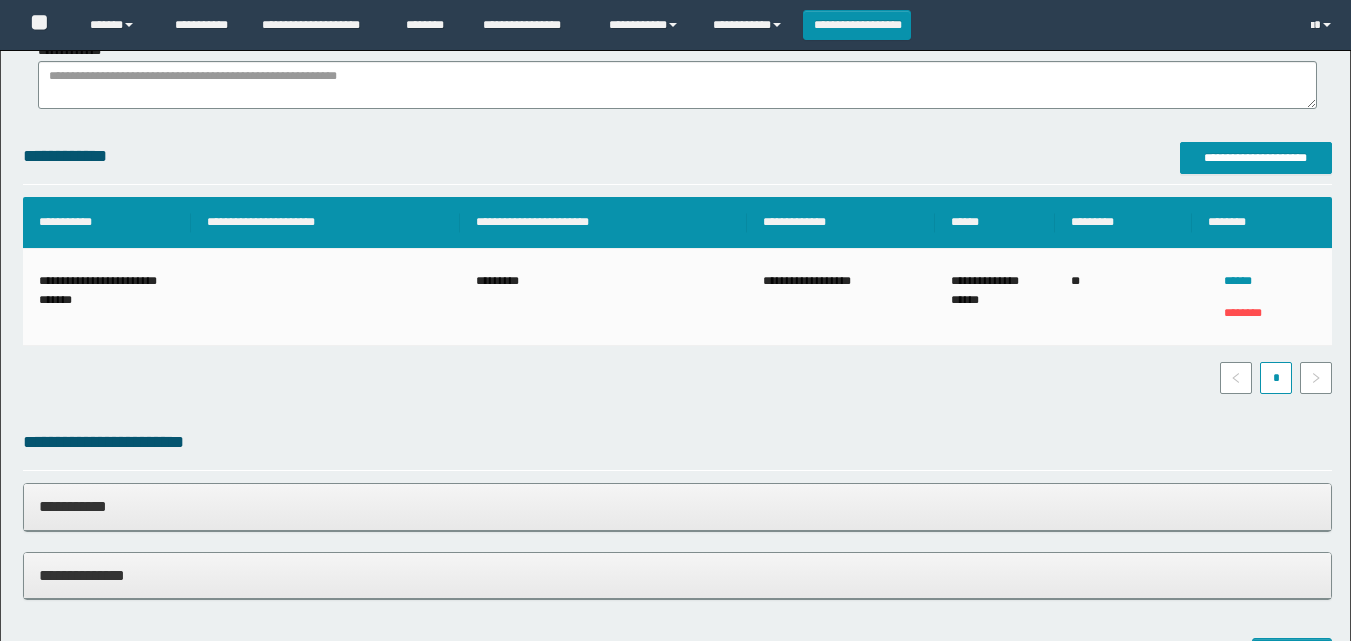 click on "**********" at bounding box center [675, 1320] 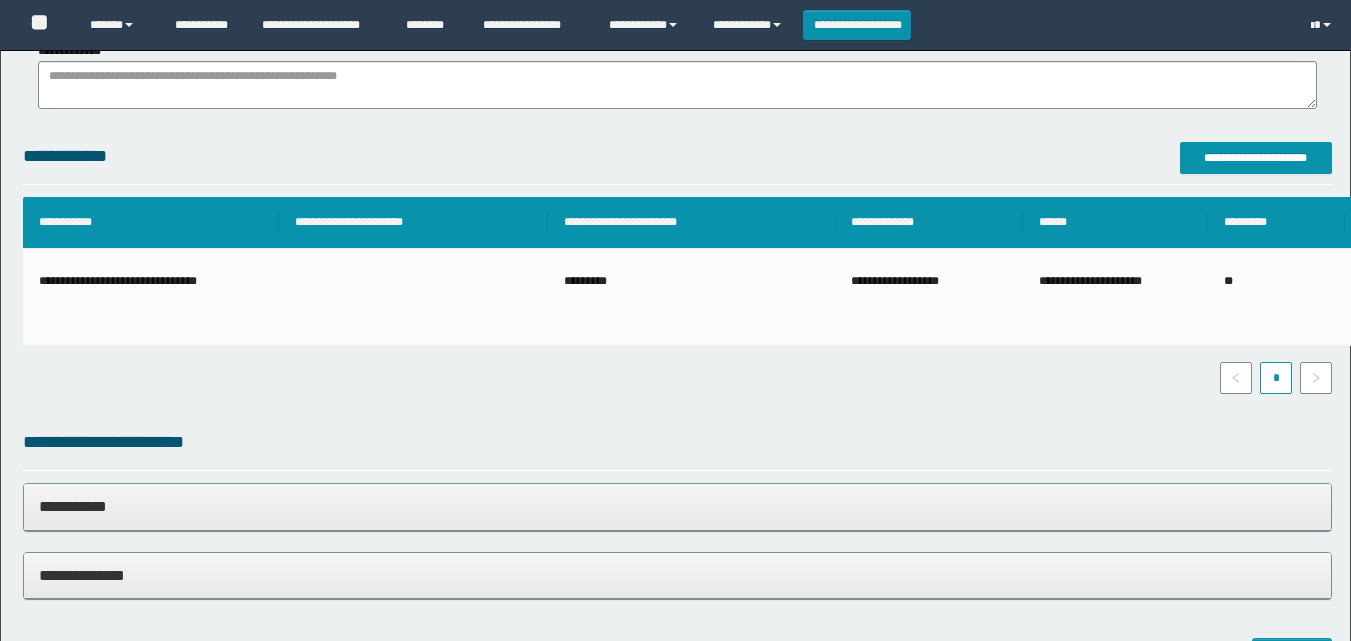 scroll, scrollTop: 1500, scrollLeft: 0, axis: vertical 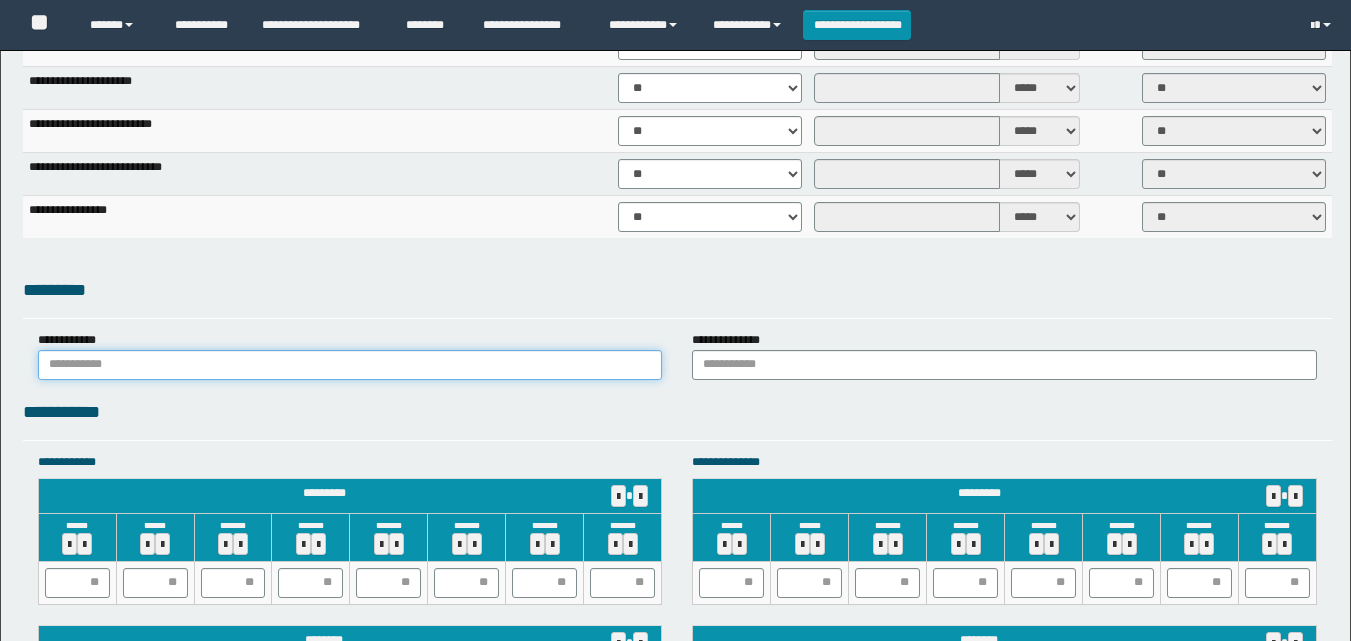 click at bounding box center (350, 365) 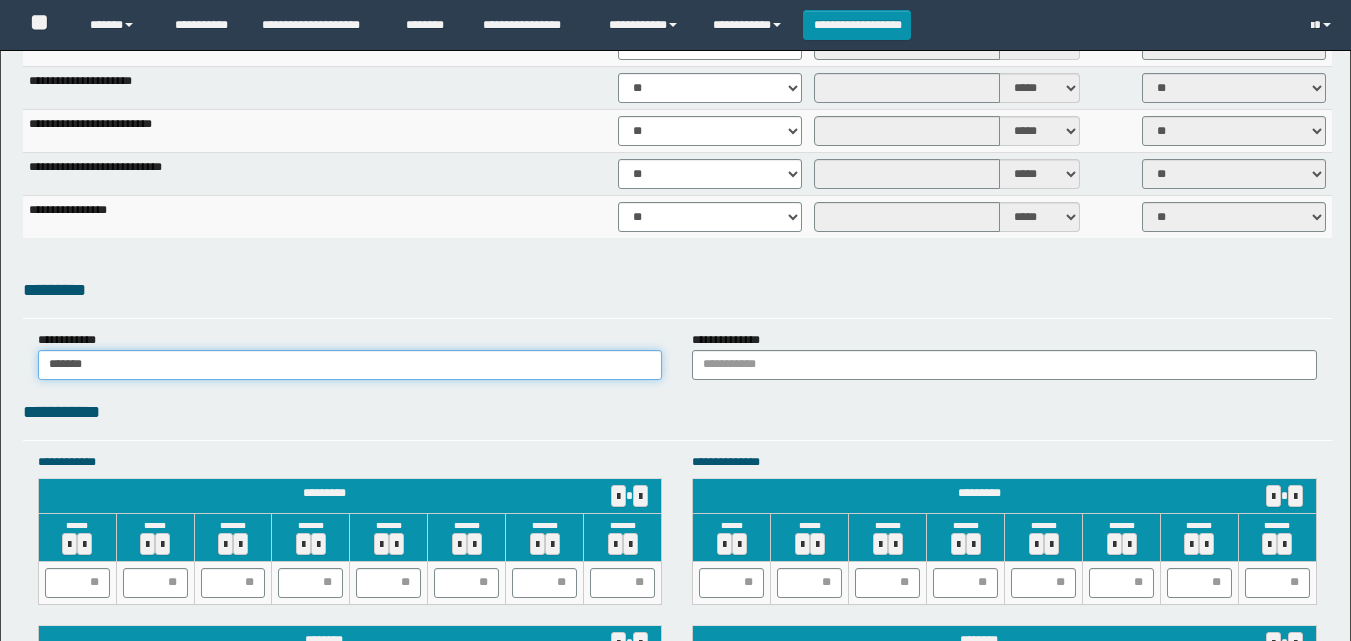 type on "******" 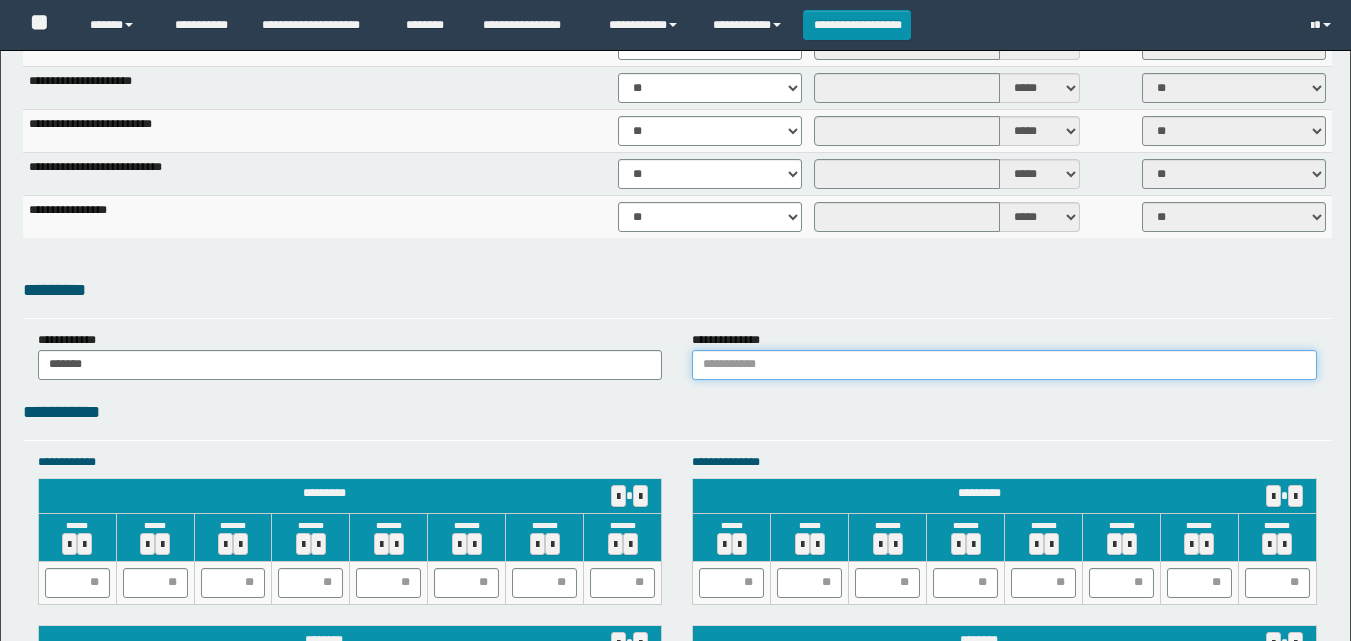 click at bounding box center (1004, 365) 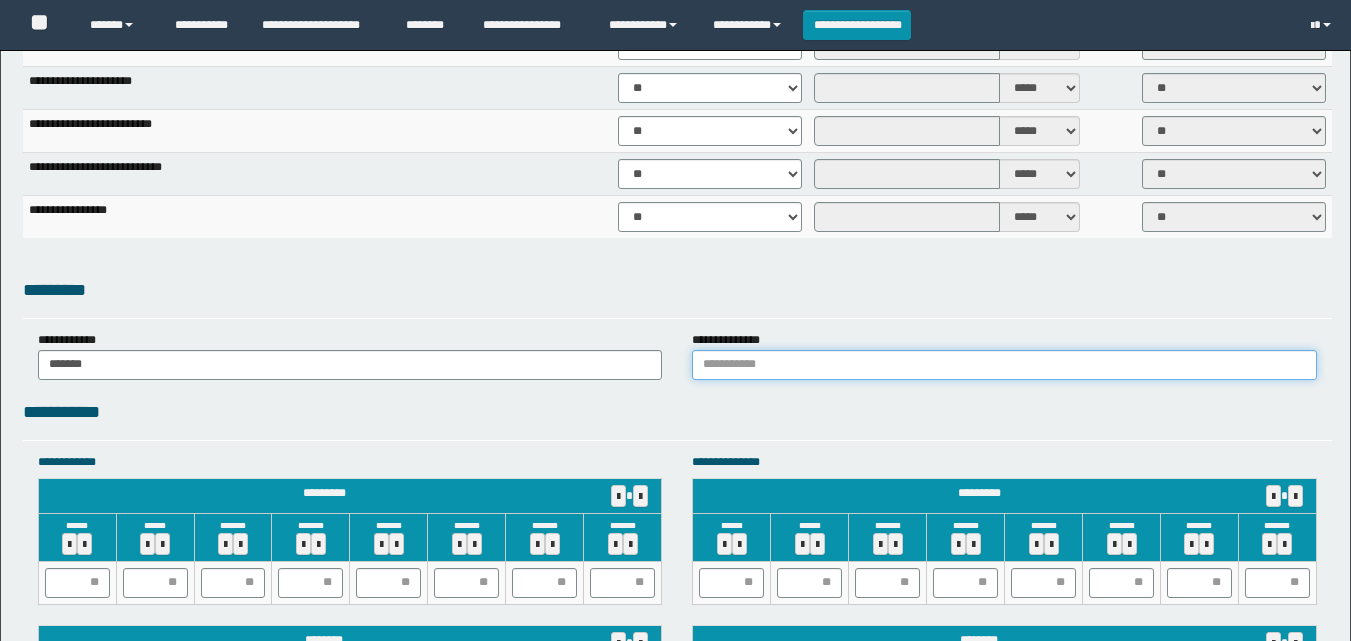 type on "******" 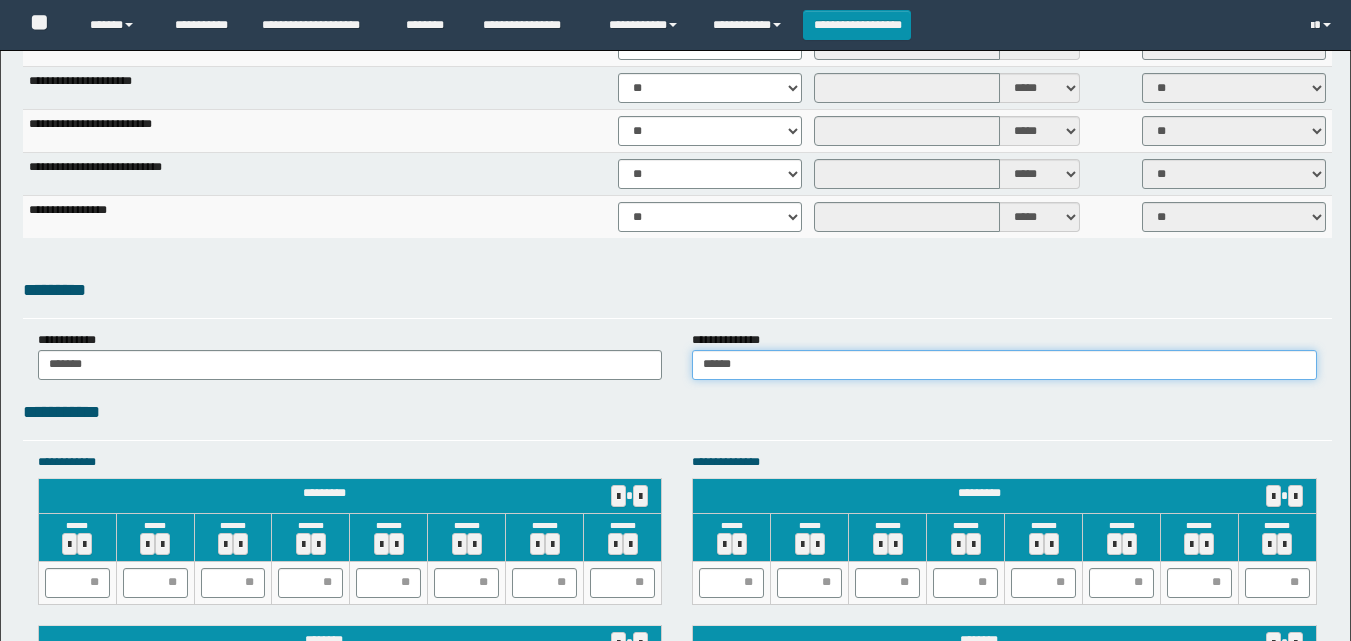 scroll, scrollTop: 2000, scrollLeft: 0, axis: vertical 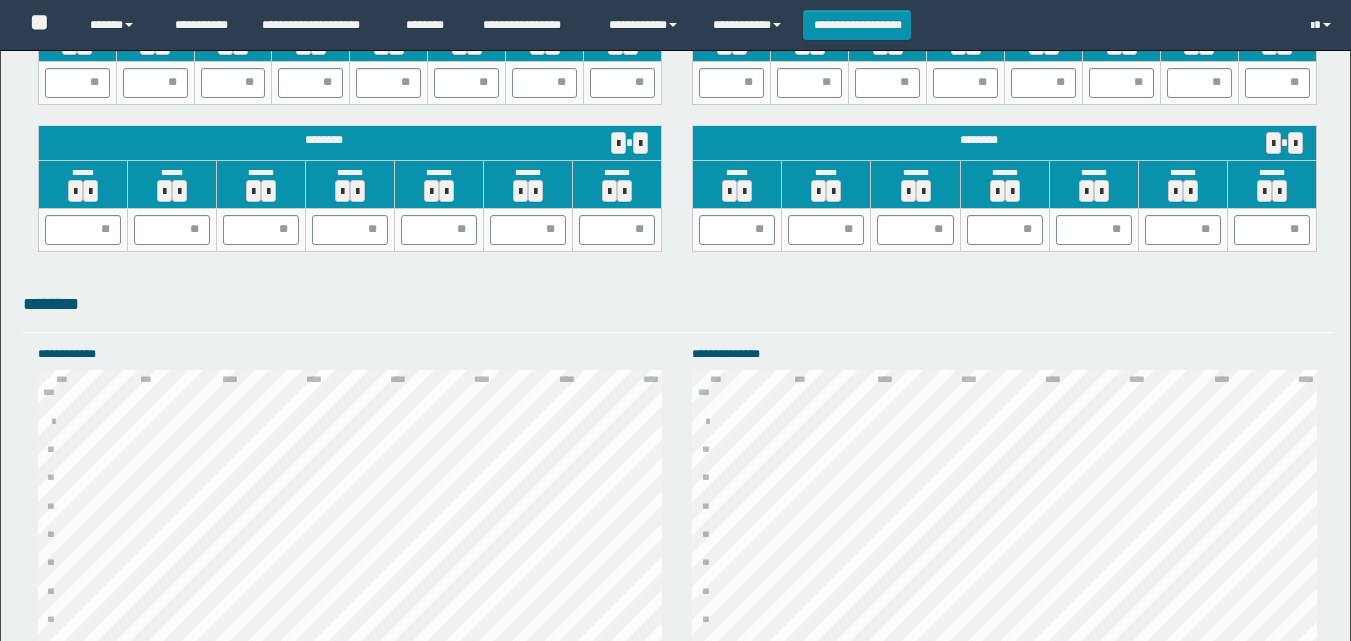 click on "**********" at bounding box center [677, 939] 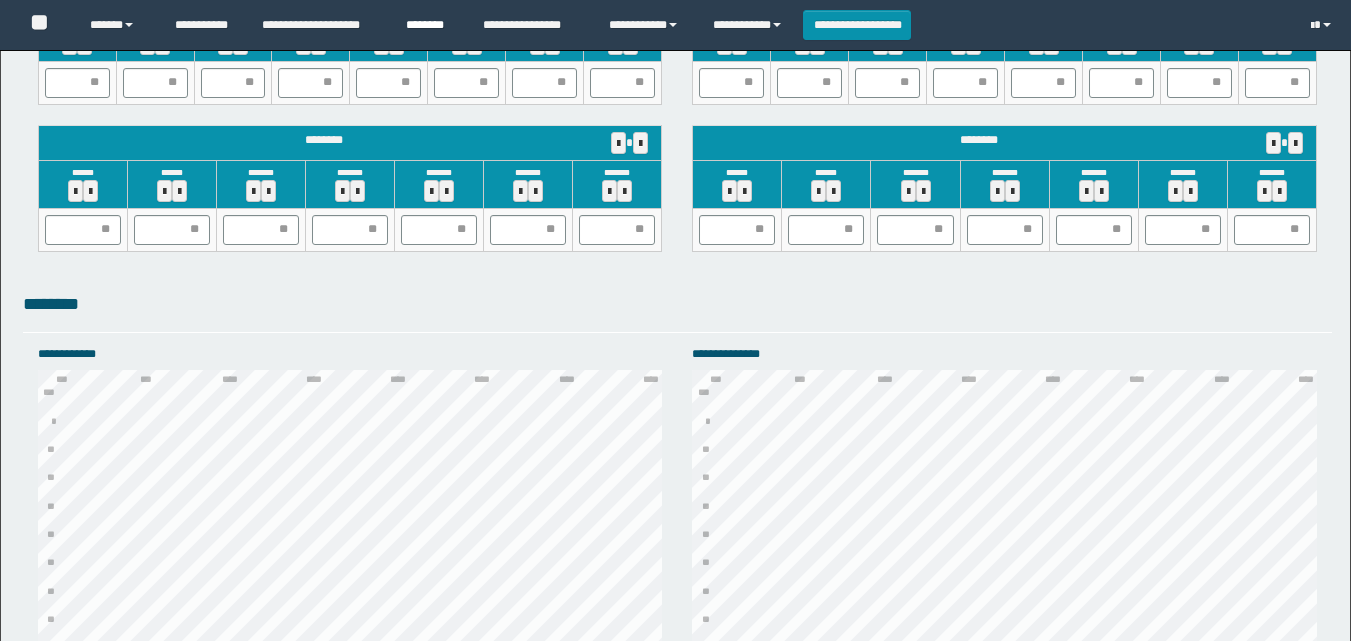scroll, scrollTop: 2793, scrollLeft: 0, axis: vertical 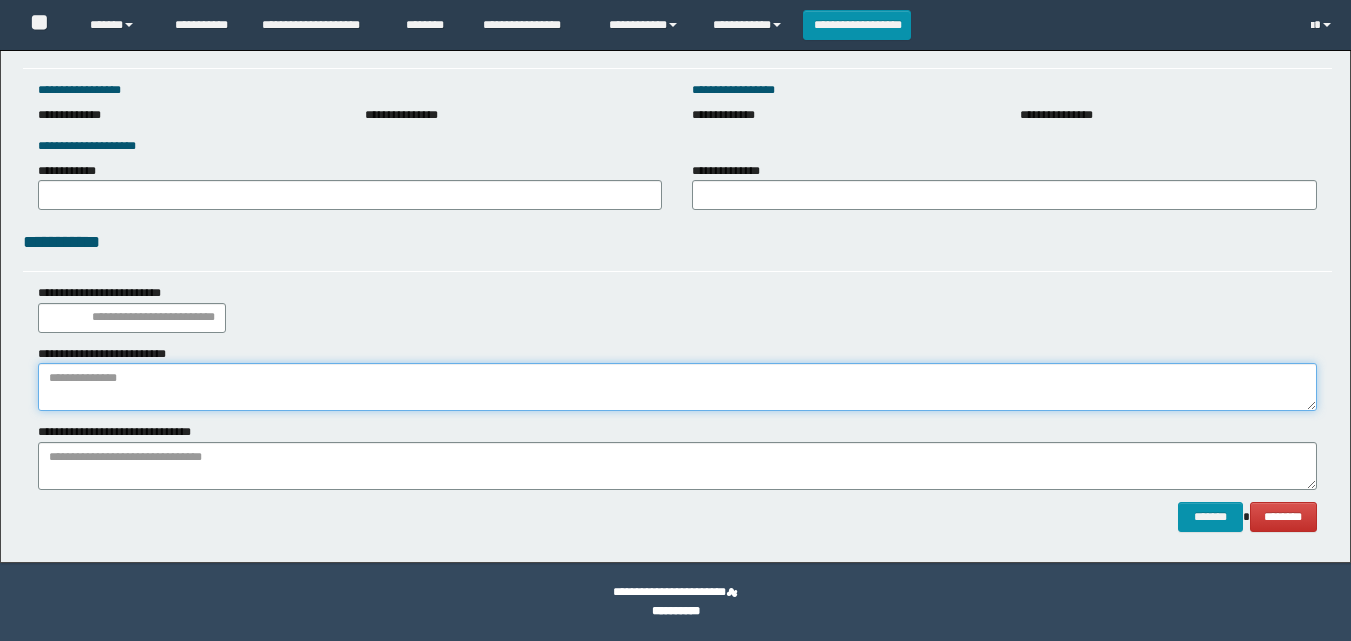 click at bounding box center (677, 387) 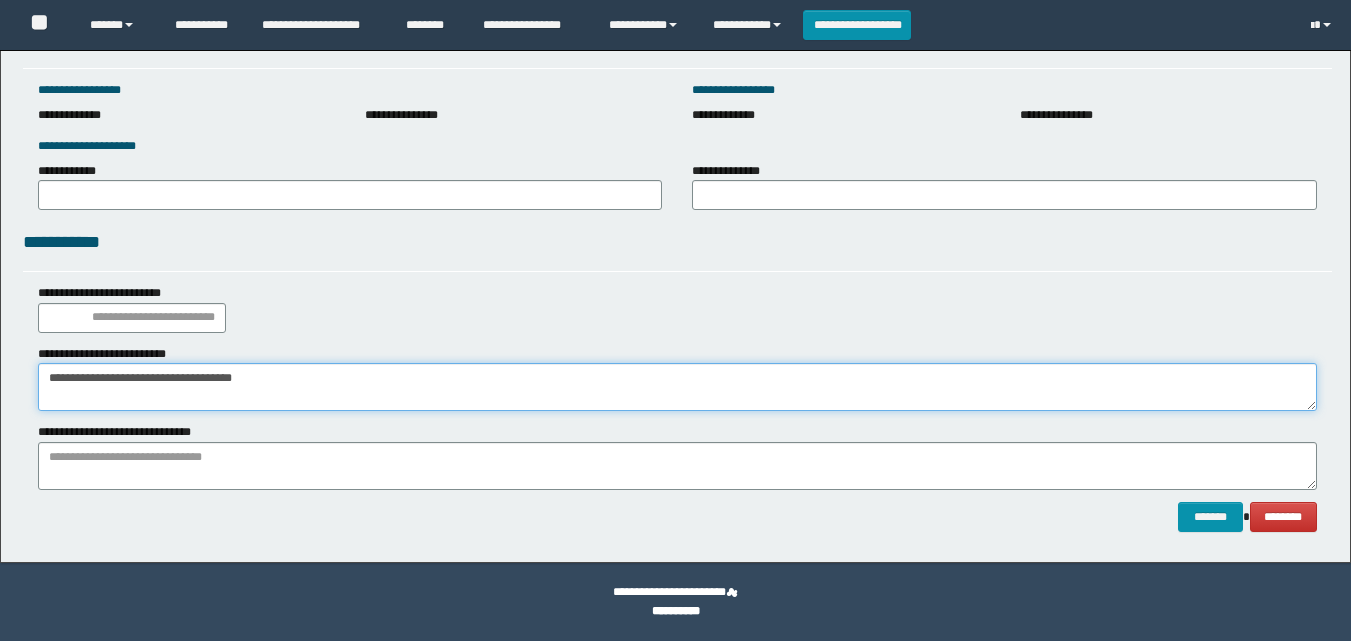 type on "**********" 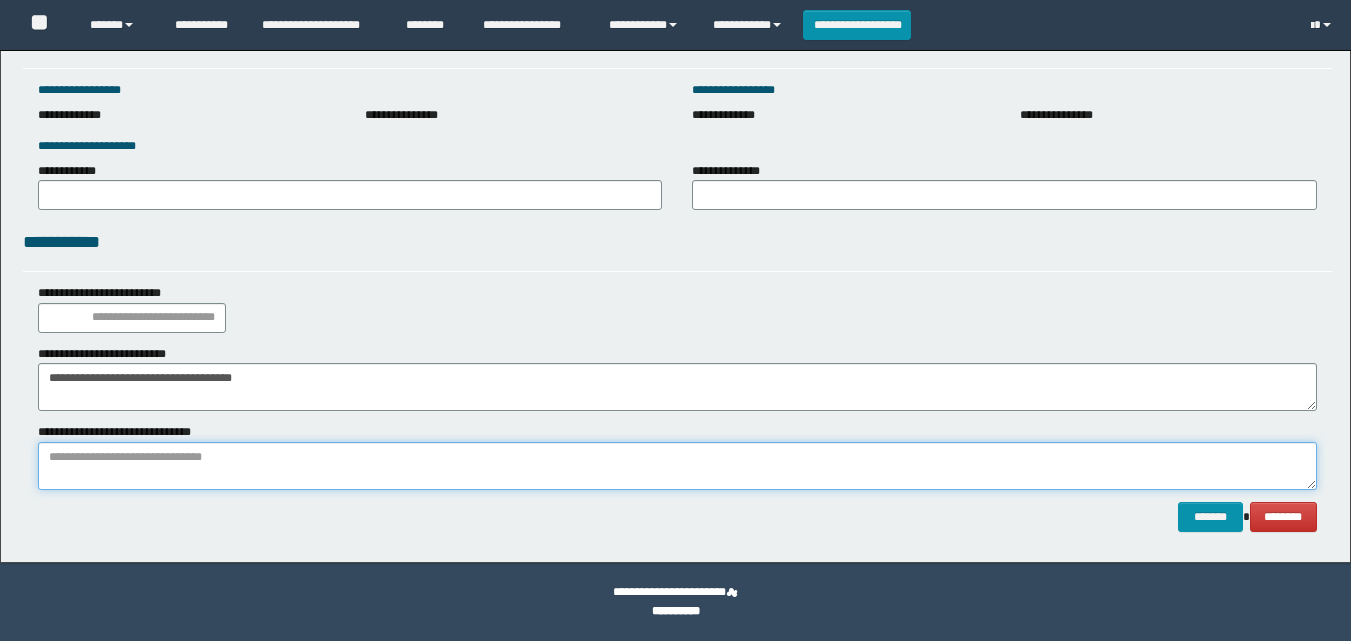 click at bounding box center [677, 466] 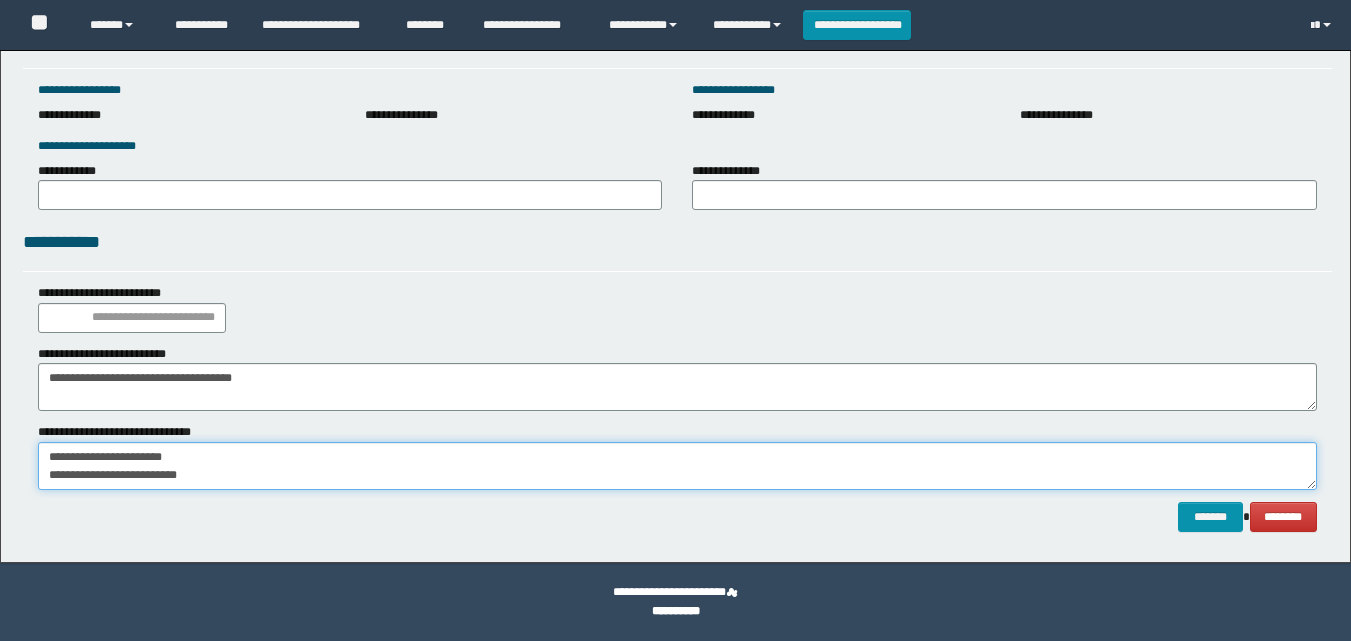 scroll, scrollTop: 13, scrollLeft: 0, axis: vertical 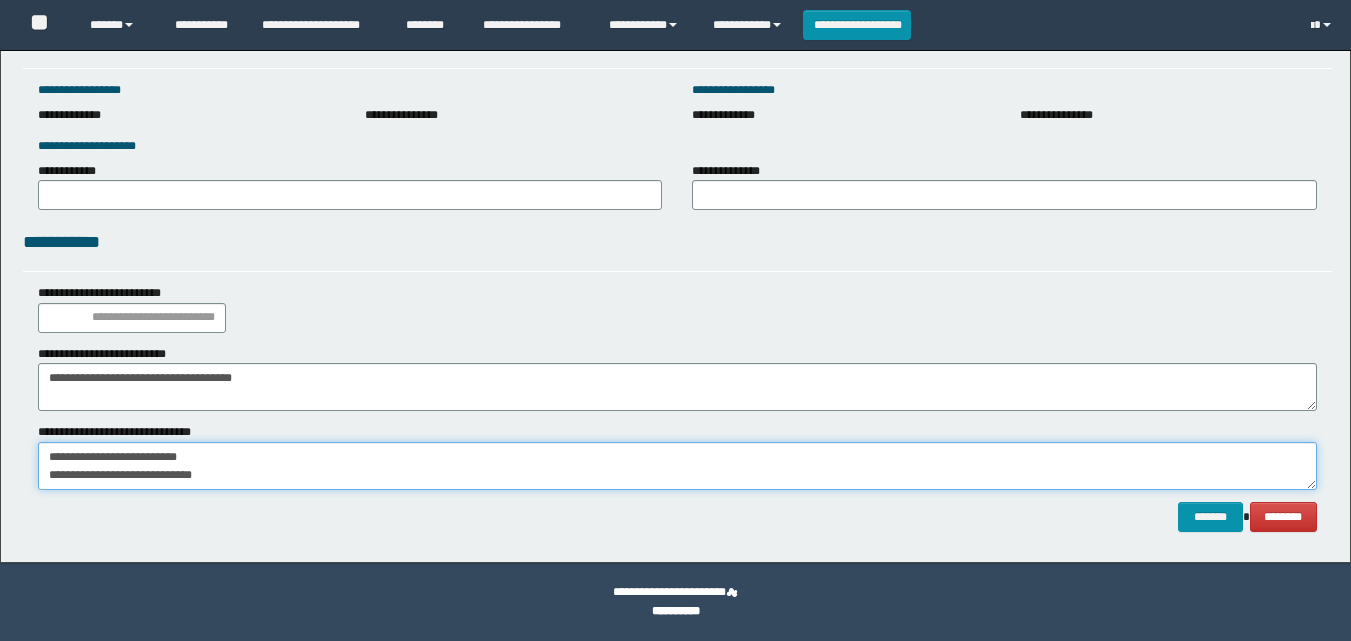 drag, startPoint x: 245, startPoint y: 468, endPoint x: 56, endPoint y: 469, distance: 189.00264 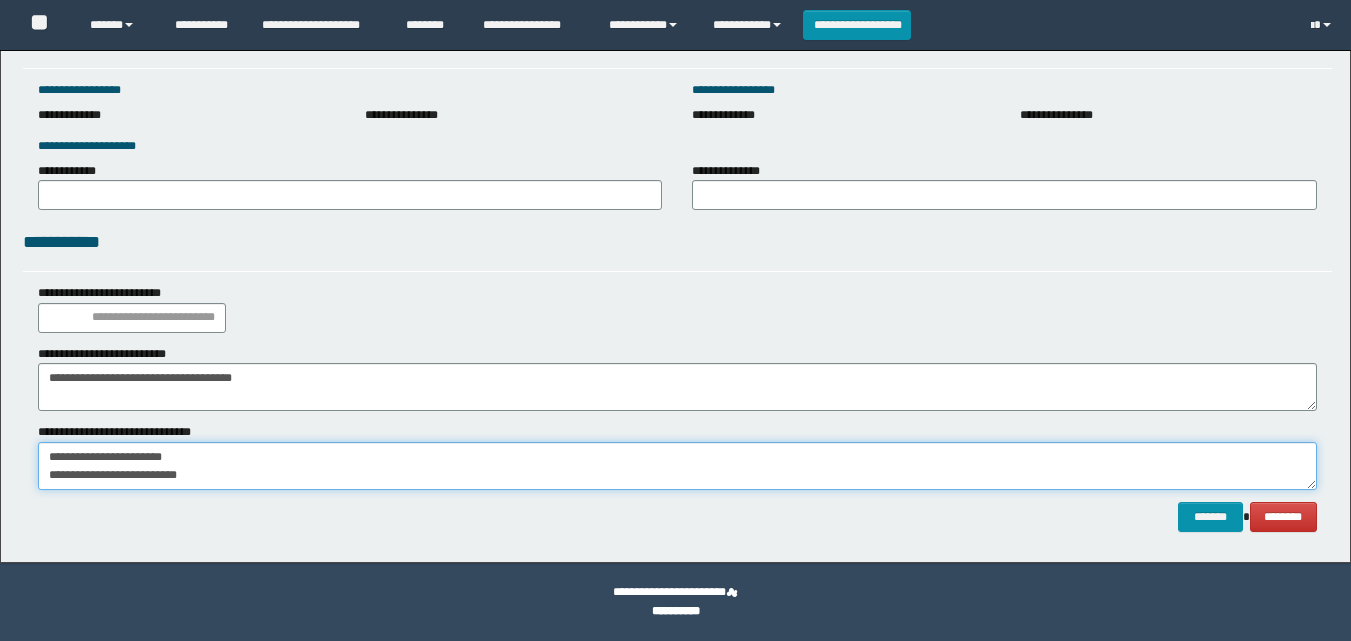 drag, startPoint x: 245, startPoint y: 481, endPoint x: 44, endPoint y: 457, distance: 202.42776 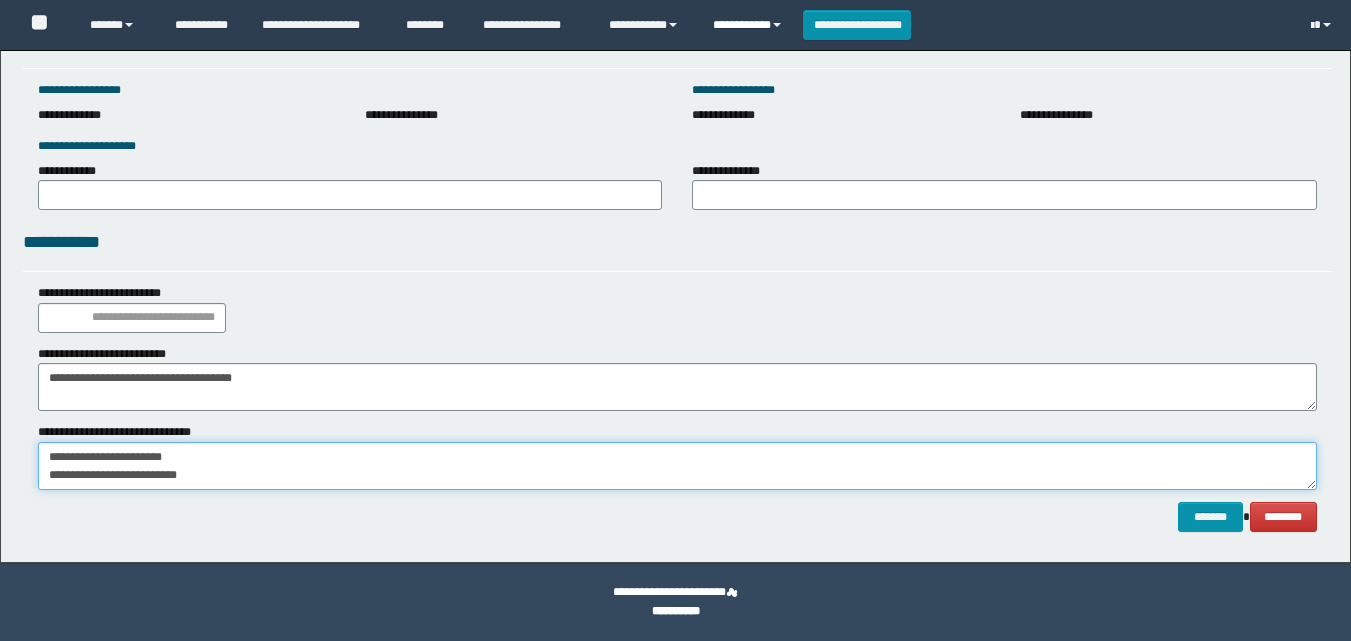 type on "**********" 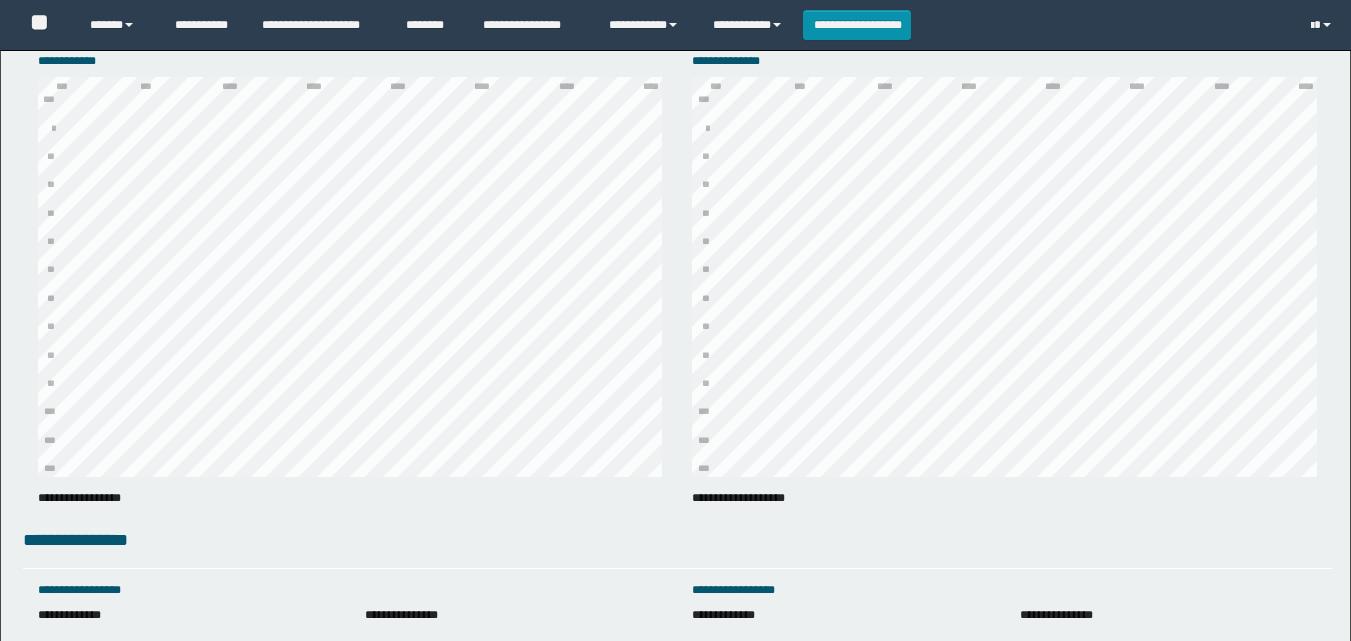 scroll, scrollTop: 1793, scrollLeft: 0, axis: vertical 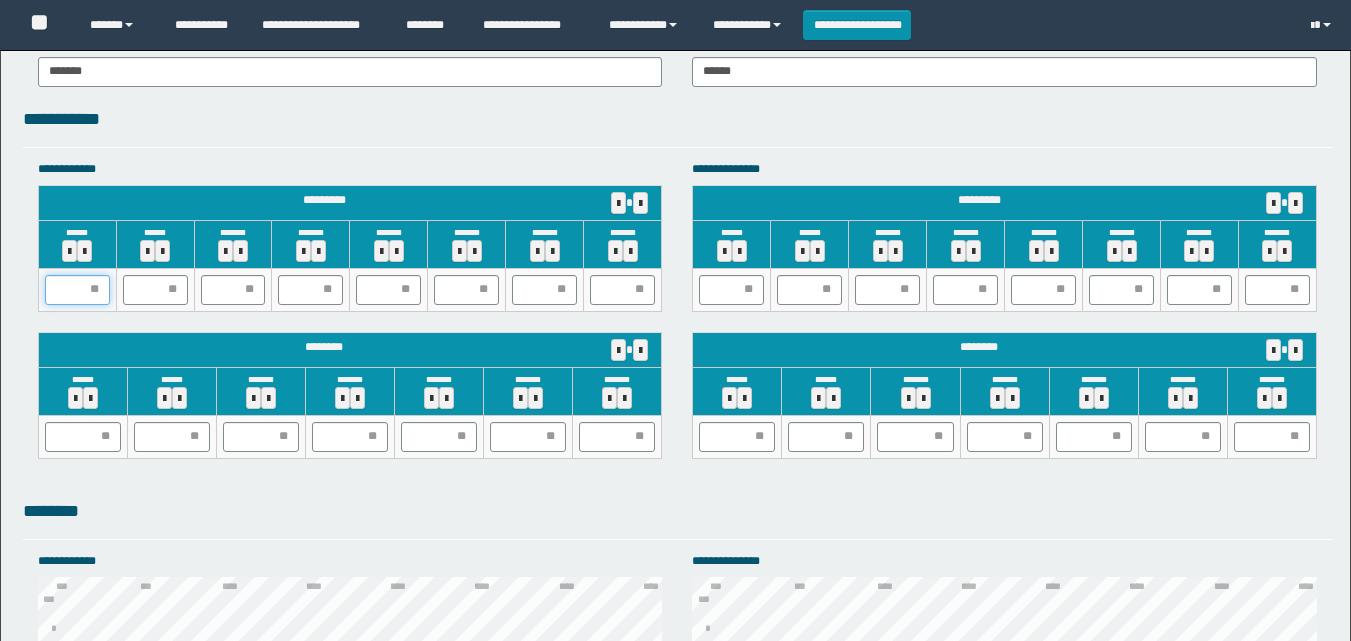 click at bounding box center (77, 290) 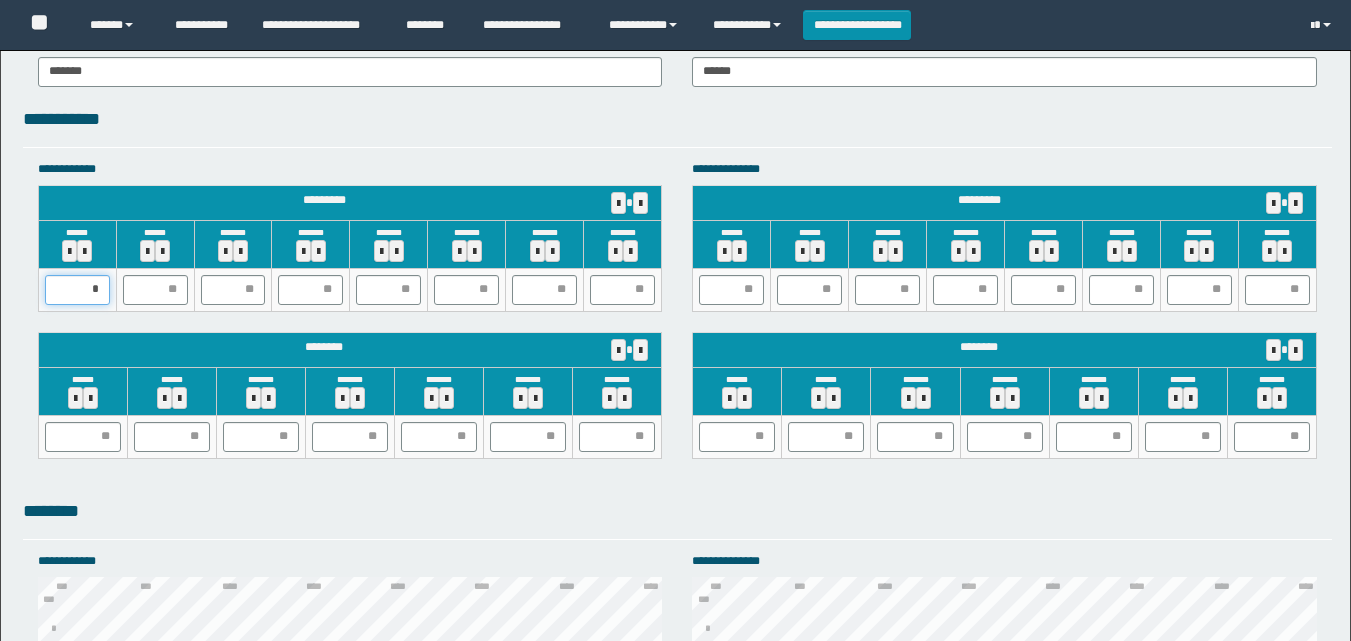 type on "**" 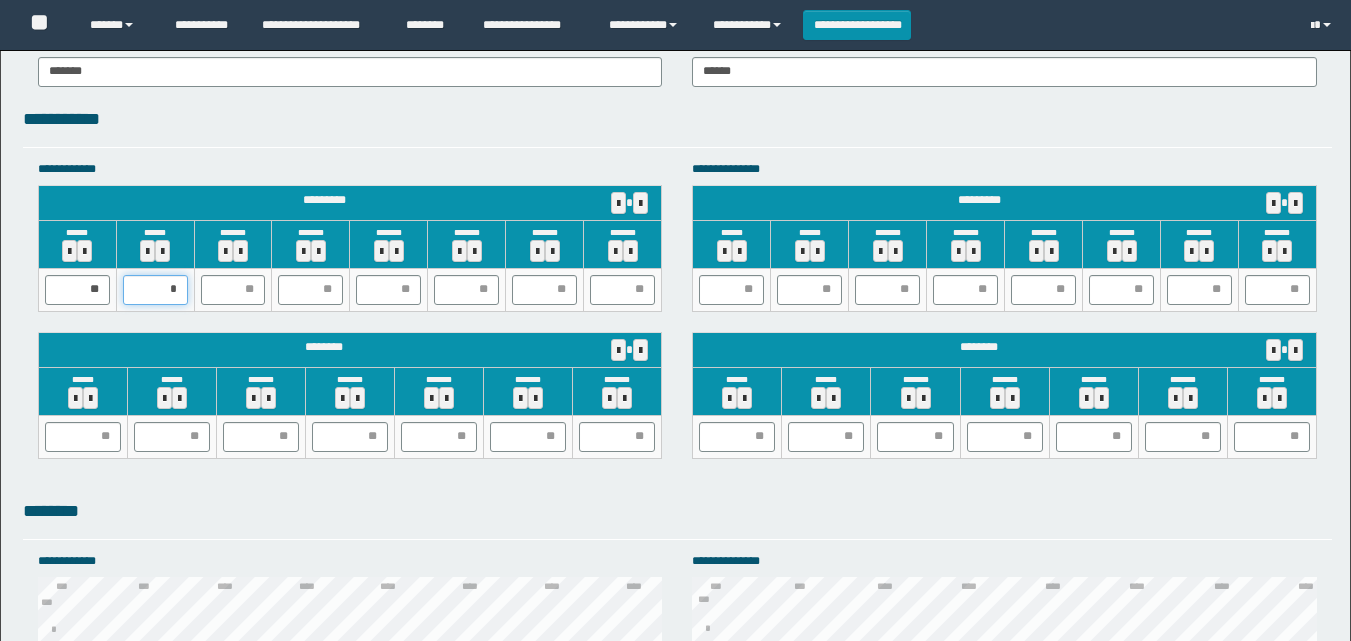 type on "**" 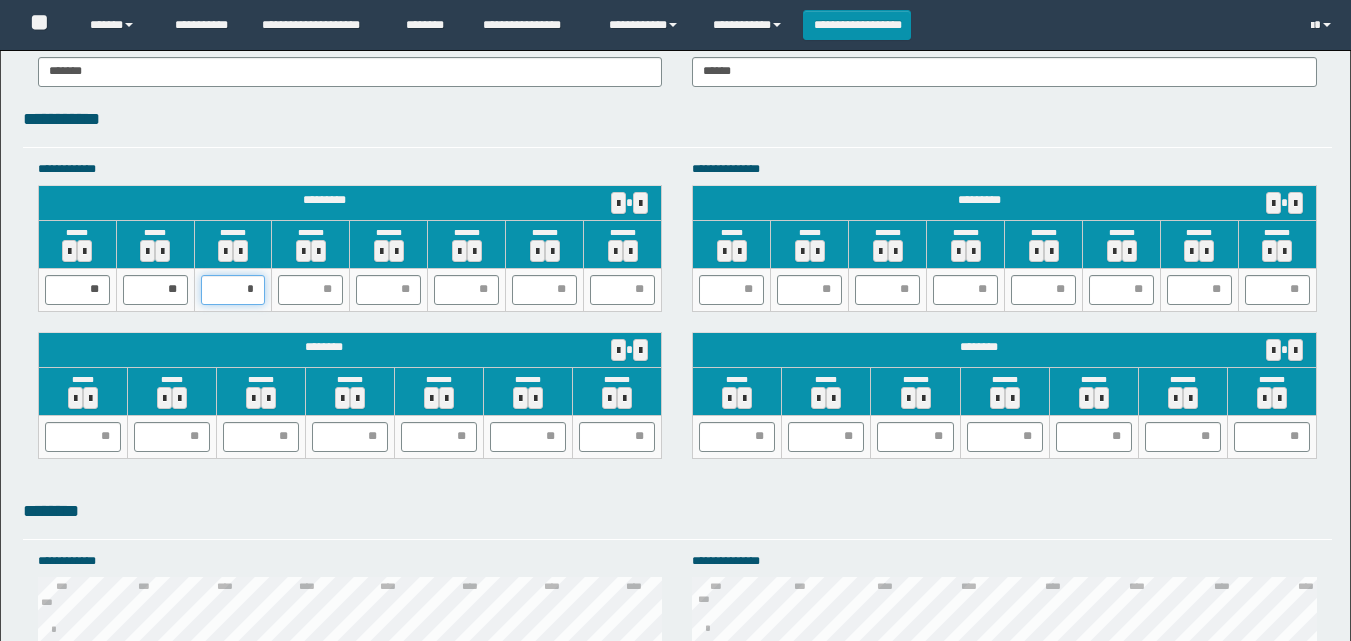 type on "**" 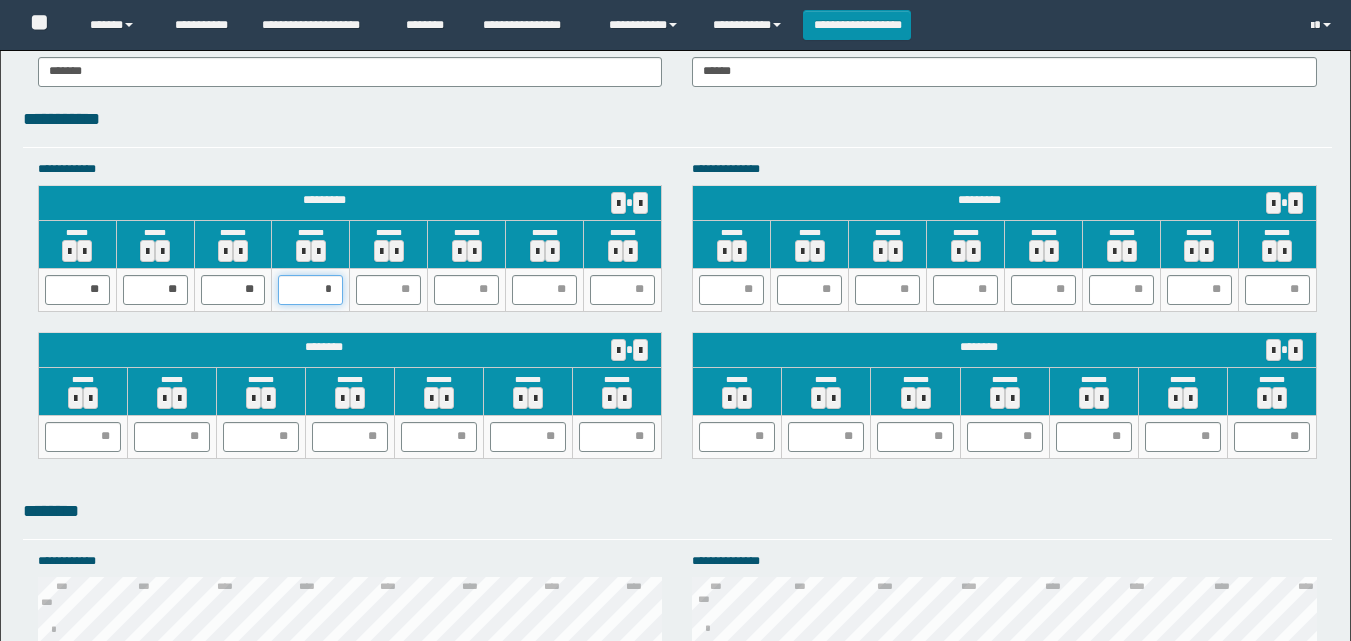 type on "**" 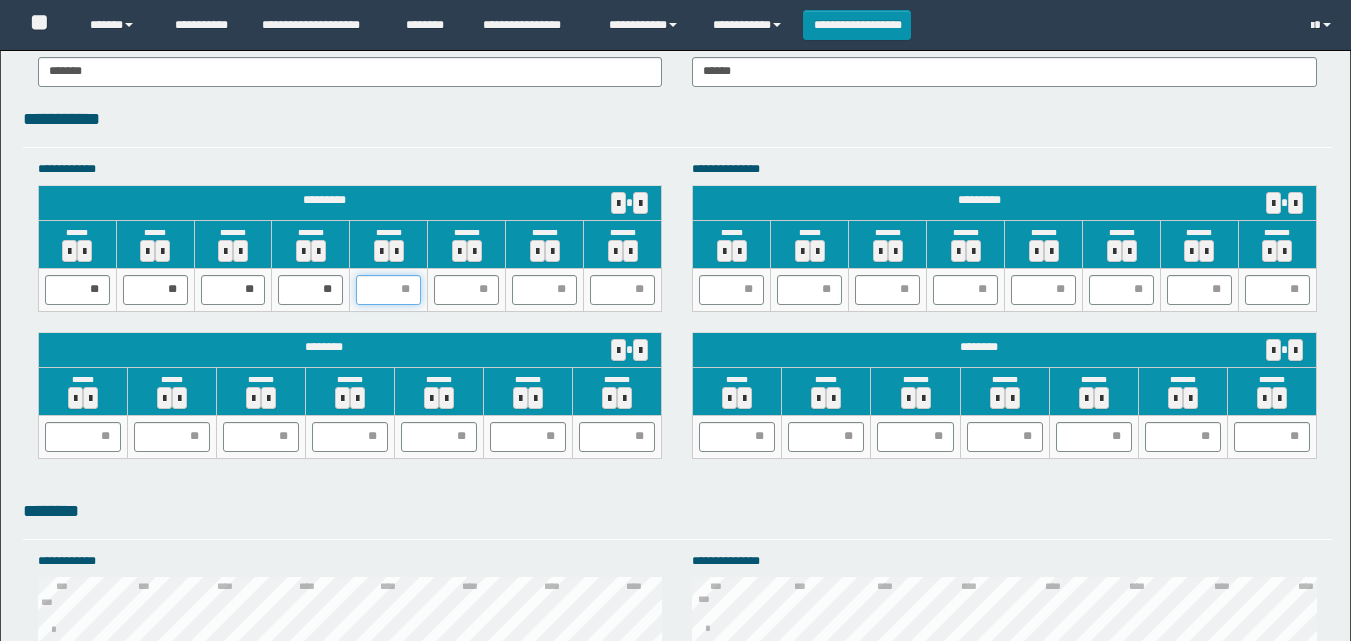 type on "*" 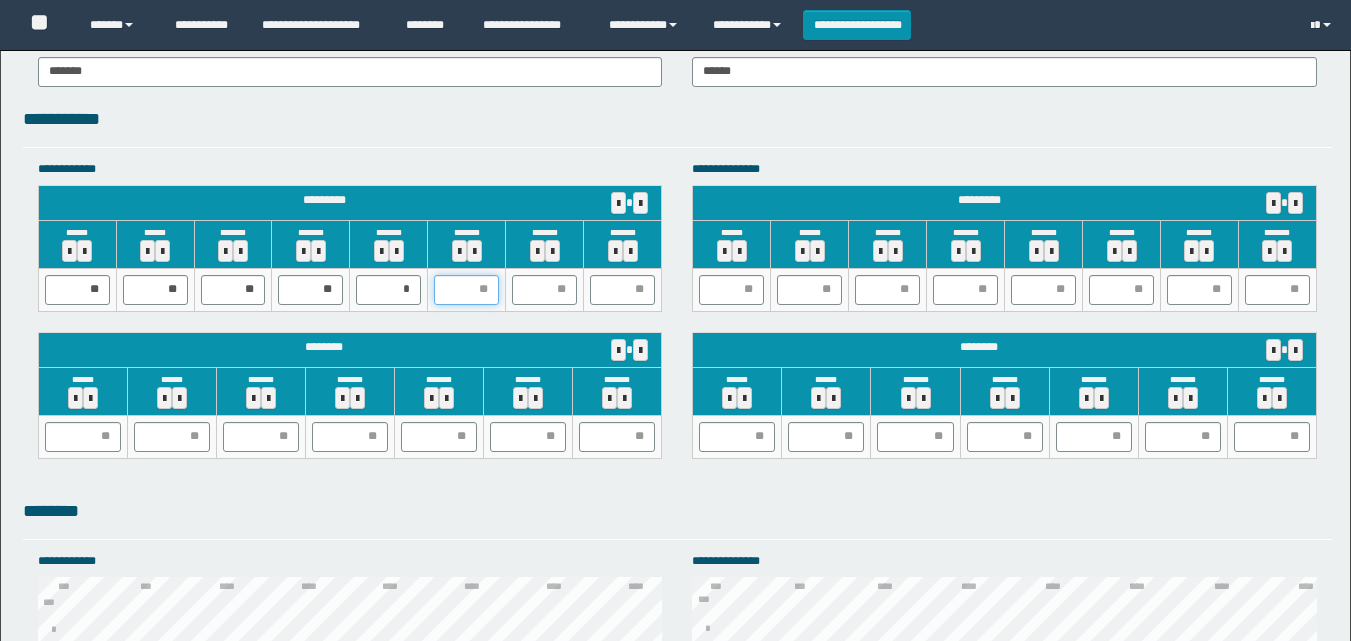 type on "*" 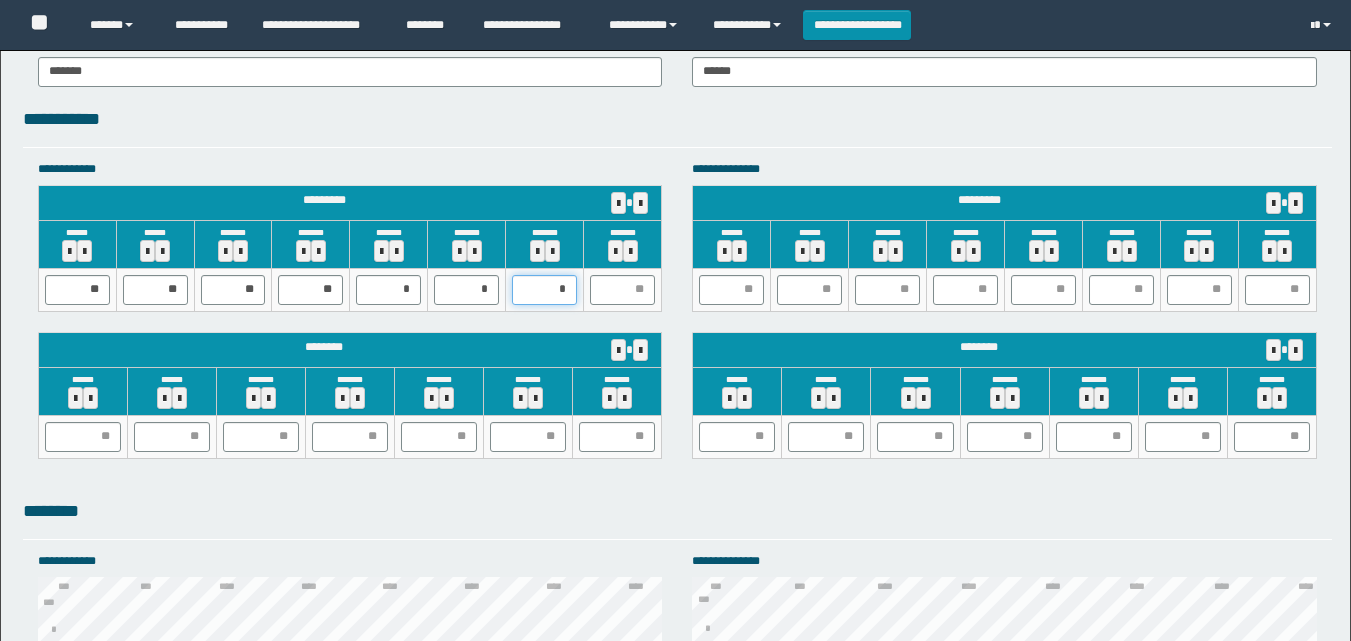type on "**" 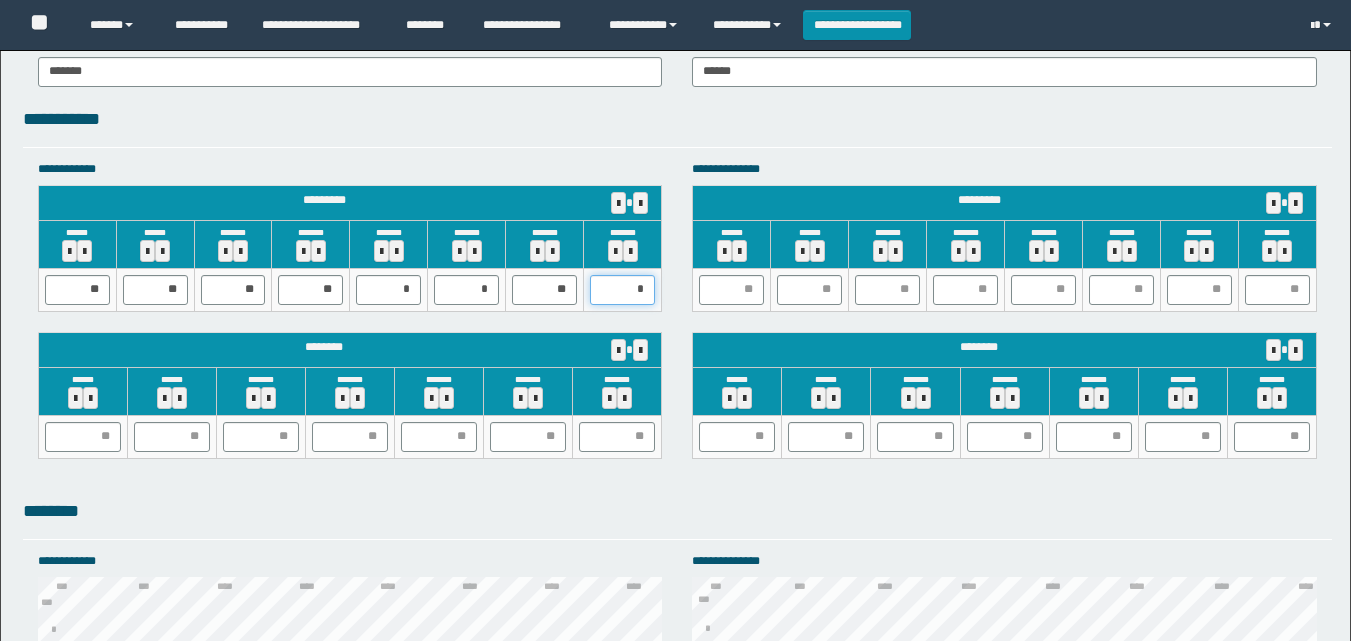 type on "**" 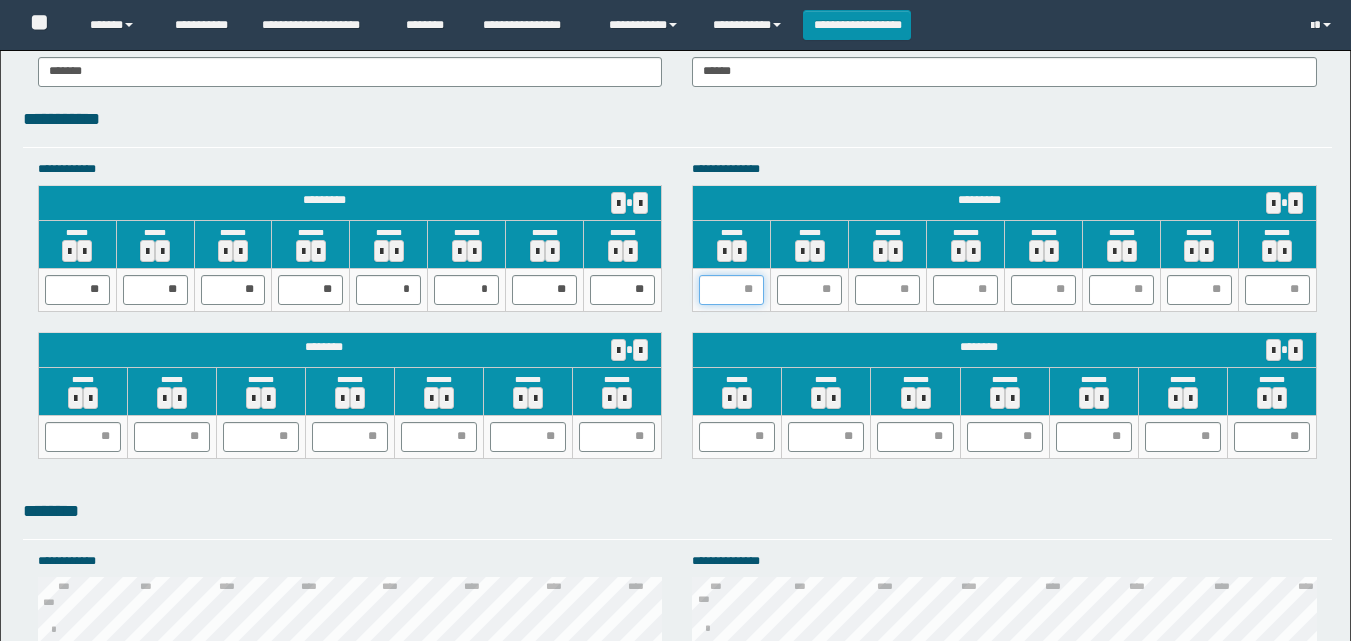click at bounding box center [731, 290] 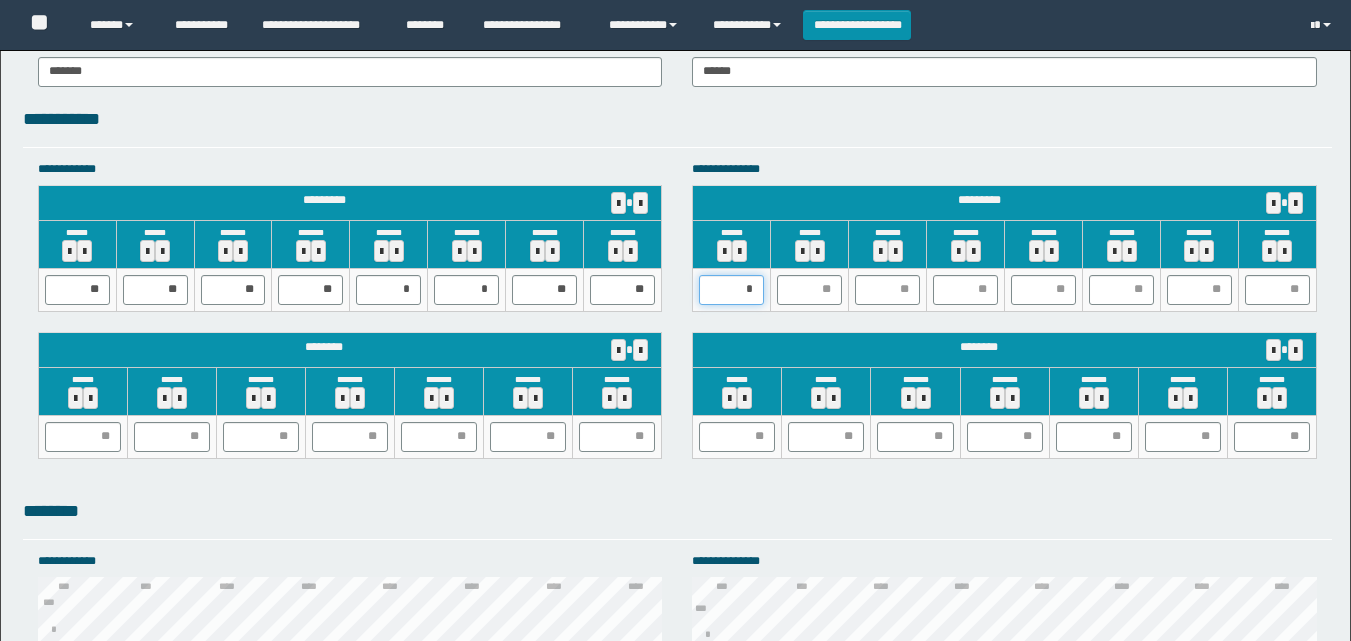 type on "**" 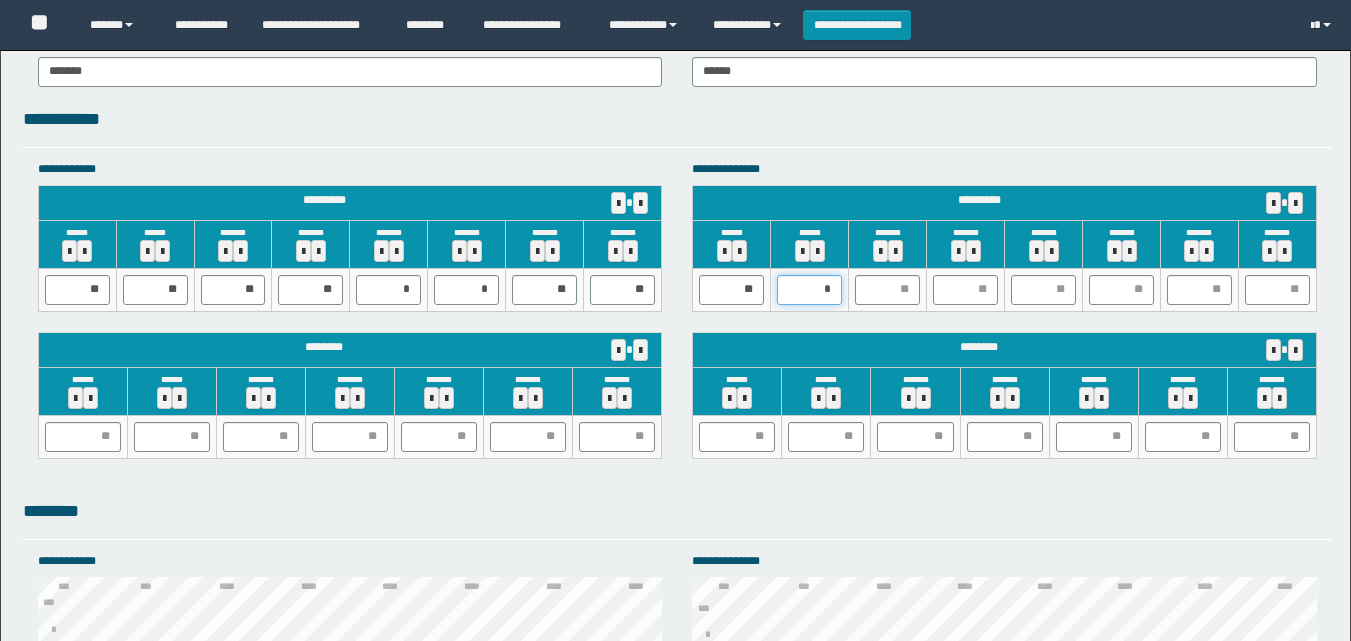 type on "**" 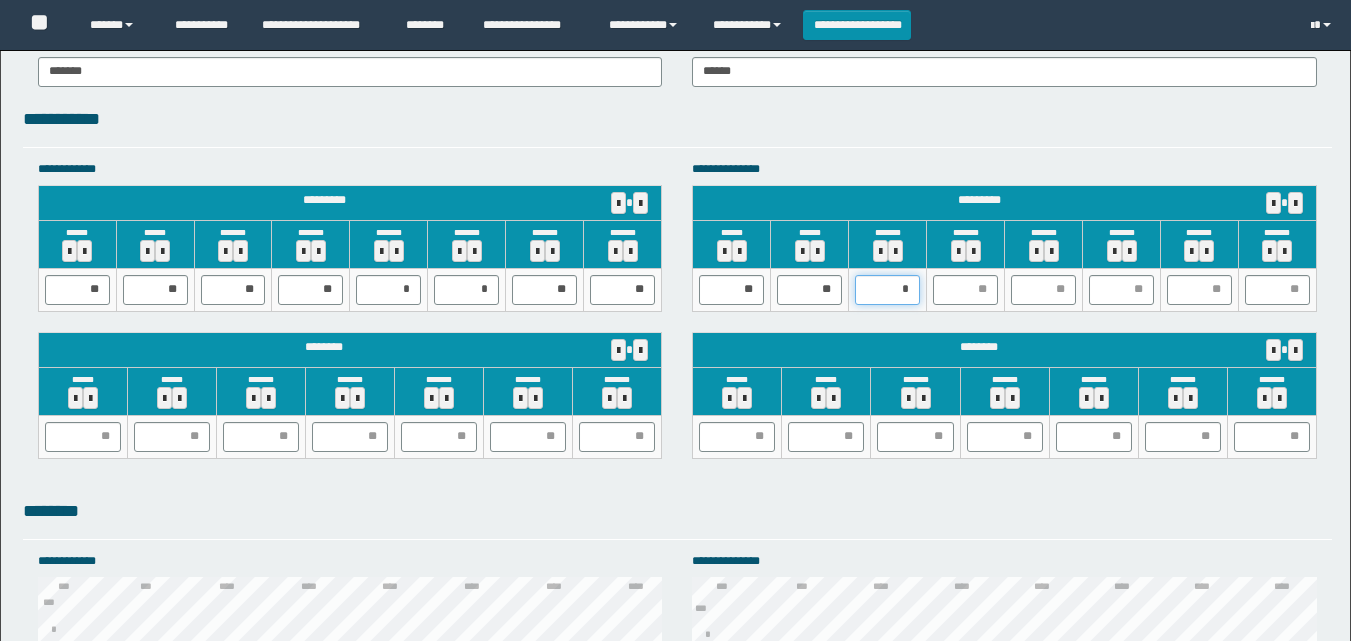 type on "**" 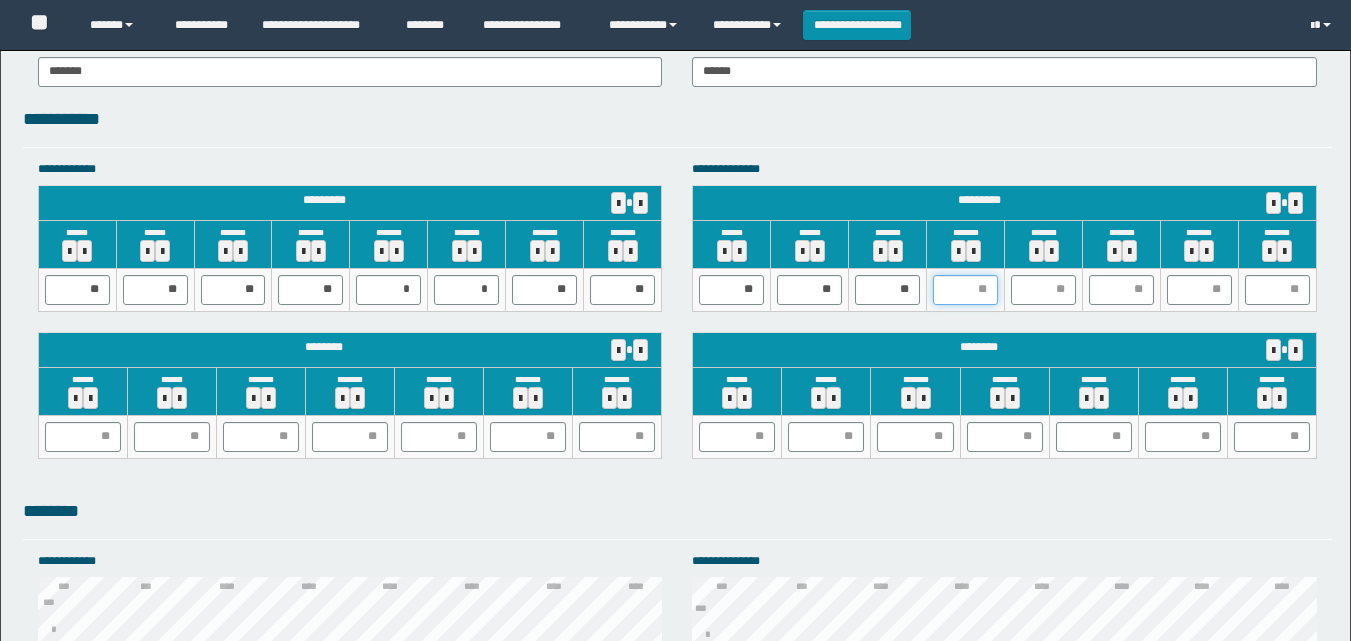 type on "*" 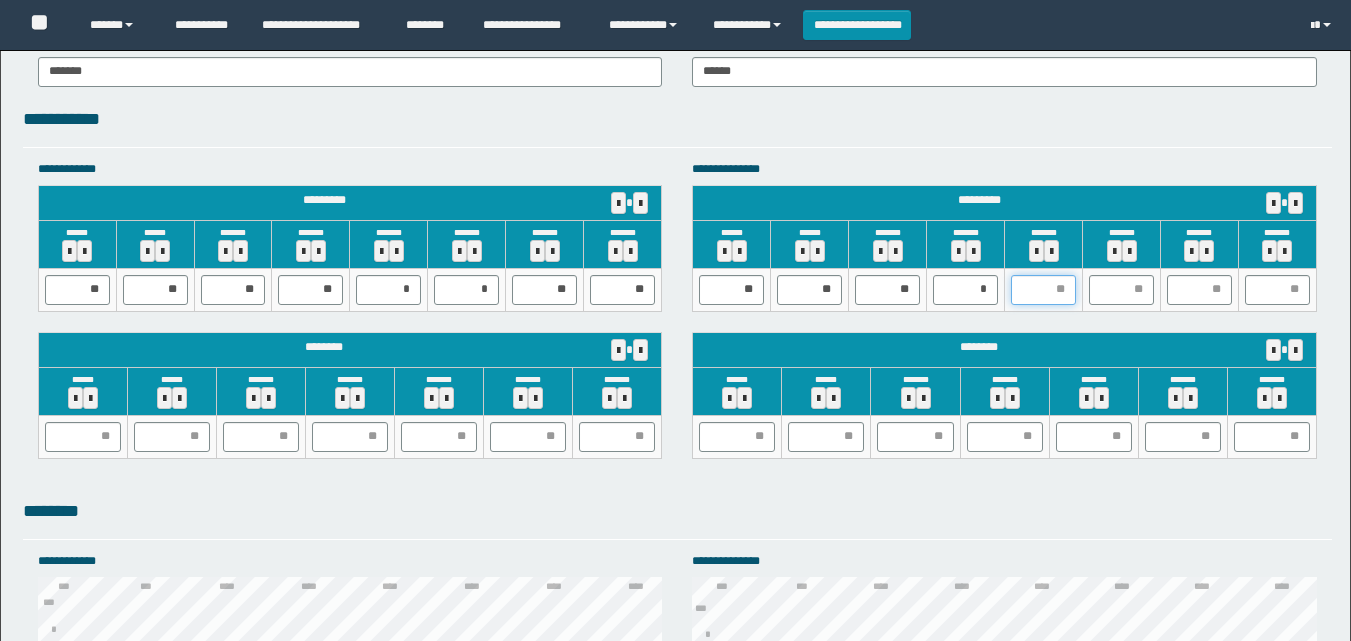 type on "*" 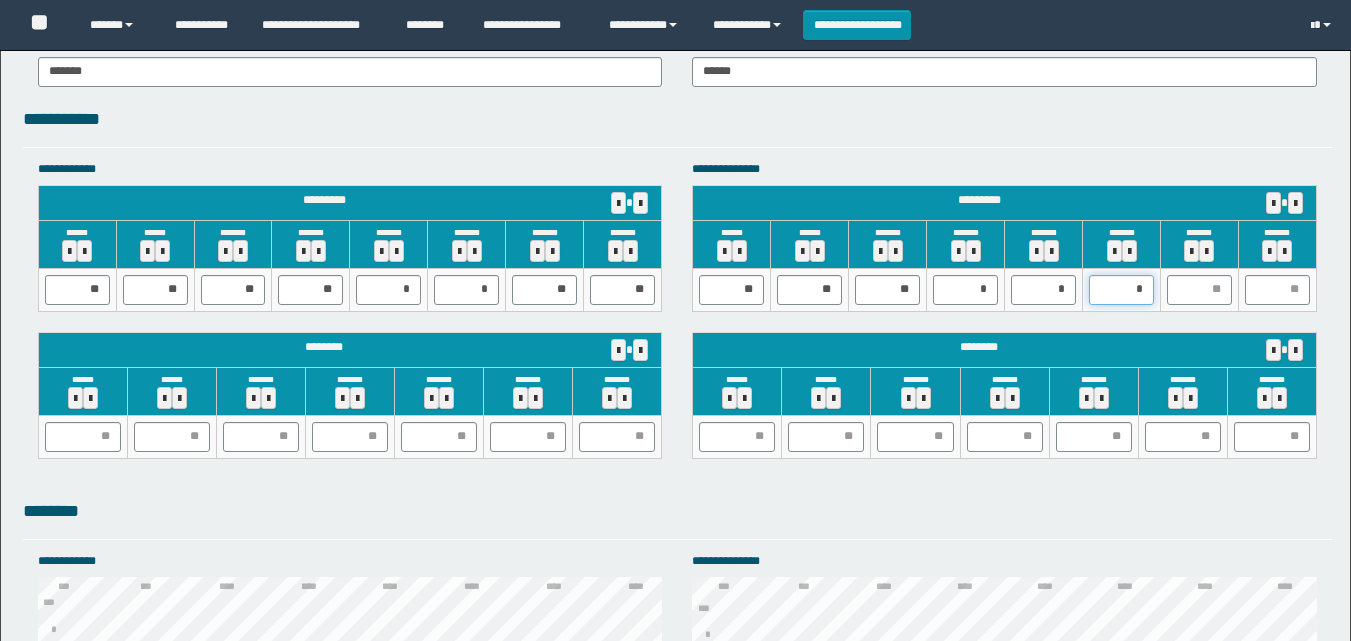 type on "**" 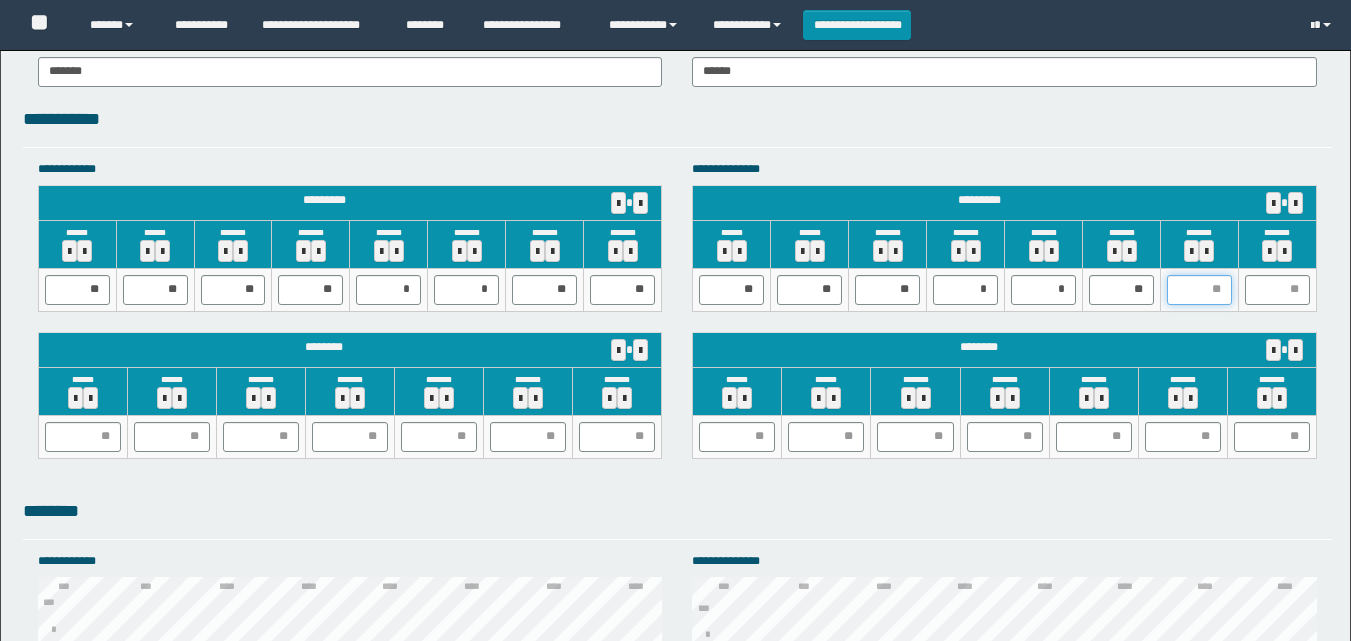 type on "*" 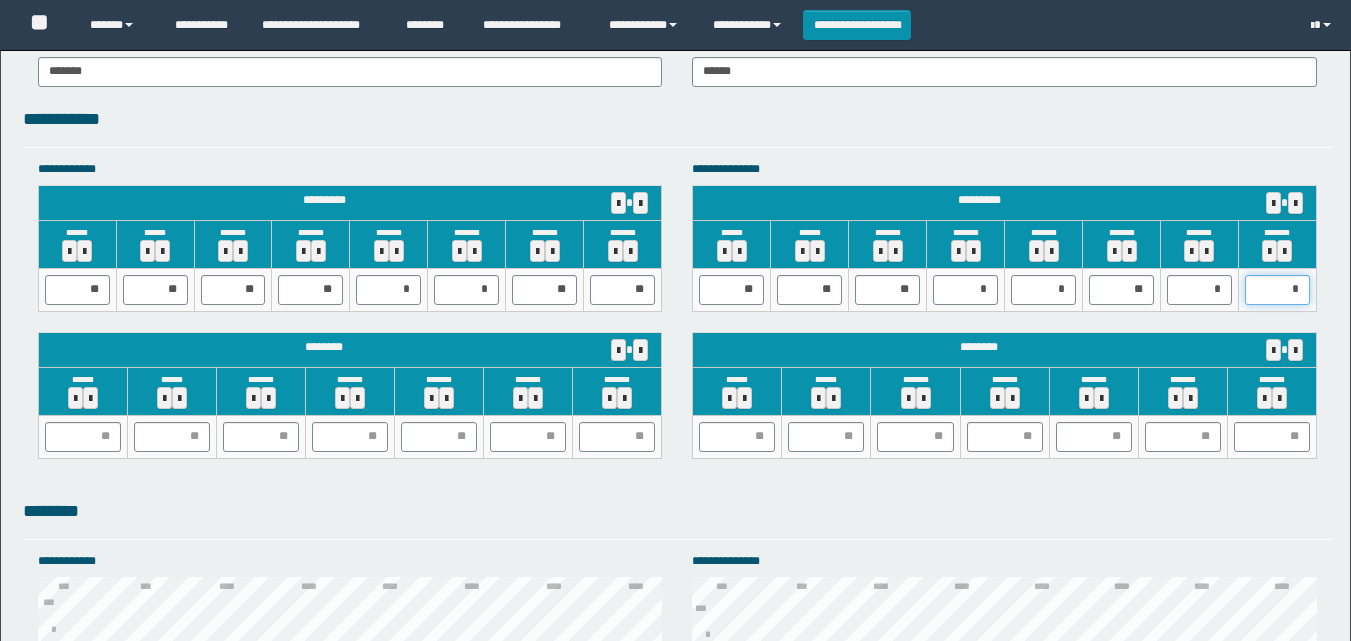 type on "**" 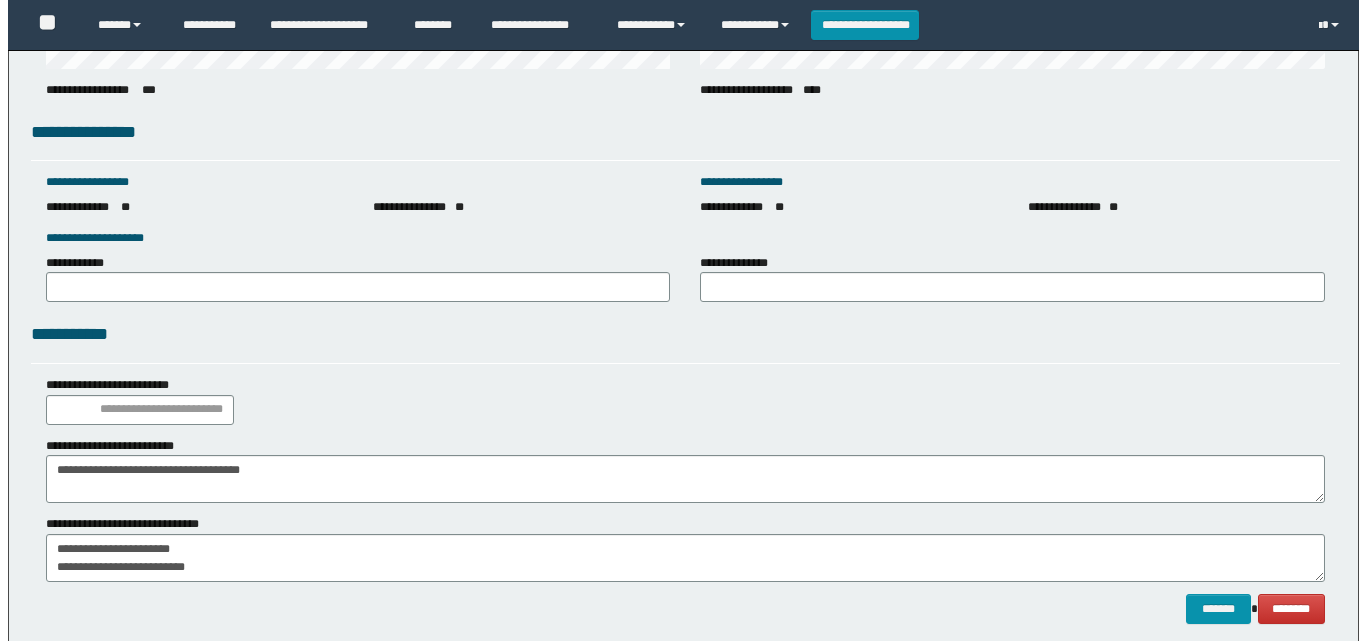 scroll, scrollTop: 2793, scrollLeft: 0, axis: vertical 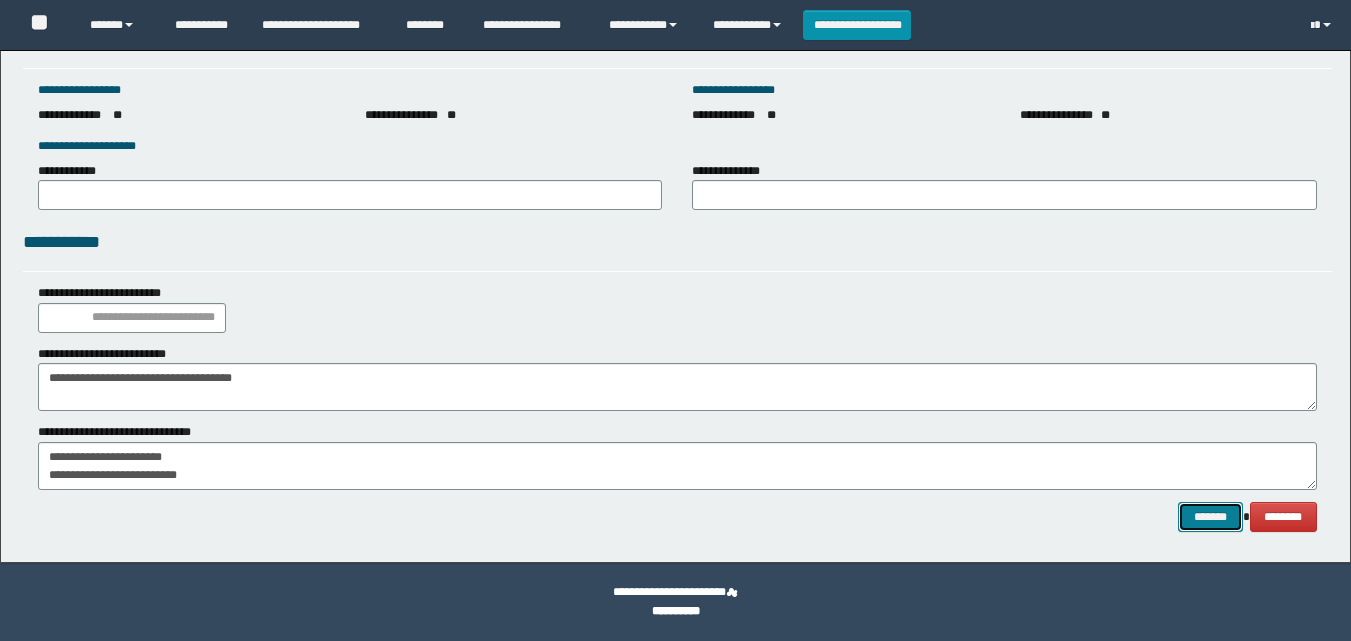 click on "*******" at bounding box center (1210, 517) 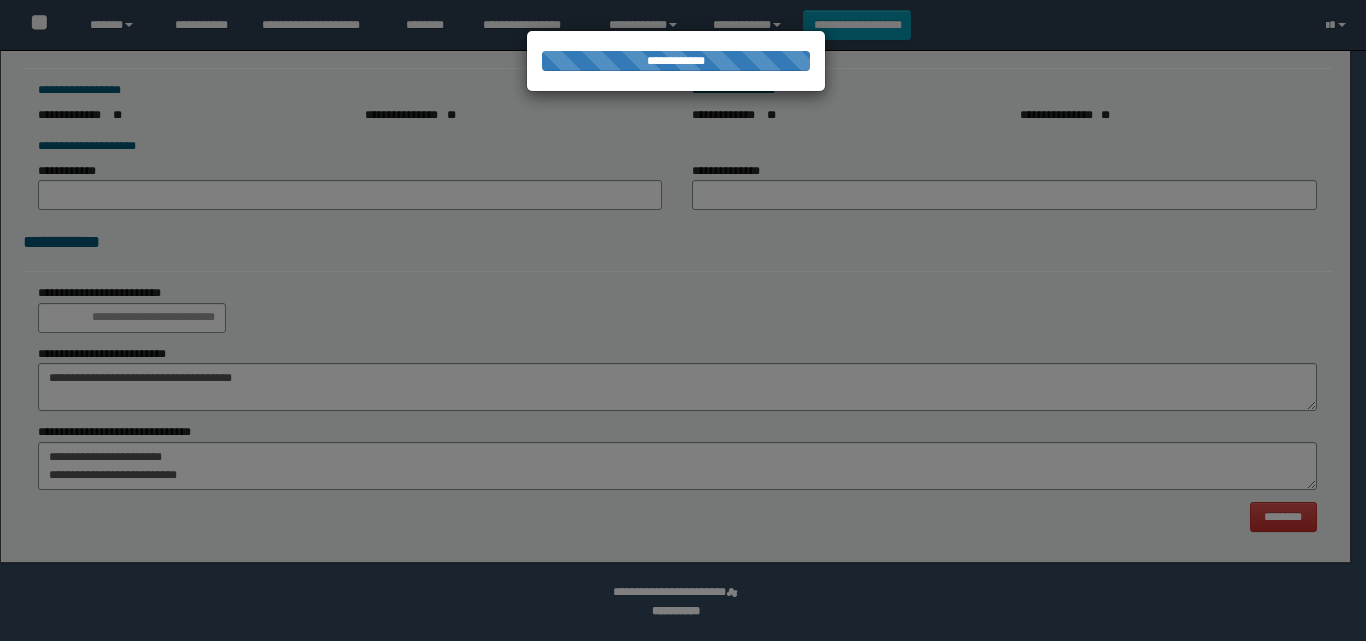 scroll, scrollTop: 0, scrollLeft: 0, axis: both 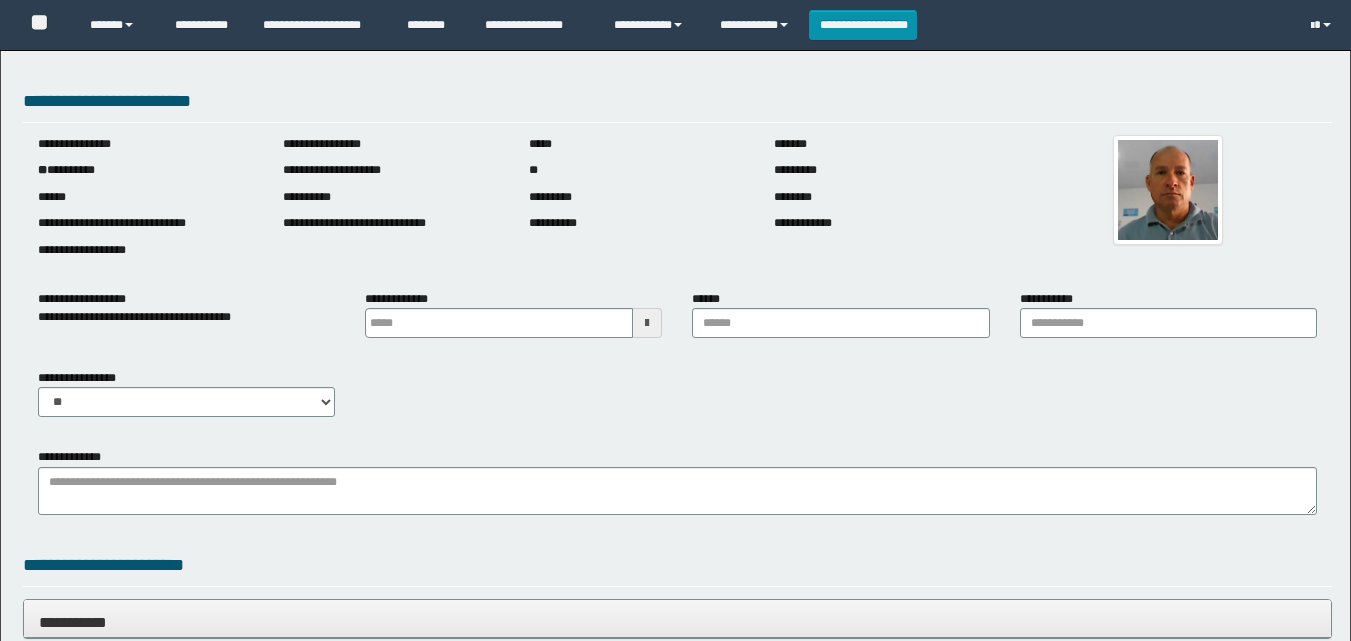 type 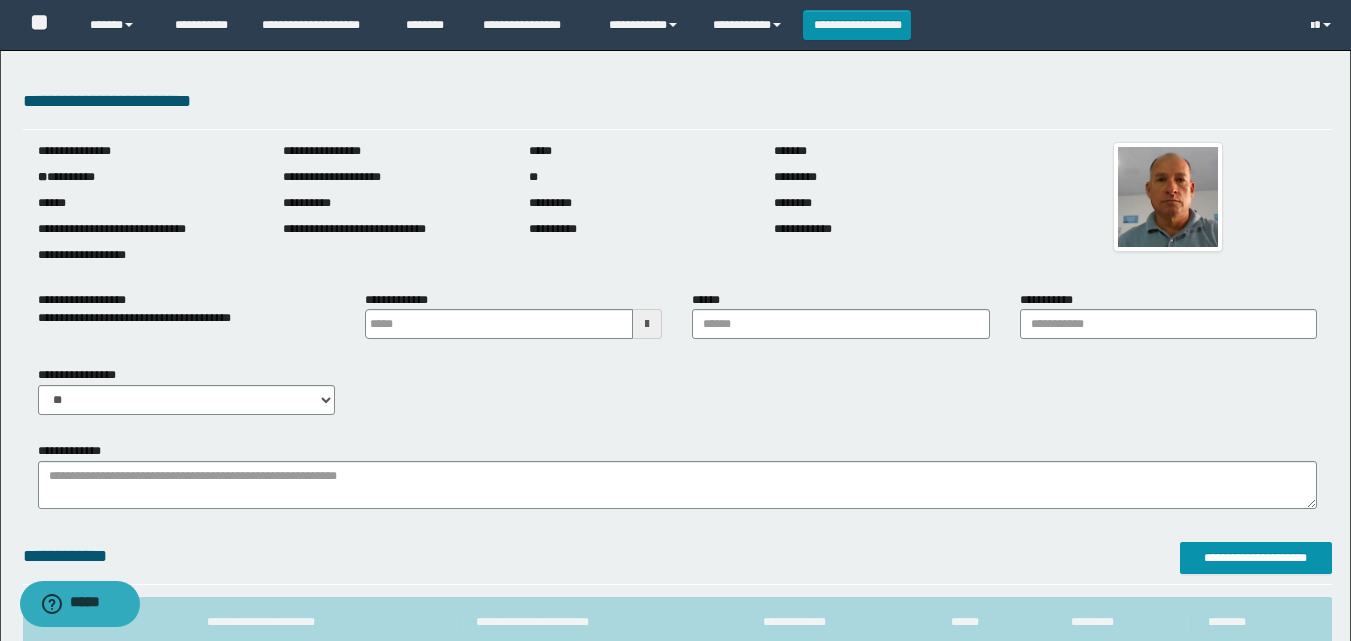 scroll, scrollTop: 0, scrollLeft: 0, axis: both 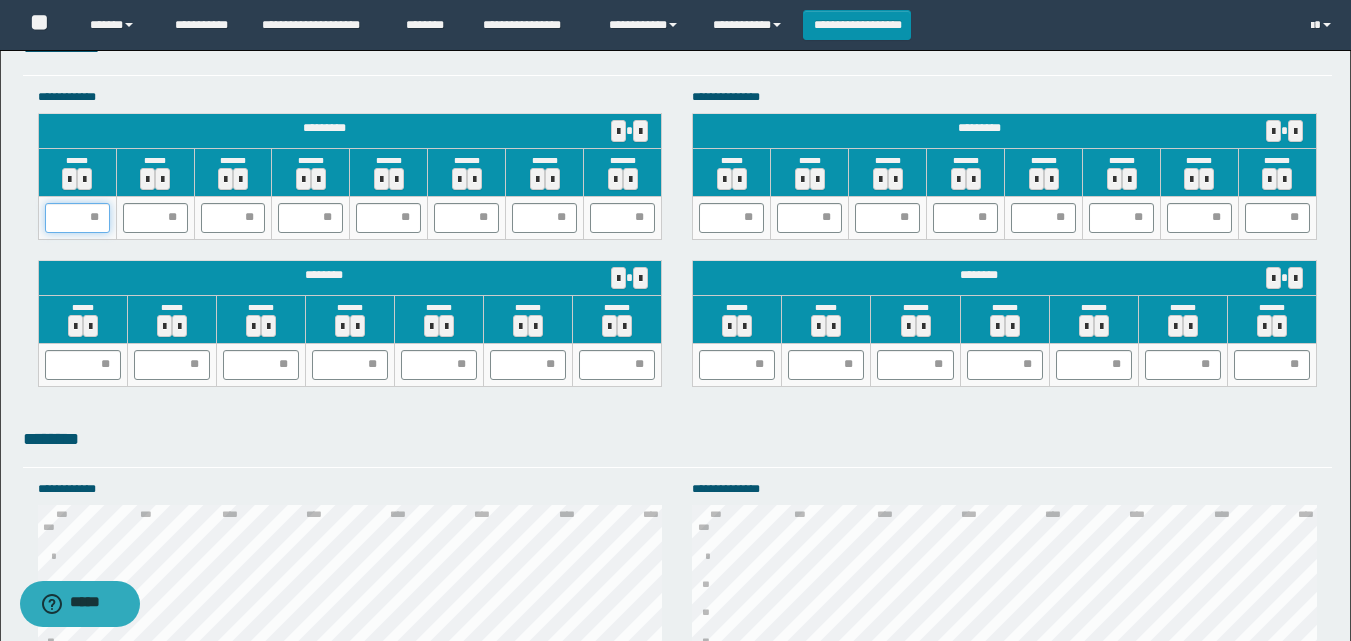 click at bounding box center [77, 218] 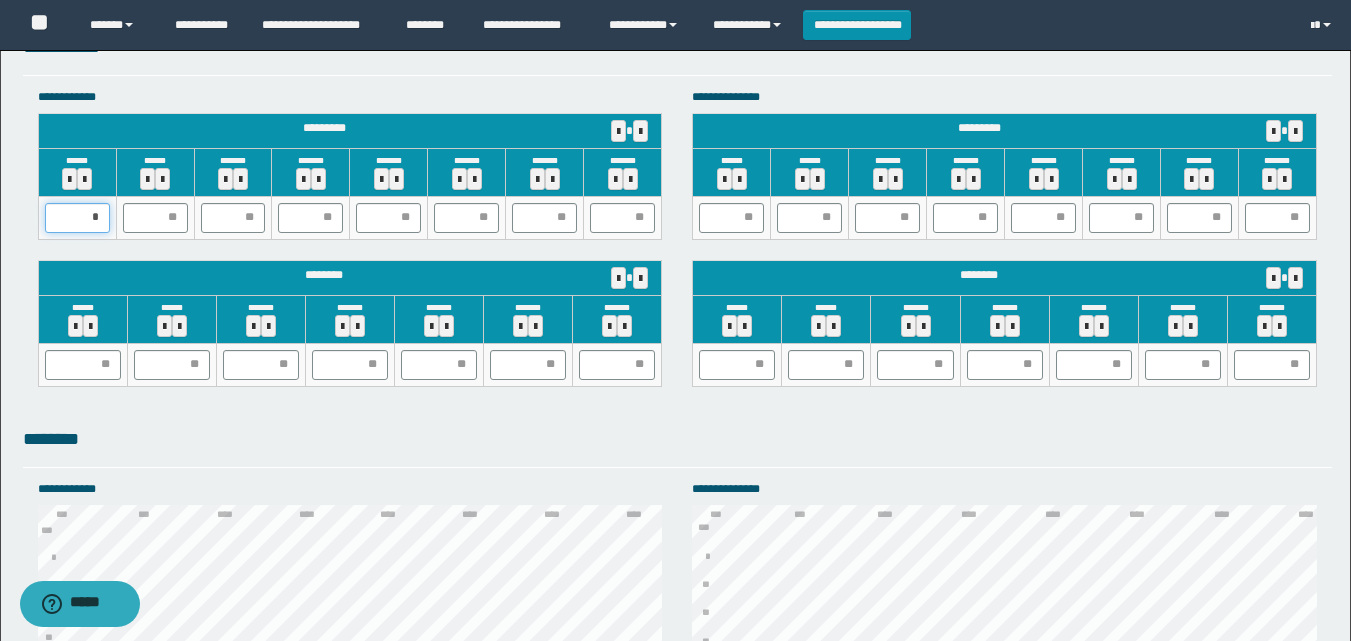 type on "**" 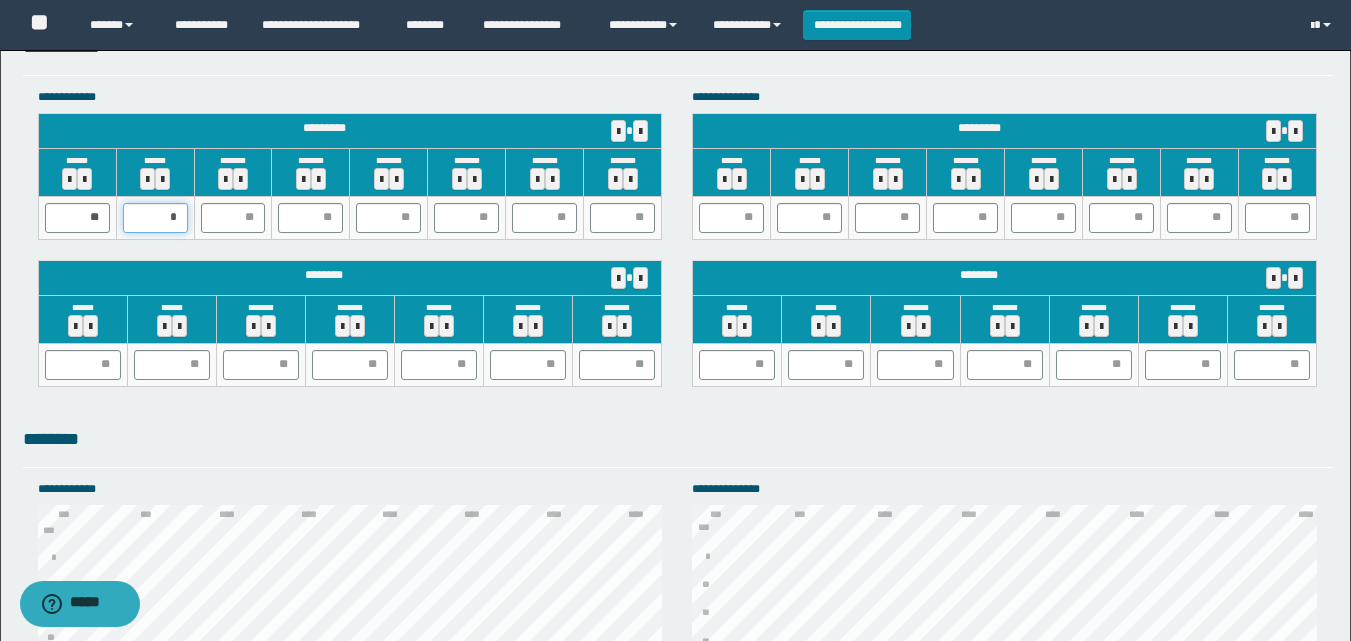 type on "**" 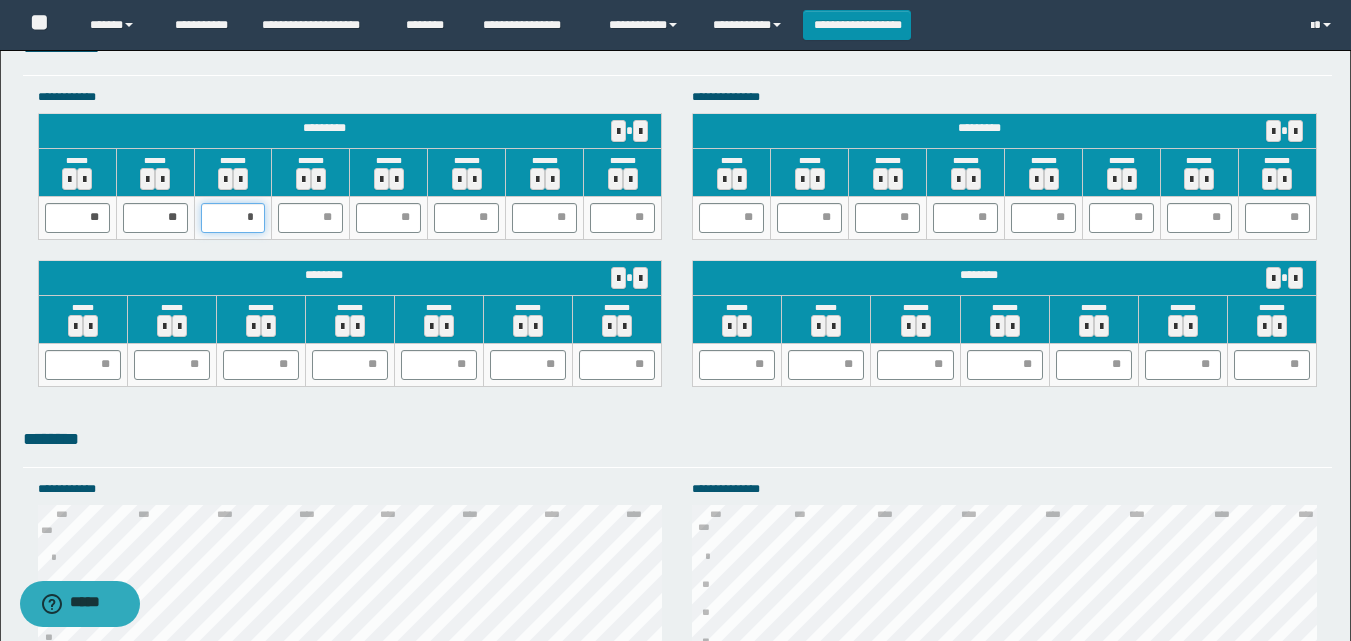 type on "**" 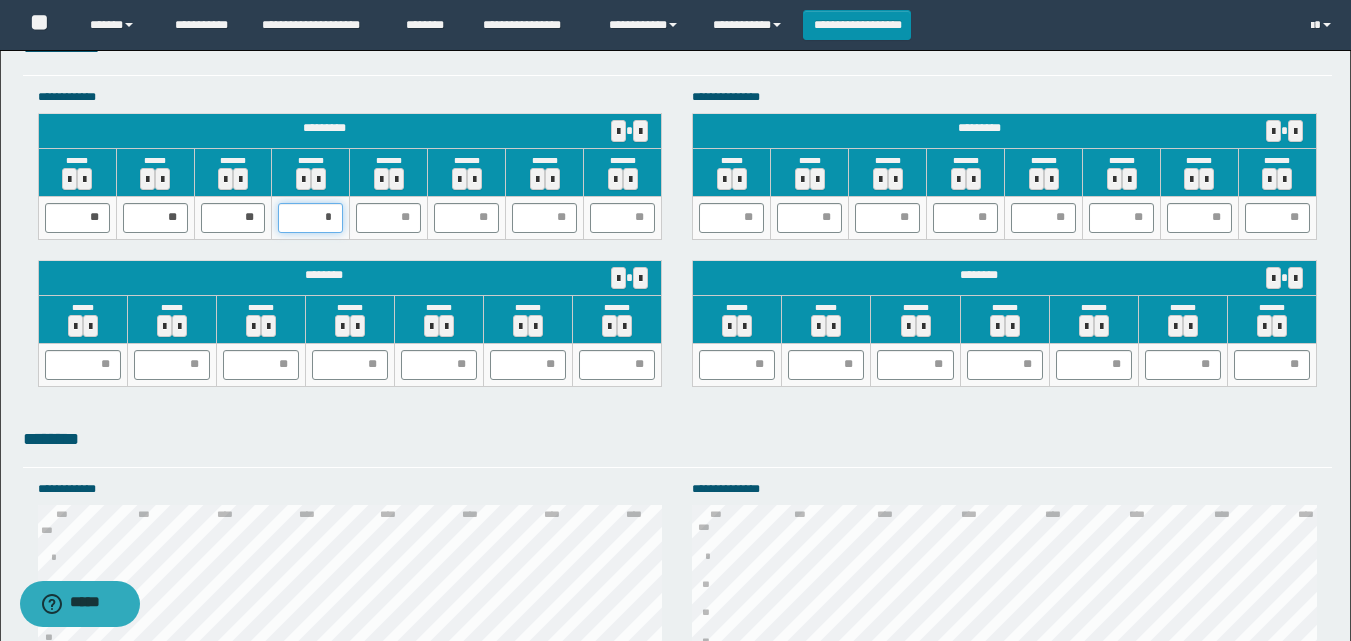type on "**" 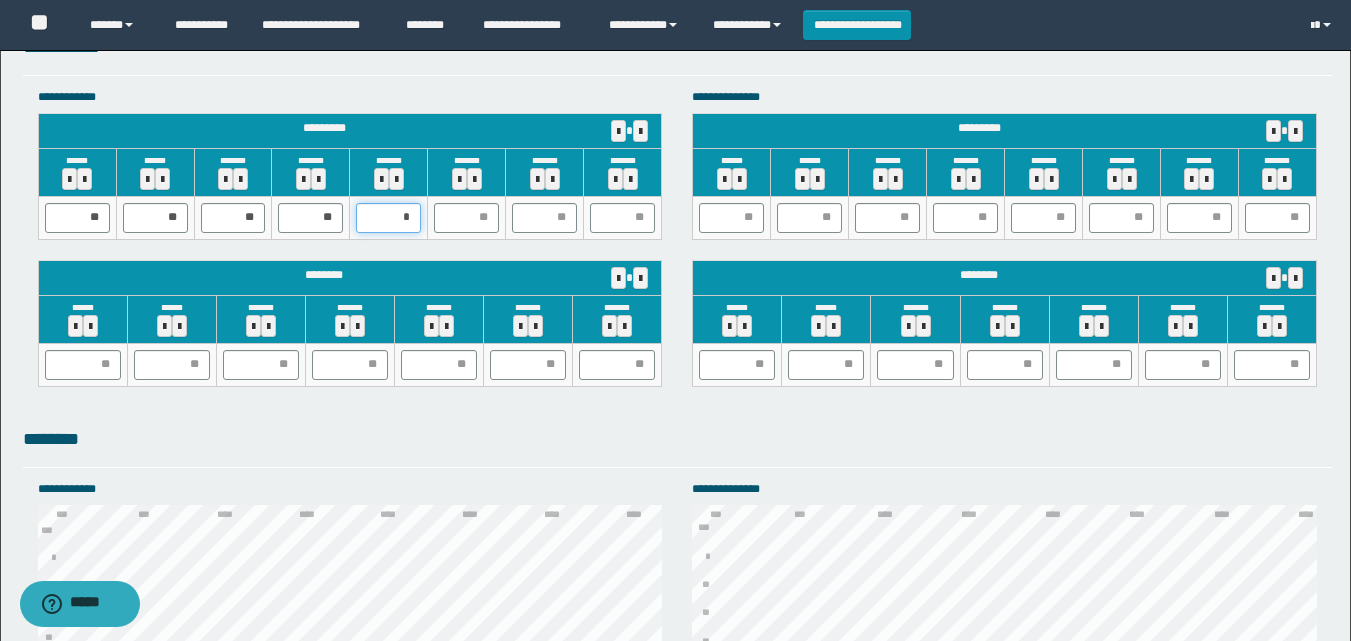 type on "**" 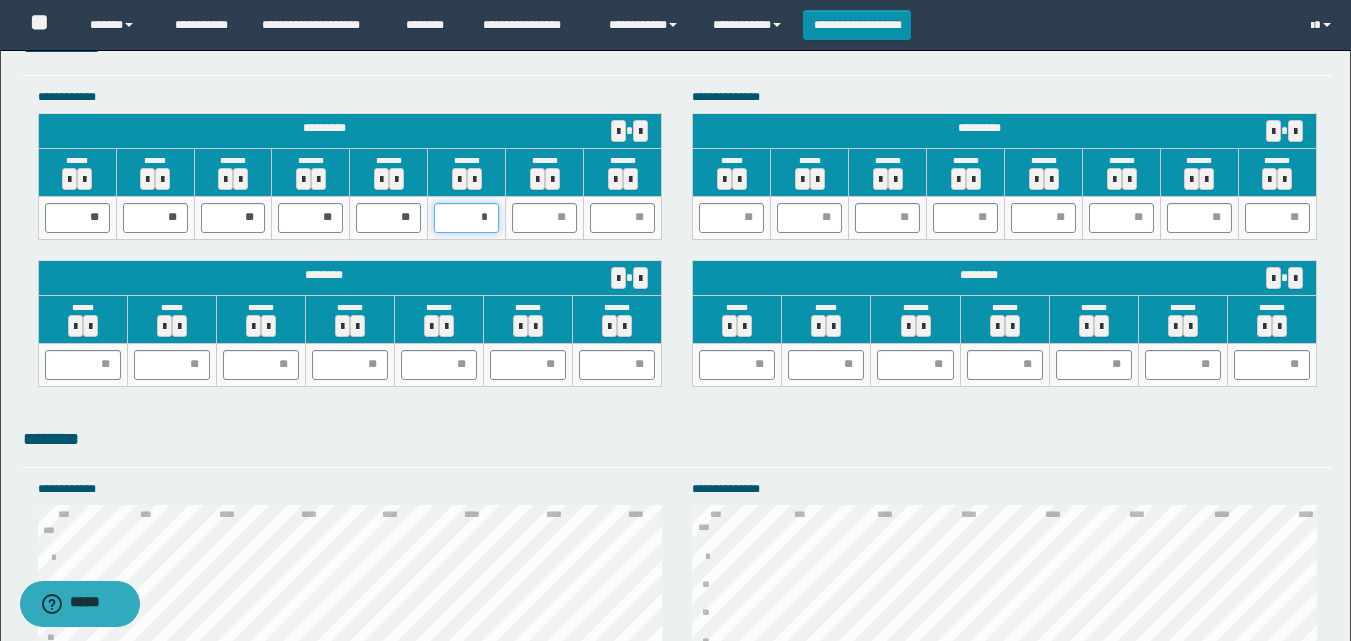 type on "**" 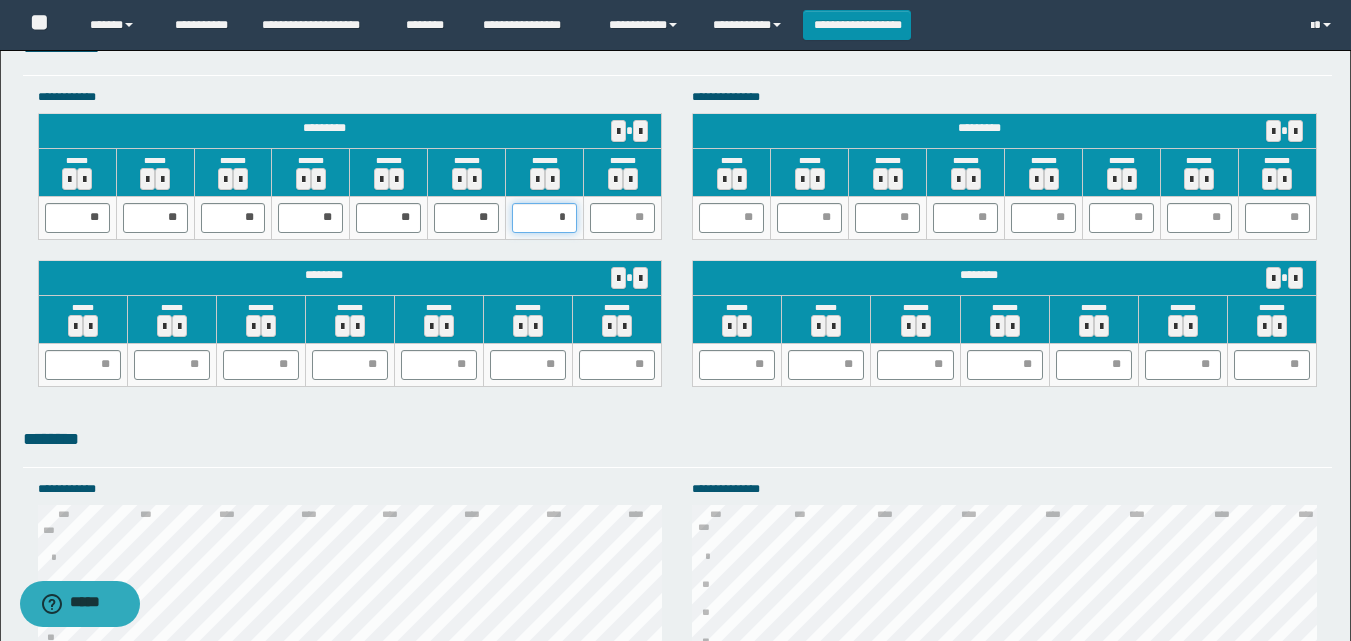 type on "**" 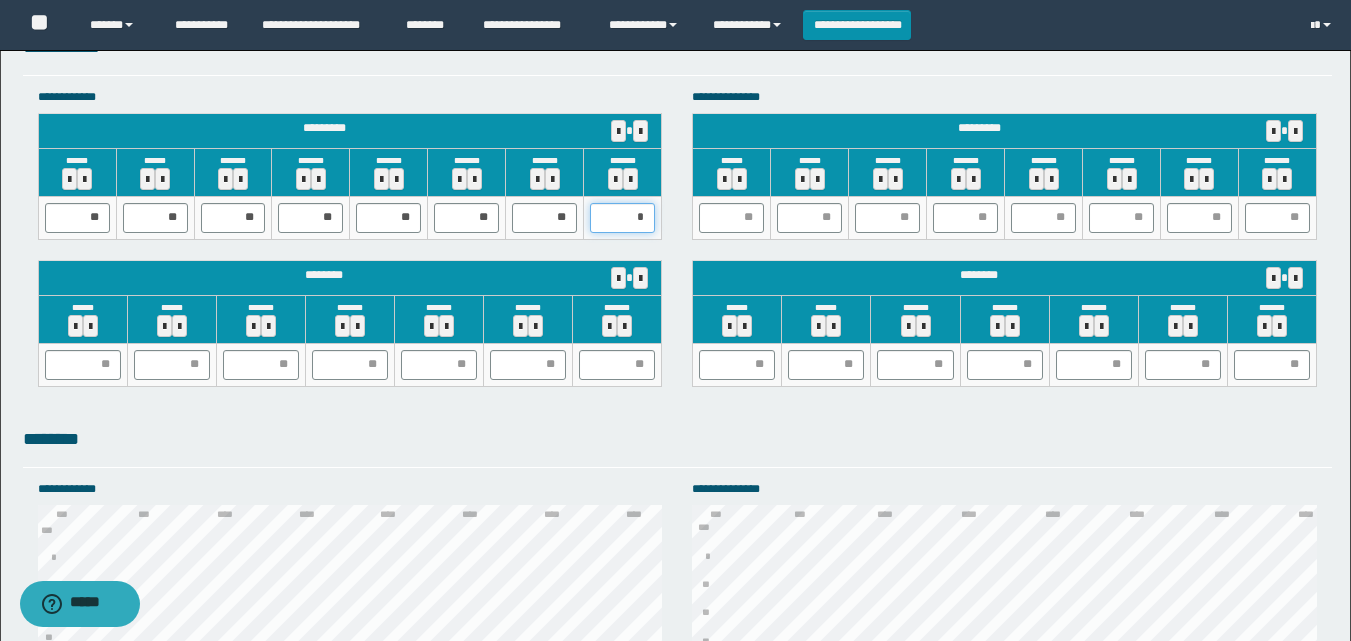 type on "**" 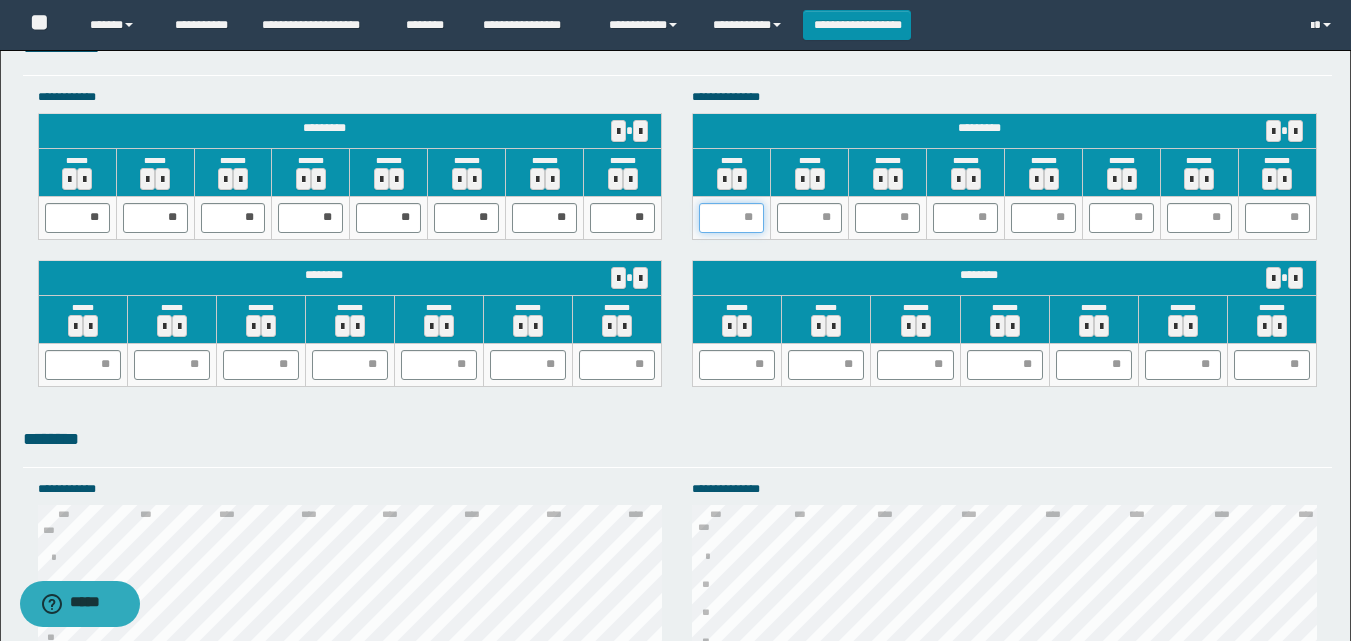 click at bounding box center (731, 218) 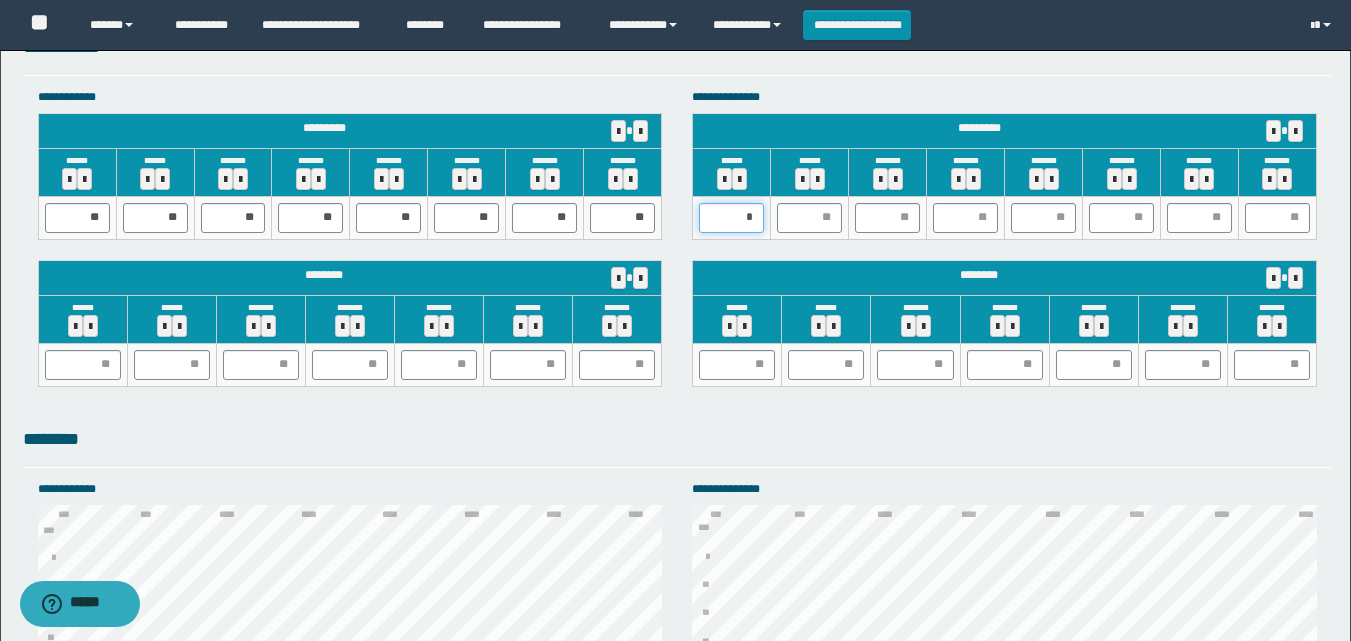 type on "**" 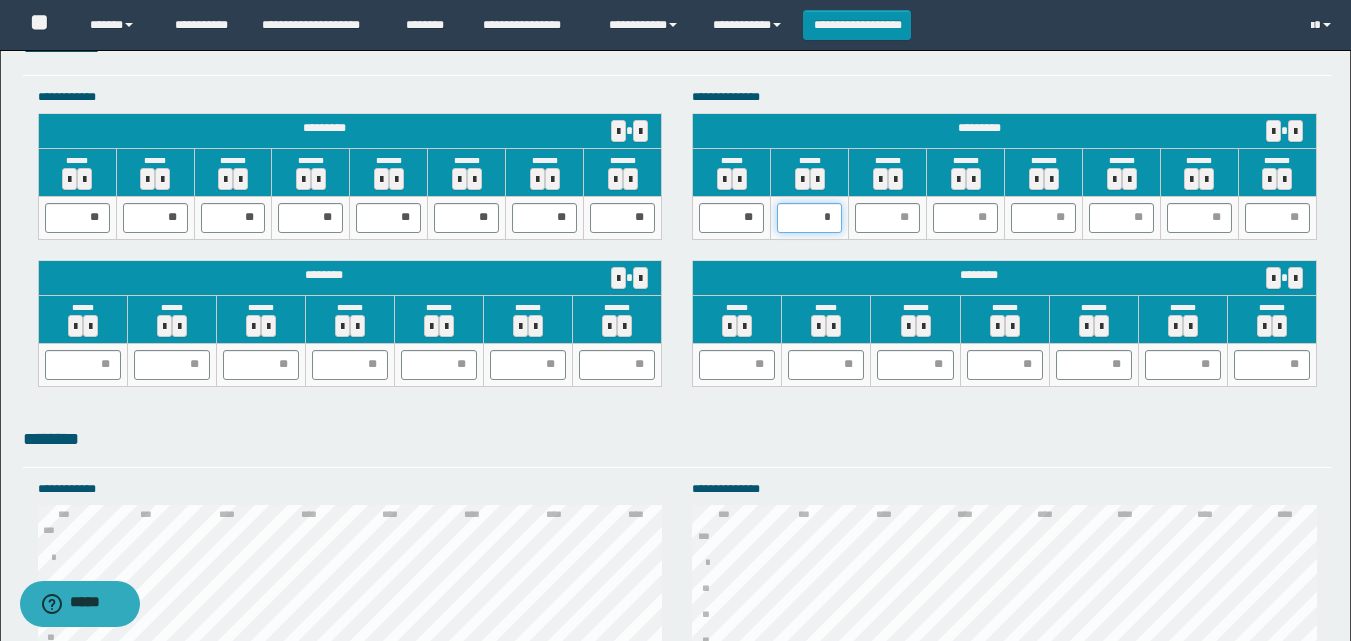 type on "**" 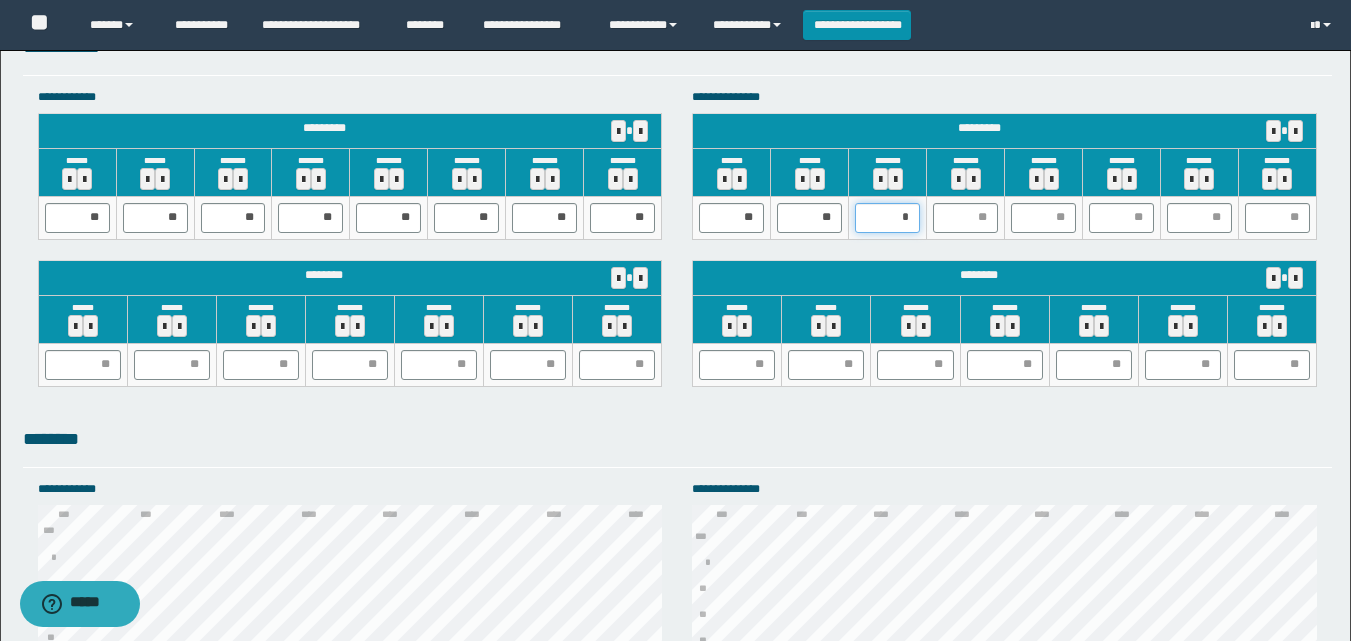 type on "**" 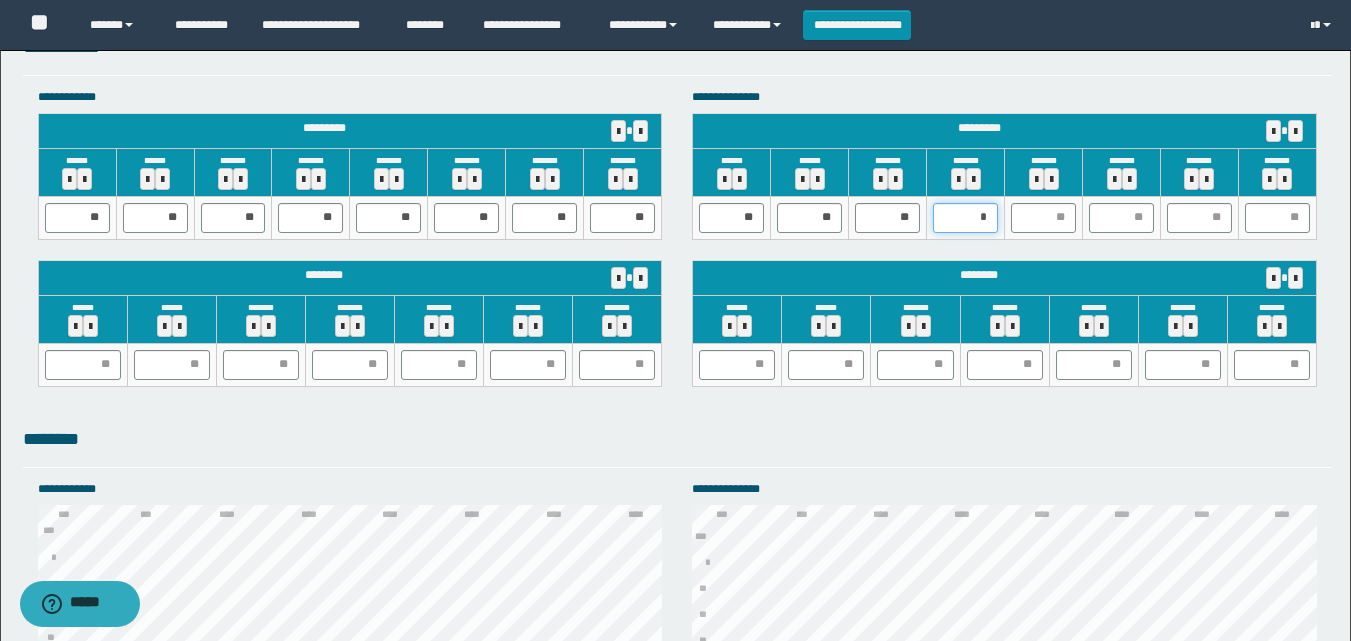 type on "**" 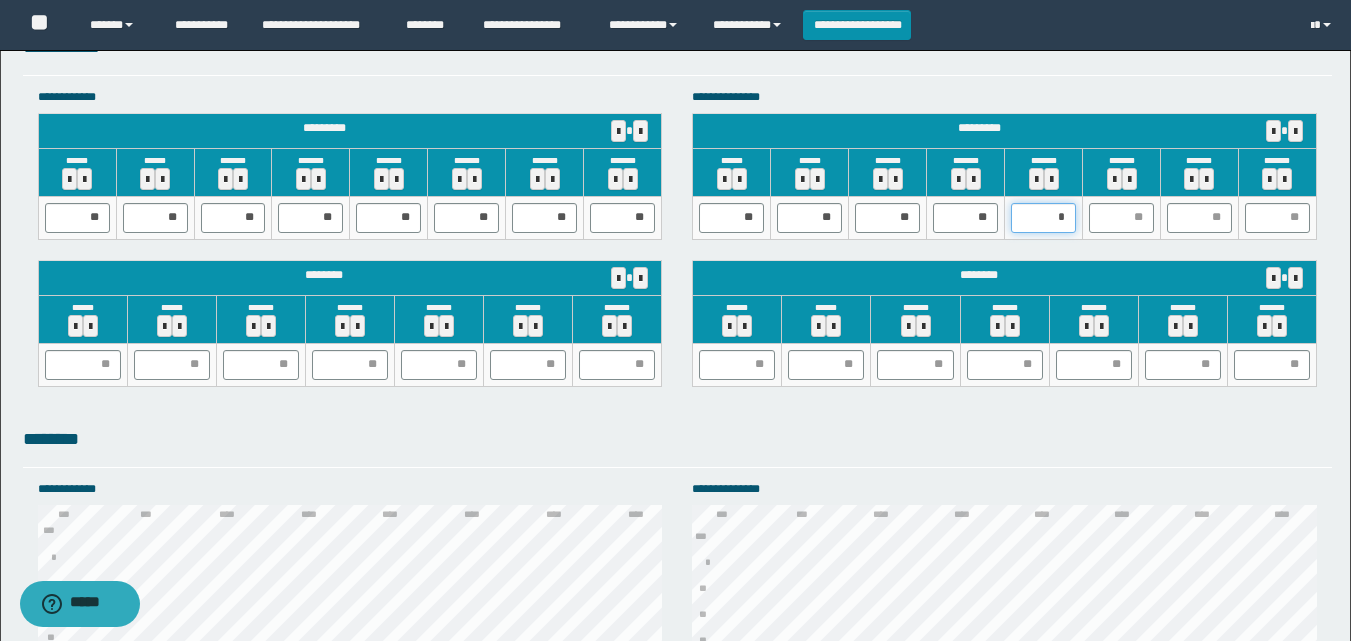 type on "**" 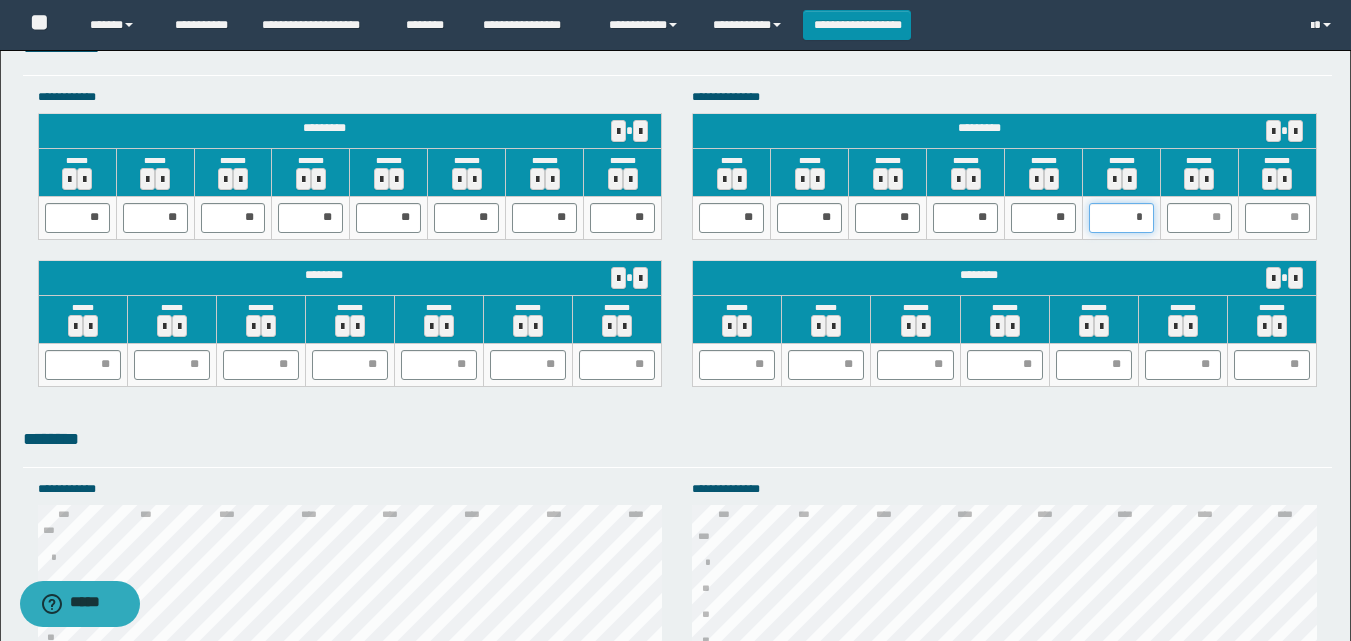 type on "**" 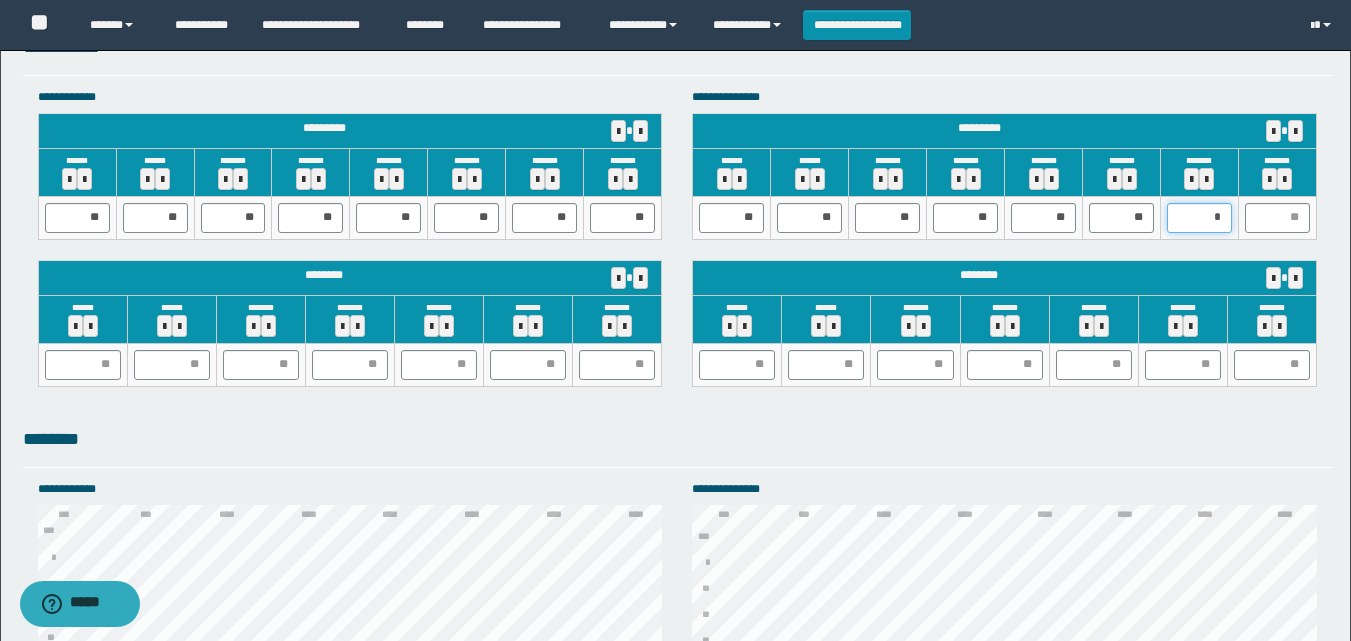 type on "**" 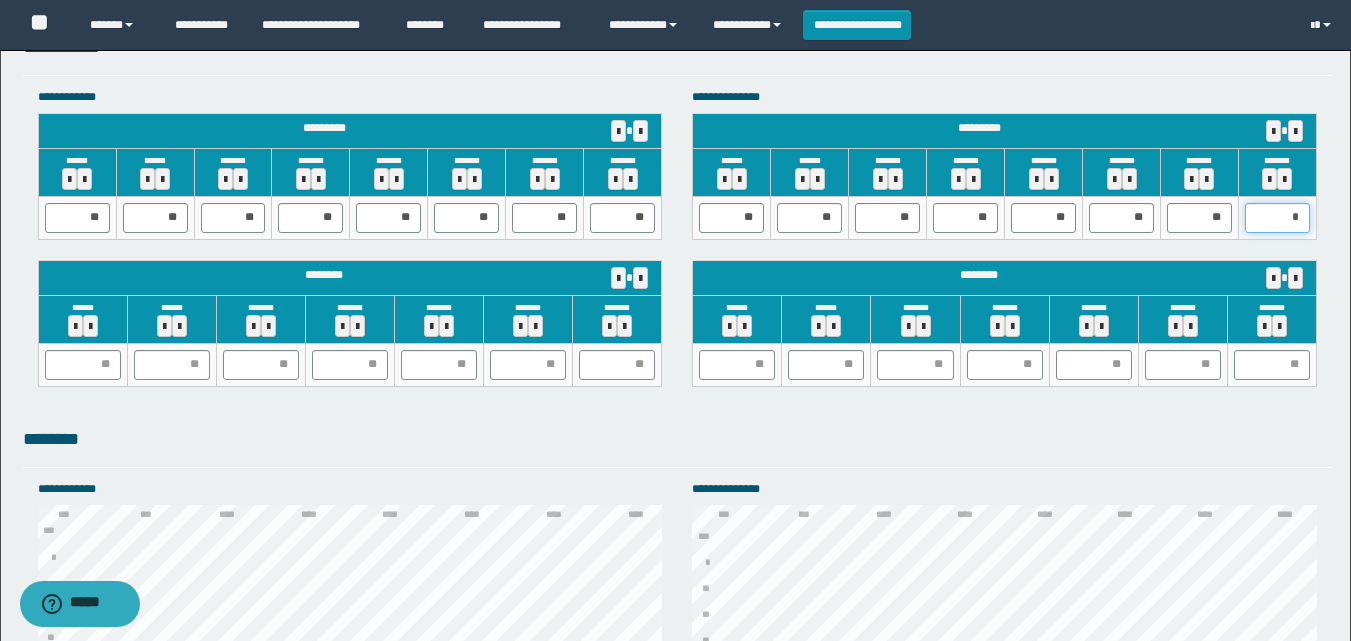type on "**" 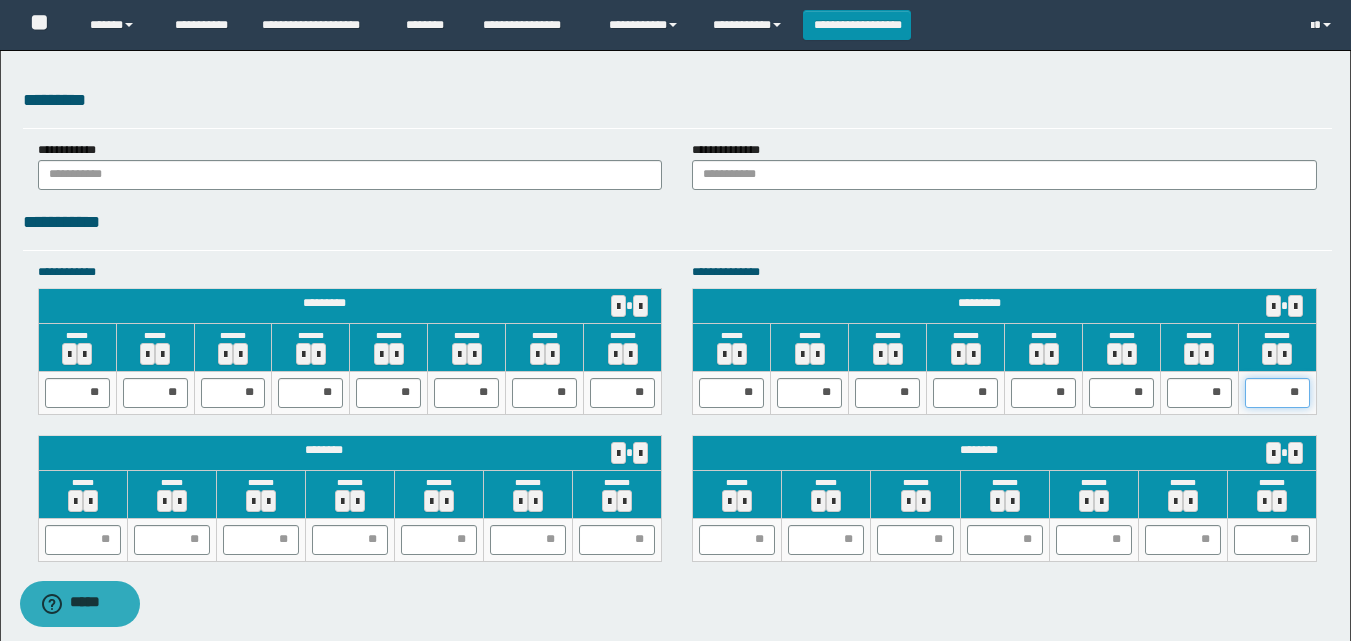 scroll, scrollTop: 1500, scrollLeft: 0, axis: vertical 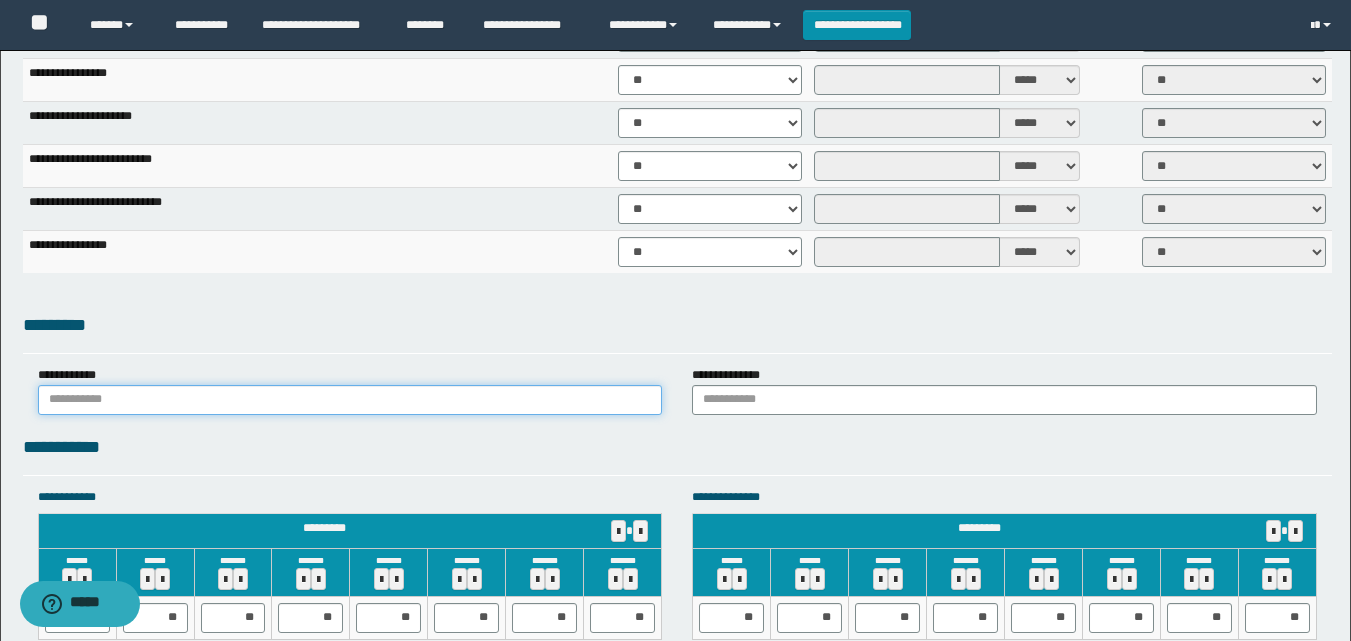 click at bounding box center [350, 400] 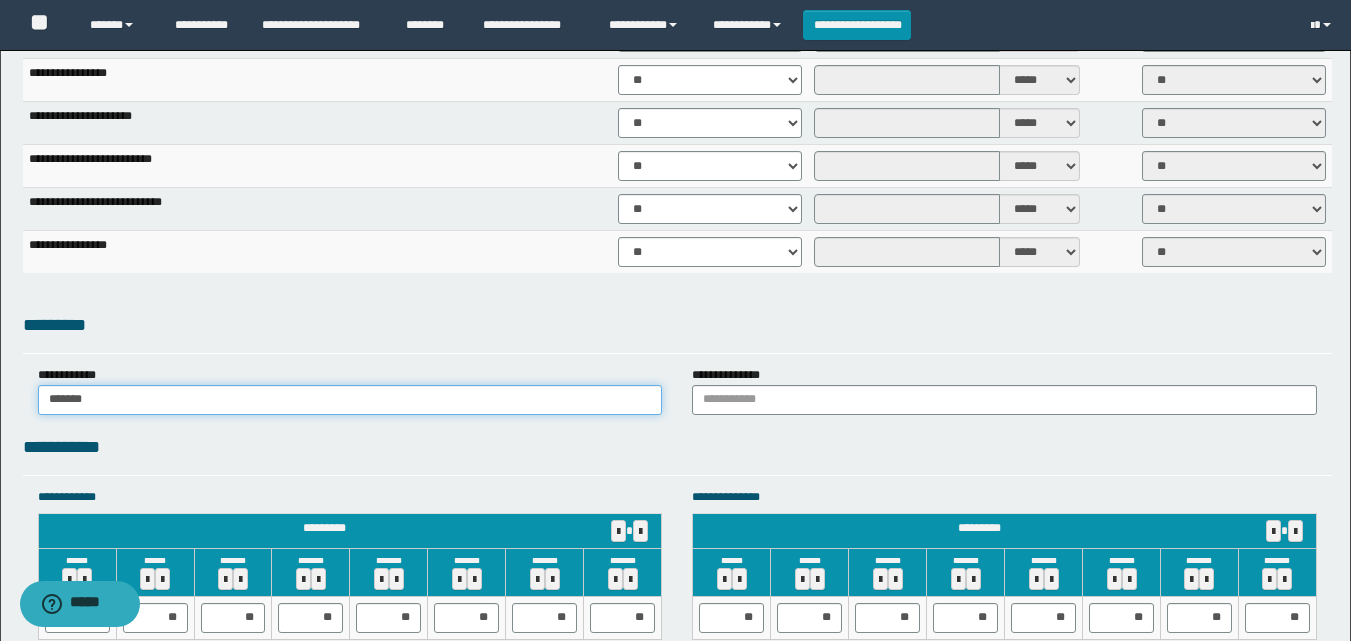 type on "******" 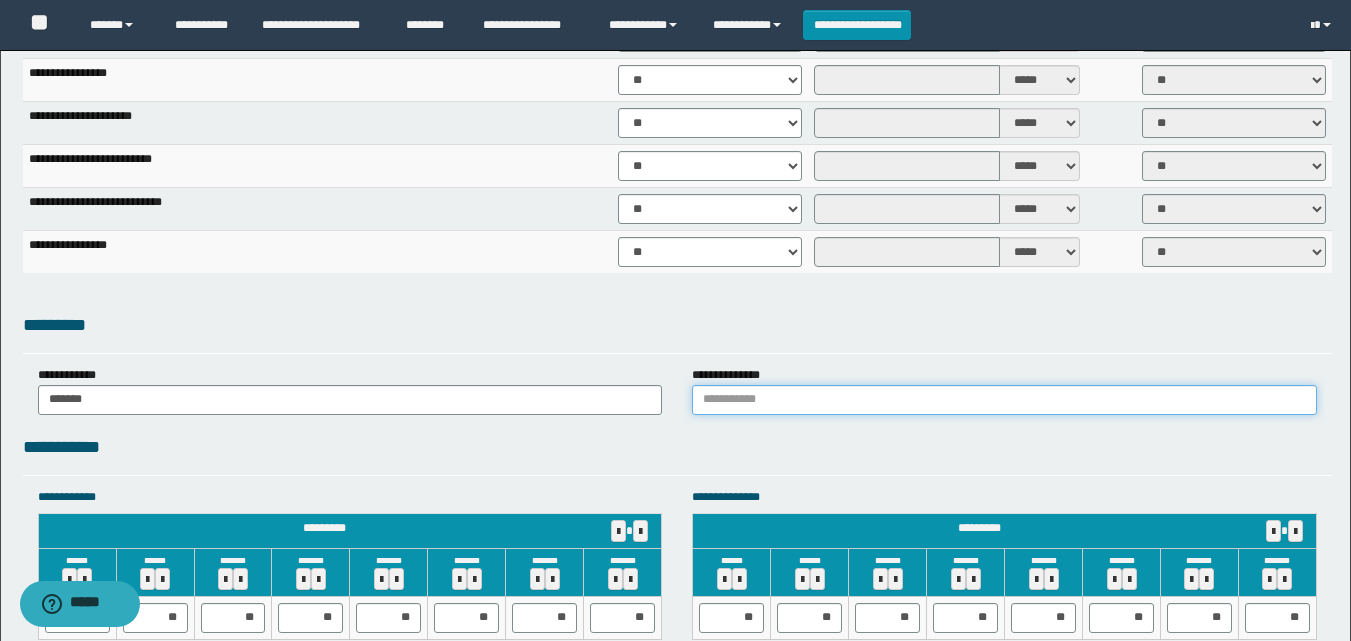click at bounding box center [1004, 400] 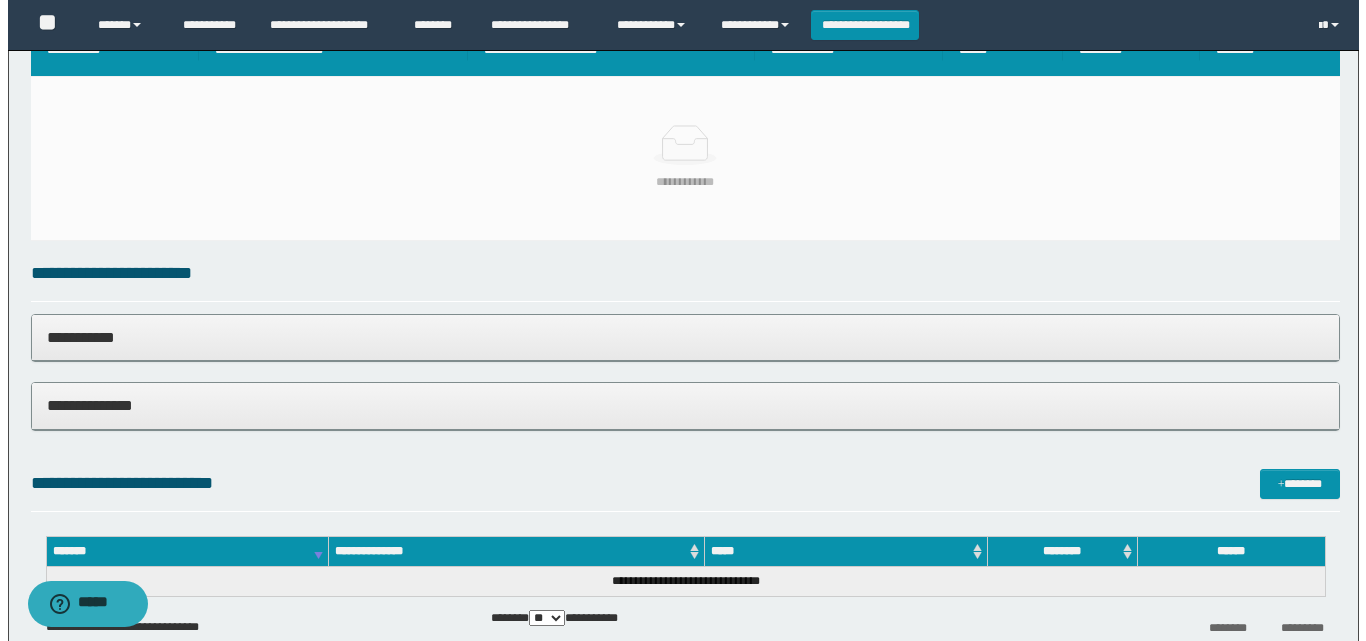 scroll, scrollTop: 400, scrollLeft: 0, axis: vertical 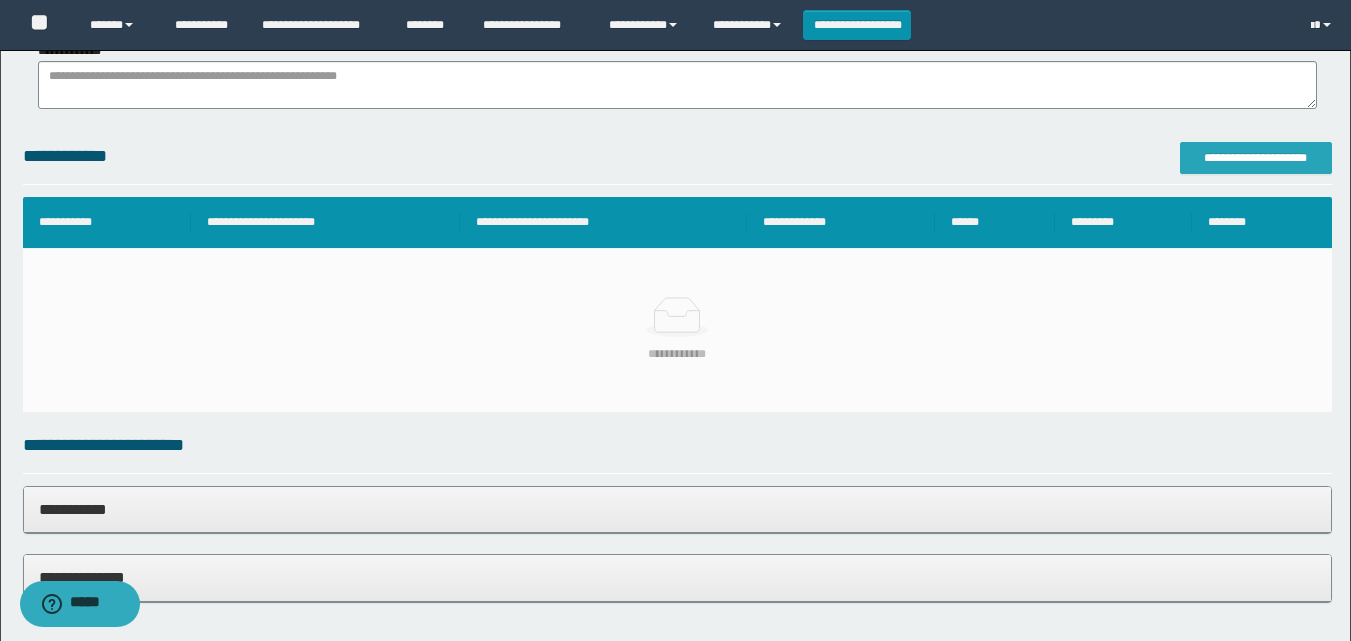 click on "**********" at bounding box center [1256, 158] 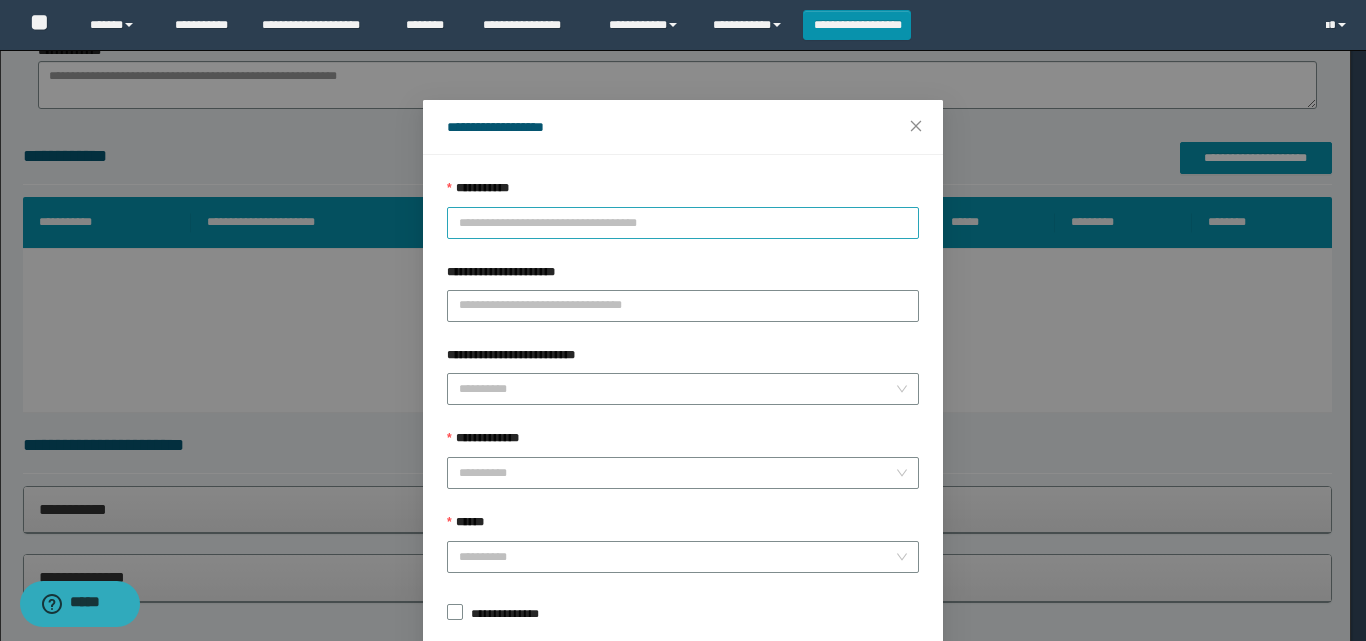 click on "**********" at bounding box center [683, 223] 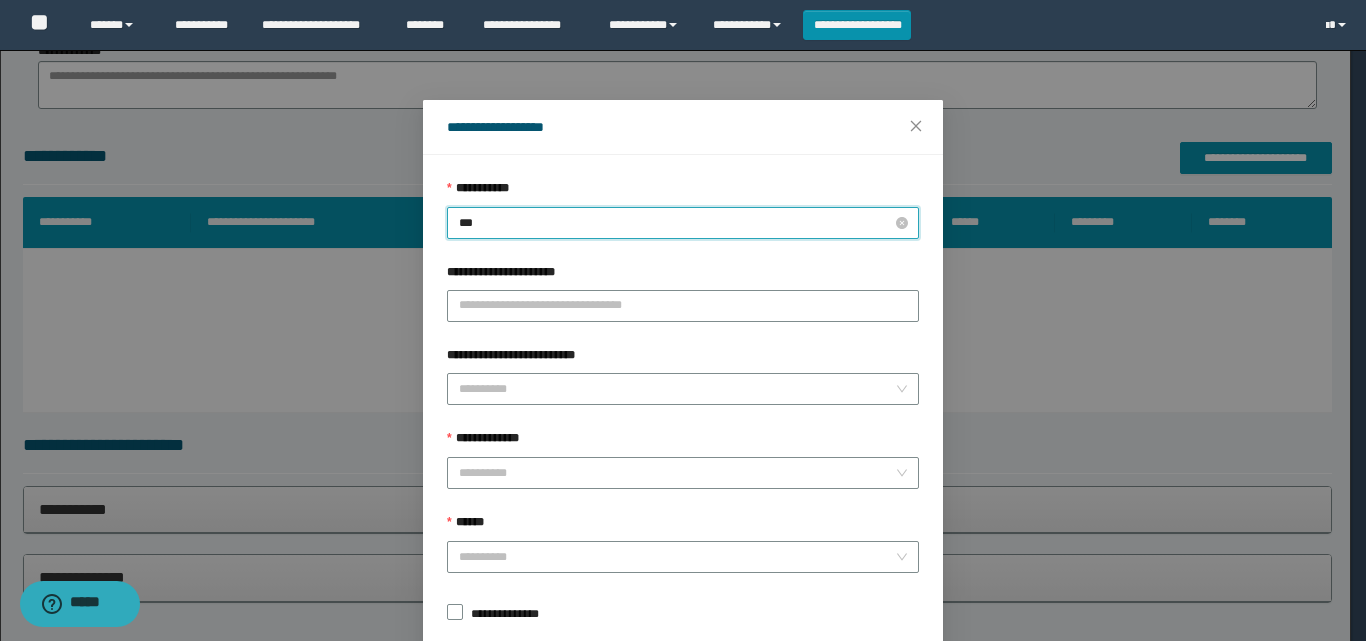 type on "****" 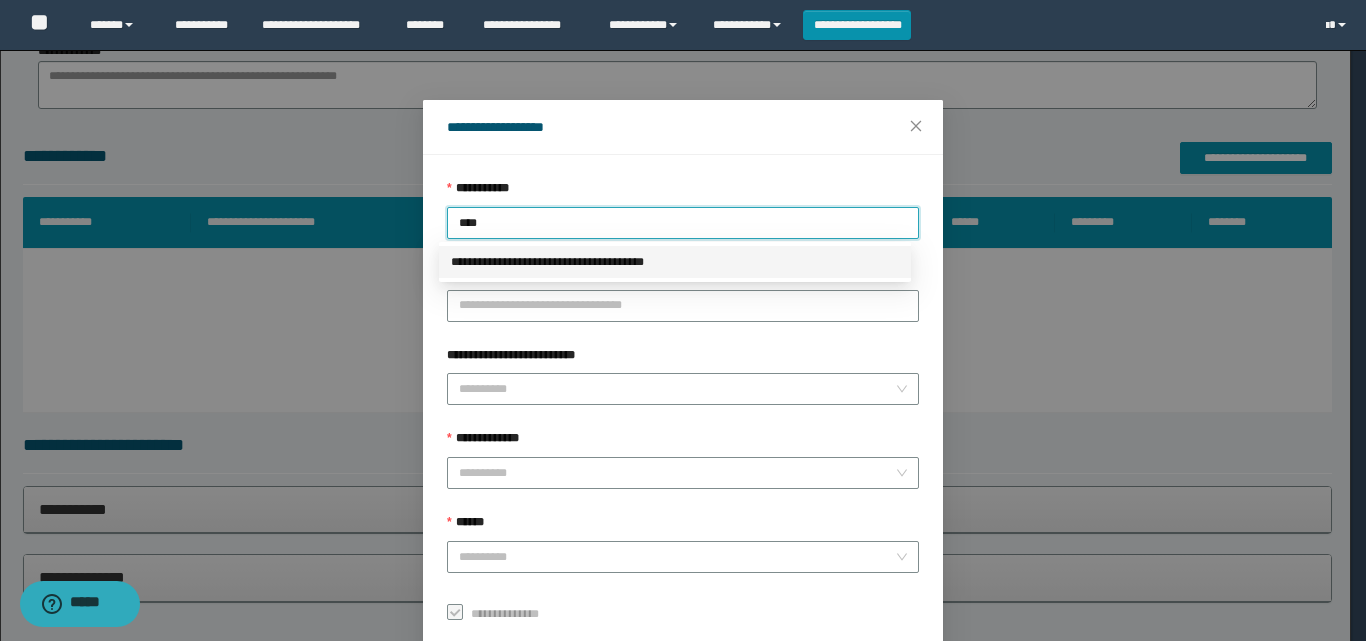 click on "**********" at bounding box center [675, 262] 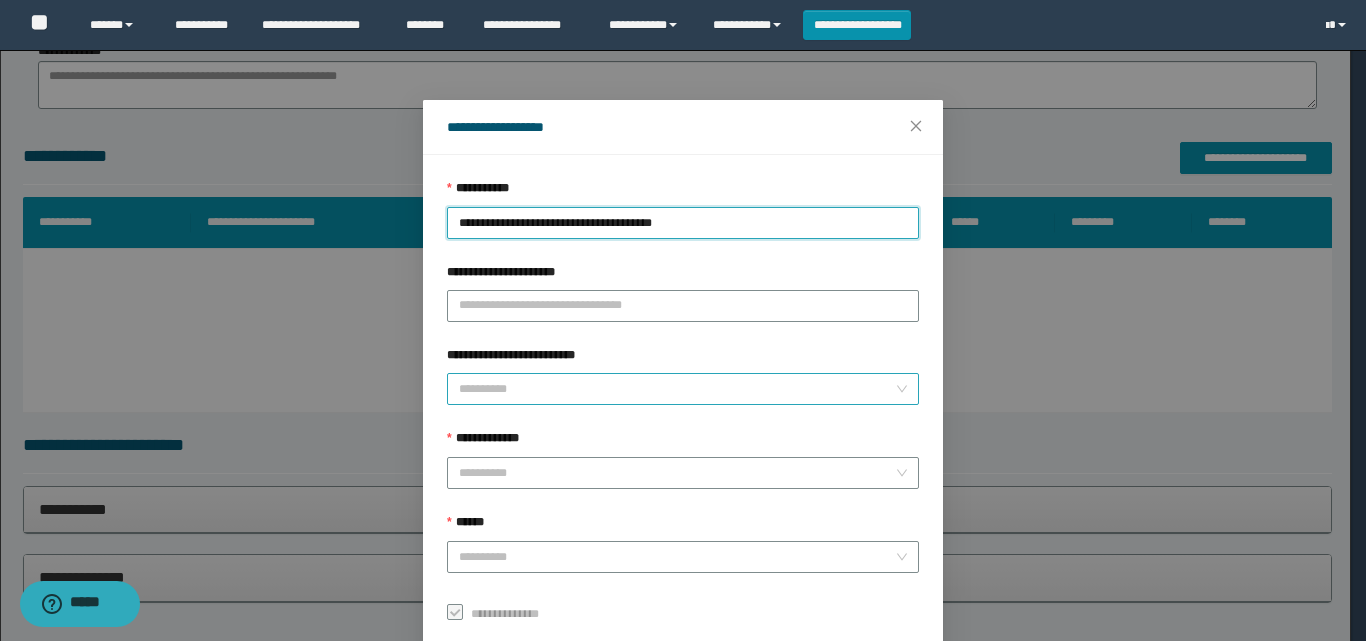 click on "**********" at bounding box center [677, 389] 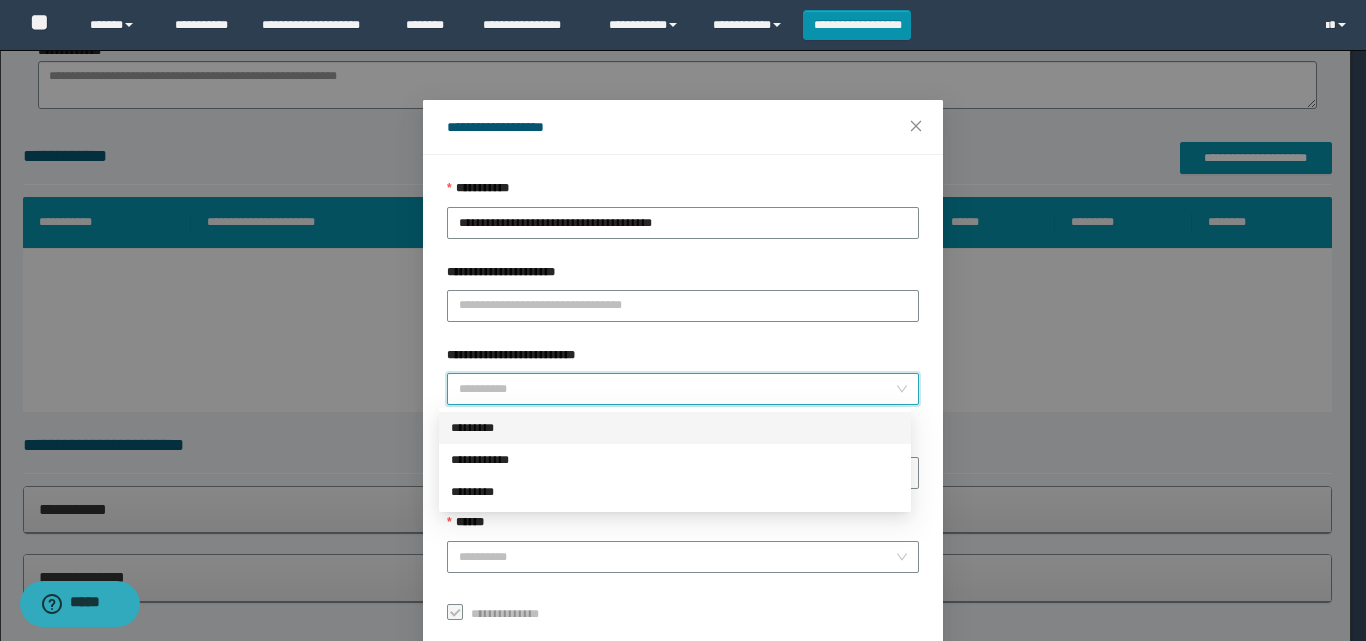 click on "*********" at bounding box center [675, 428] 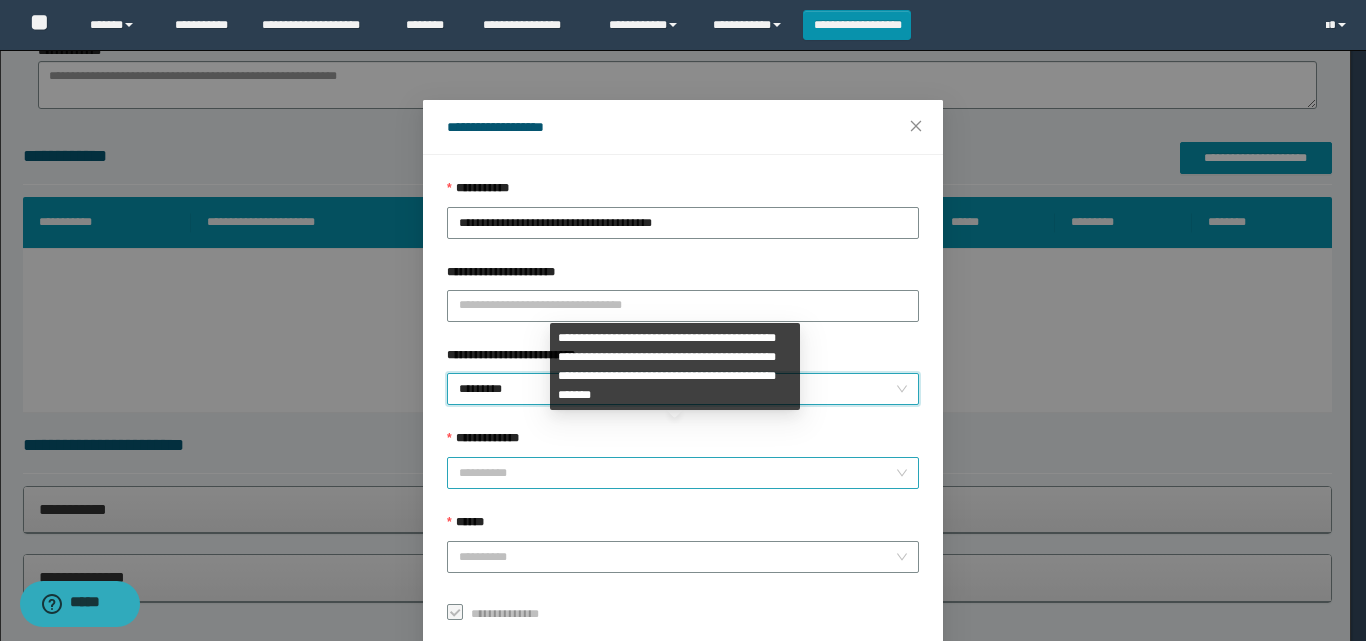 click on "**********" at bounding box center [677, 473] 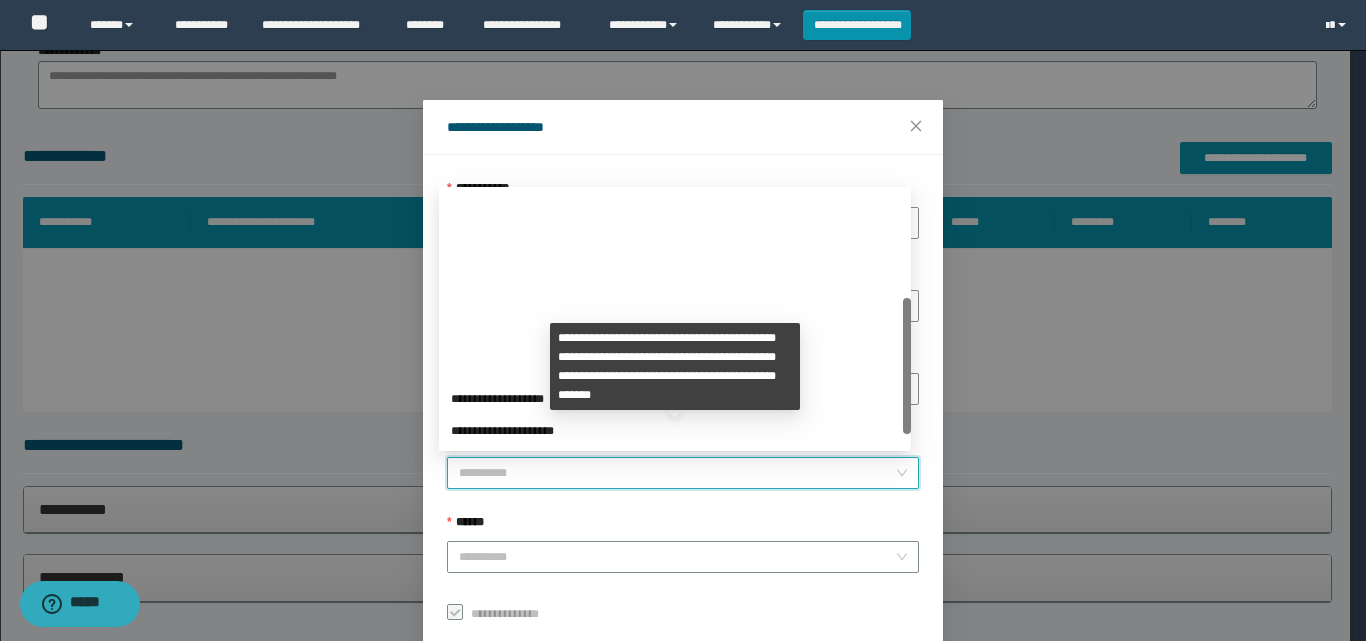 scroll, scrollTop: 200, scrollLeft: 0, axis: vertical 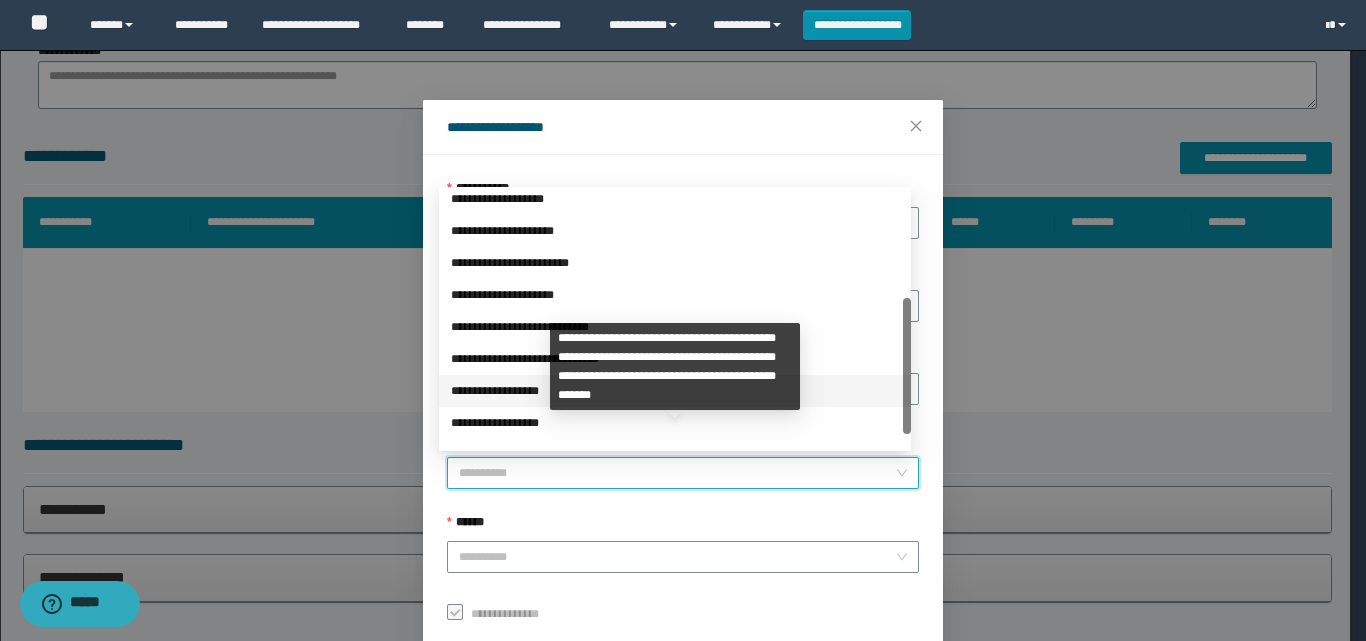 click on "**********" at bounding box center [675, 391] 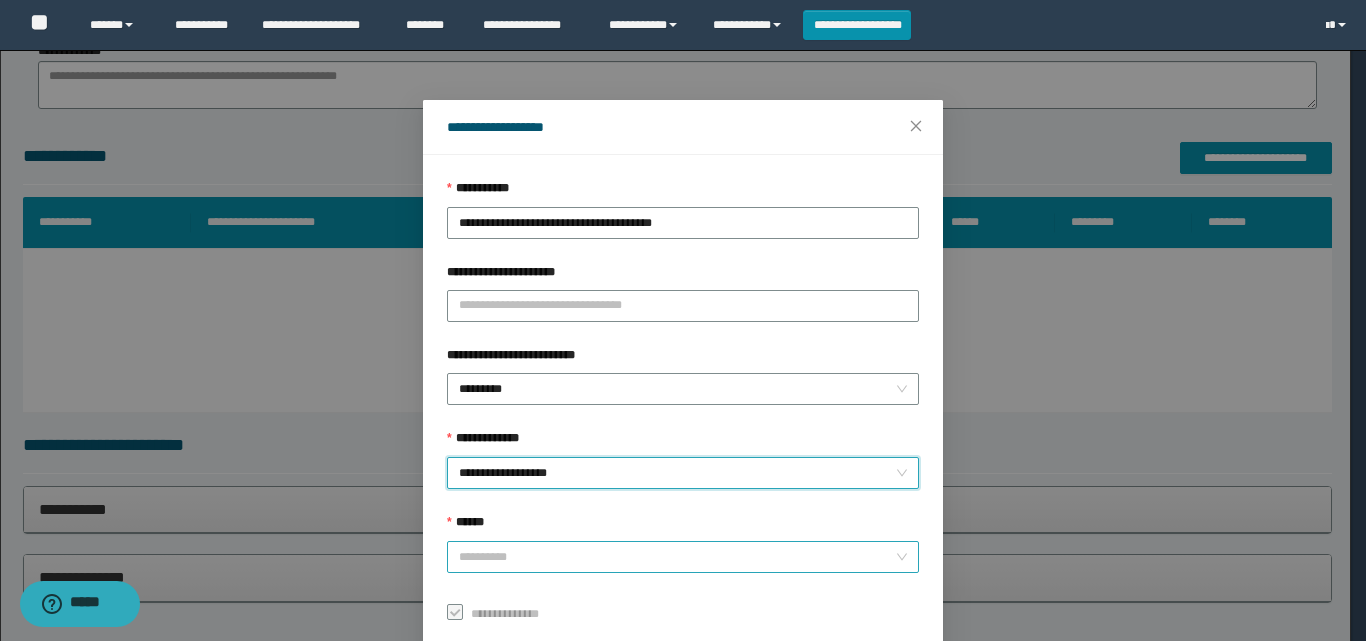 click on "******" at bounding box center (677, 557) 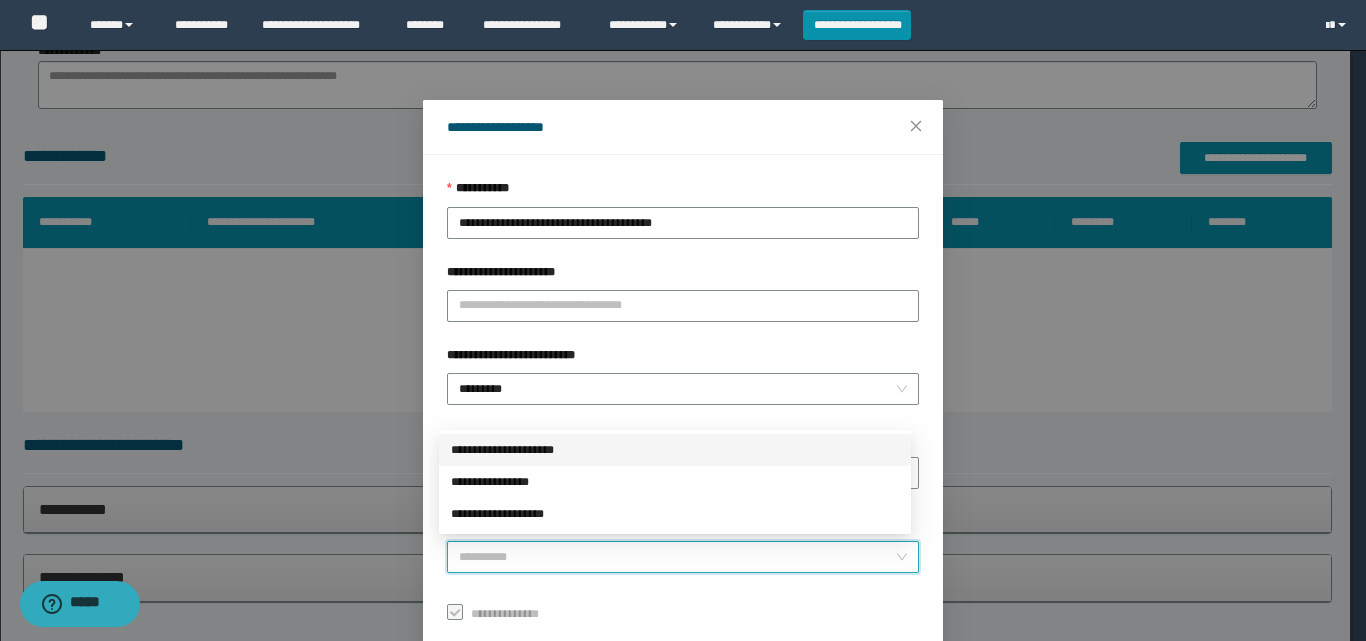 click on "**********" at bounding box center [675, 450] 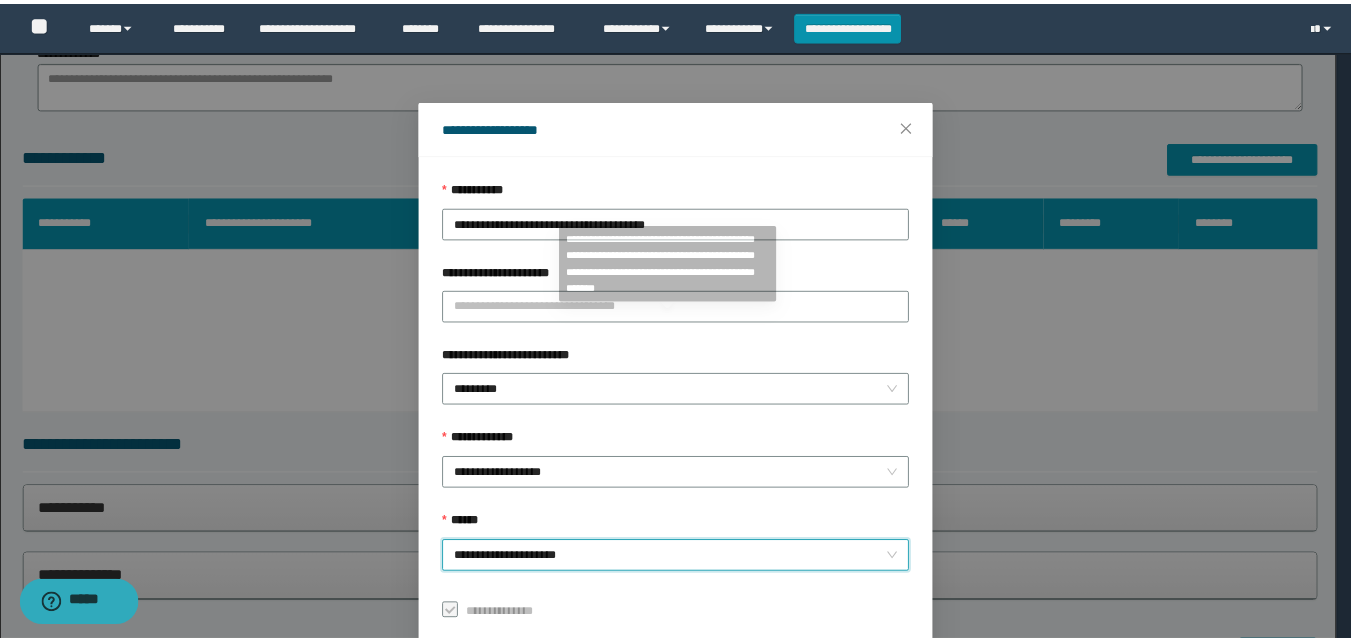 scroll, scrollTop: 111, scrollLeft: 0, axis: vertical 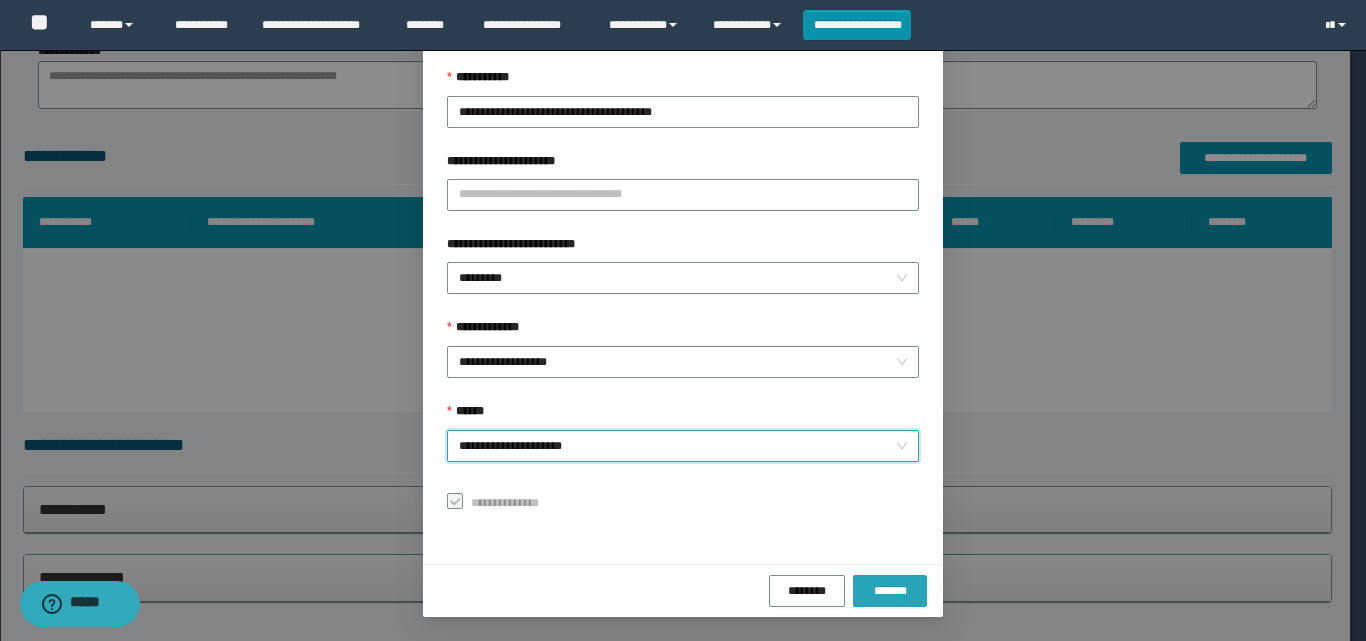 click on "*******" at bounding box center (890, 591) 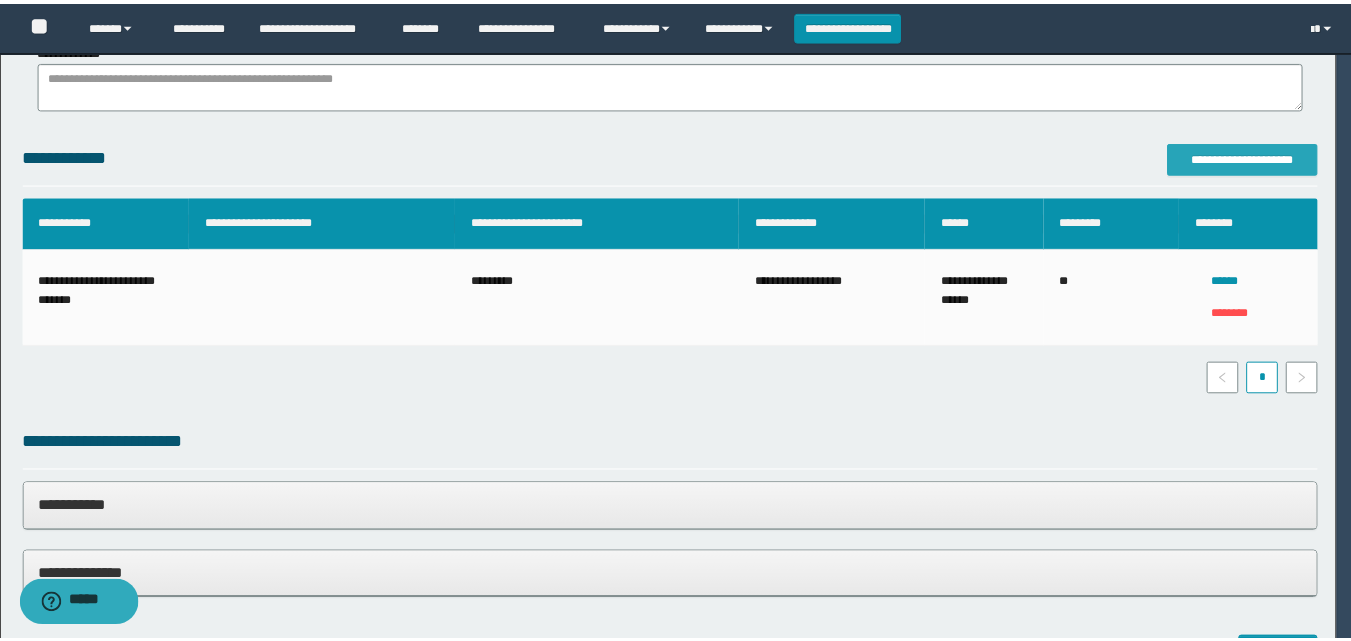 scroll, scrollTop: 0, scrollLeft: 0, axis: both 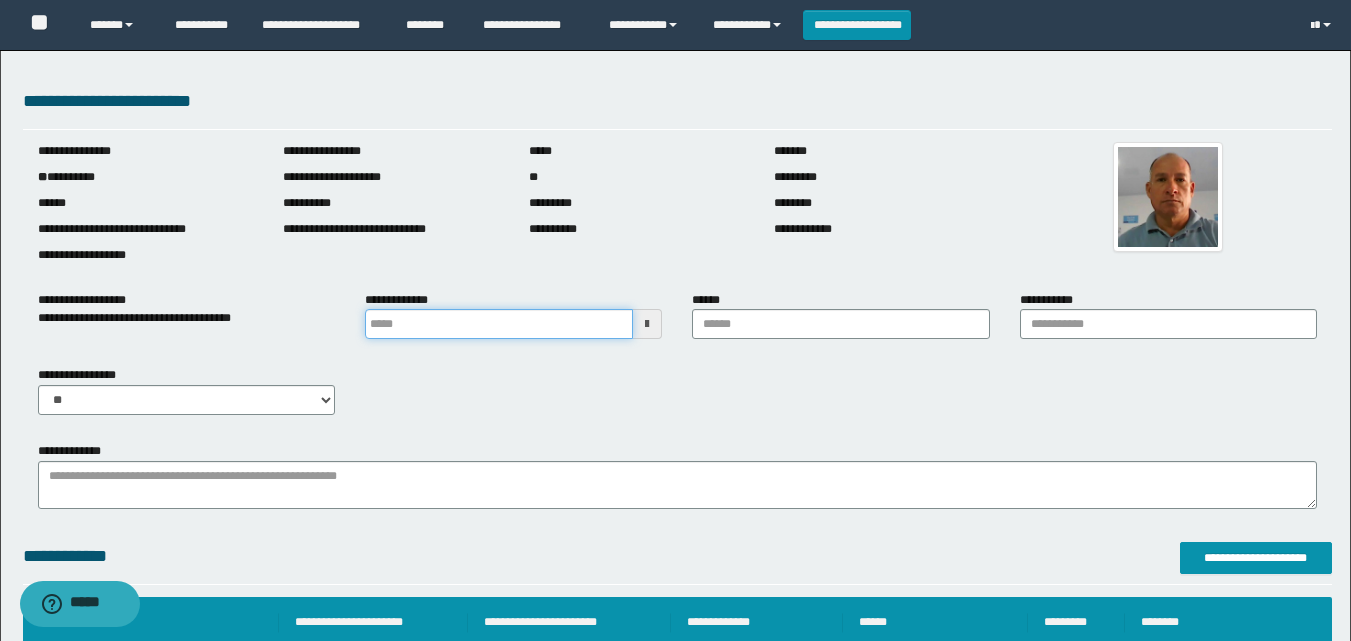 click at bounding box center (499, 324) 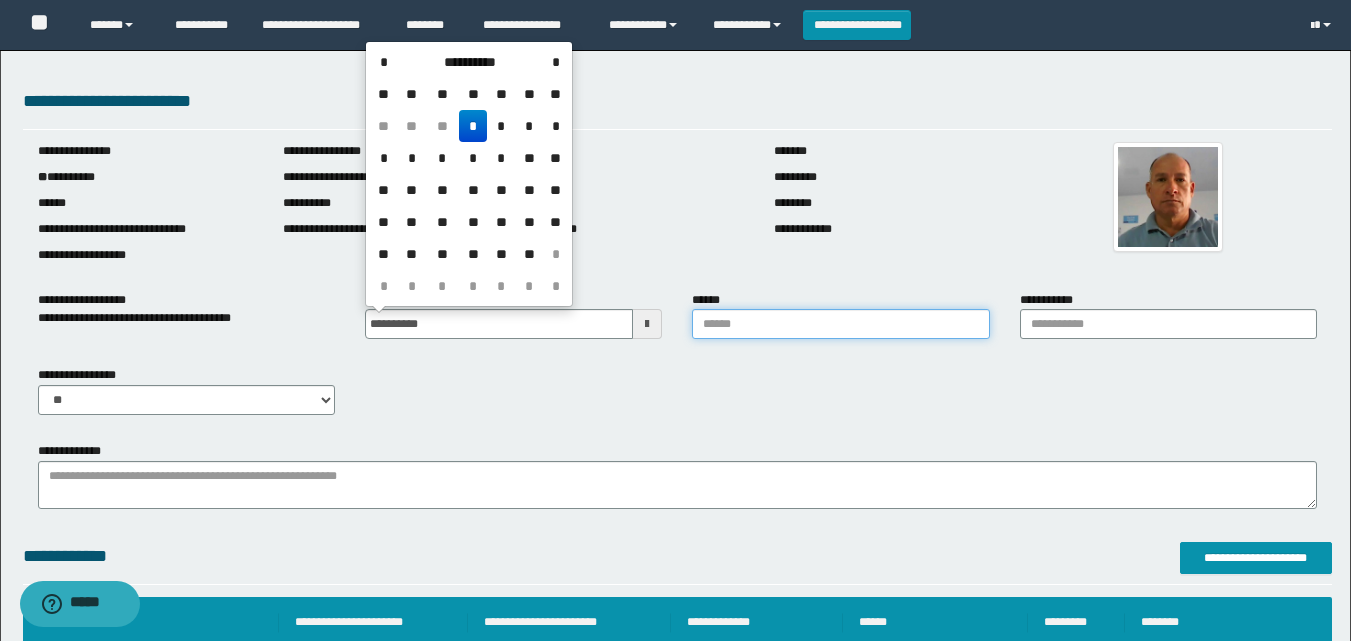 click on "******" at bounding box center [840, 324] 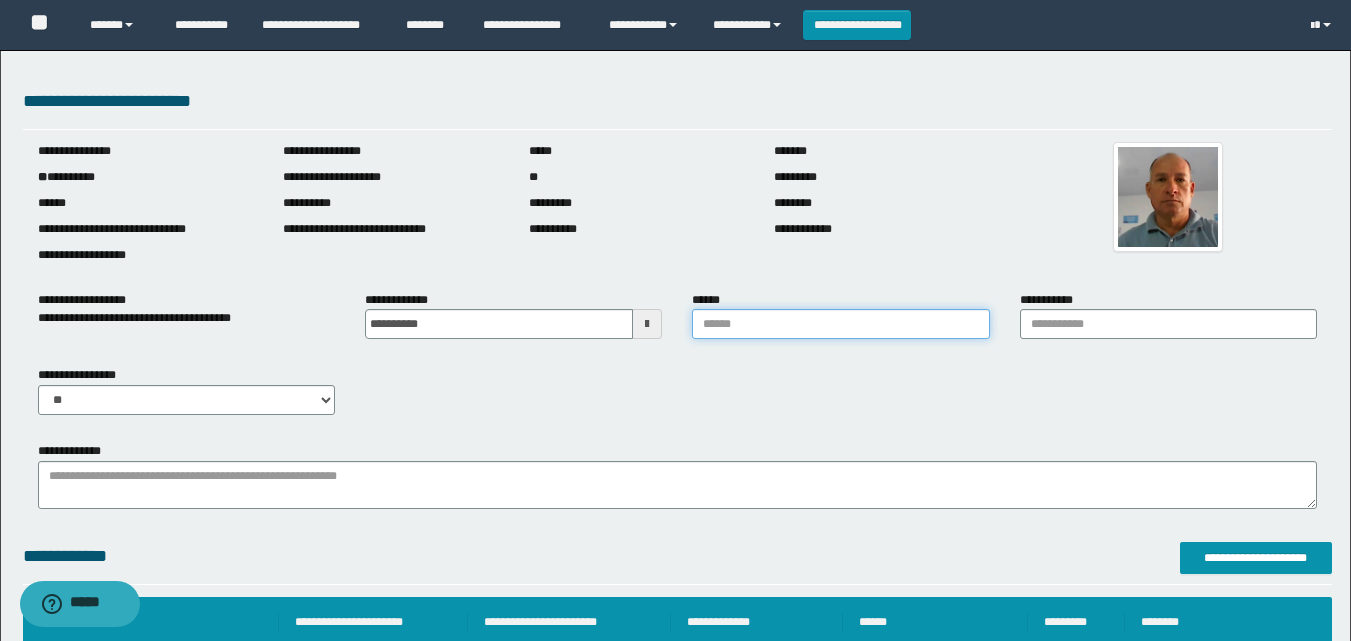 type on "**********" 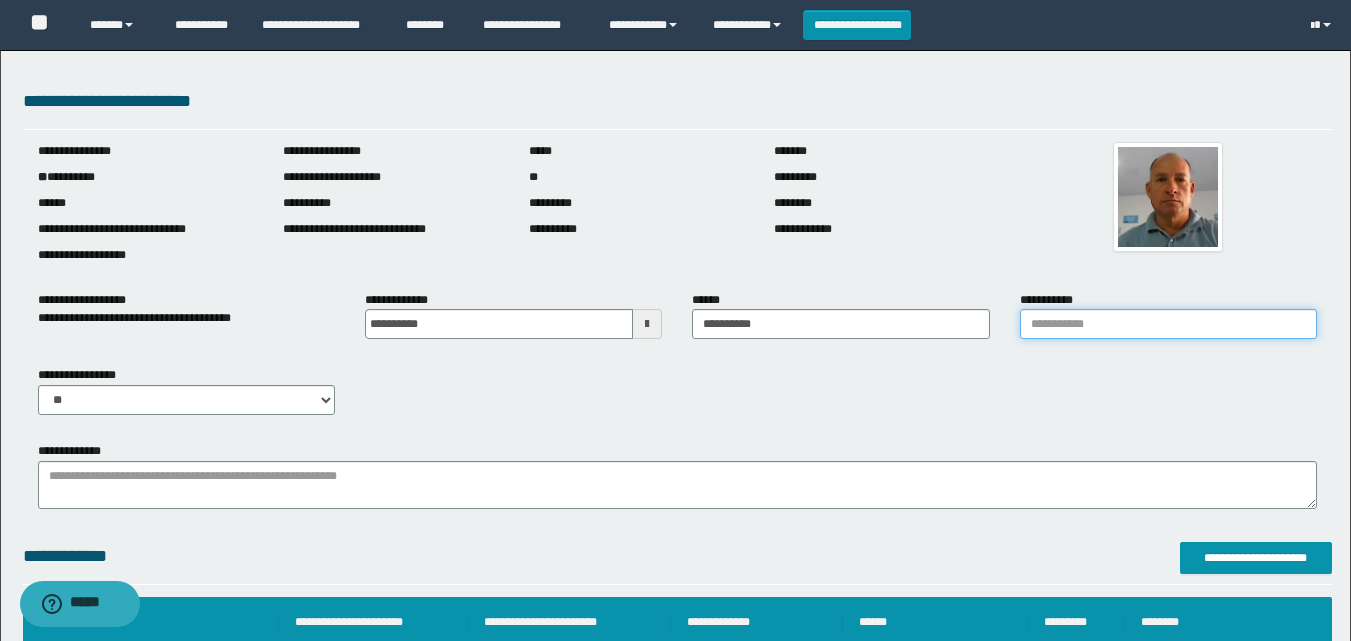 click on "**********" at bounding box center [1168, 324] 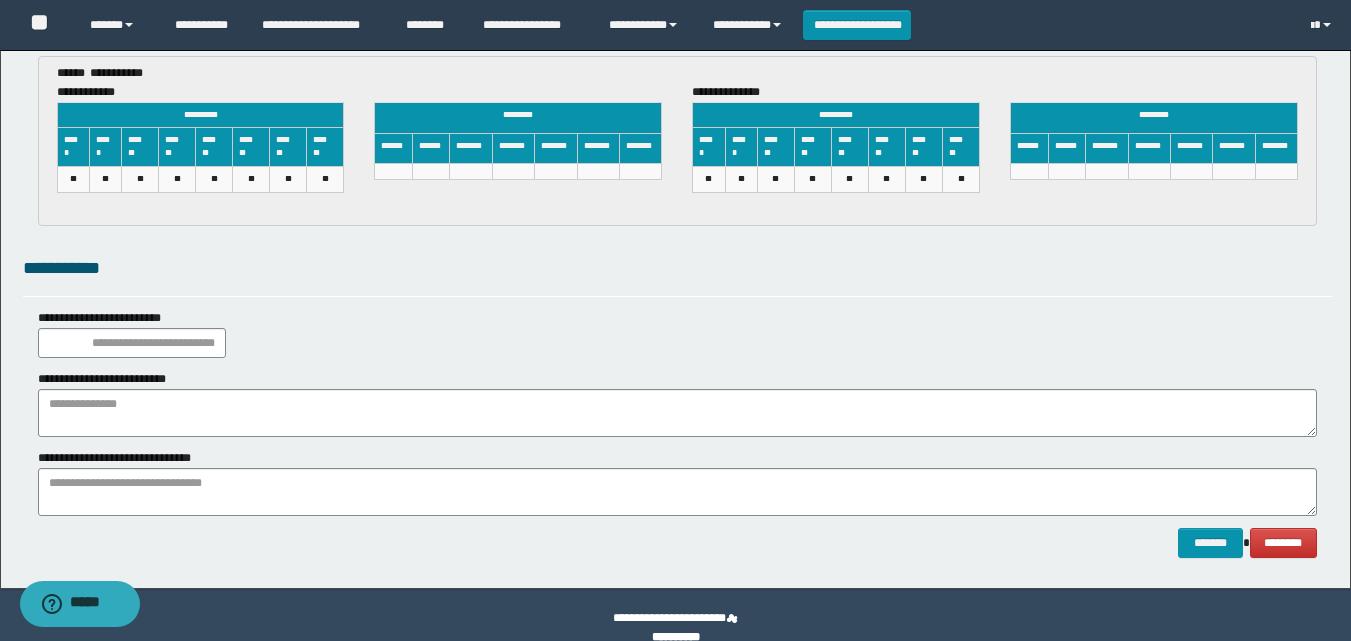 scroll, scrollTop: 3046, scrollLeft: 0, axis: vertical 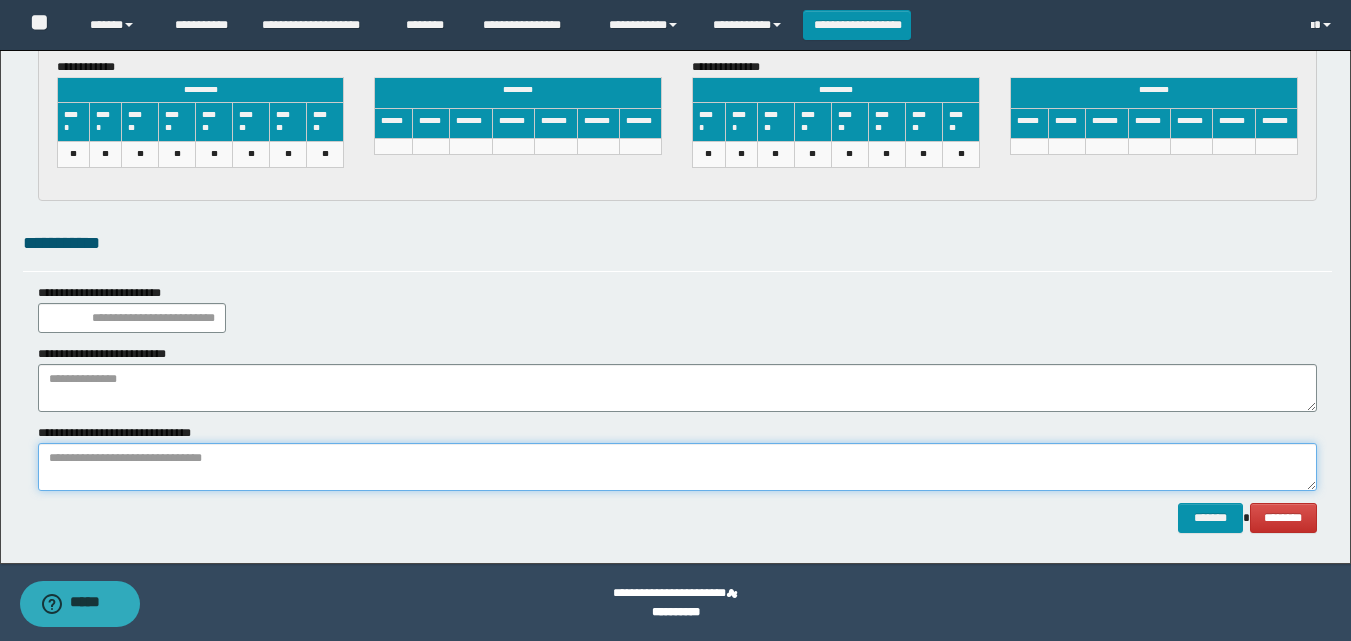 paste on "**********" 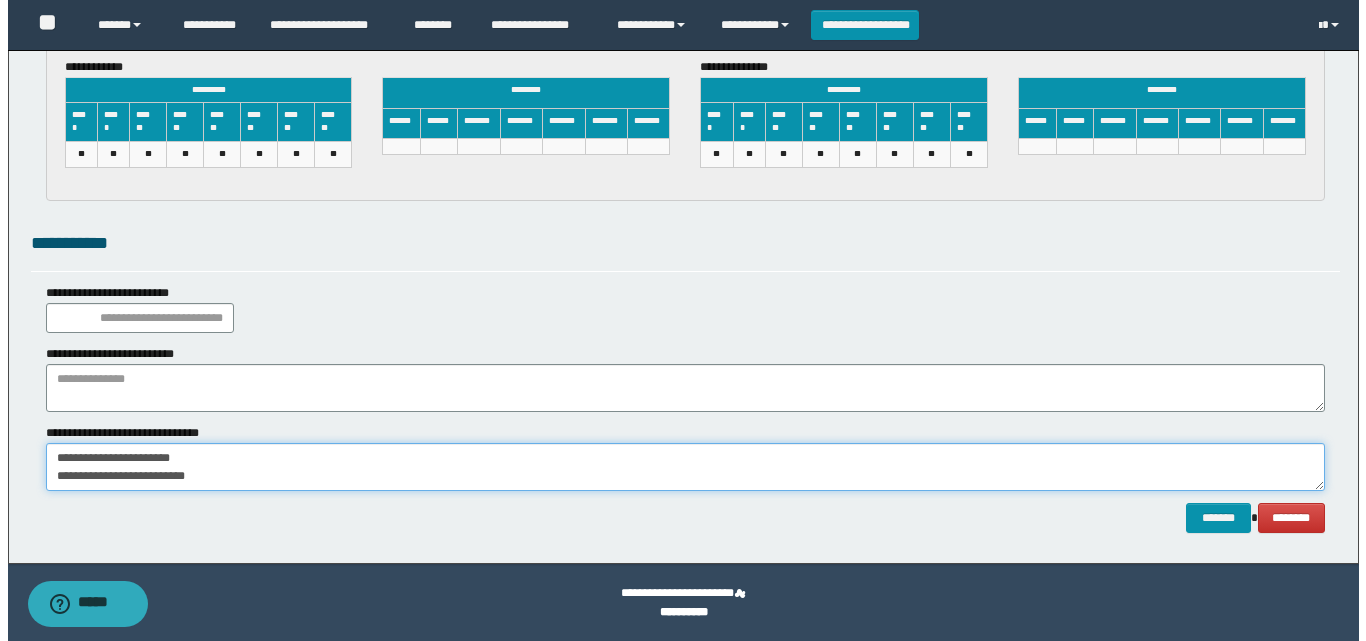 scroll, scrollTop: 12, scrollLeft: 0, axis: vertical 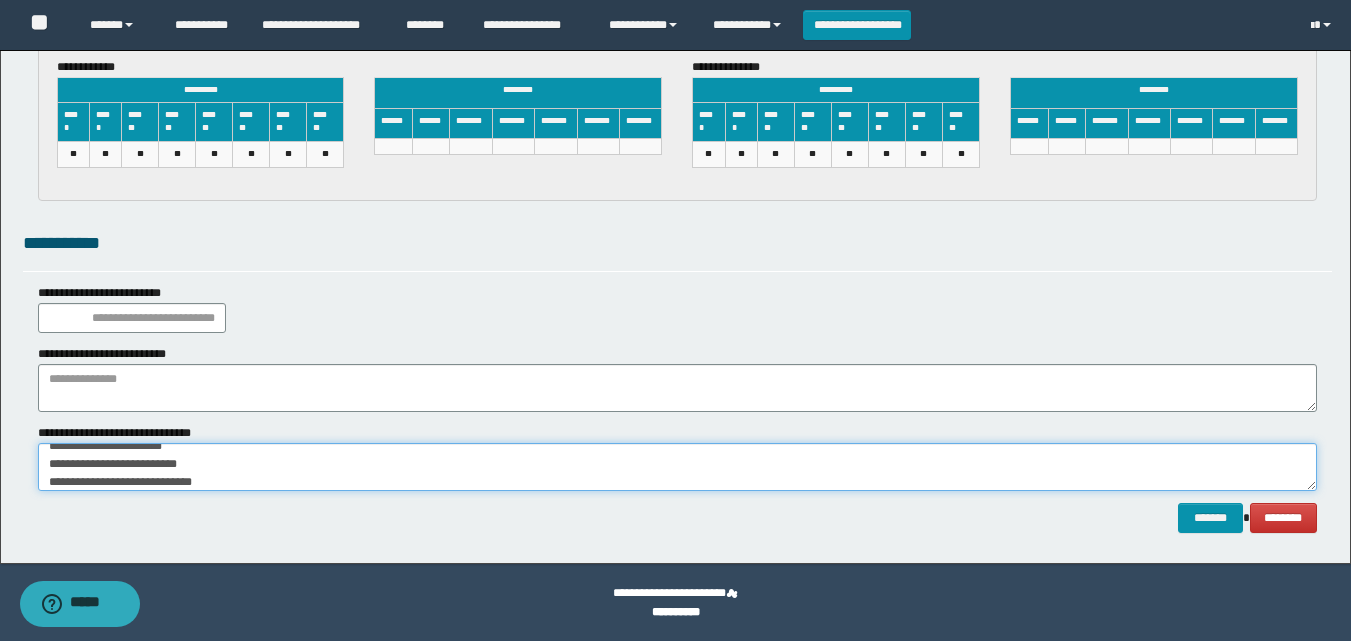 type on "**********" 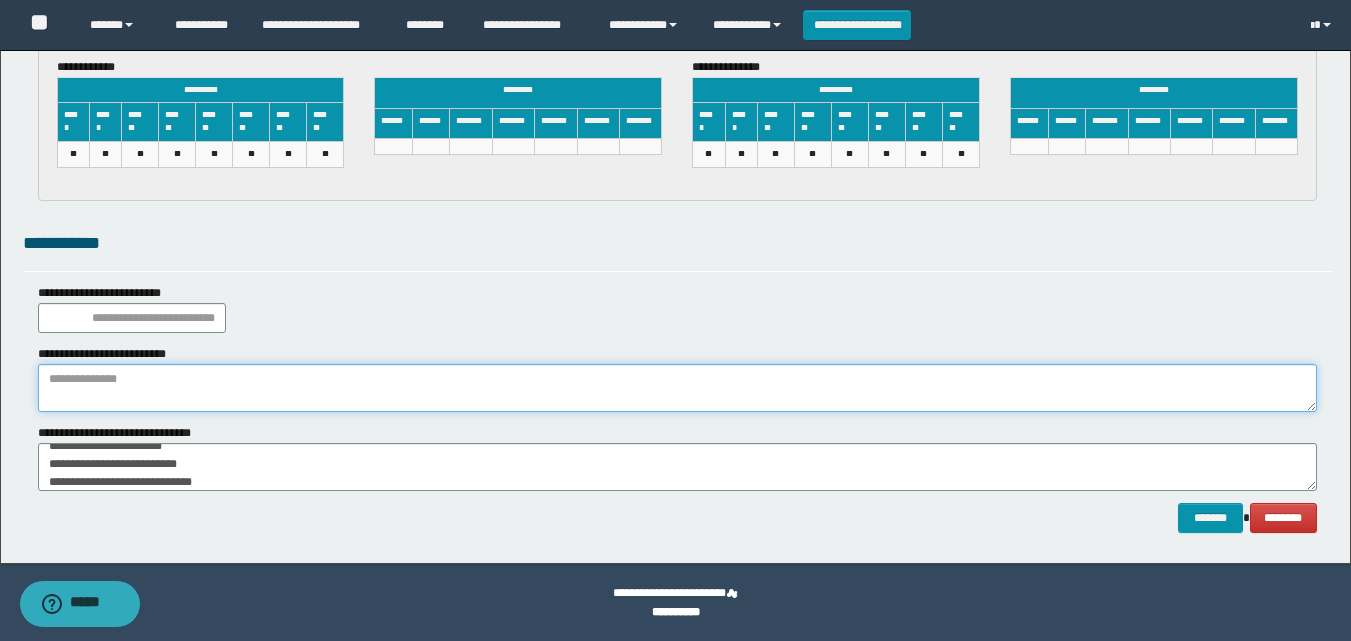 click at bounding box center [677, 388] 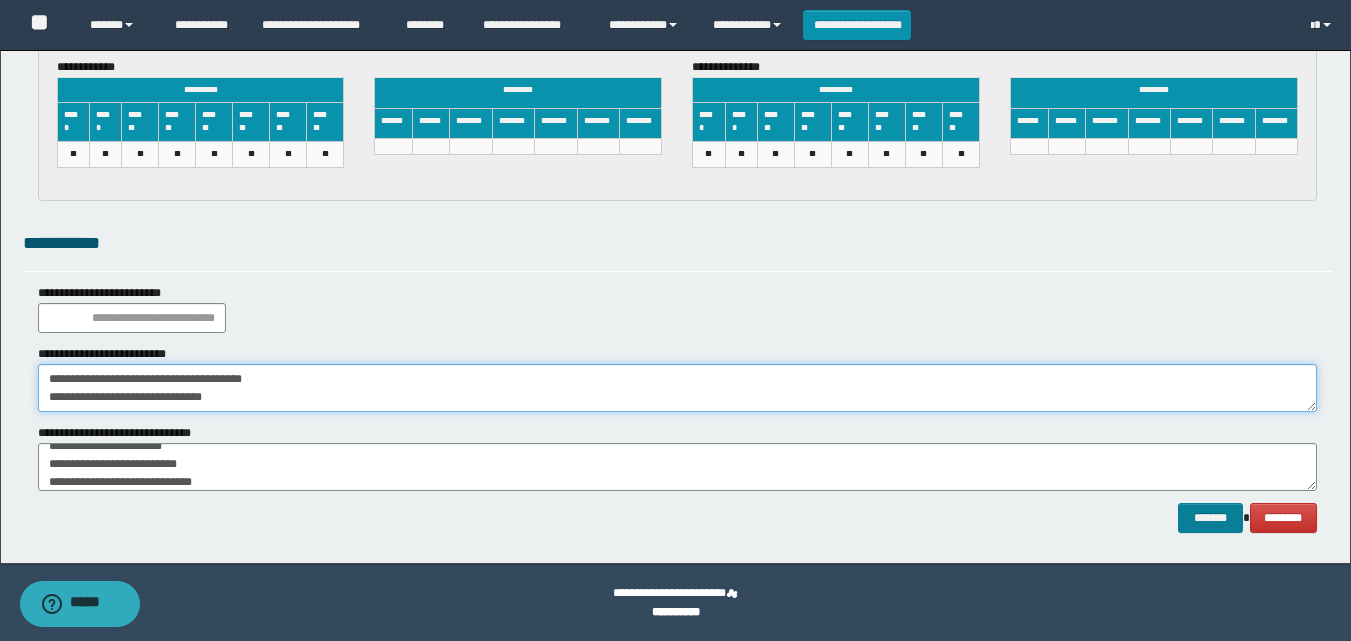 type on "**********" 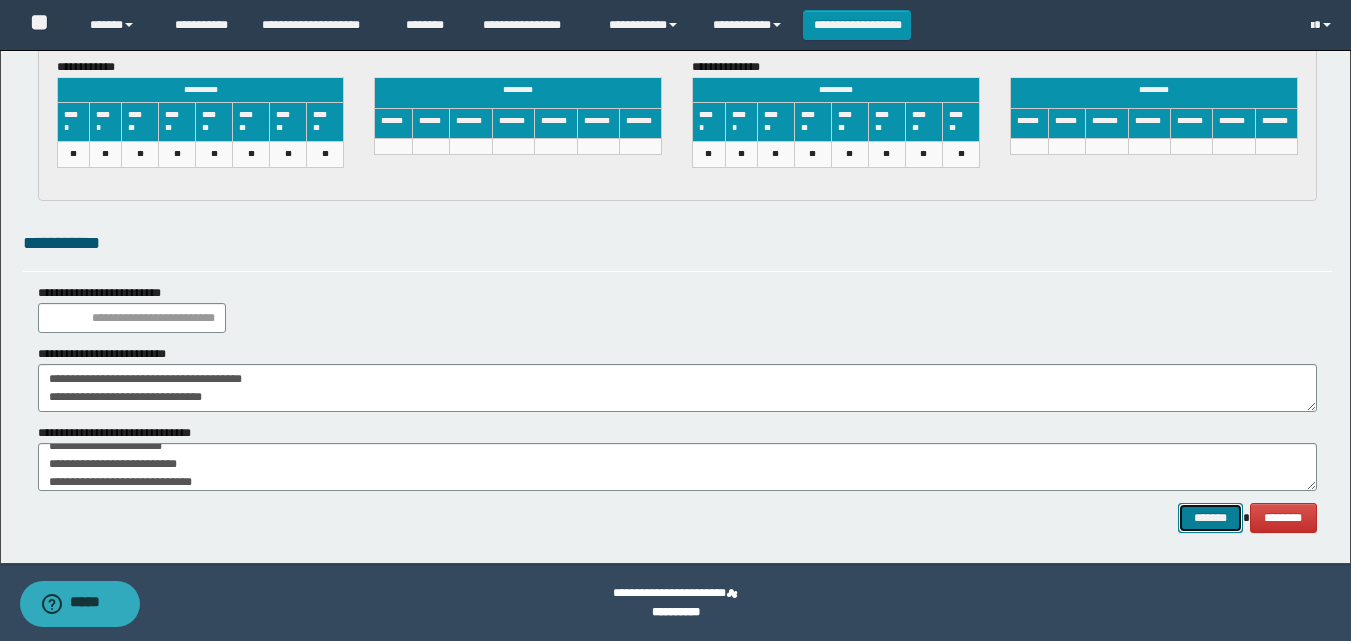 click on "*******" at bounding box center (1210, 518) 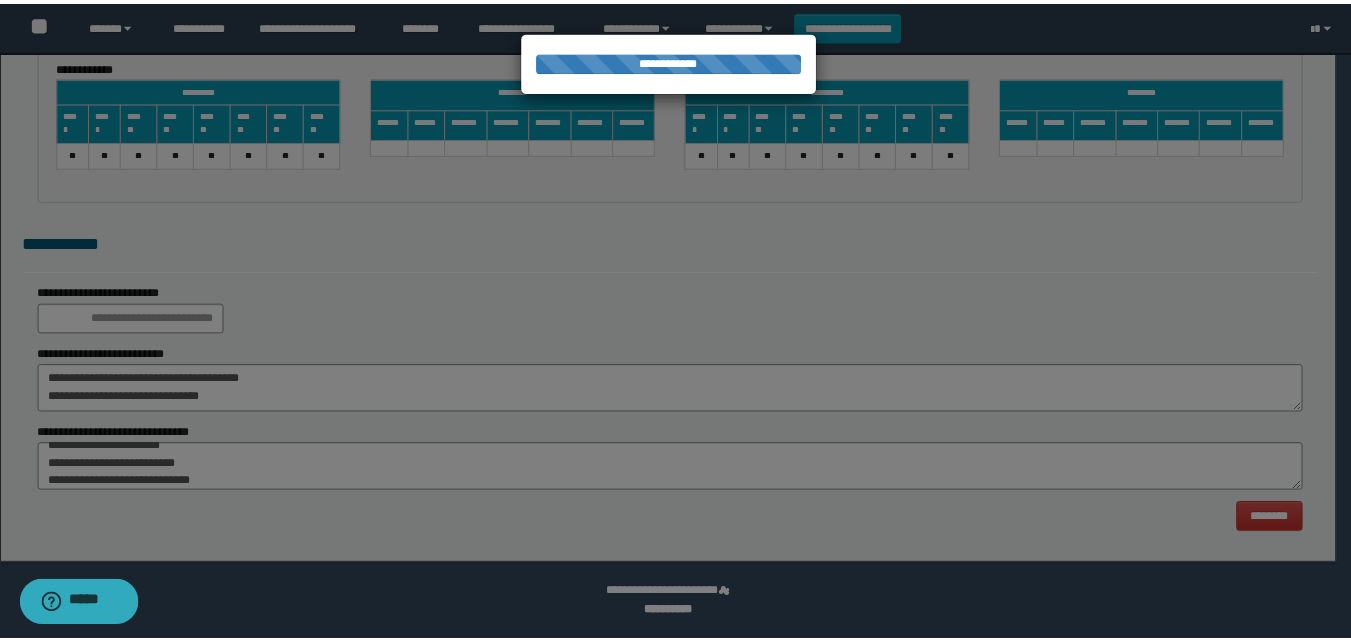 scroll, scrollTop: 0, scrollLeft: 0, axis: both 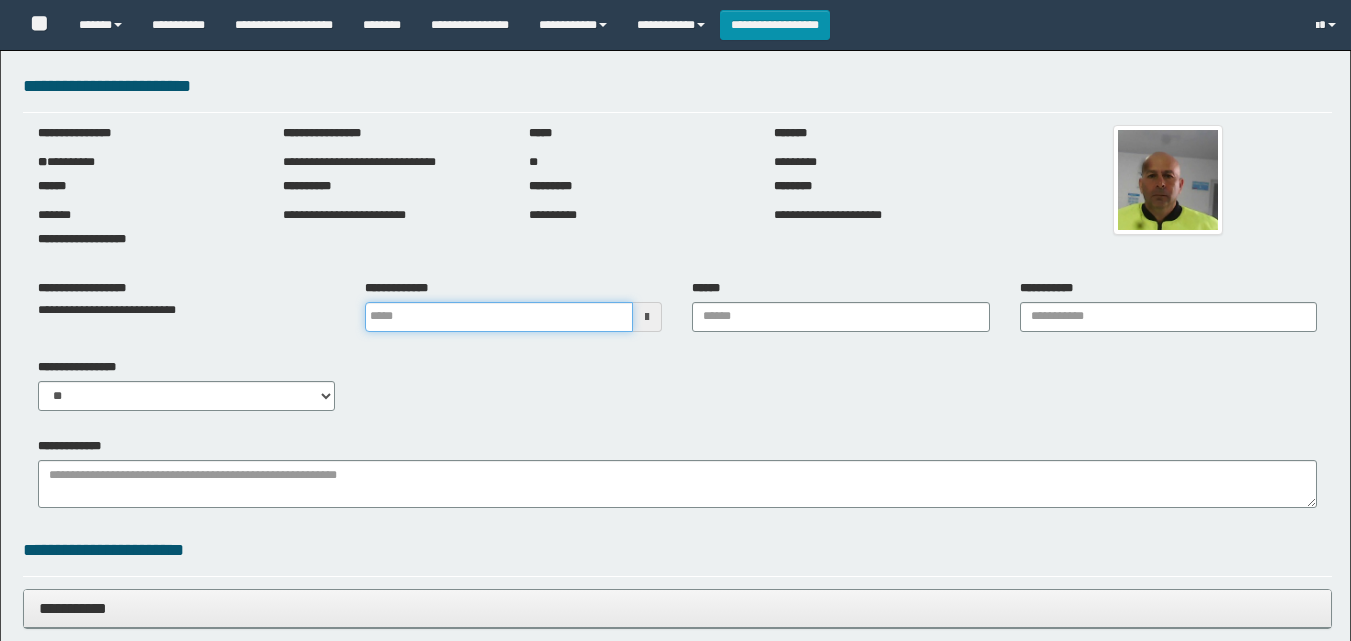 click at bounding box center (499, 317) 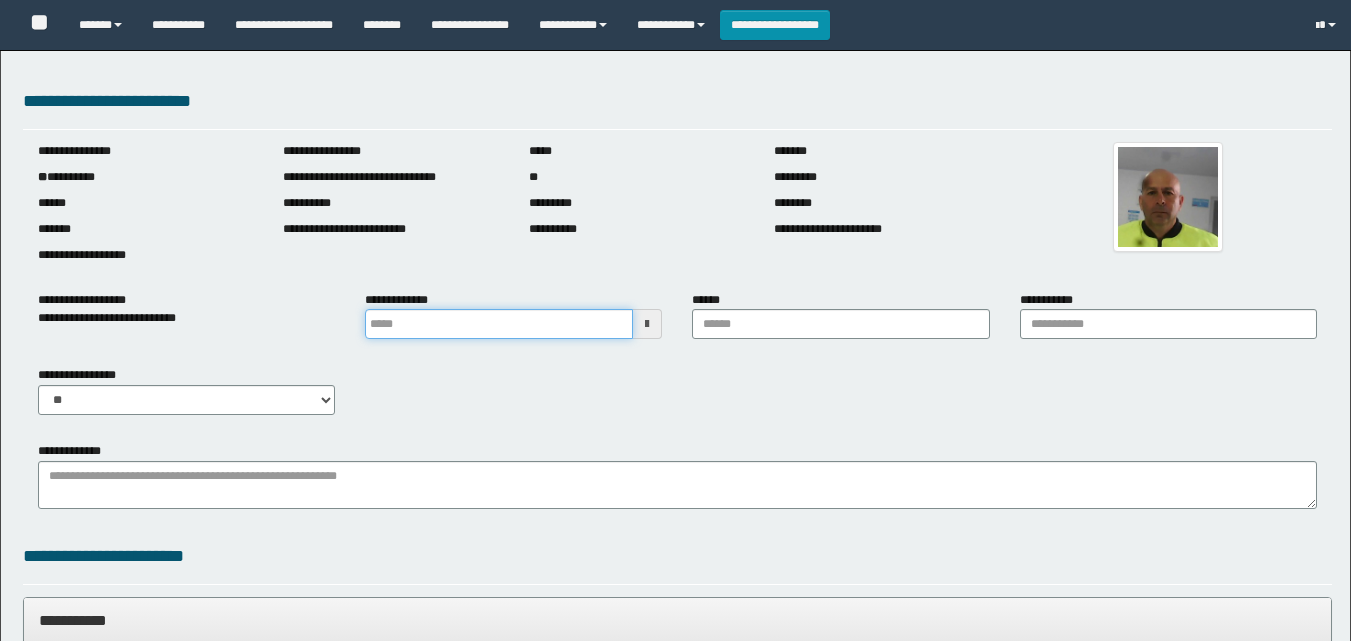 click at bounding box center [499, 324] 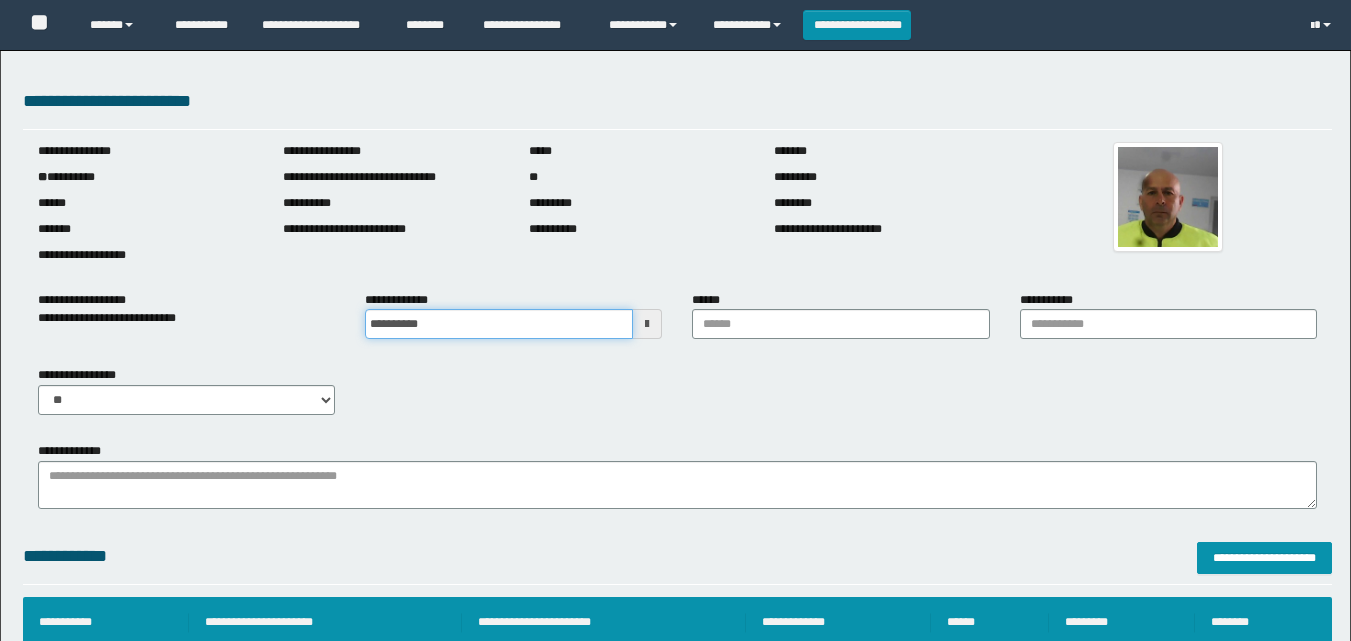 type on "**********" 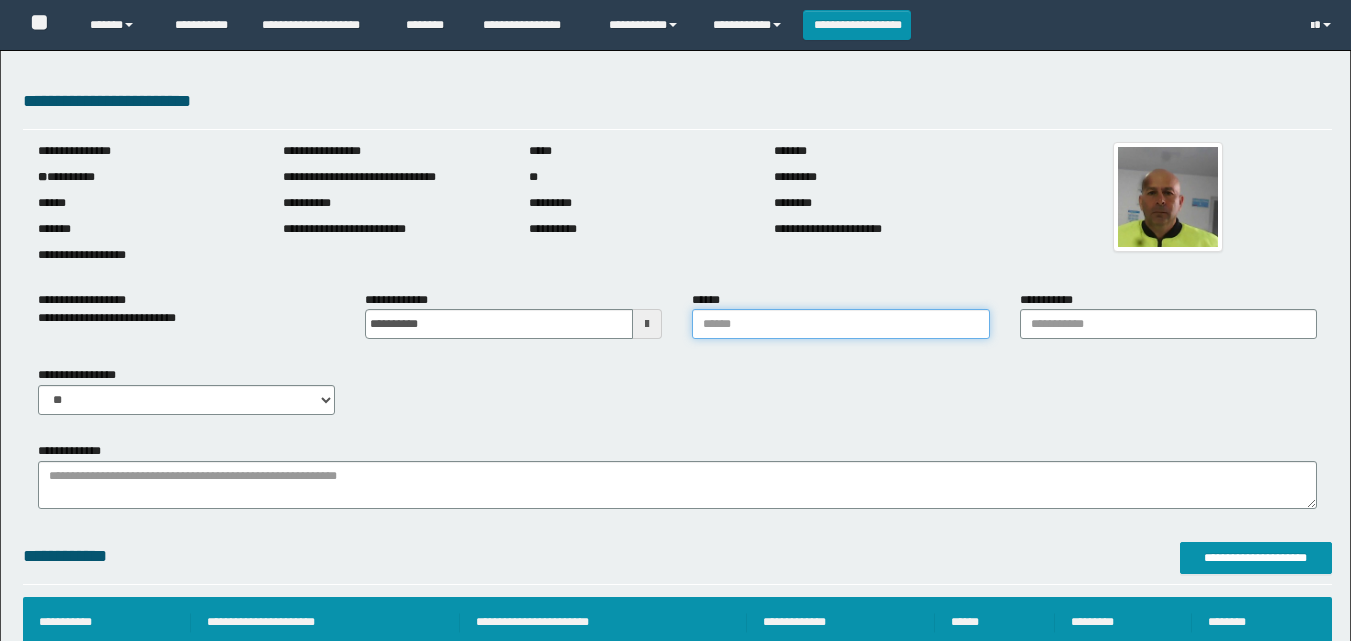 click on "******" at bounding box center (840, 324) 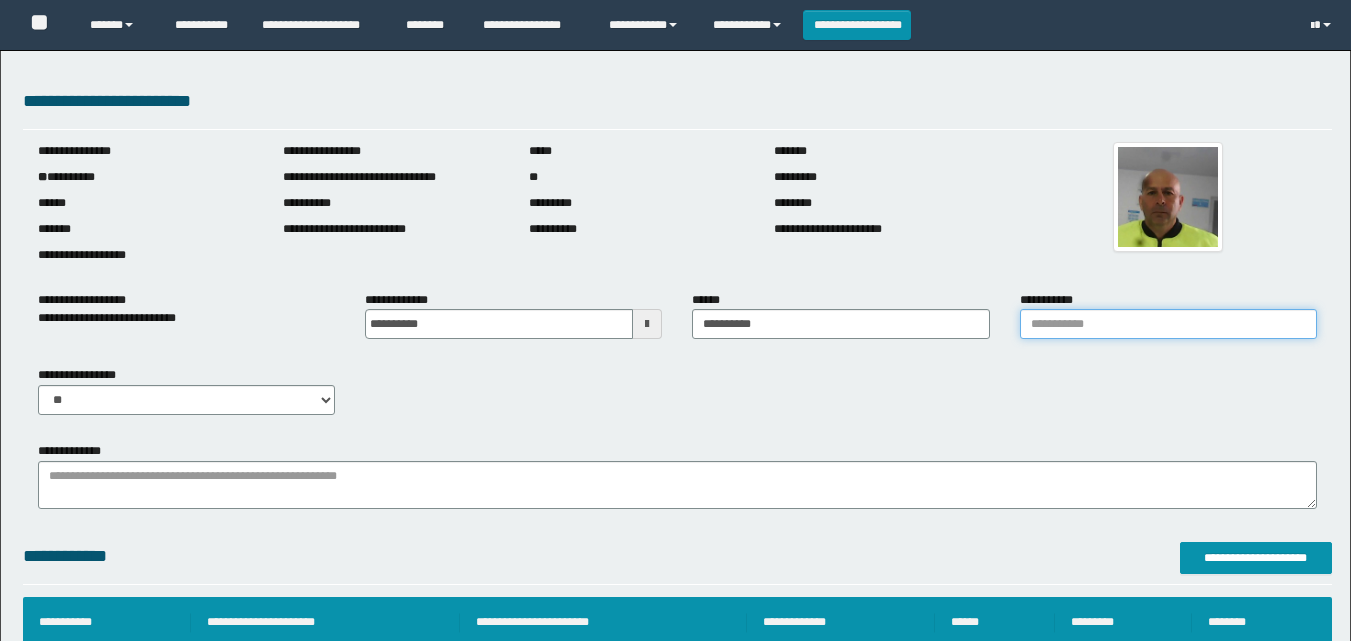 click on "**********" at bounding box center [1168, 324] 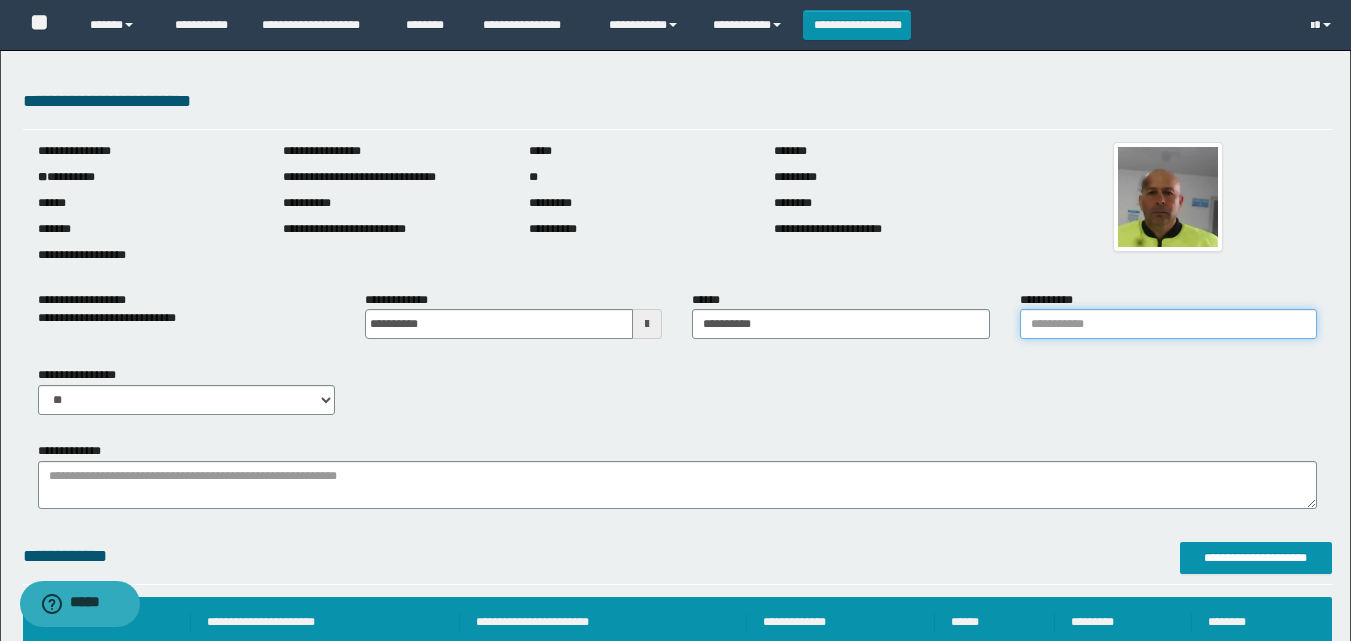 scroll, scrollTop: 0, scrollLeft: 0, axis: both 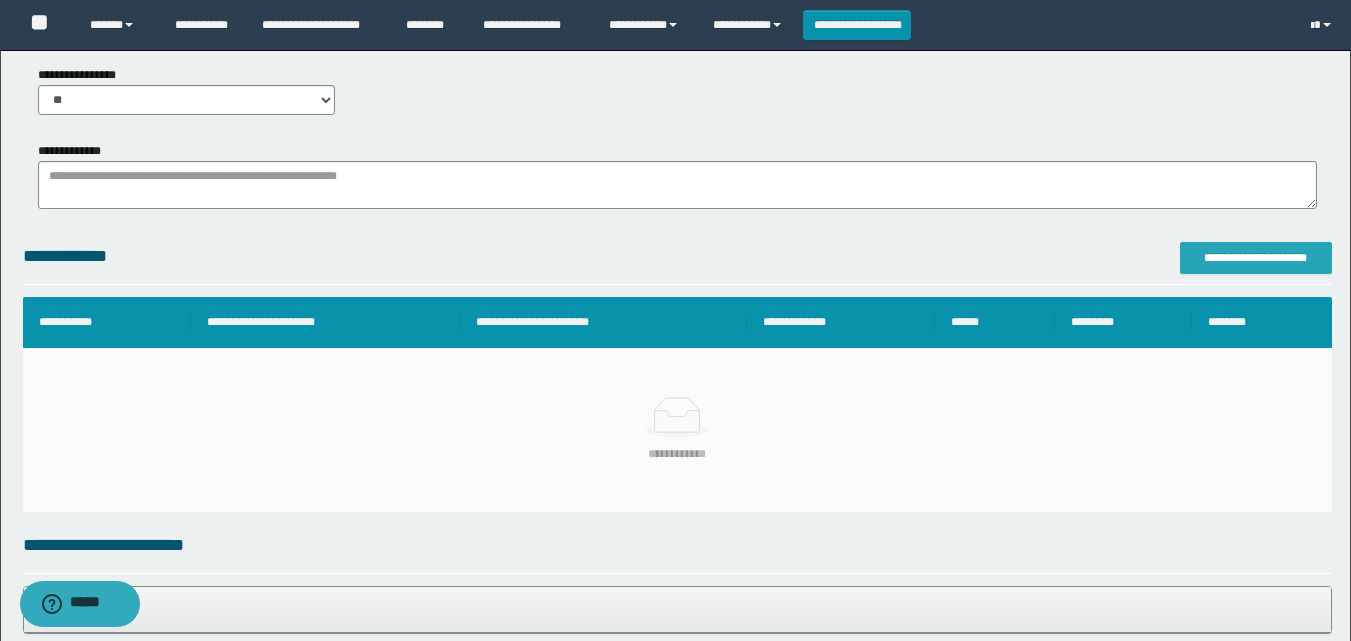 click on "**********" at bounding box center (1256, 258) 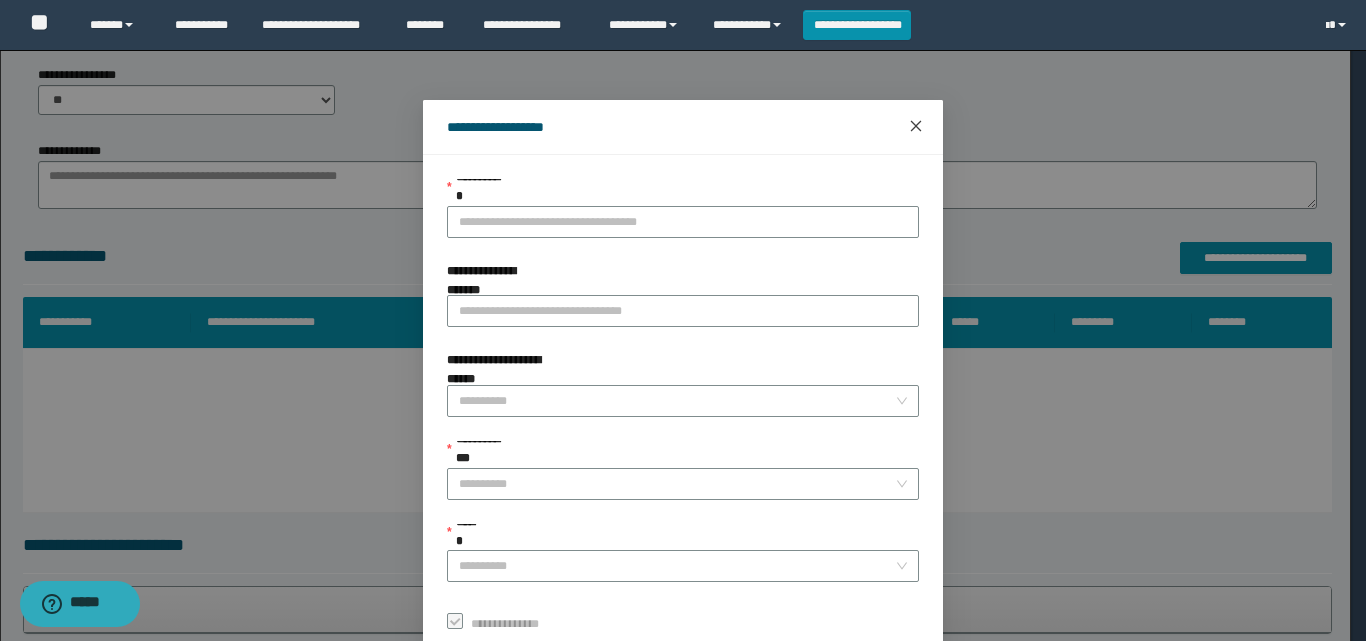 click 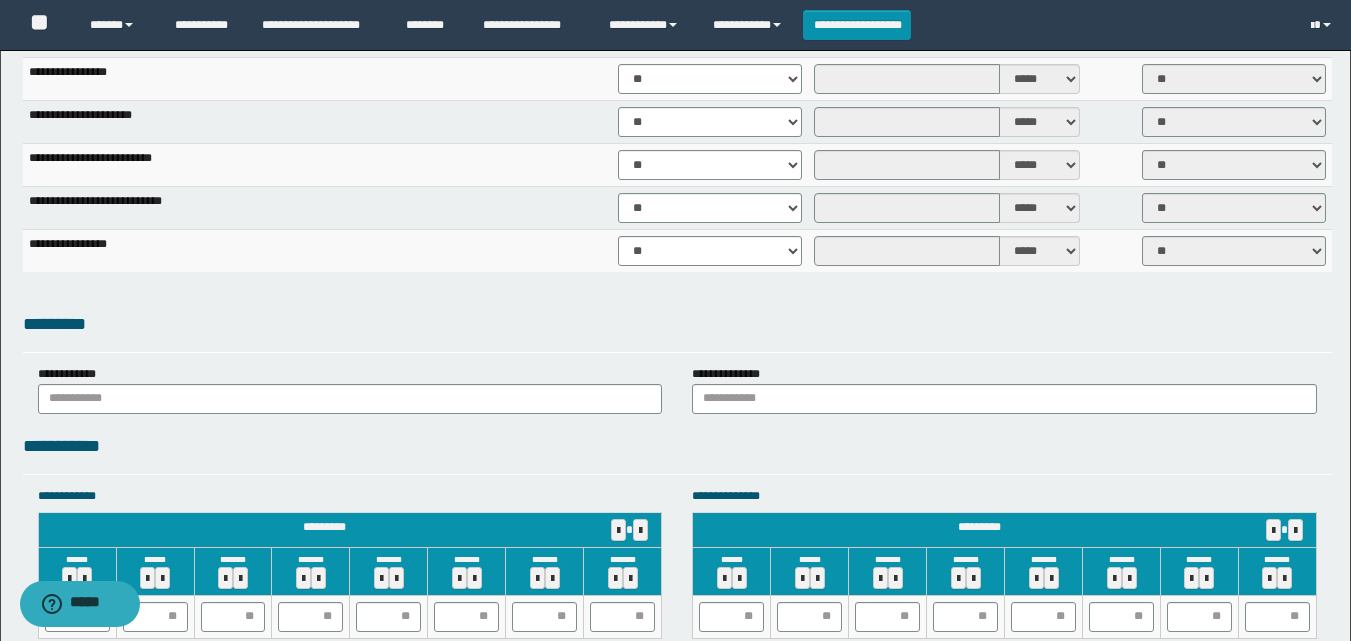 scroll, scrollTop: 1900, scrollLeft: 0, axis: vertical 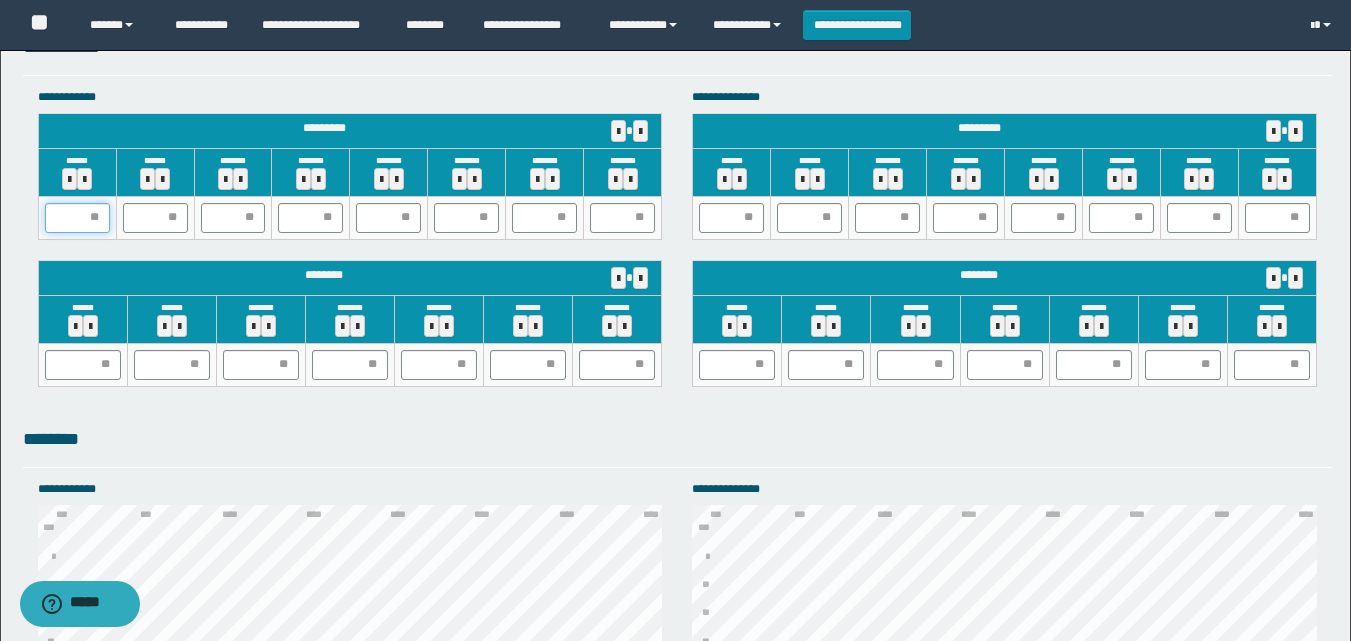 click at bounding box center (77, 218) 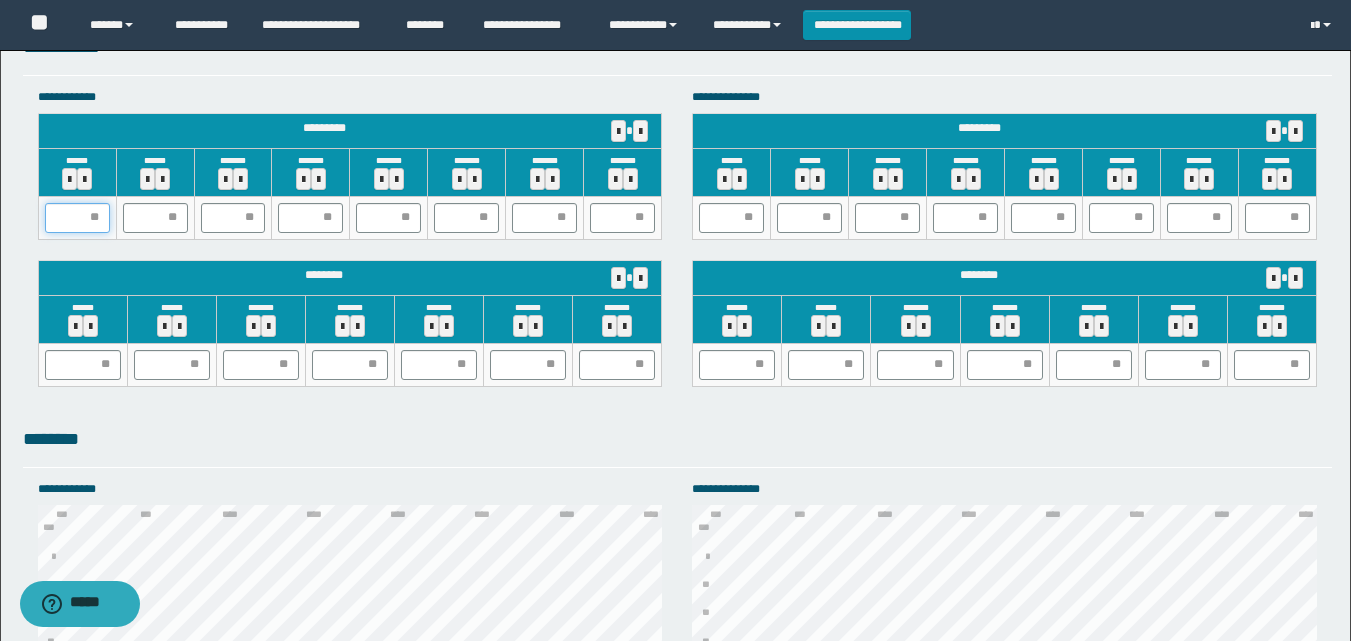 type on "*" 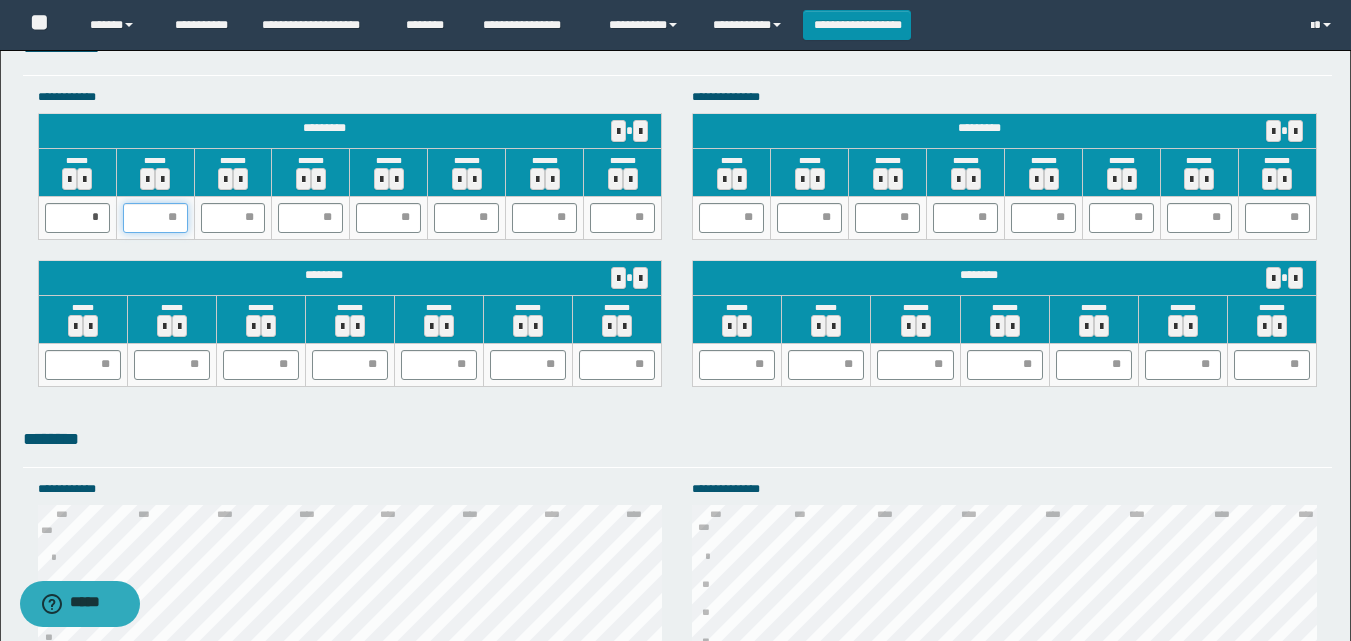 type on "*" 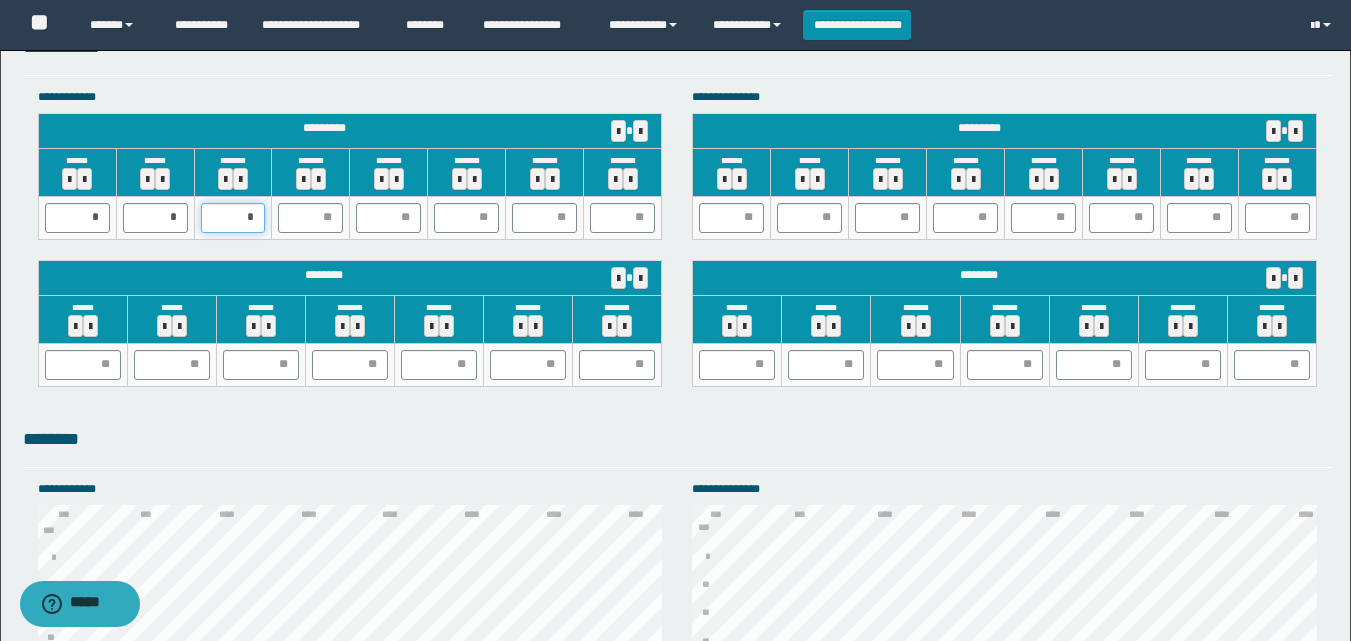 type on "**" 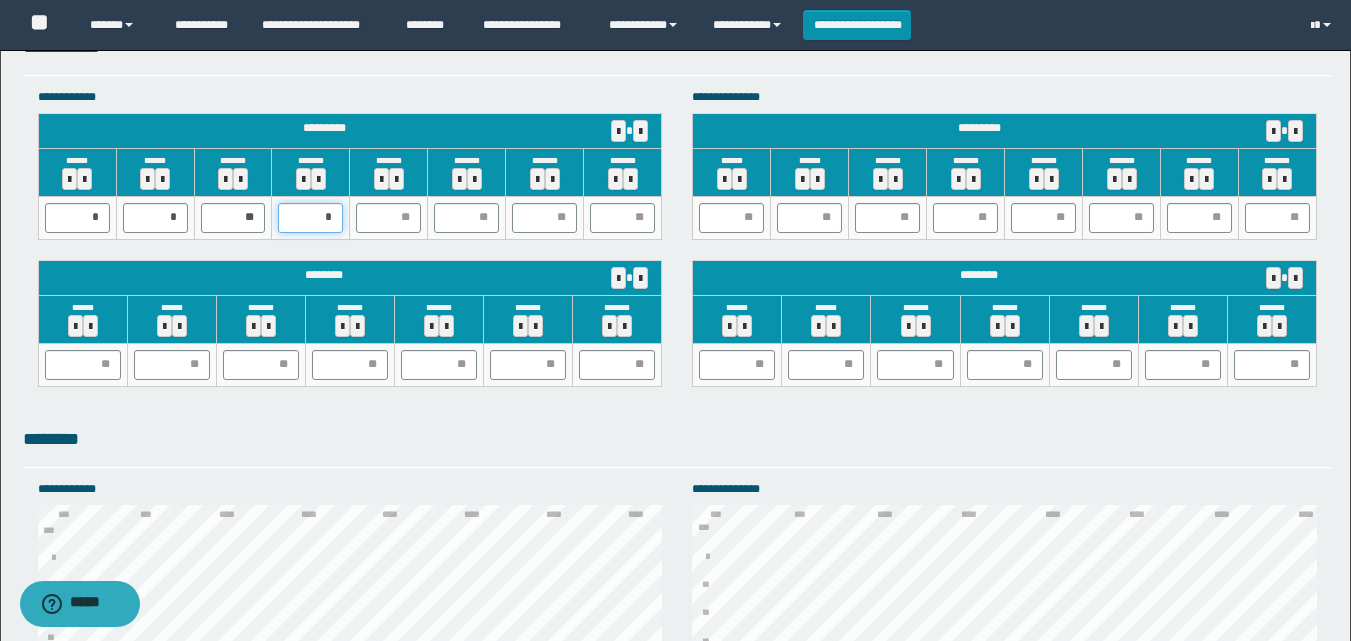 type on "**" 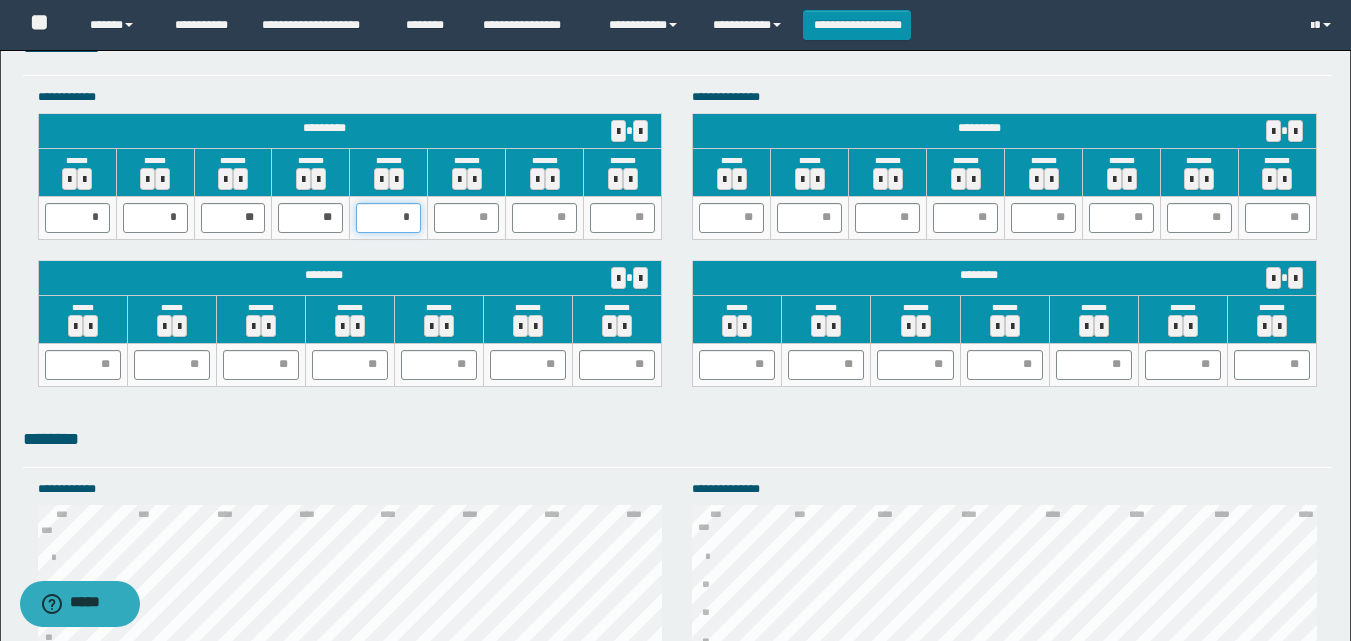 type on "**" 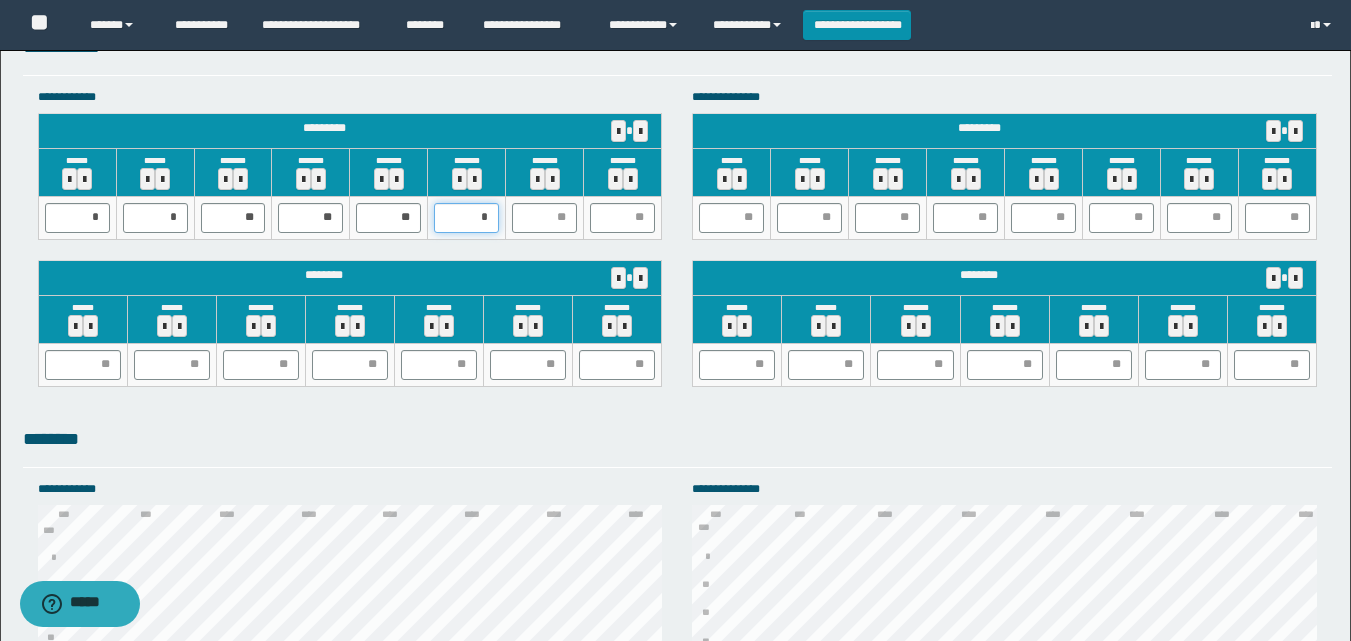 type on "**" 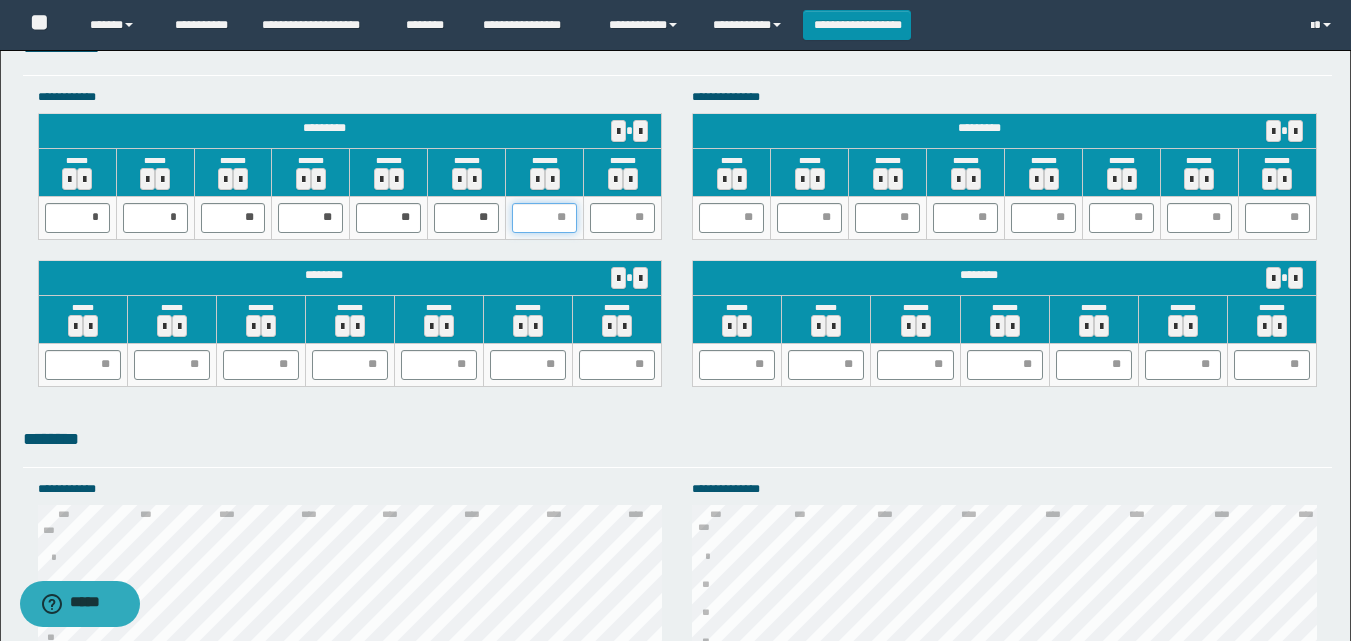 type on "*" 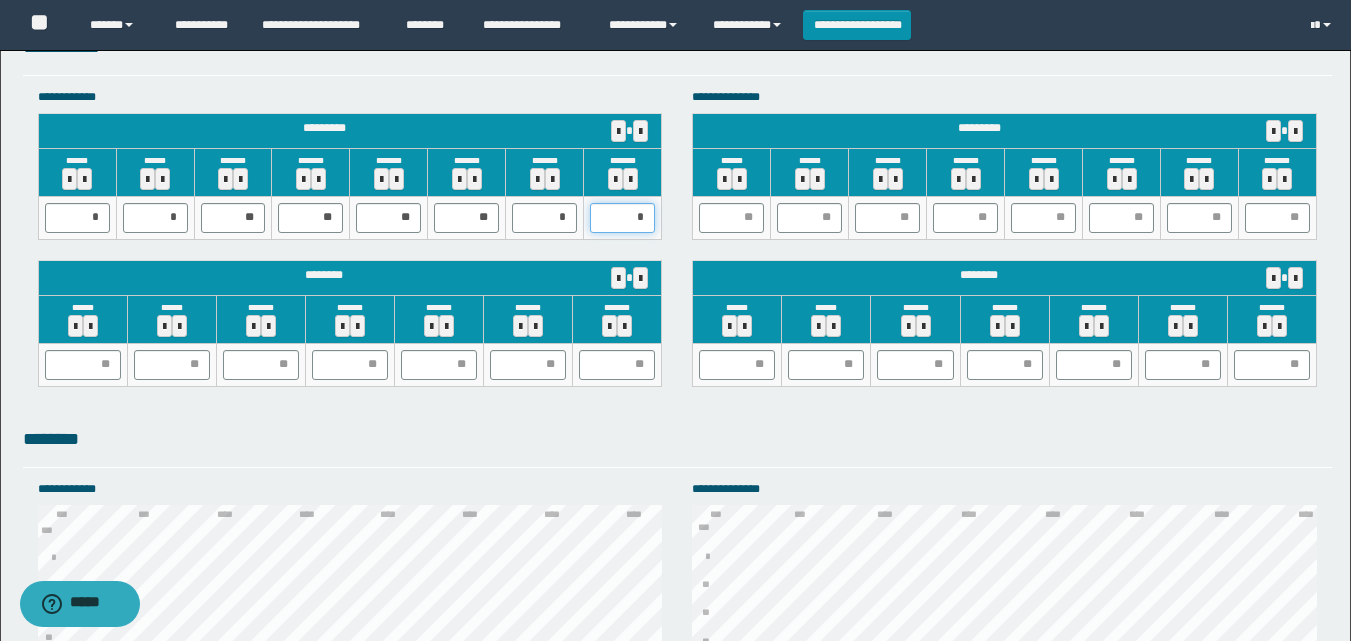 type on "**" 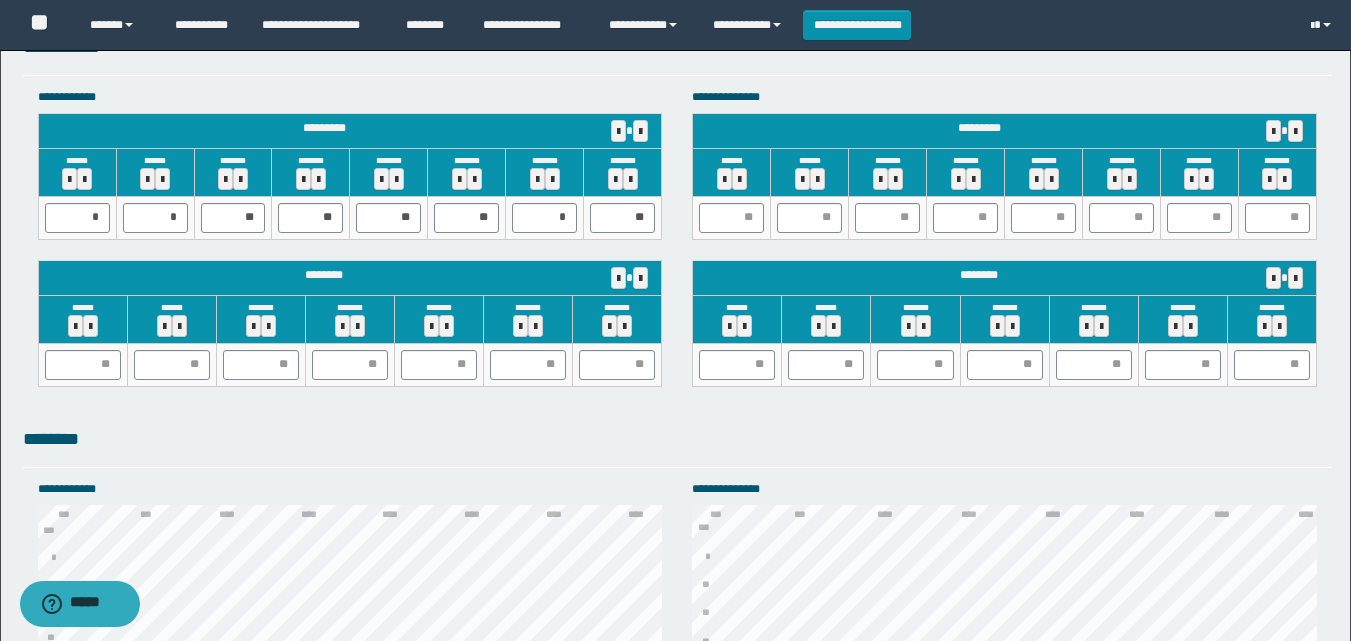 click at bounding box center (732, 217) 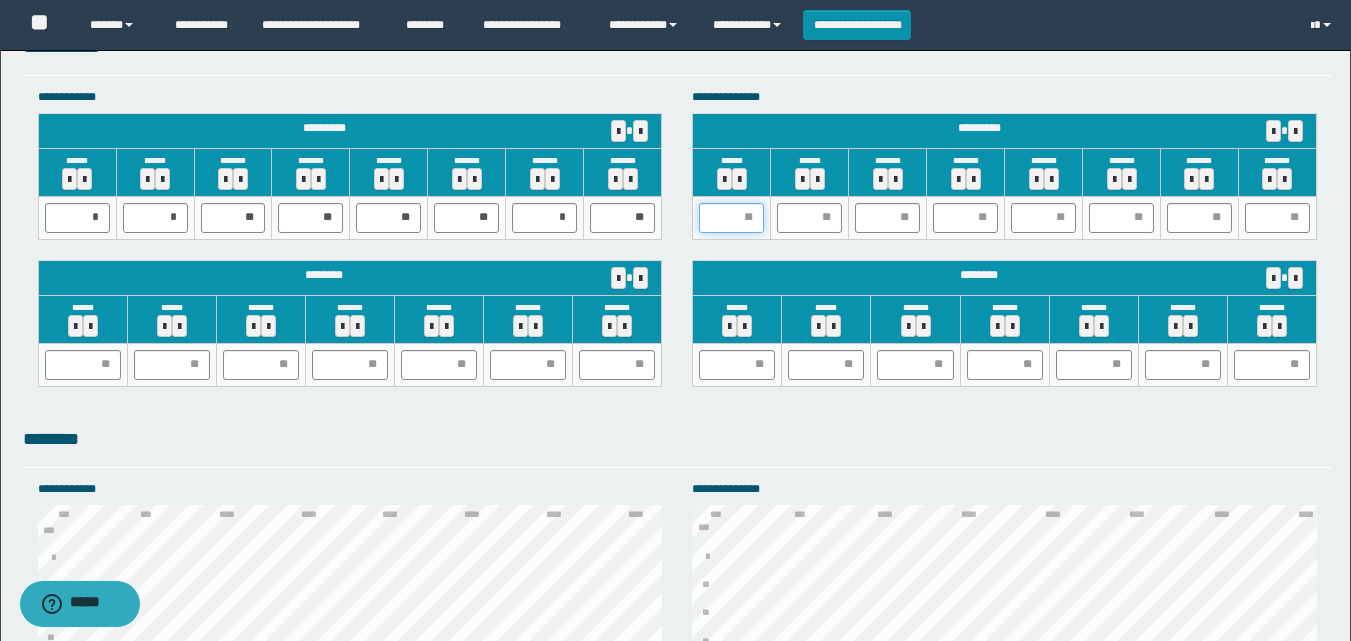 click at bounding box center [731, 218] 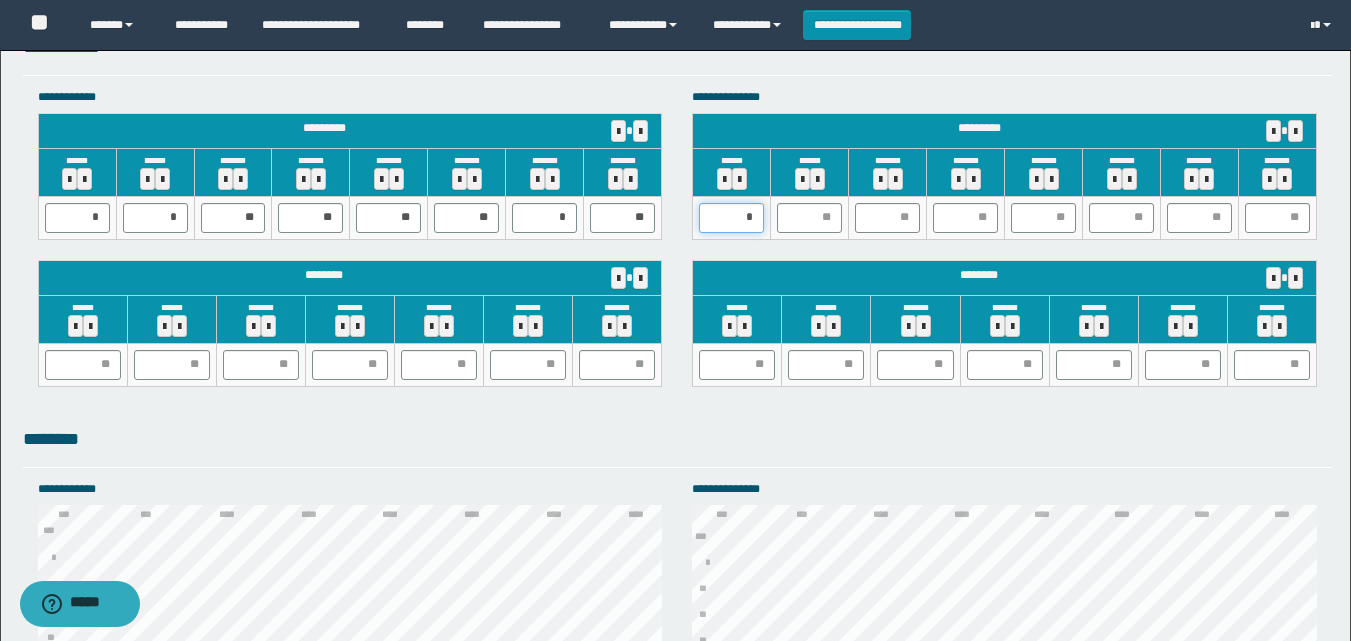 type on "**" 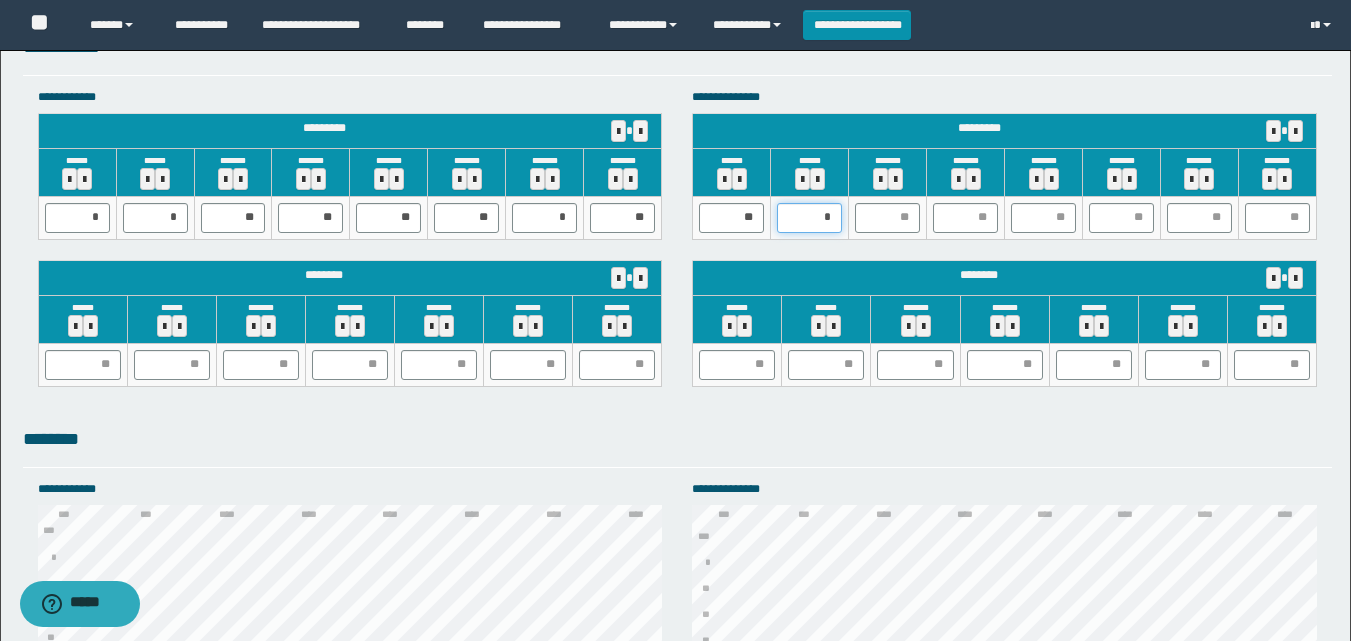 type on "**" 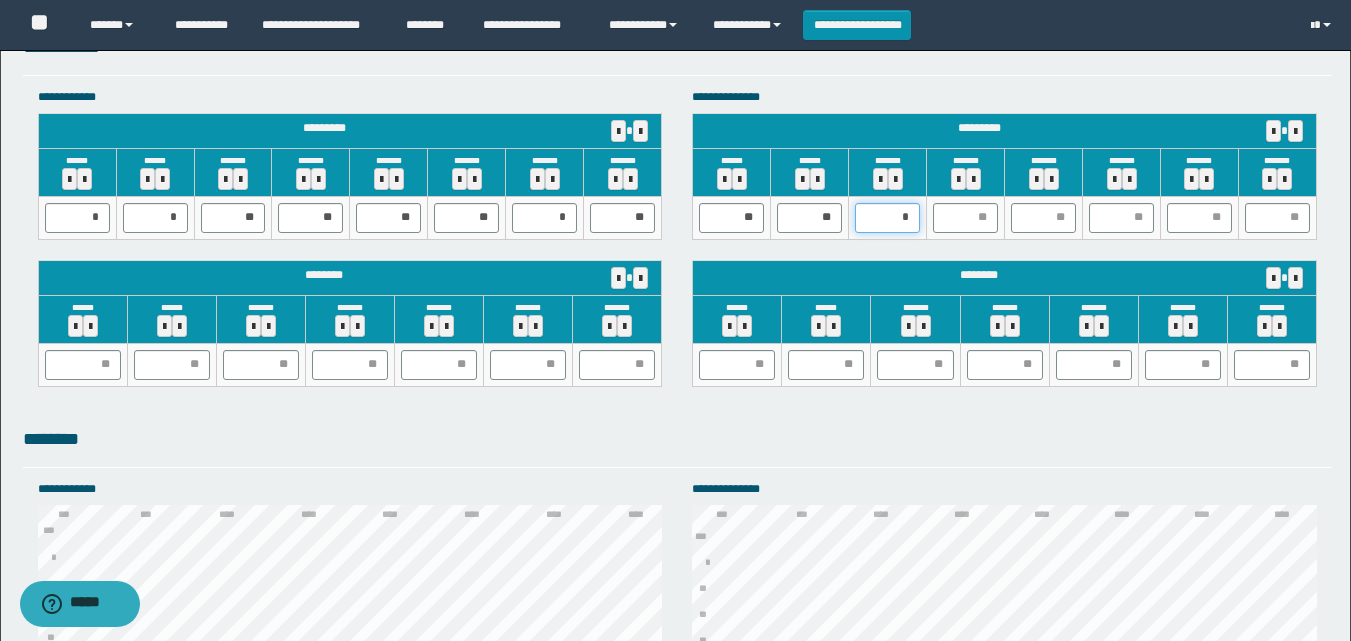 type on "**" 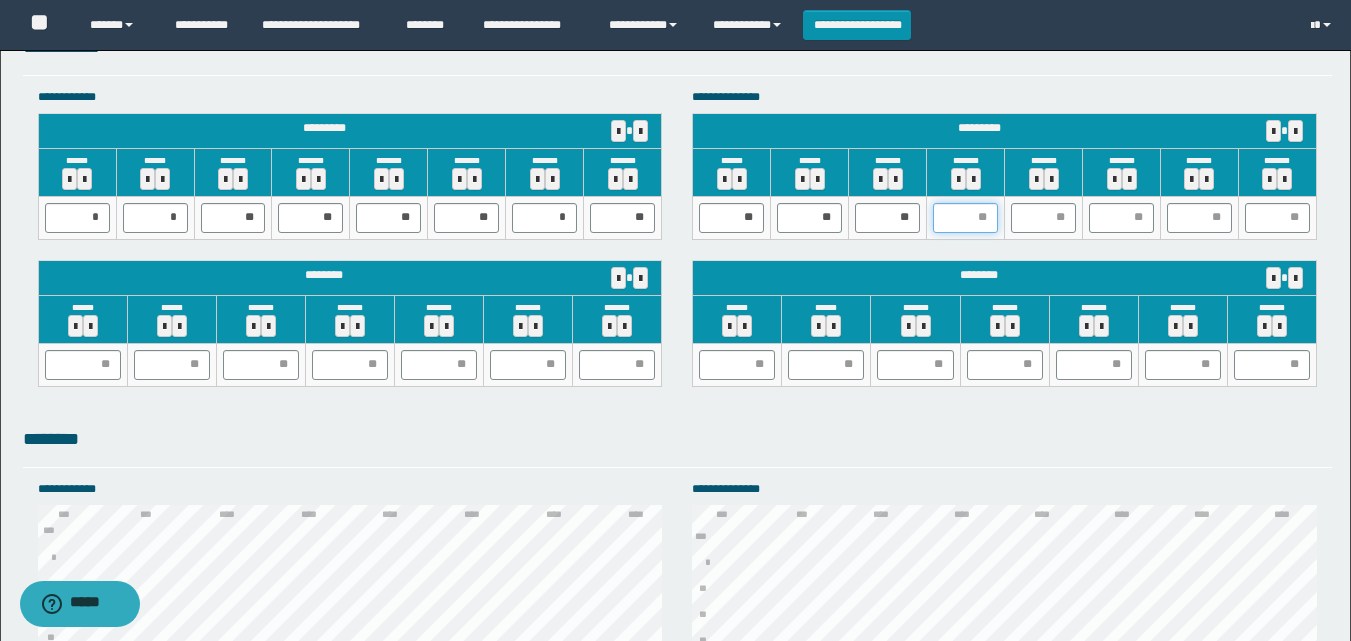 type on "*" 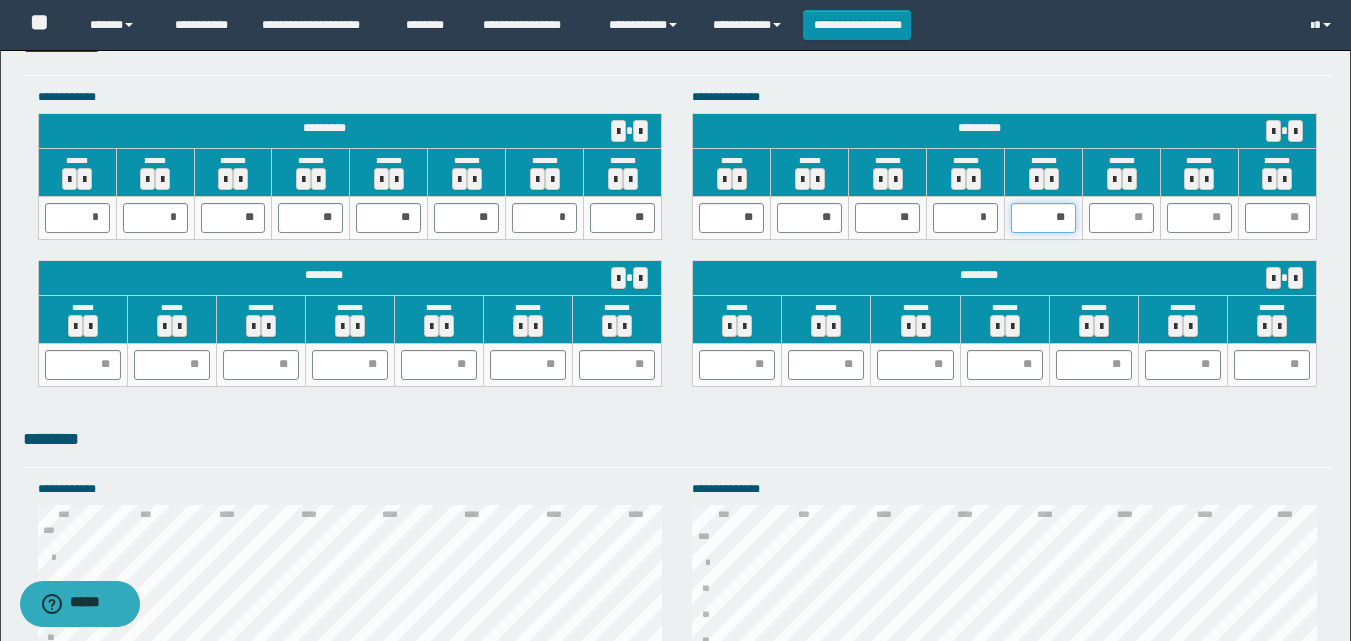 type on "***" 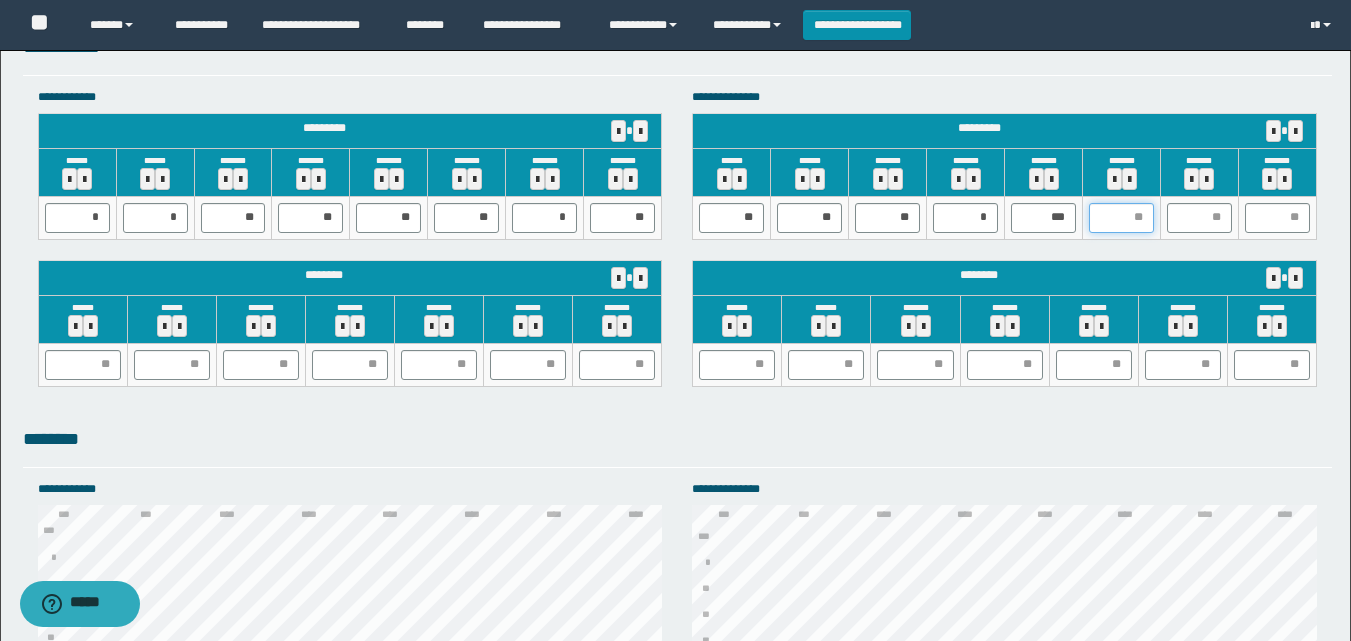 type on "*" 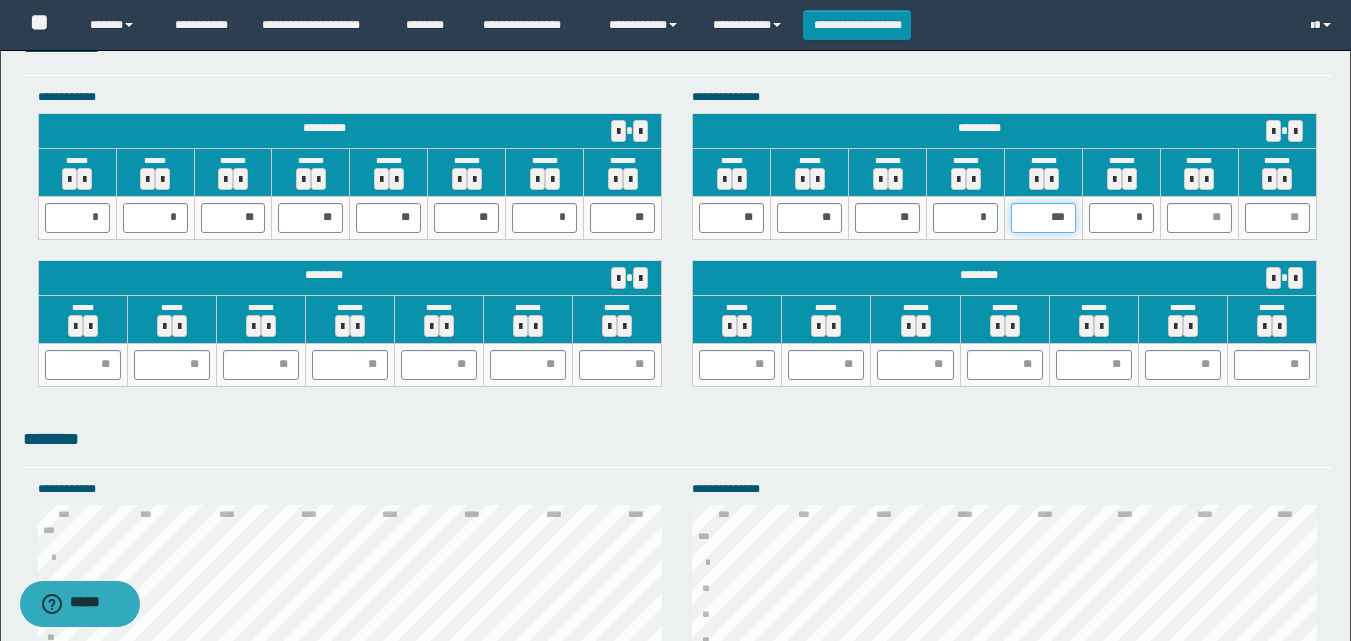 click on "***" at bounding box center (1043, 218) 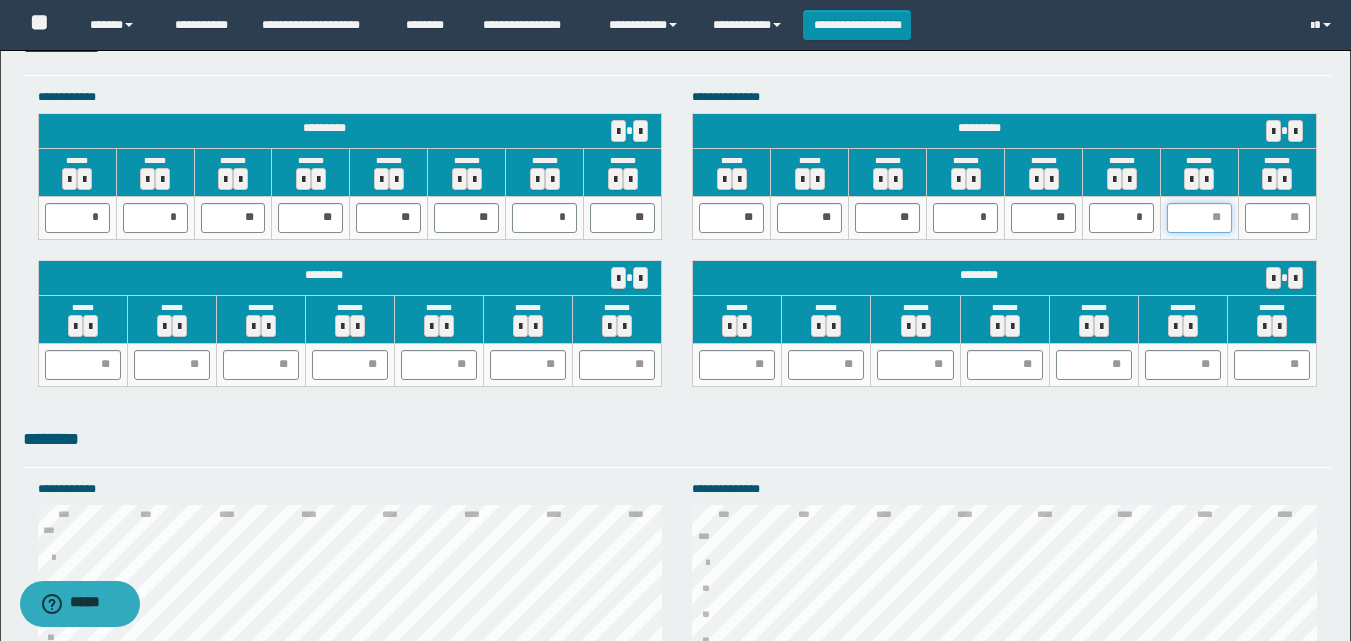 type on "*" 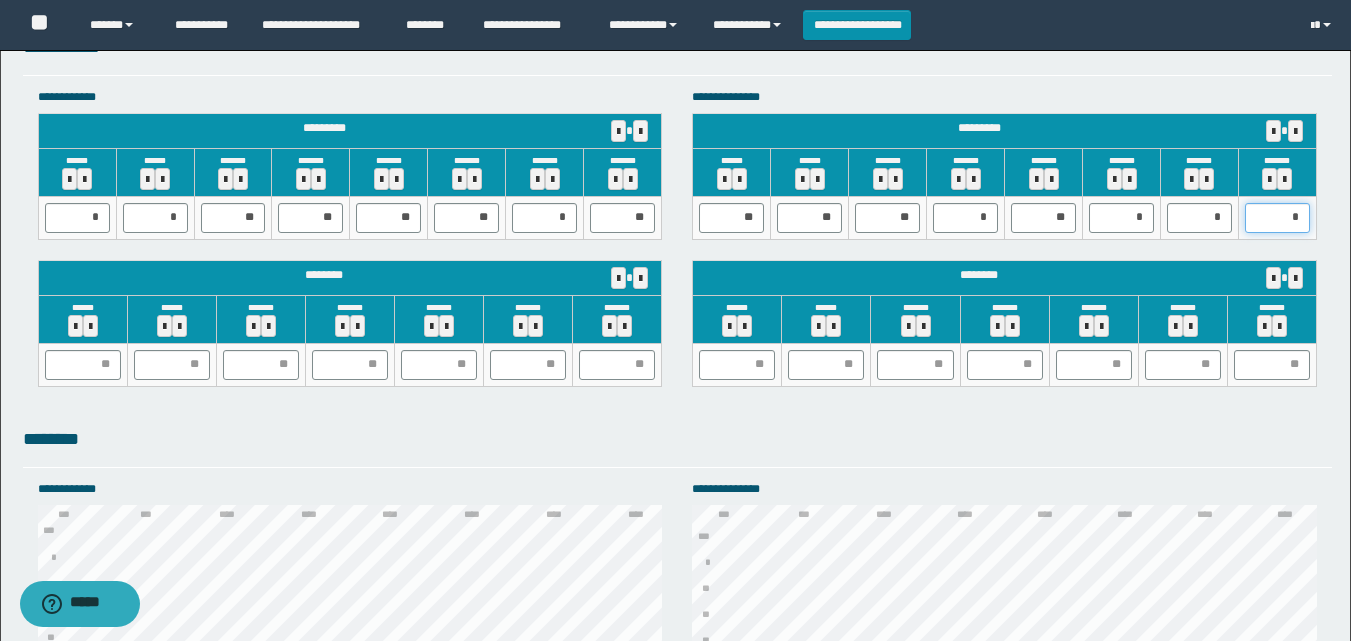 type on "**" 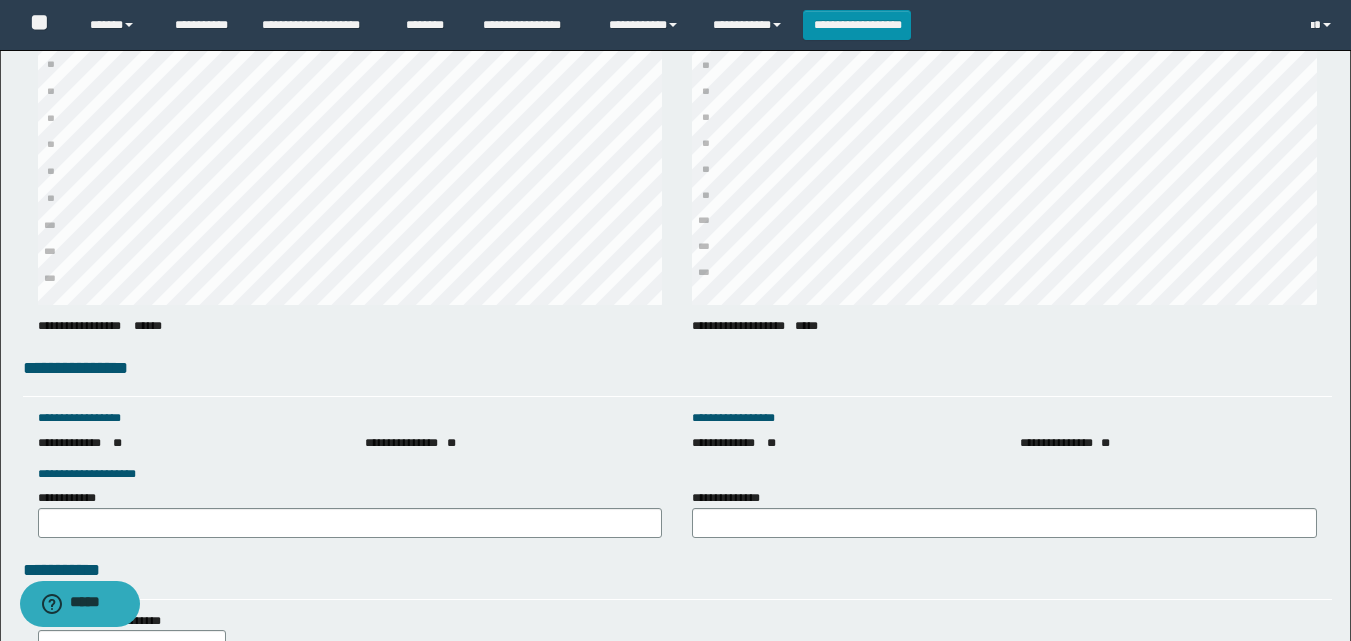 scroll, scrollTop: 2828, scrollLeft: 0, axis: vertical 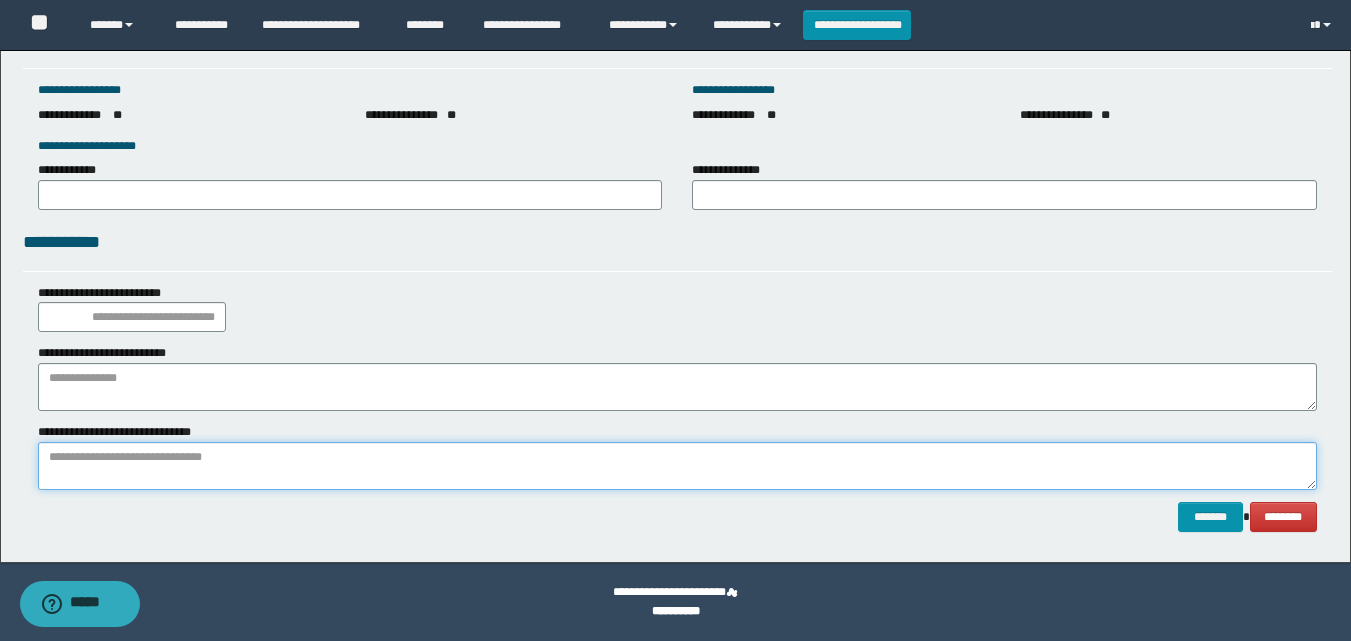 paste on "**********" 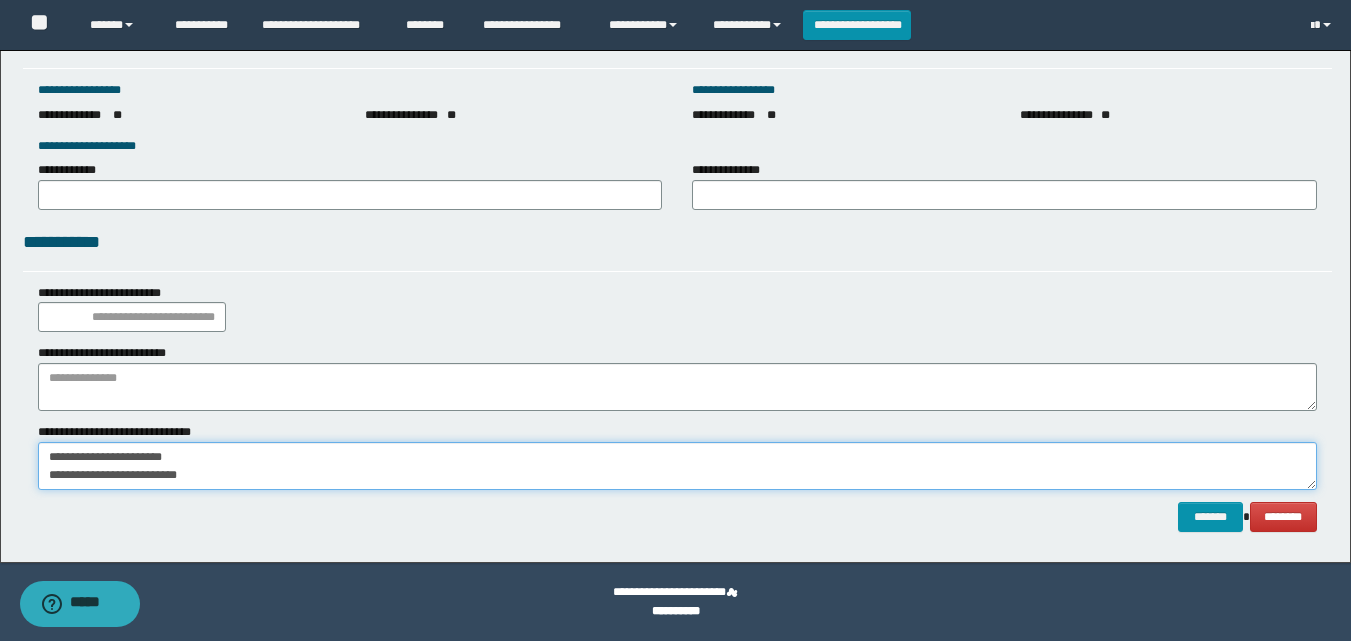 scroll, scrollTop: 13, scrollLeft: 0, axis: vertical 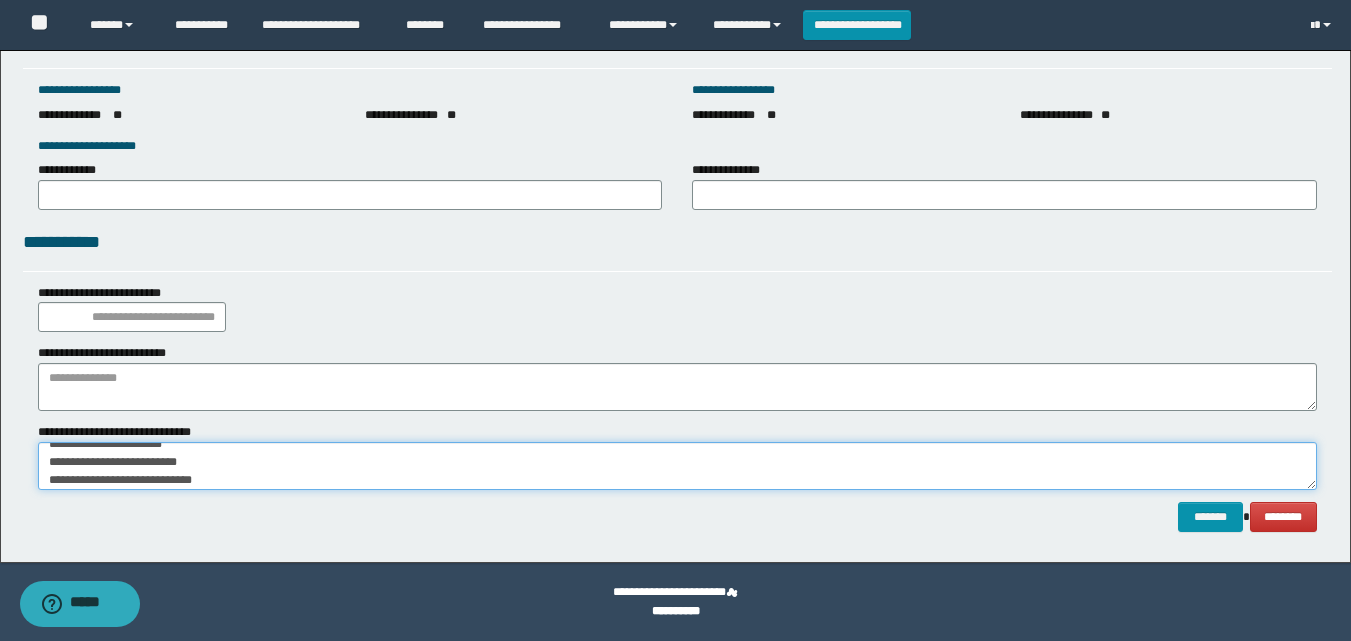 type on "**********" 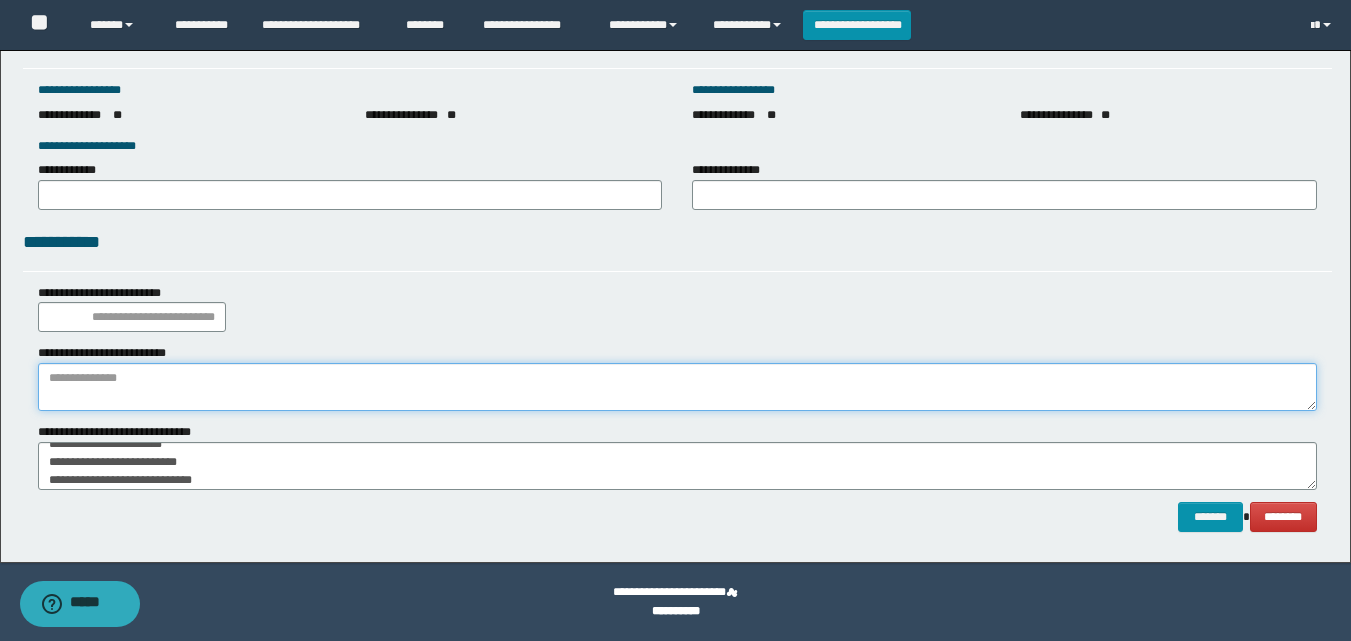 click at bounding box center [677, 387] 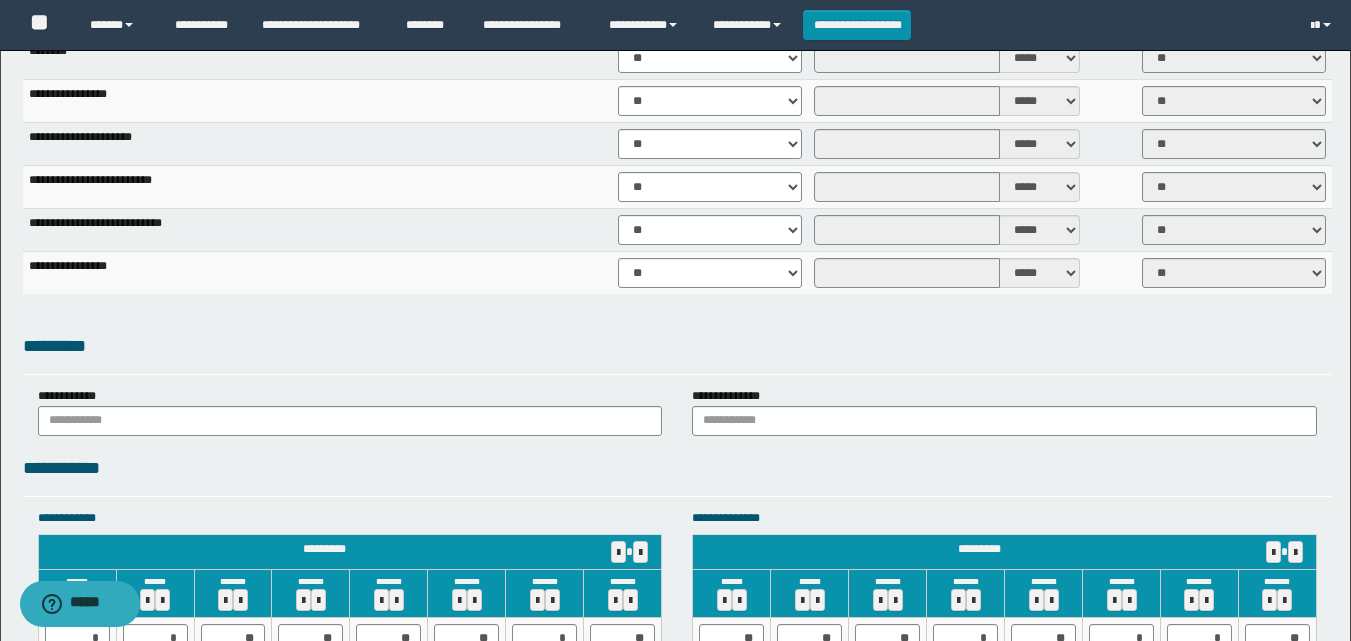 scroll, scrollTop: 1428, scrollLeft: 0, axis: vertical 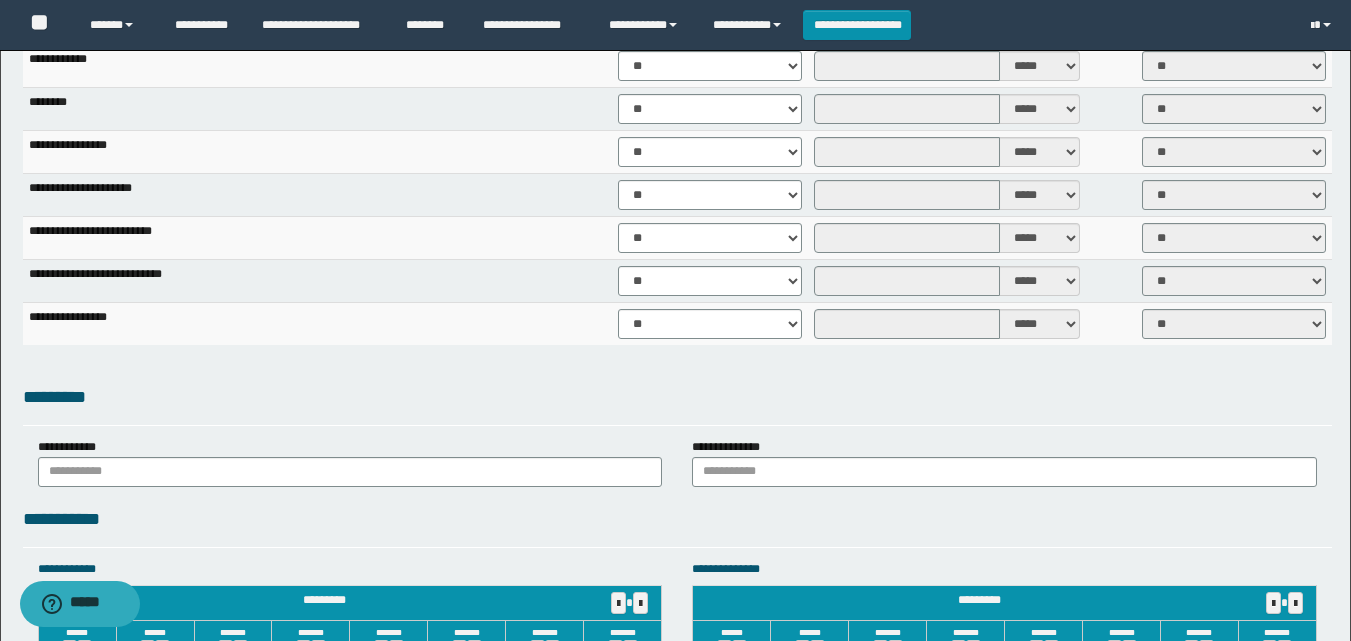 type on "**********" 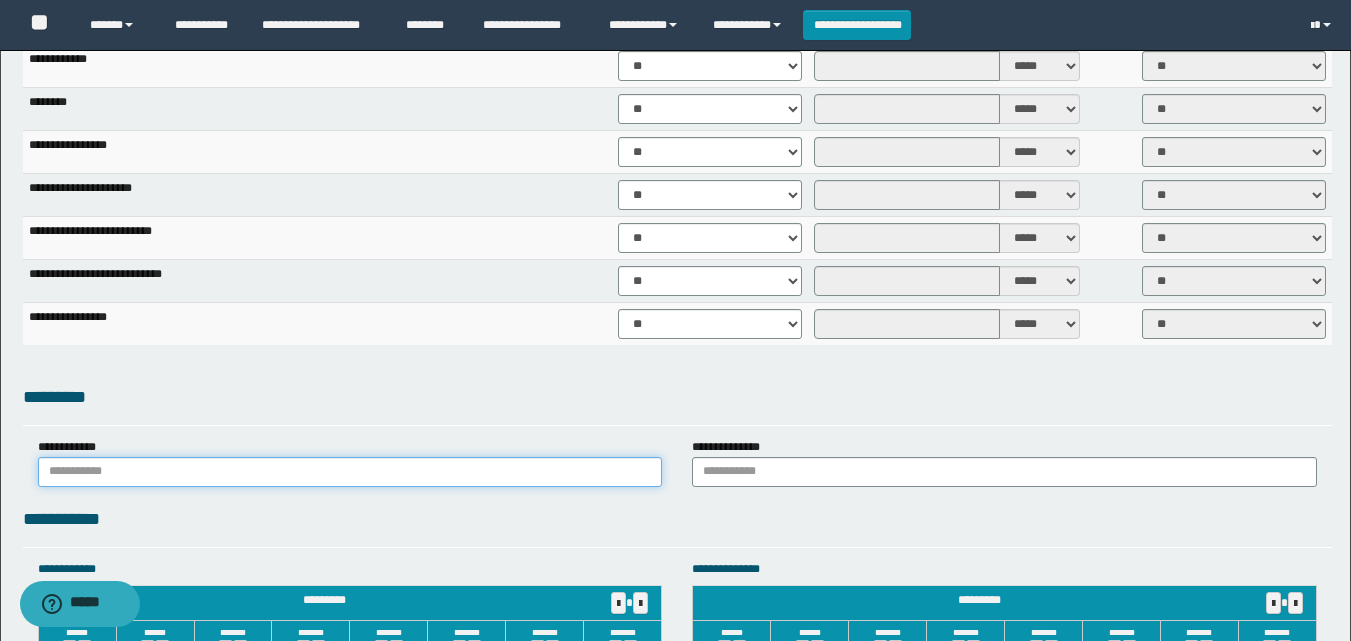click at bounding box center [350, 472] 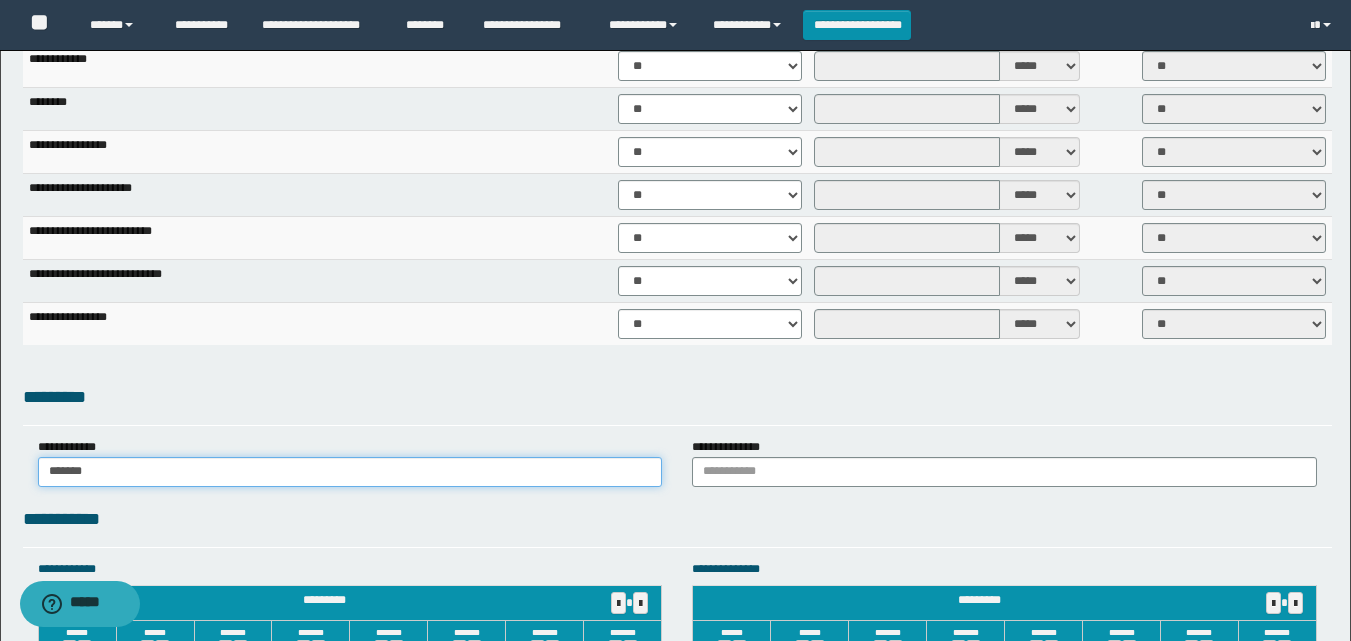 type on "******" 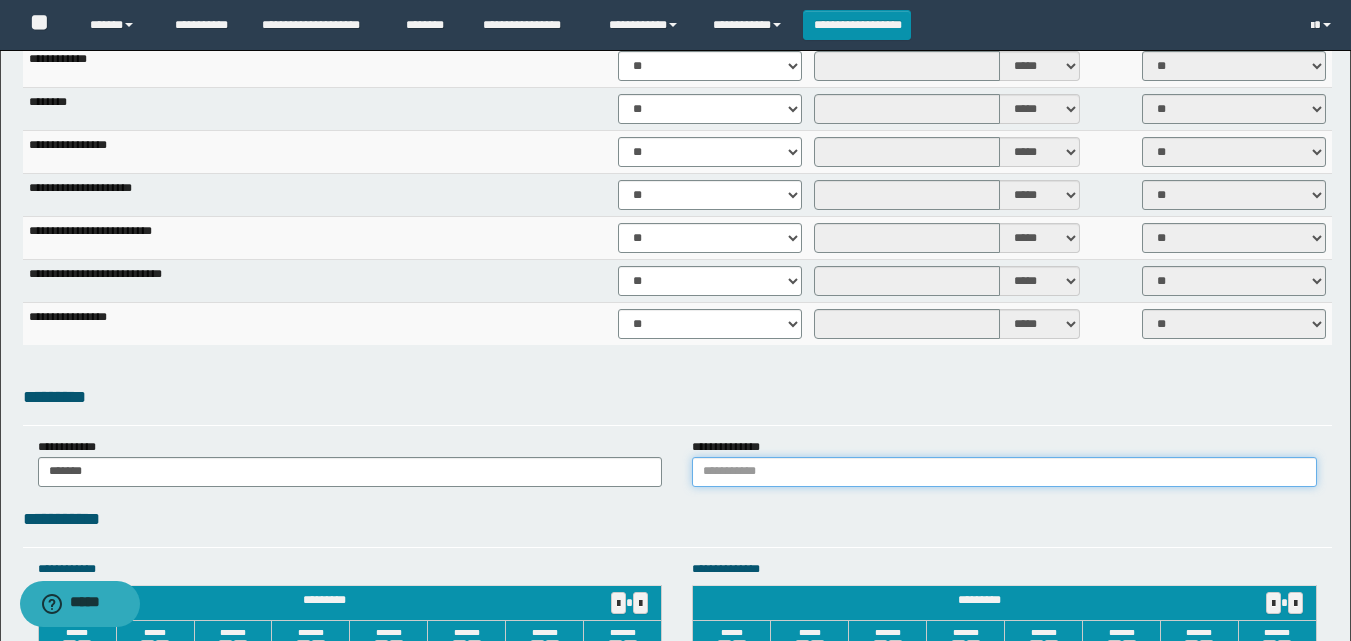 click on "**********" at bounding box center (675, 292) 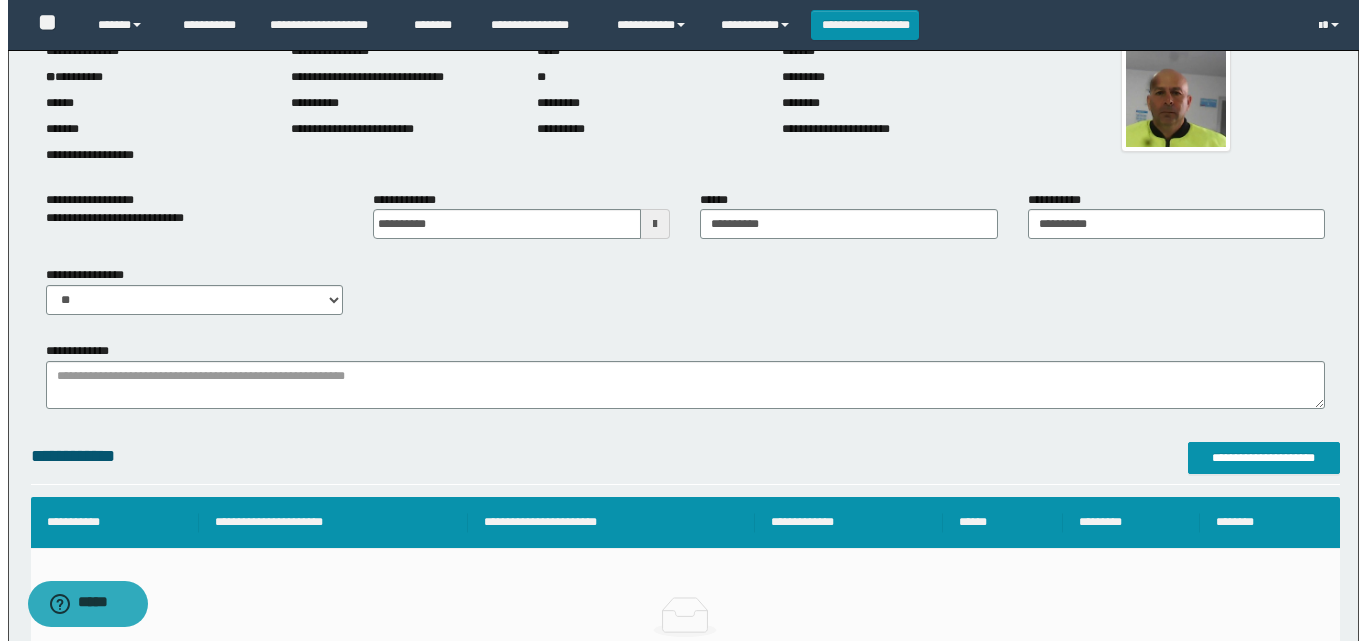 scroll, scrollTop: 200, scrollLeft: 0, axis: vertical 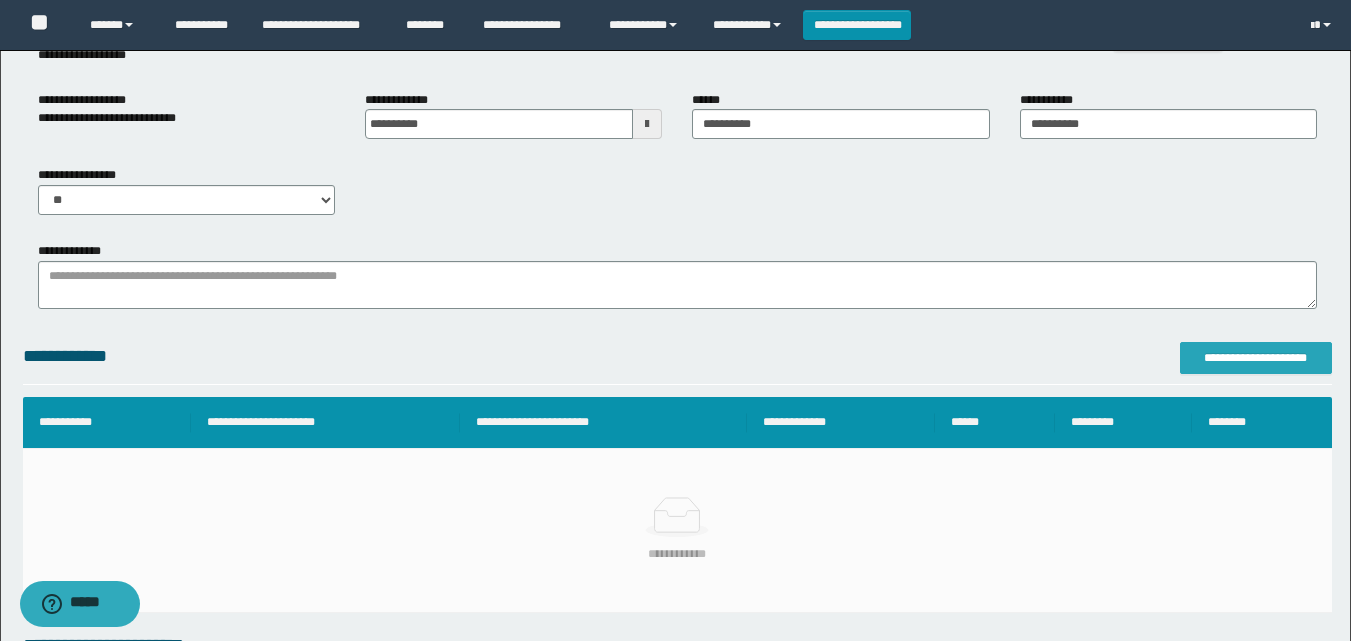 click on "**********" at bounding box center [1256, 358] 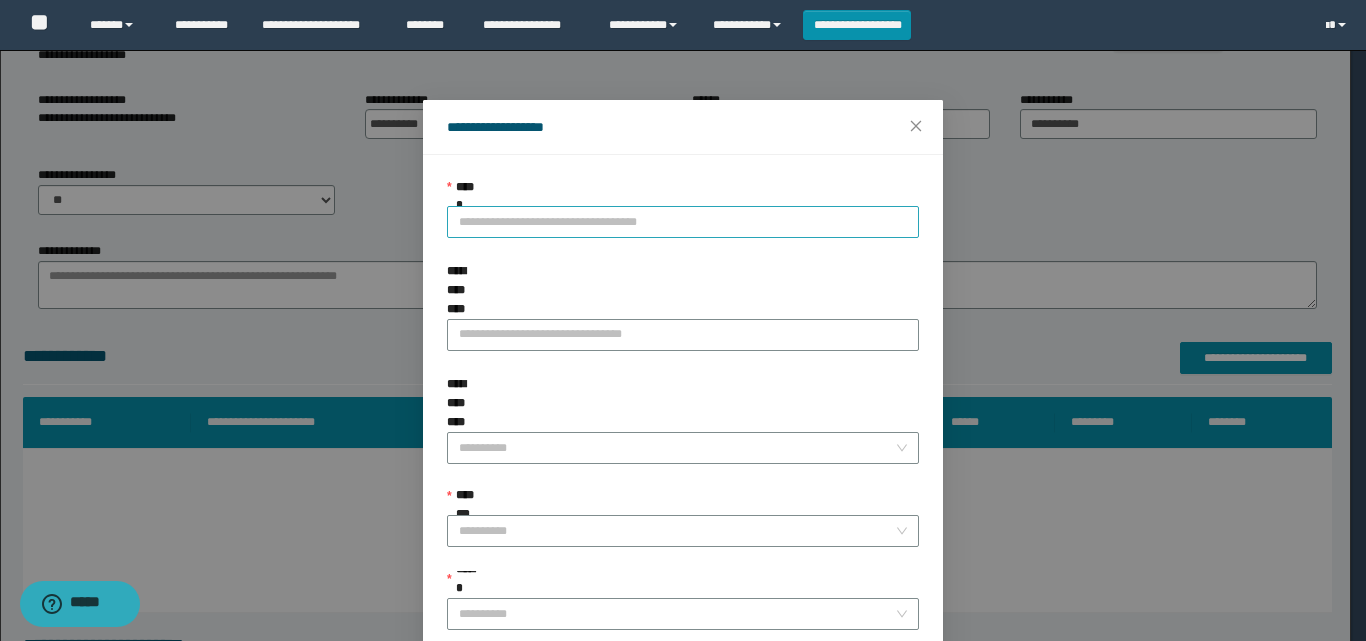 click on "**********" at bounding box center (683, 222) 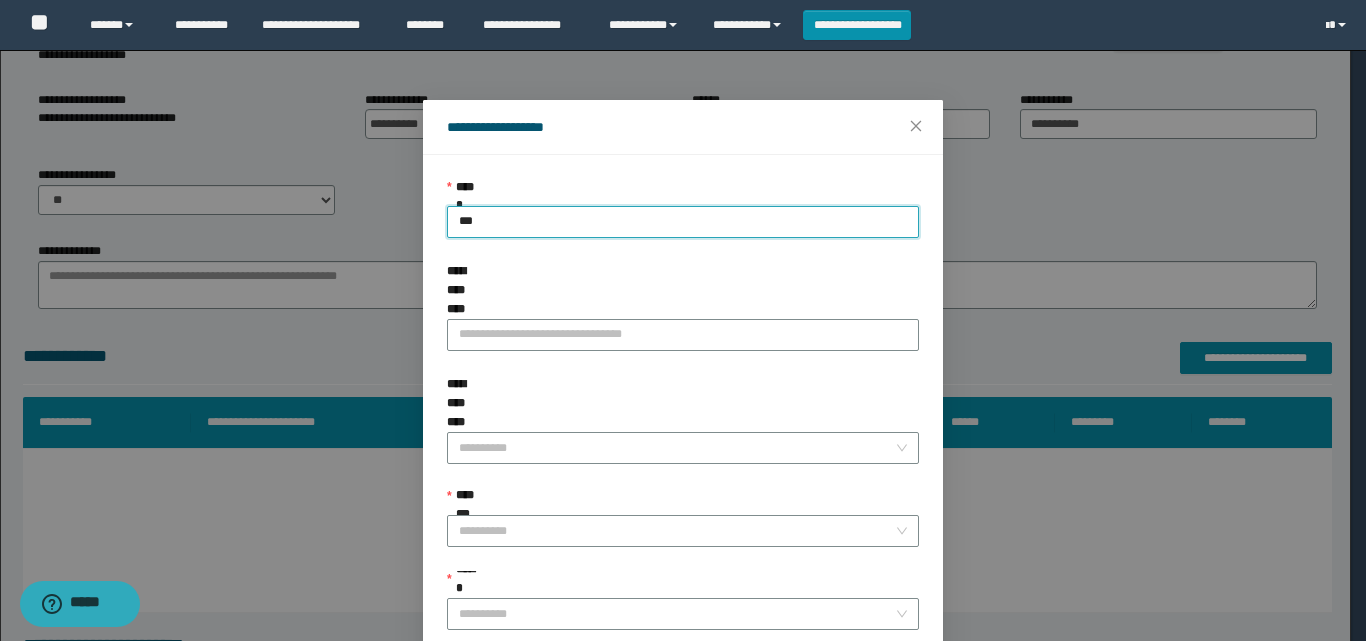 type on "****" 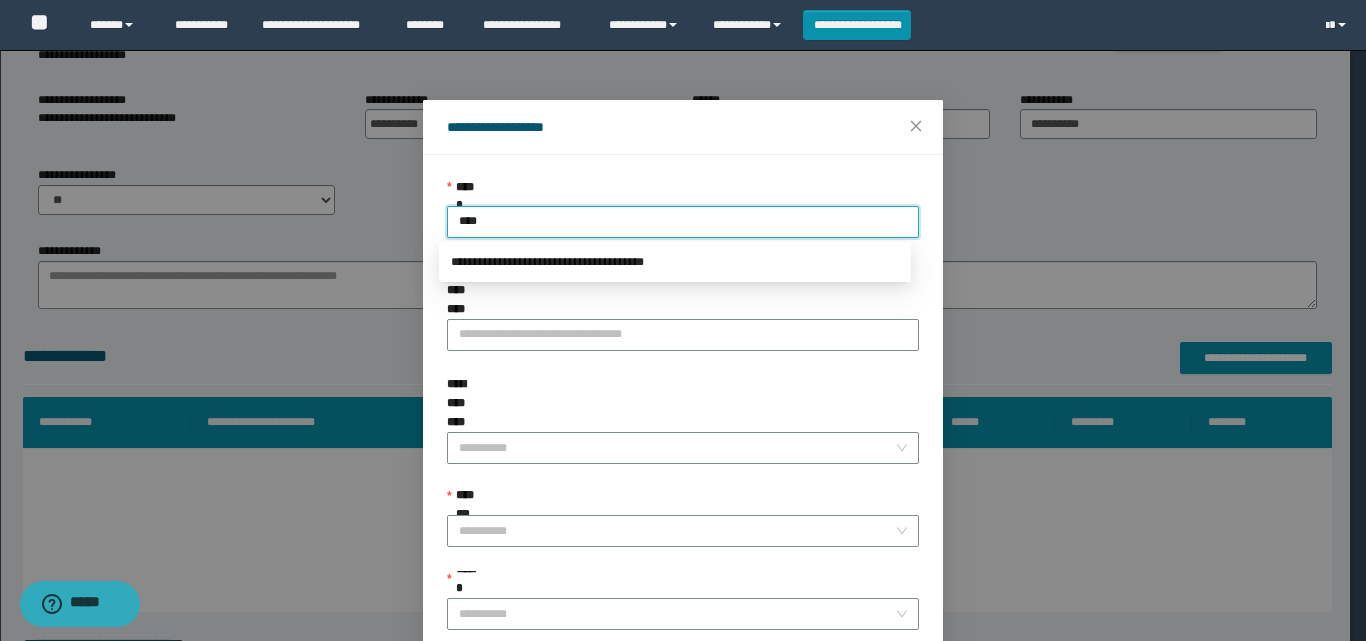 click on "**********" at bounding box center [675, 262] 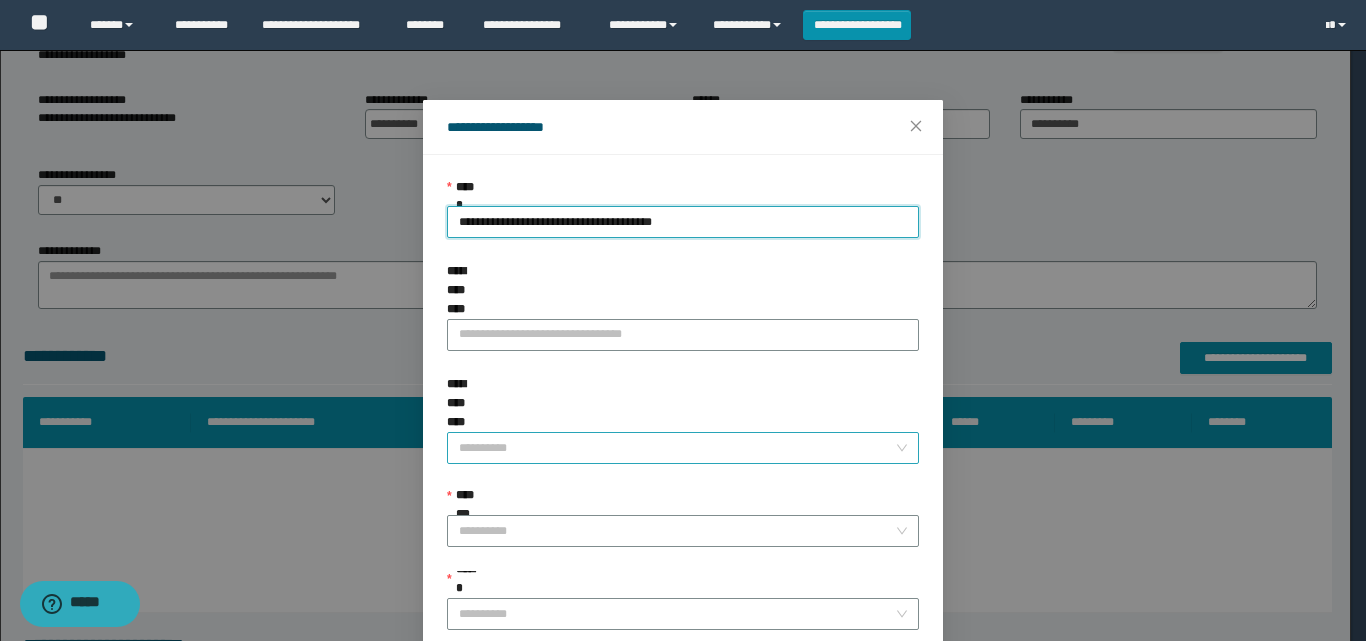click on "**********" at bounding box center (677, 448) 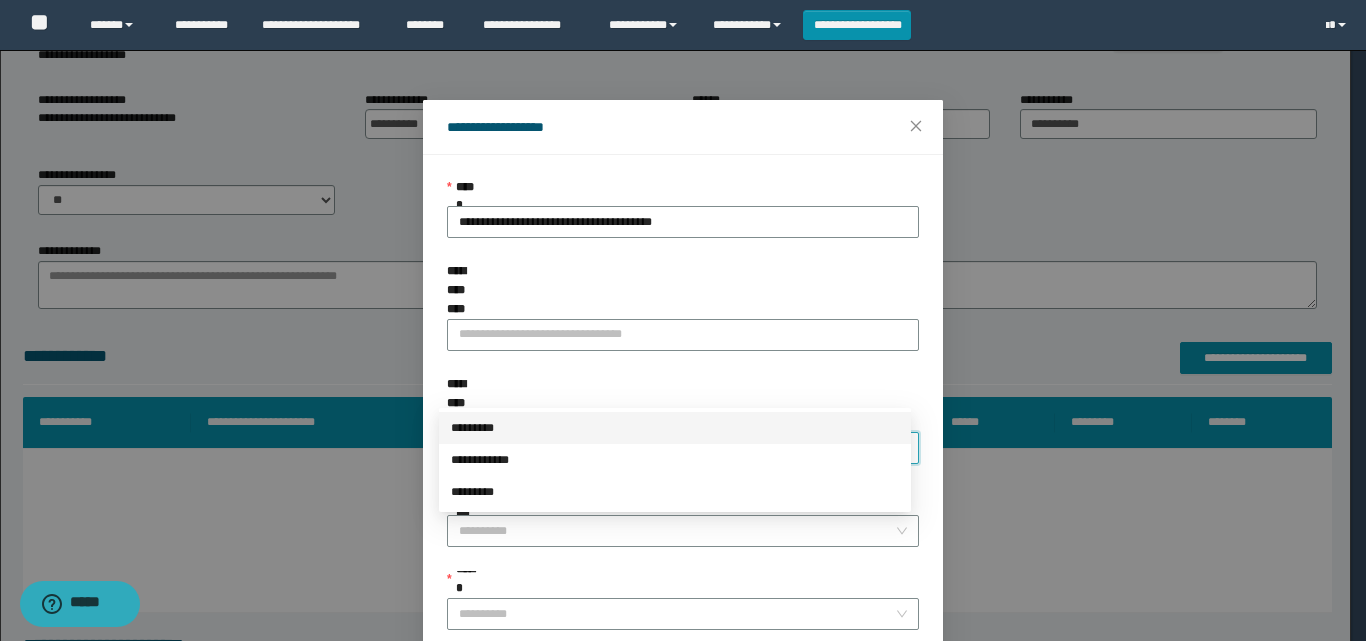 click on "*********" at bounding box center [675, 428] 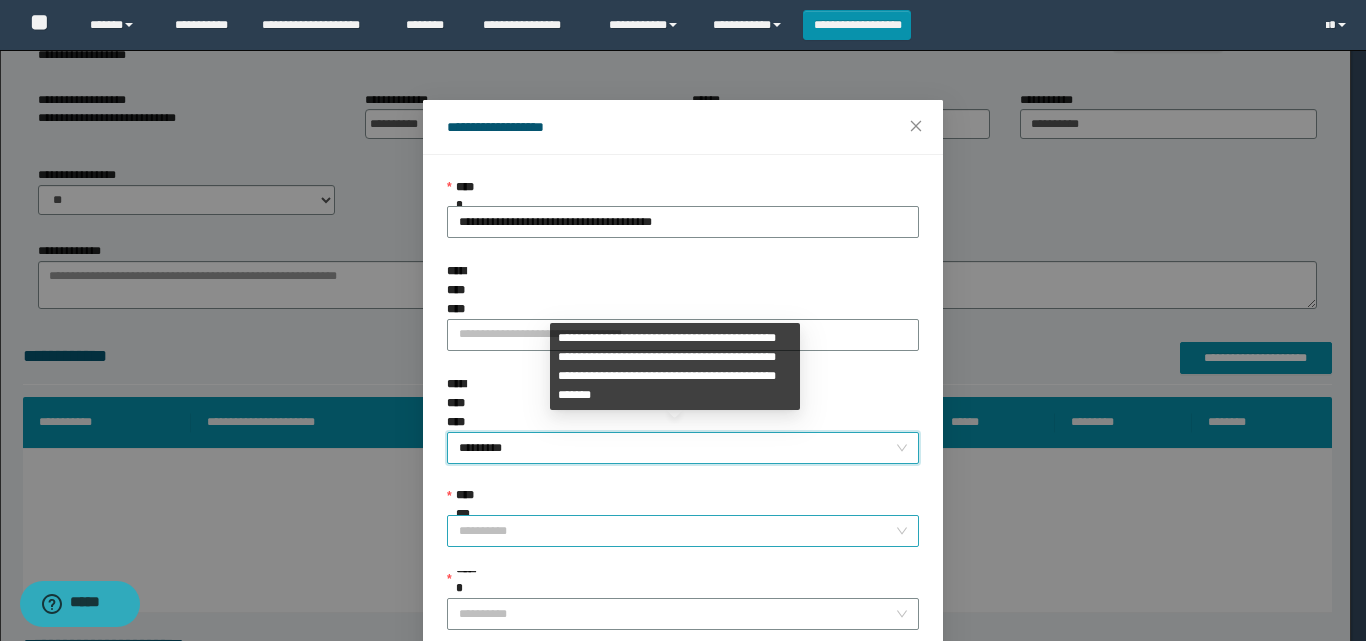 click on "**********" at bounding box center (677, 531) 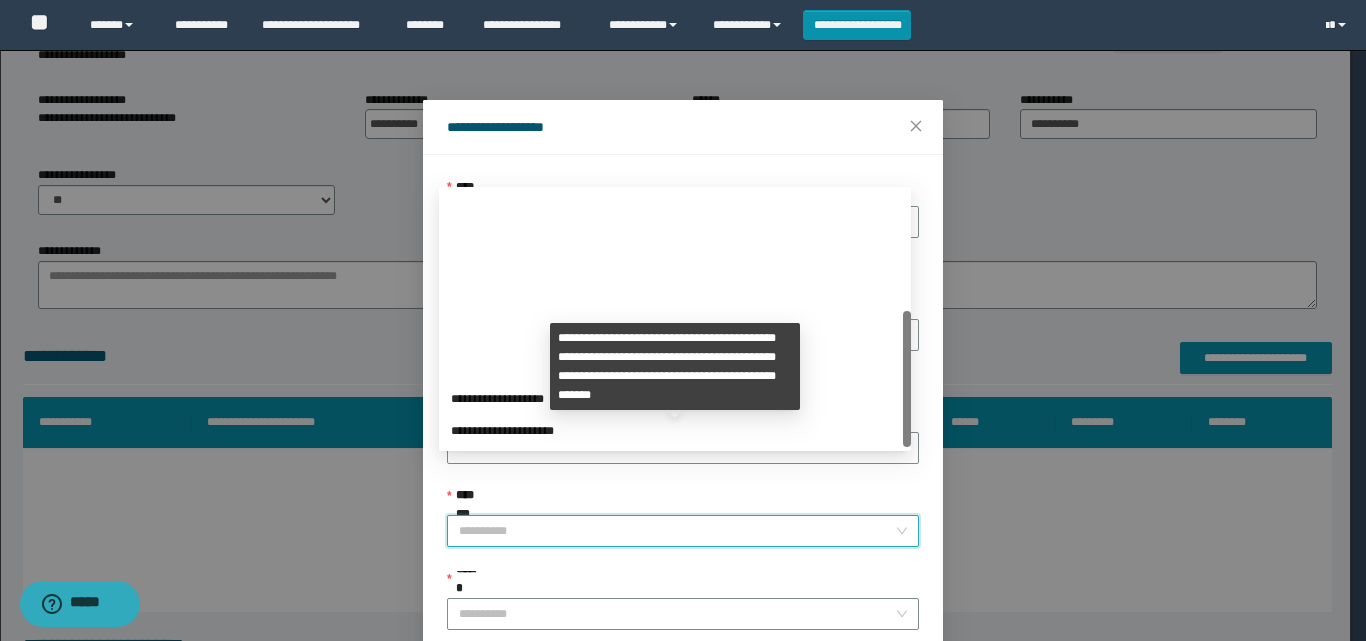 scroll, scrollTop: 224, scrollLeft: 0, axis: vertical 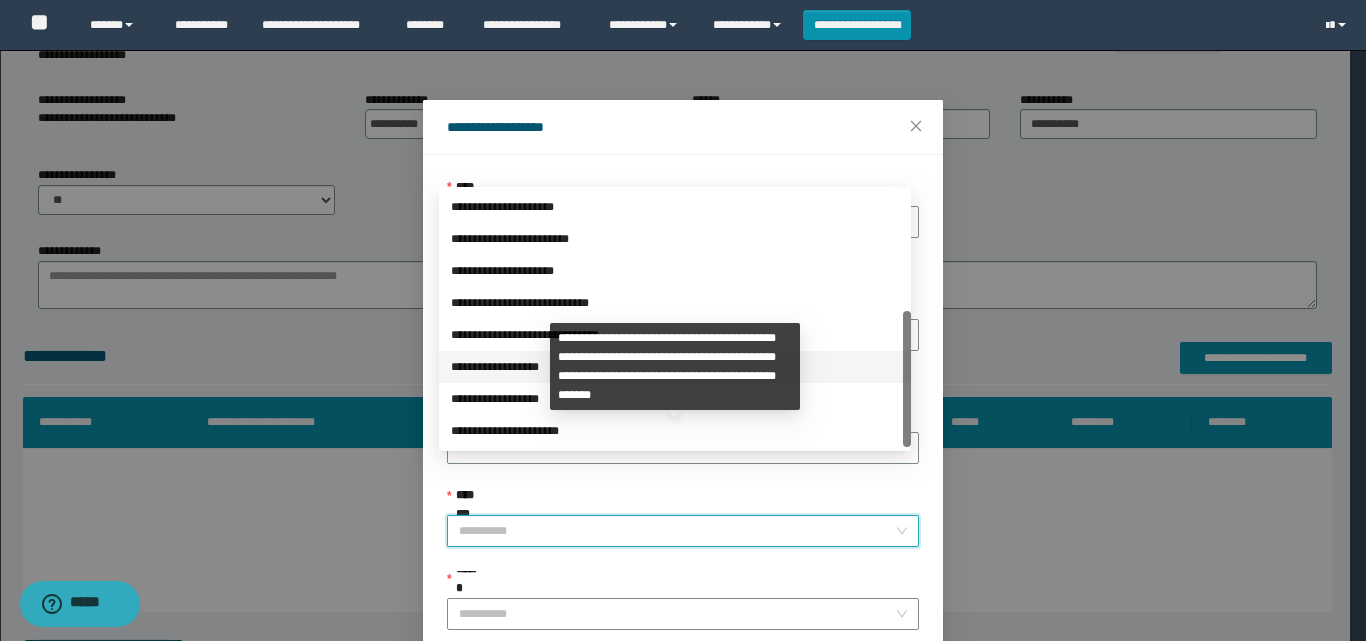 click on "**********" at bounding box center [675, 367] 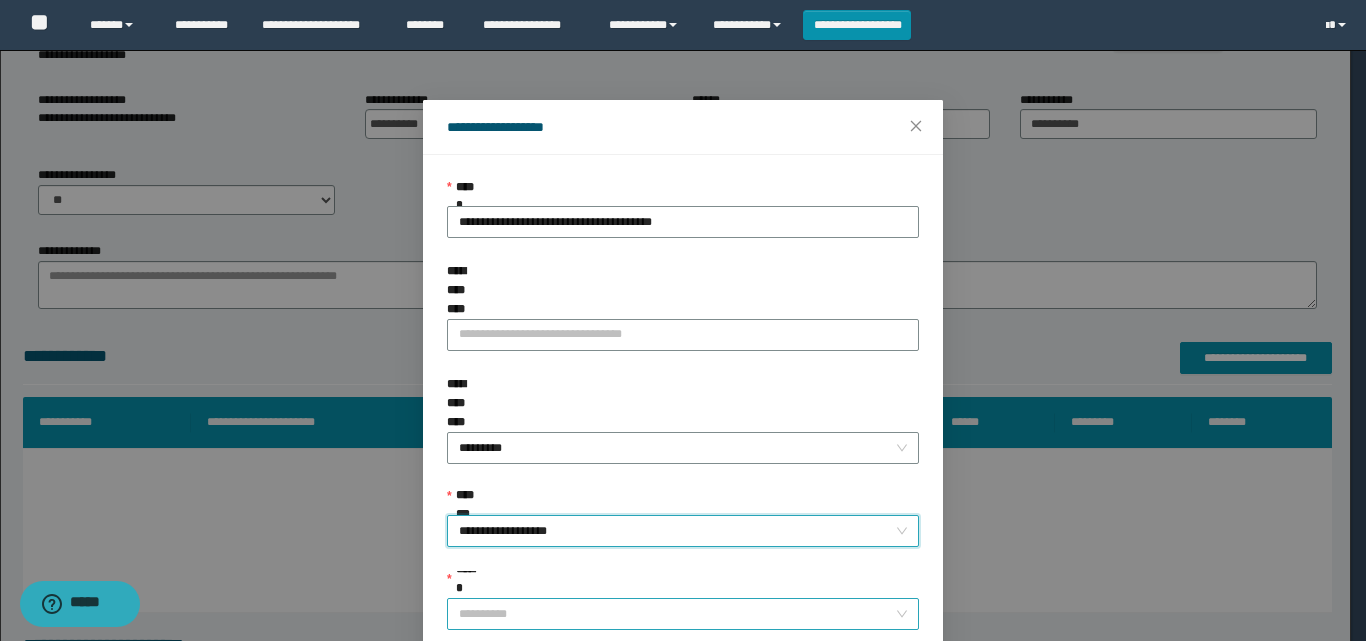click on "******" at bounding box center [677, 614] 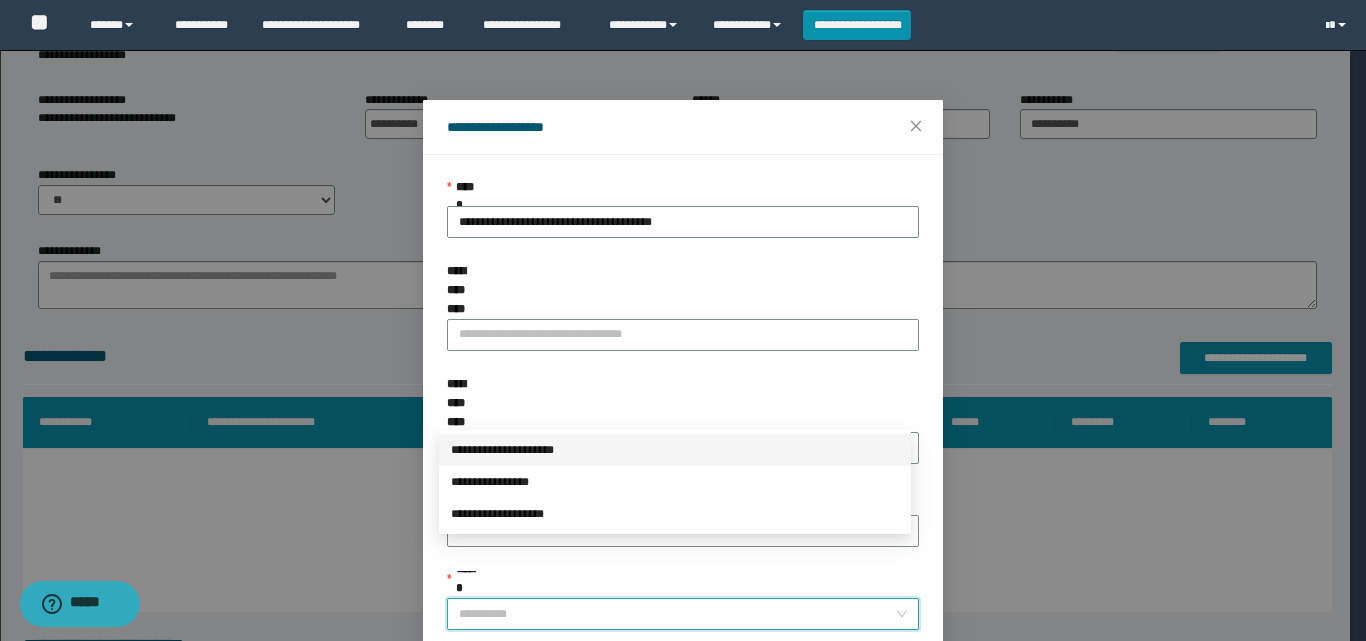 click on "**********" at bounding box center [675, 450] 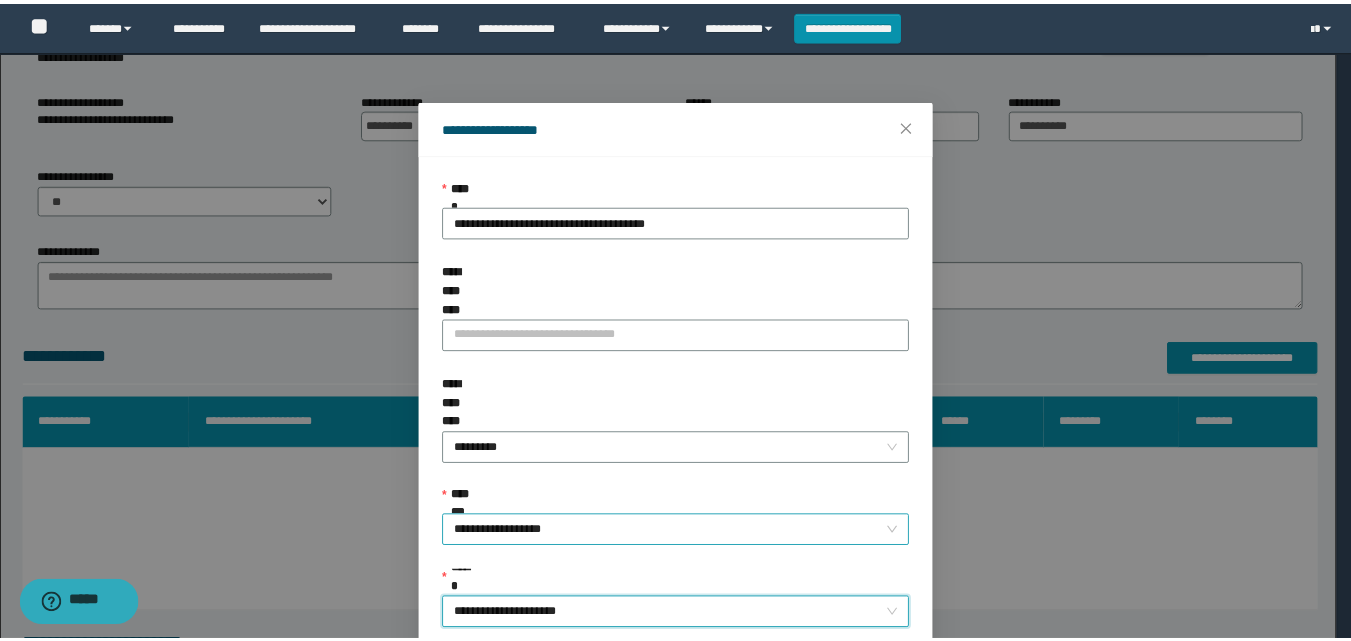 scroll, scrollTop: 111, scrollLeft: 0, axis: vertical 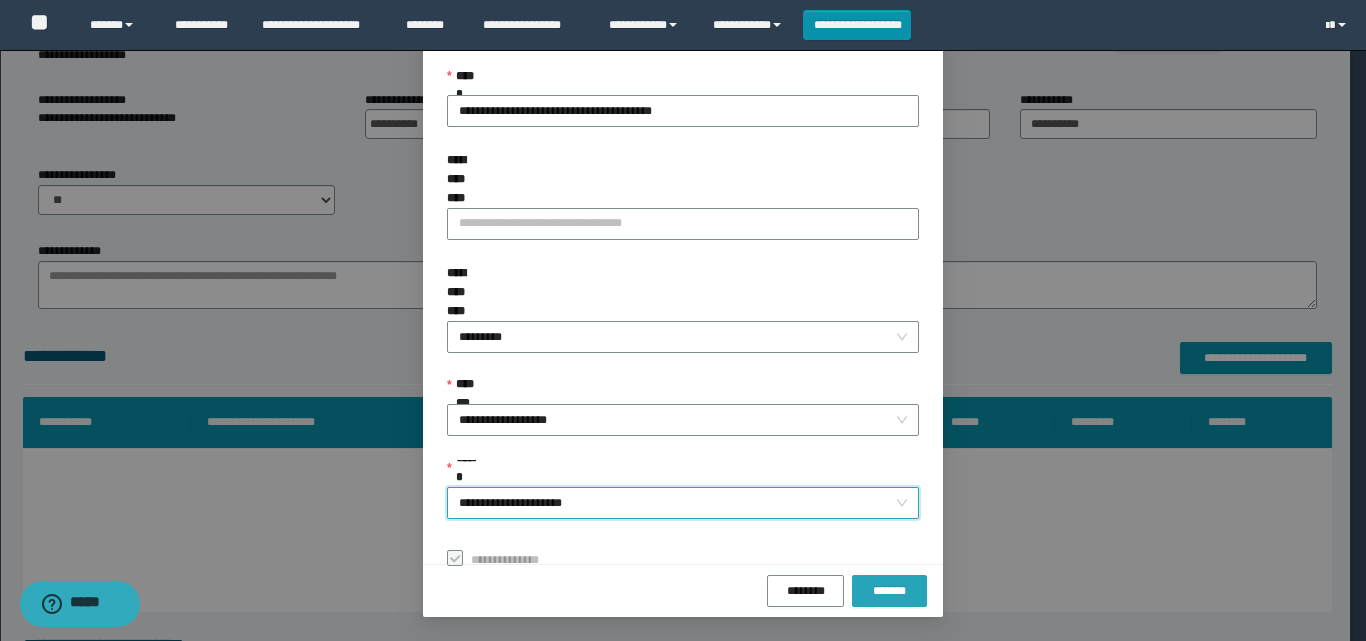 click on "*******" at bounding box center (889, 591) 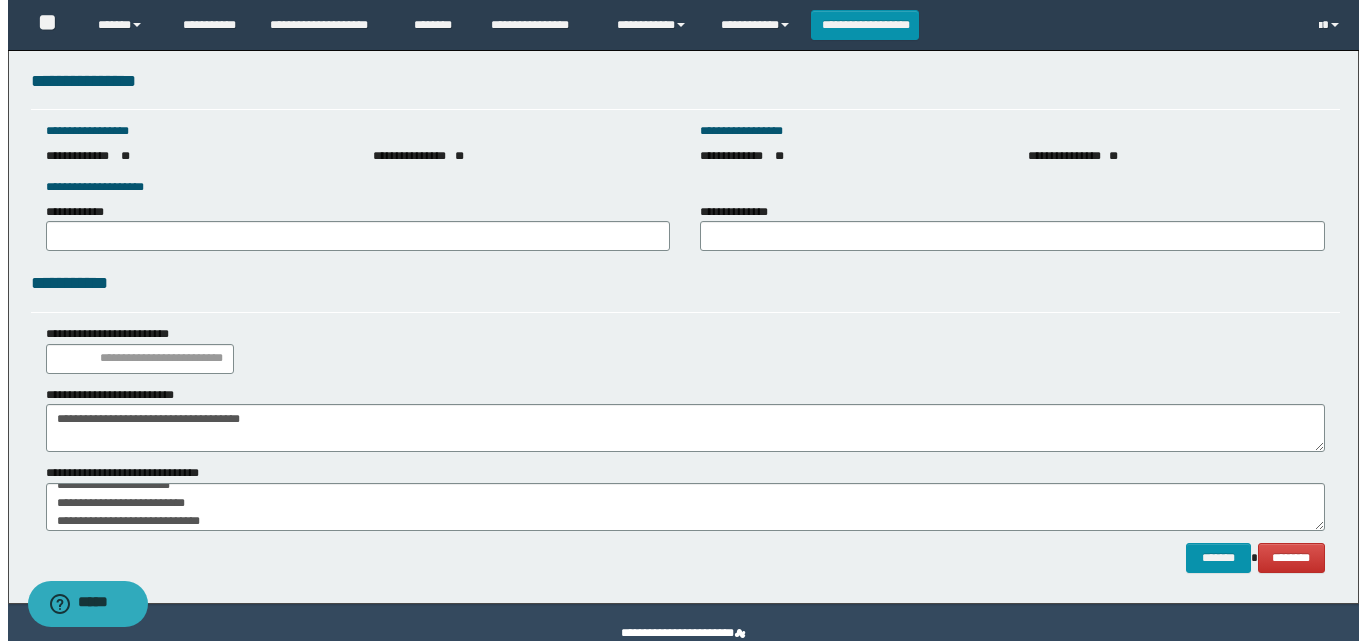 scroll, scrollTop: 2793, scrollLeft: 0, axis: vertical 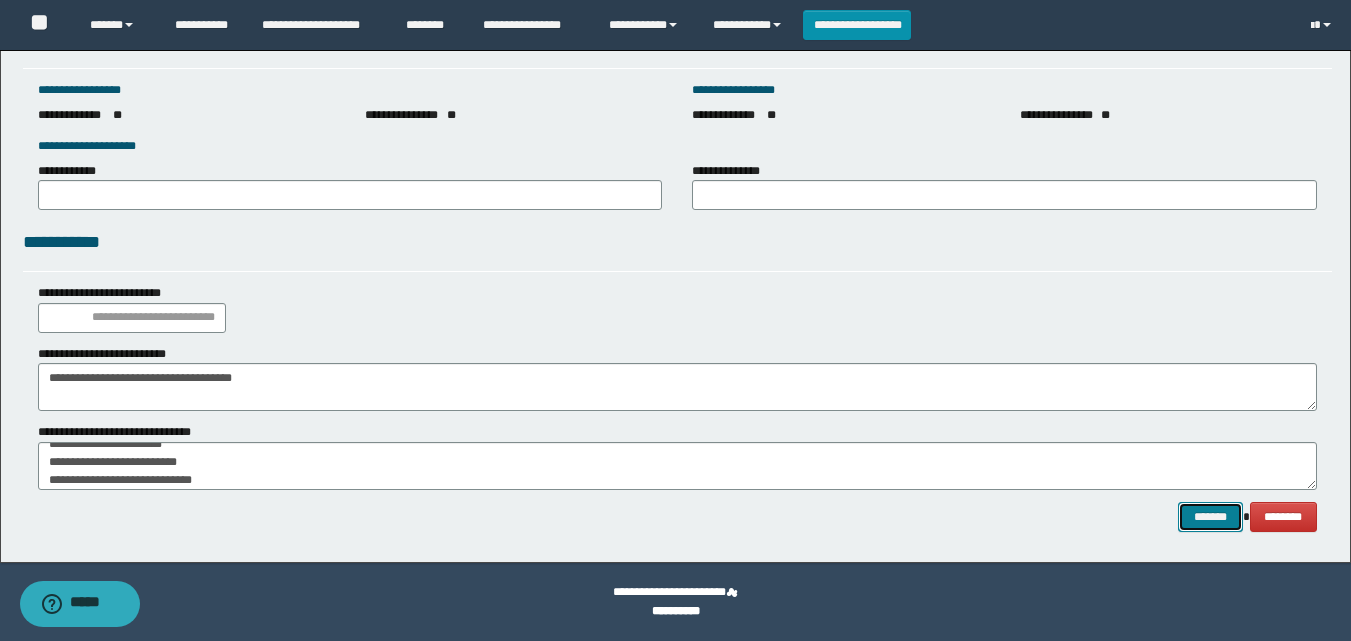 click on "*******" at bounding box center [1210, 517] 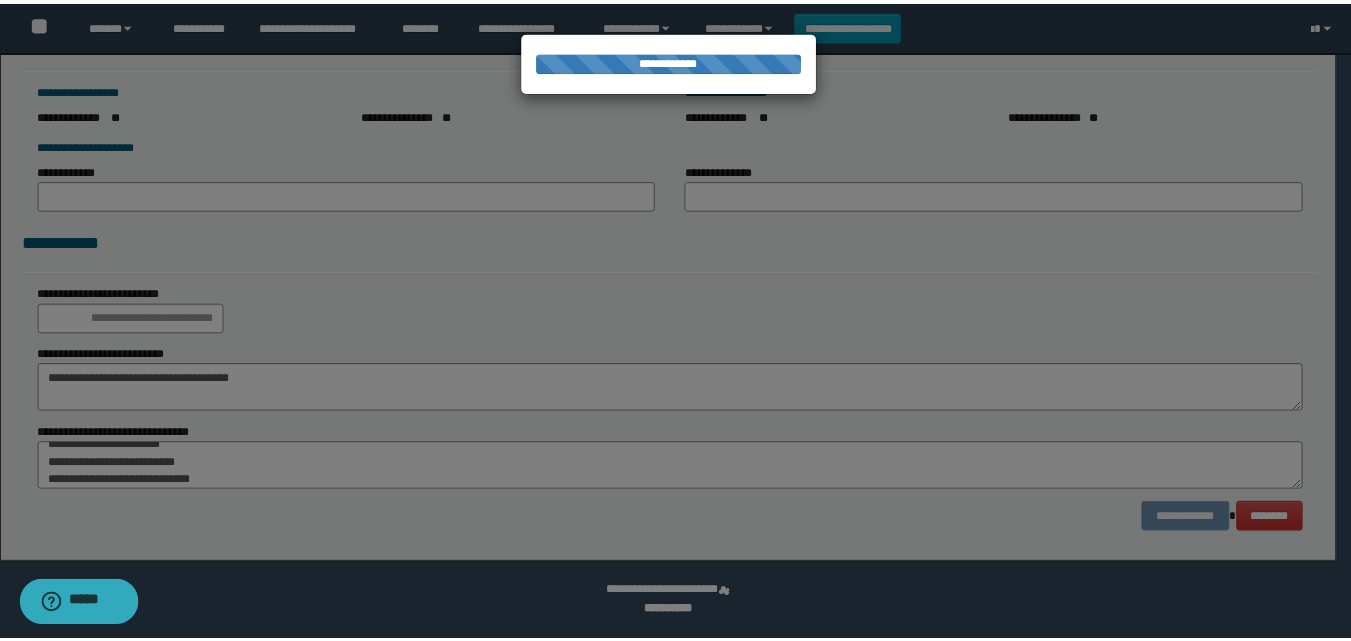 scroll, scrollTop: 0, scrollLeft: 0, axis: both 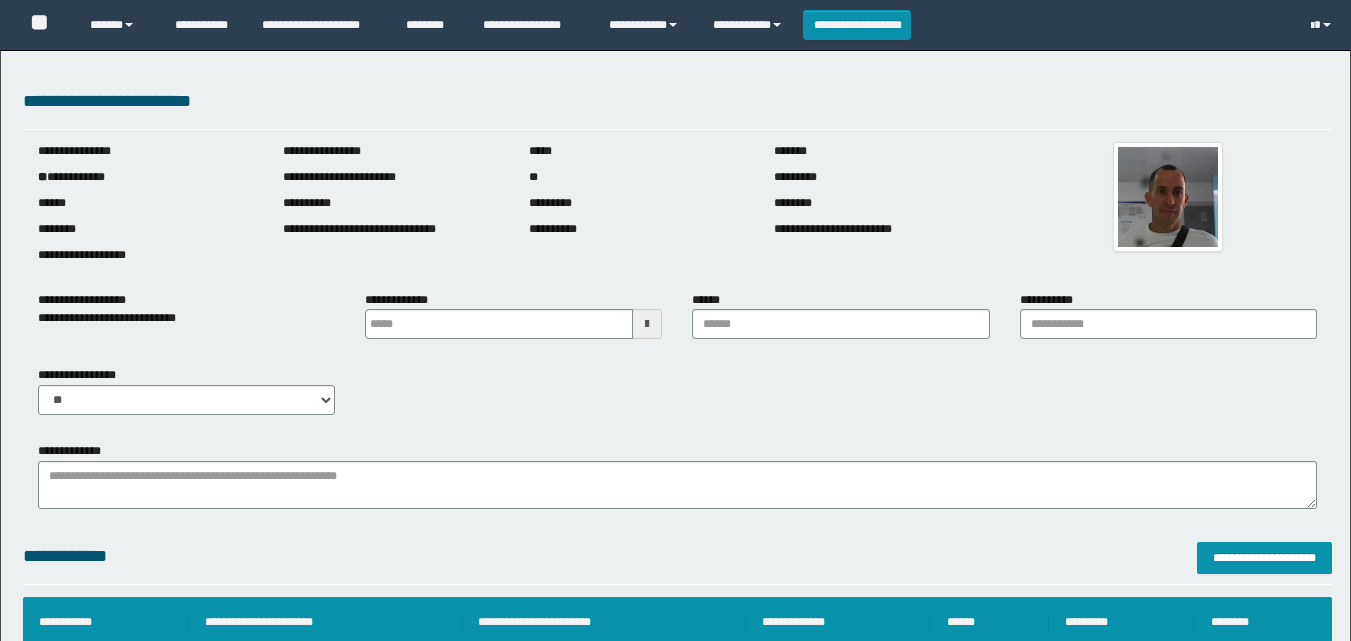 type 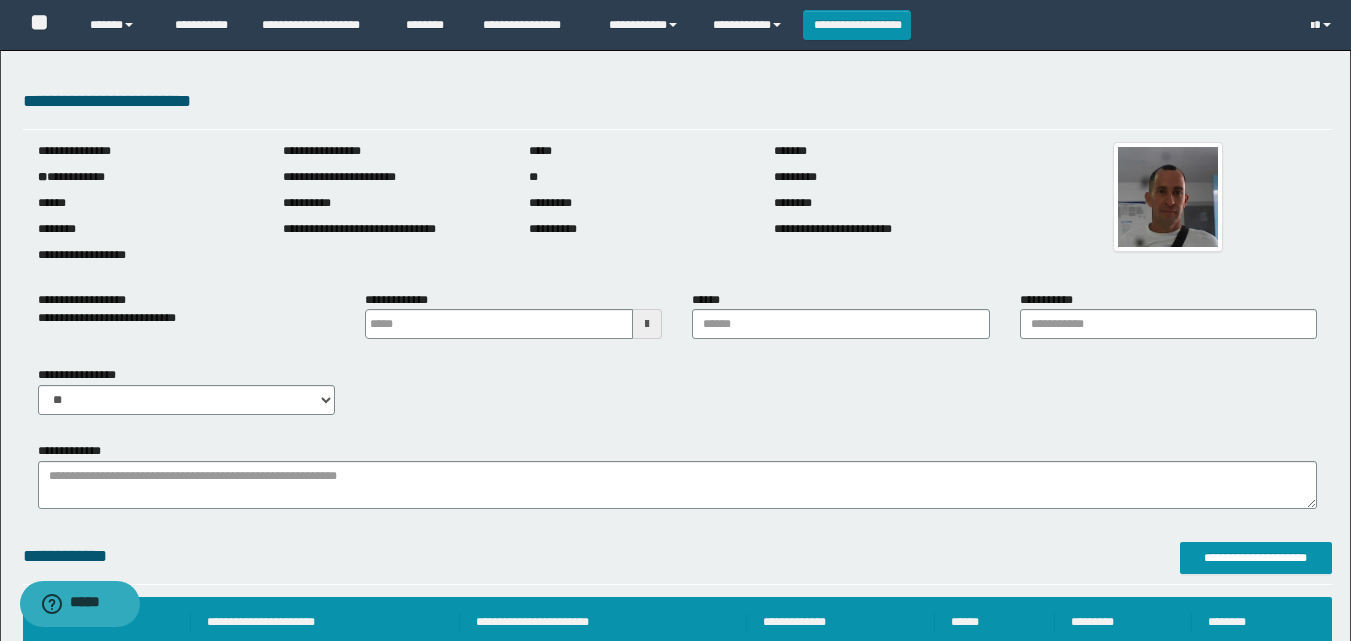 scroll, scrollTop: 0, scrollLeft: 0, axis: both 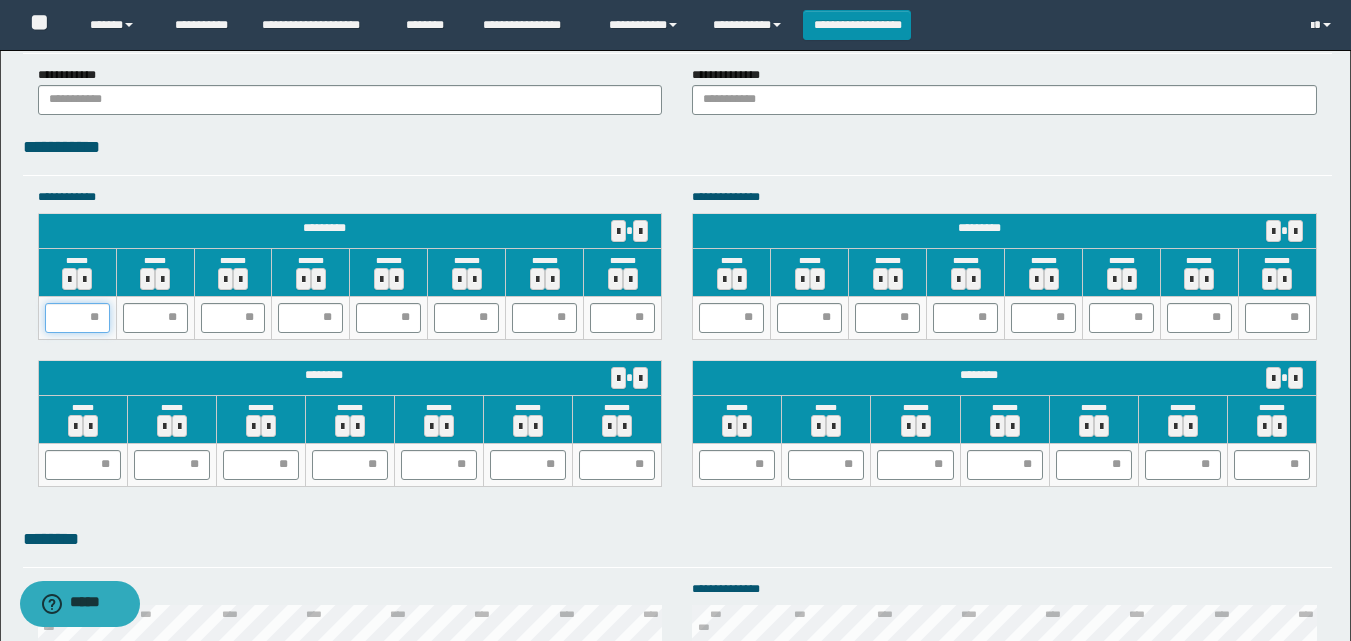 click at bounding box center [77, 318] 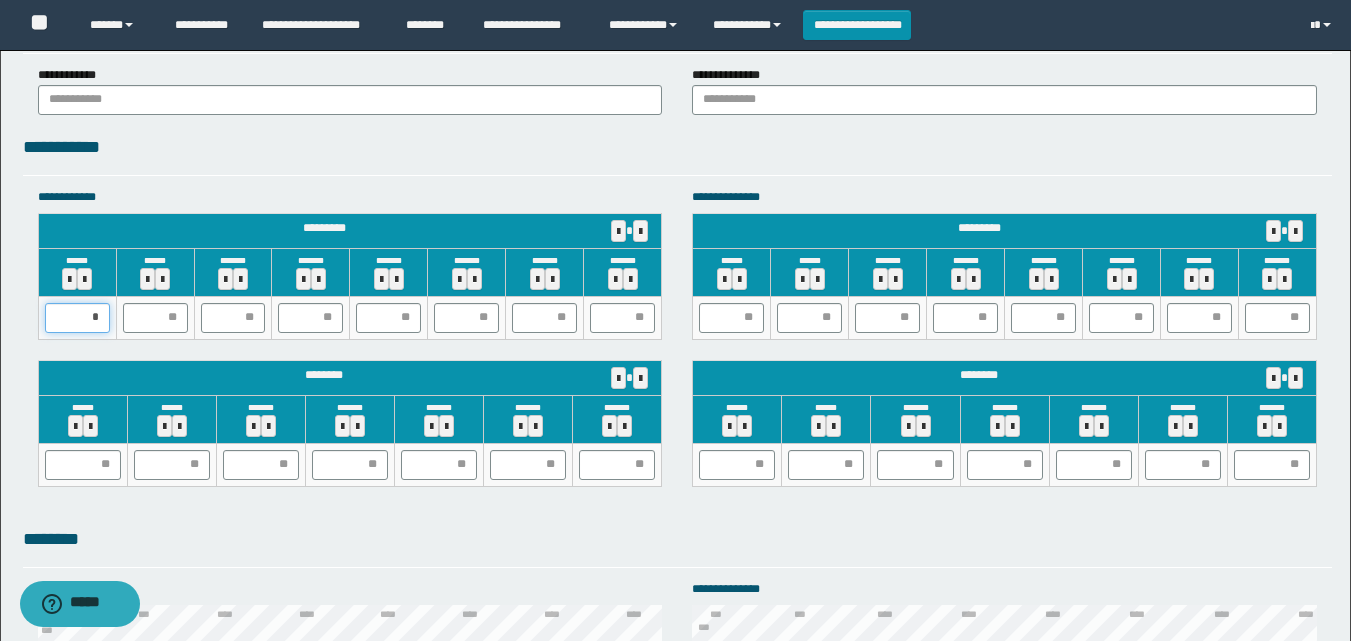 type on "**" 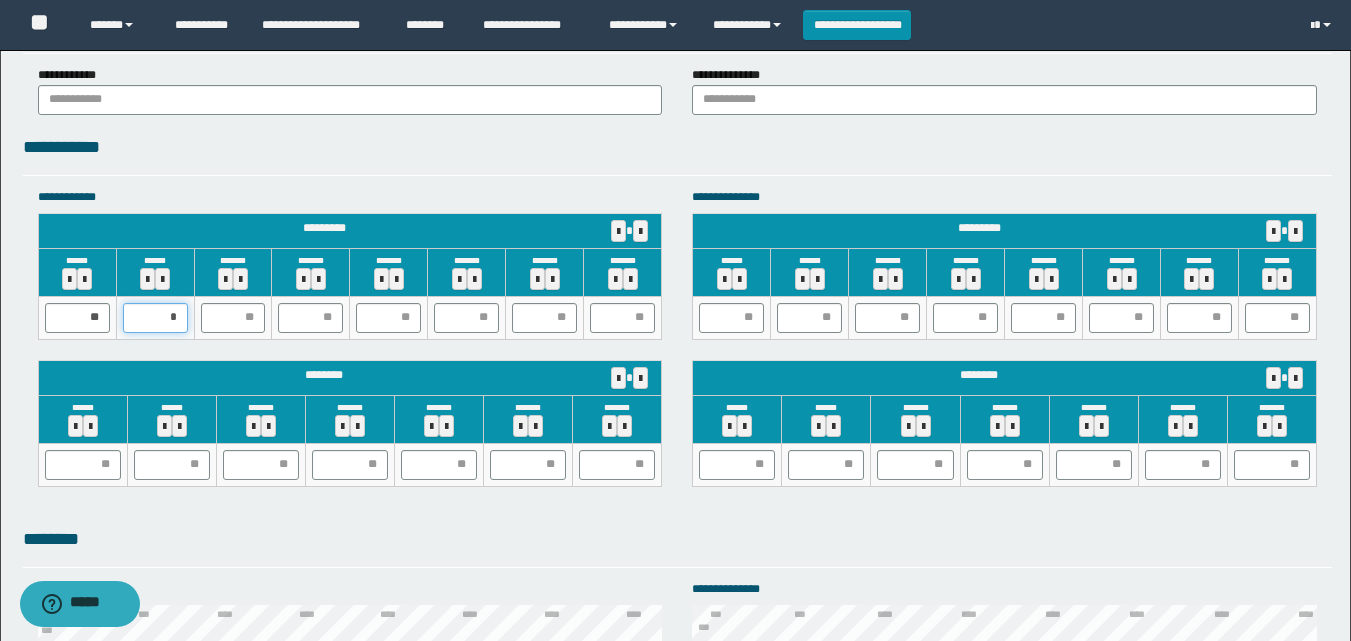 type on "**" 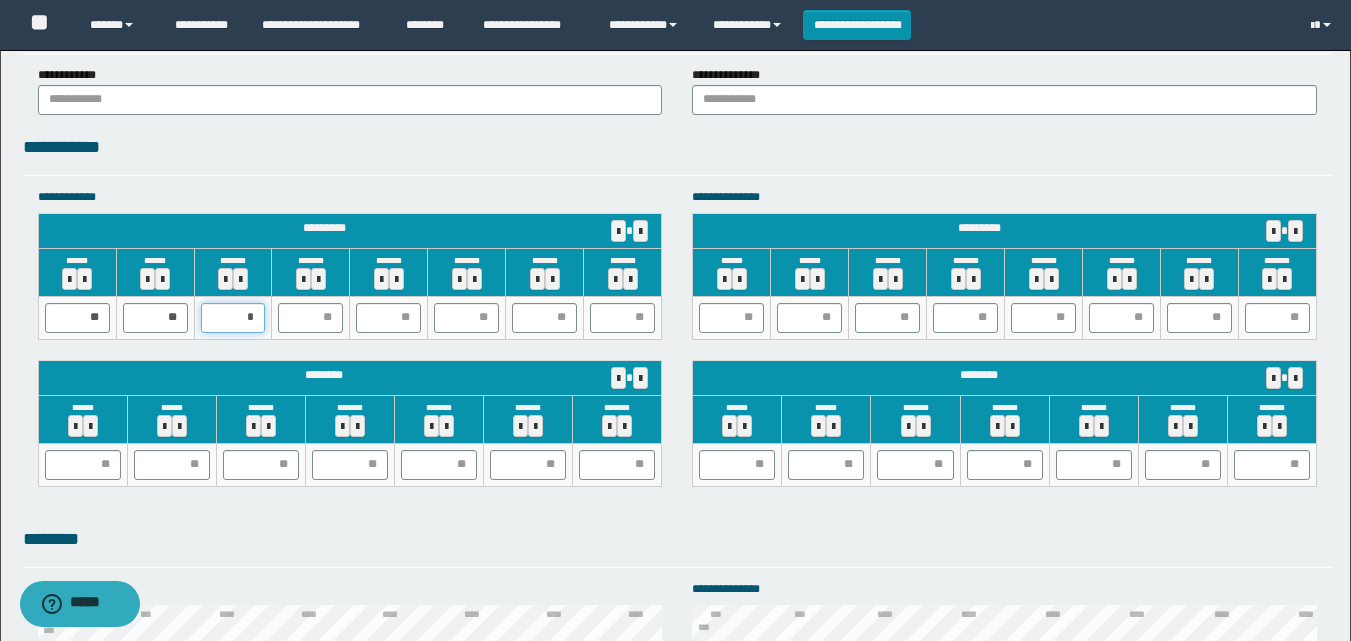 type on "**" 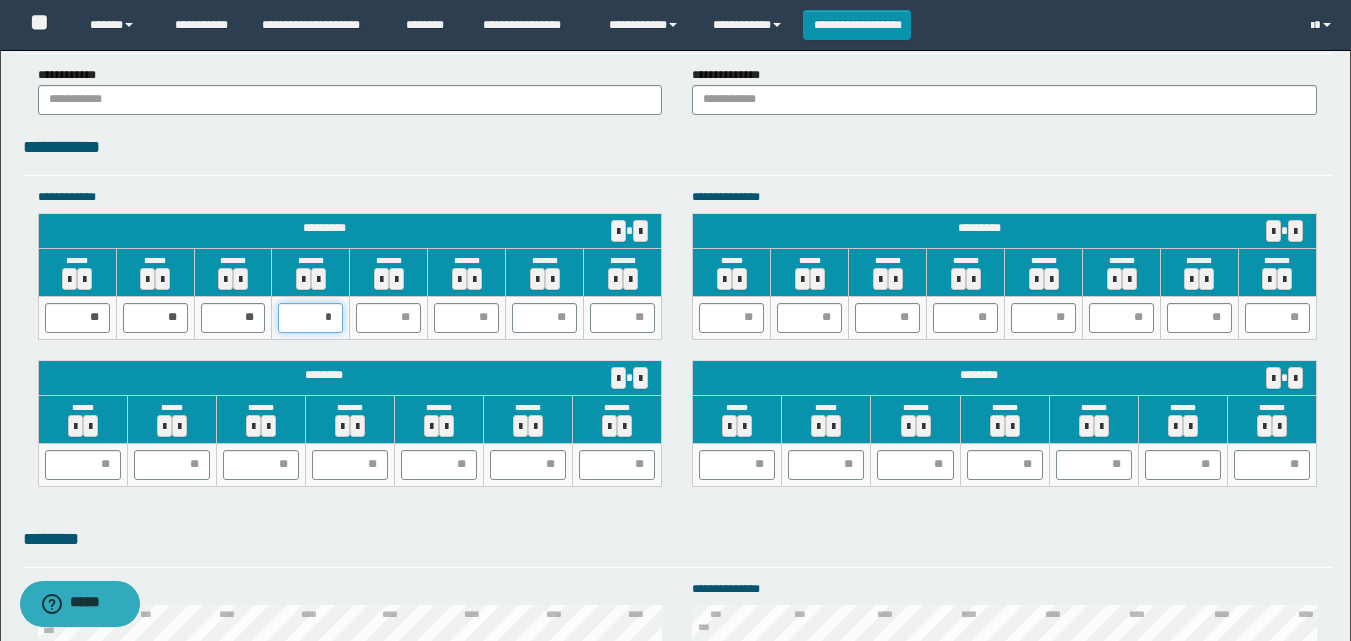 type on "**" 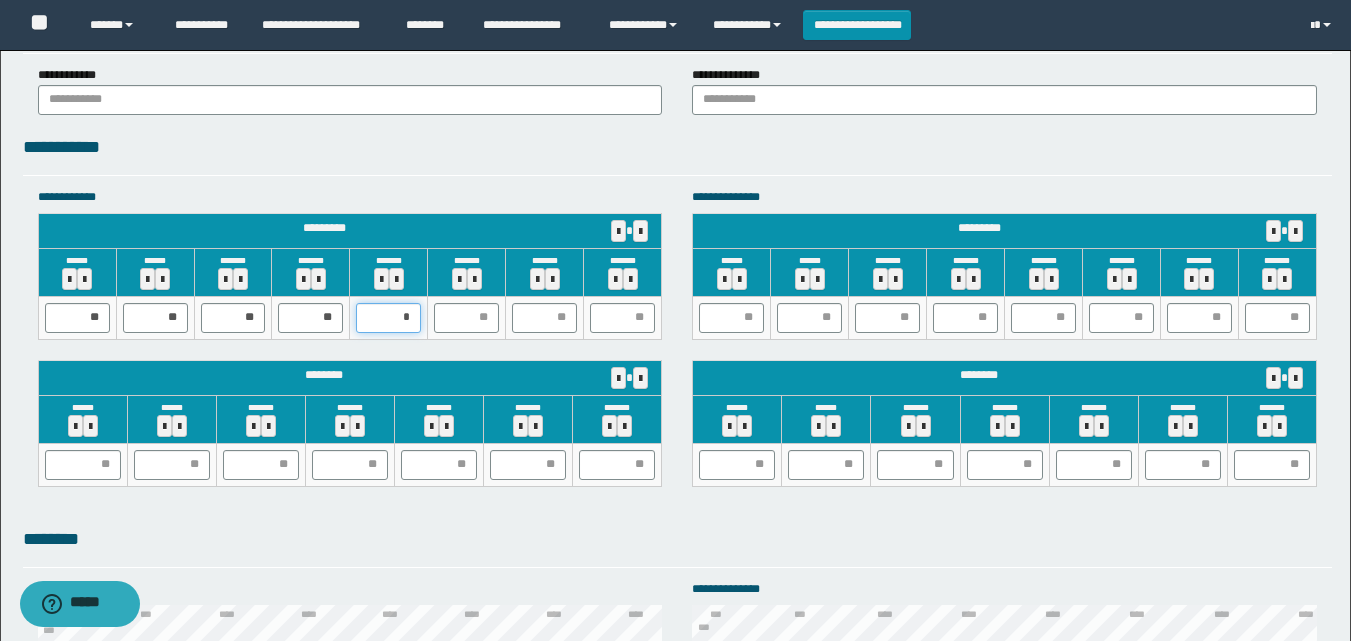 type on "**" 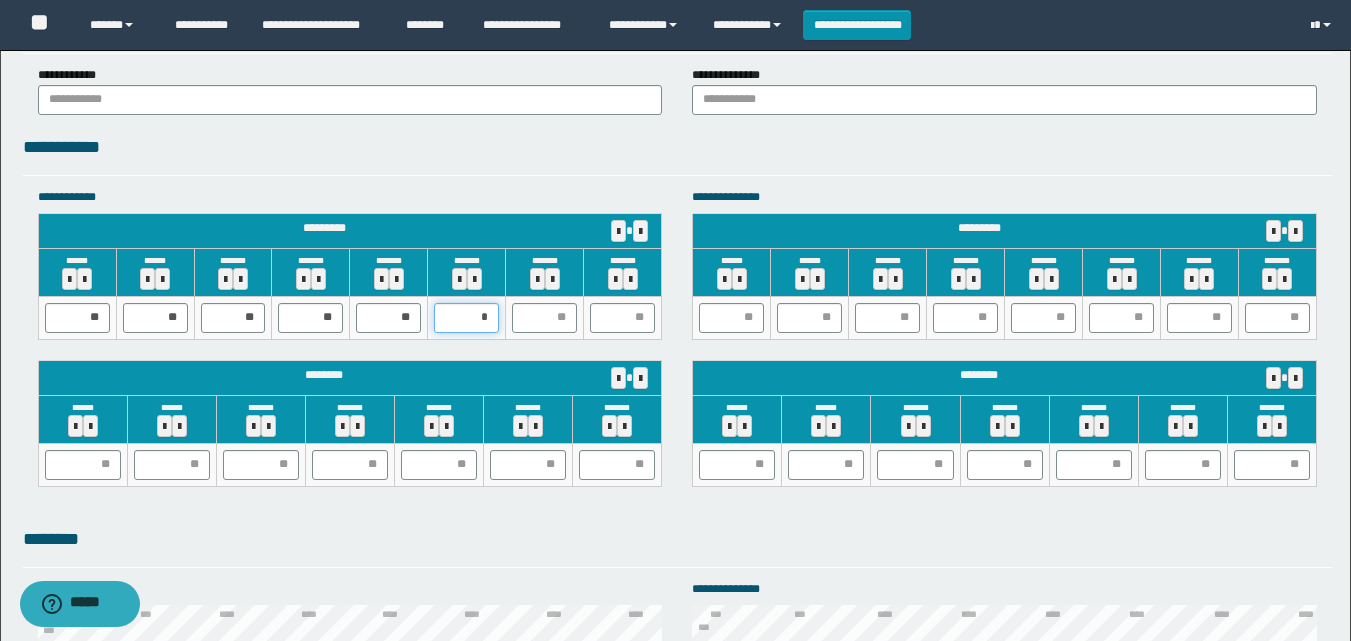type on "**" 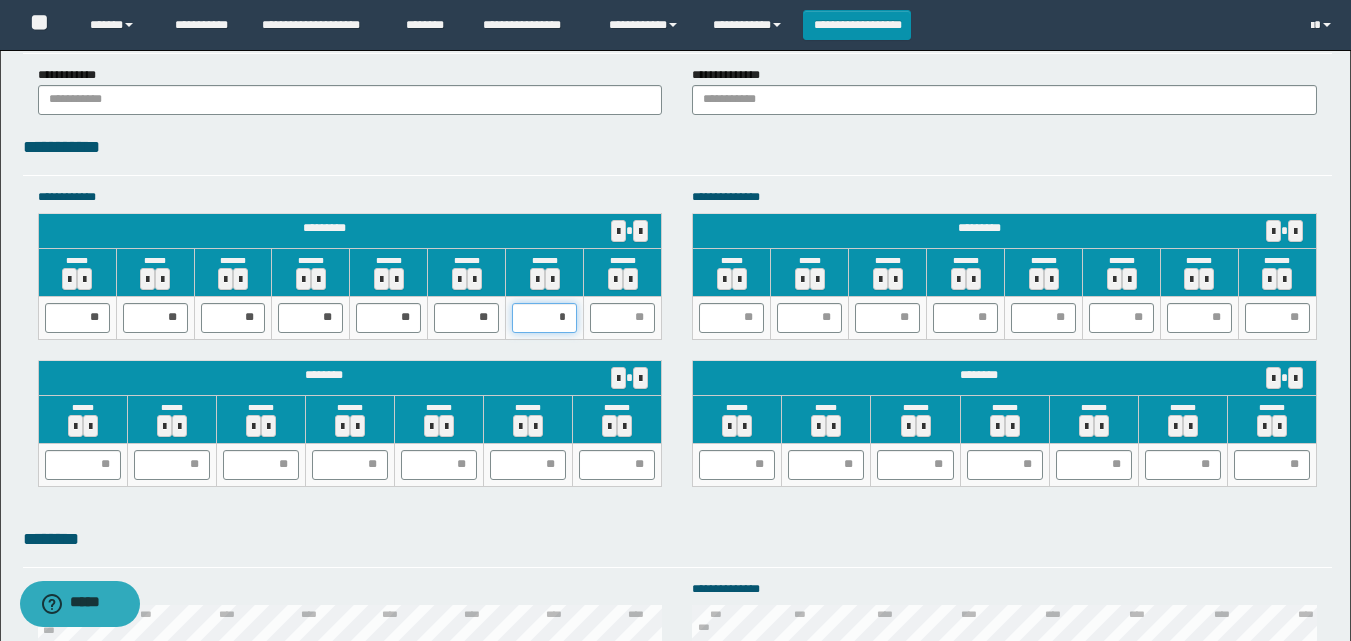 type on "**" 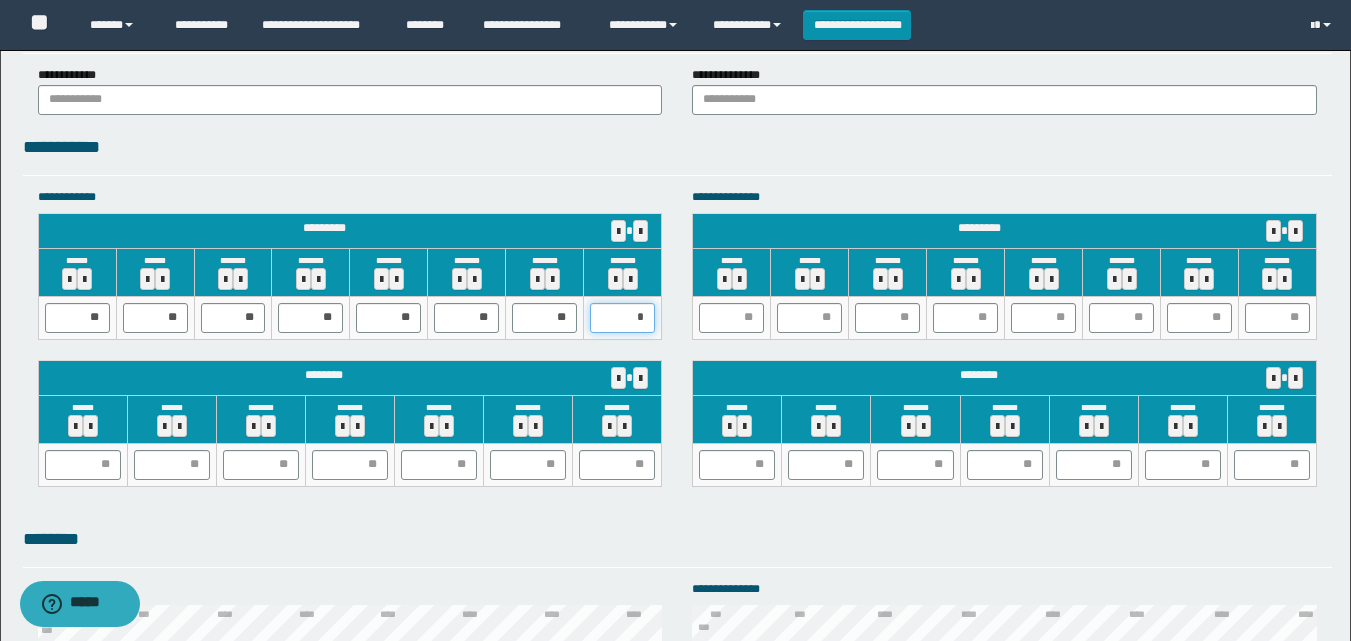 type on "**" 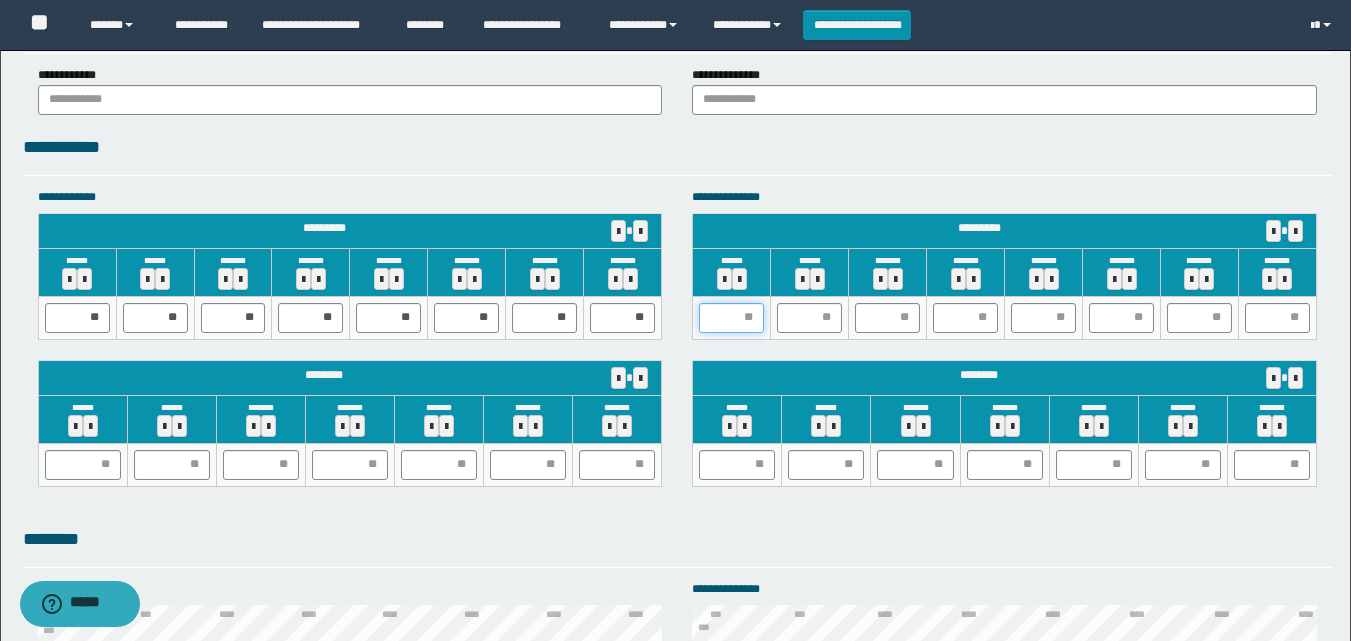 click at bounding box center (731, 318) 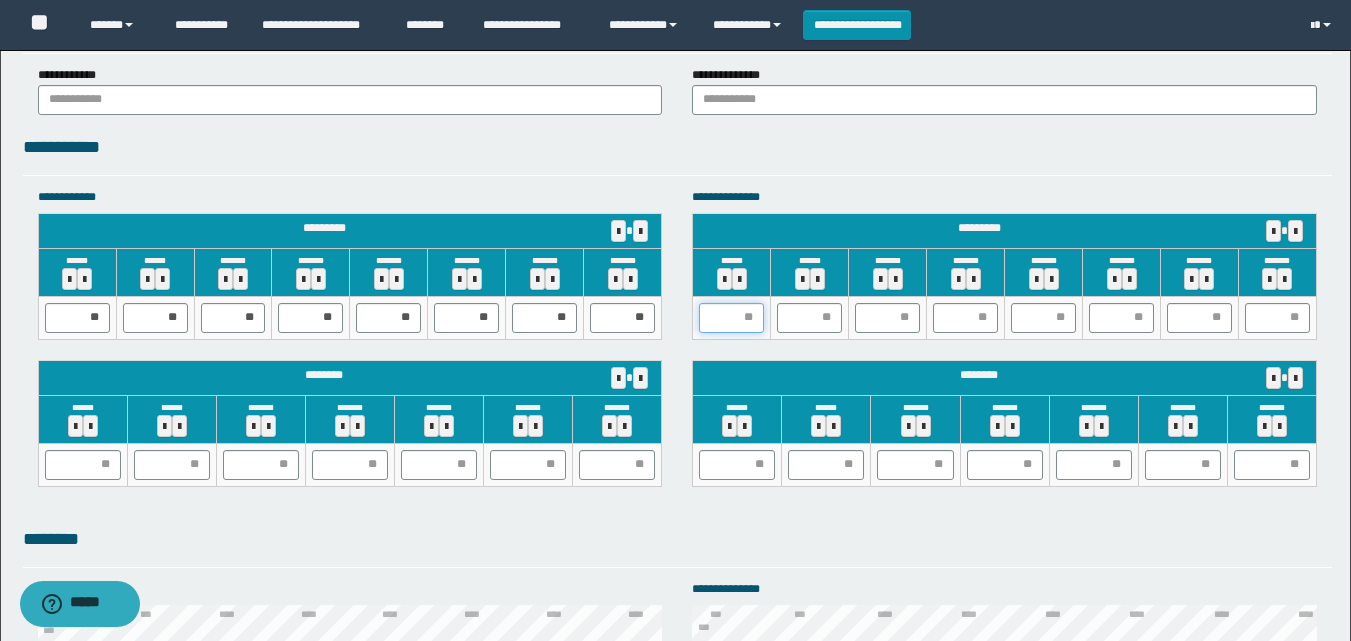 type on "*" 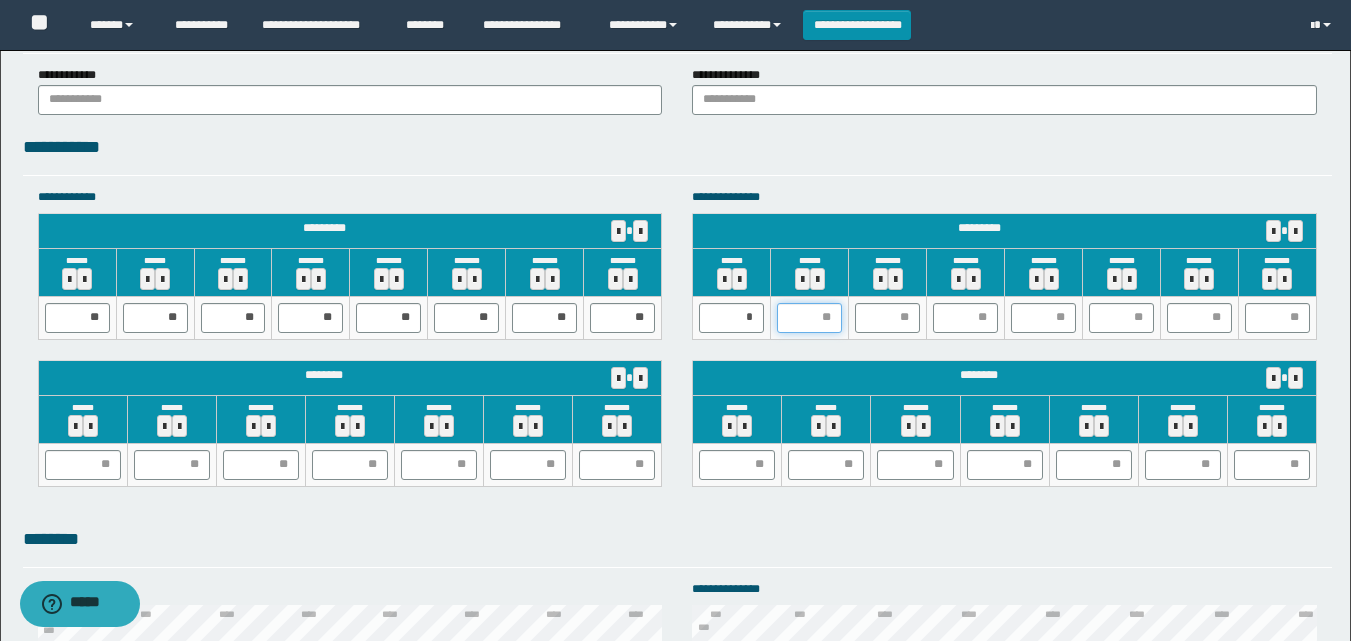 type on "*" 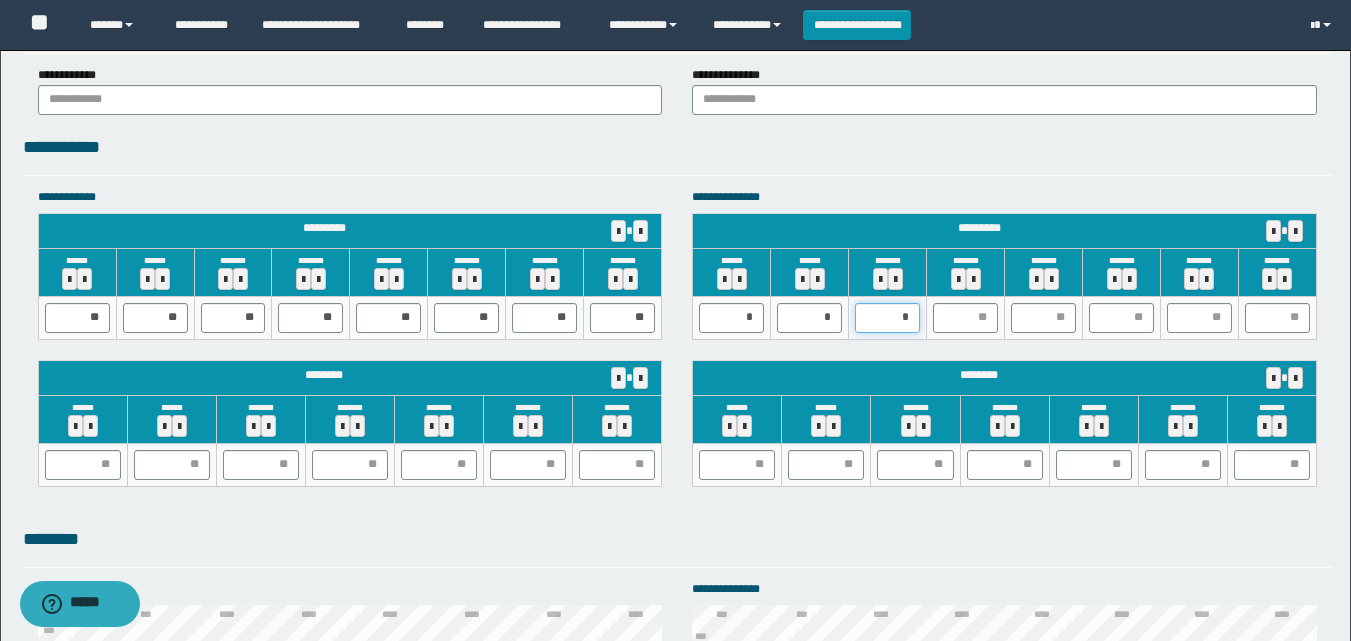 type on "**" 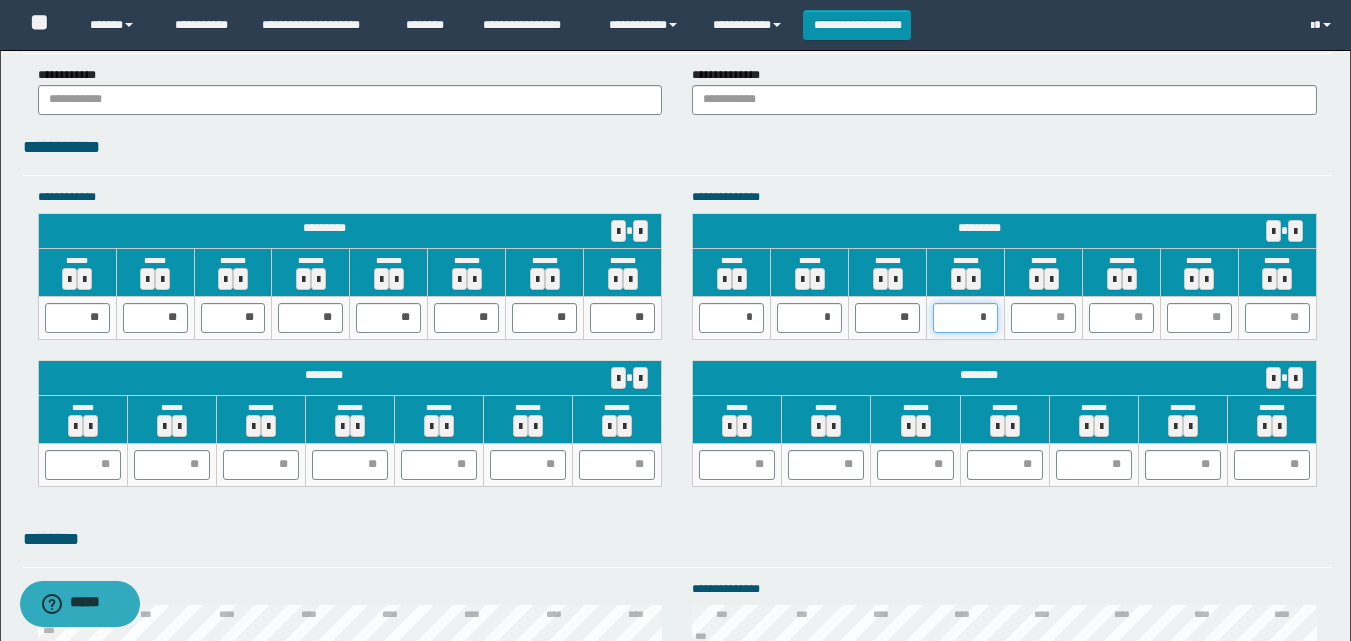 type on "**" 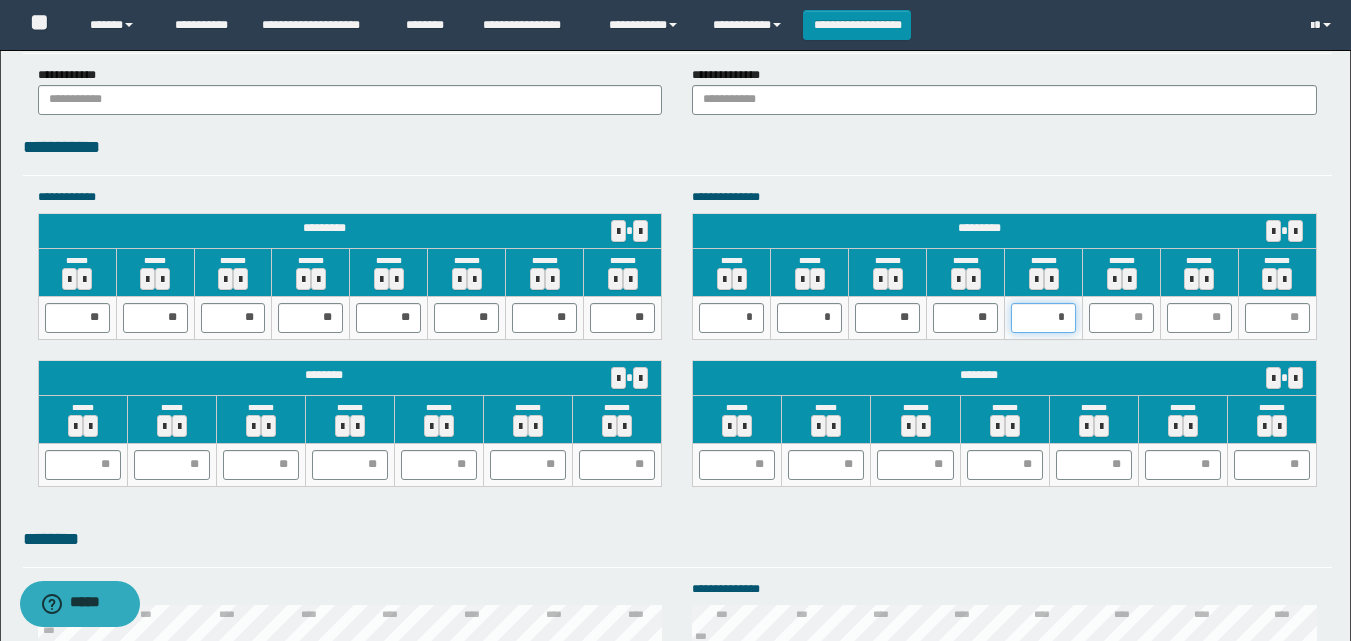type on "**" 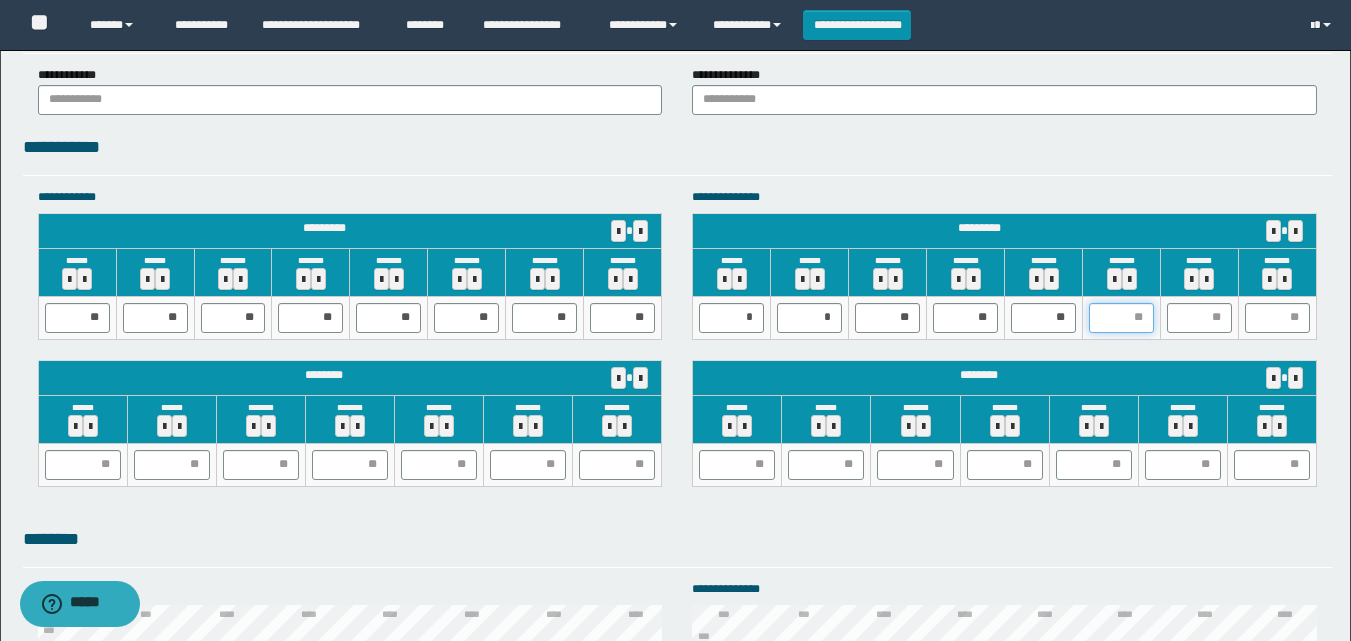 type on "*" 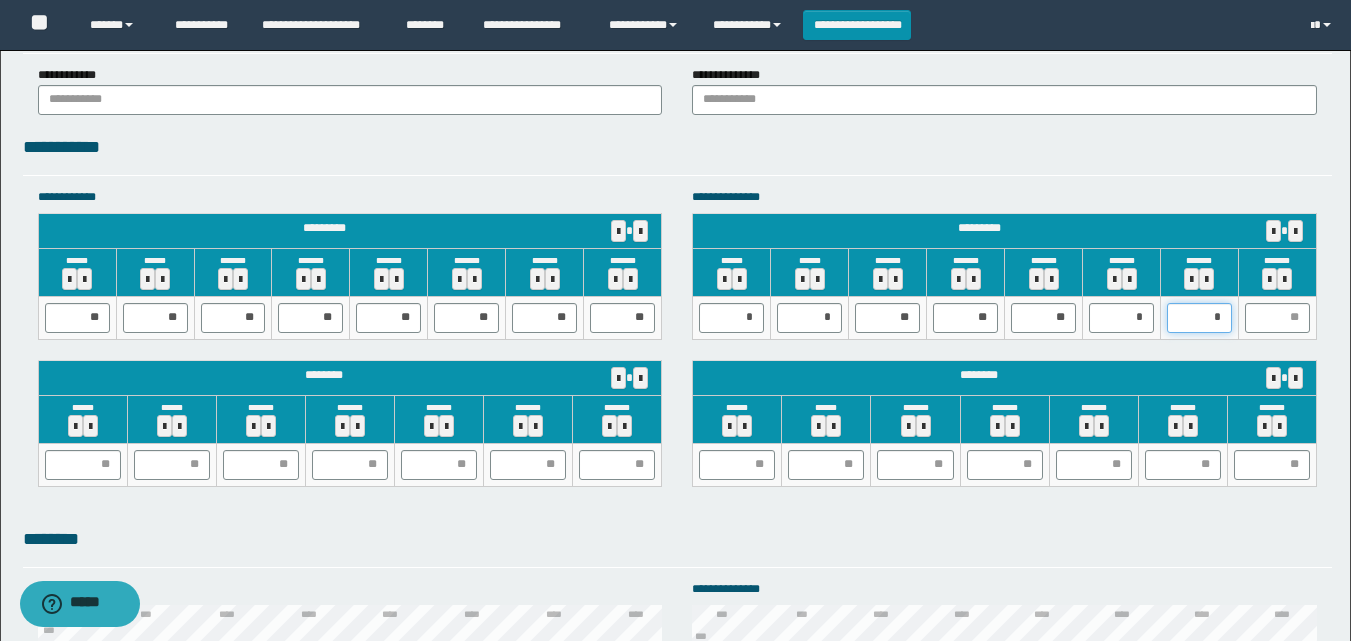 type on "**" 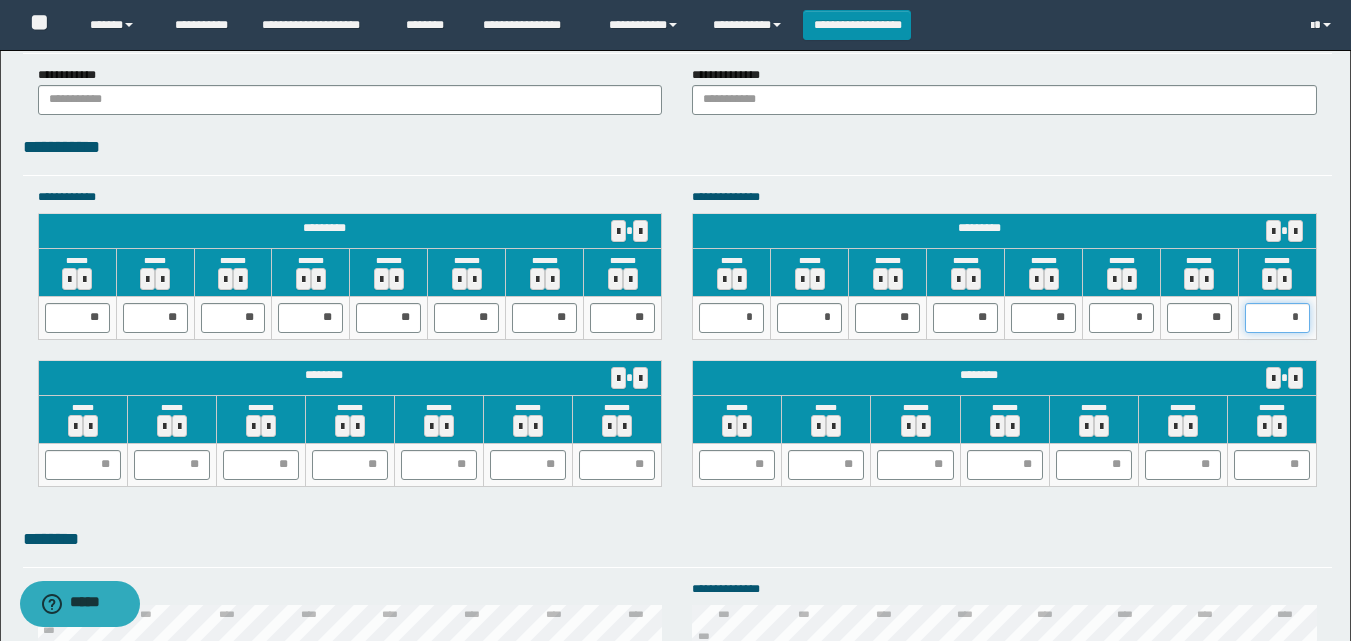 type on "**" 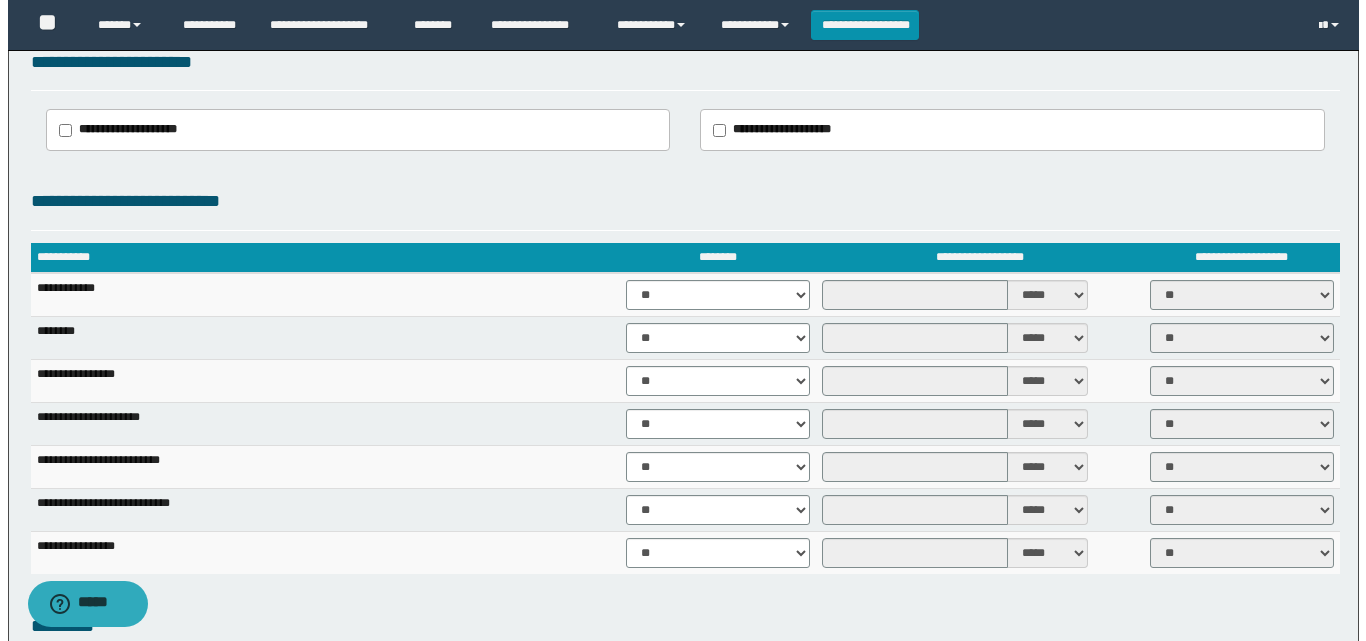 scroll, scrollTop: 100, scrollLeft: 0, axis: vertical 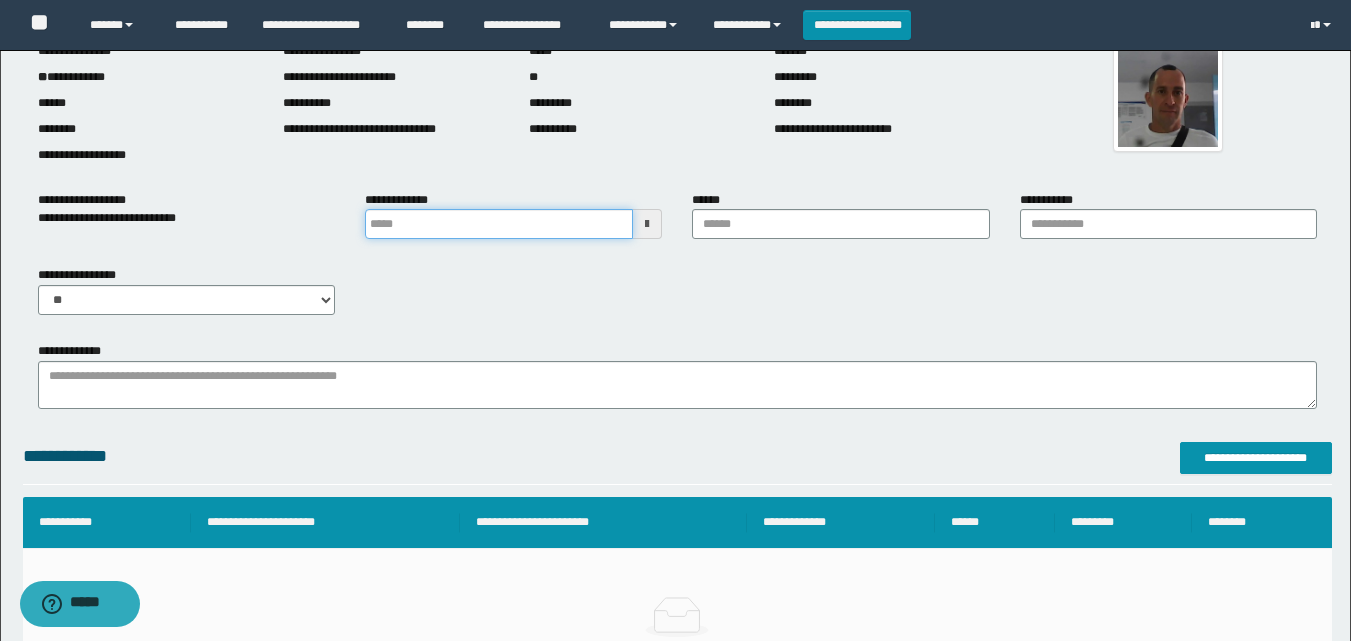 click at bounding box center [499, 224] 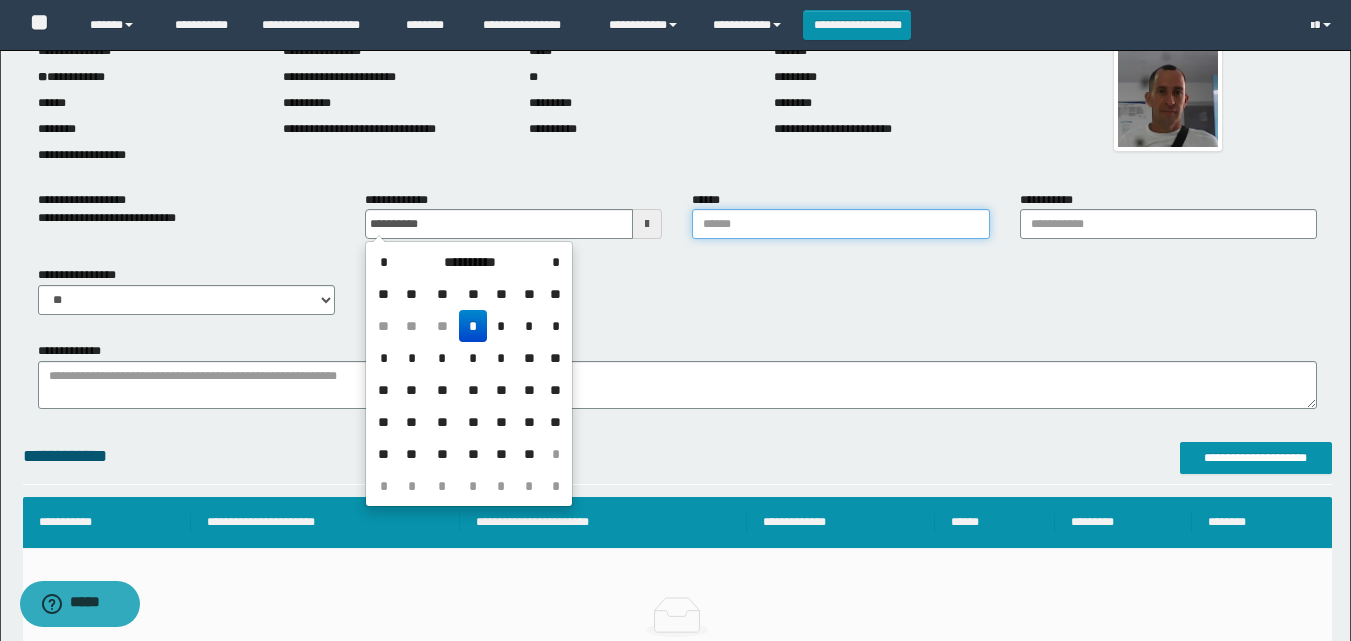 click on "******" at bounding box center (840, 224) 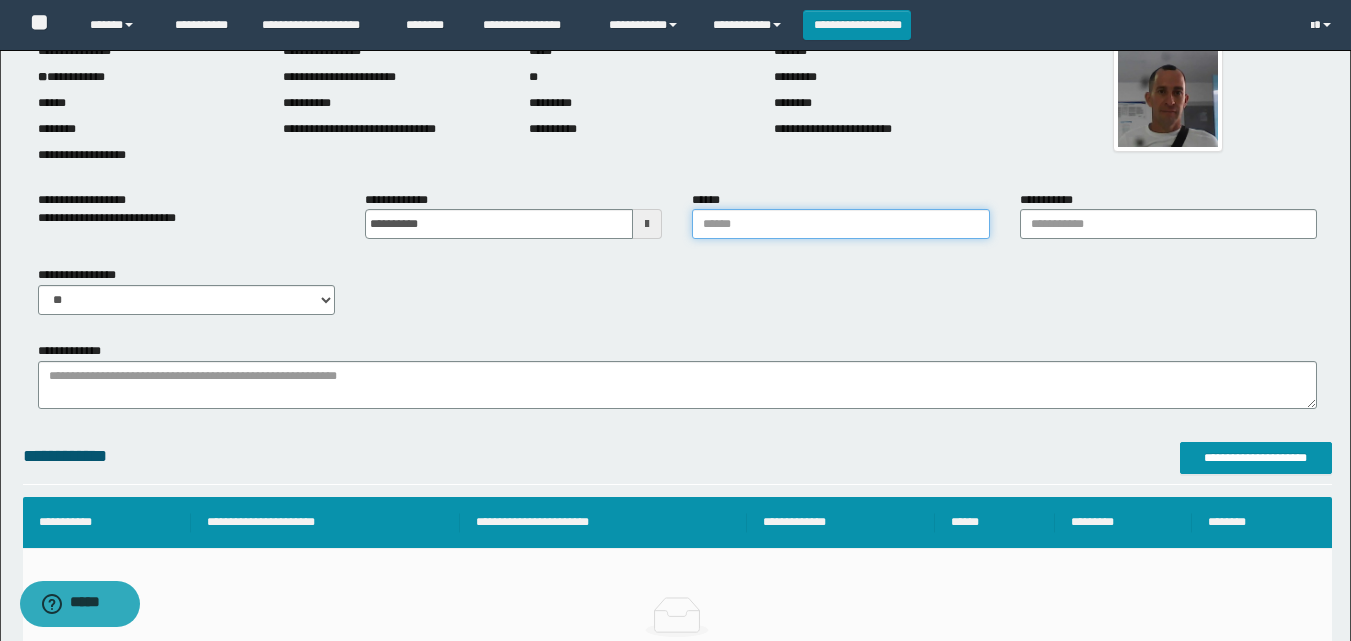 type on "**********" 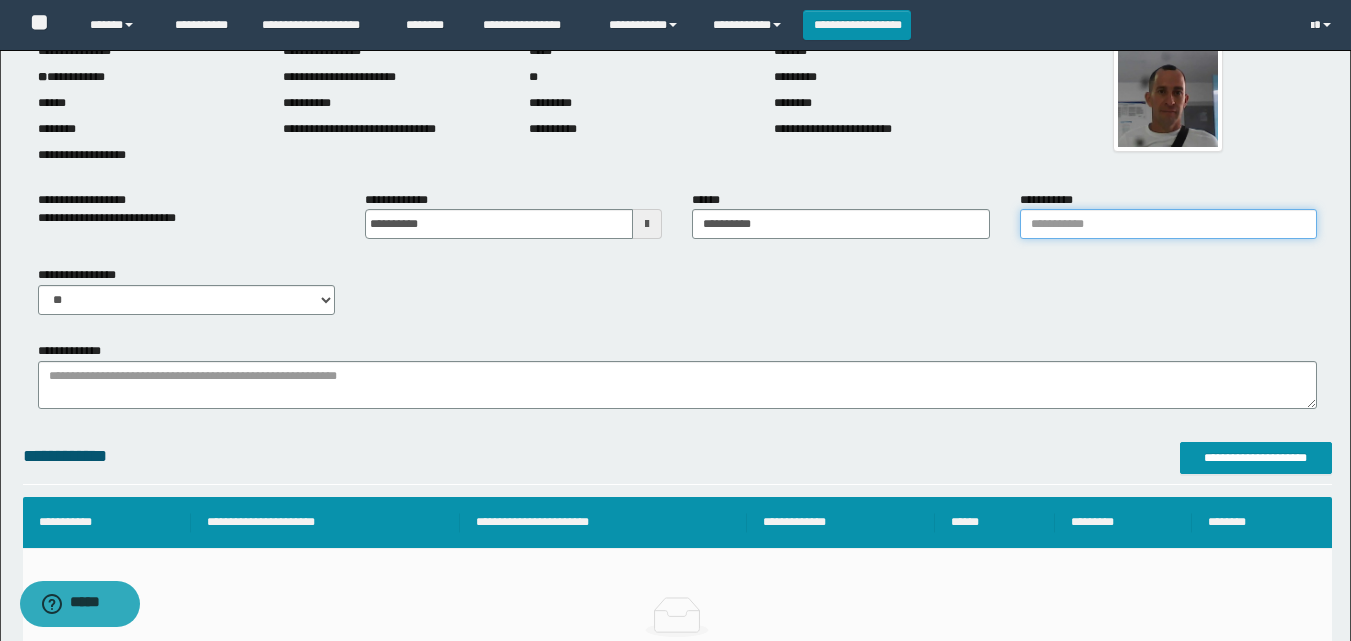 click on "**********" at bounding box center [1168, 224] 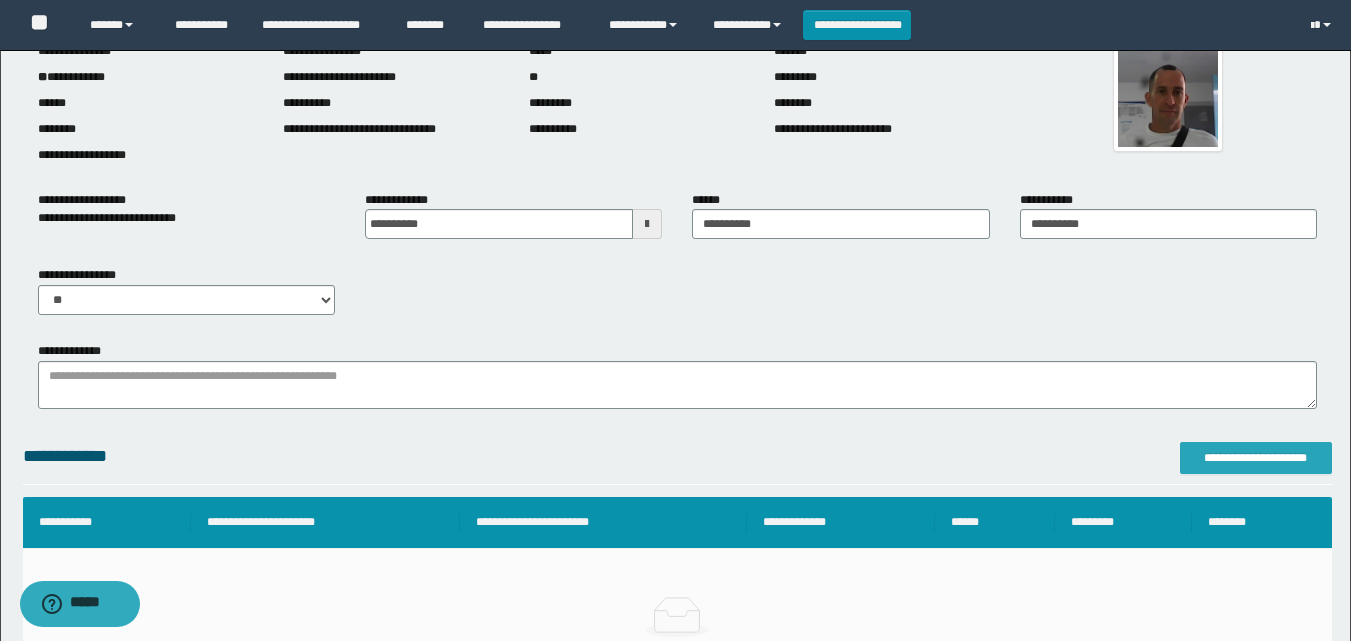 click on "**********" at bounding box center (1256, 458) 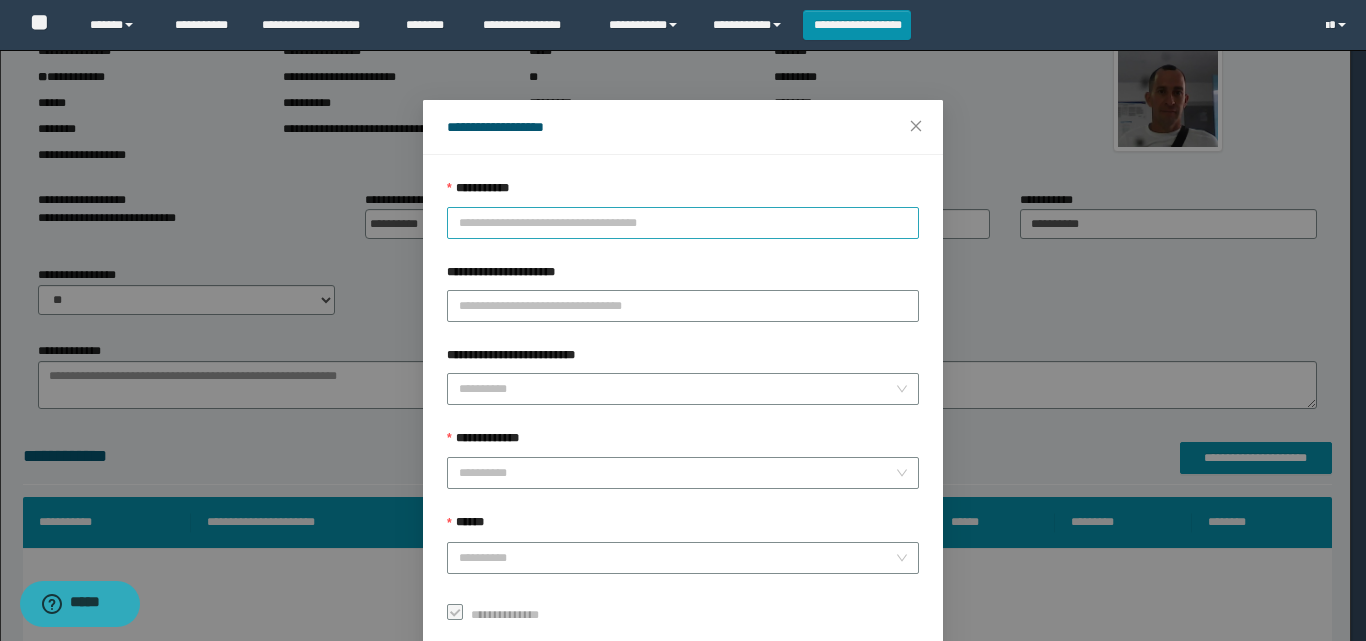 click on "**********" at bounding box center [683, 223] 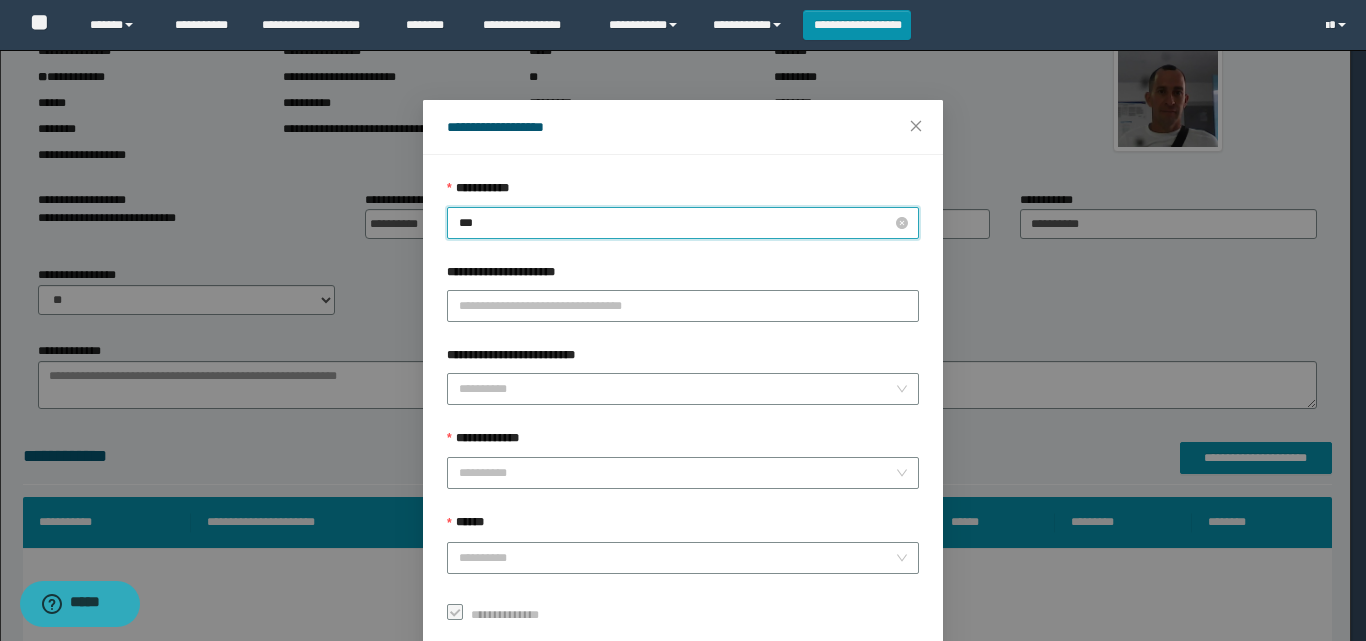 type on "****" 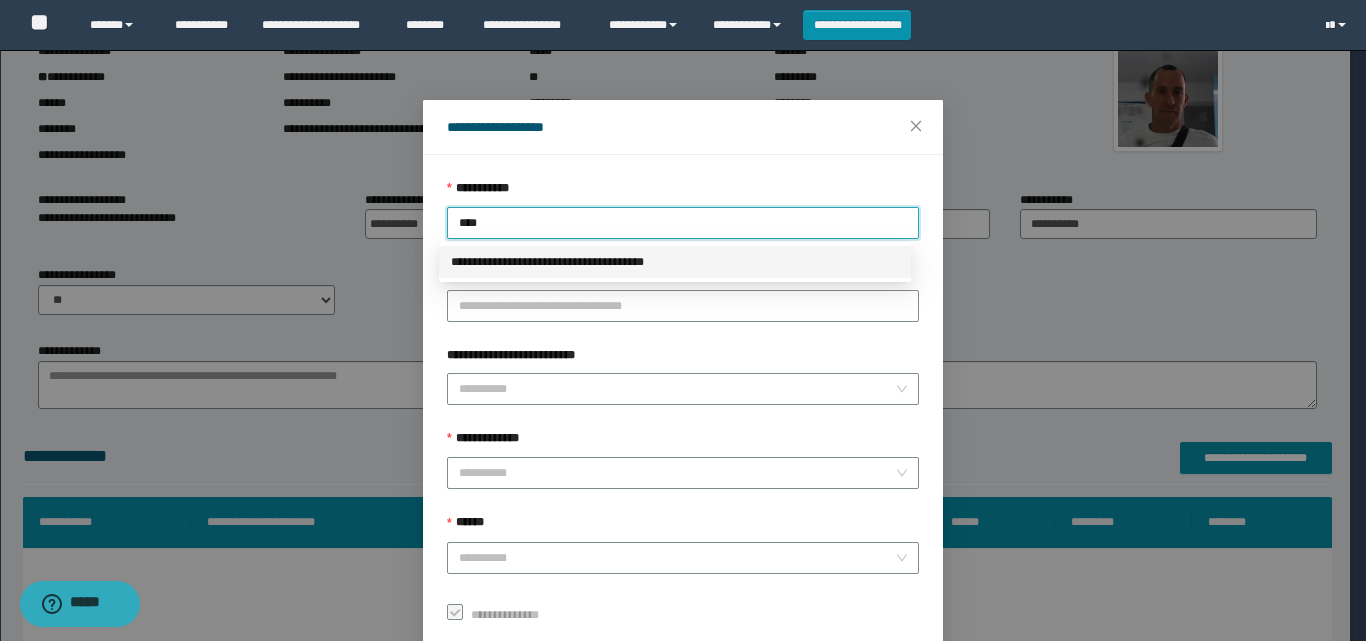 click on "**********" at bounding box center [675, 262] 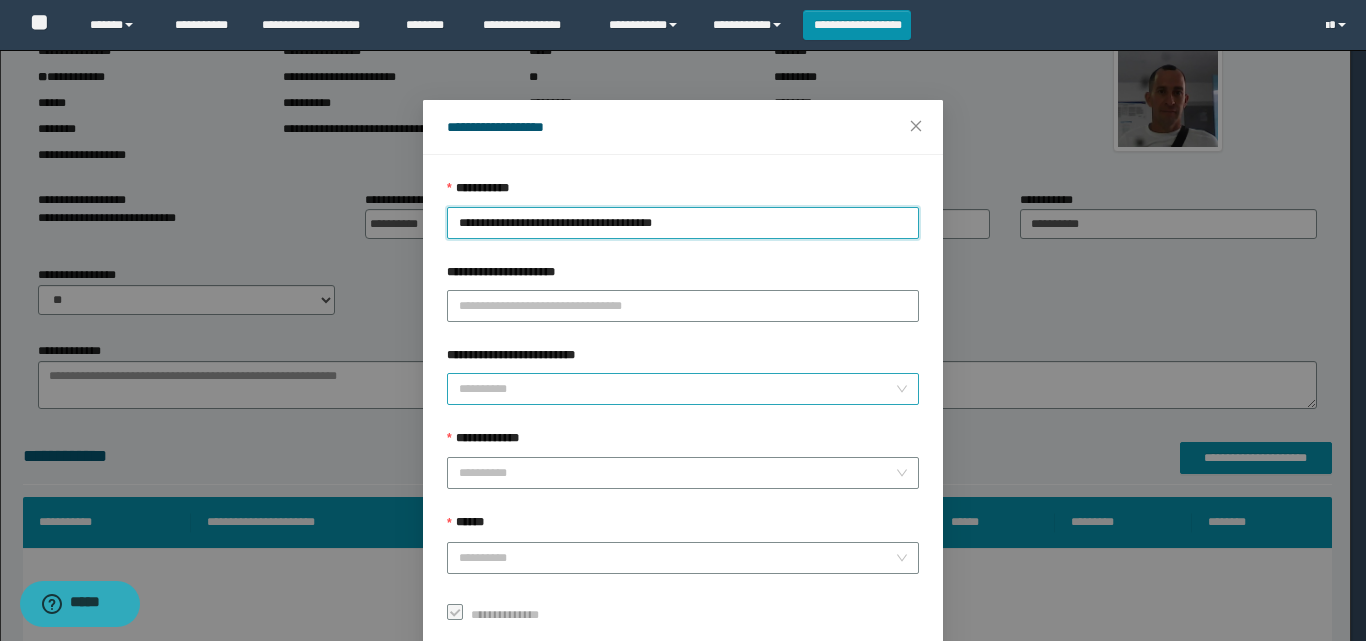 click on "**********" at bounding box center [677, 389] 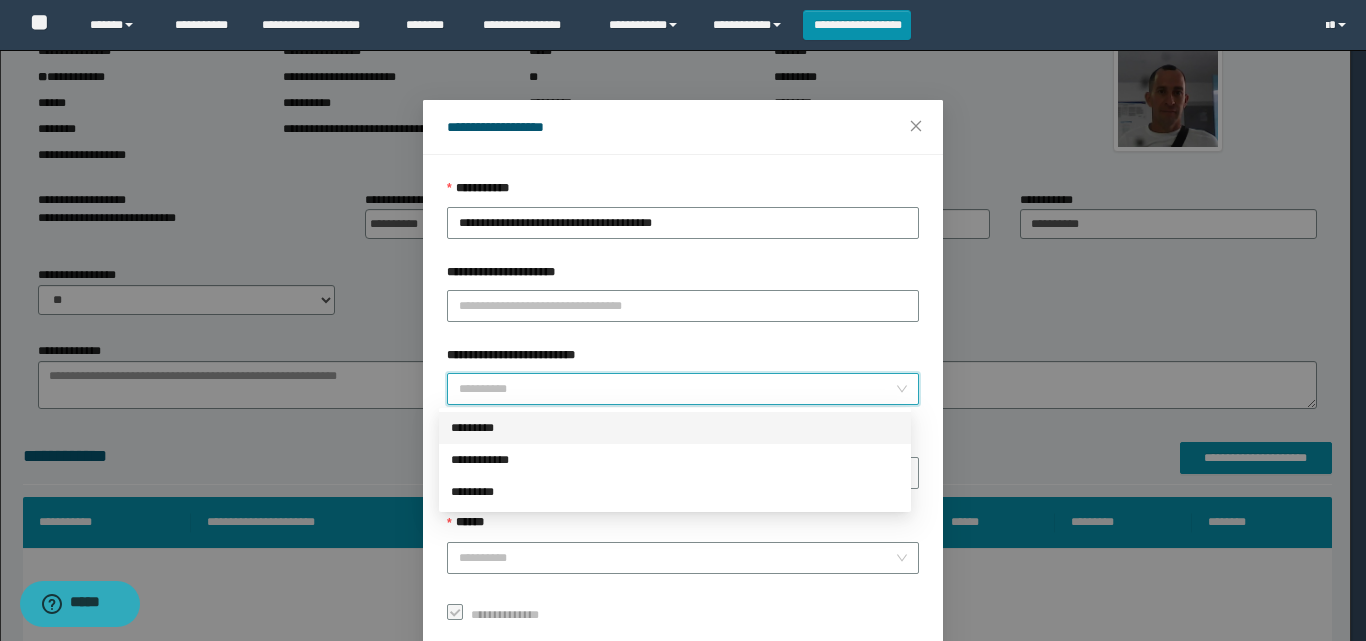 click on "*********" at bounding box center (675, 428) 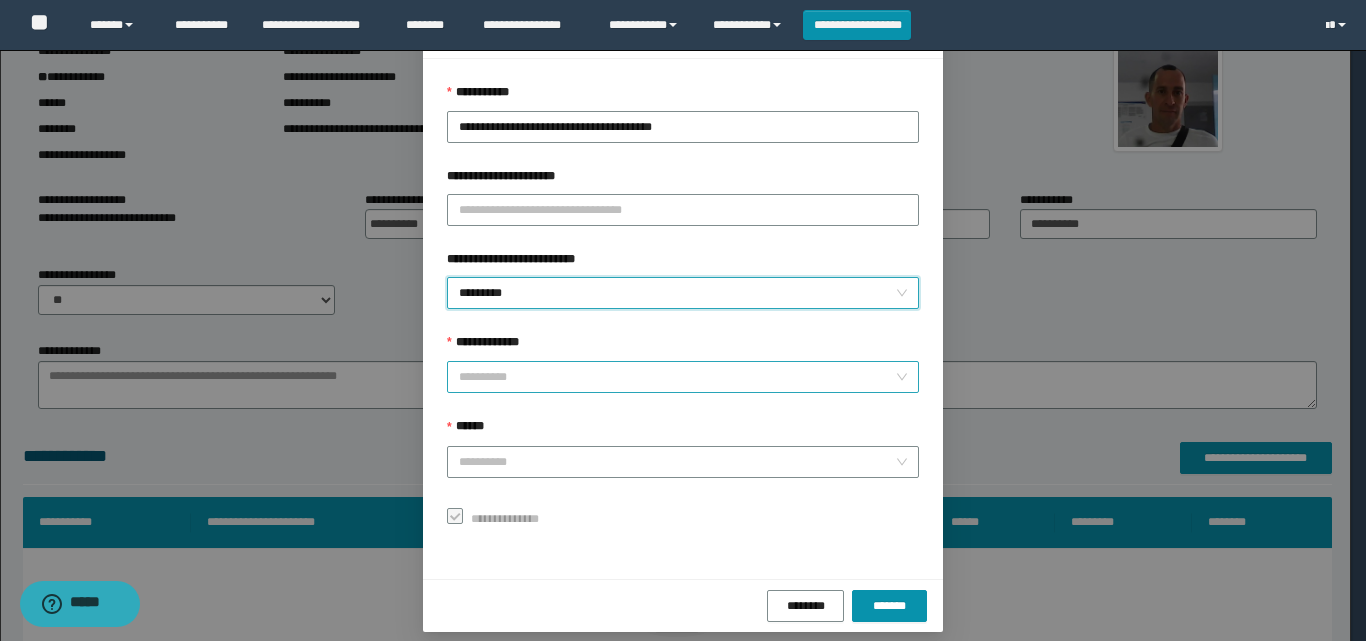 scroll, scrollTop: 111, scrollLeft: 0, axis: vertical 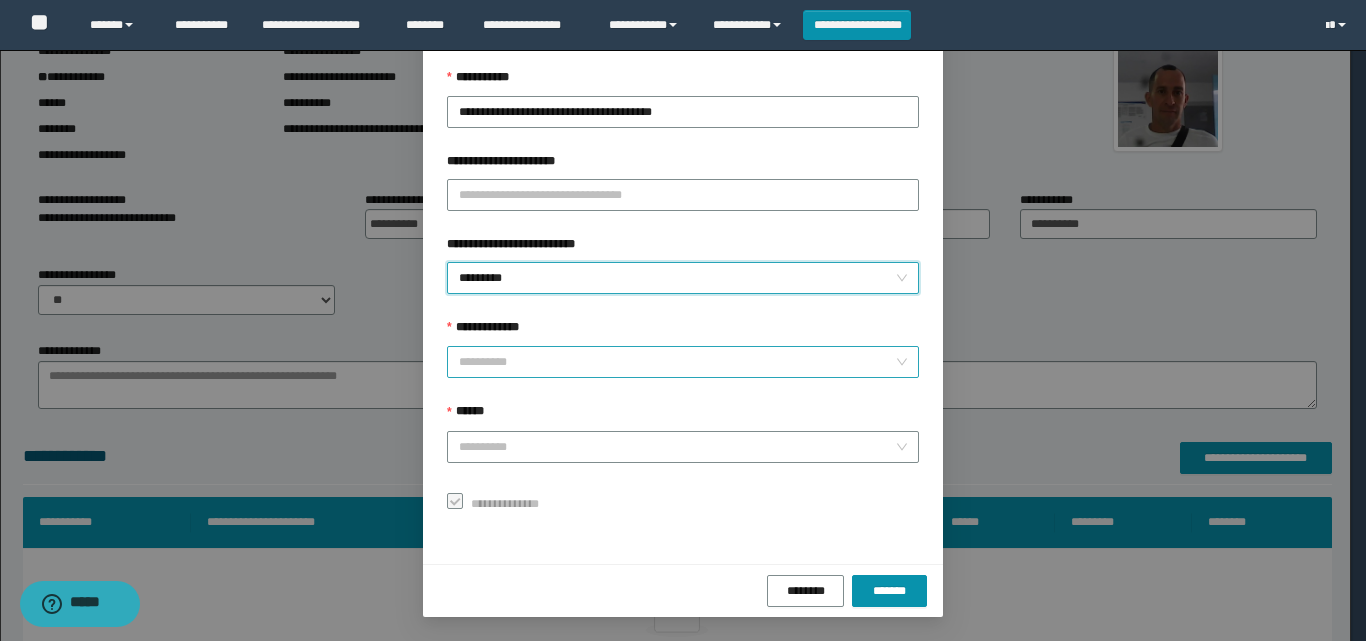 click on "**********" at bounding box center [677, 362] 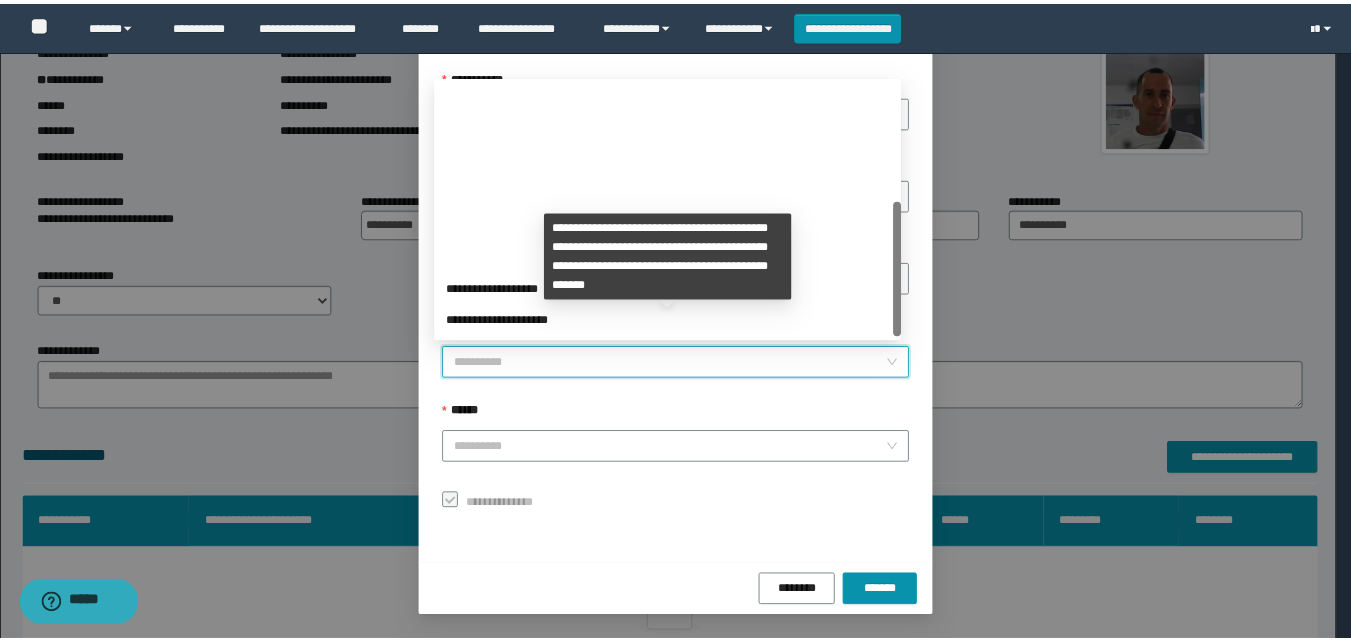 scroll, scrollTop: 224, scrollLeft: 0, axis: vertical 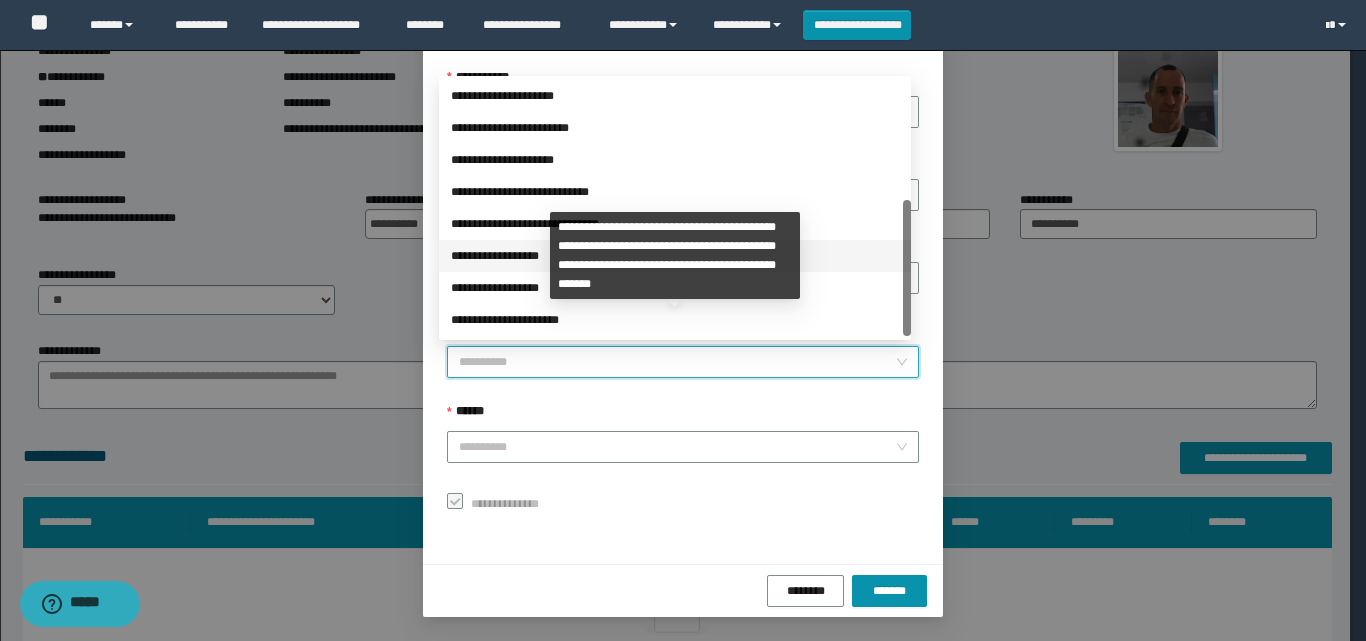 click on "**********" at bounding box center [675, 256] 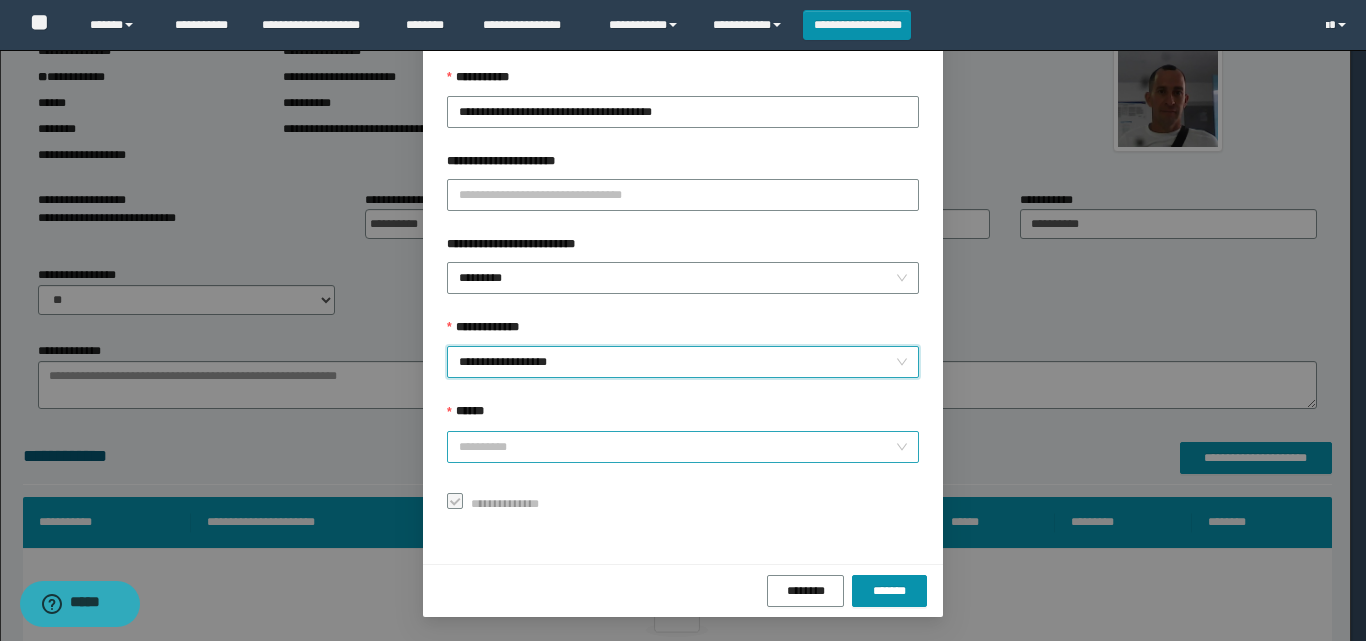click on "******" at bounding box center (677, 447) 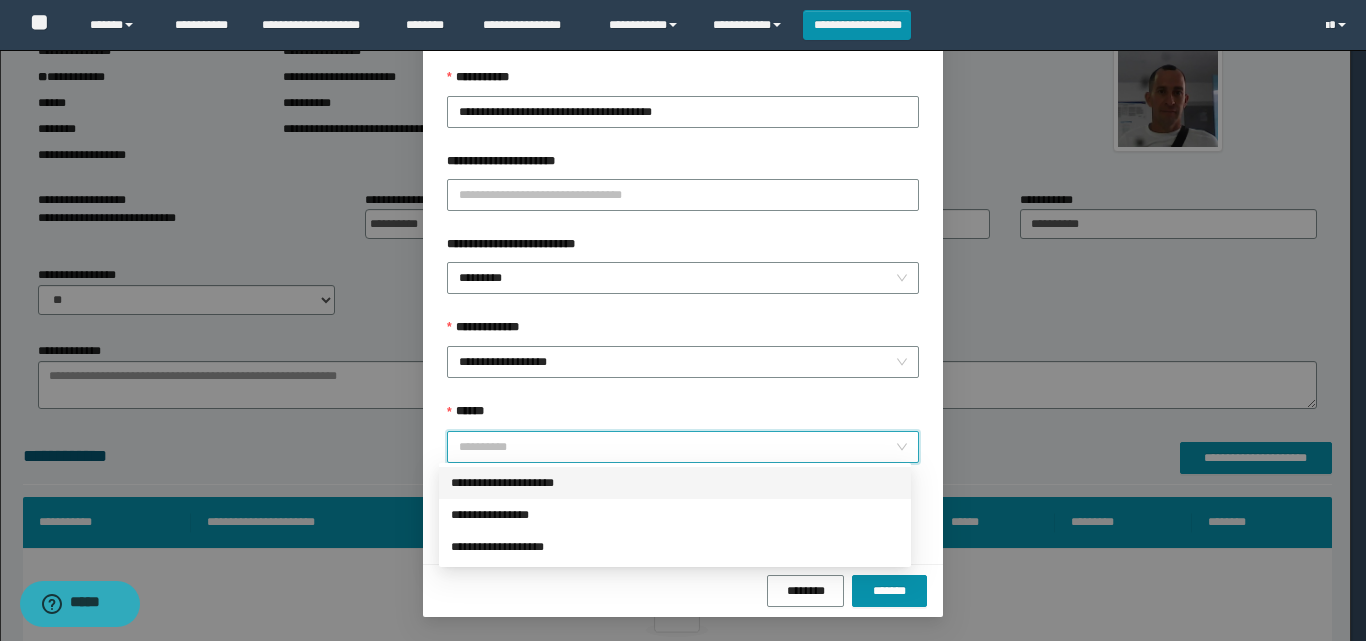 click on "**********" at bounding box center [675, 483] 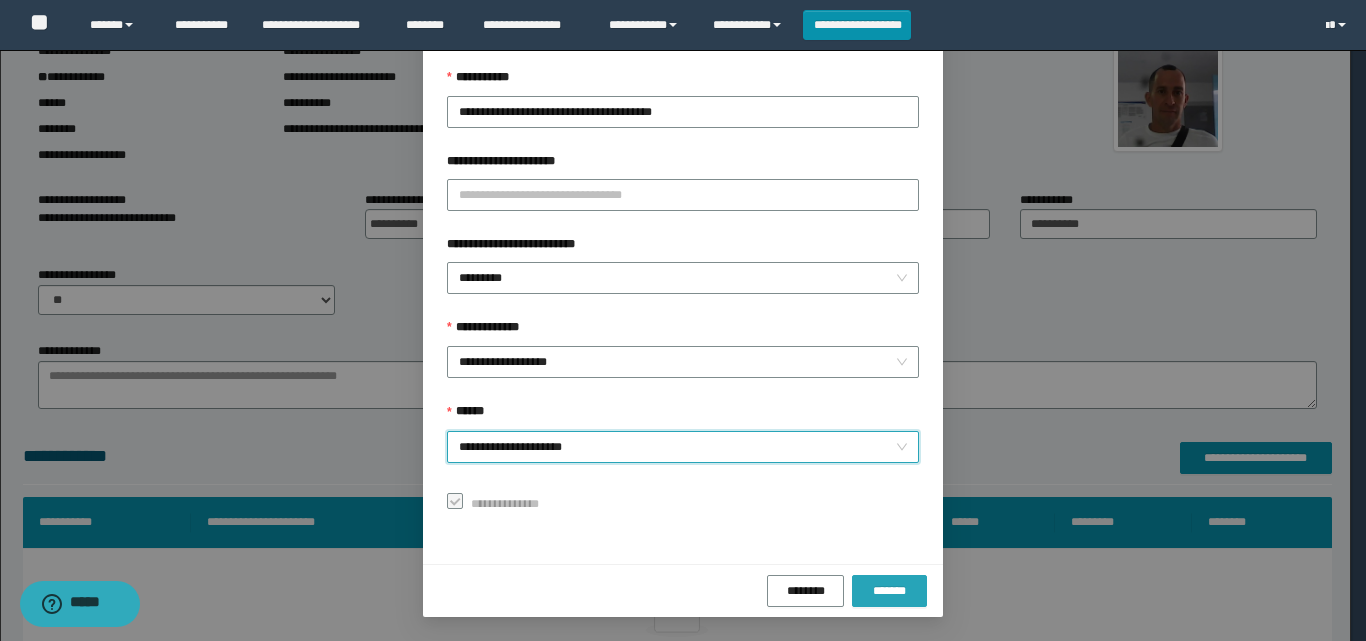 click on "*******" at bounding box center [889, 591] 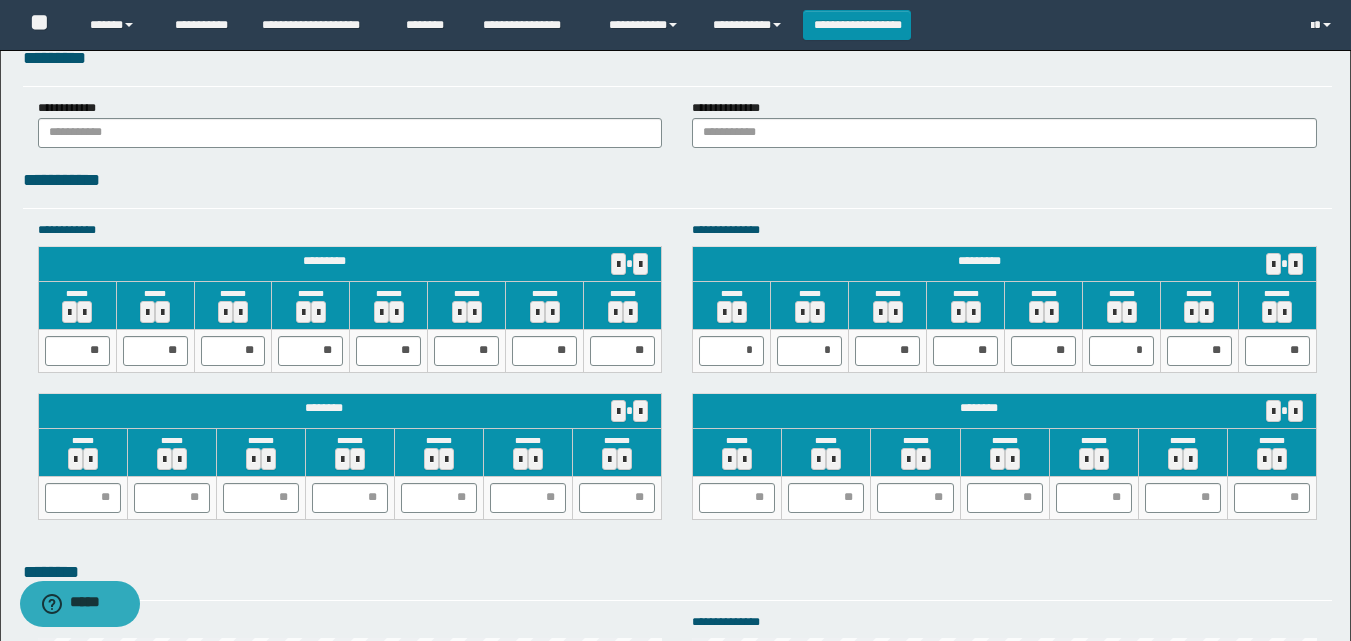 scroll, scrollTop: 1600, scrollLeft: 0, axis: vertical 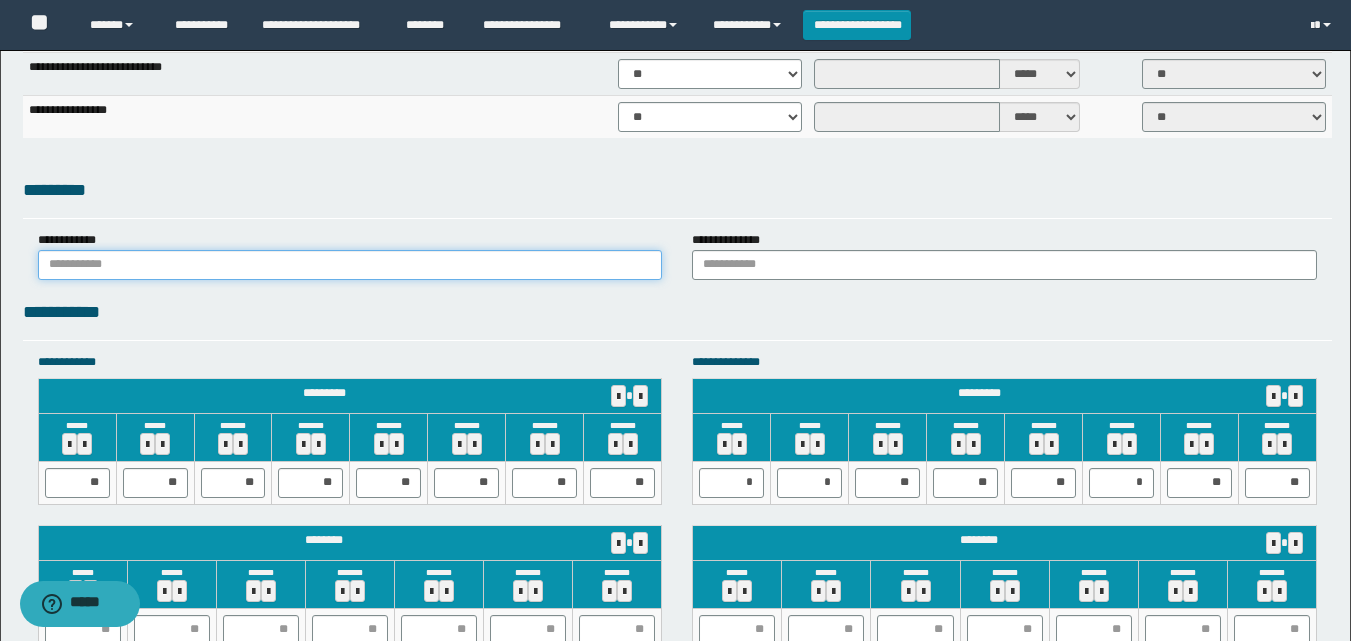 click at bounding box center [350, 265] 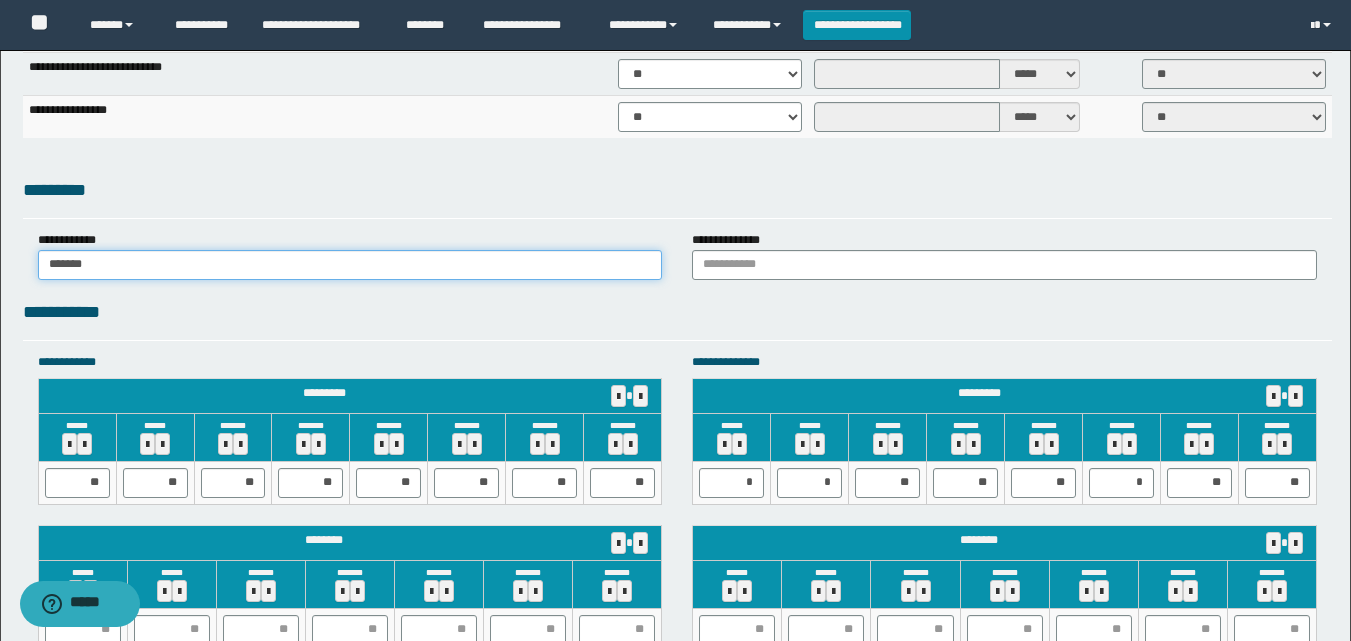 type on "******" 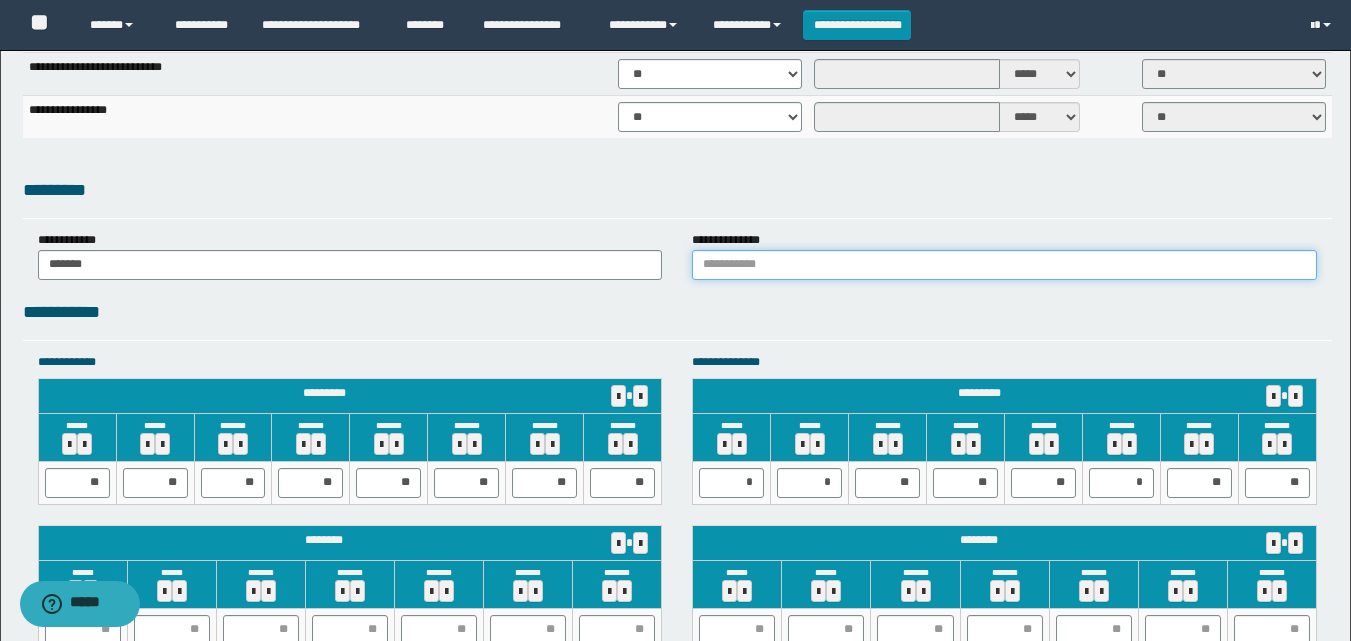 drag, startPoint x: 709, startPoint y: 273, endPoint x: 783, endPoint y: 309, distance: 82.29216 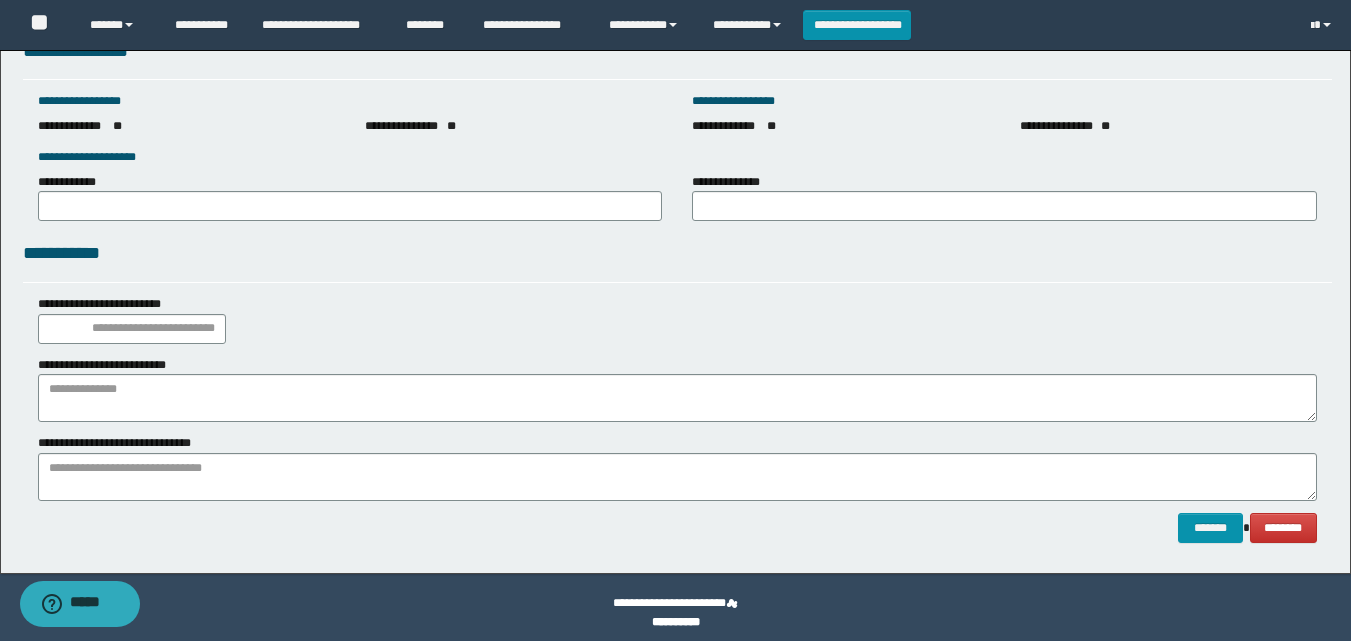 scroll, scrollTop: 2793, scrollLeft: 0, axis: vertical 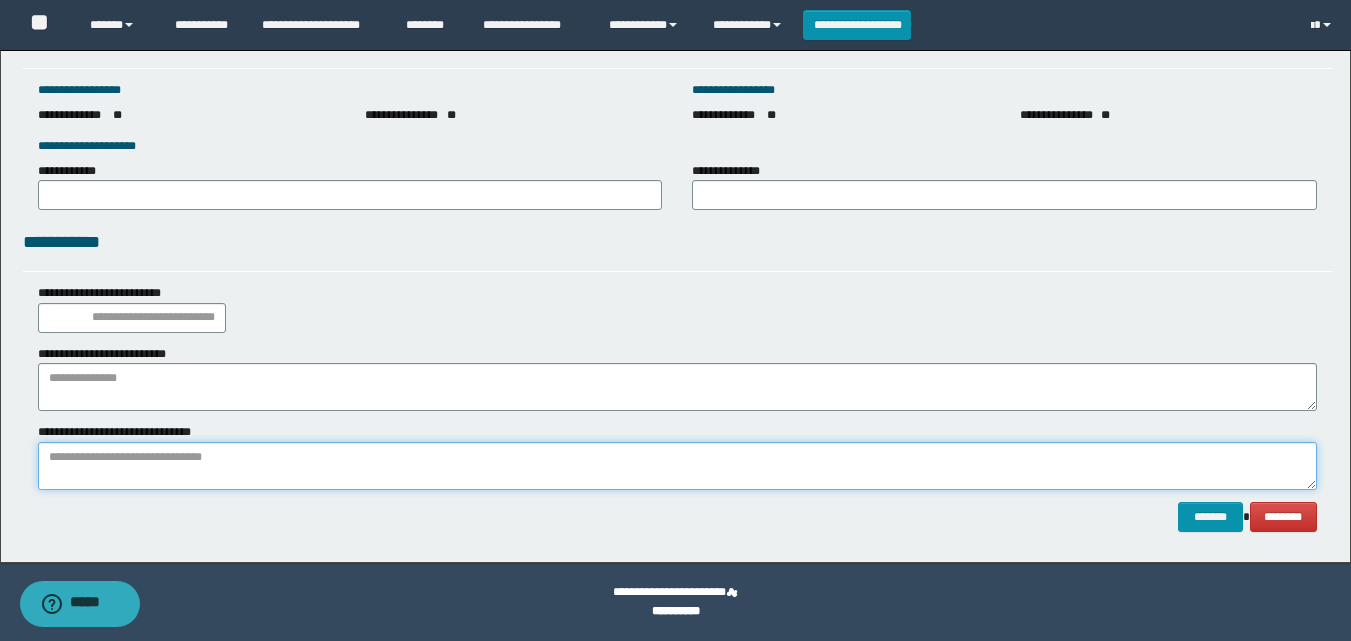 paste on "**********" 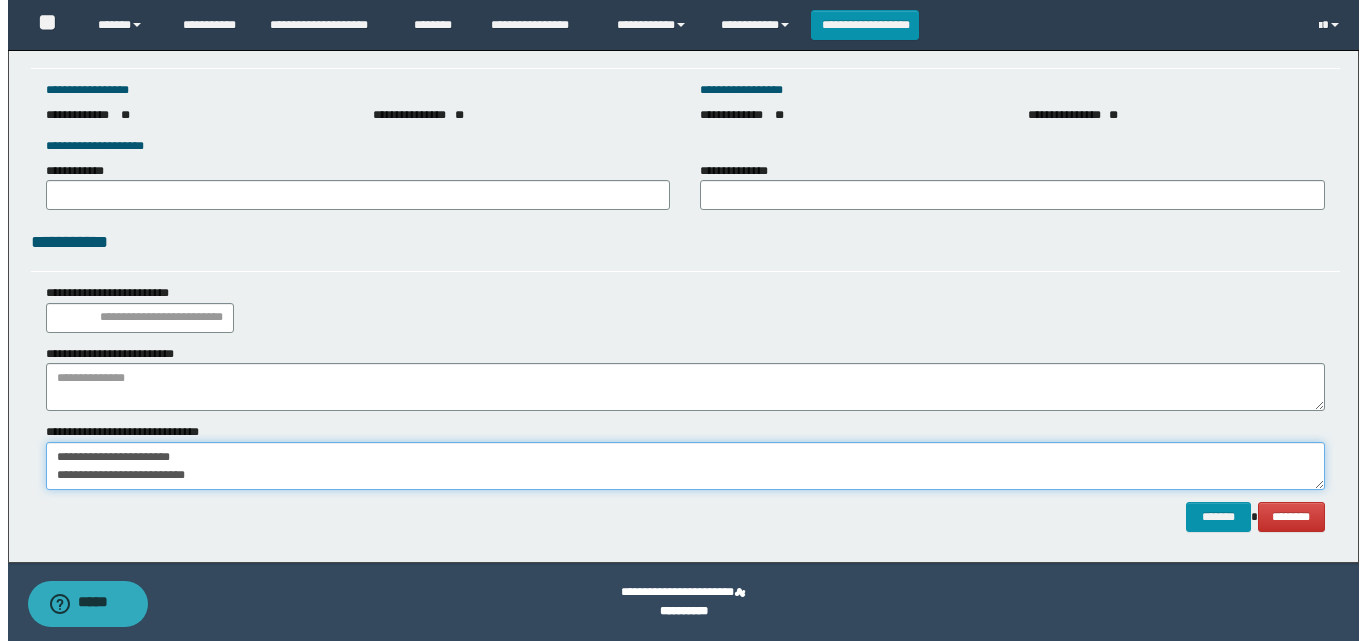 scroll, scrollTop: 13, scrollLeft: 0, axis: vertical 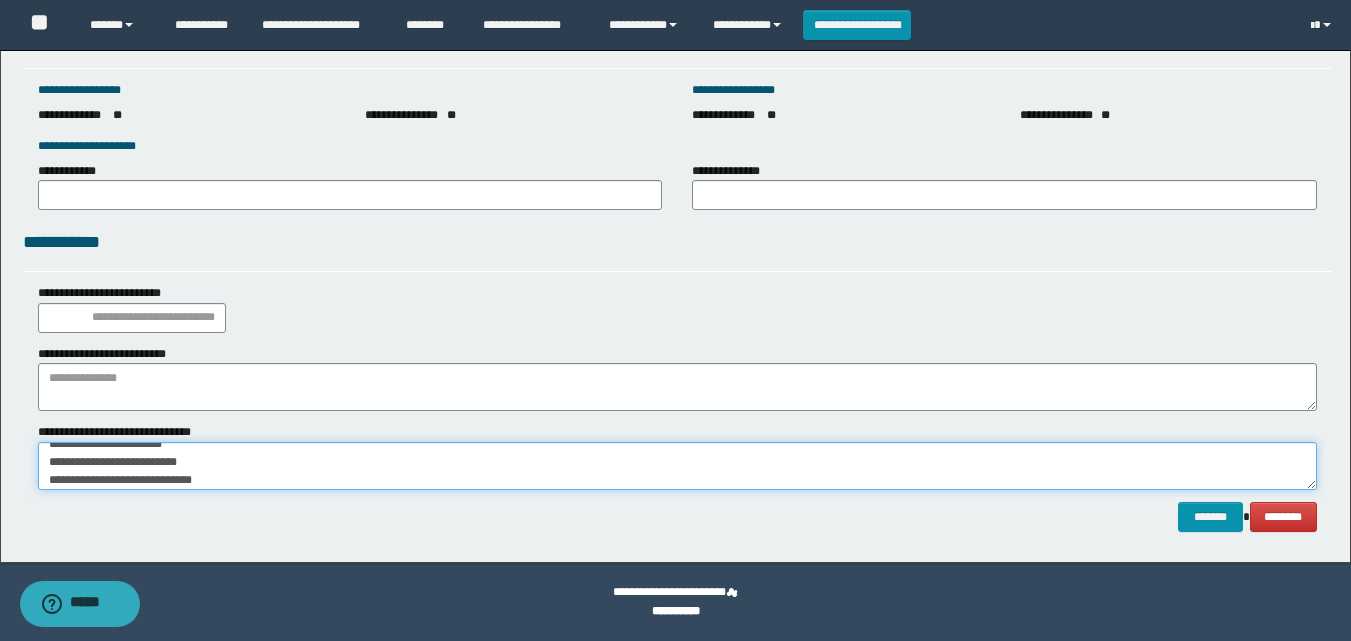 type on "**********" 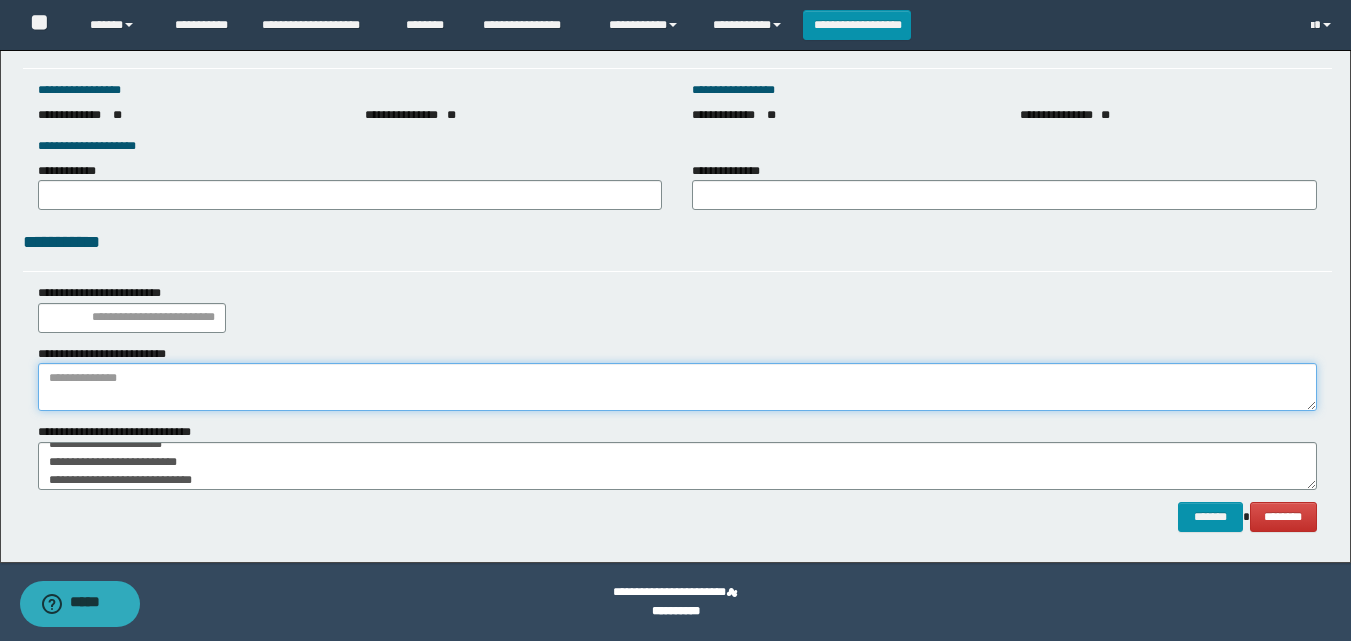 click at bounding box center (677, 387) 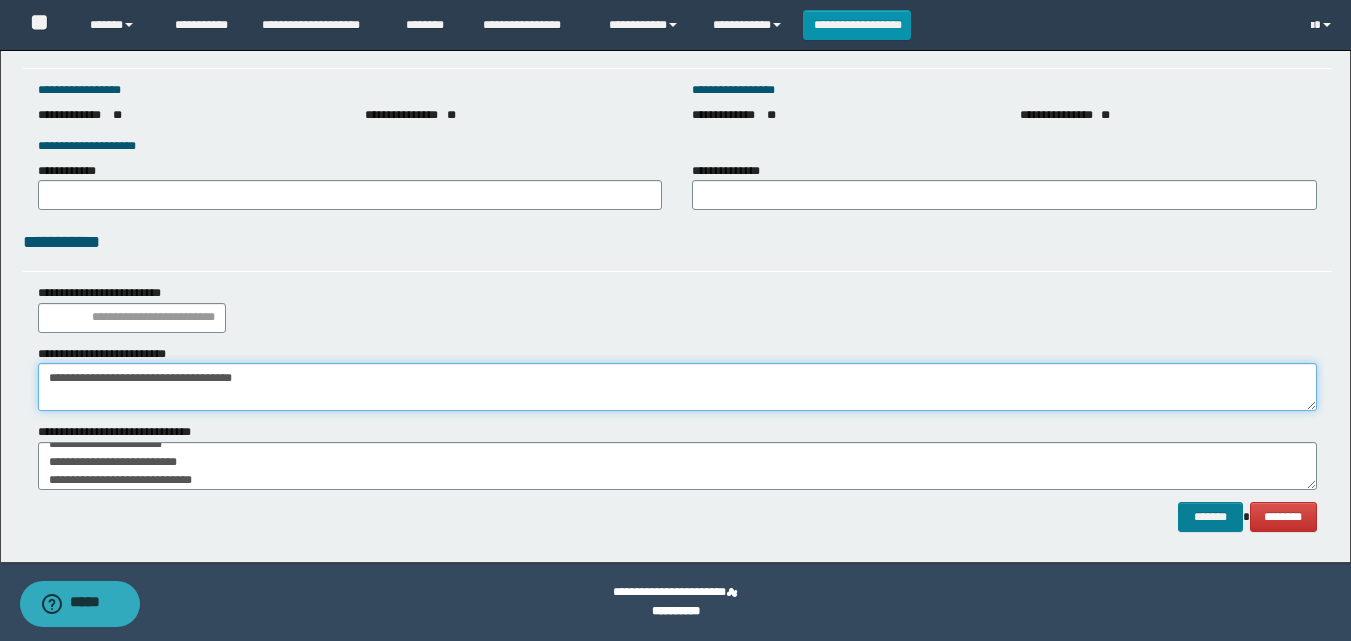 type on "**********" 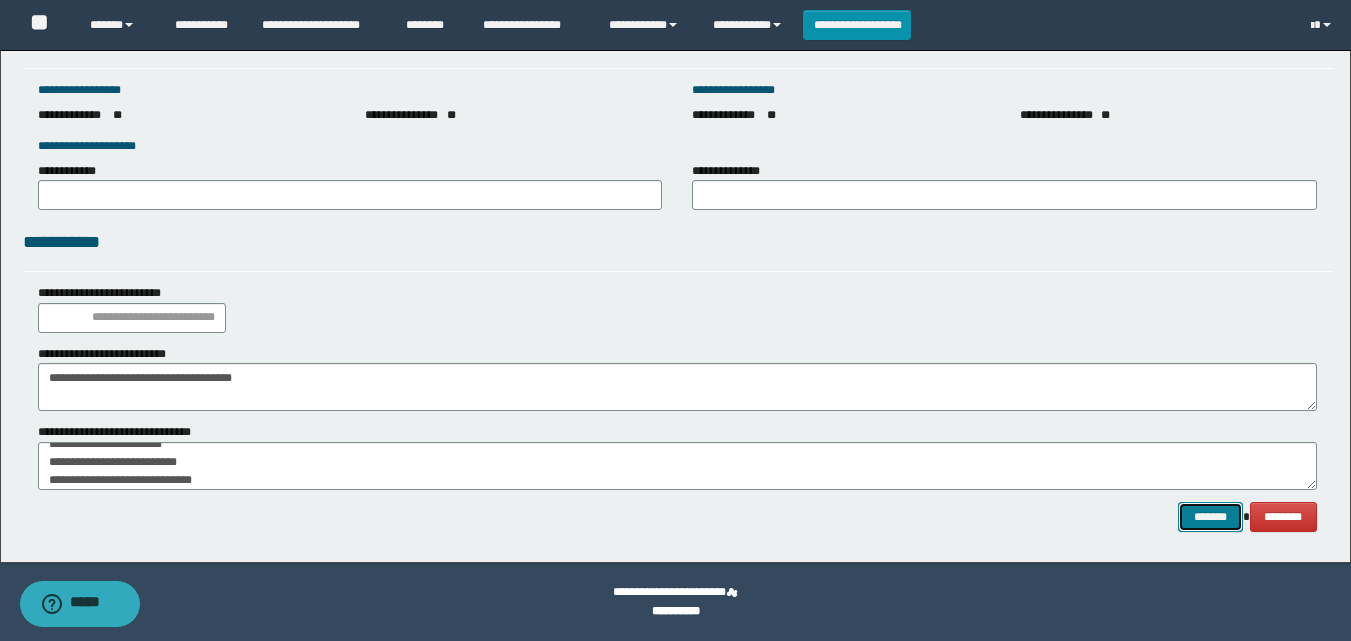 click on "*******" at bounding box center (1210, 517) 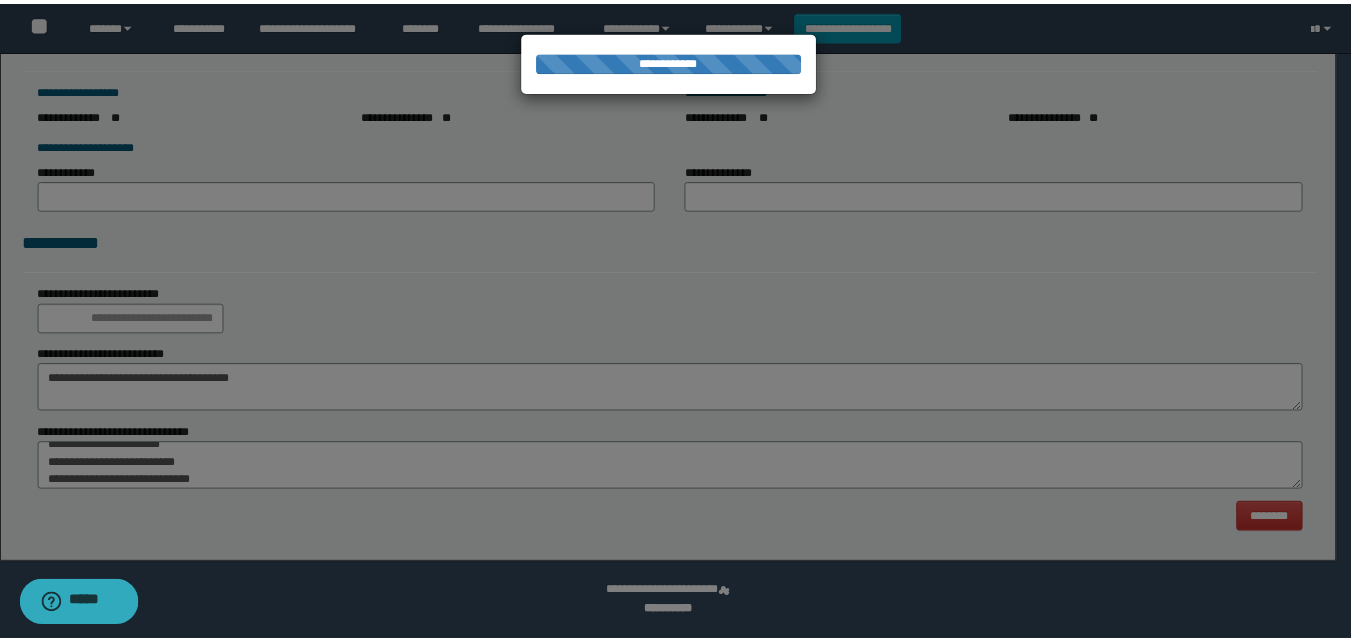 scroll, scrollTop: 0, scrollLeft: 0, axis: both 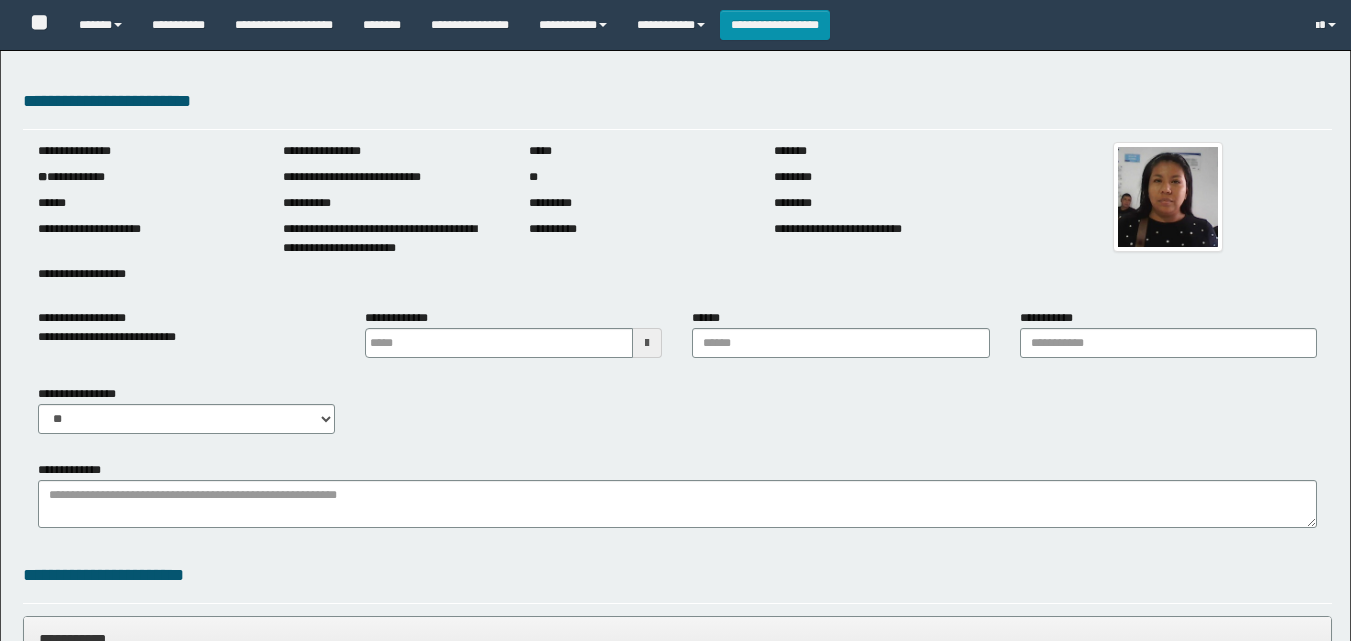type 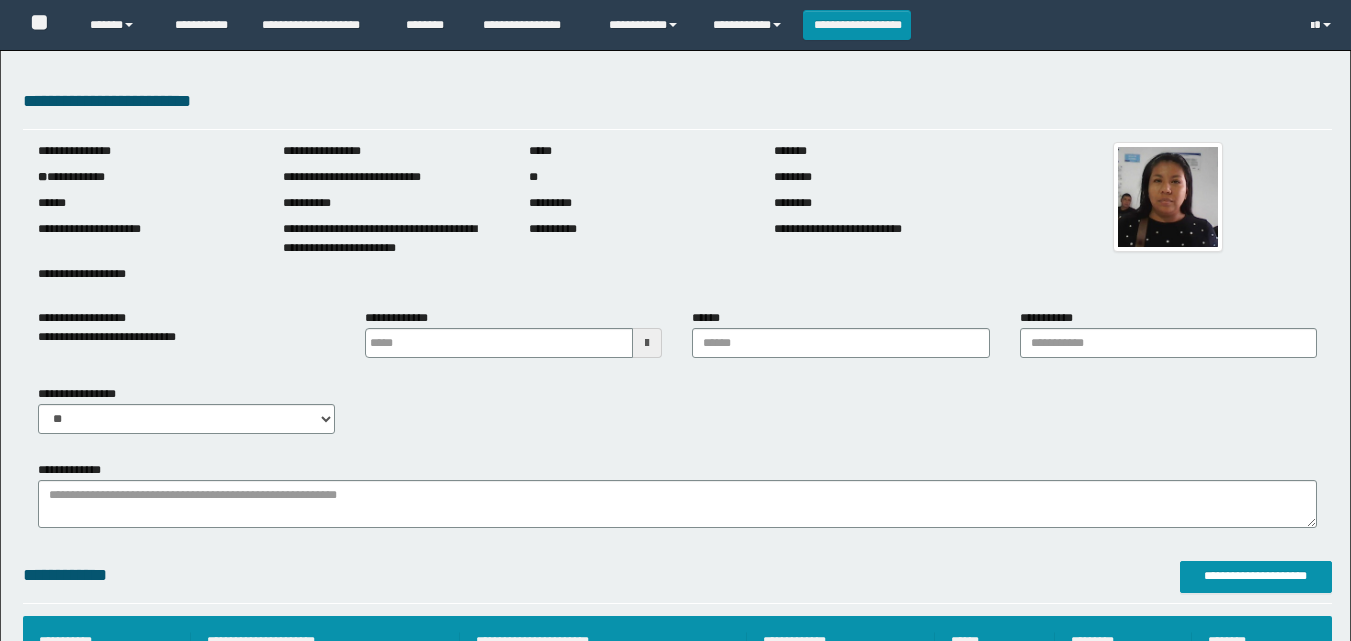 scroll, scrollTop: 0, scrollLeft: 0, axis: both 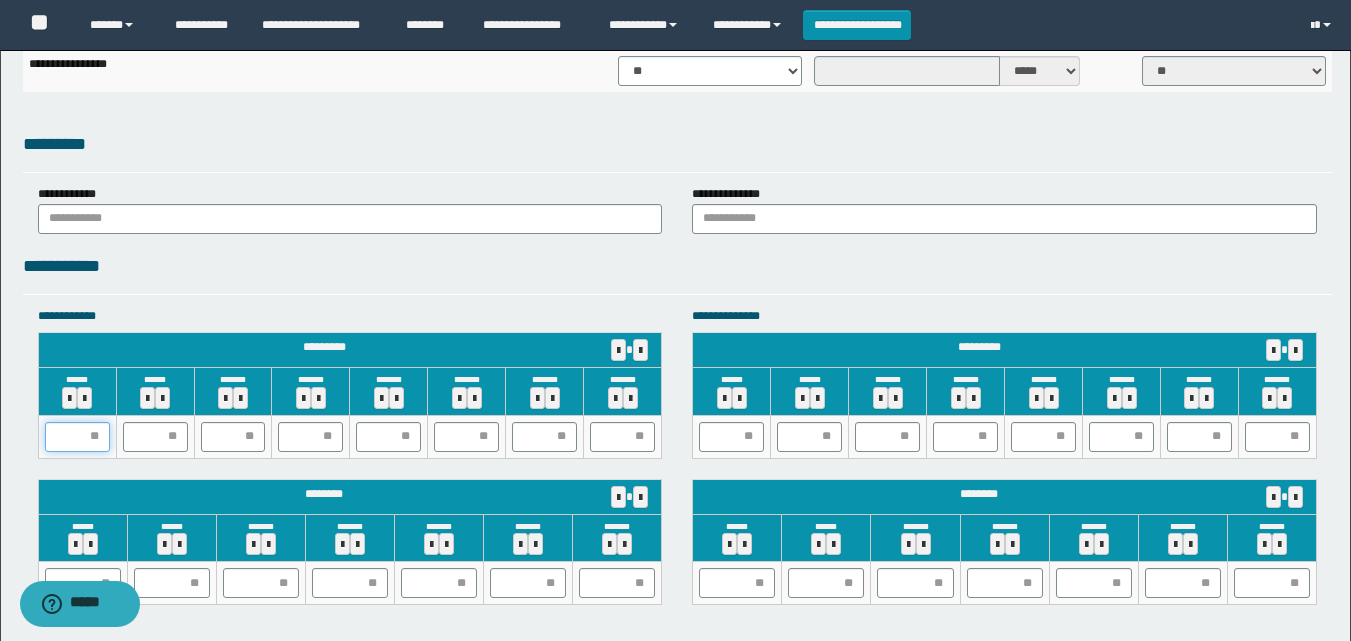 click at bounding box center [77, 437] 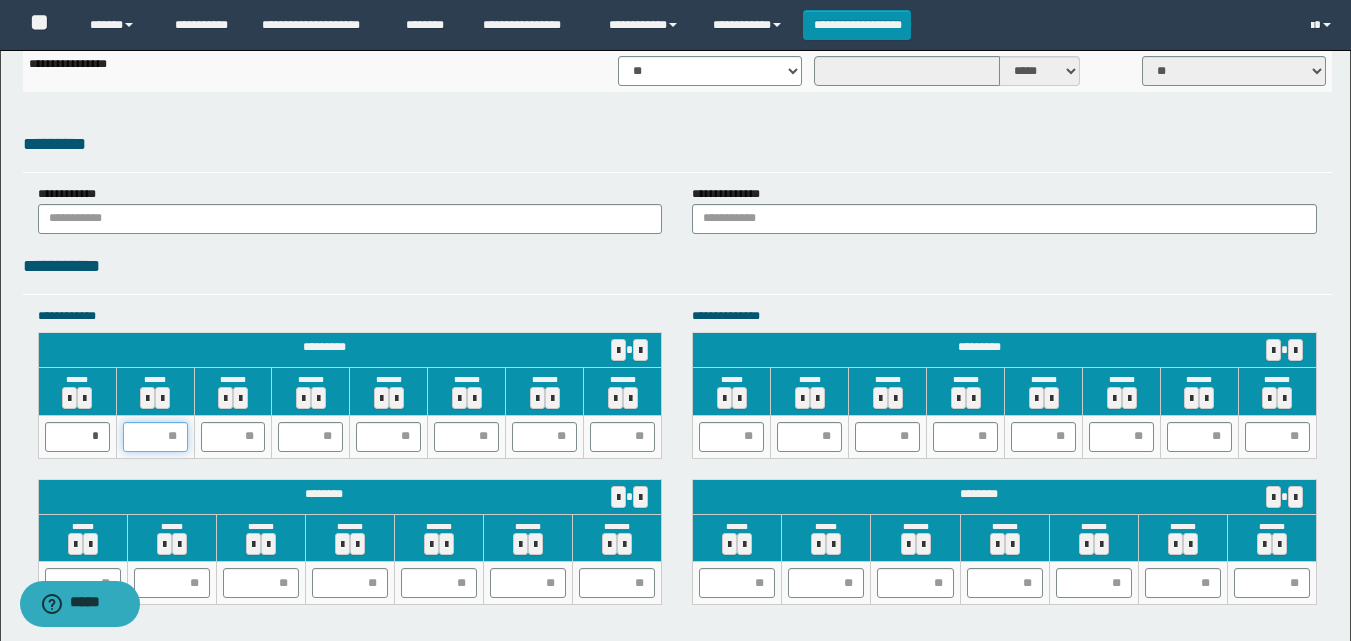 type on "*" 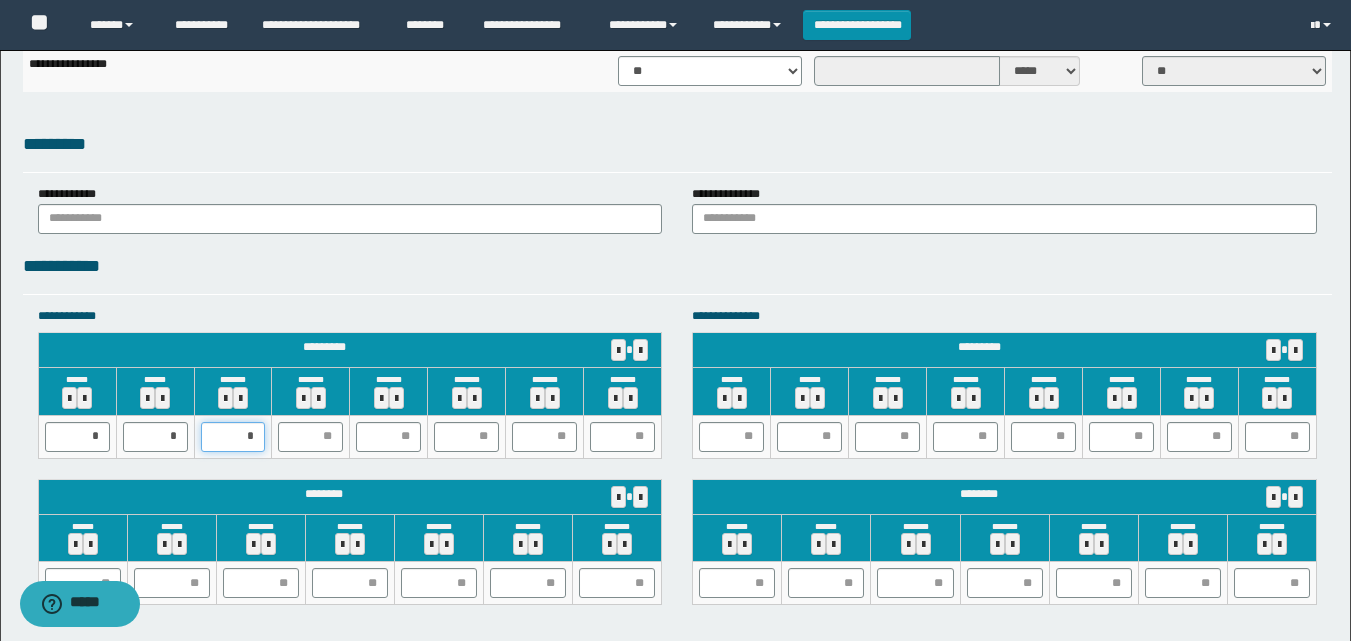 type on "**" 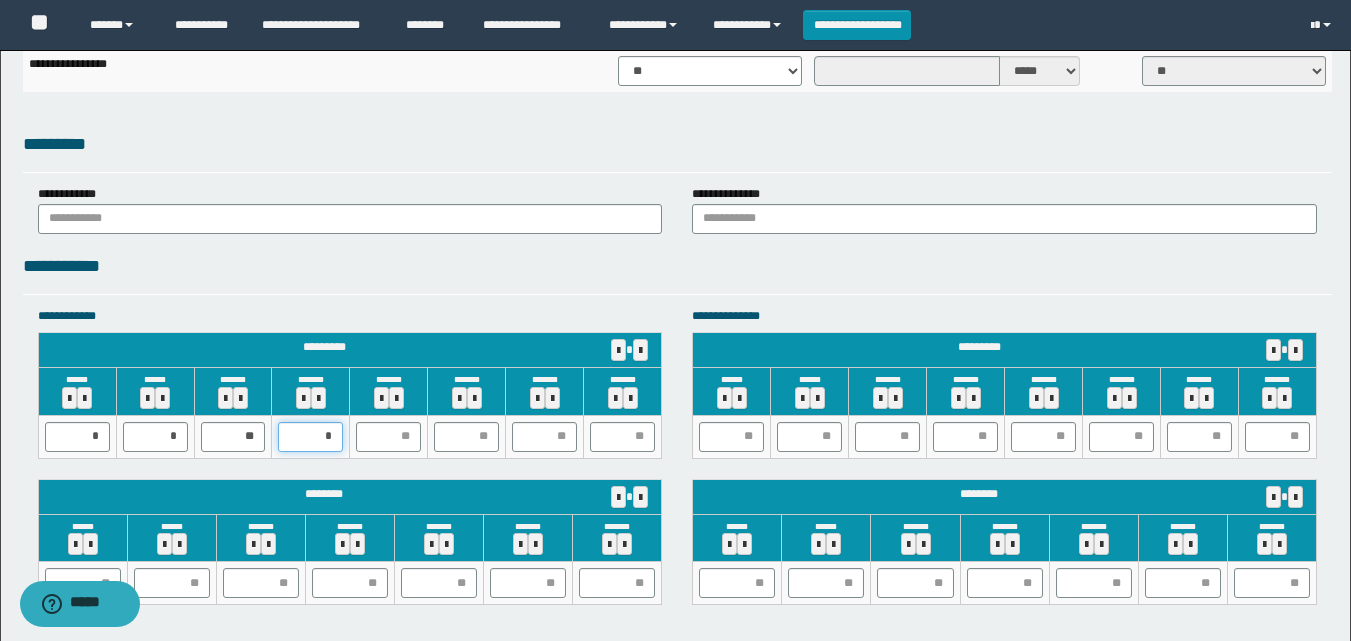 type on "**" 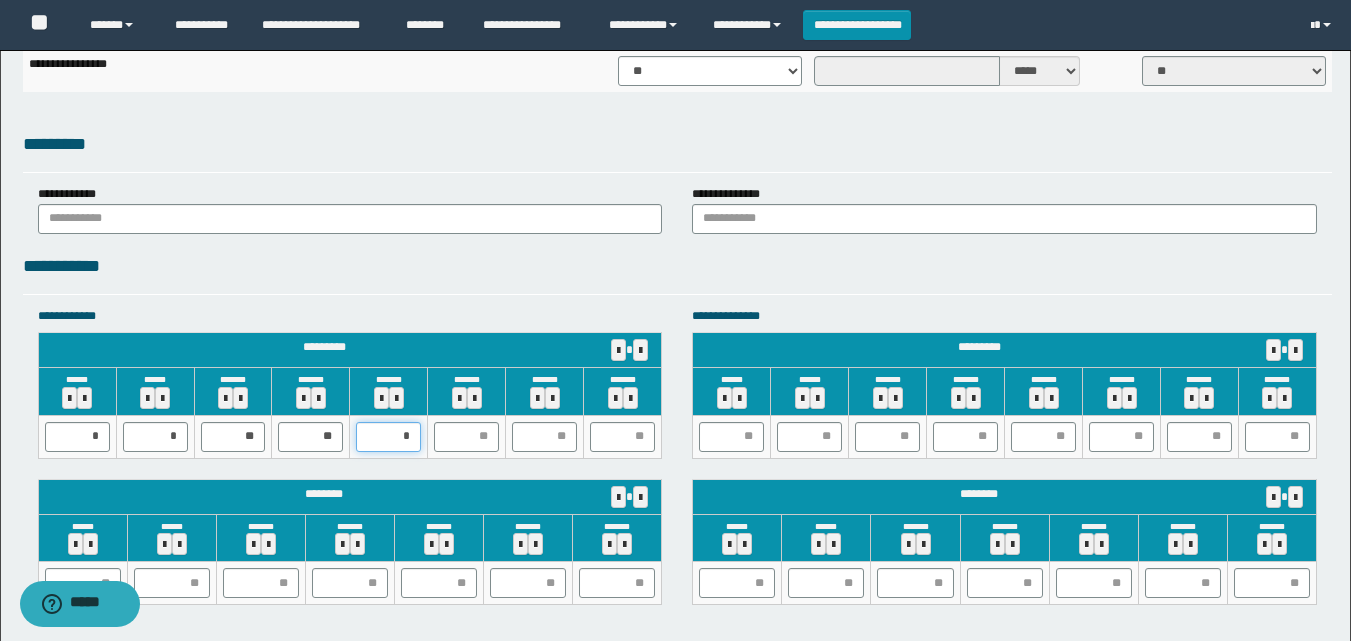 type on "**" 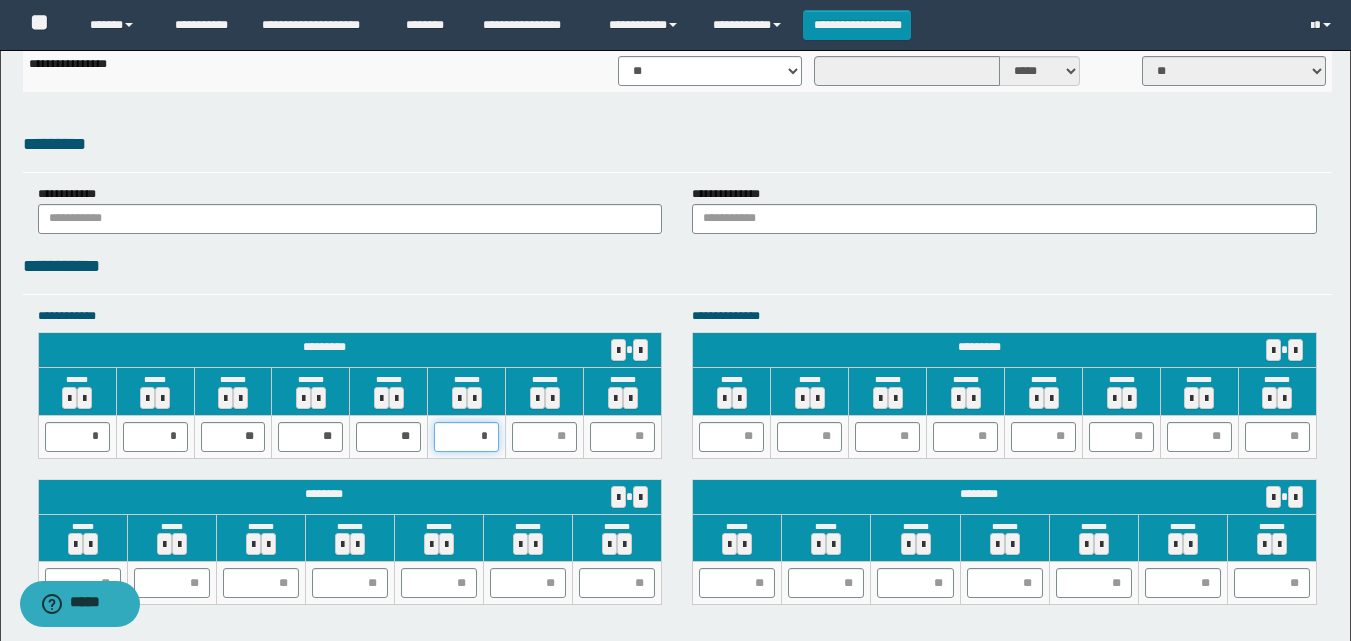 type on "**" 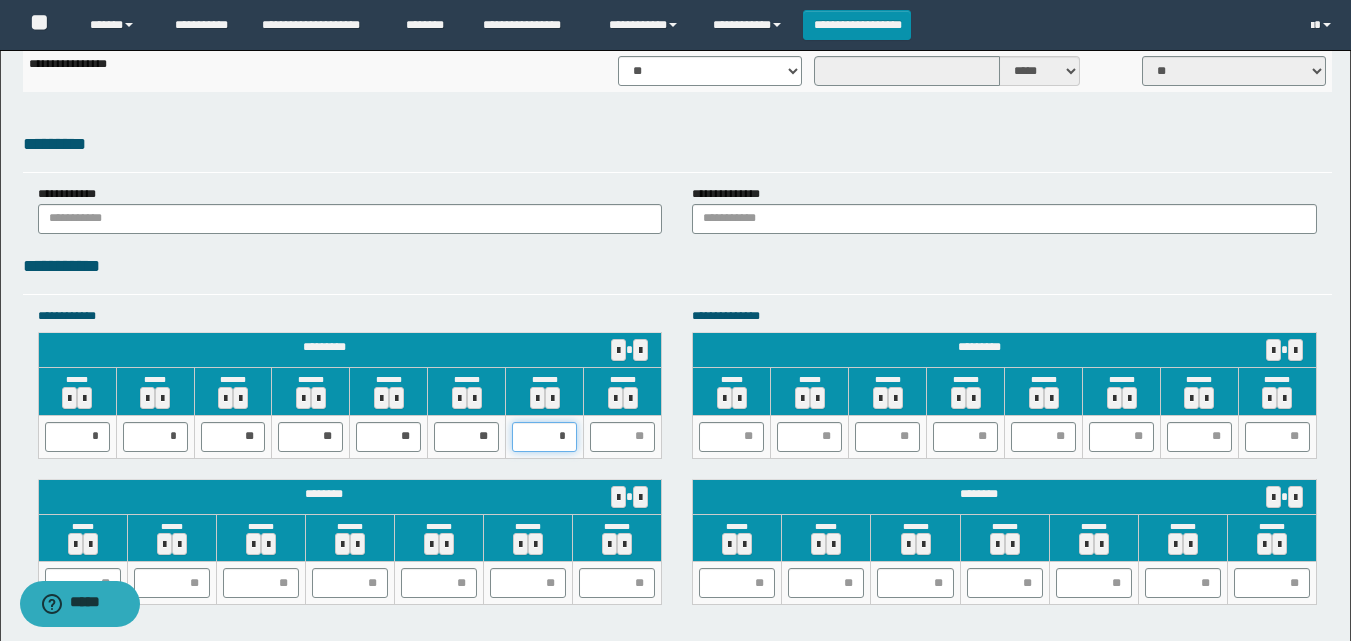 type on "**" 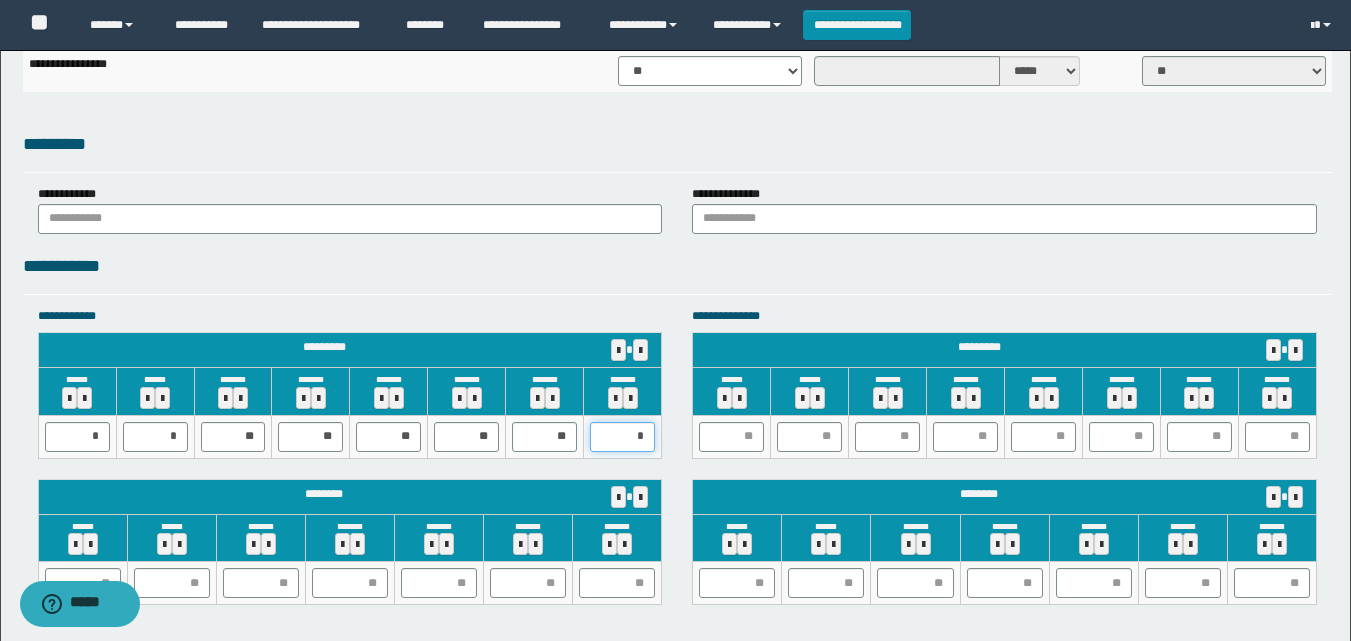 type on "**" 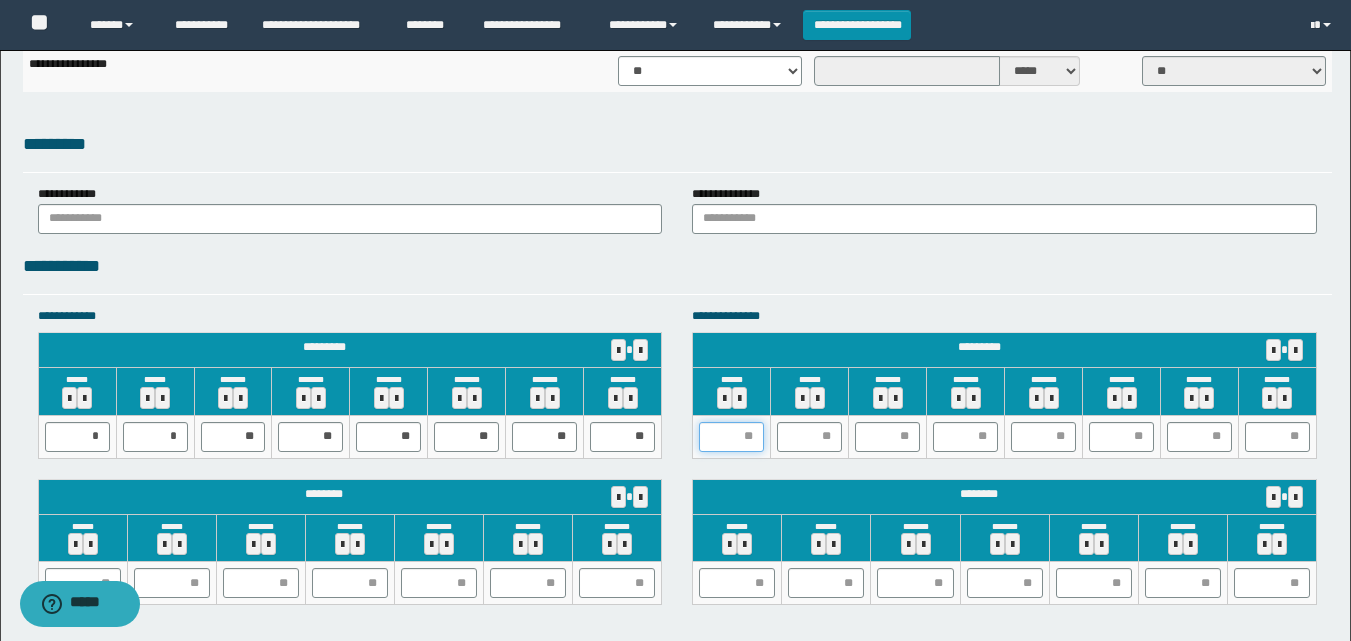click at bounding box center (731, 437) 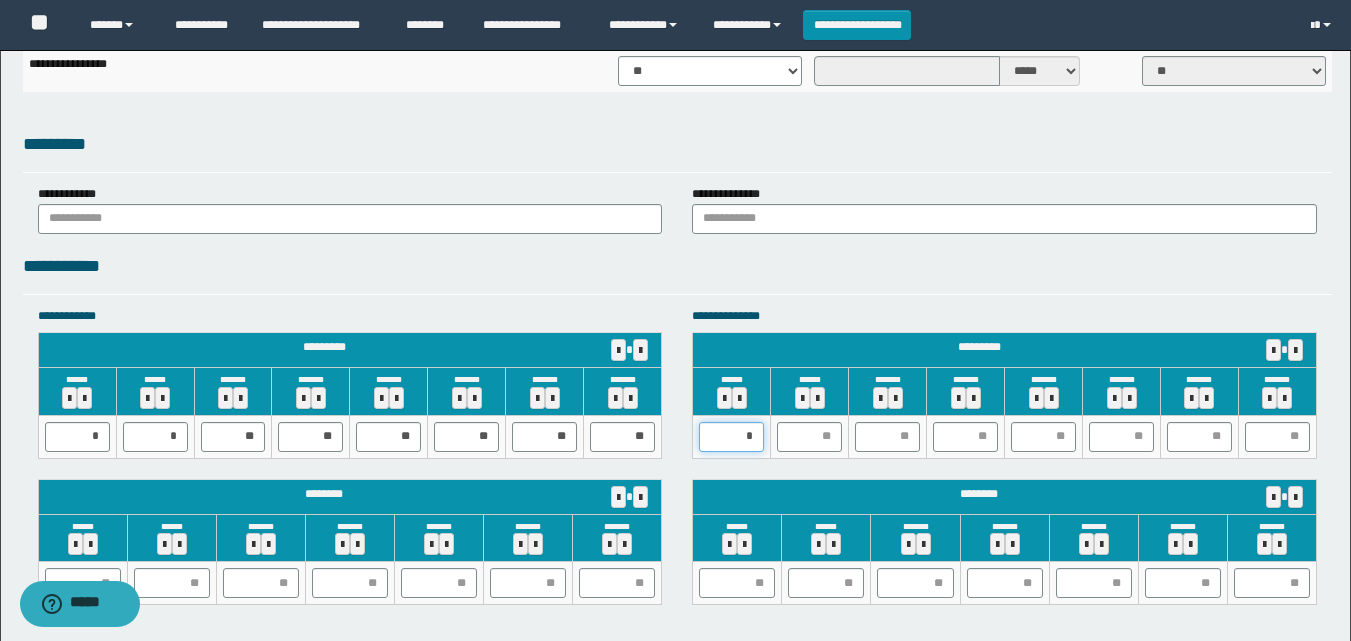 type on "**" 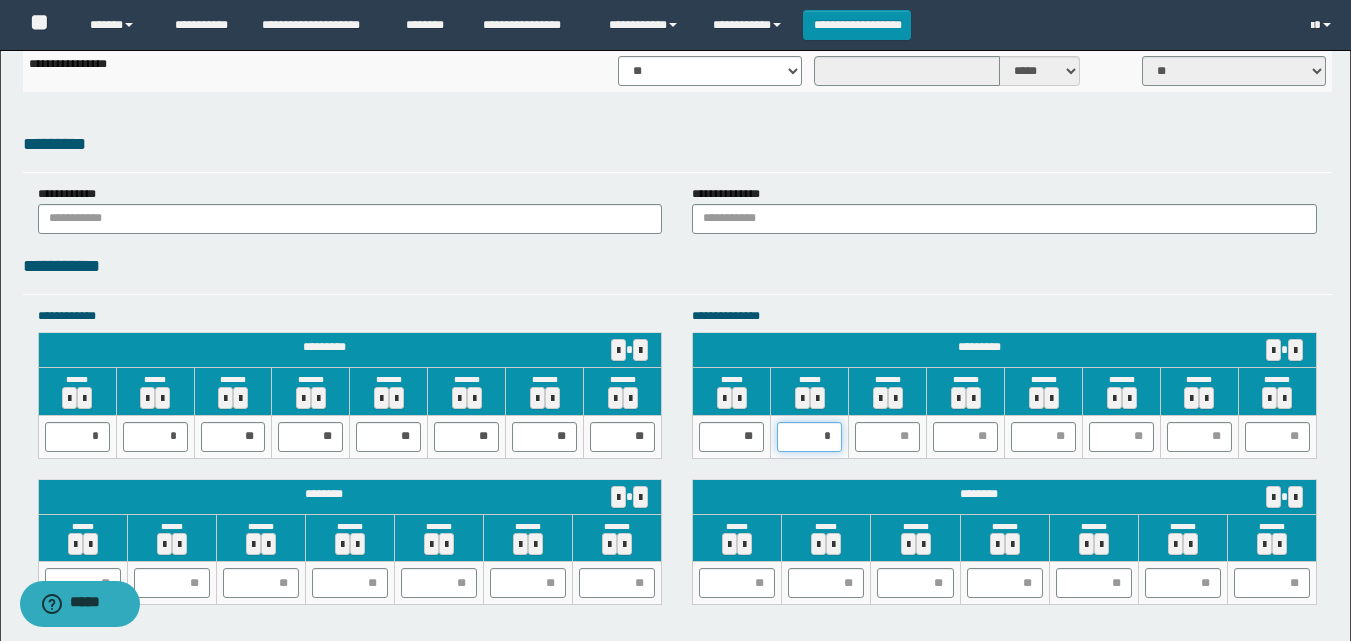 type on "**" 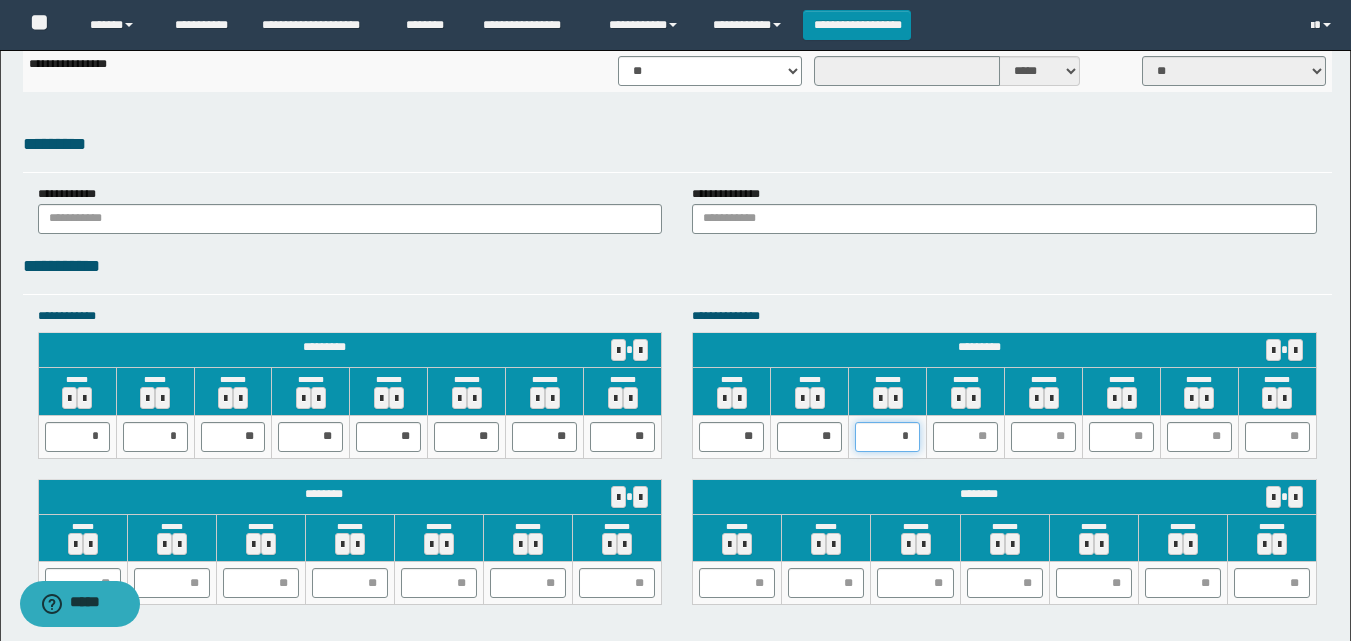 type on "**" 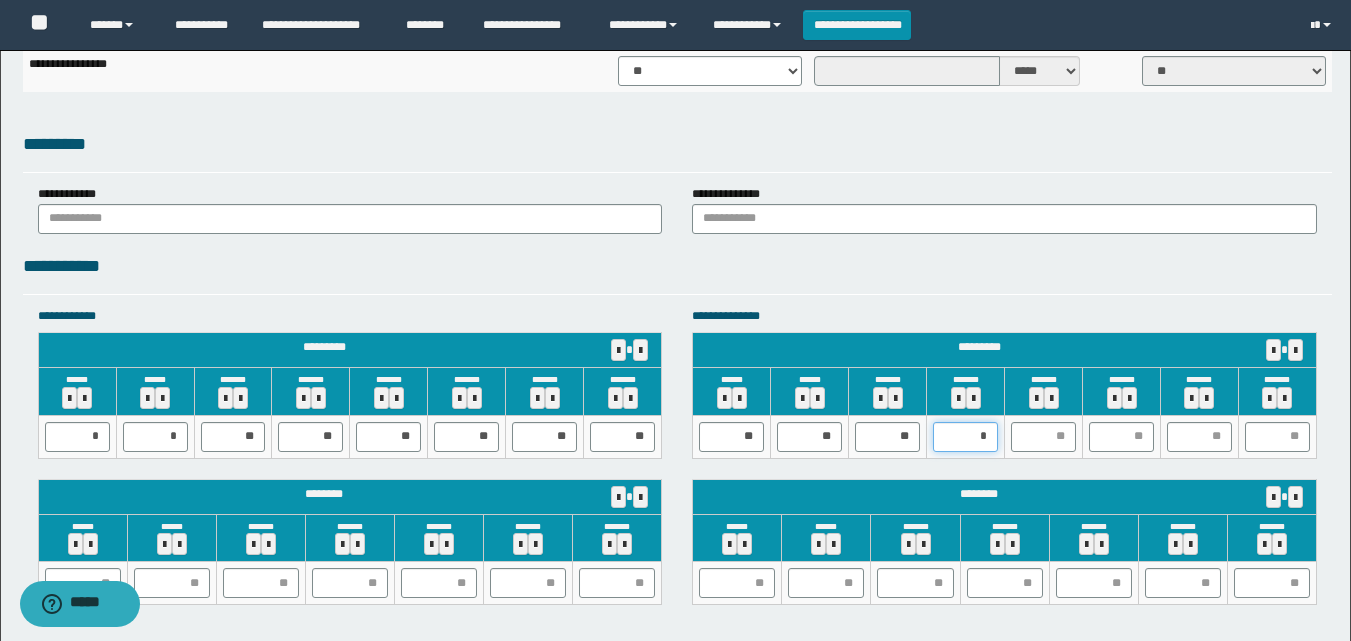 type on "**" 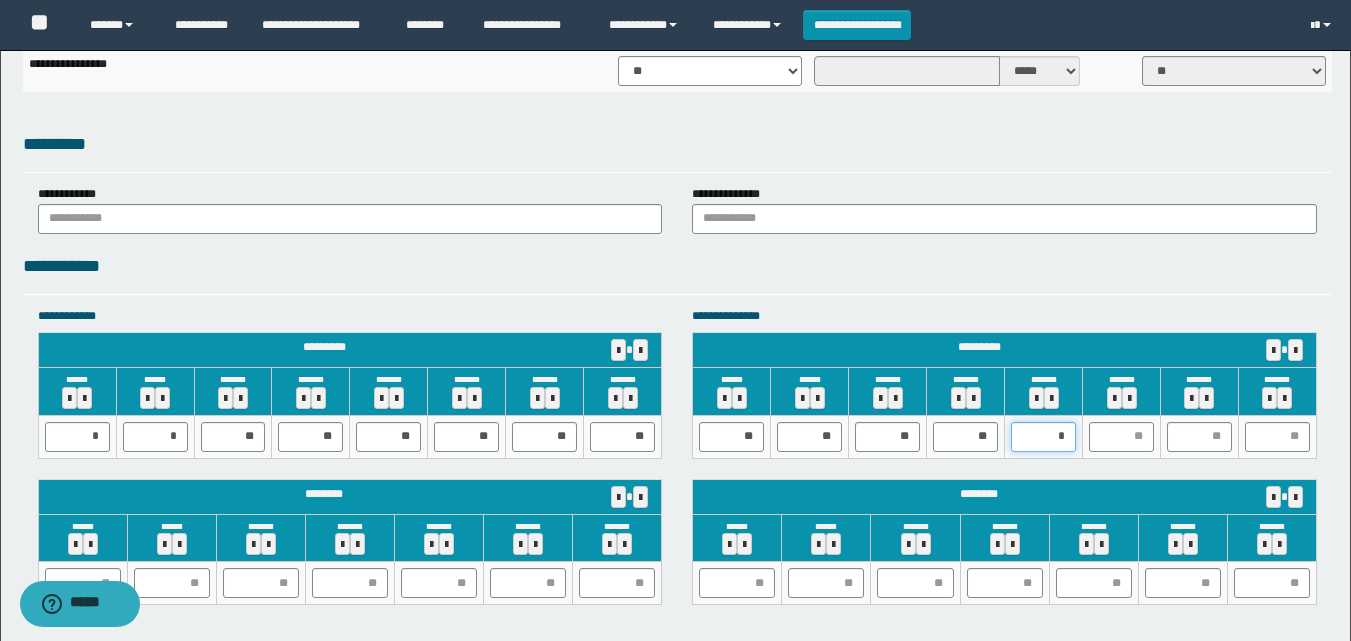 type on "**" 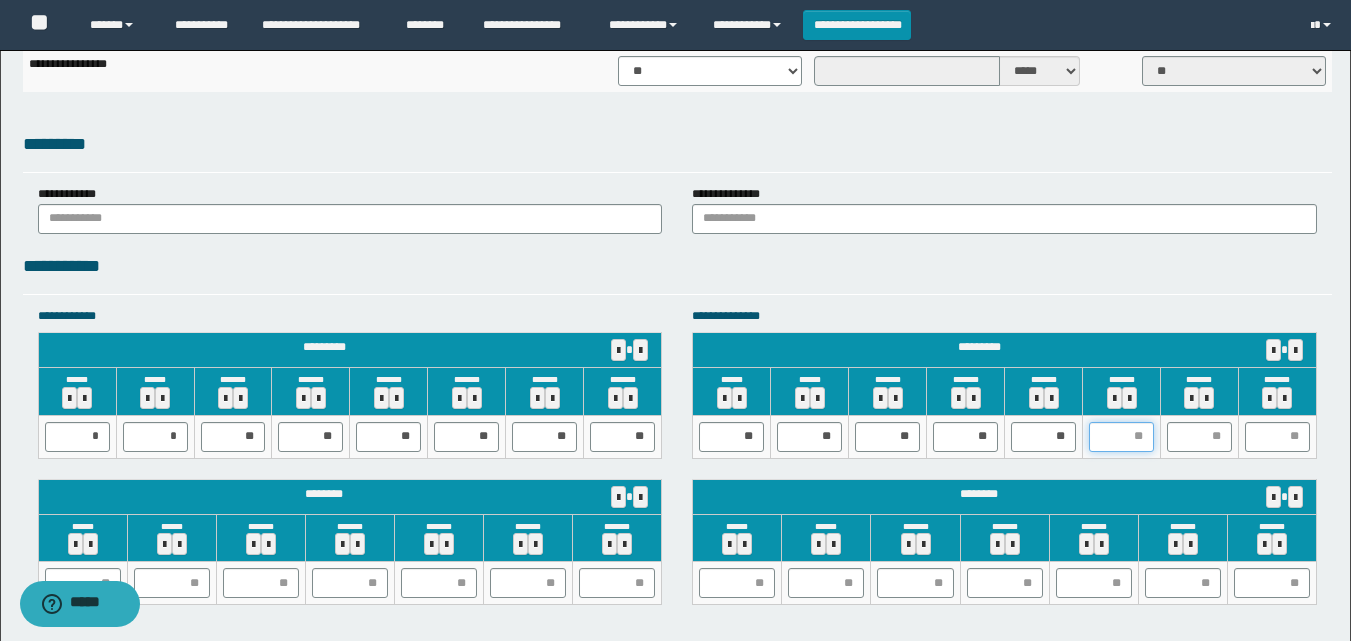 type on "*" 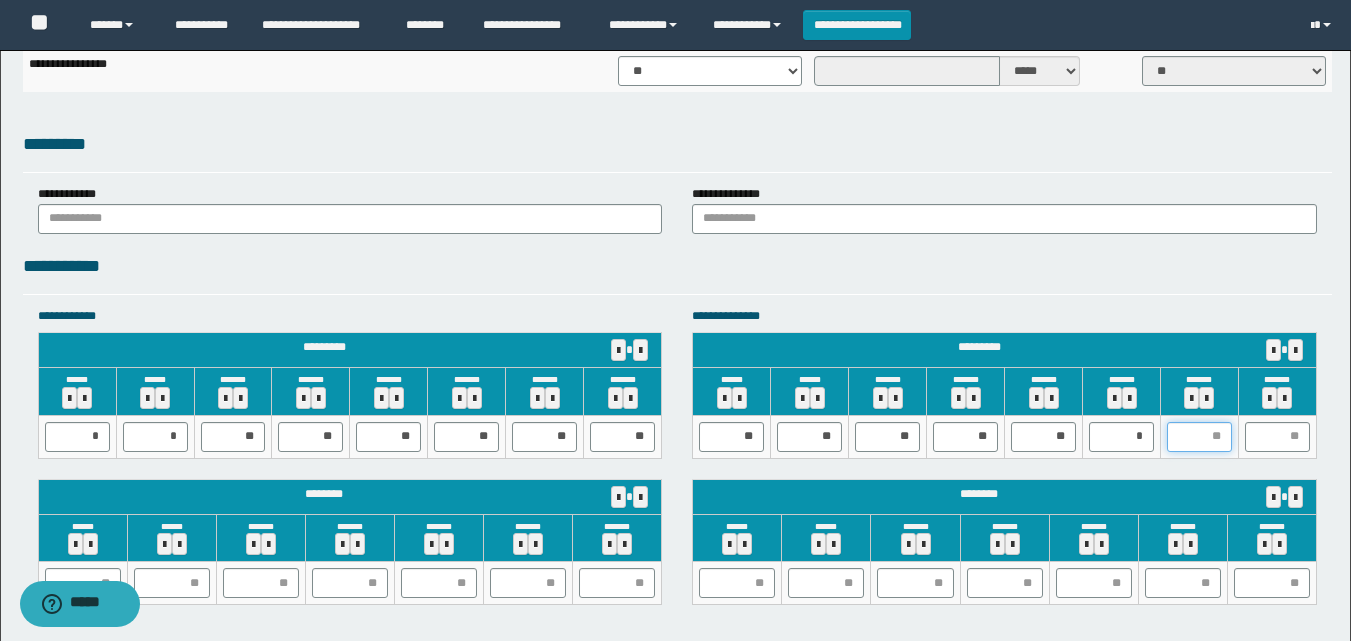type on "*" 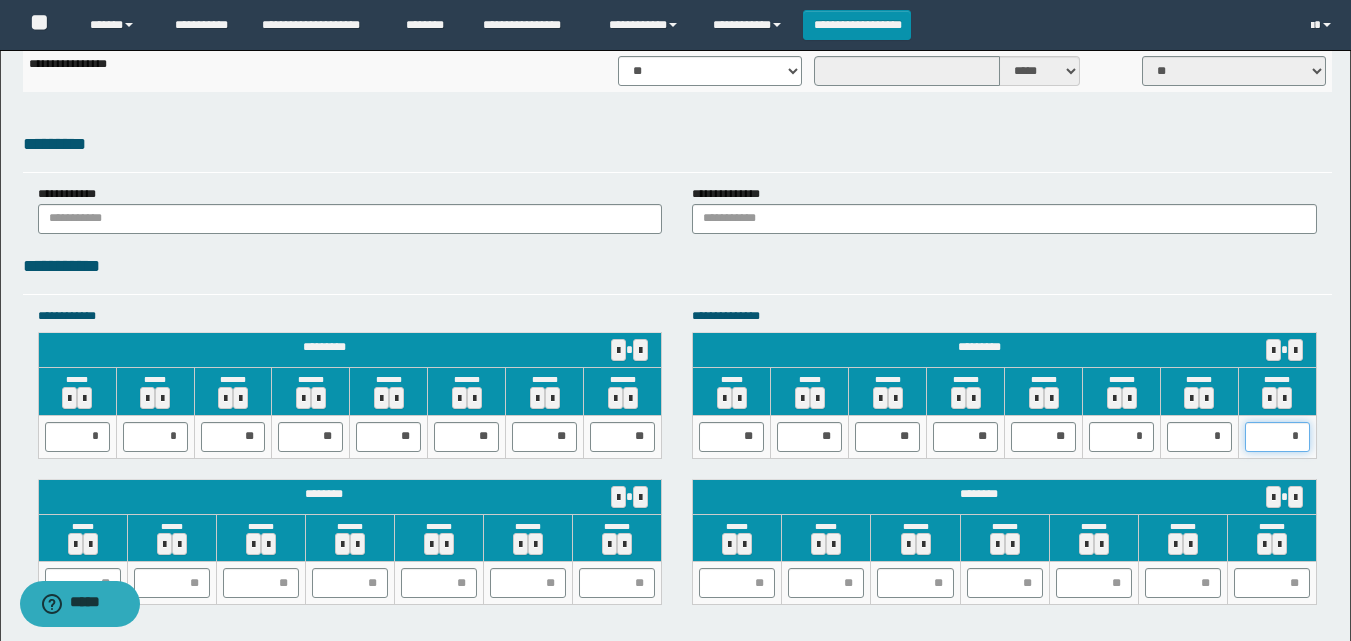 type on "**" 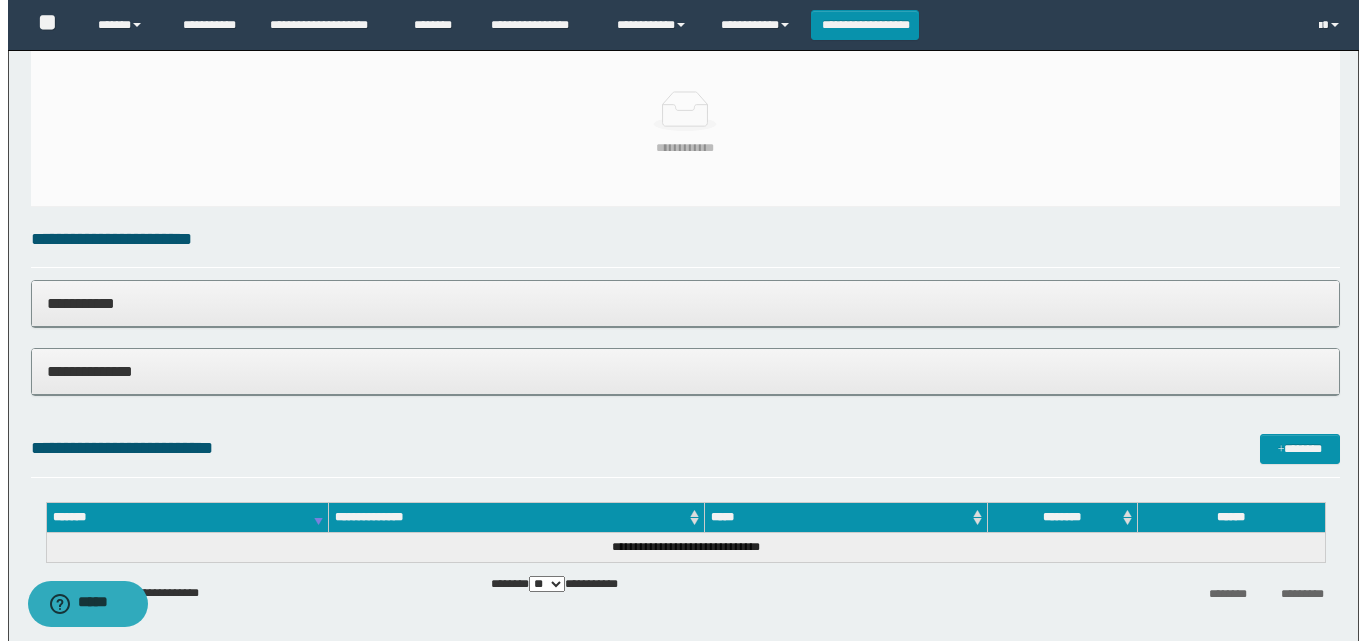 scroll, scrollTop: 0, scrollLeft: 0, axis: both 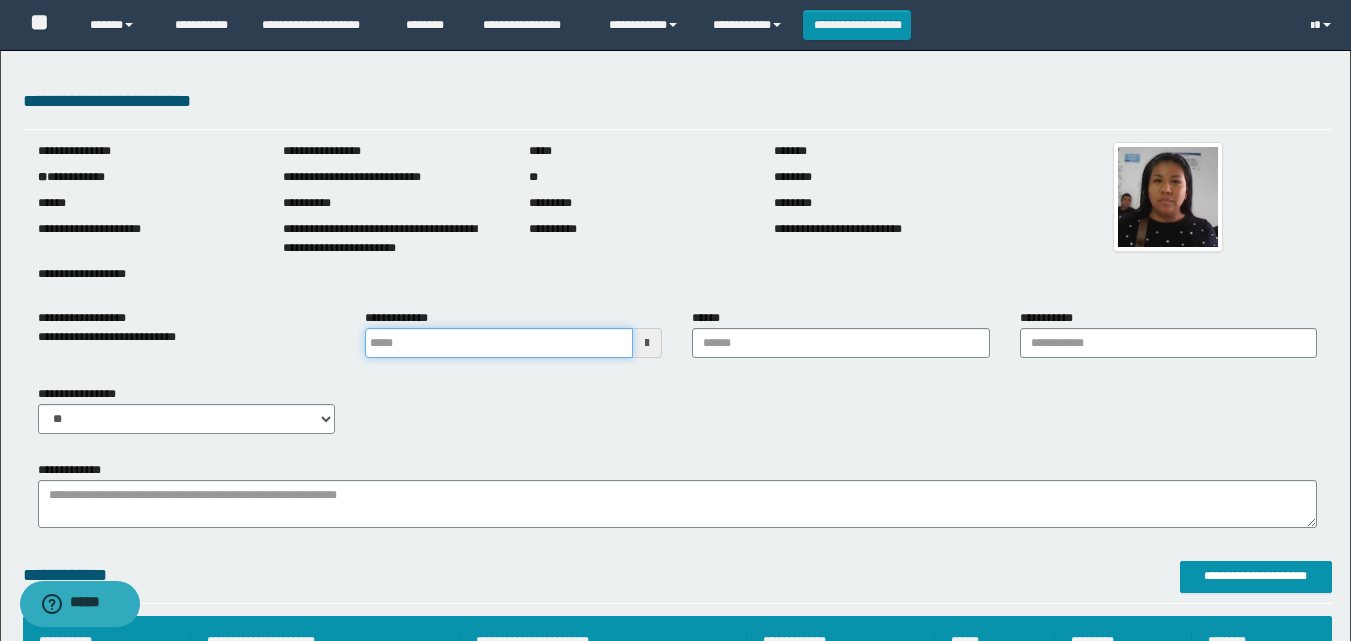 click at bounding box center [499, 343] 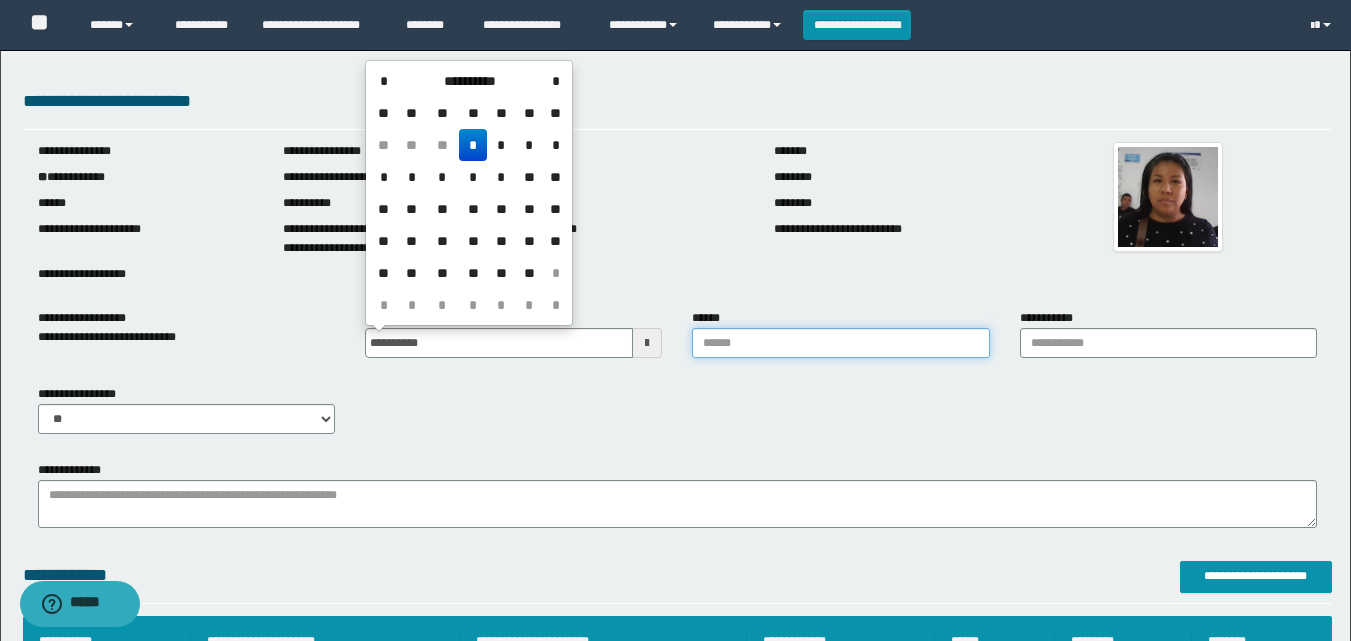 click on "******" at bounding box center (840, 343) 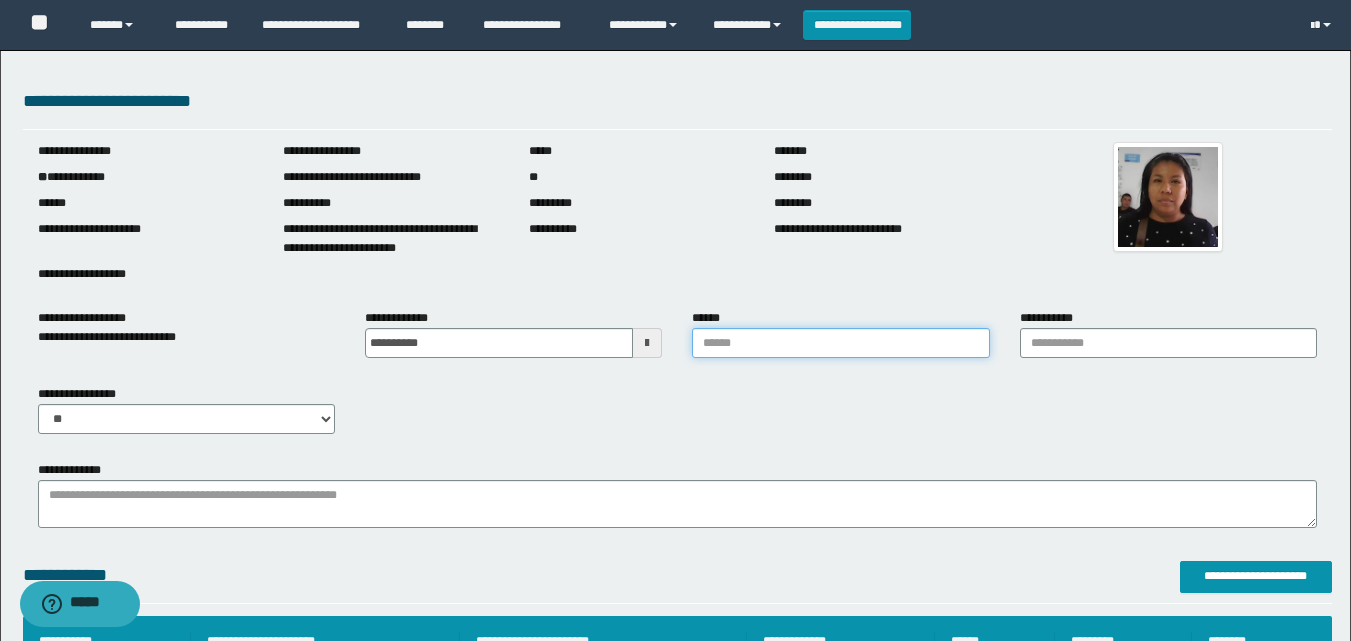 type on "**********" 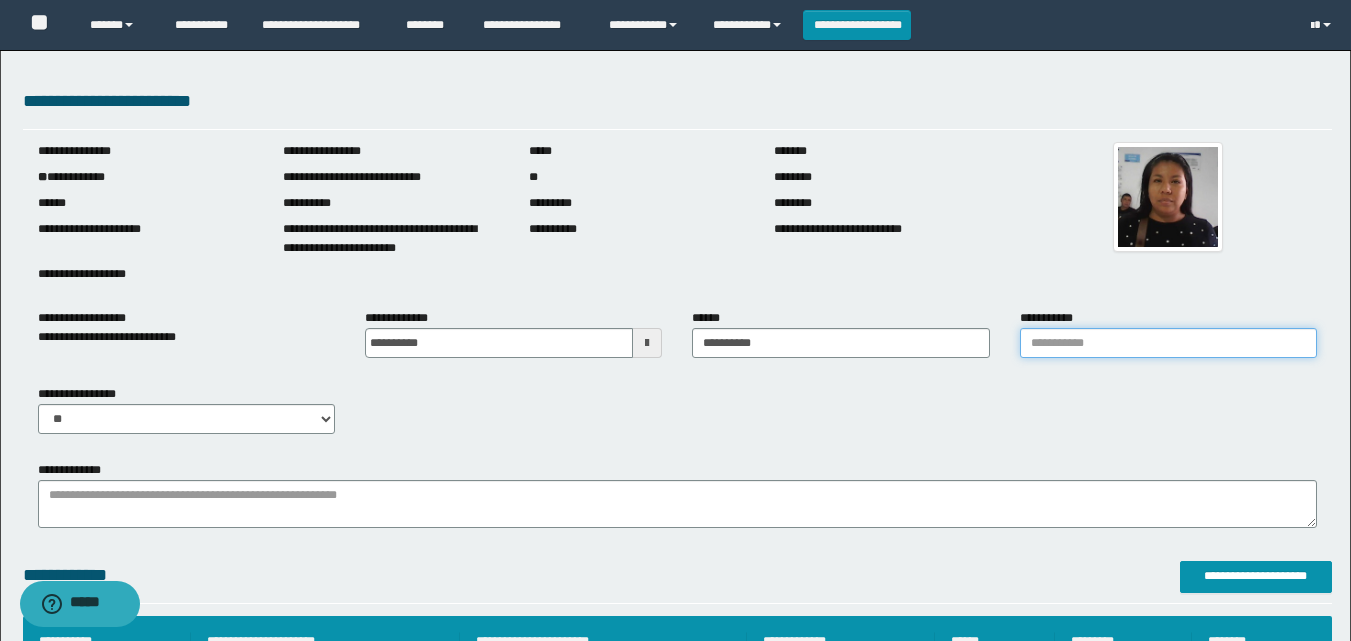 drag, startPoint x: 1047, startPoint y: 340, endPoint x: 1078, endPoint y: 362, distance: 38.013157 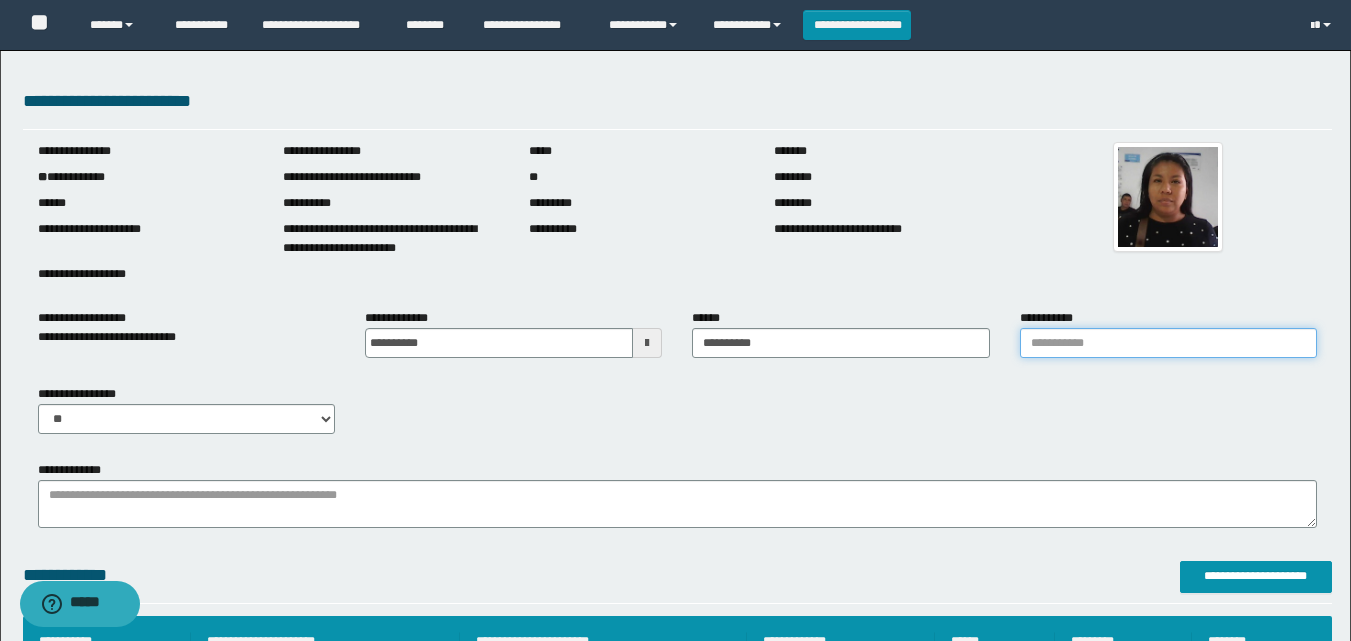type on "**********" 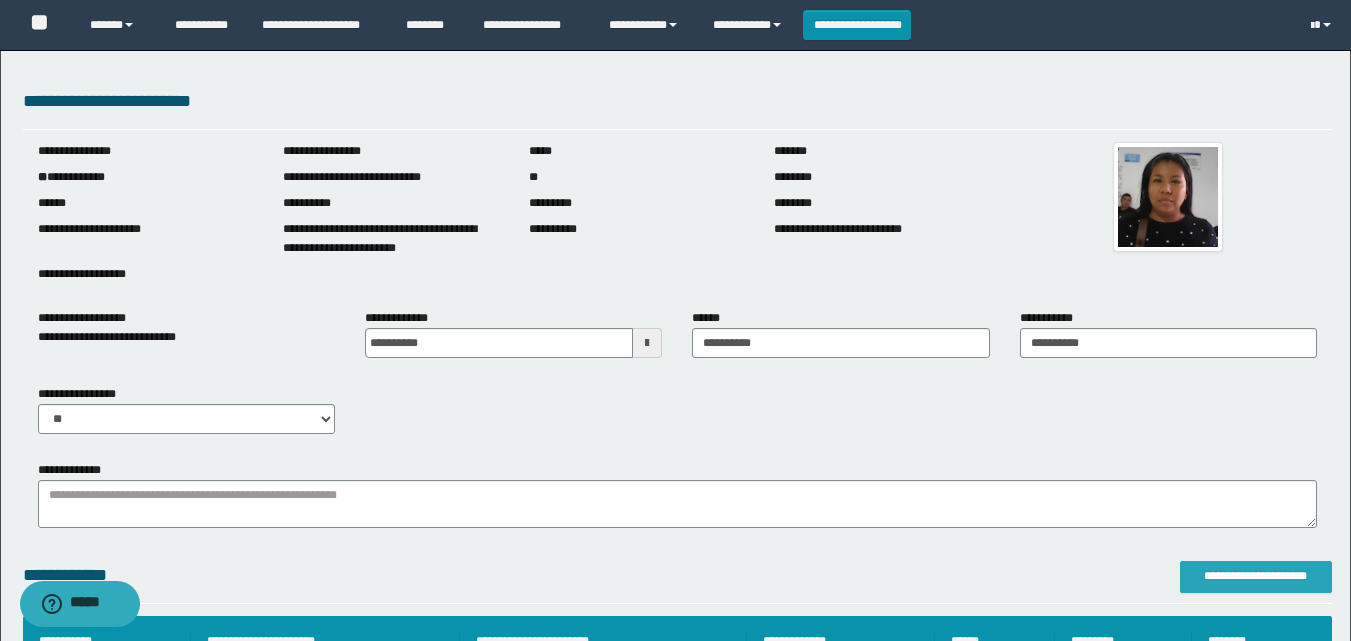 click on "**********" at bounding box center (1256, 576) 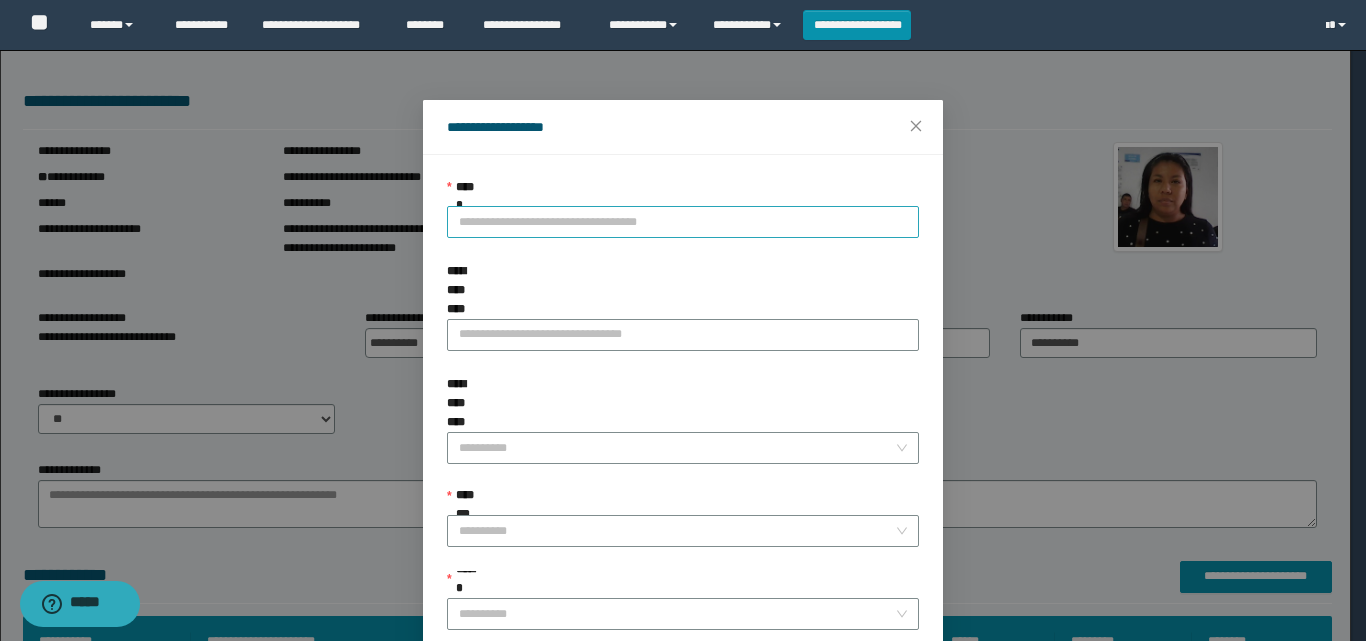 click on "**********" at bounding box center (683, 222) 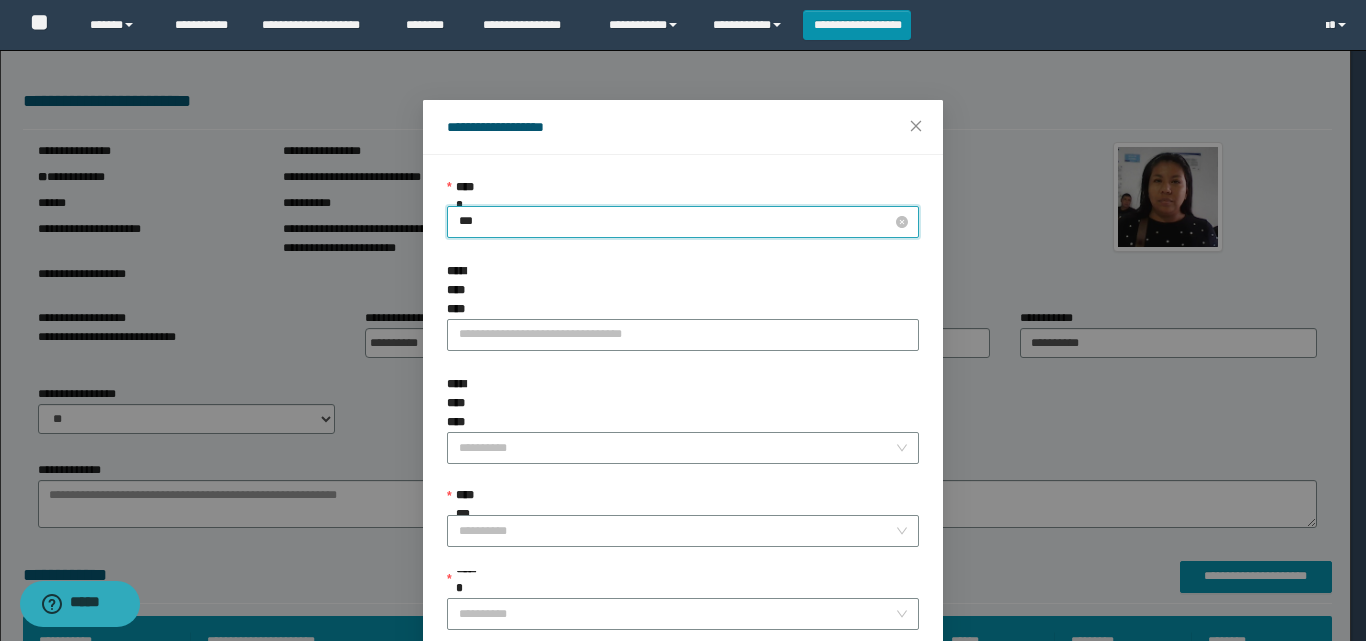 type on "****" 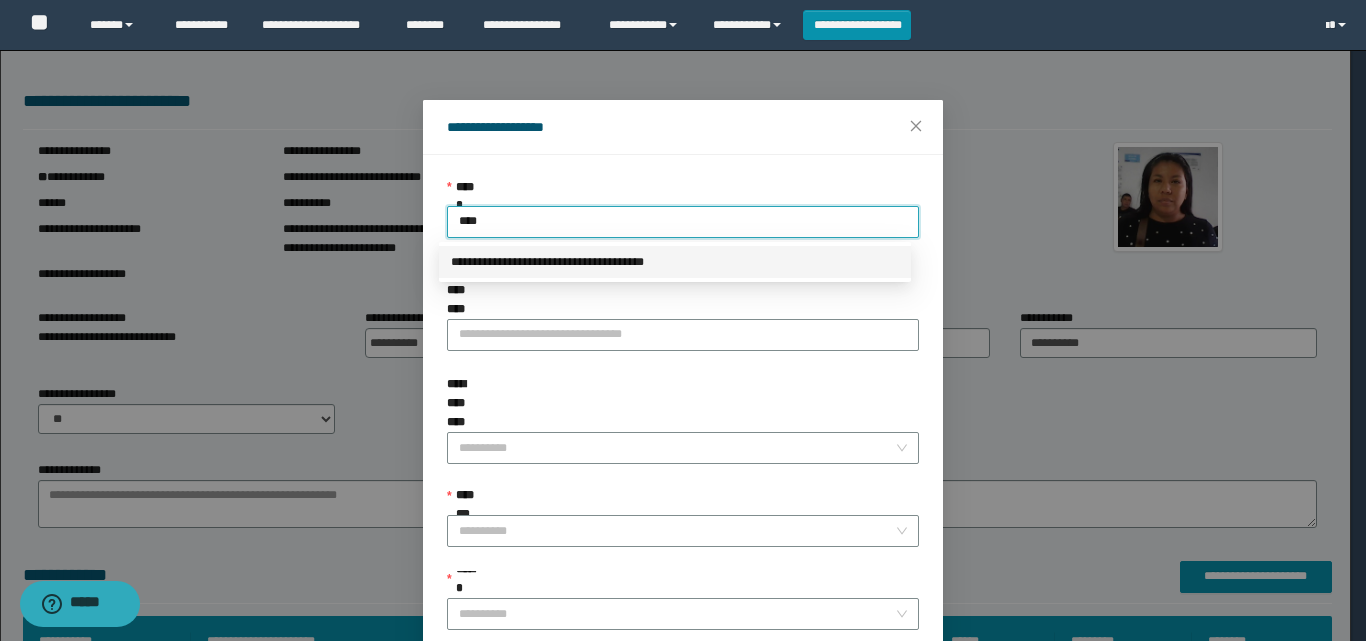 click on "**********" at bounding box center [675, 262] 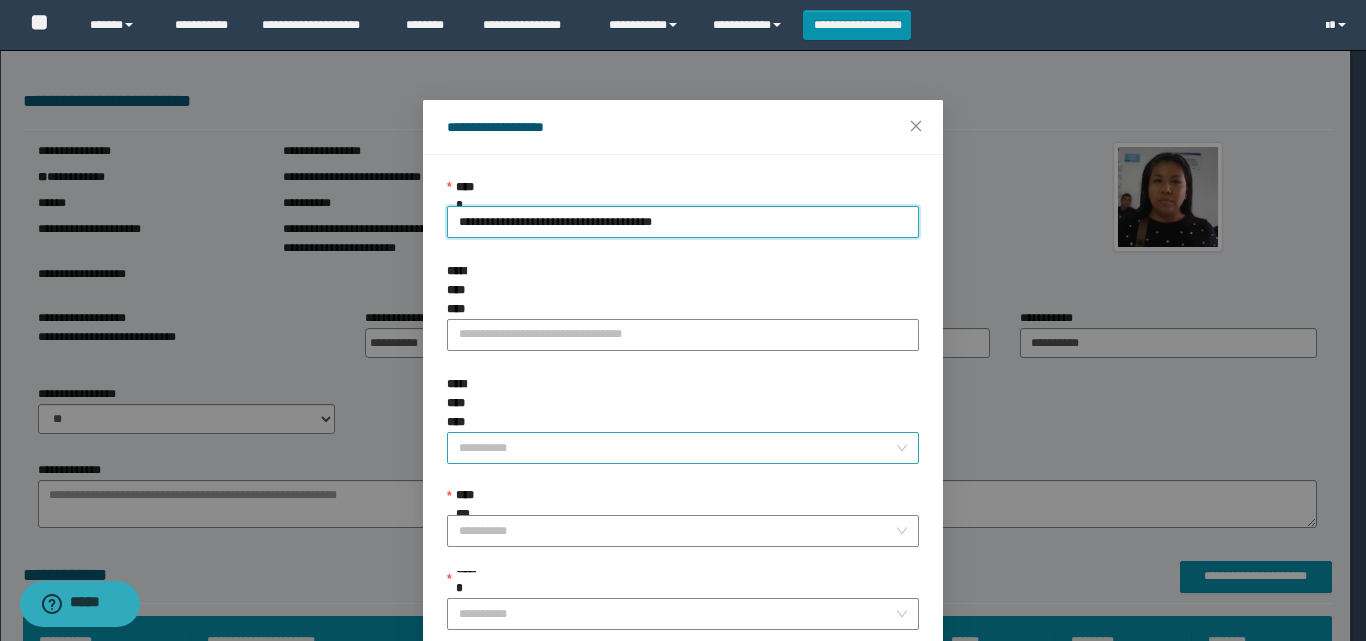 click on "**********" at bounding box center (677, 448) 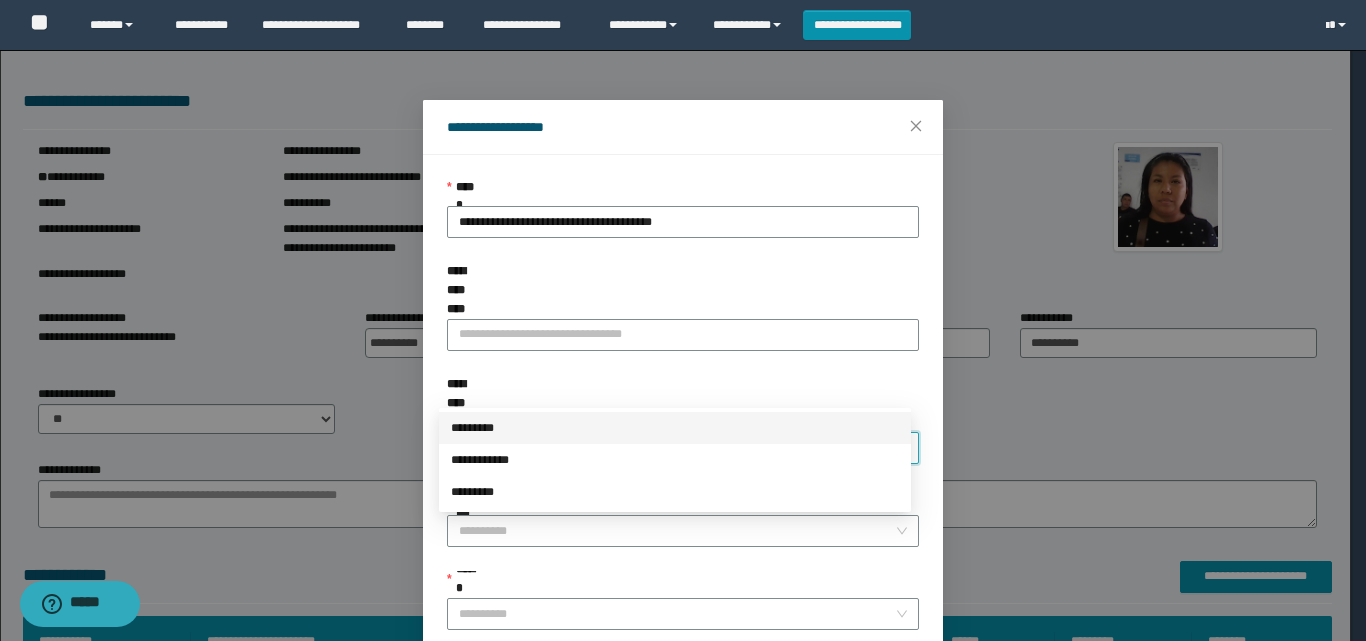 click on "*********" at bounding box center [675, 428] 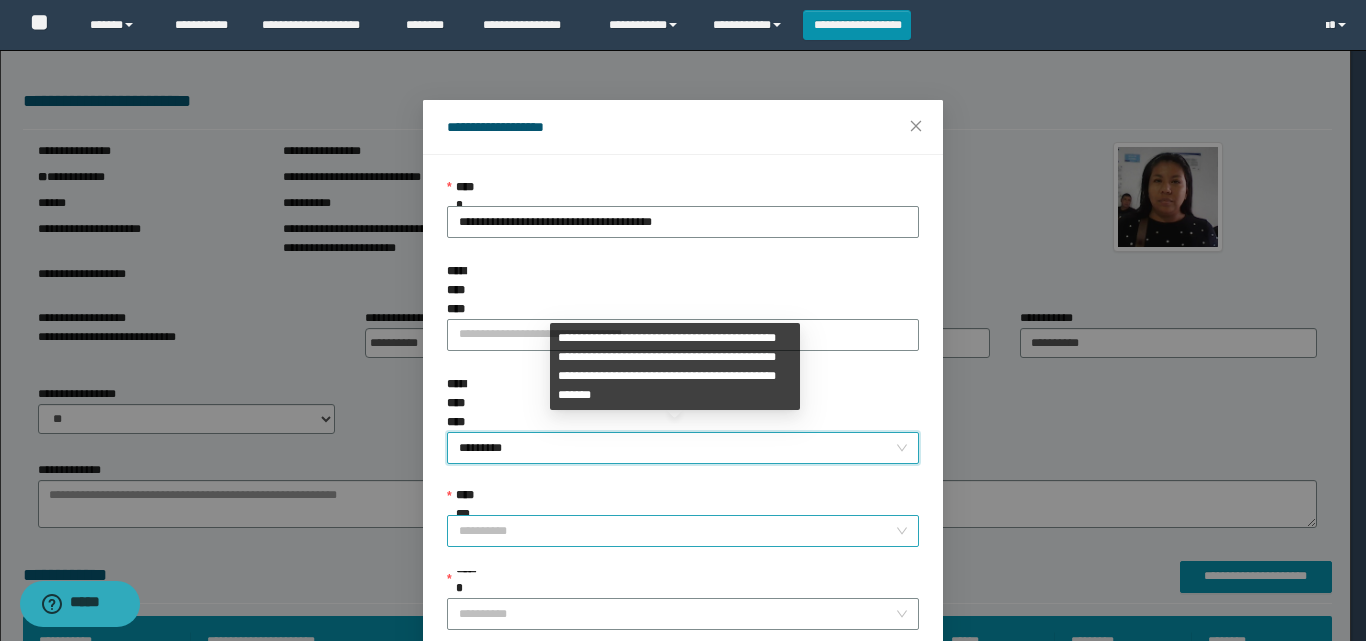 click on "**********" at bounding box center (677, 531) 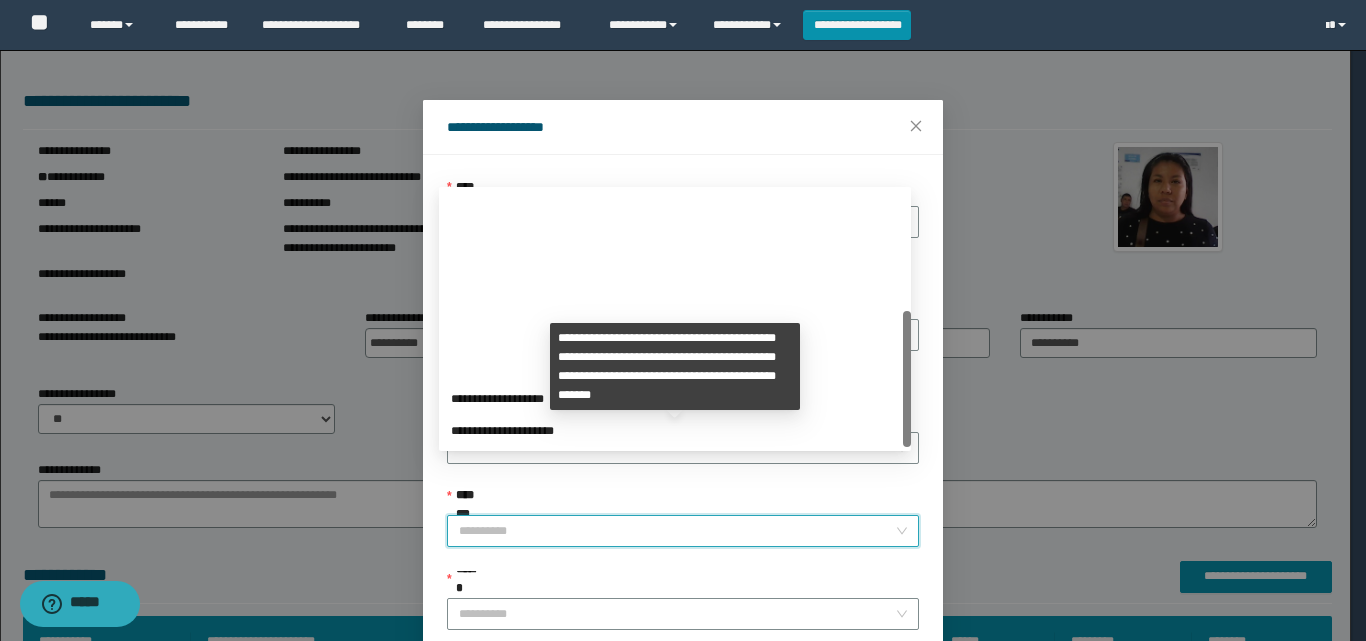 scroll, scrollTop: 224, scrollLeft: 0, axis: vertical 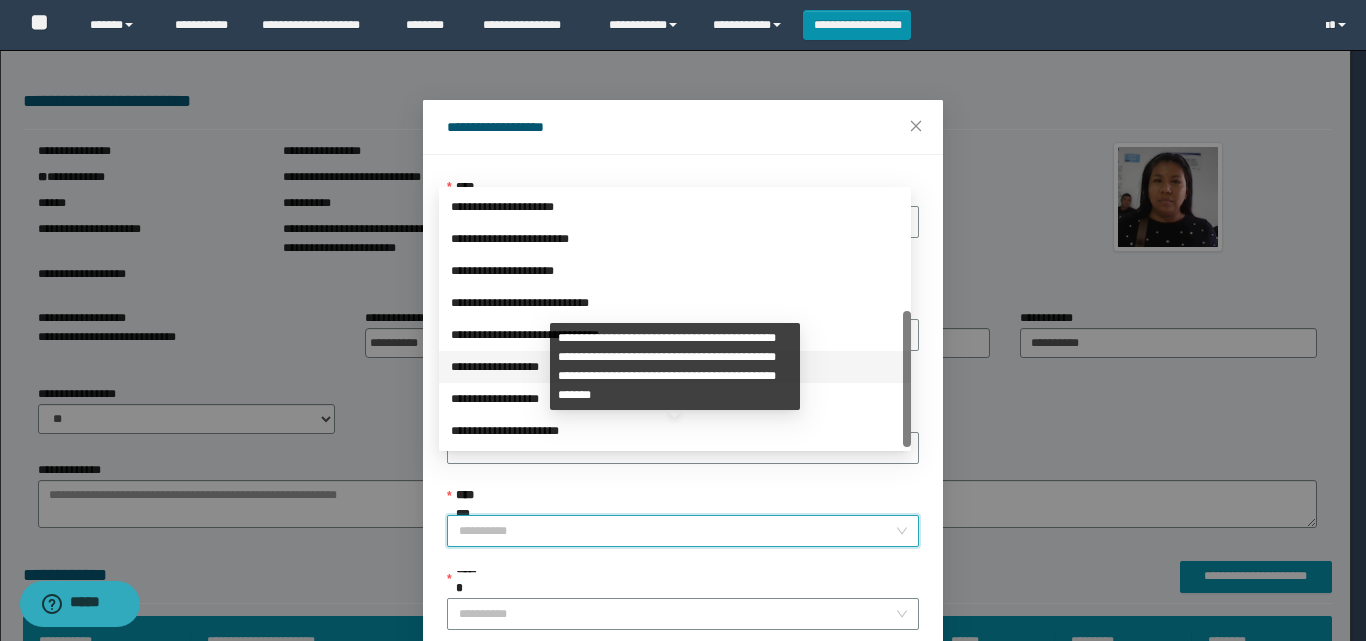 click on "**********" at bounding box center [675, 367] 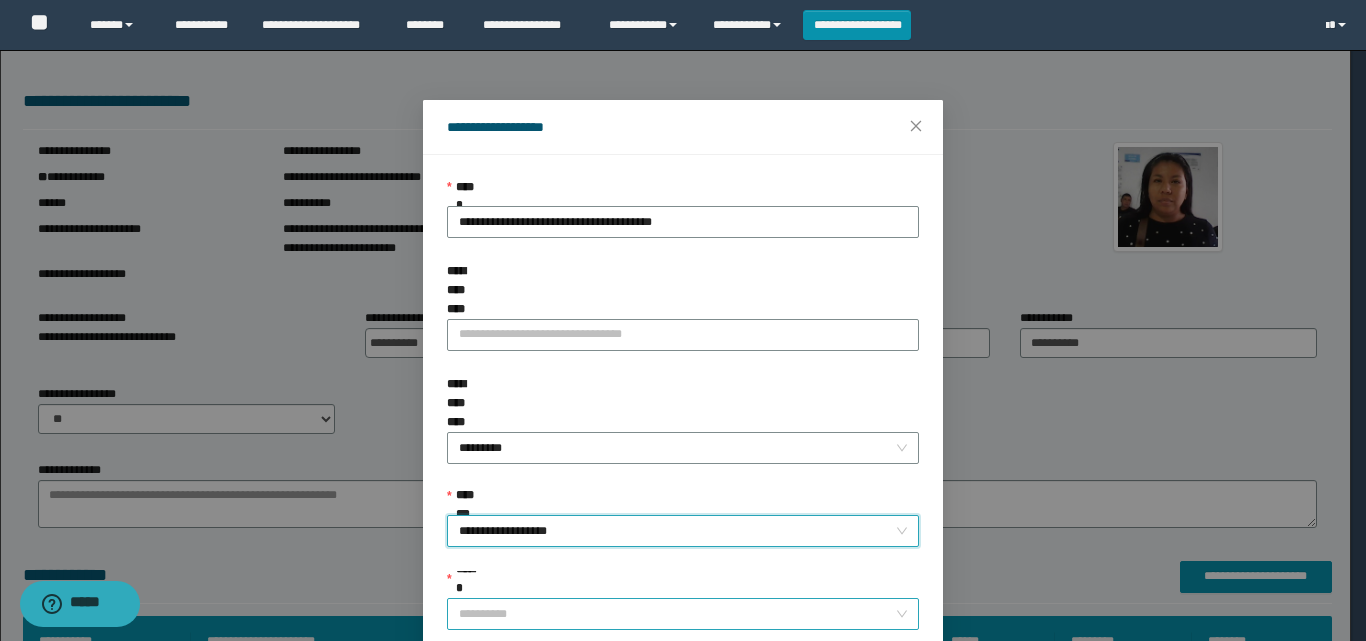 click on "******" at bounding box center [677, 614] 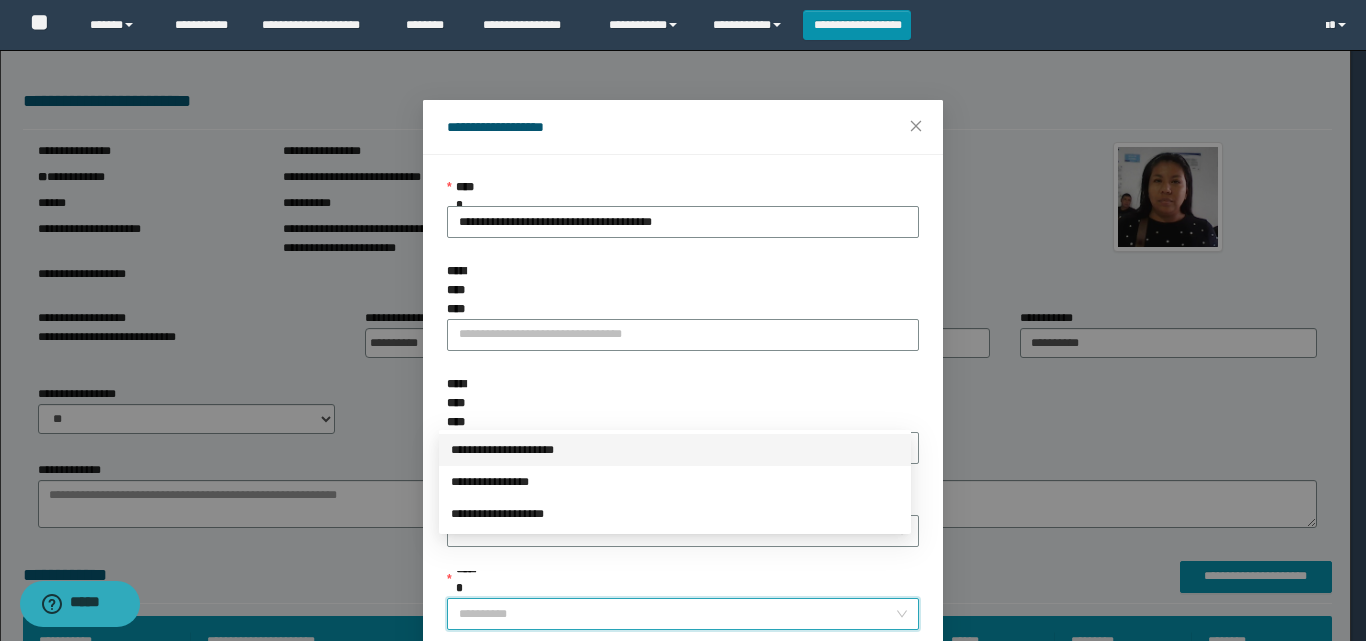 click on "**********" at bounding box center [675, 450] 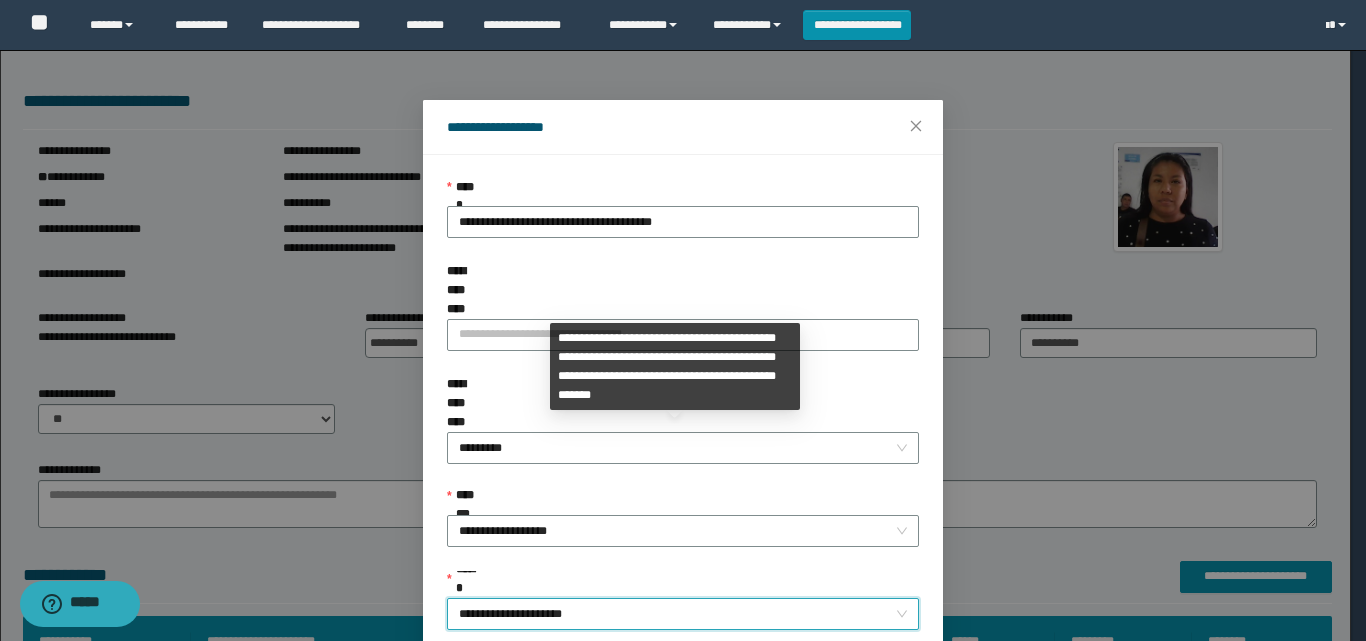 scroll, scrollTop: 111, scrollLeft: 0, axis: vertical 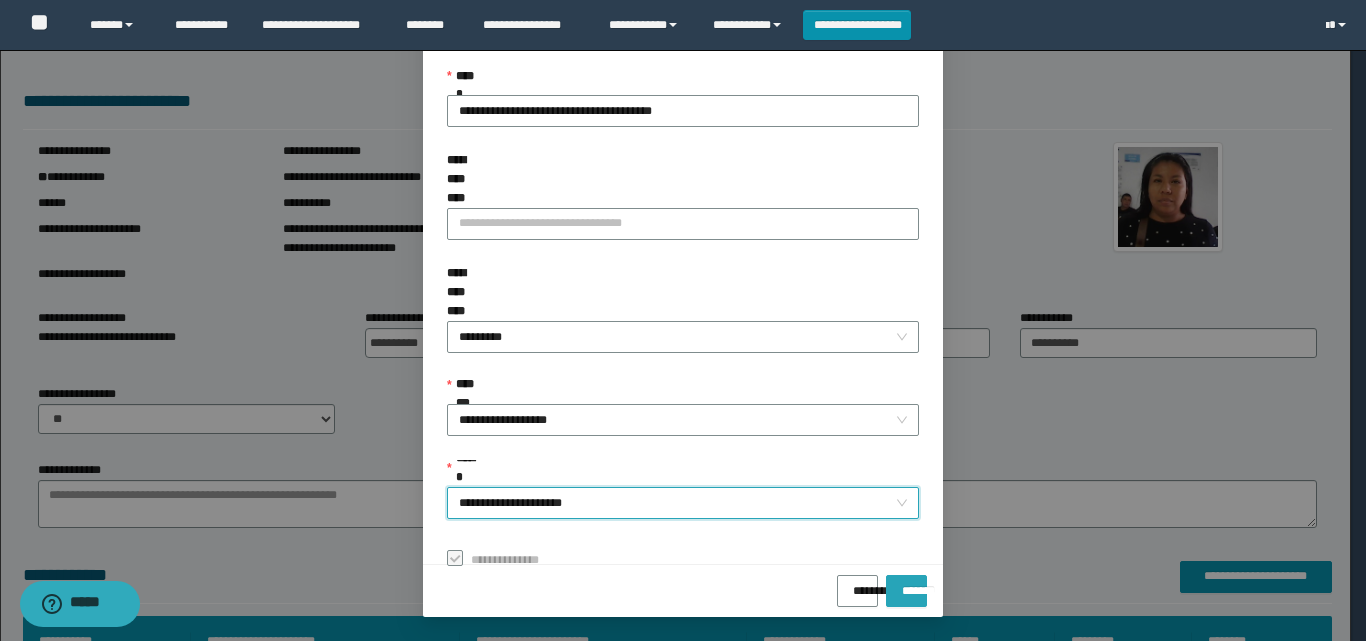 click on "*******" at bounding box center (906, 591) 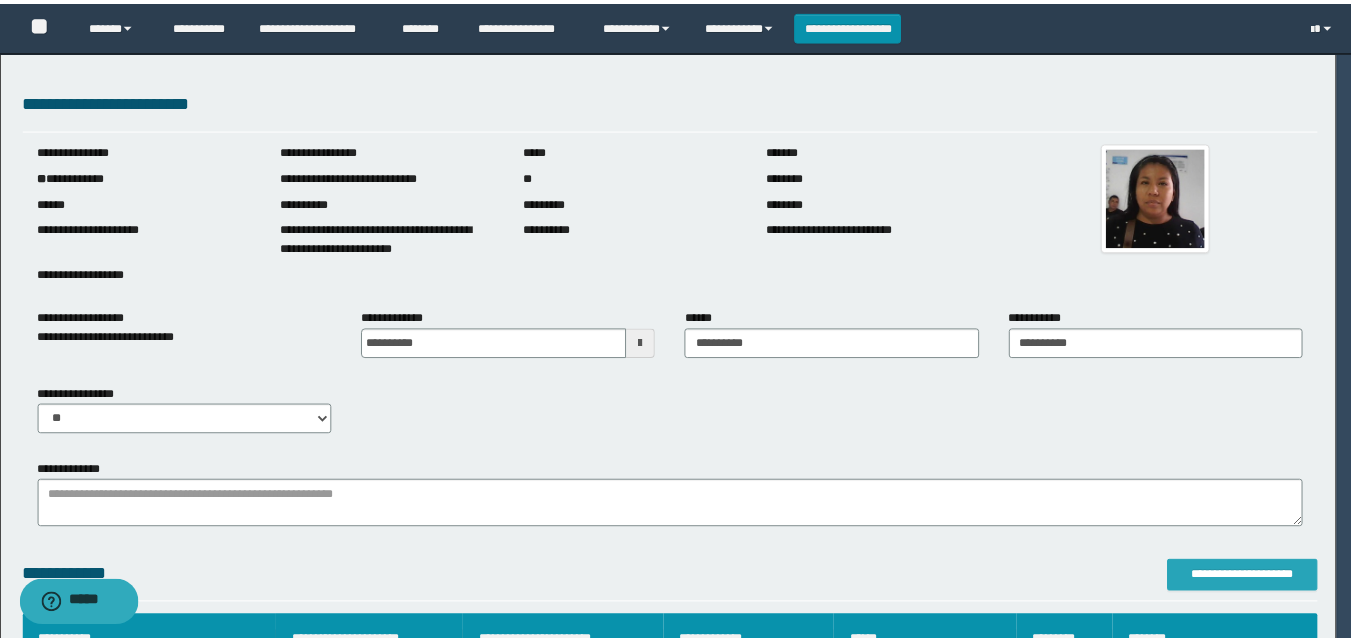 scroll, scrollTop: 0, scrollLeft: 0, axis: both 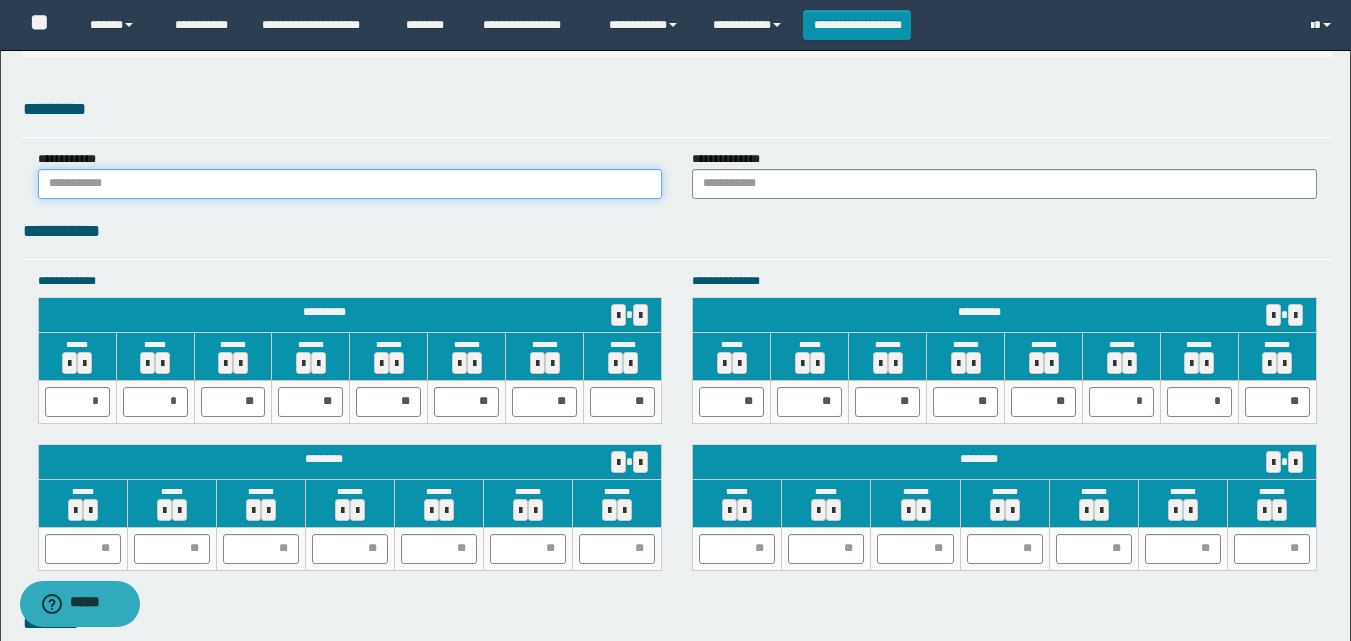 click at bounding box center [350, 184] 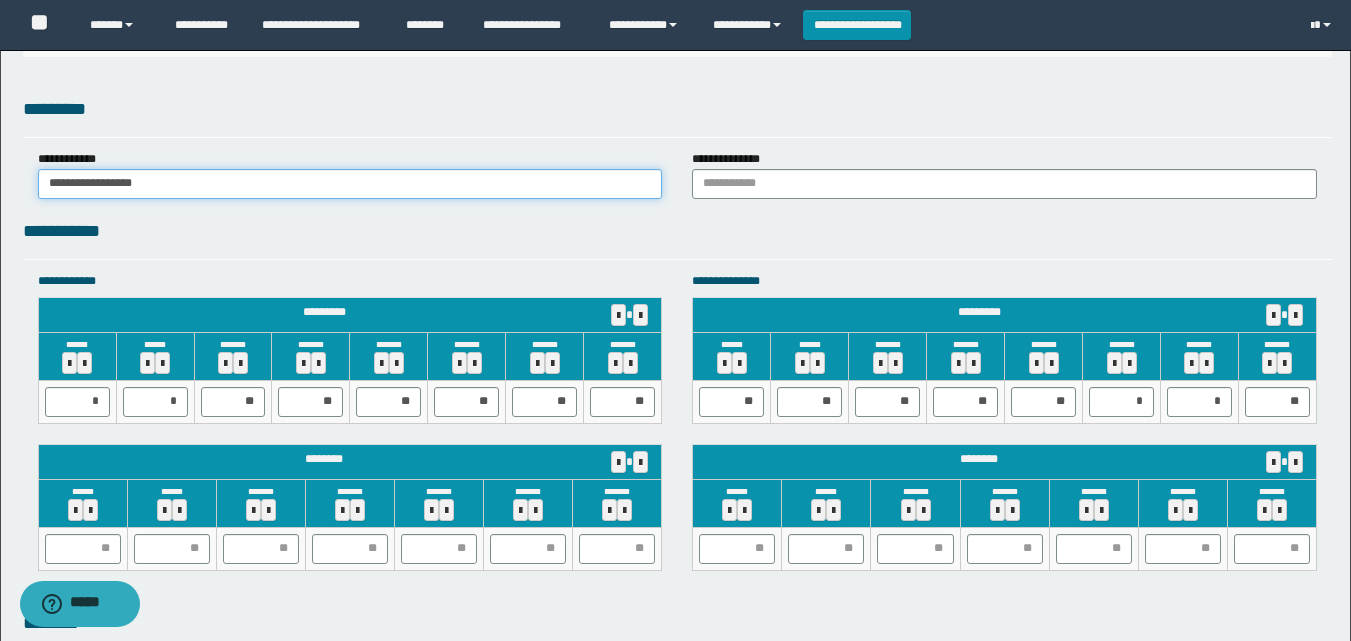 type on "**********" 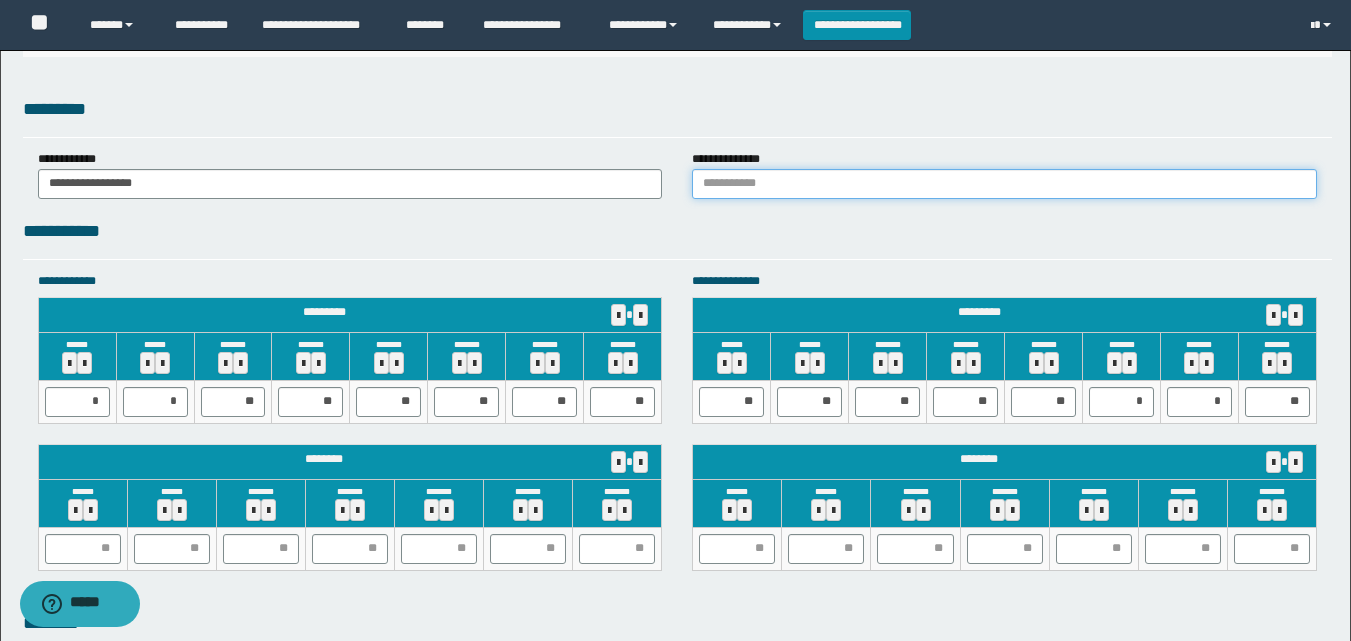 click at bounding box center (1004, 184) 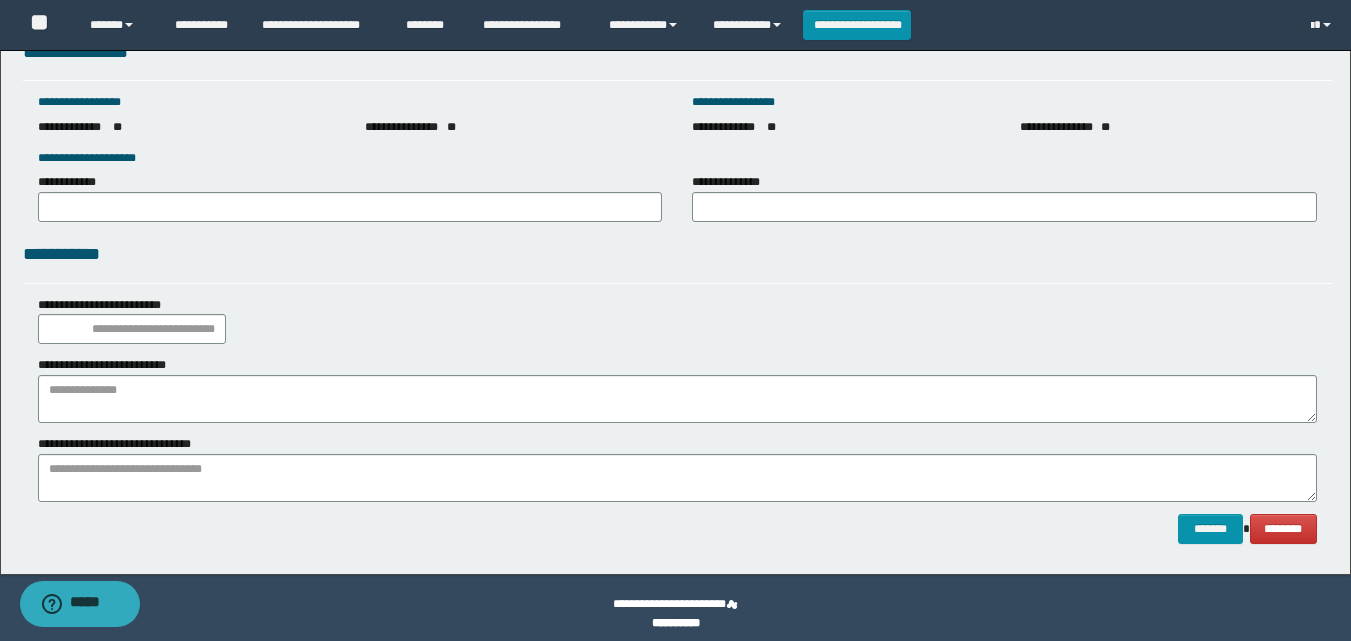 scroll, scrollTop: 2812, scrollLeft: 0, axis: vertical 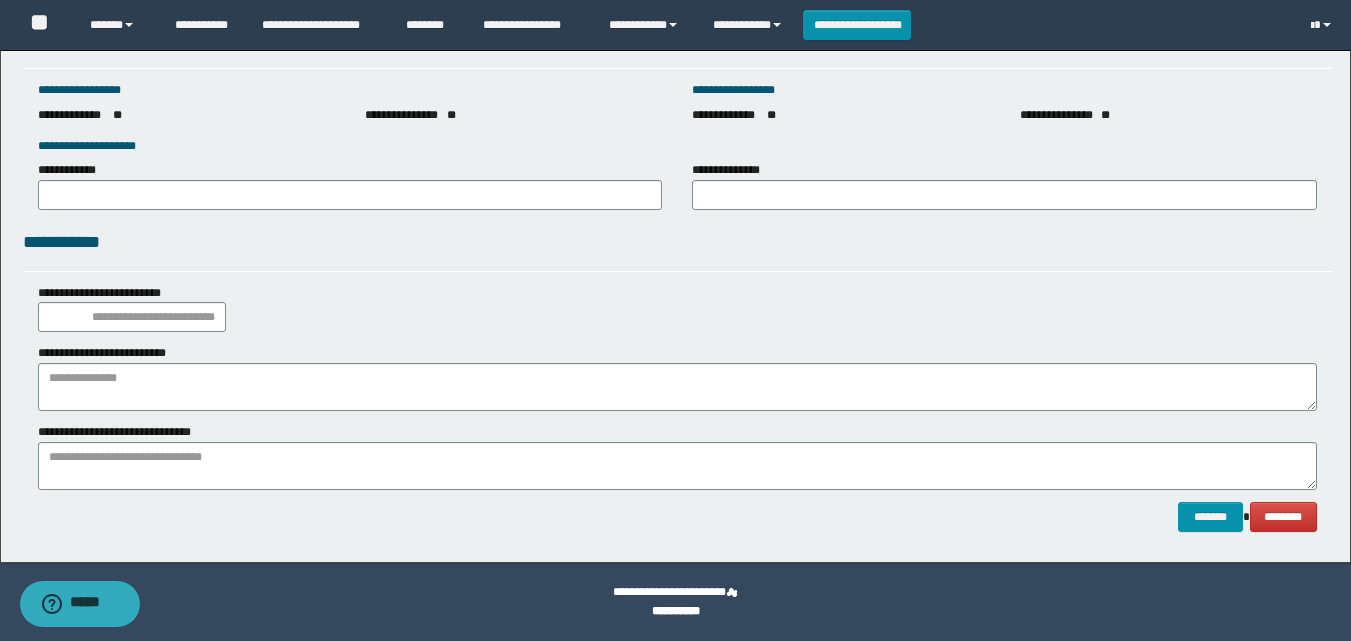 type on "**********" 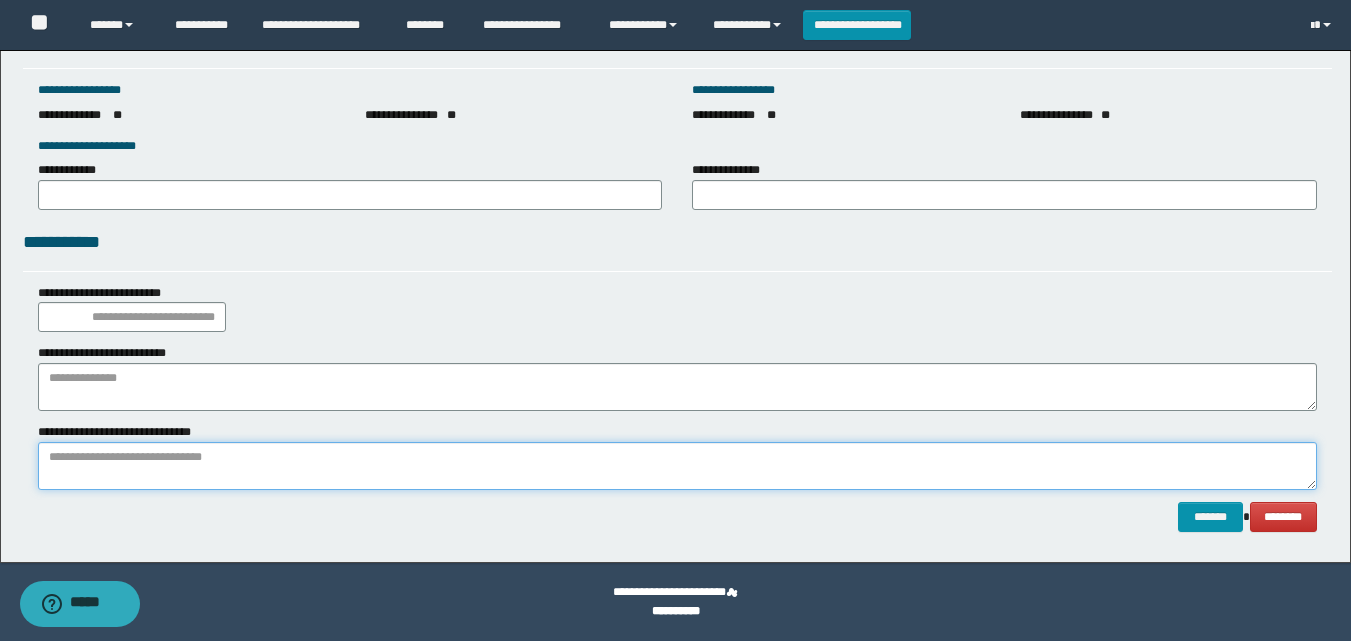 paste on "**********" 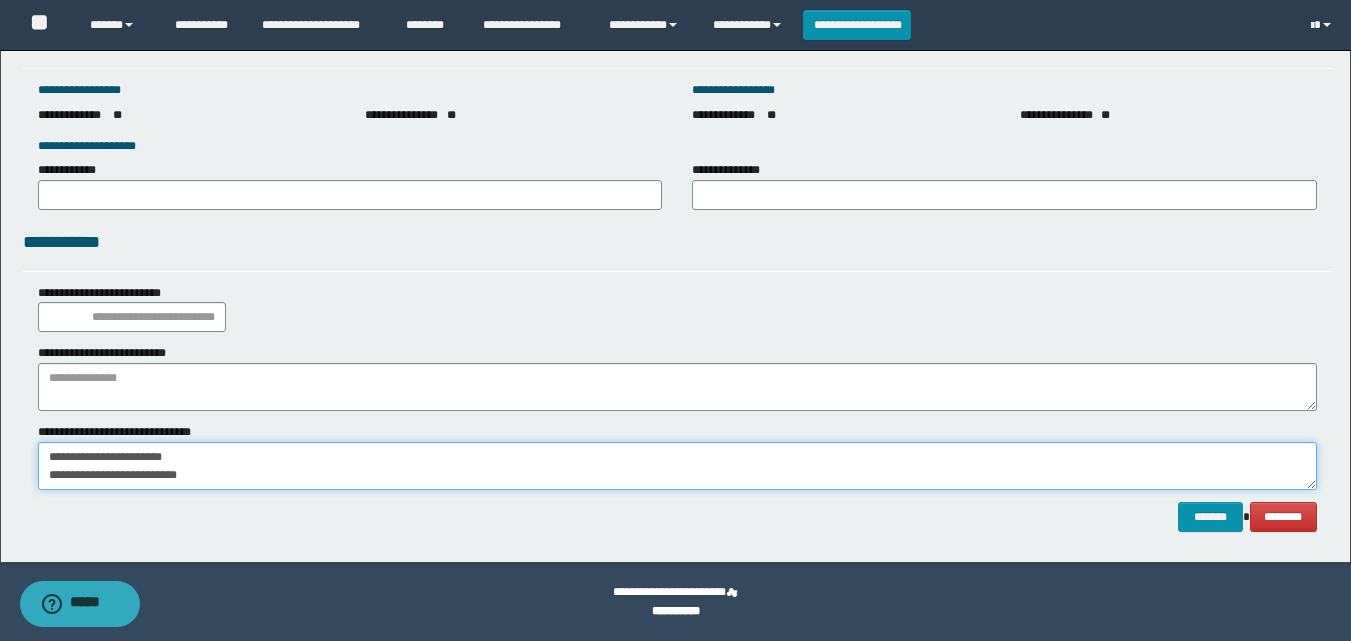 scroll, scrollTop: 13, scrollLeft: 0, axis: vertical 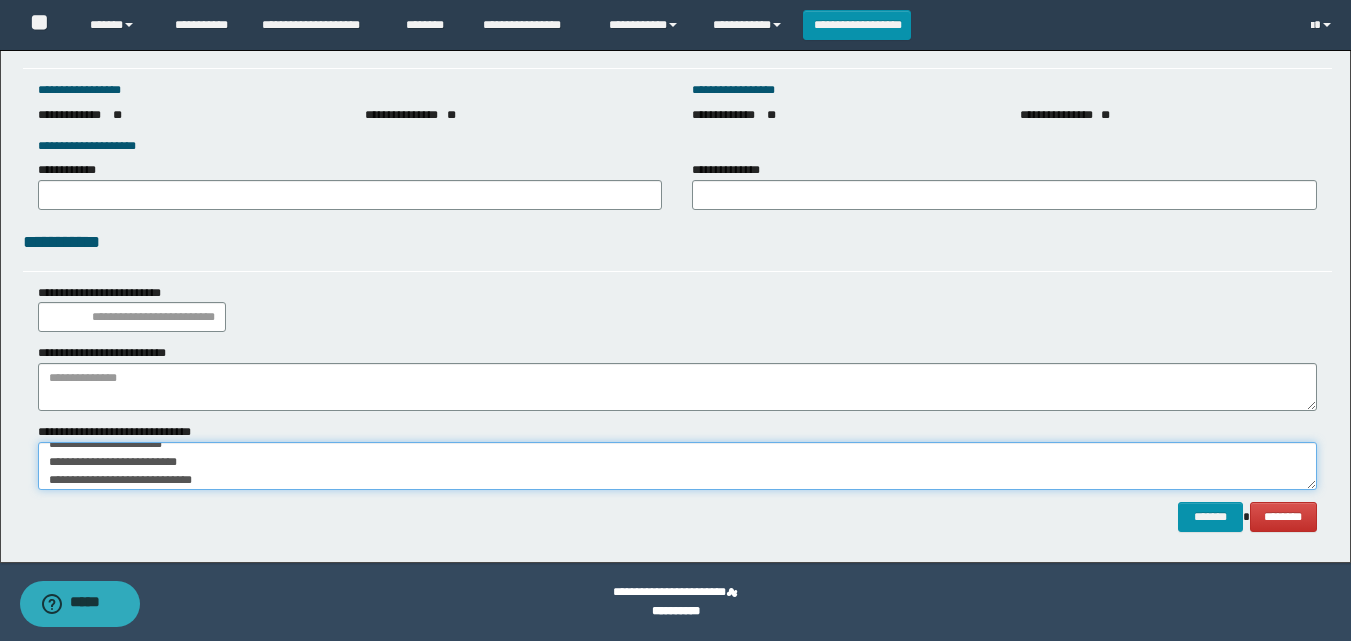 type on "**********" 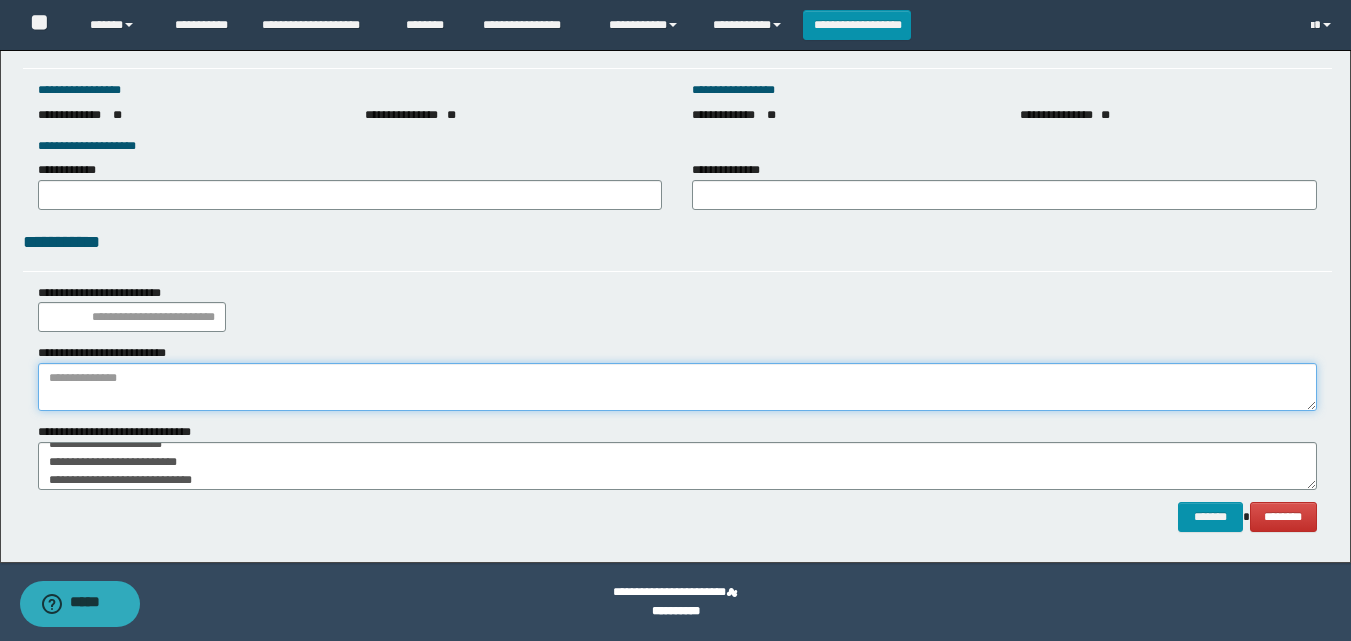 click at bounding box center [677, 387] 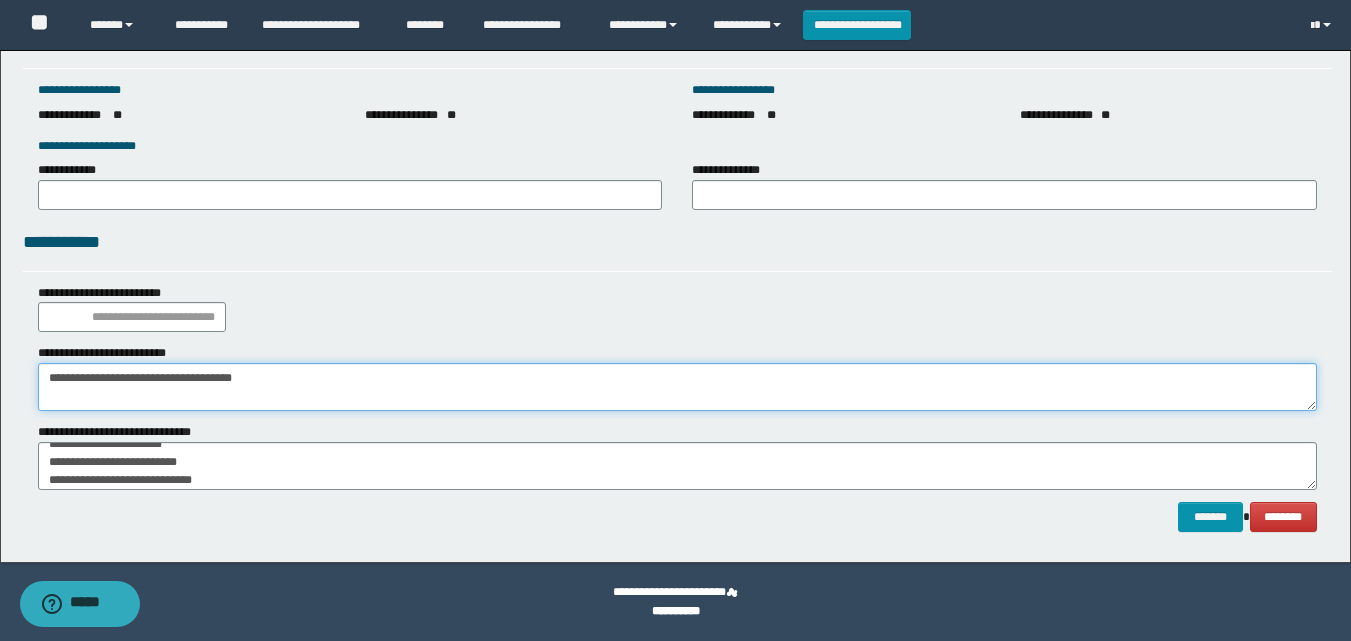 type on "**********" 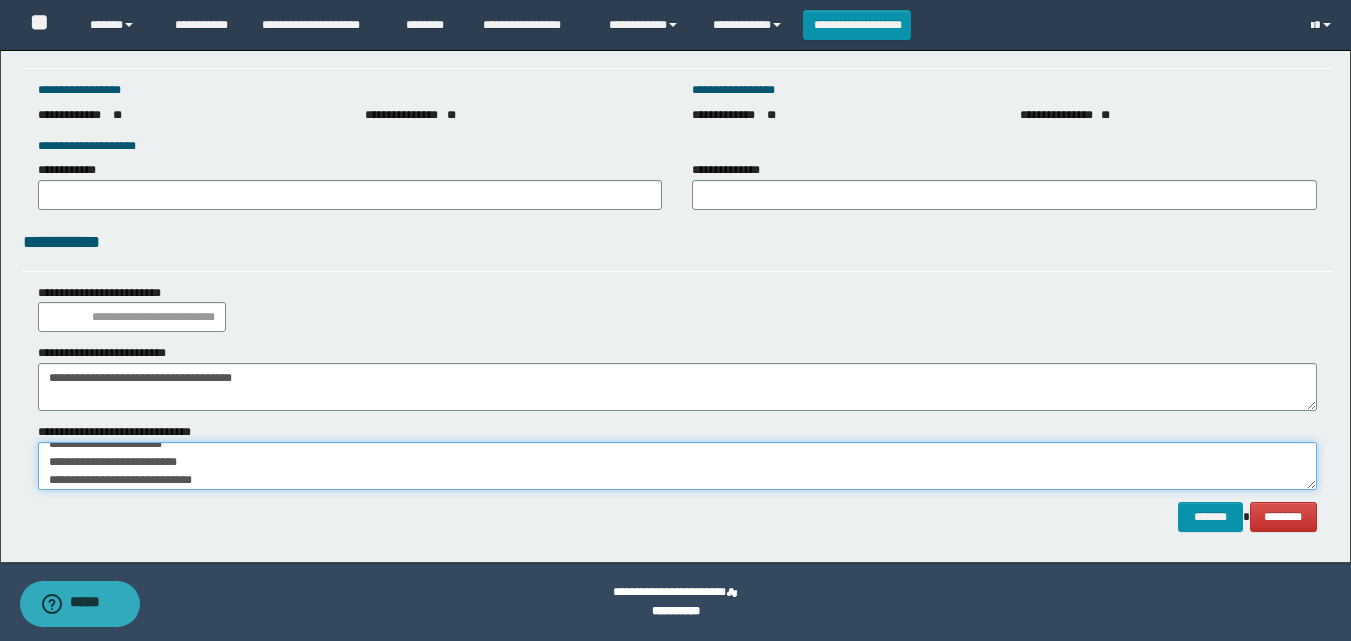 click on "**********" at bounding box center [677, 466] 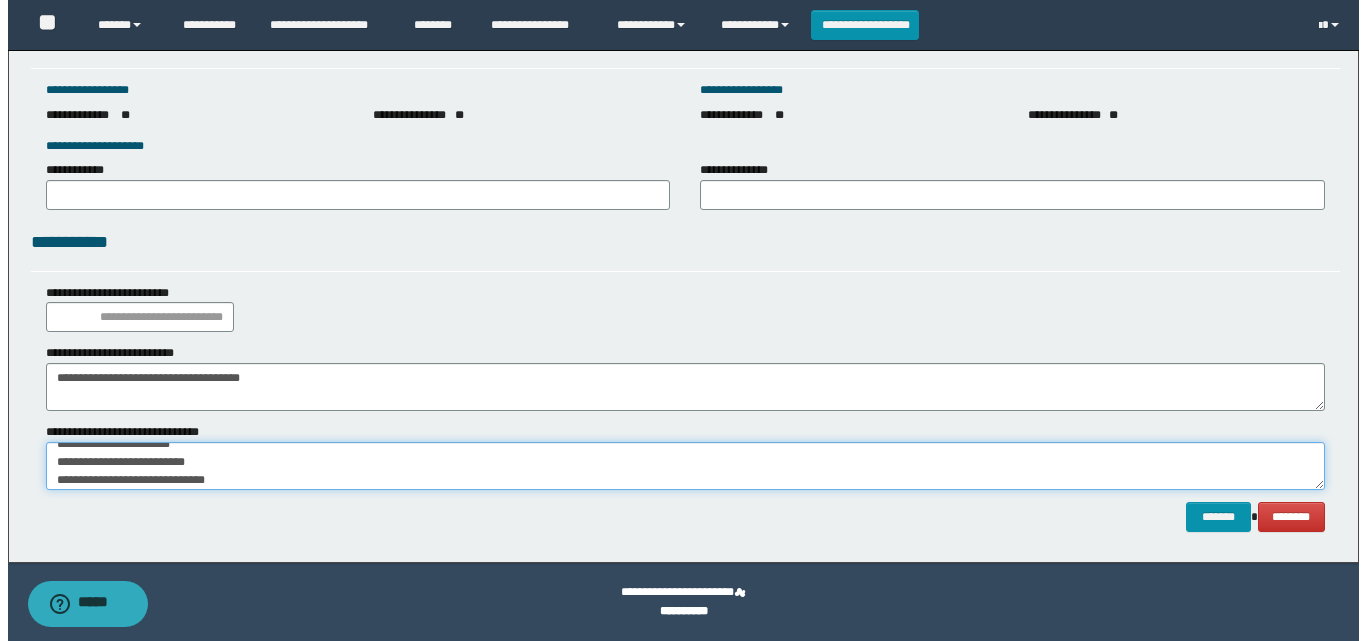 scroll, scrollTop: 31, scrollLeft: 0, axis: vertical 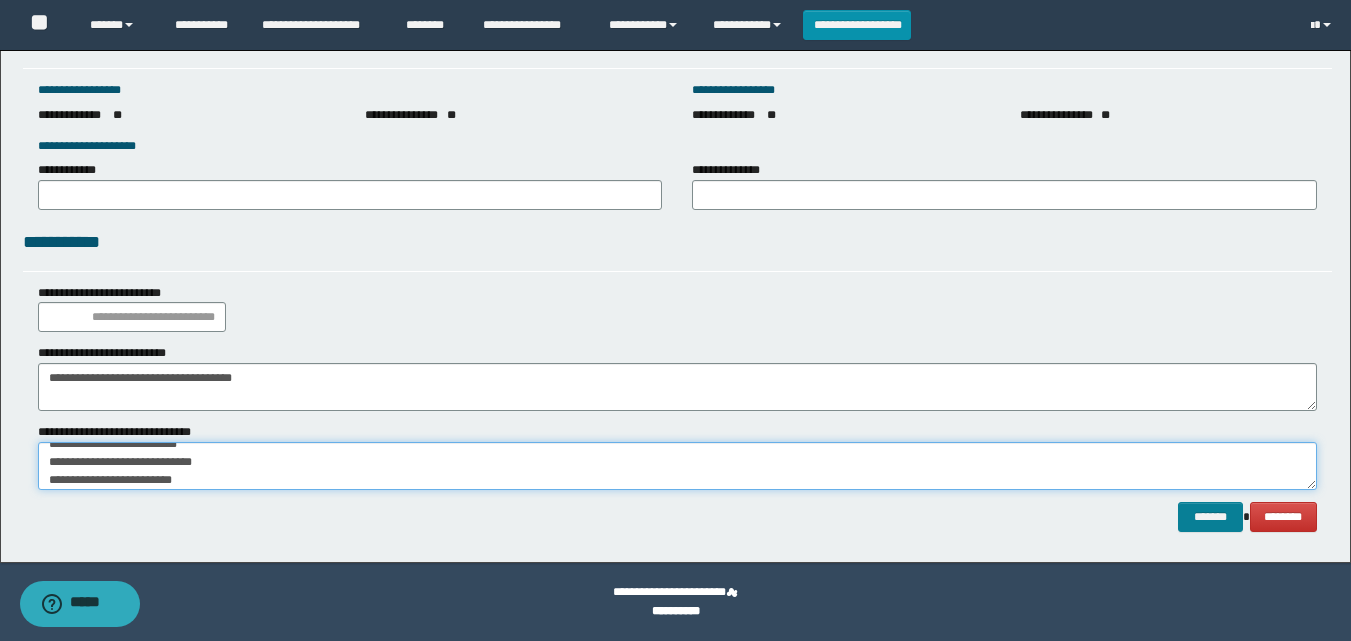 type on "**********" 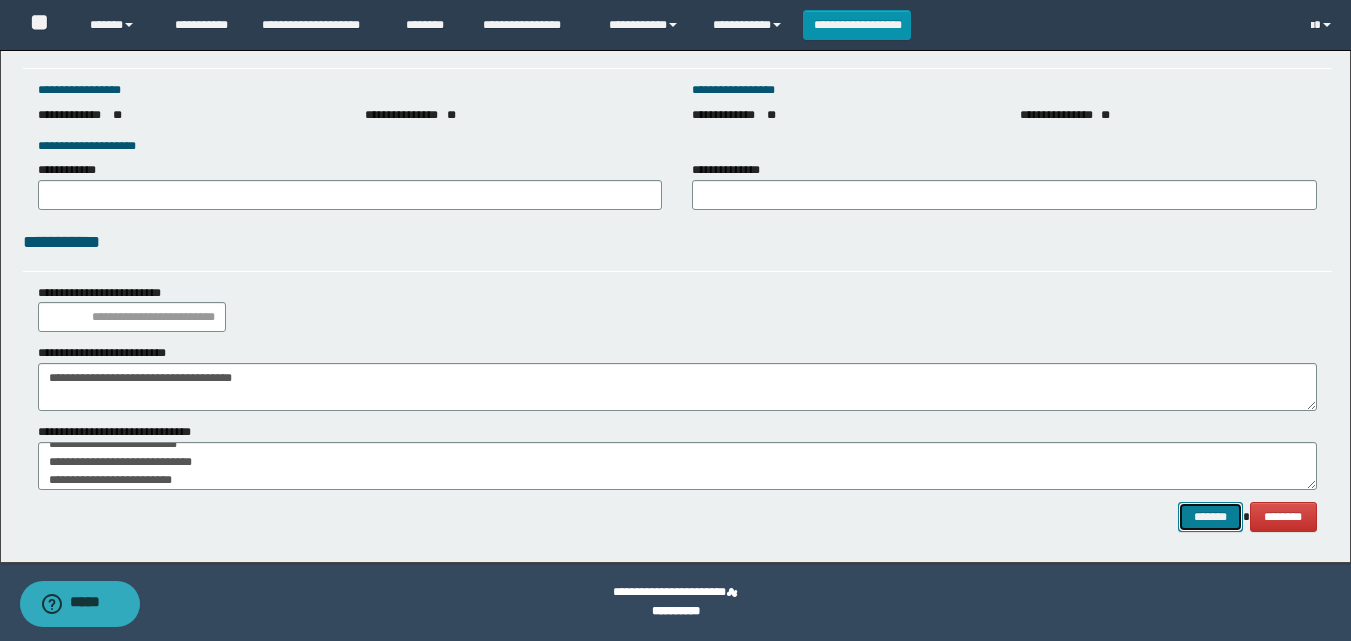 click on "*******" at bounding box center [1210, 517] 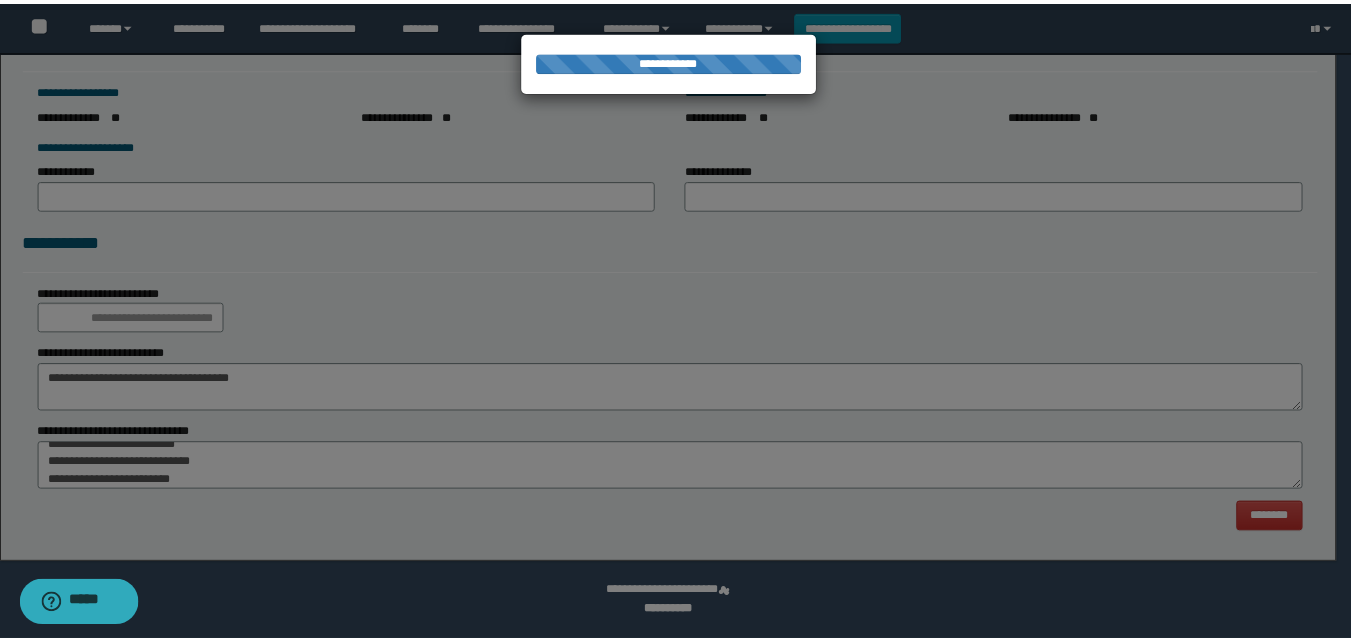 scroll, scrollTop: 0, scrollLeft: 0, axis: both 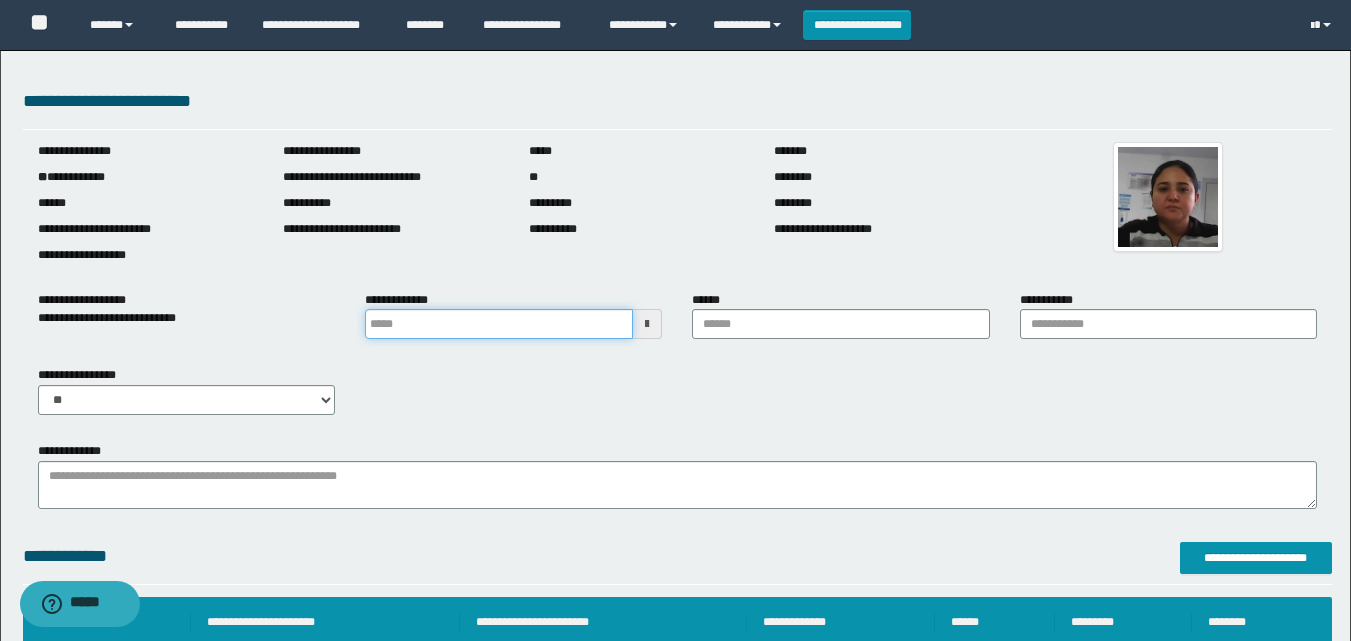click at bounding box center (499, 324) 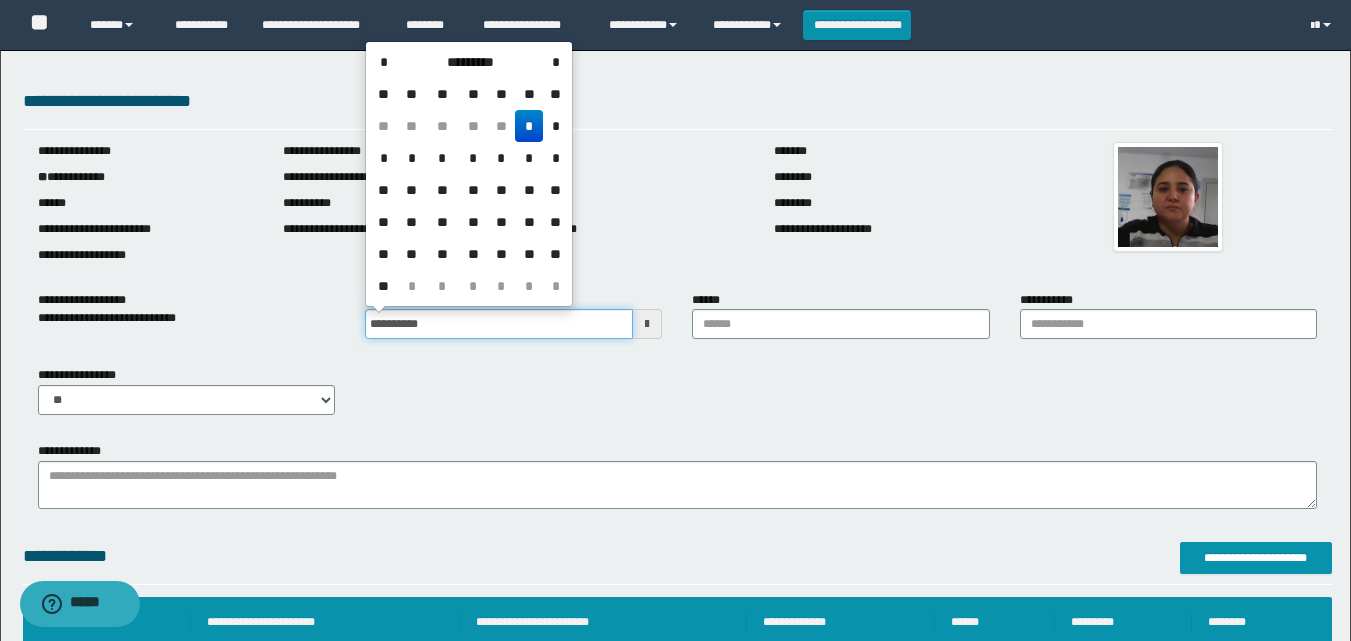 type on "**********" 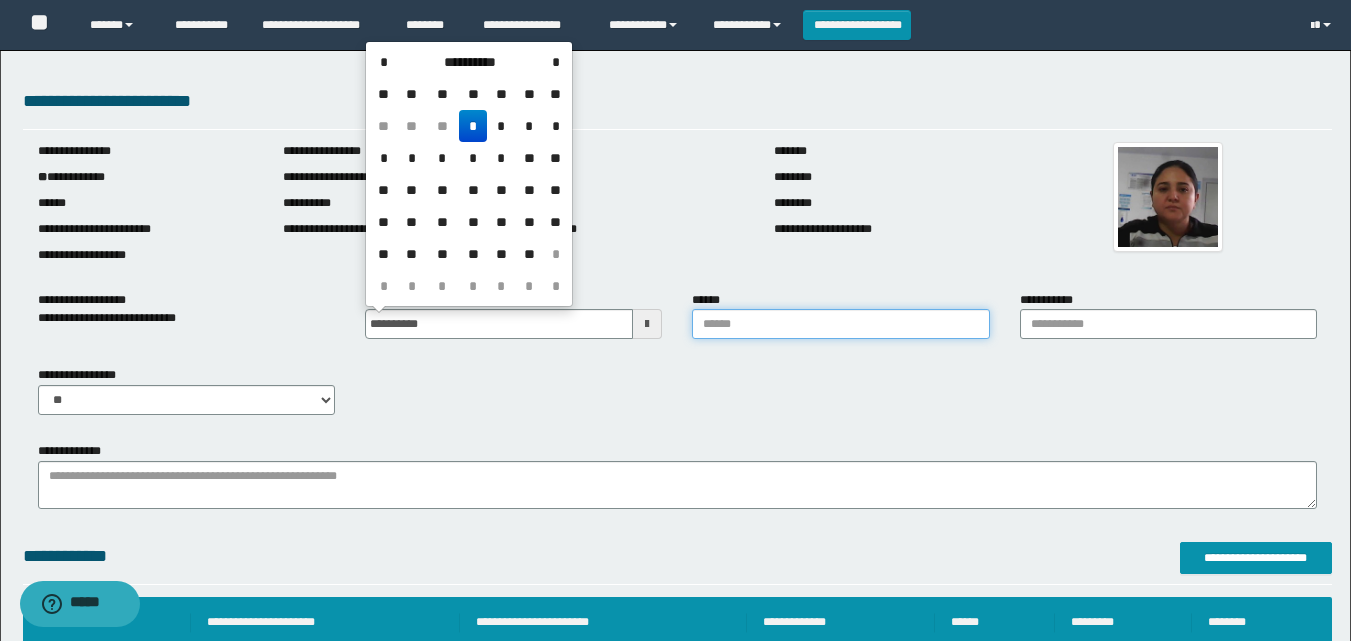 click on "******" at bounding box center [840, 324] 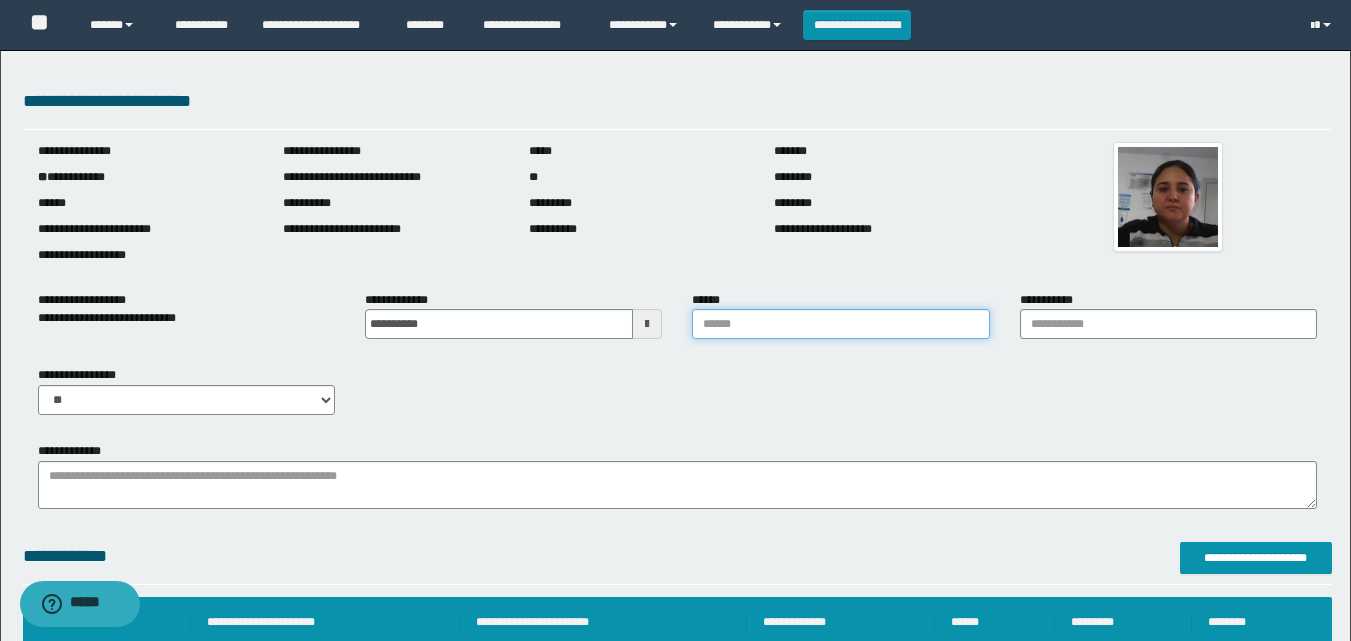 type on "**********" 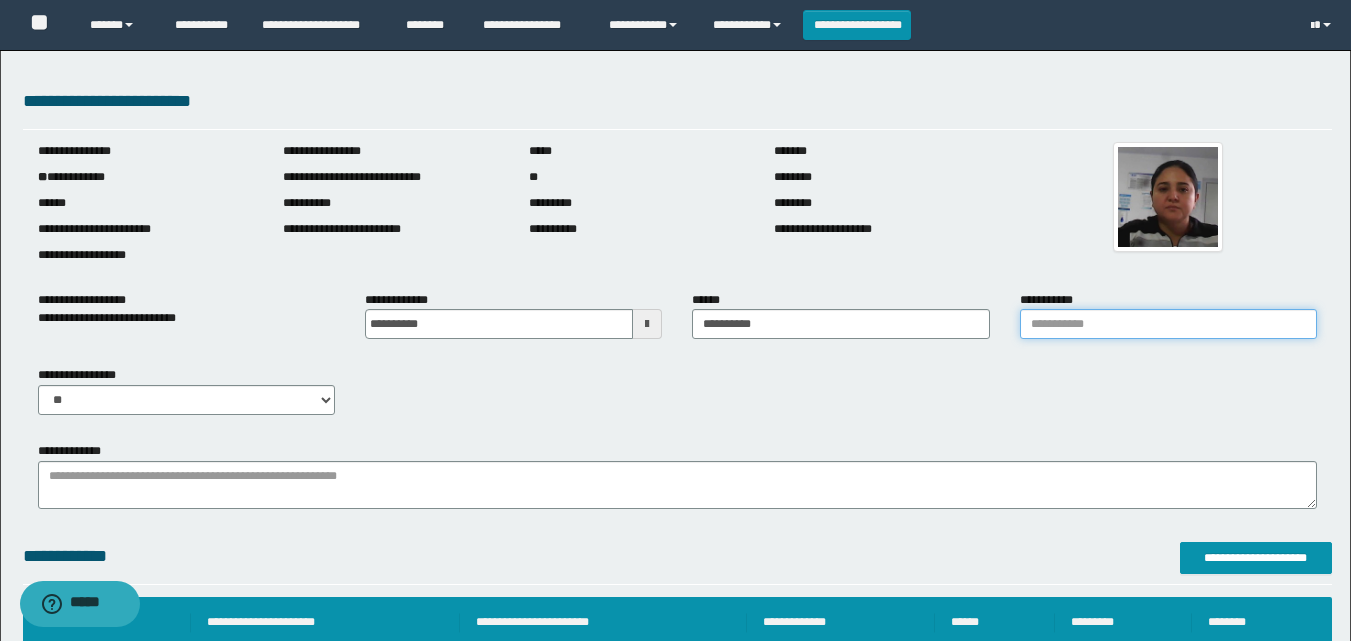 click on "**********" at bounding box center (1168, 324) 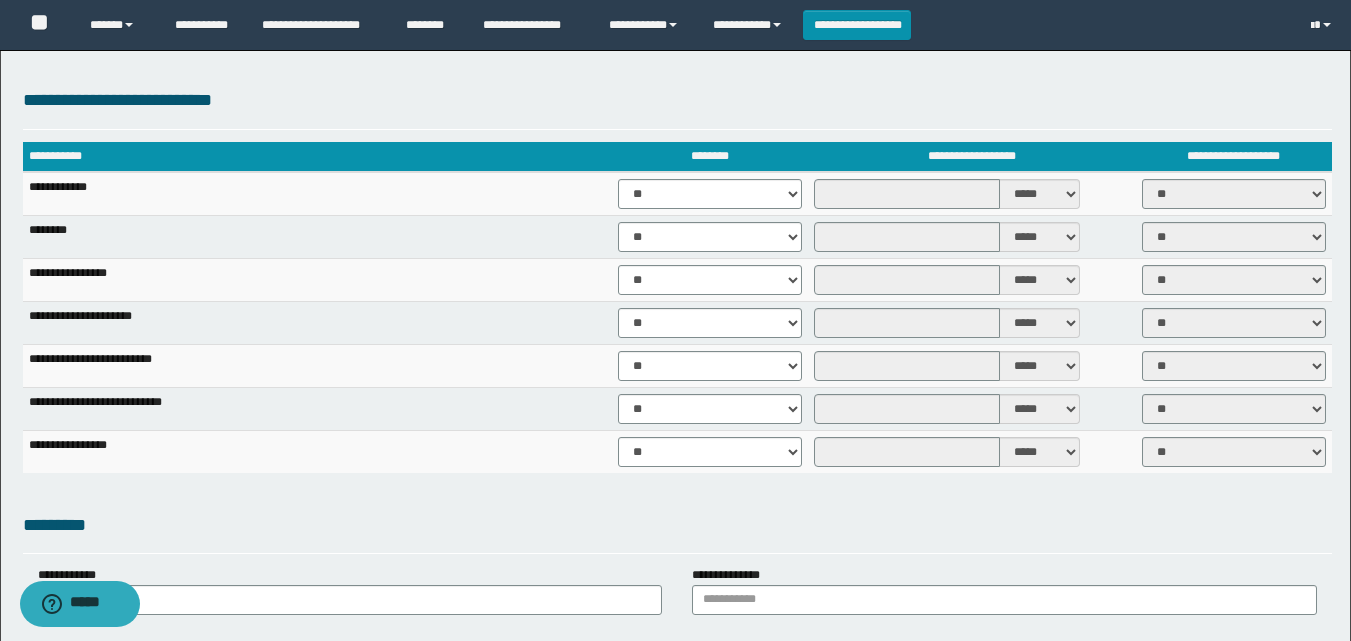 scroll, scrollTop: 1700, scrollLeft: 0, axis: vertical 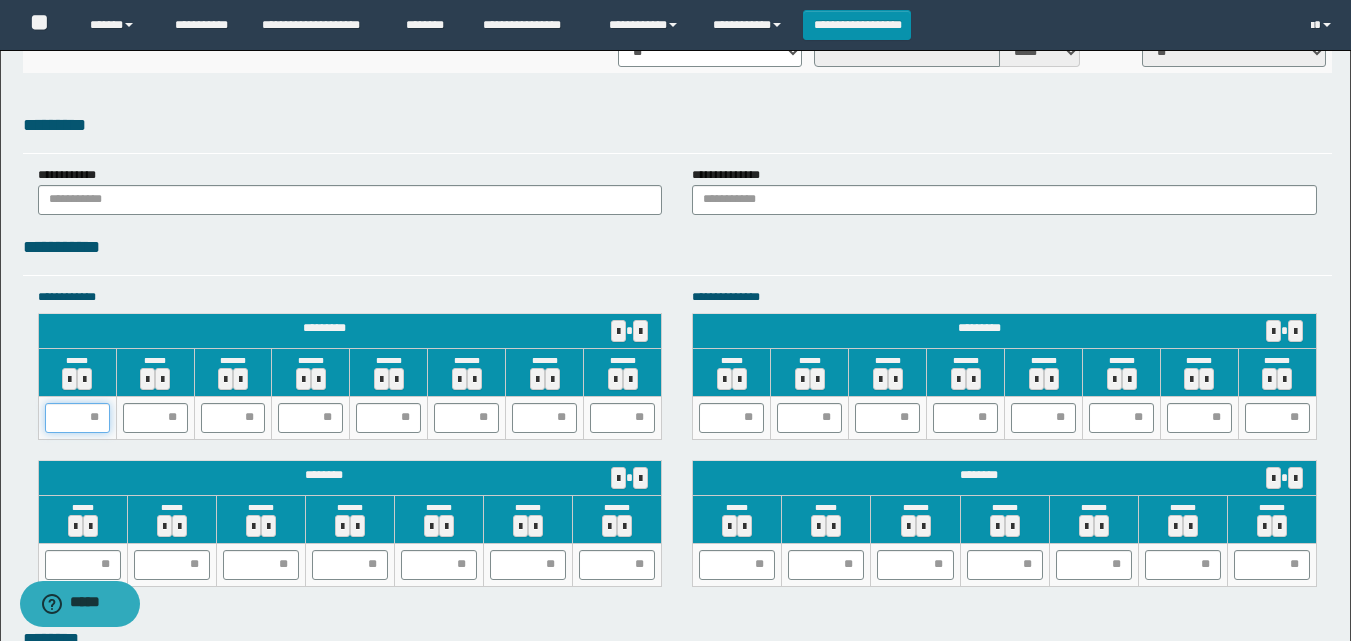 click at bounding box center [77, 418] 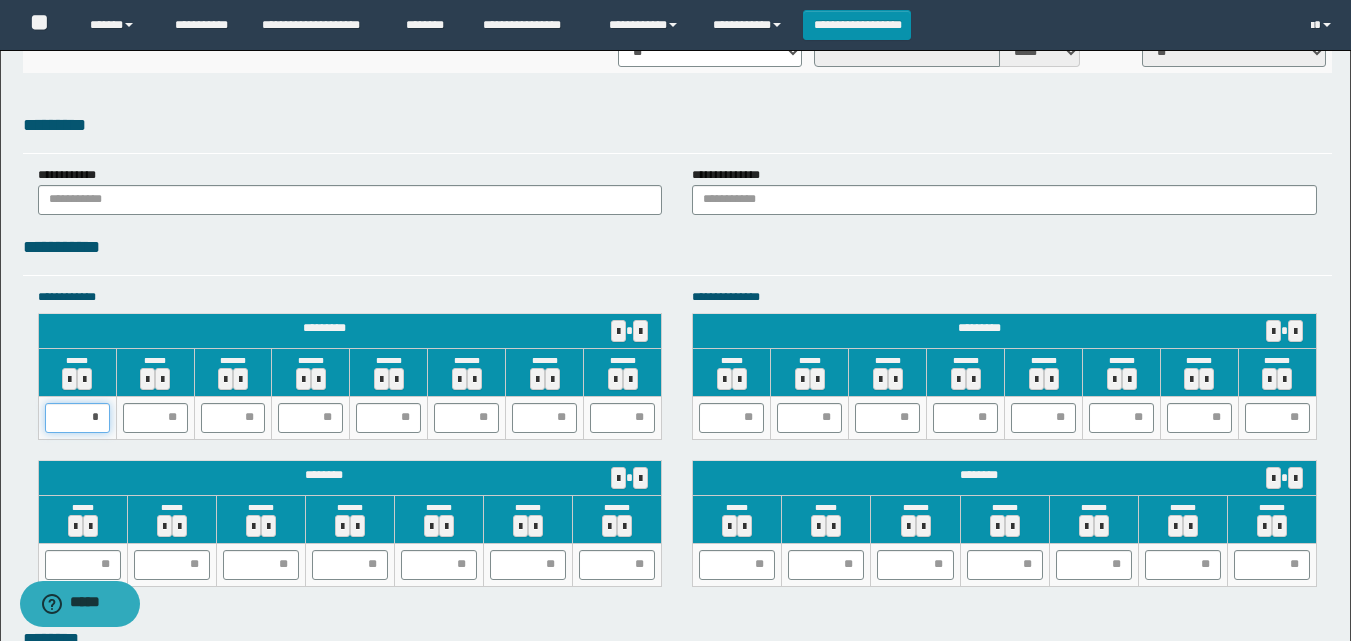 type on "**" 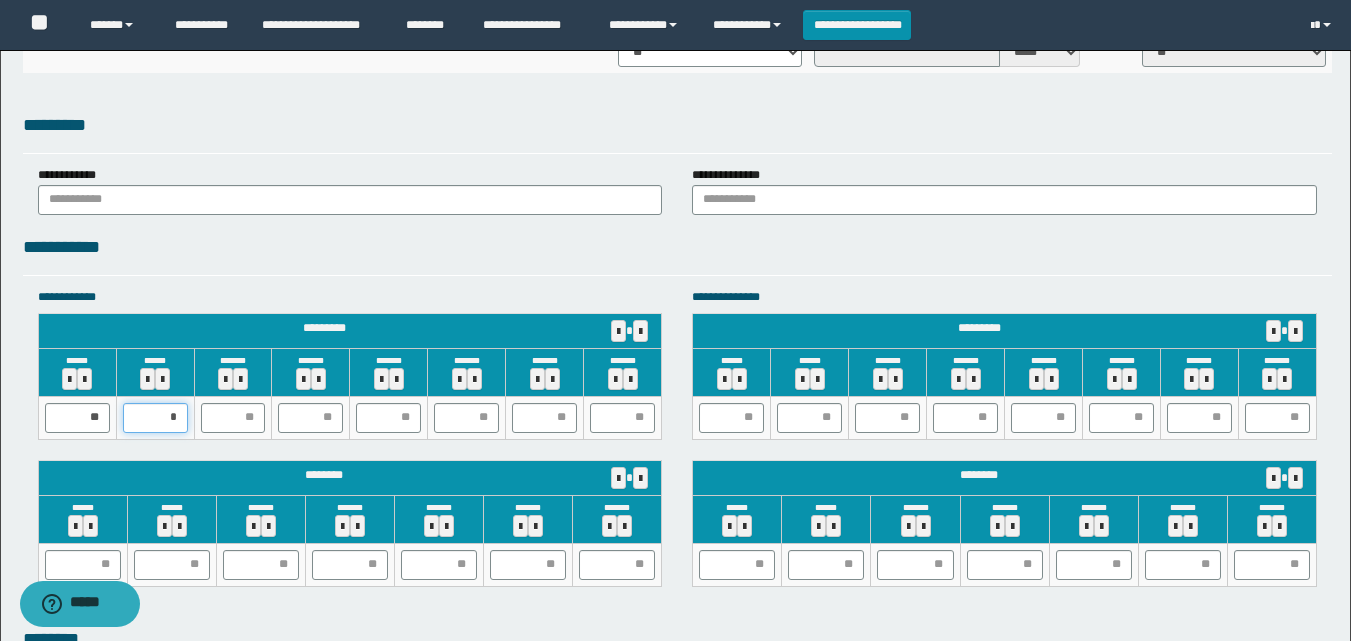 type on "**" 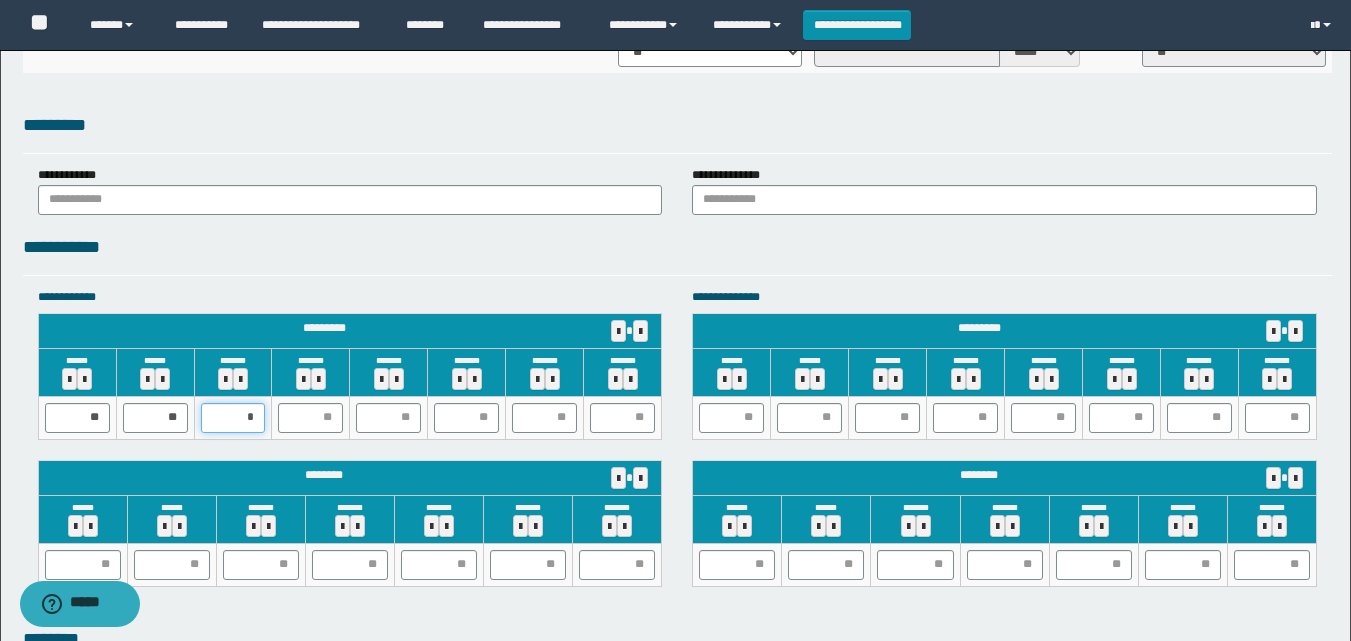 type on "**" 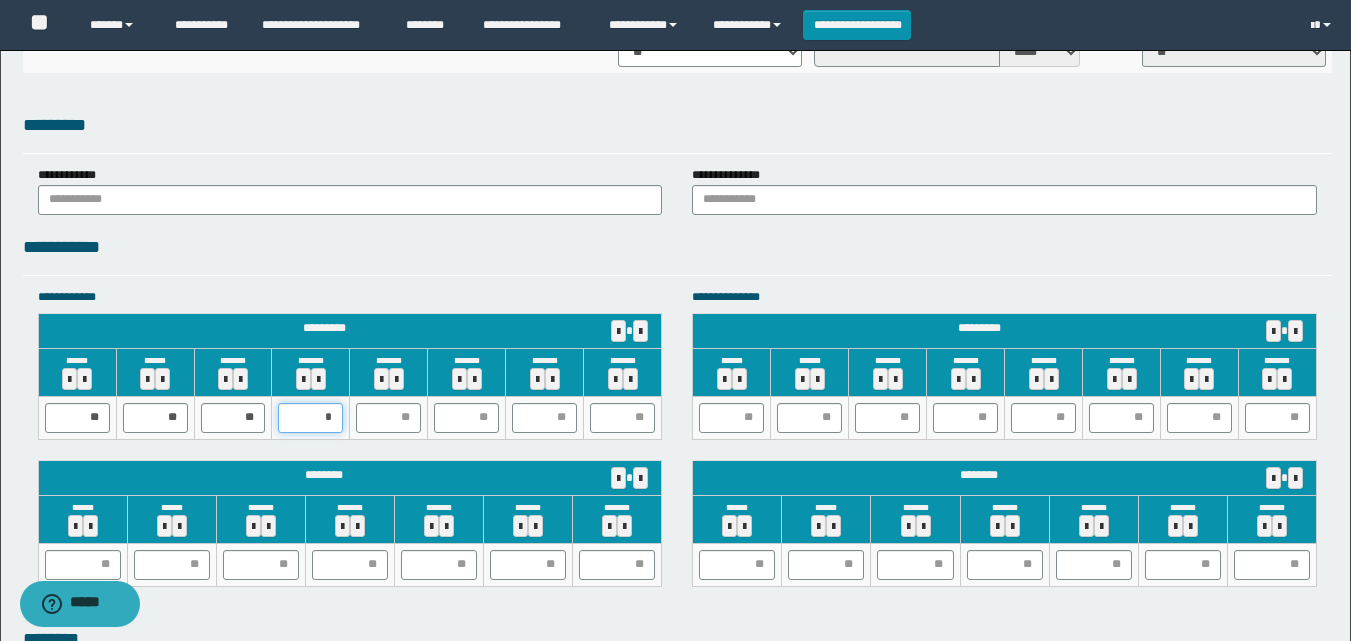 type on "**" 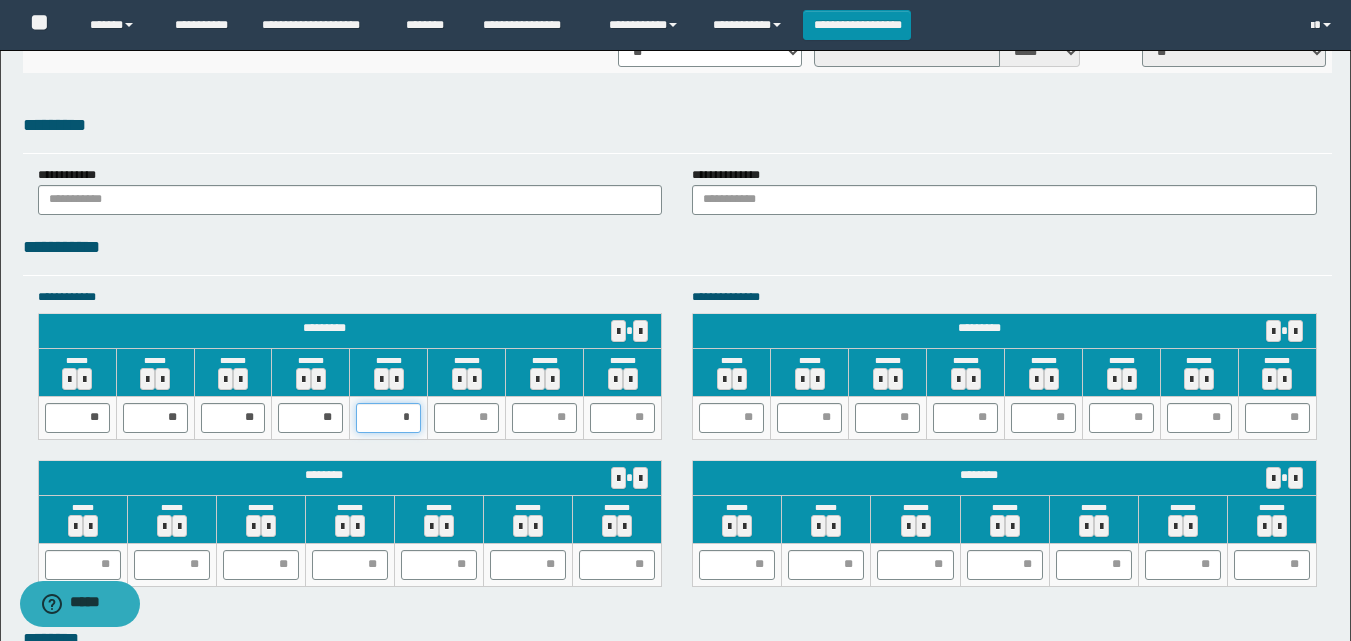 type on "**" 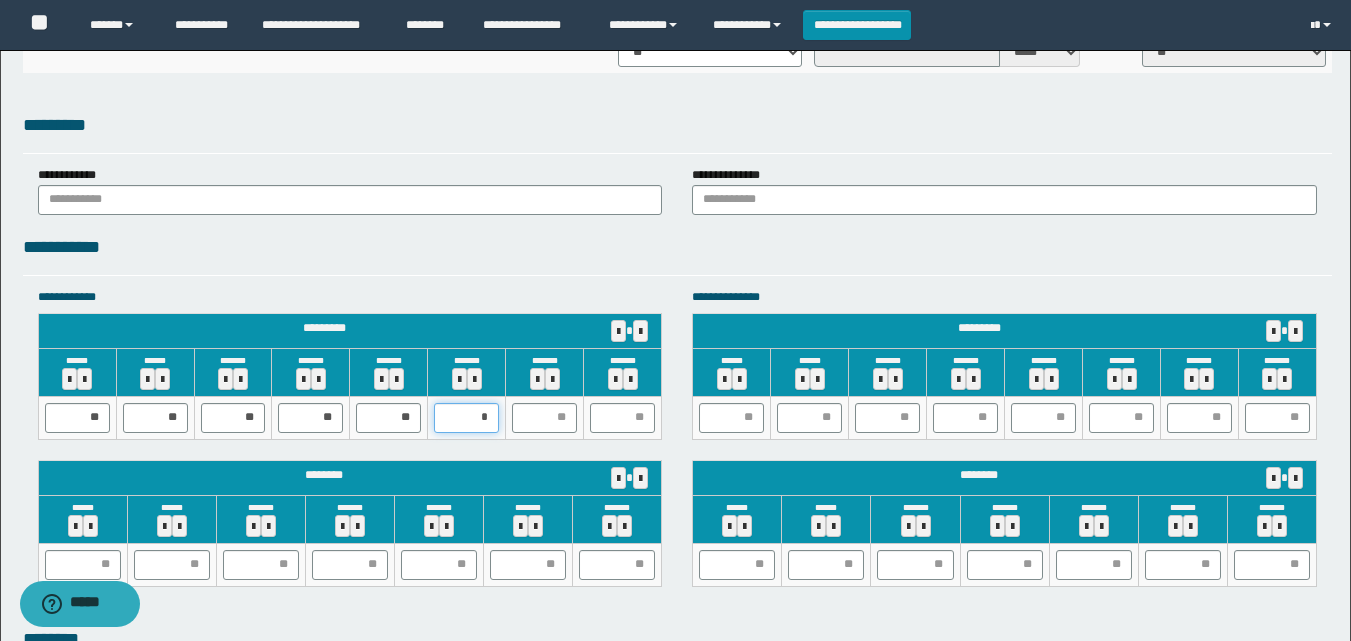 type on "**" 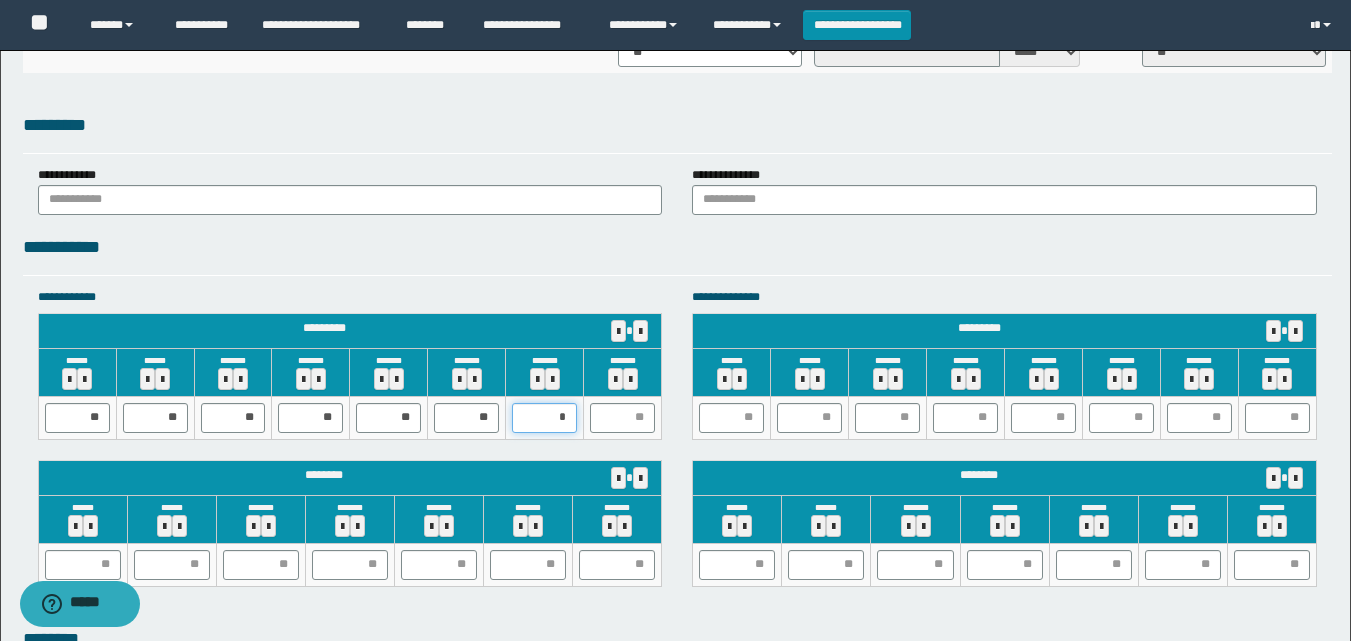 type on "**" 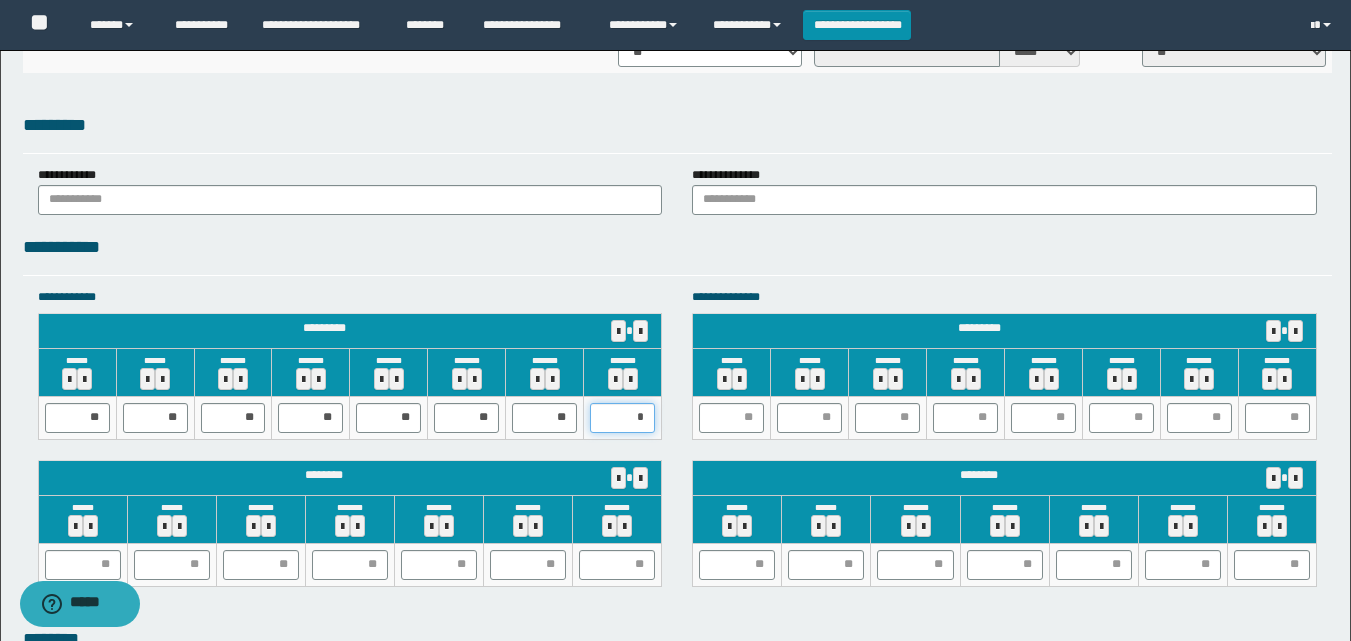 type on "**" 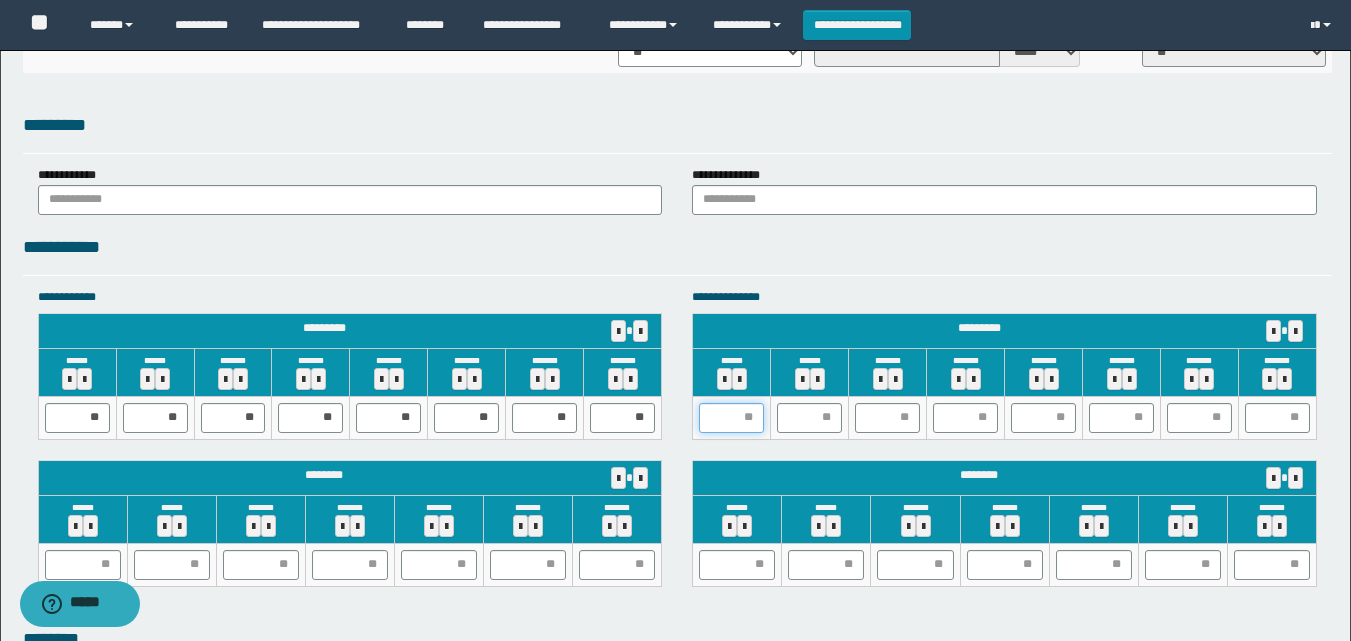 click at bounding box center [731, 418] 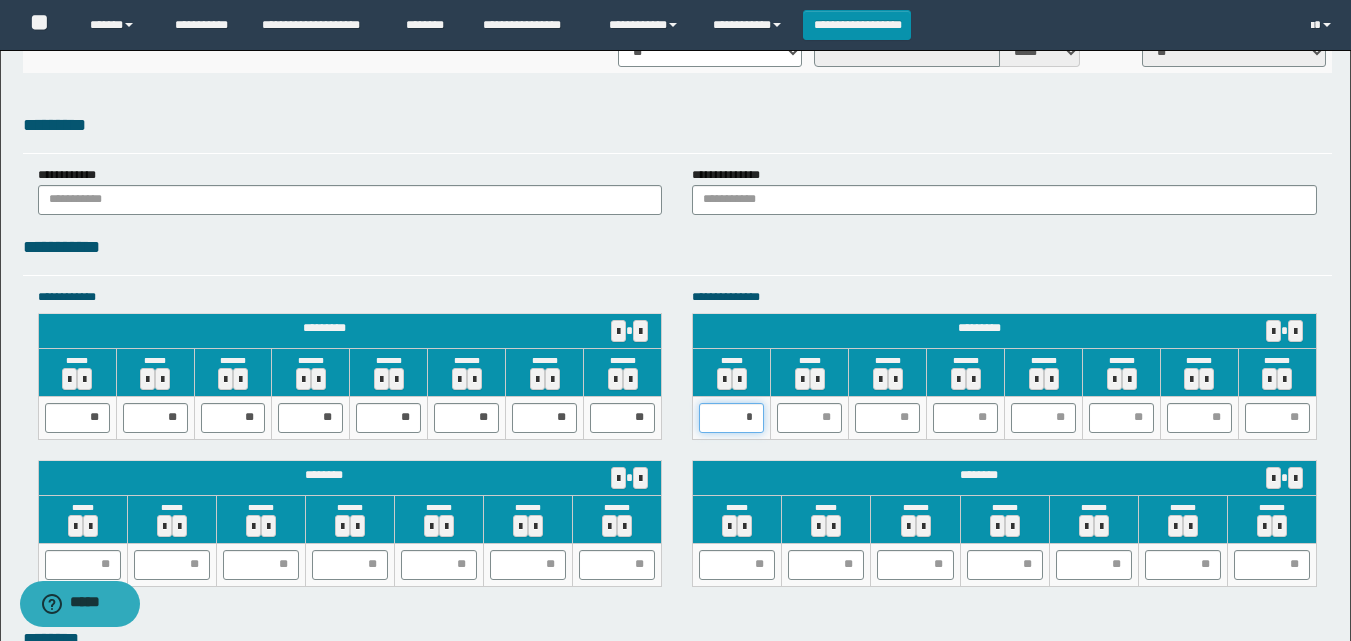 type on "**" 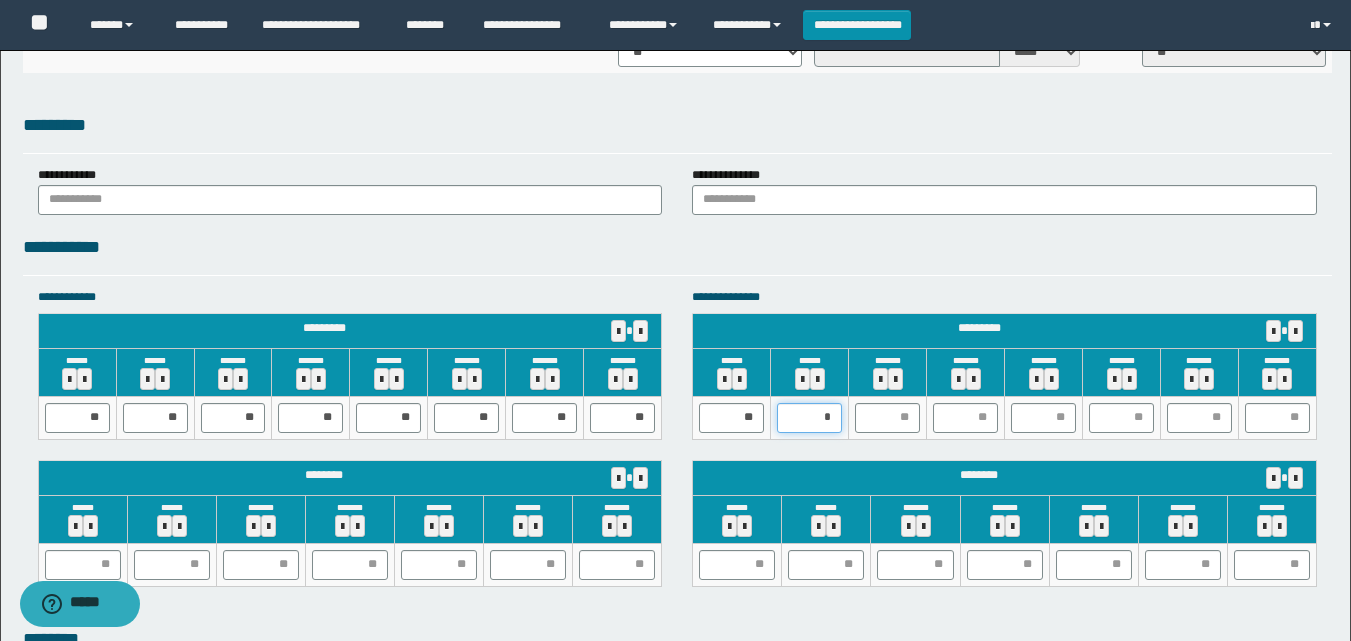 type on "**" 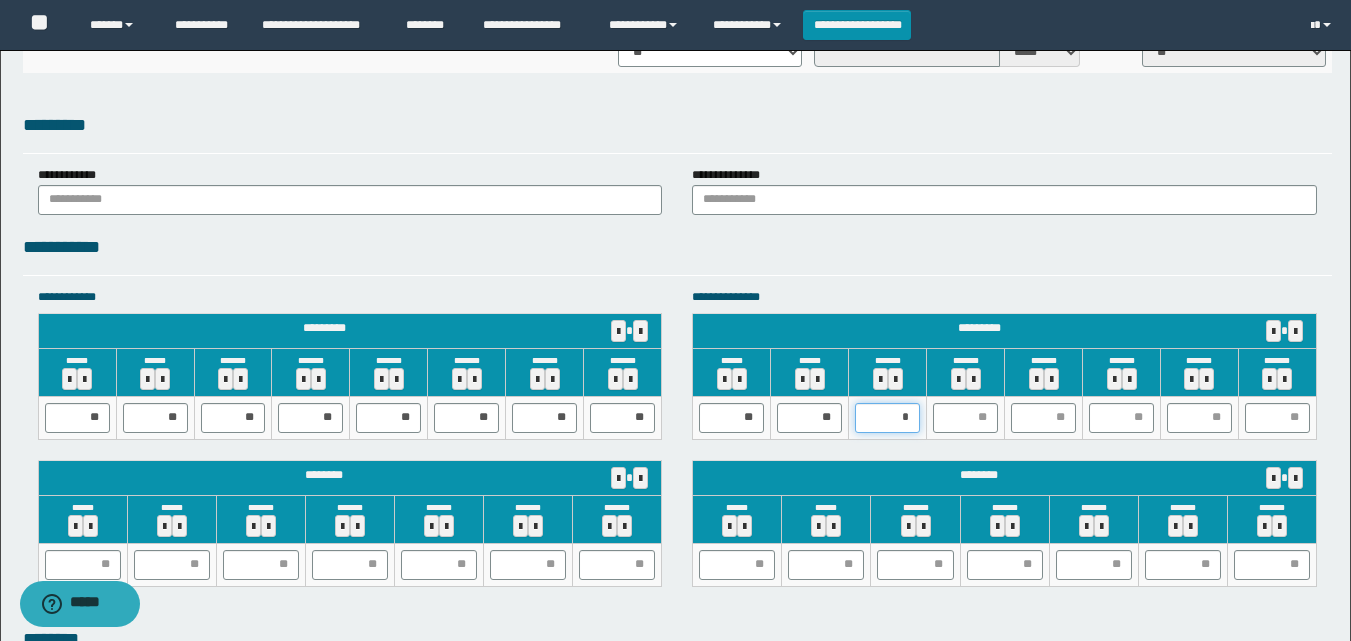 type on "**" 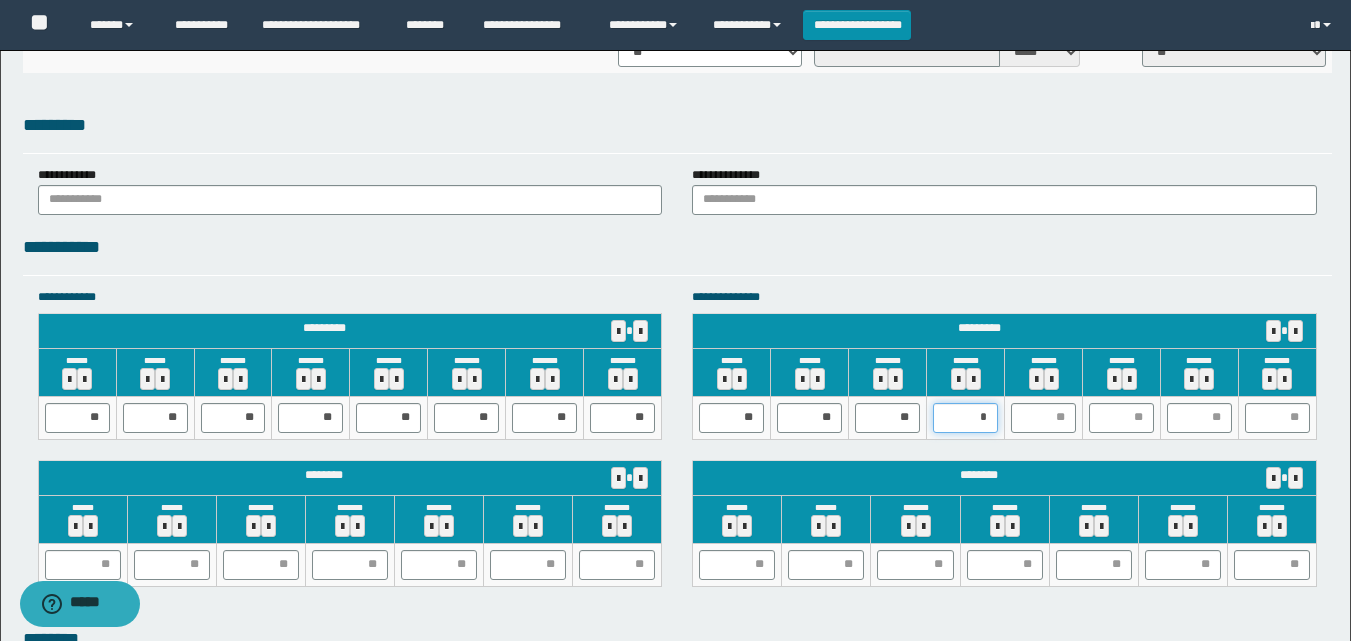type on "**" 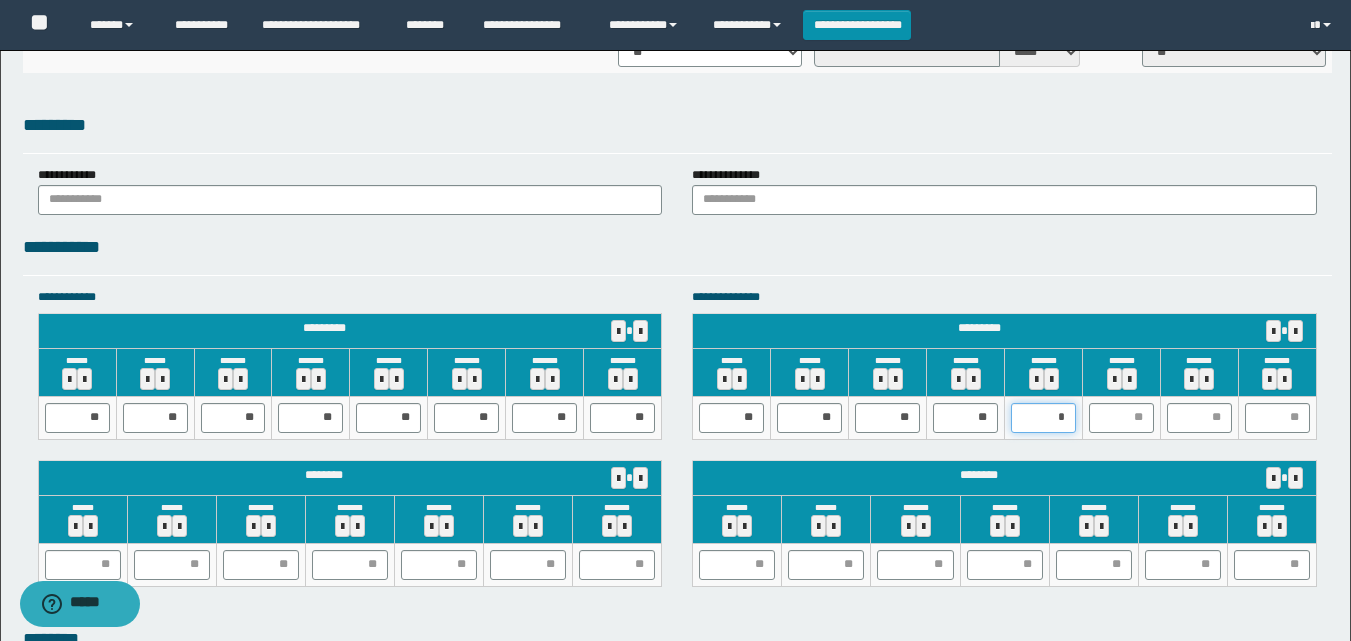 type on "**" 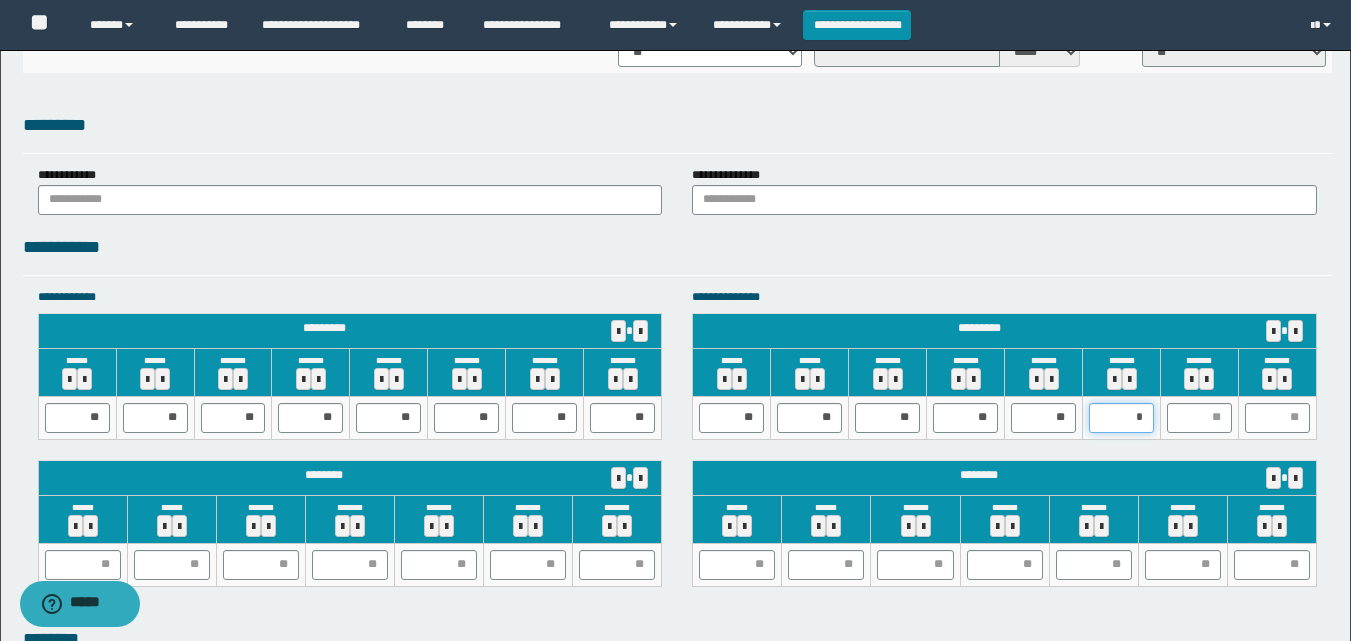 type on "**" 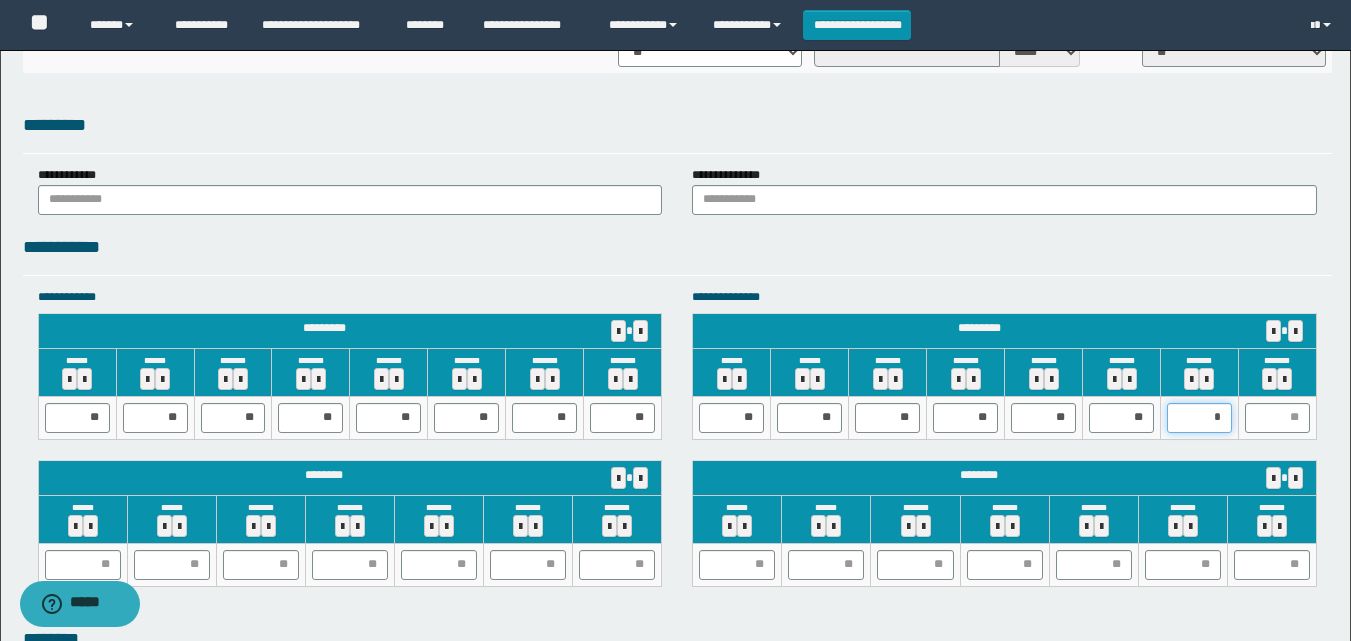 type on "**" 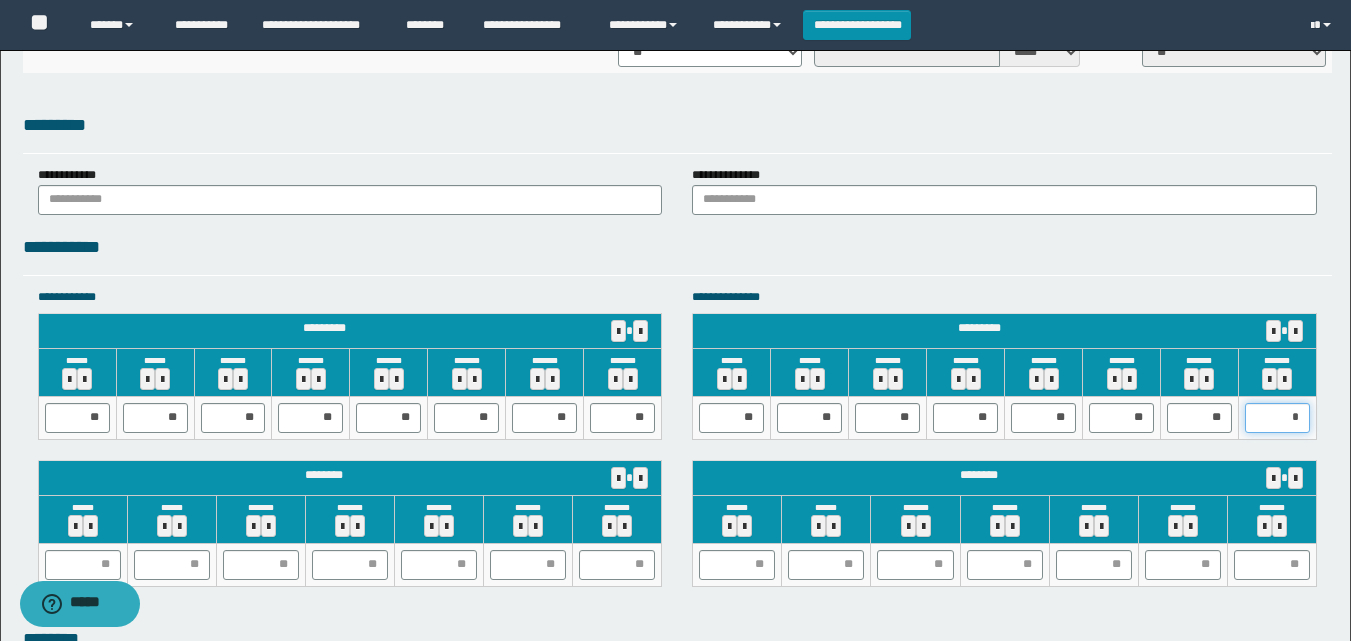 type on "**" 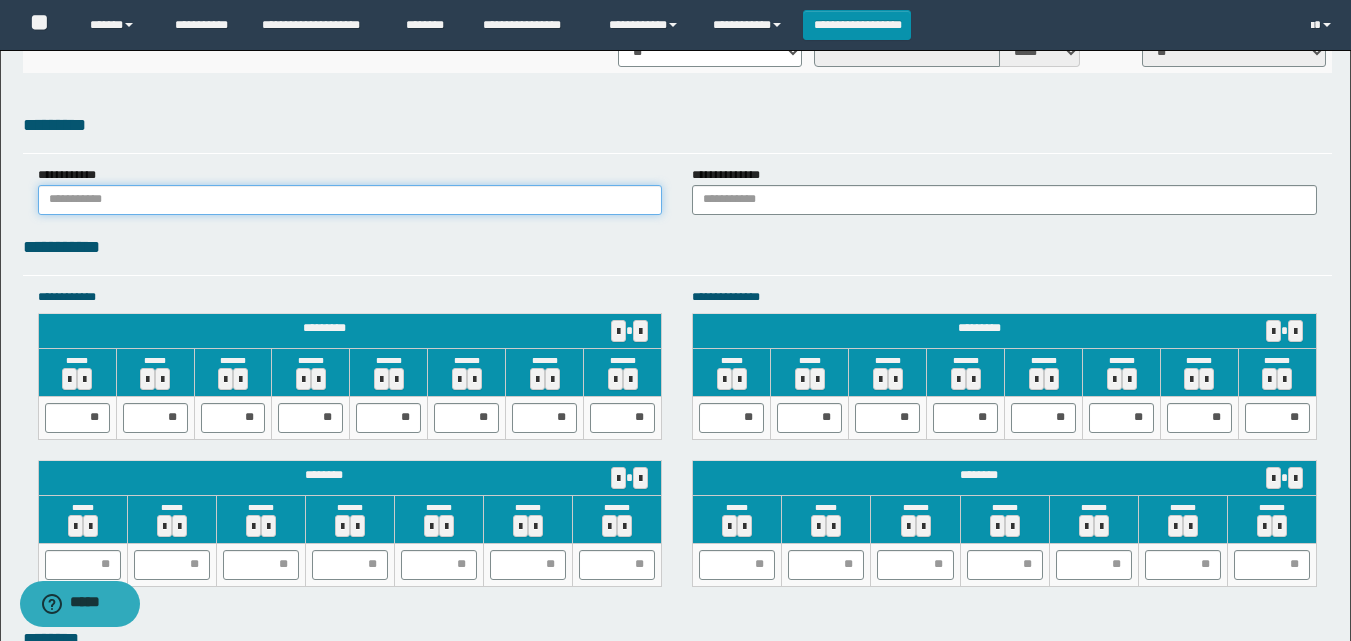 click at bounding box center [350, 200] 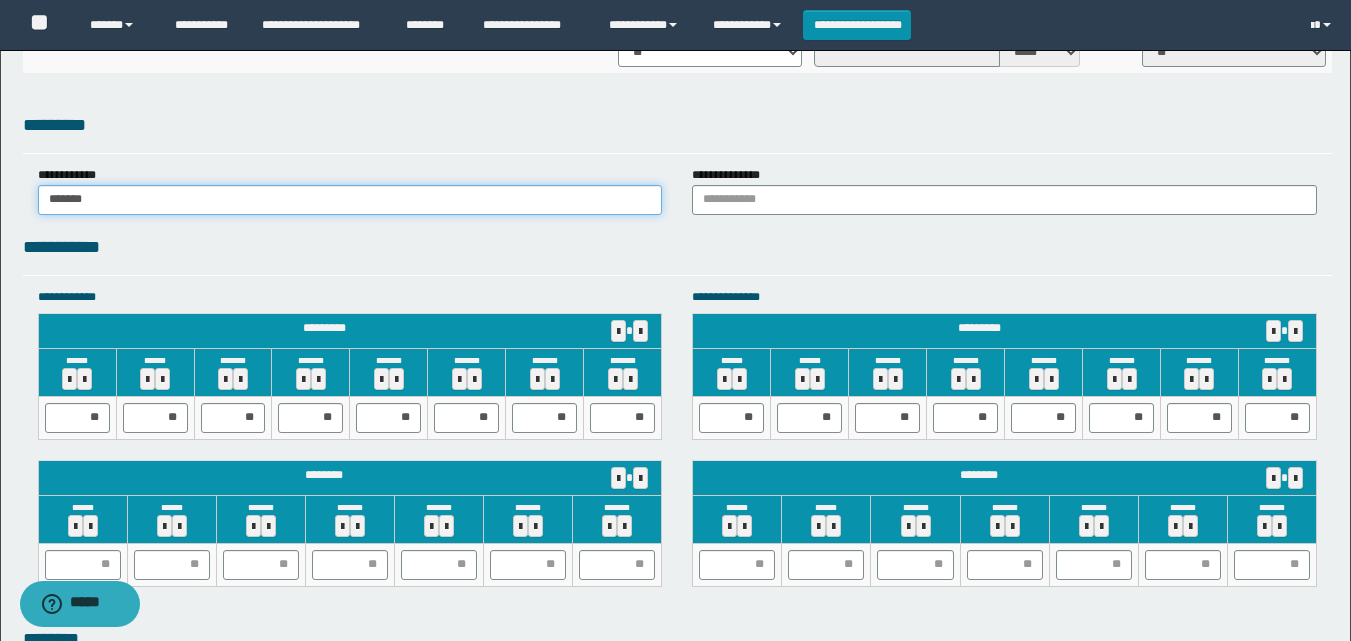 type on "******" 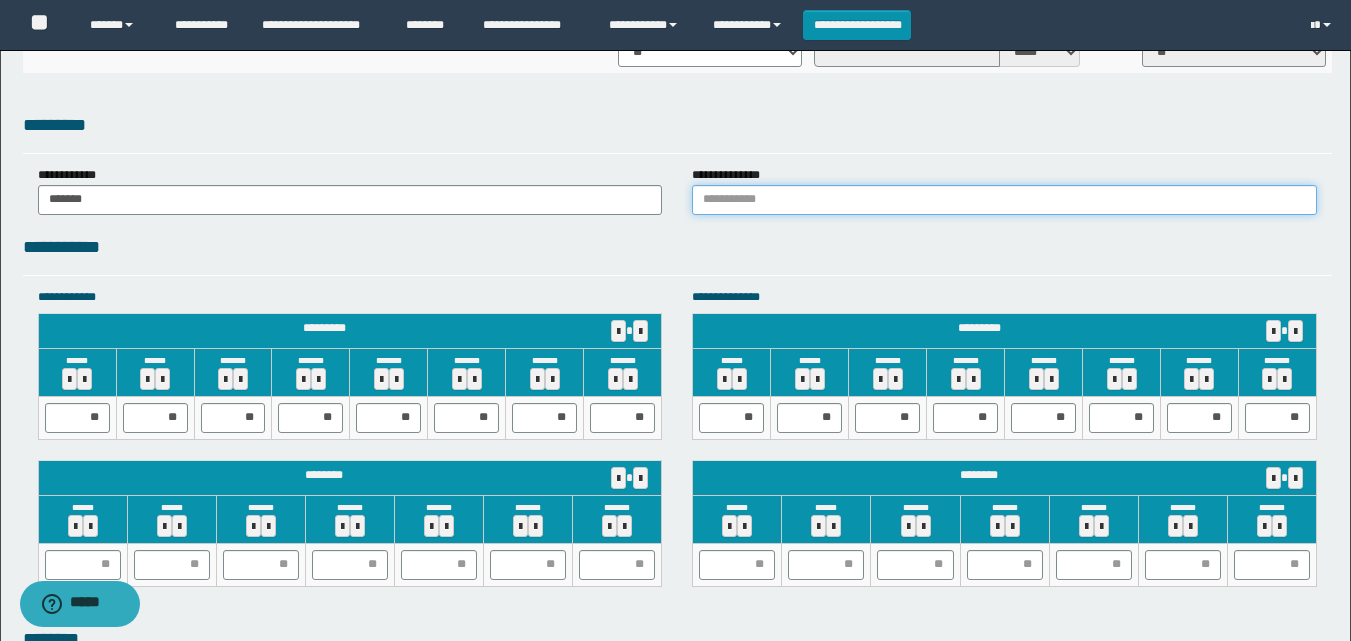 click at bounding box center (1004, 200) 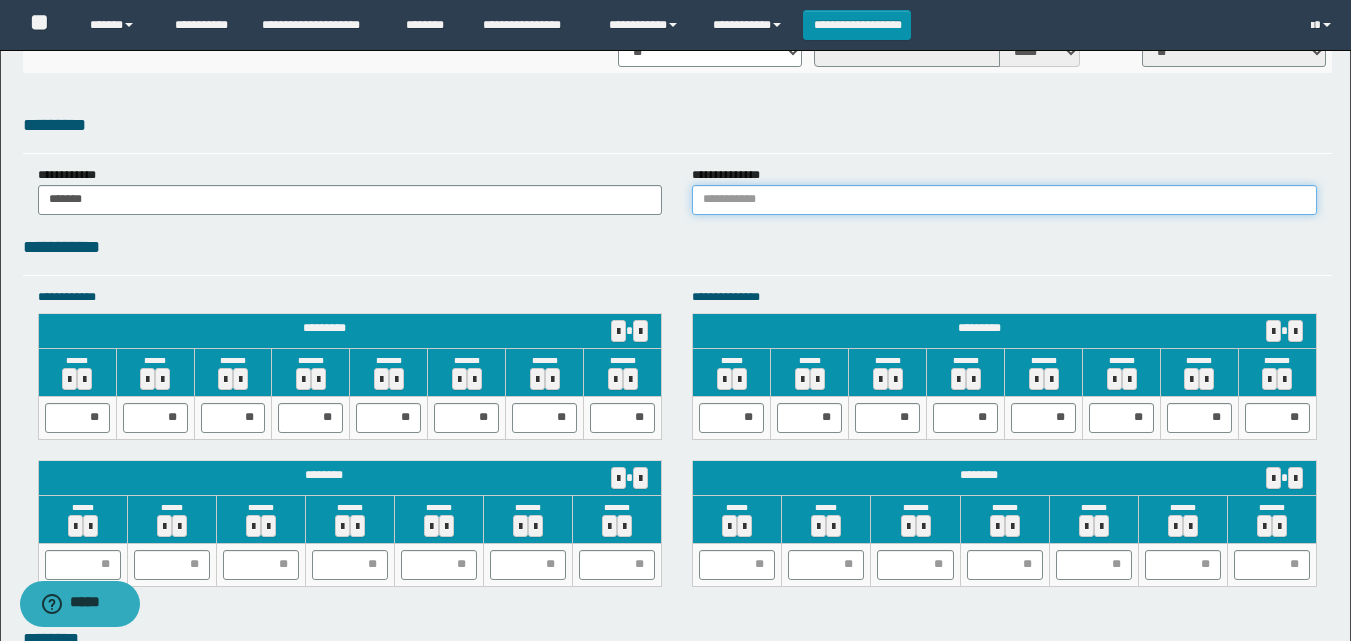 type on "******" 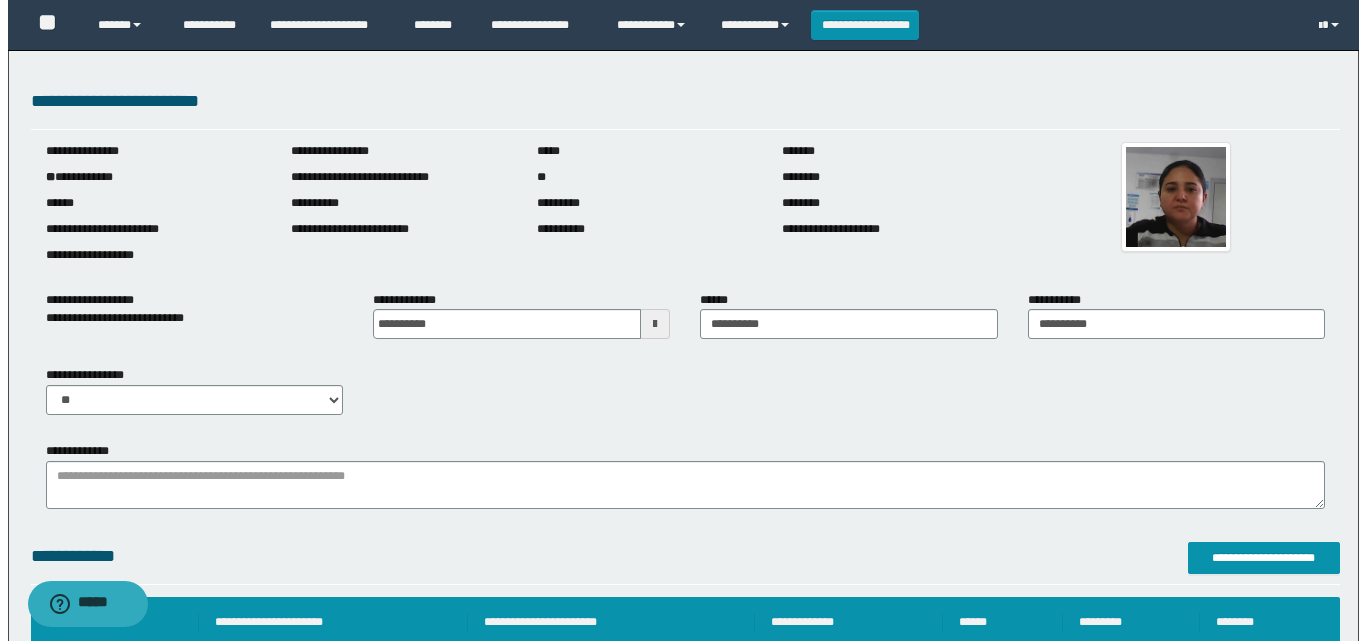 scroll, scrollTop: 100, scrollLeft: 0, axis: vertical 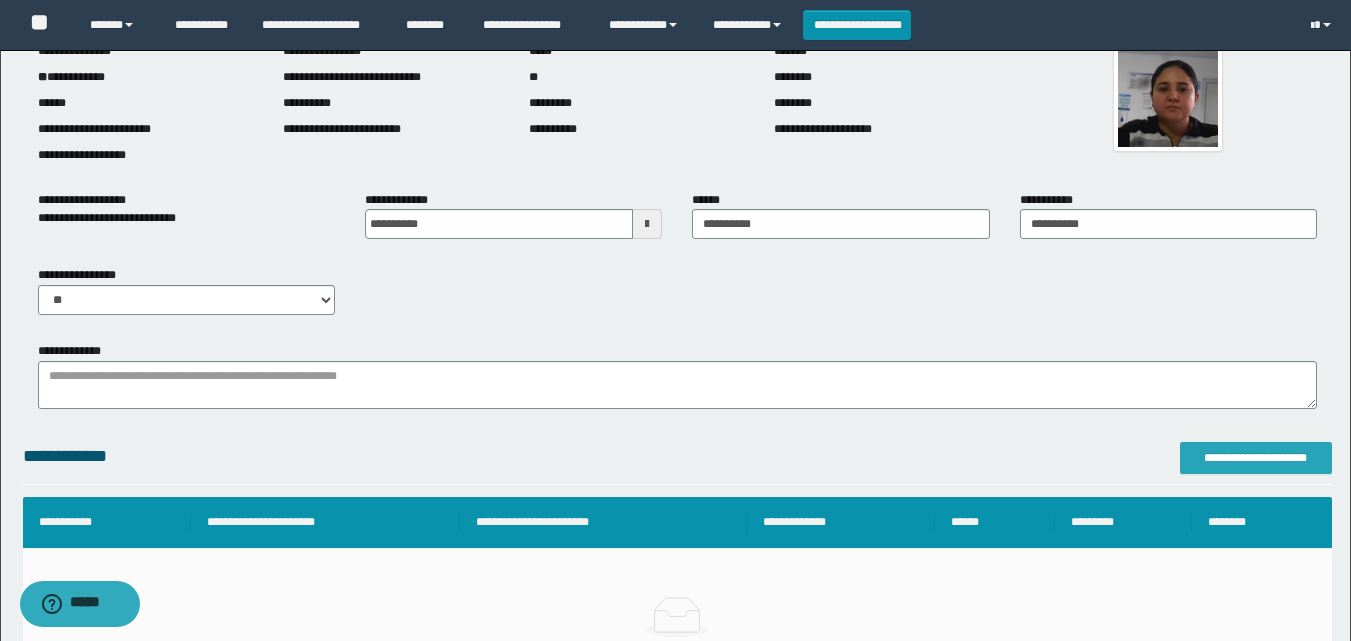 click on "**********" at bounding box center (1256, 458) 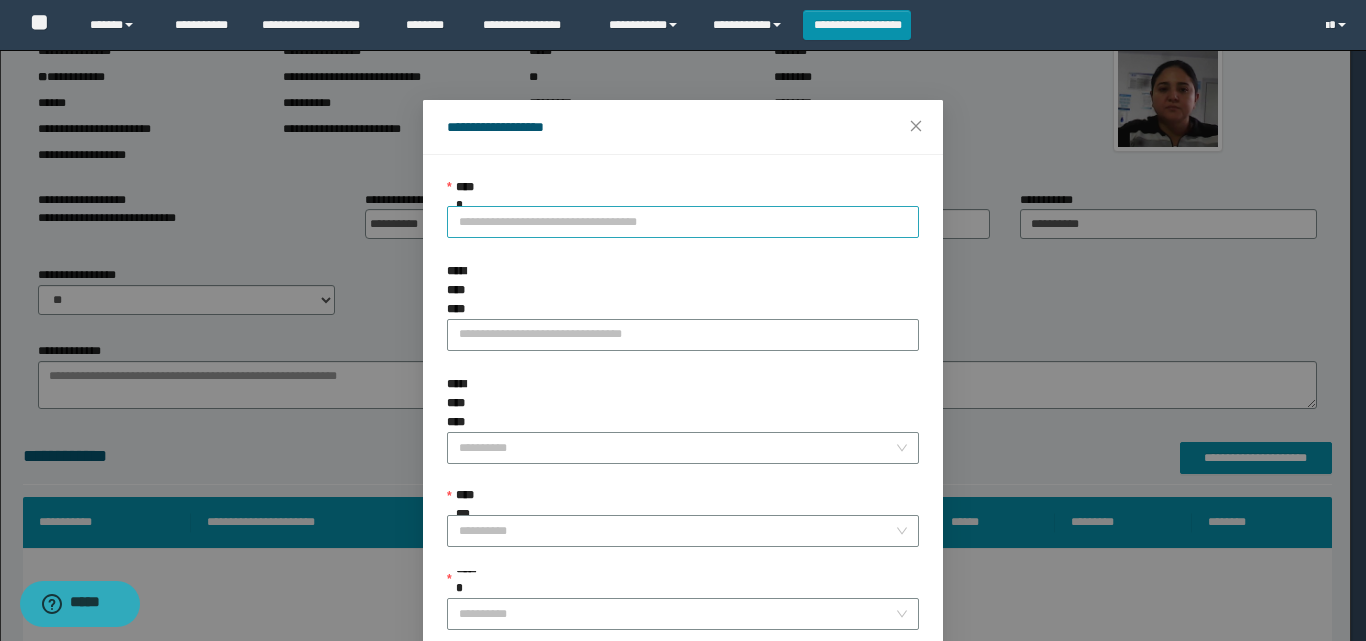 click on "**********" at bounding box center (683, 222) 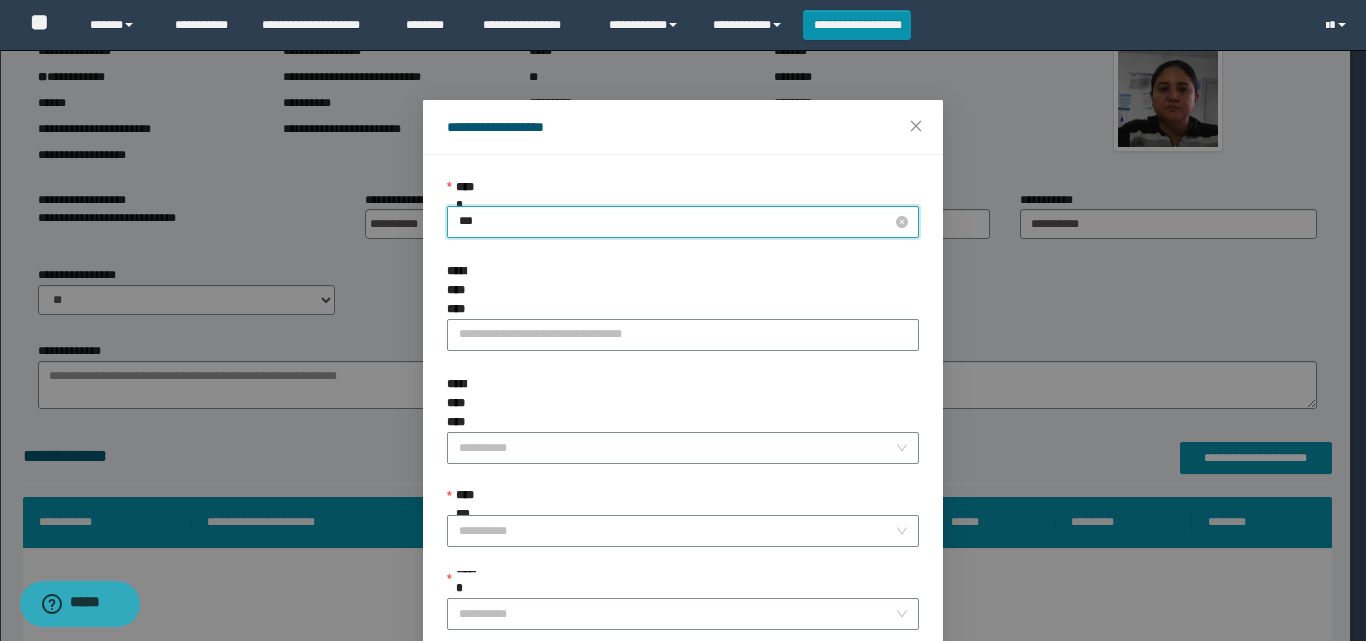 type on "****" 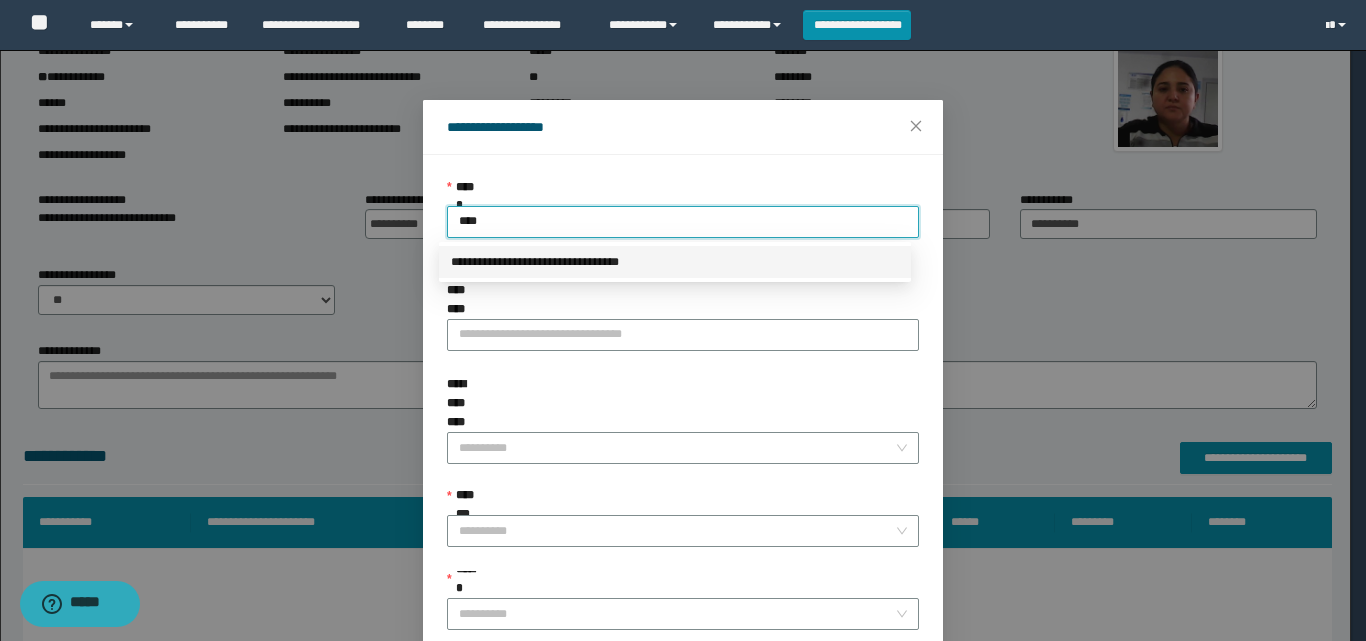 click on "**********" at bounding box center [675, 262] 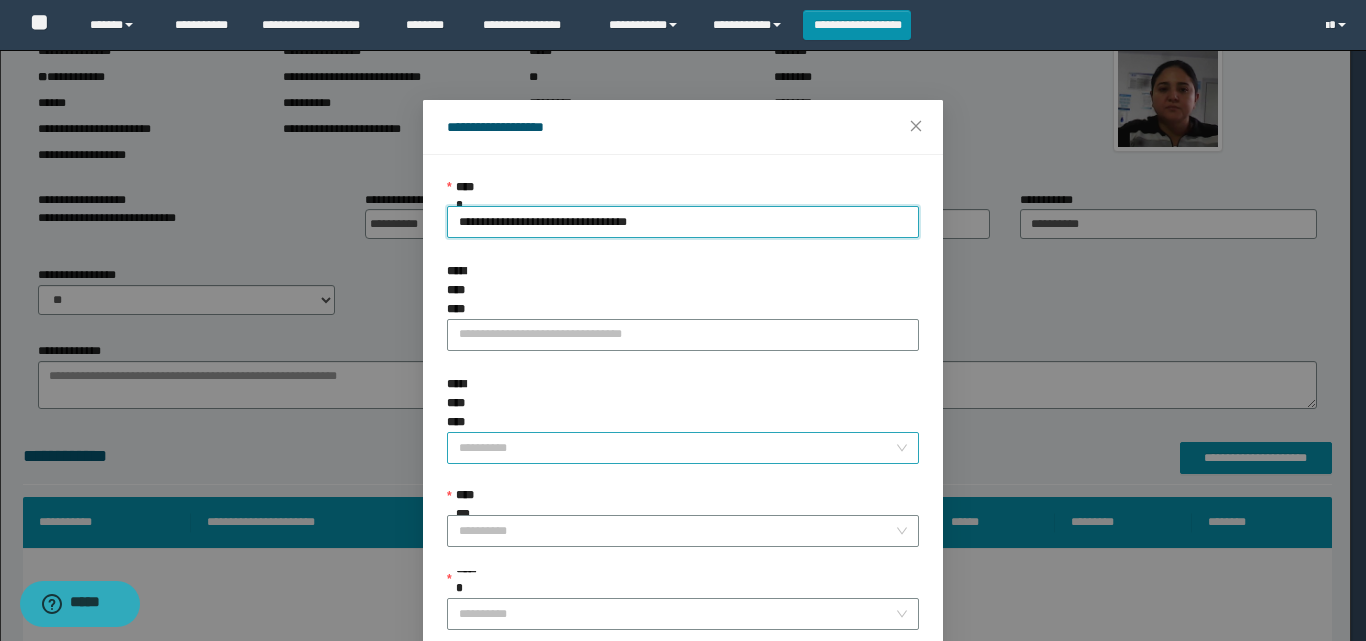 click on "**********" at bounding box center (677, 448) 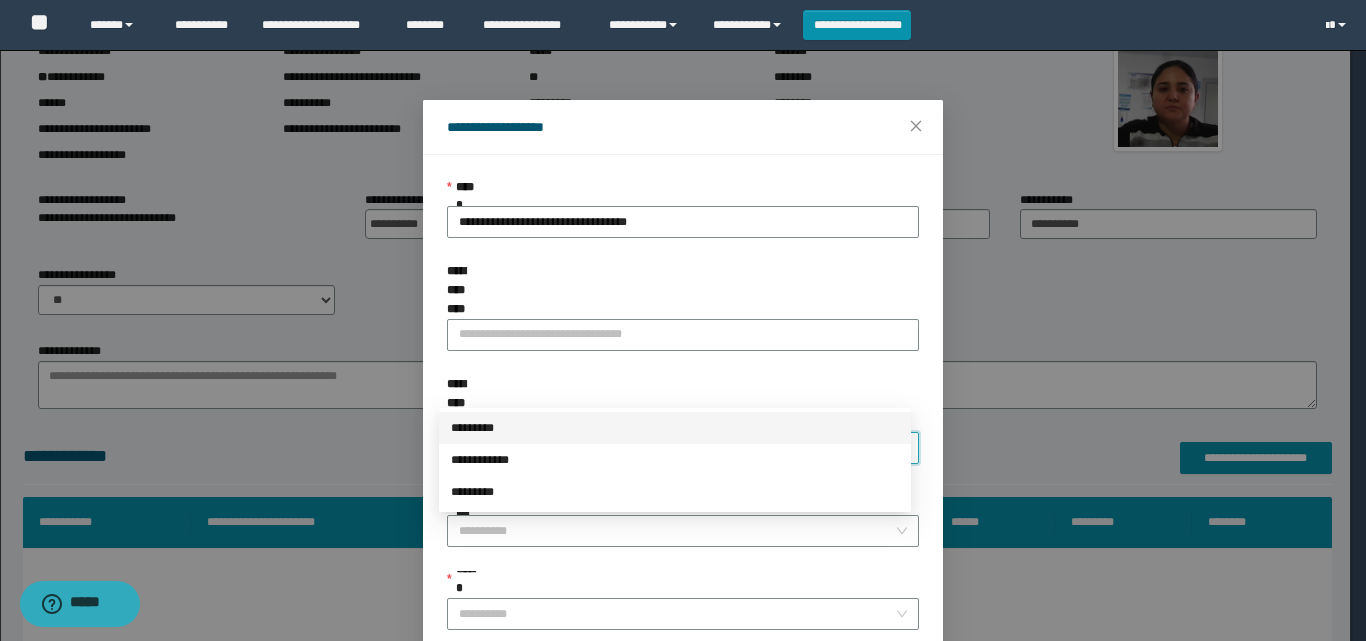 click on "*********" at bounding box center [675, 428] 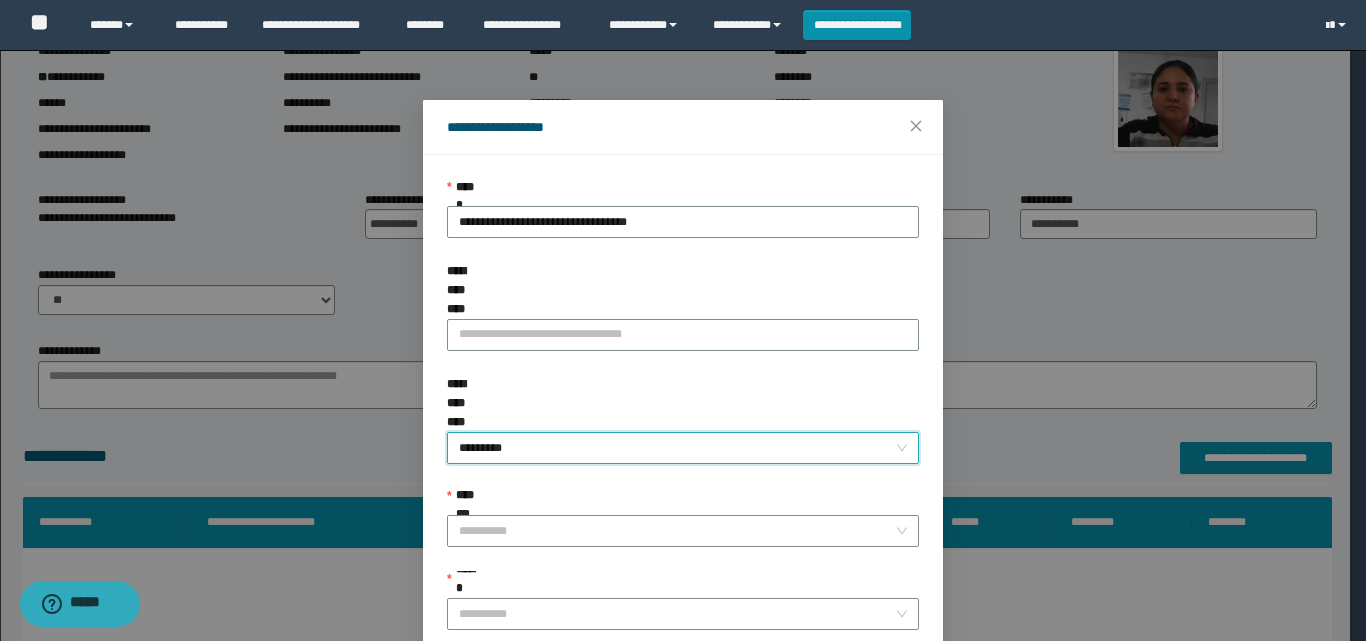 scroll, scrollTop: 111, scrollLeft: 0, axis: vertical 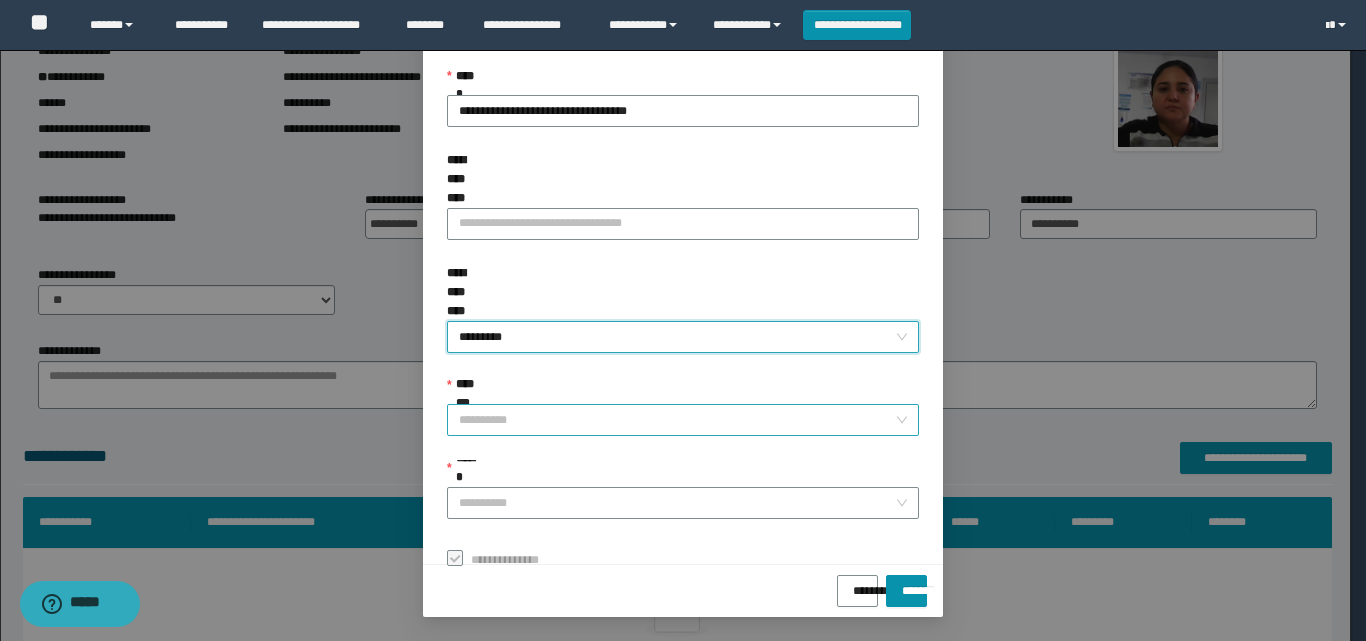 click on "**********" at bounding box center [677, 420] 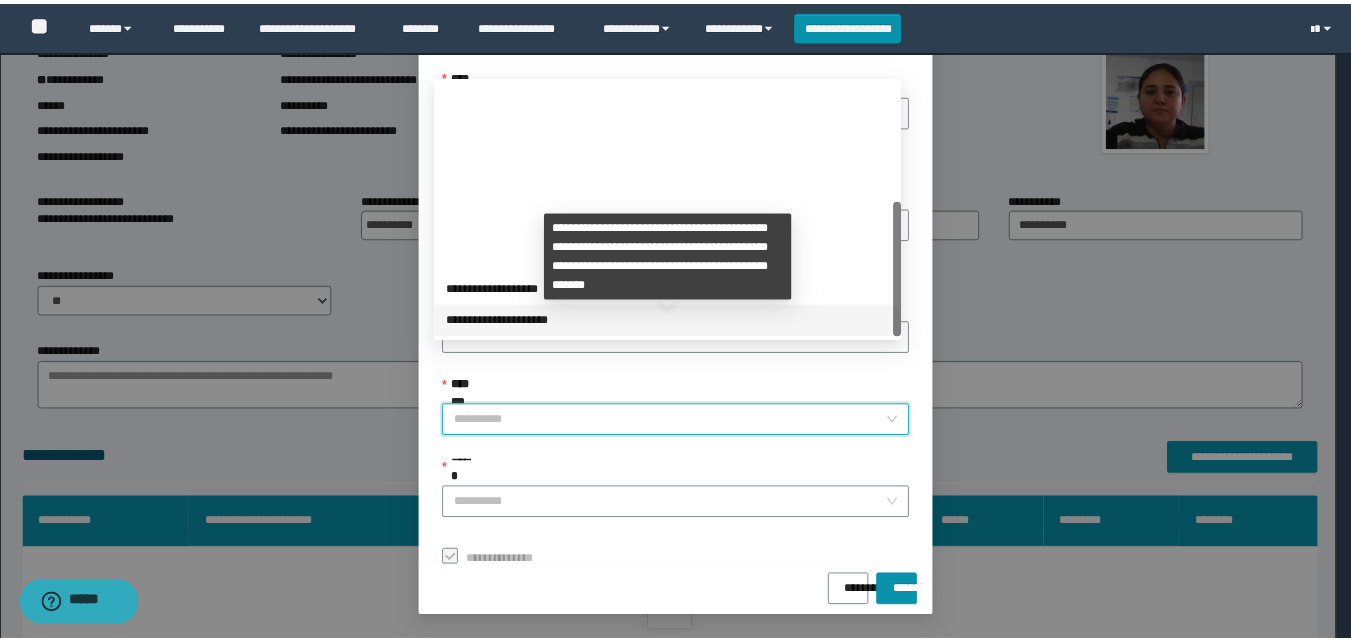 scroll, scrollTop: 224, scrollLeft: 0, axis: vertical 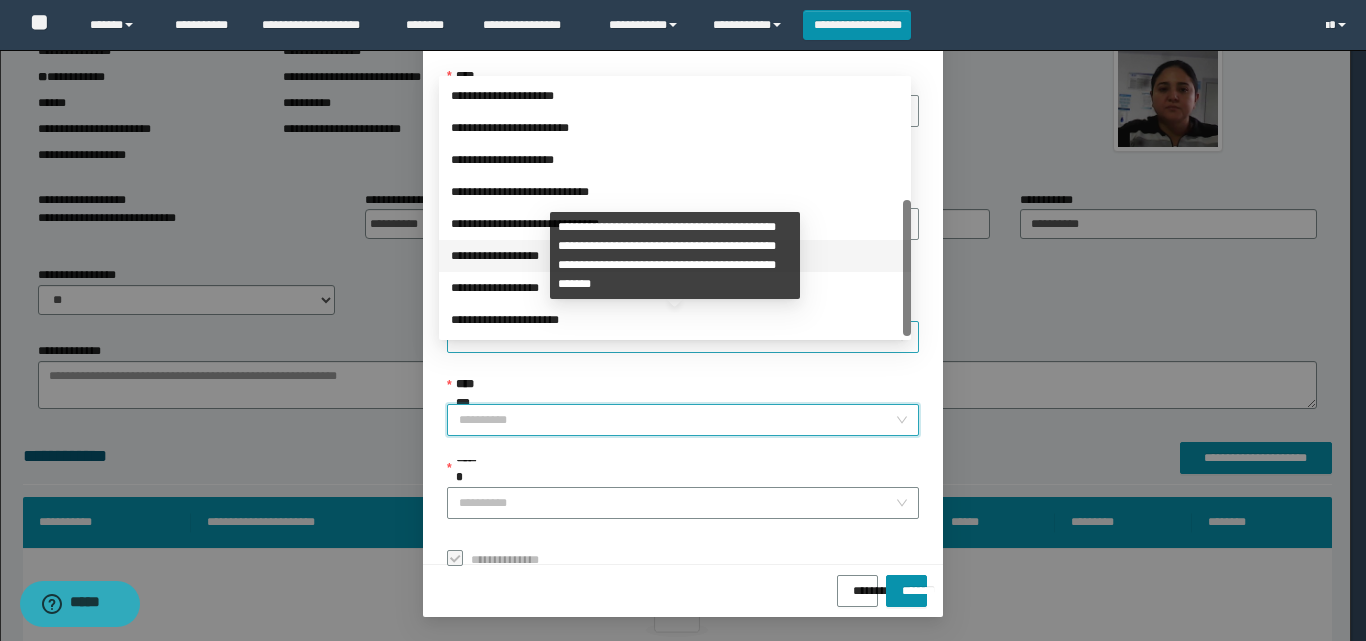 click on "**********" at bounding box center [675, 256] 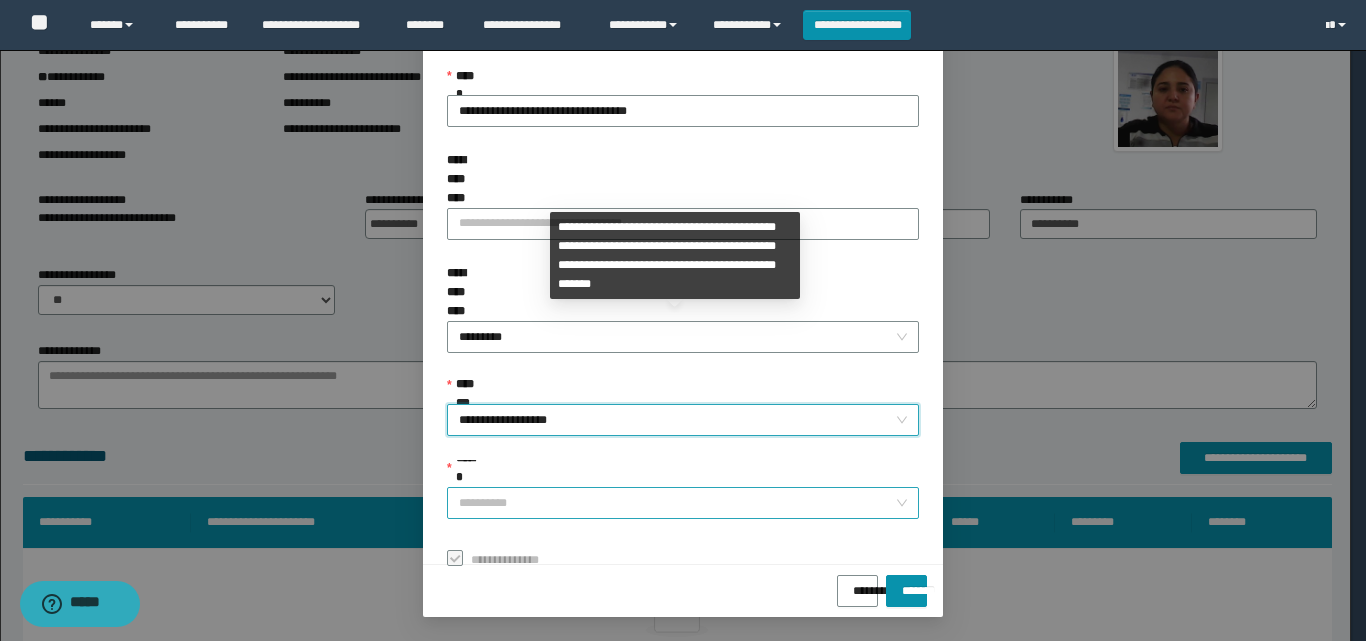 click on "******" at bounding box center (677, 503) 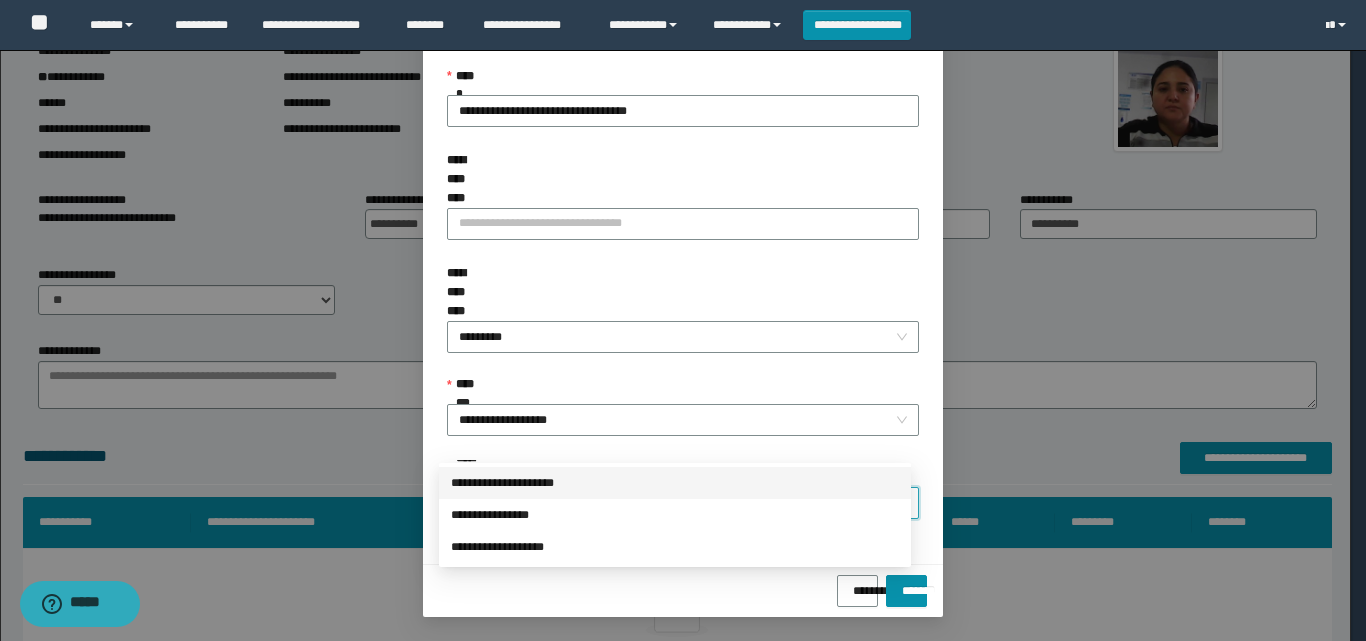 click on "**********" at bounding box center (675, 483) 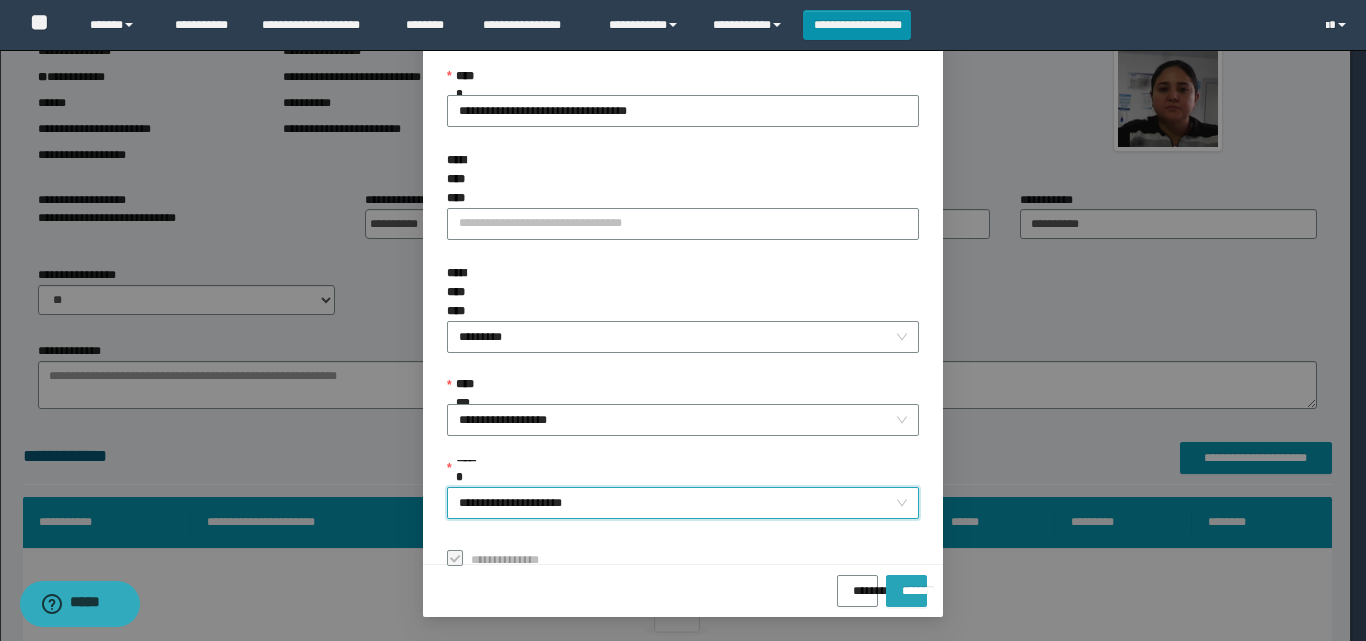 click on "*******" at bounding box center (906, 584) 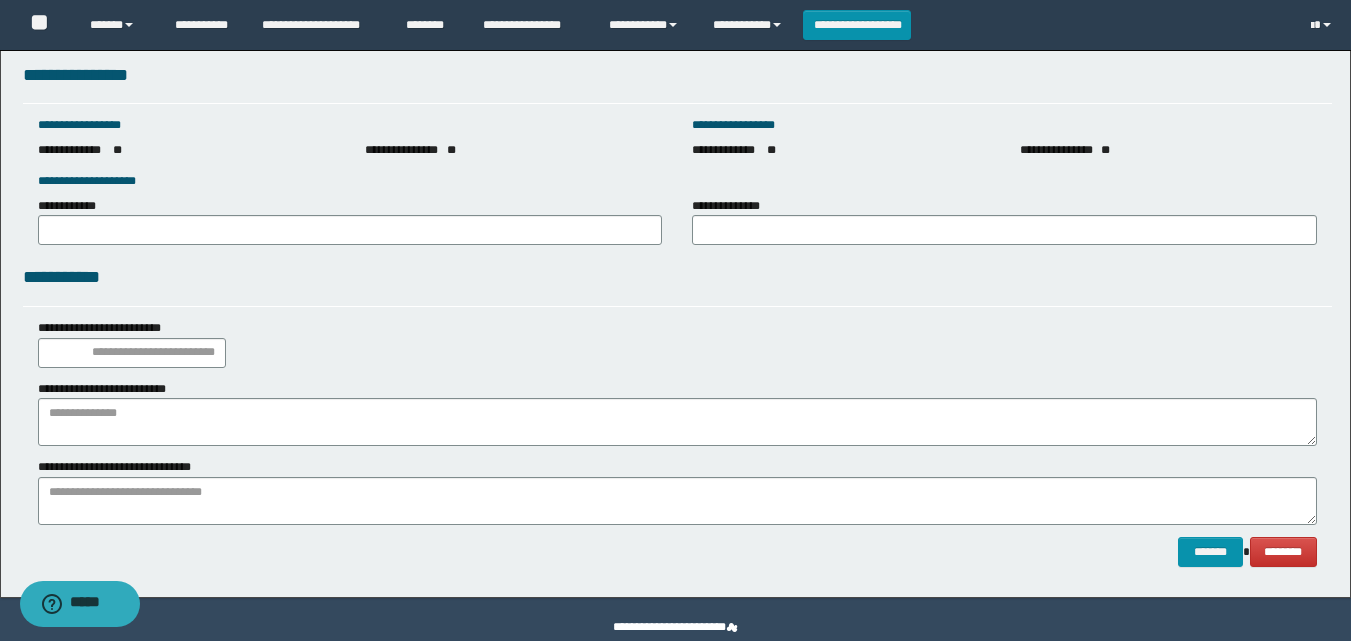 scroll, scrollTop: 2793, scrollLeft: 0, axis: vertical 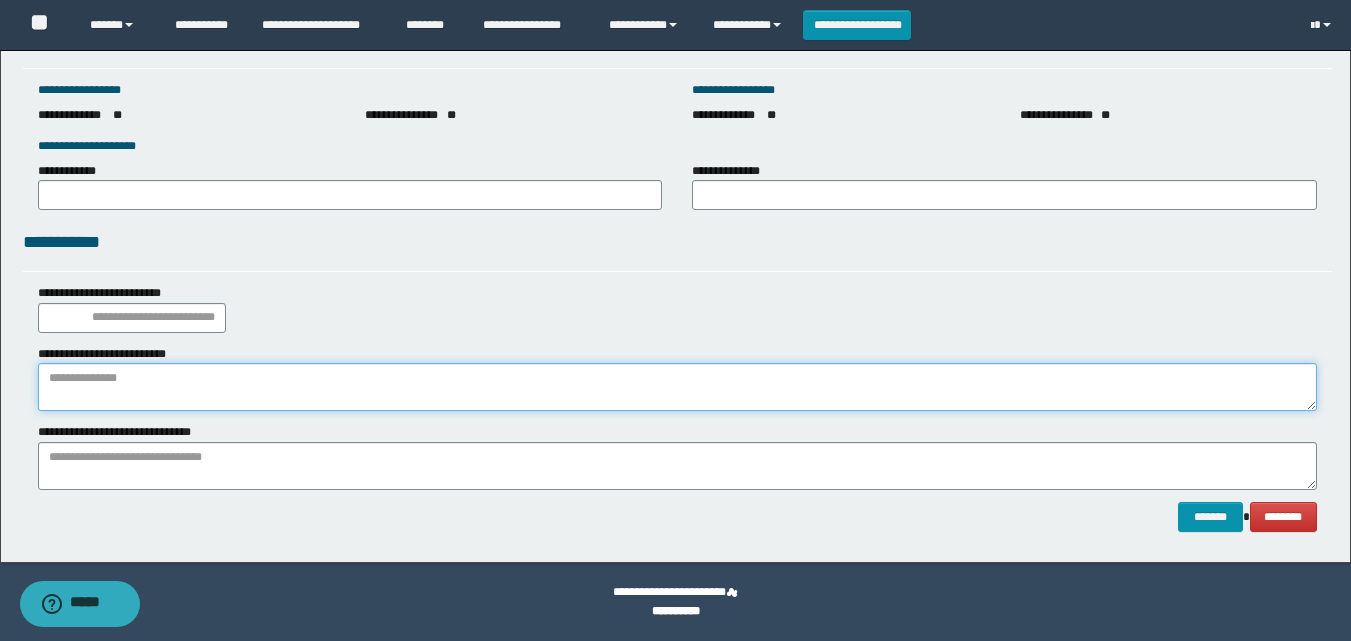 click at bounding box center [677, 387] 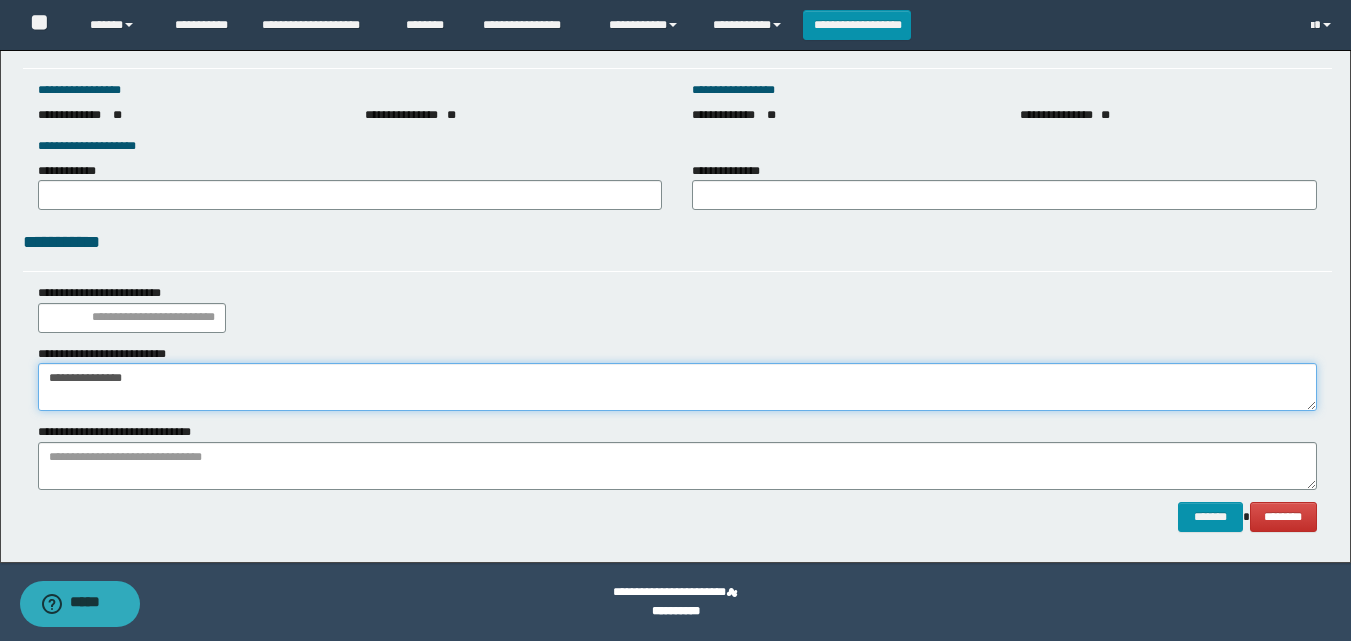 type on "**********" 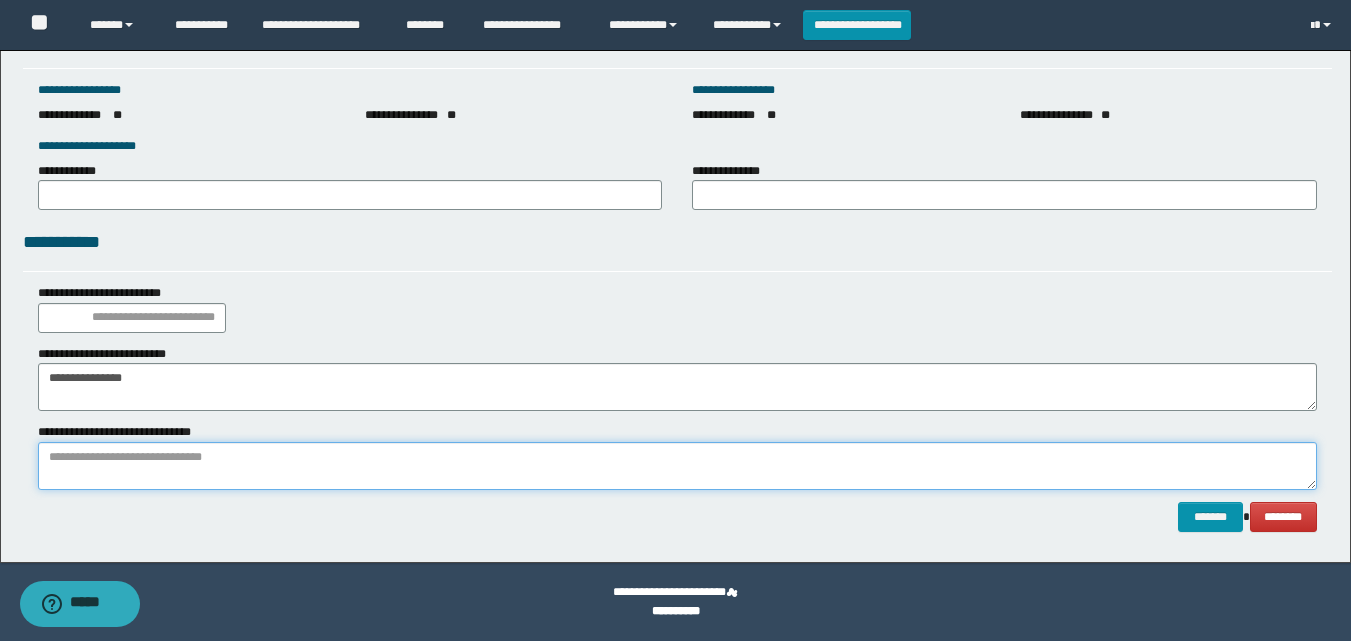 paste on "**********" 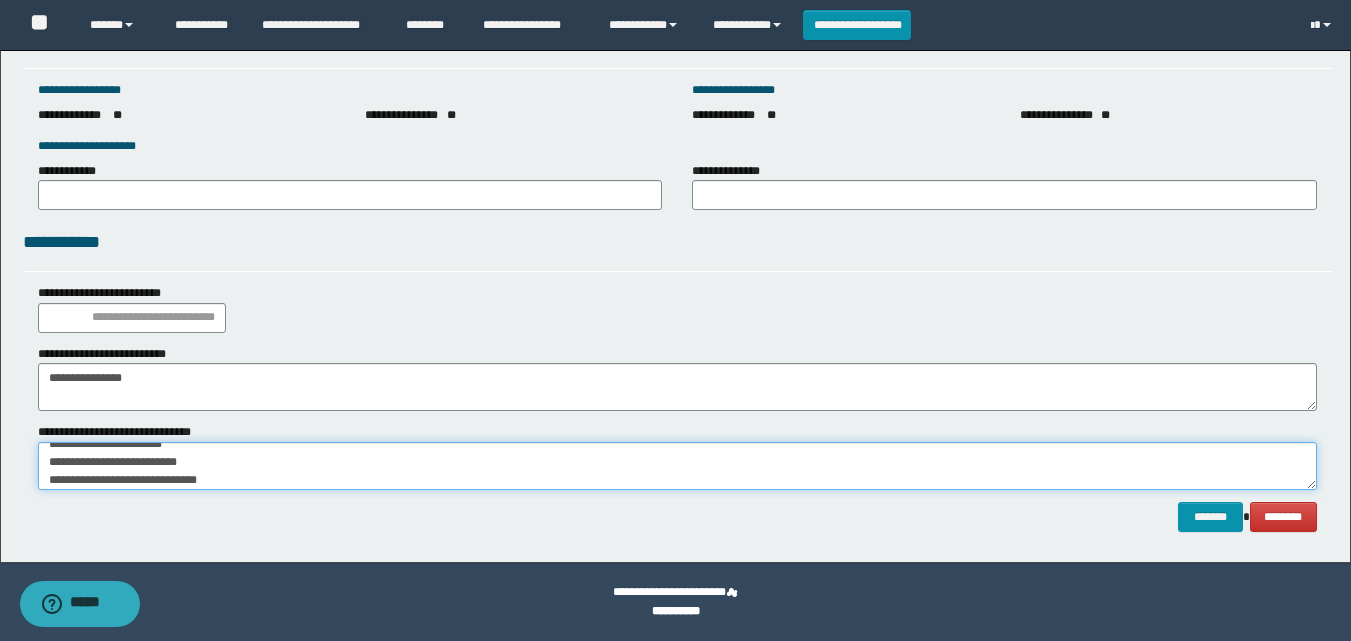 scroll, scrollTop: 31, scrollLeft: 0, axis: vertical 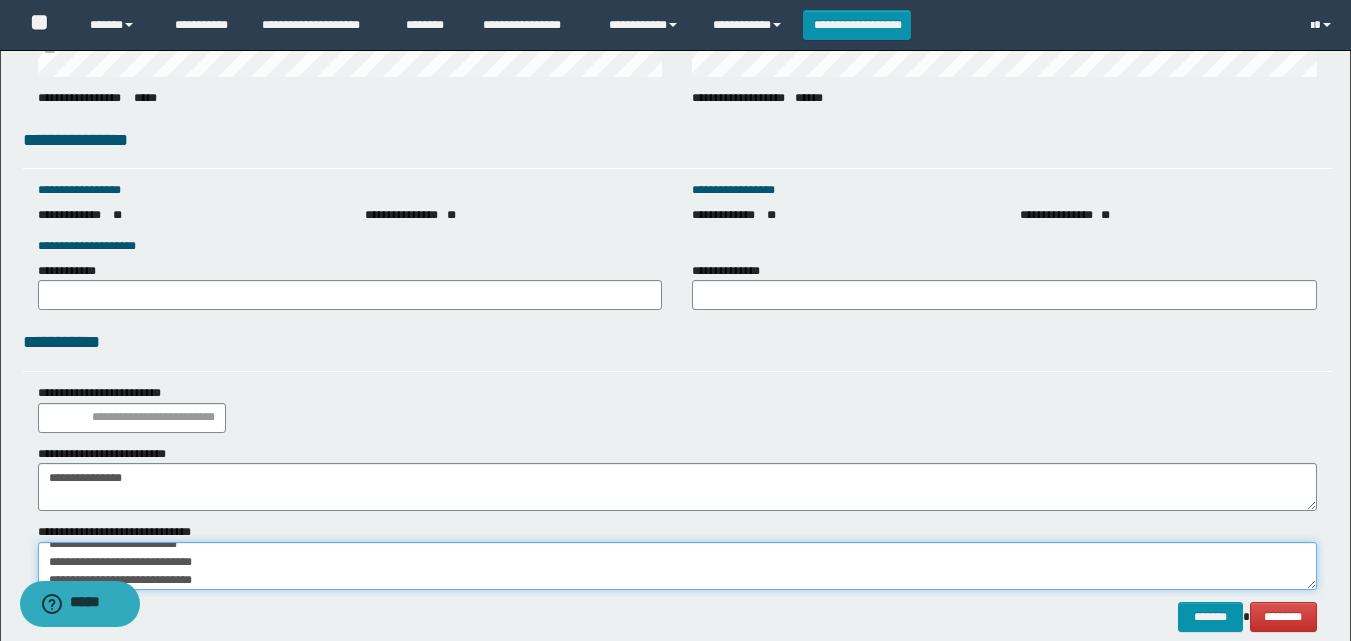 type on "**********" 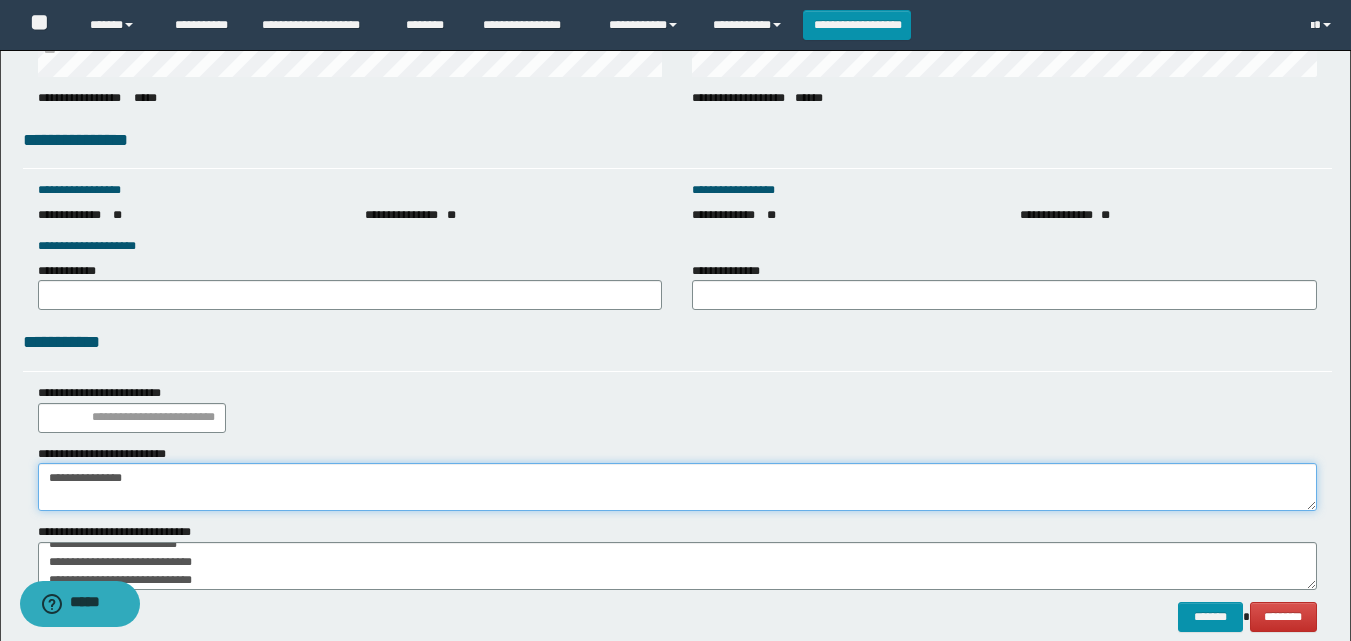 click on "**********" at bounding box center [677, 487] 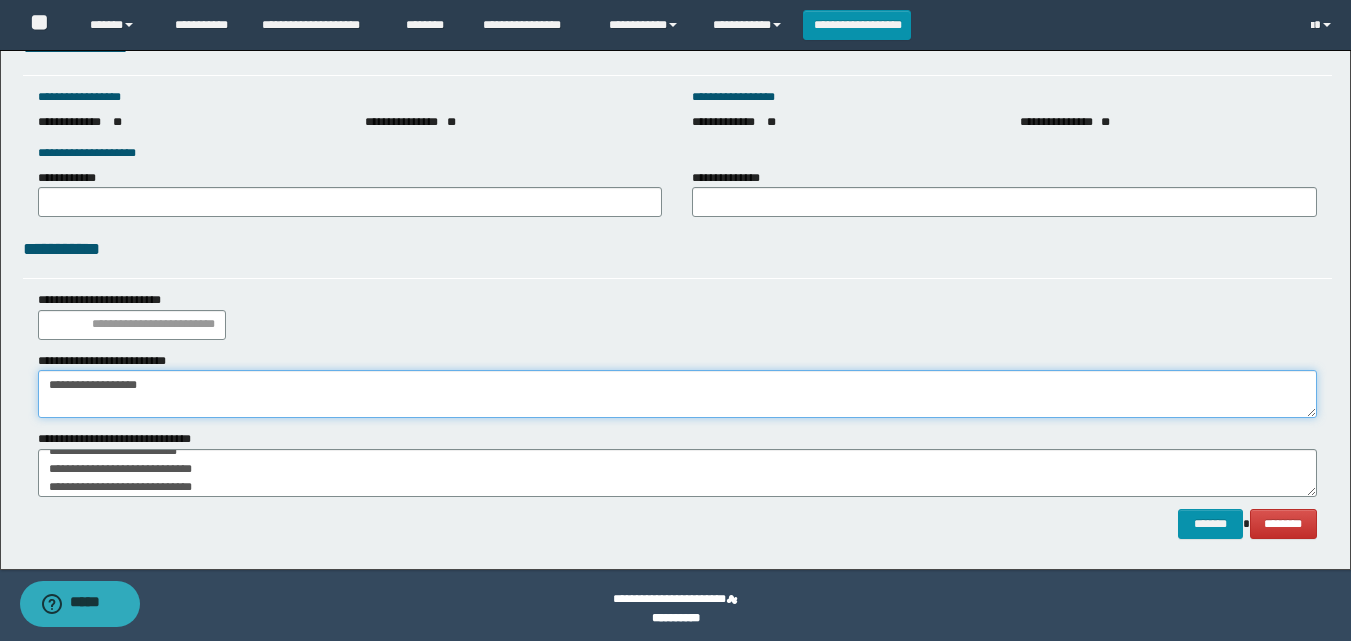 scroll, scrollTop: 2793, scrollLeft: 0, axis: vertical 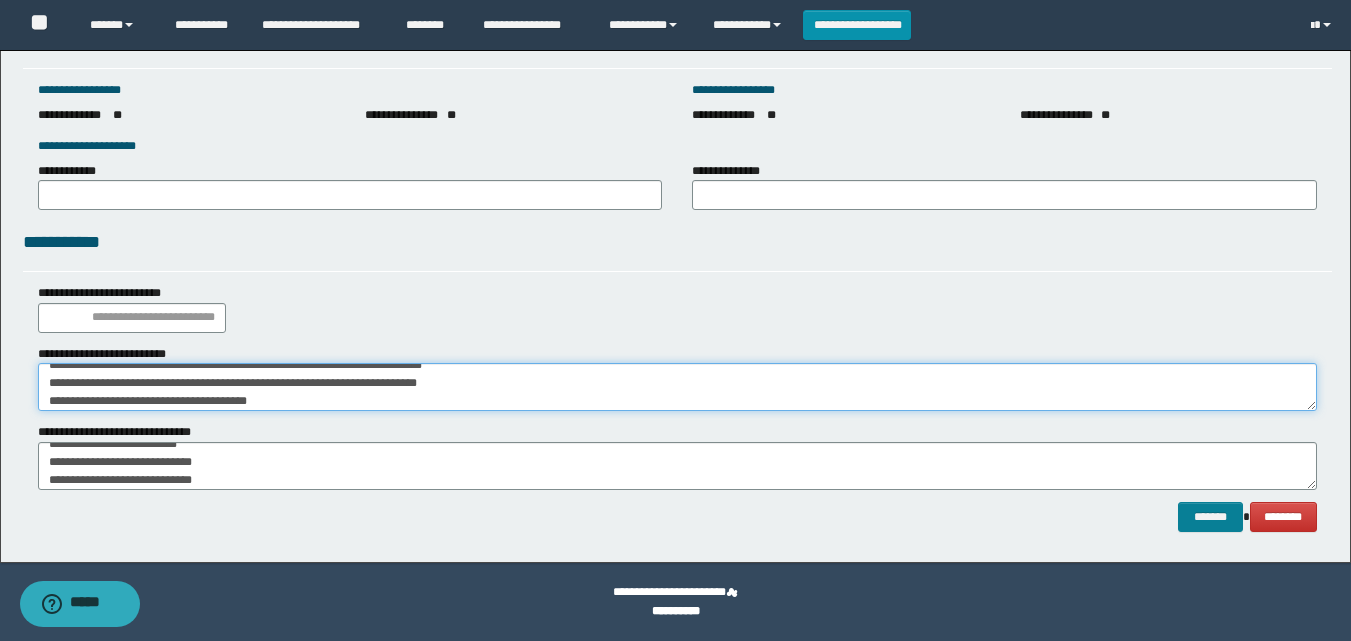 type on "**********" 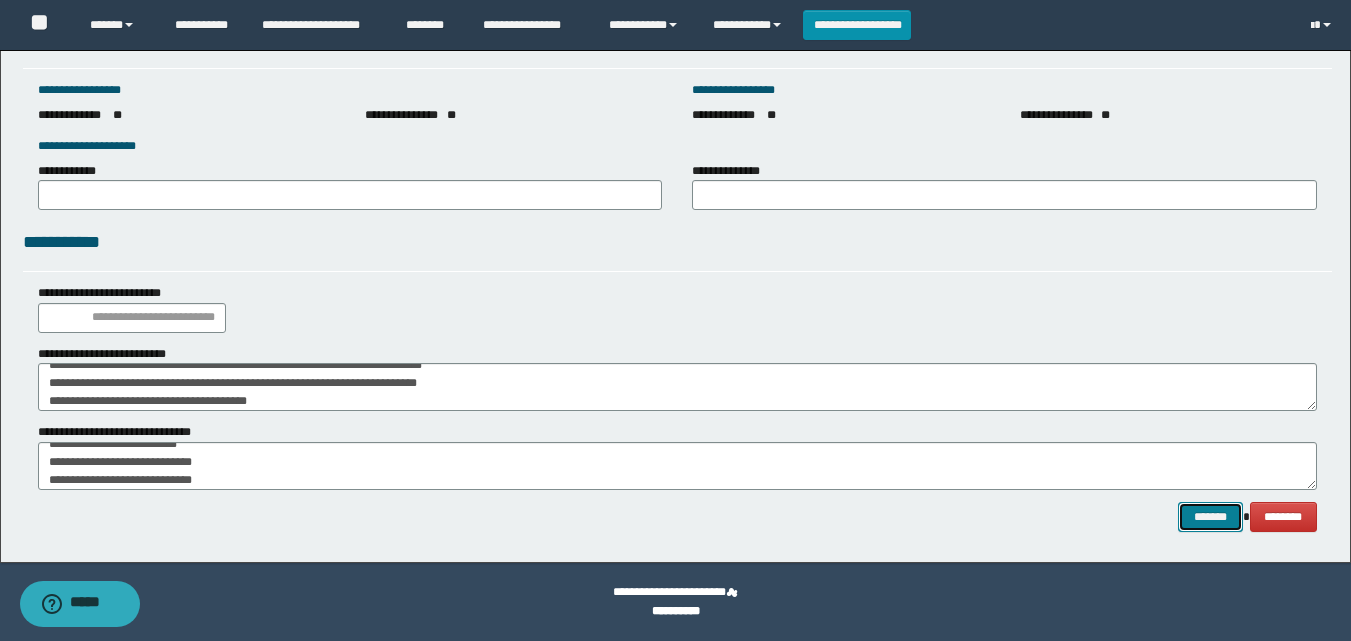 click on "*******" at bounding box center [1210, 517] 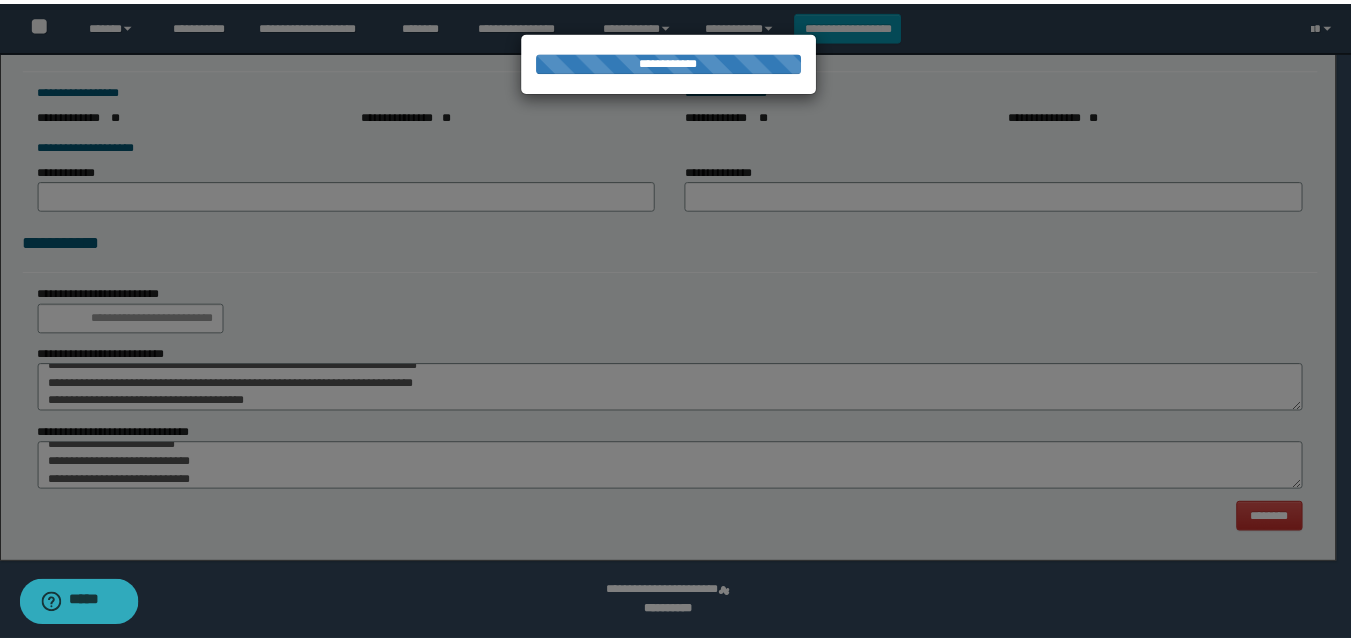 scroll, scrollTop: 0, scrollLeft: 0, axis: both 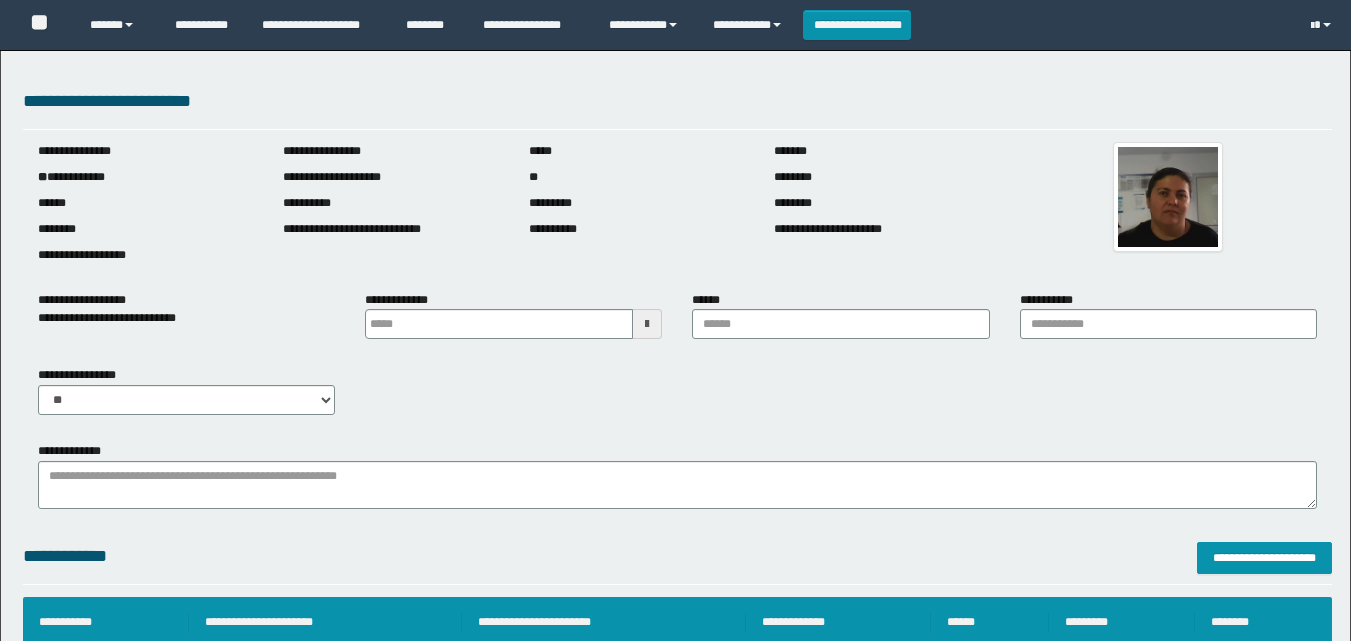 type 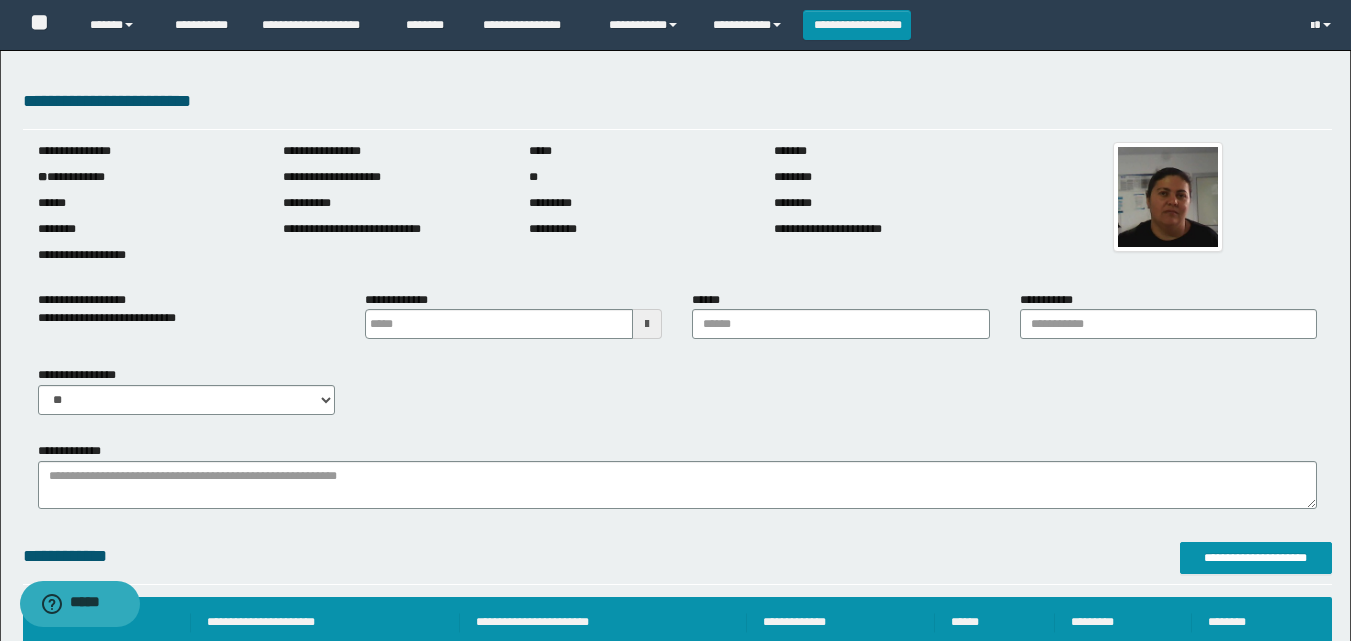 scroll, scrollTop: 0, scrollLeft: 0, axis: both 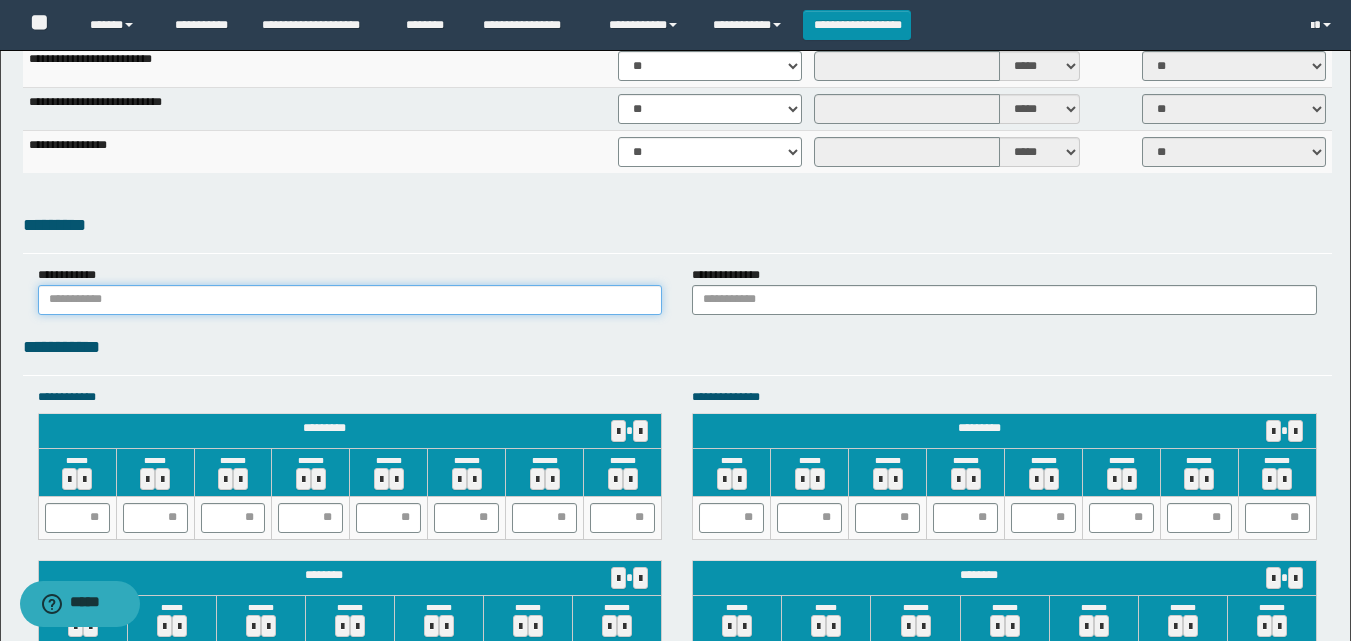 click at bounding box center (350, 300) 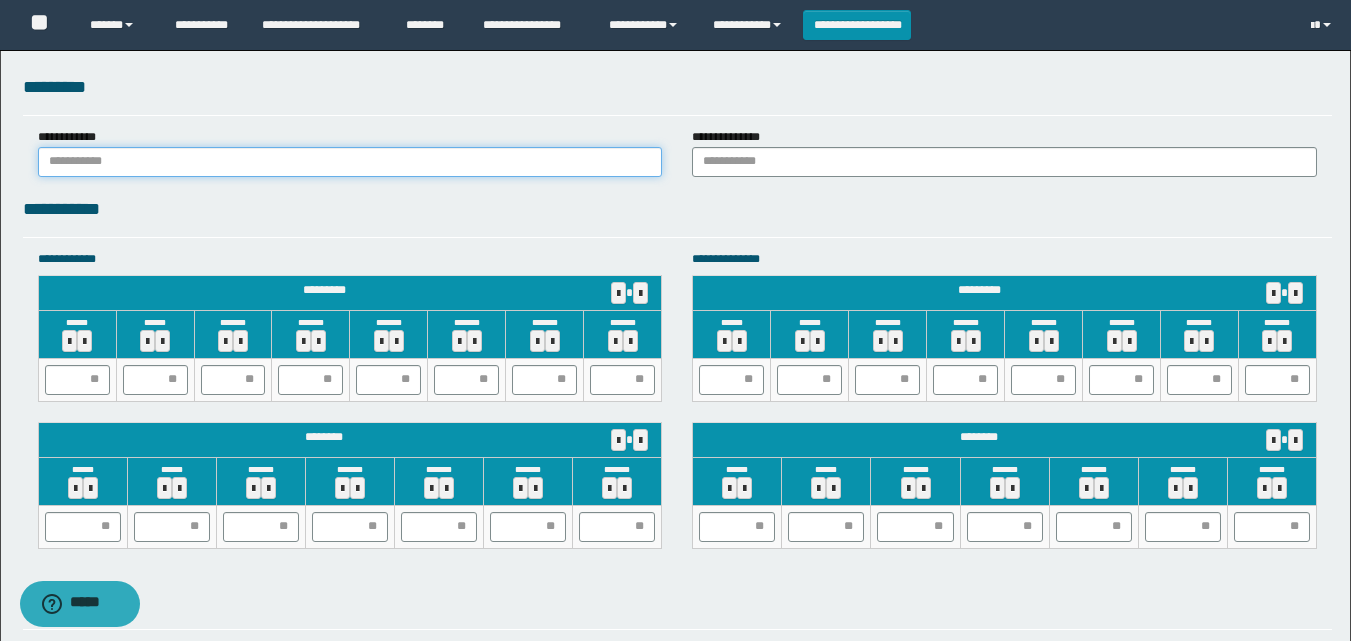 scroll, scrollTop: 1800, scrollLeft: 0, axis: vertical 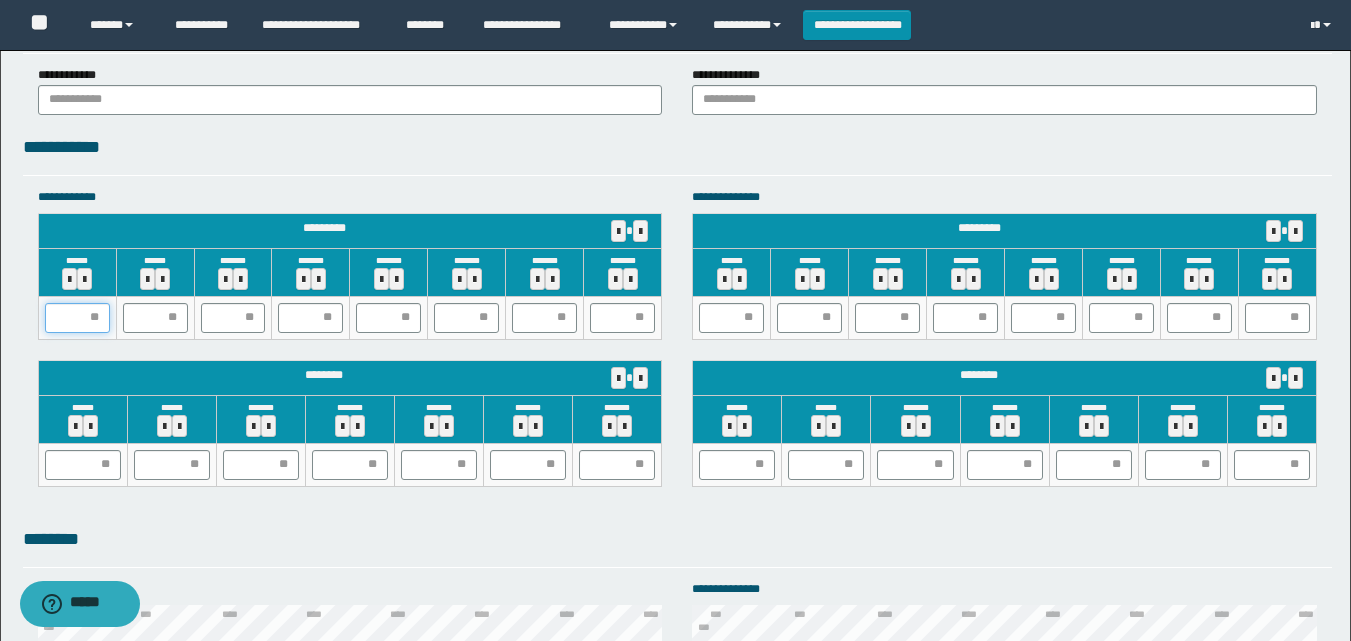click at bounding box center [77, 318] 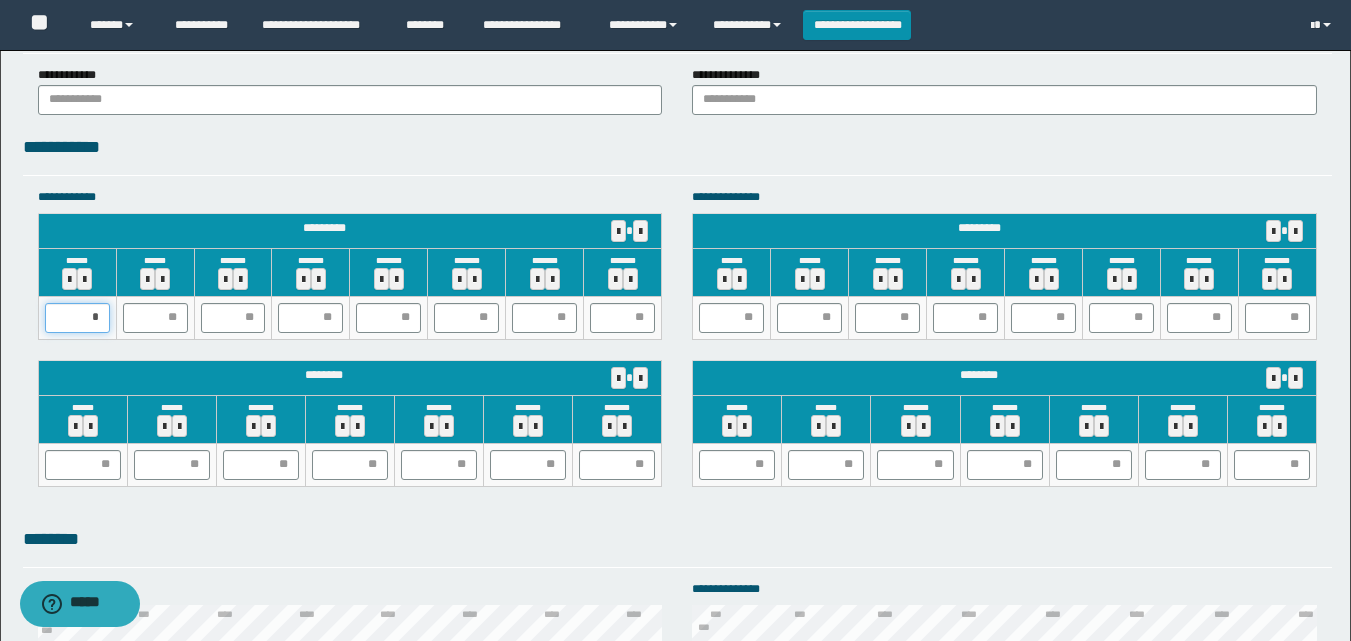 type on "**" 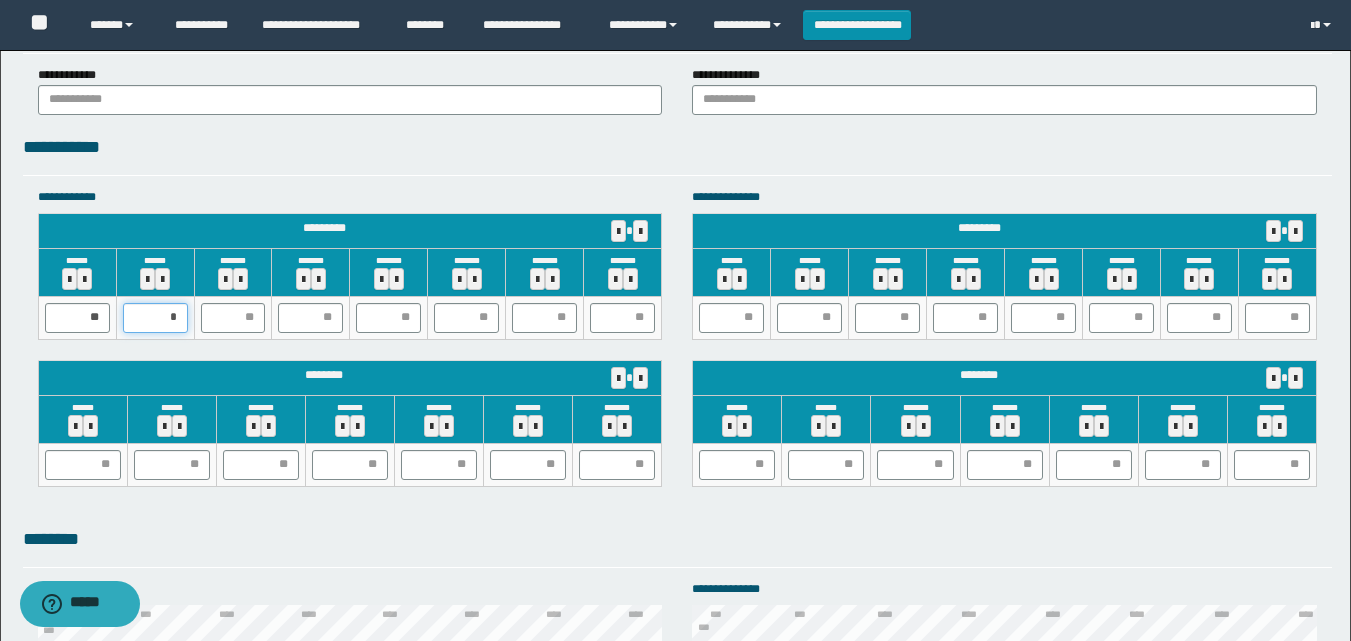 type on "**" 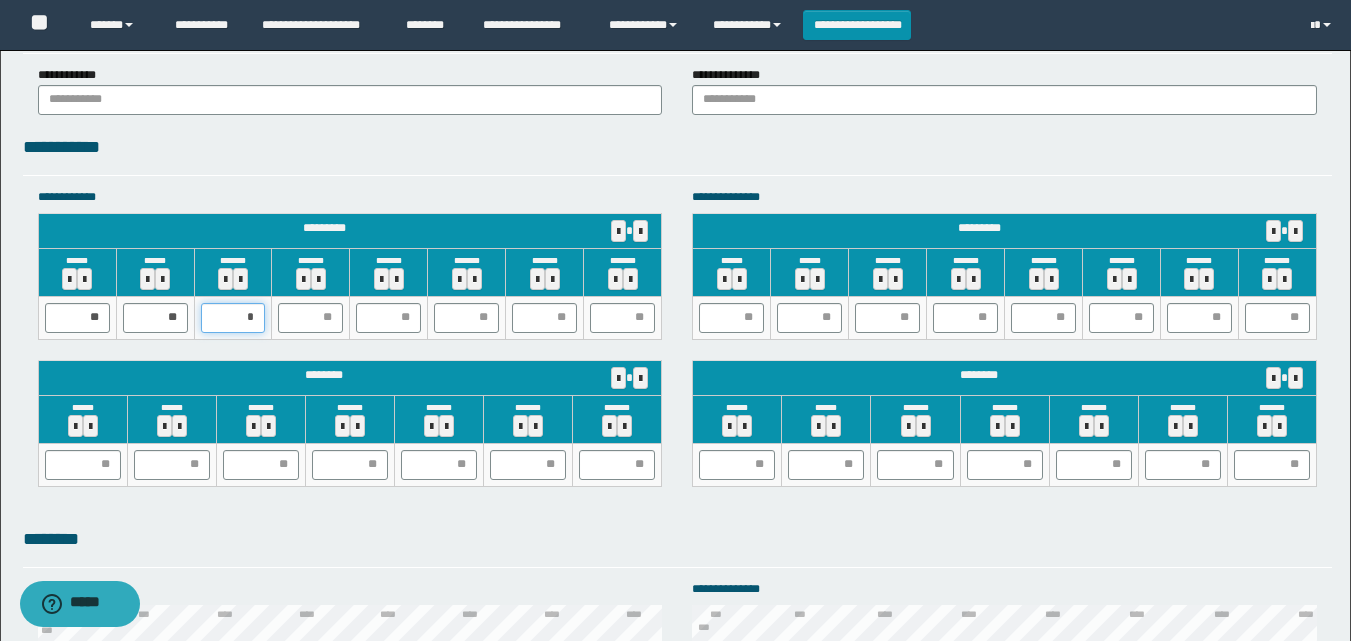 type on "**" 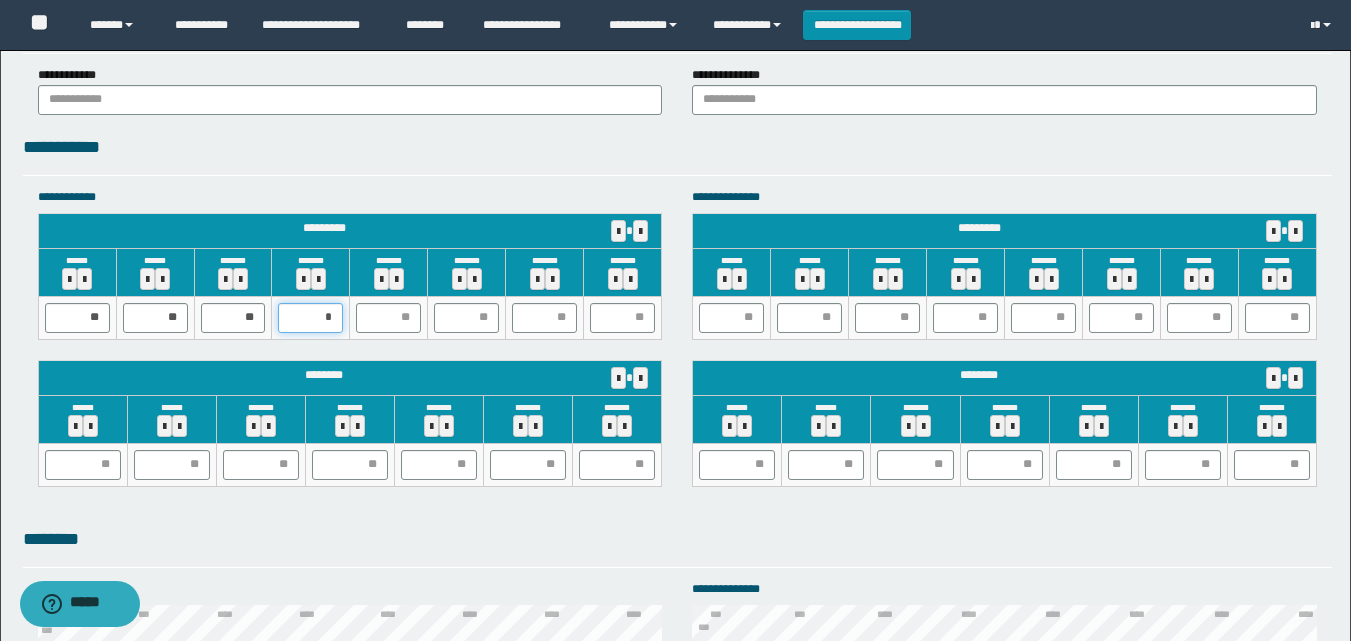 type on "**" 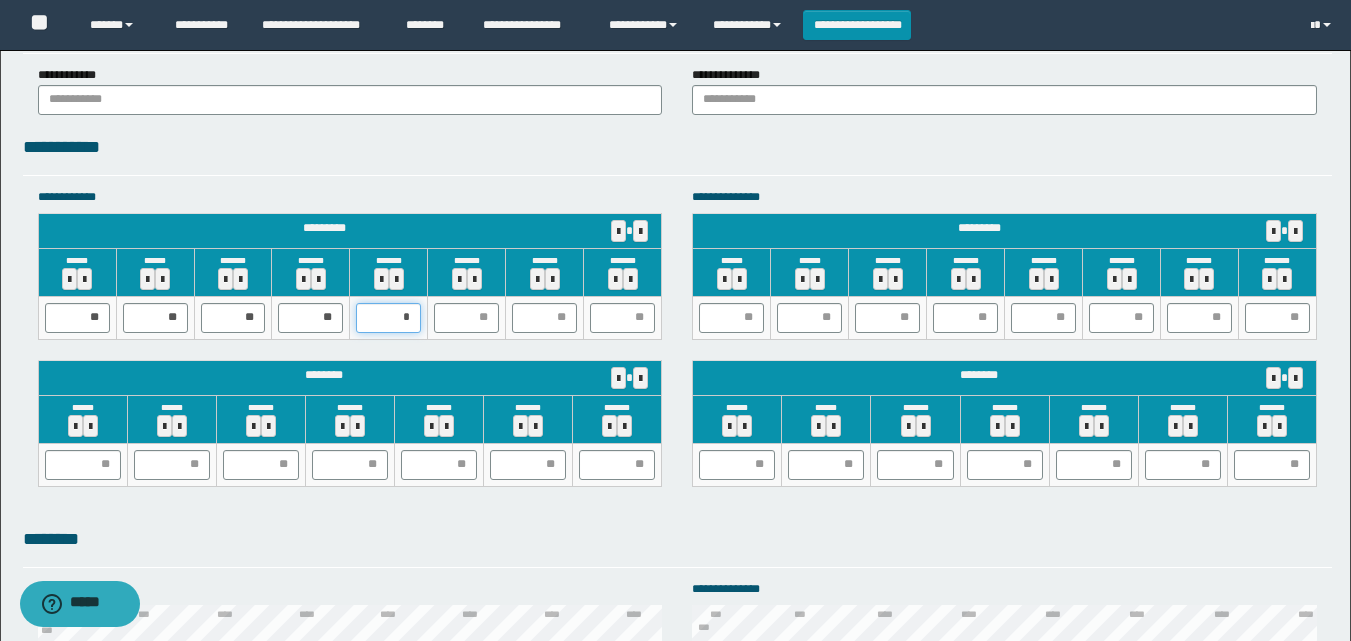 type on "**" 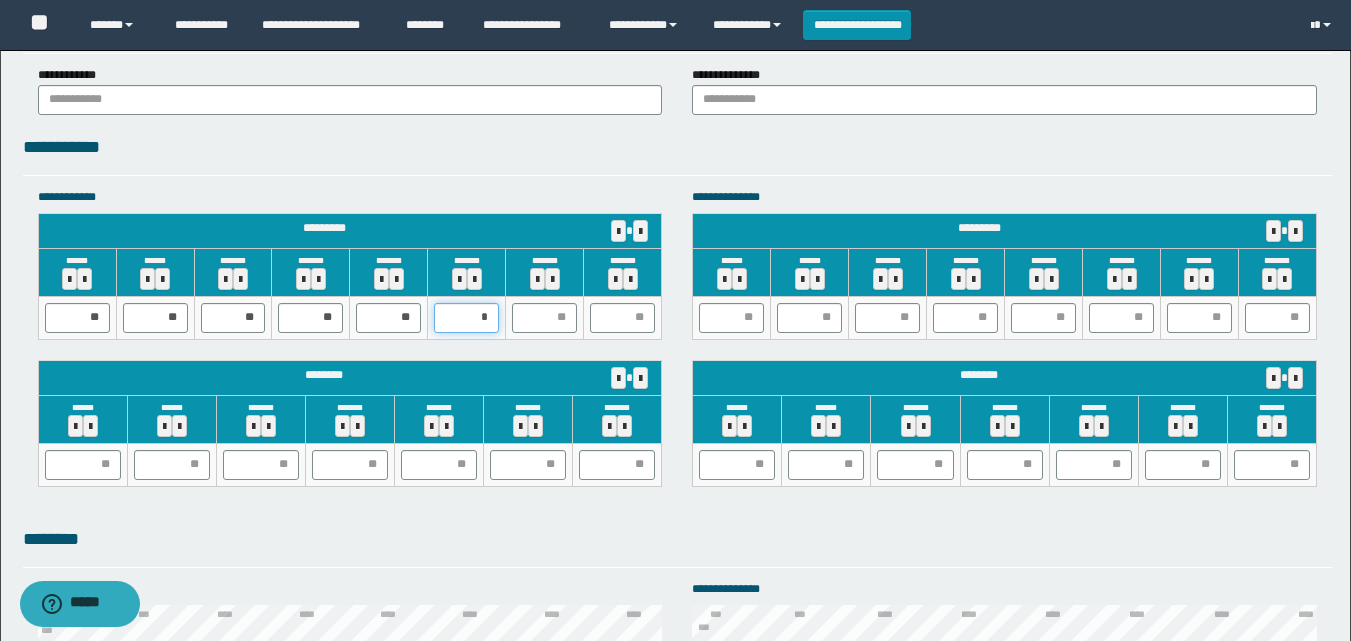 type on "**" 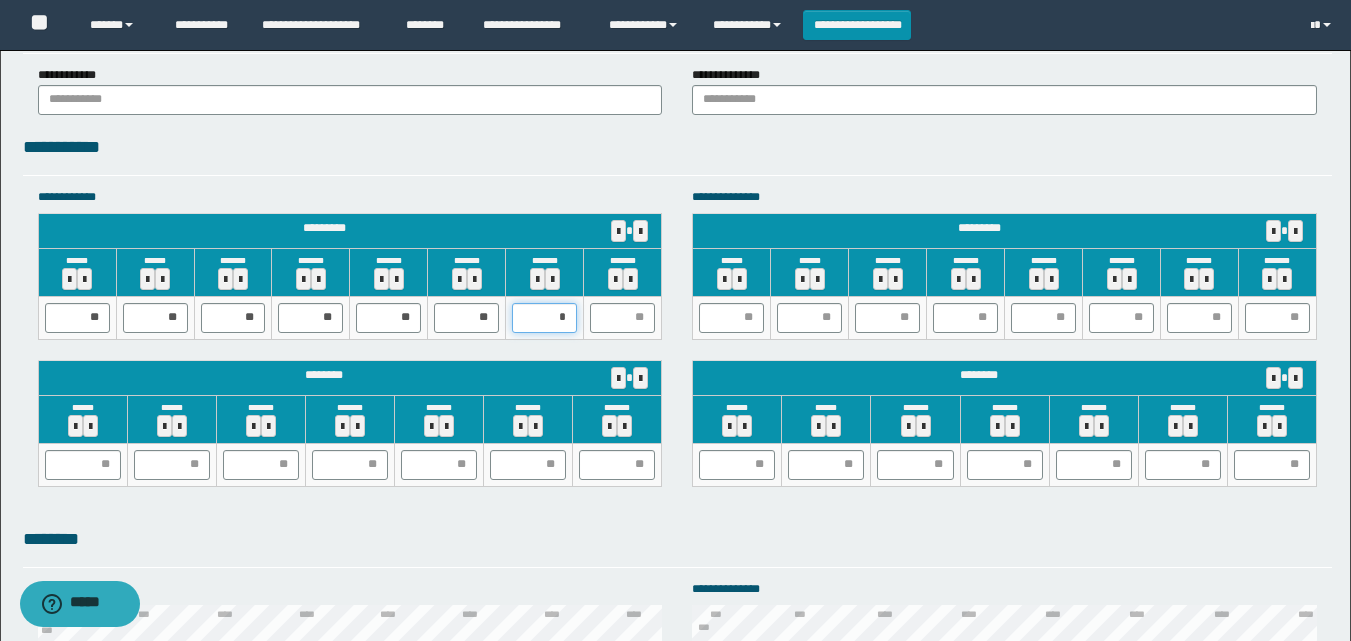 type on "**" 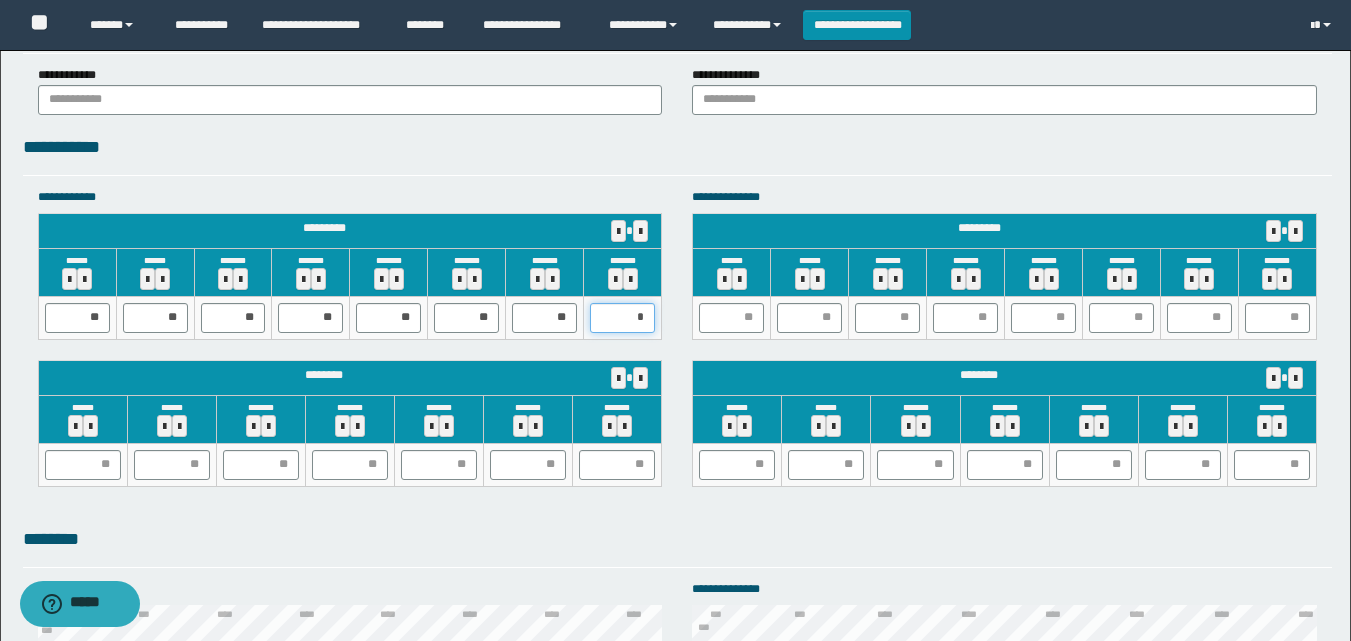 type on "**" 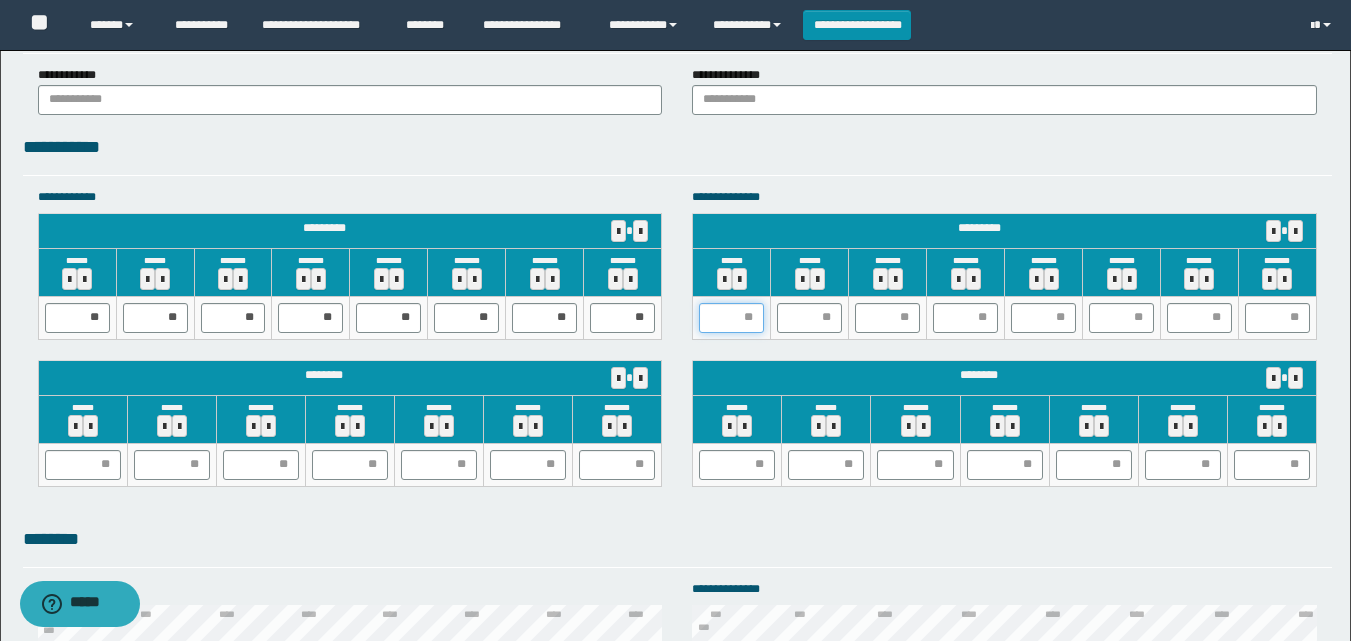 click at bounding box center [731, 318] 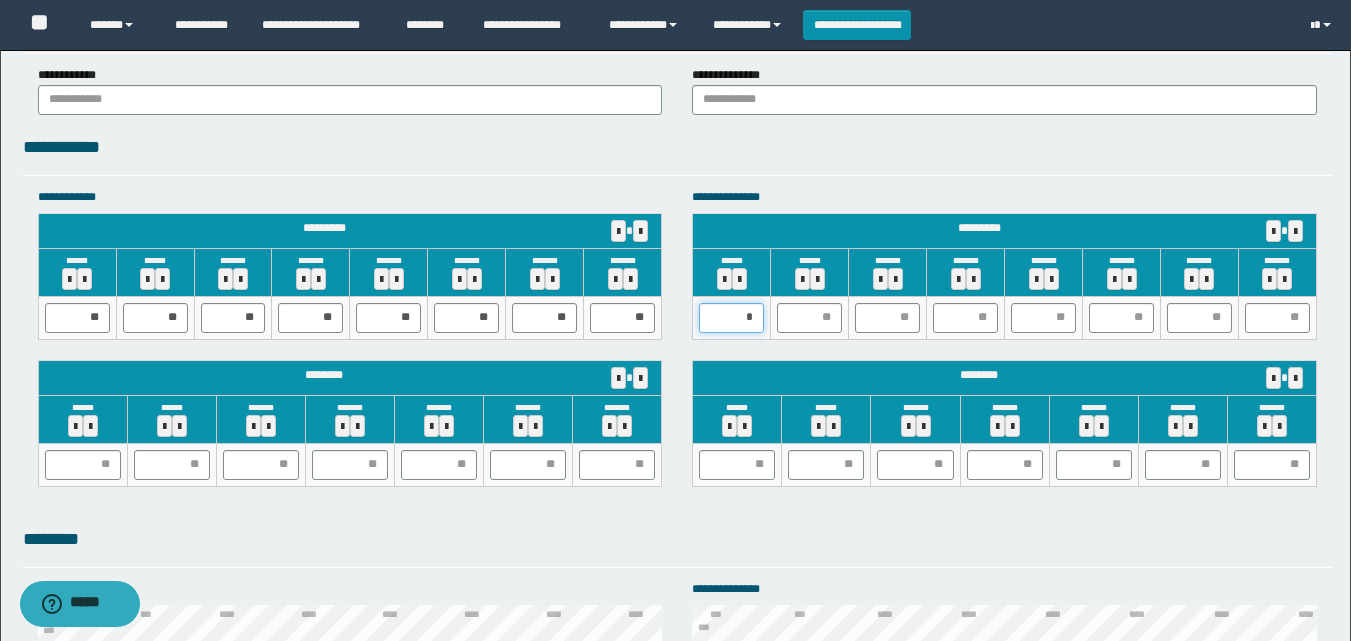 type on "**" 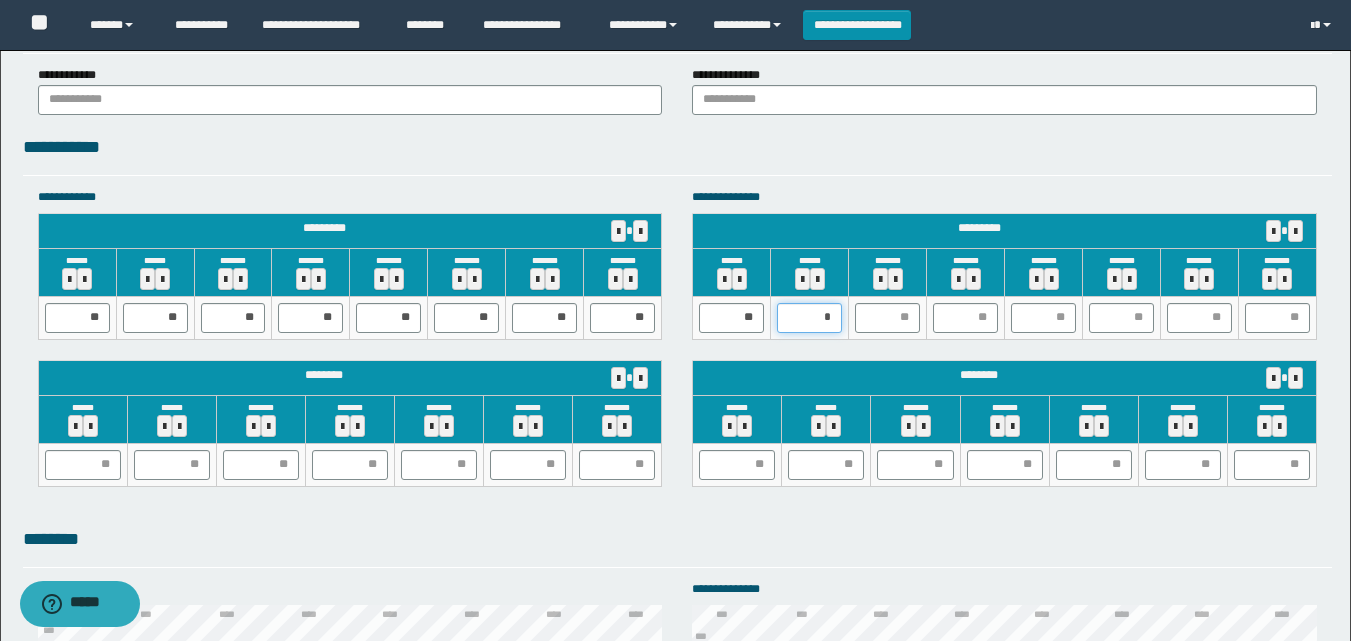 type on "**" 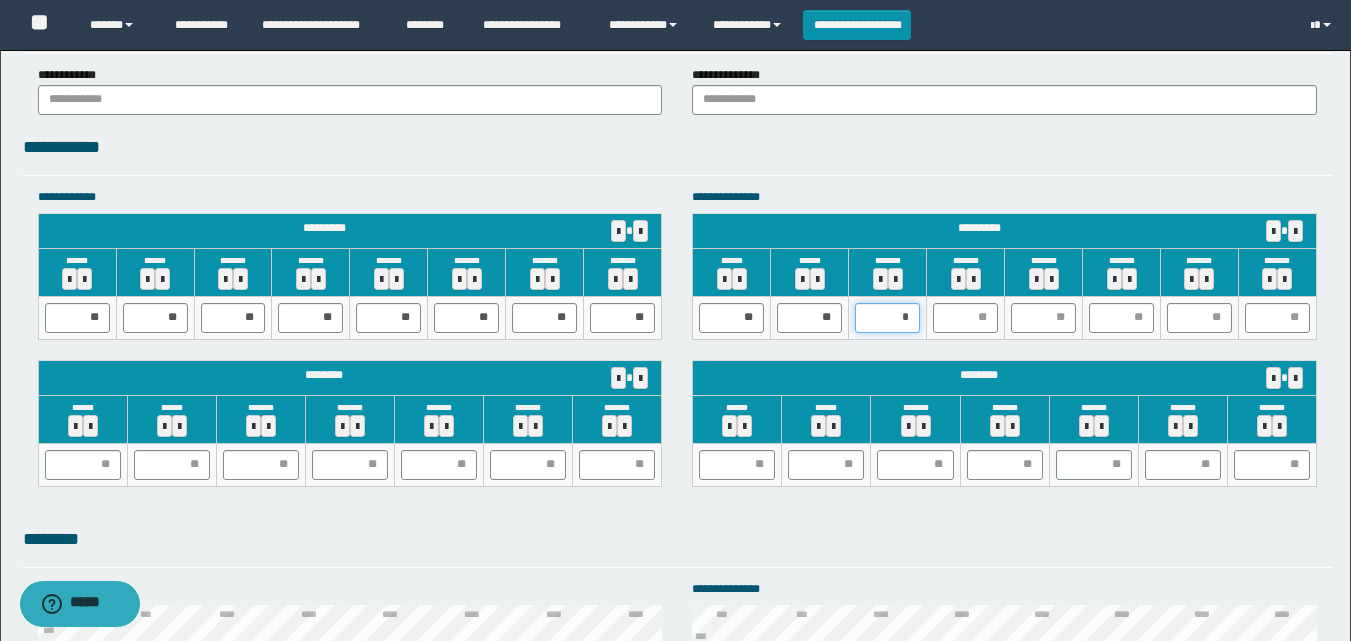 type on "**" 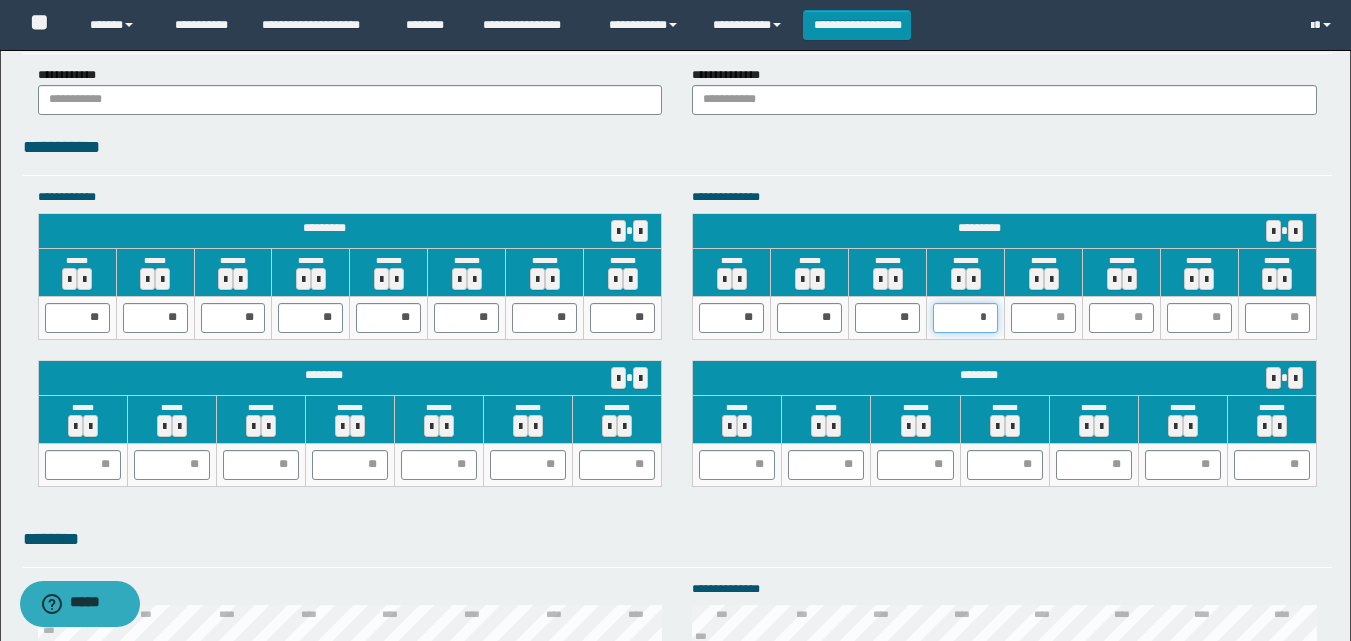 type on "**" 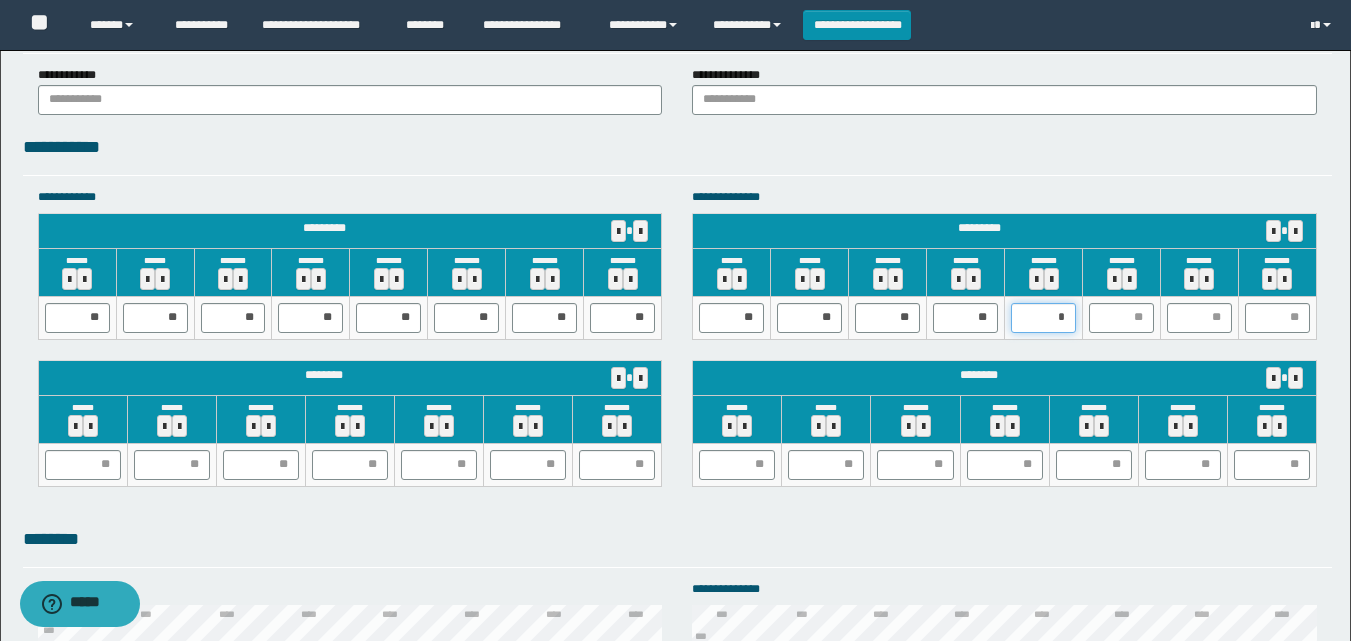 type on "**" 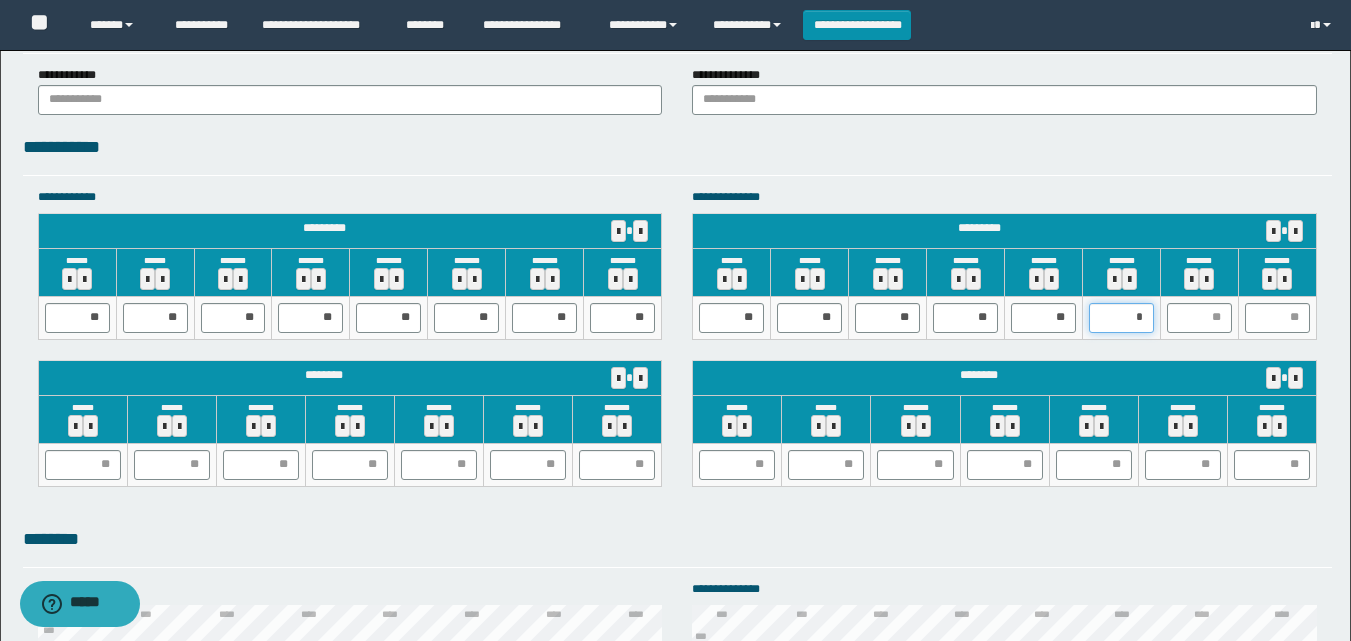 type on "**" 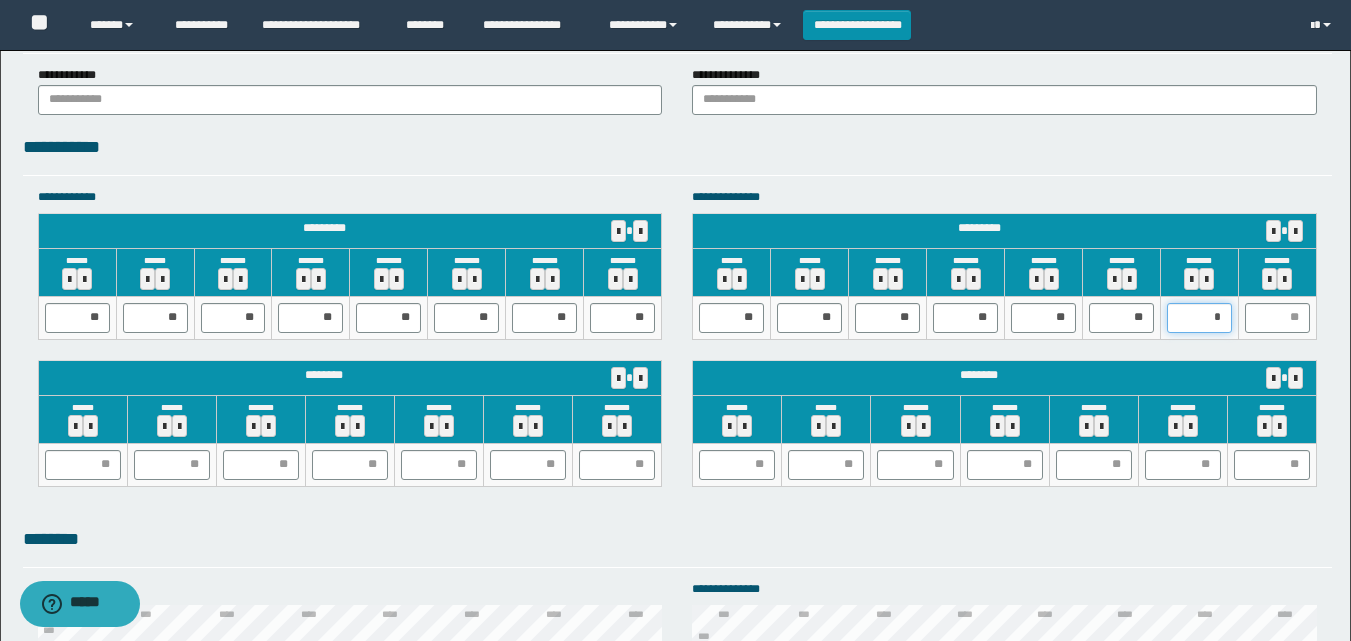 type on "**" 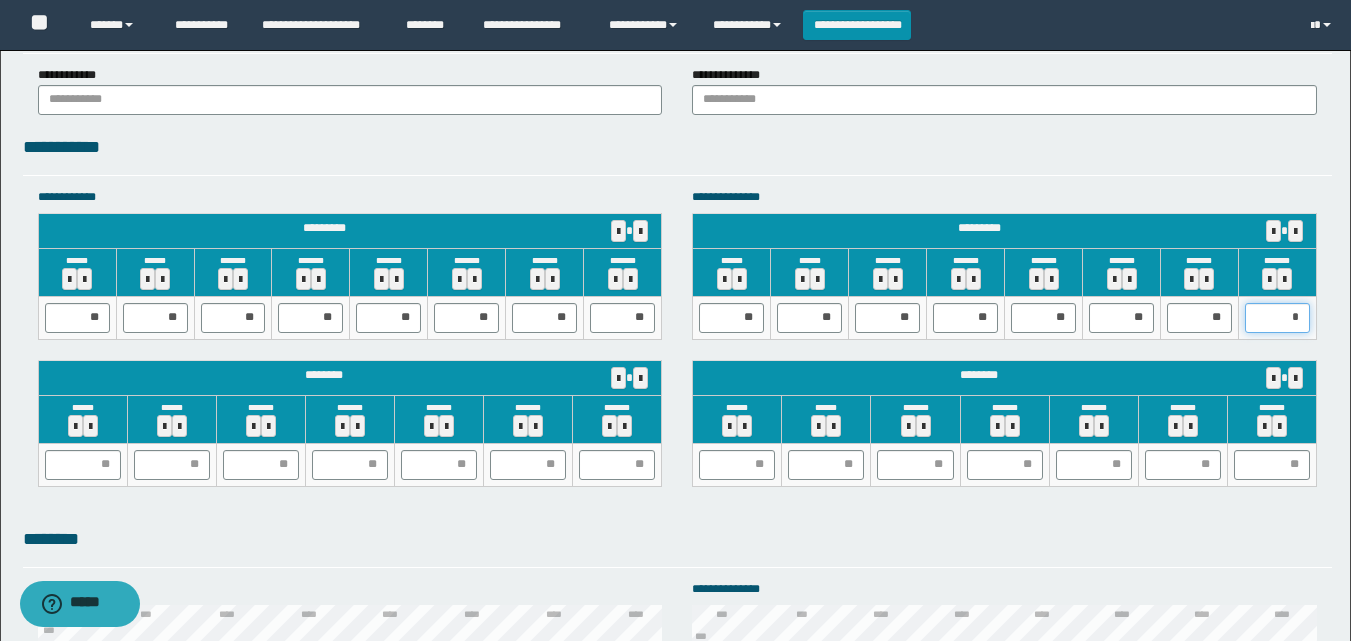 type on "**" 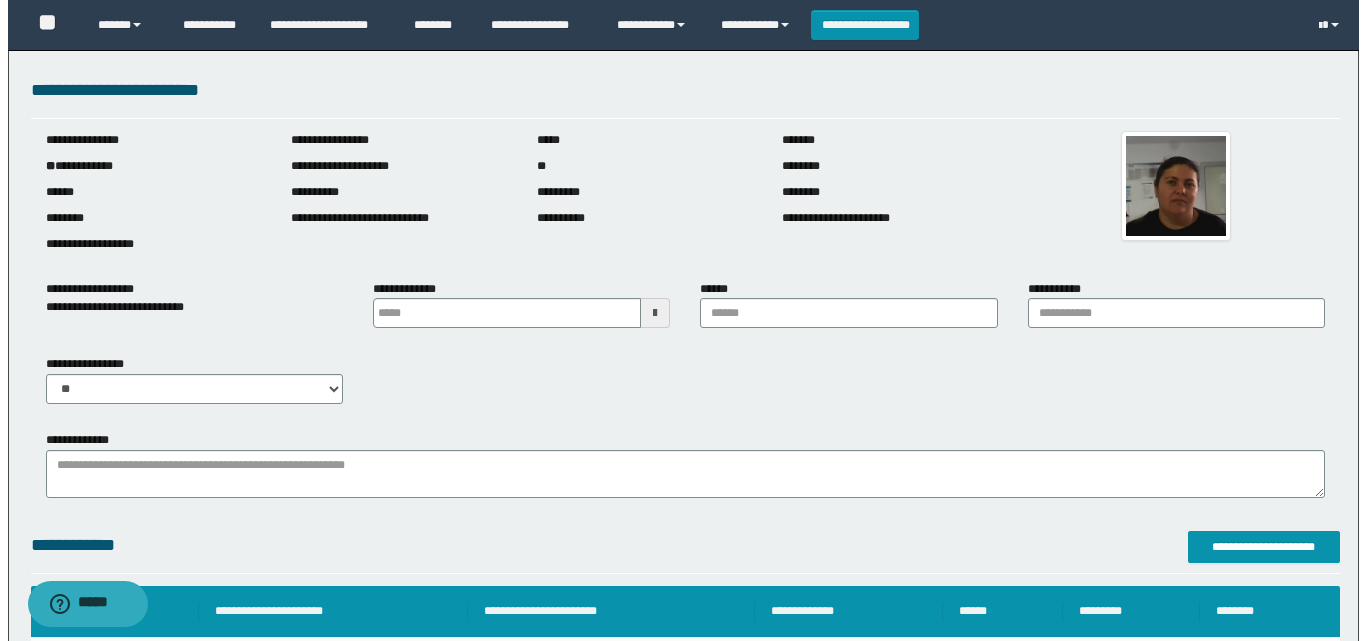 scroll, scrollTop: 0, scrollLeft: 0, axis: both 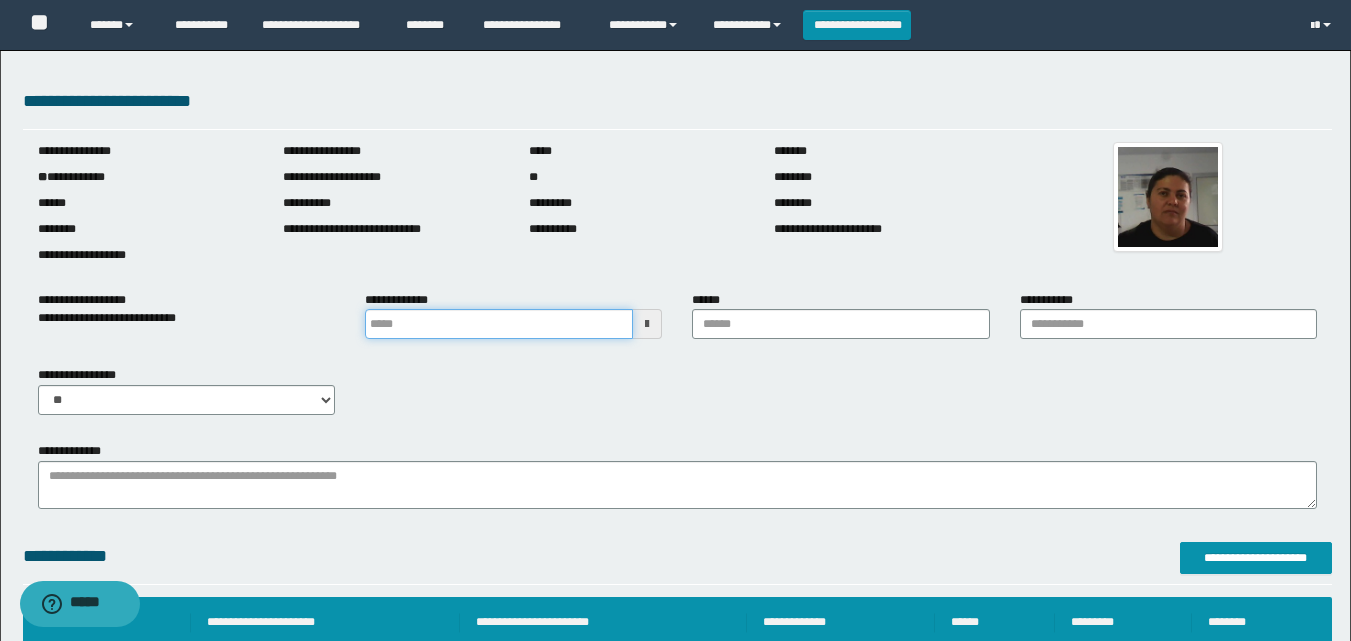click at bounding box center [499, 324] 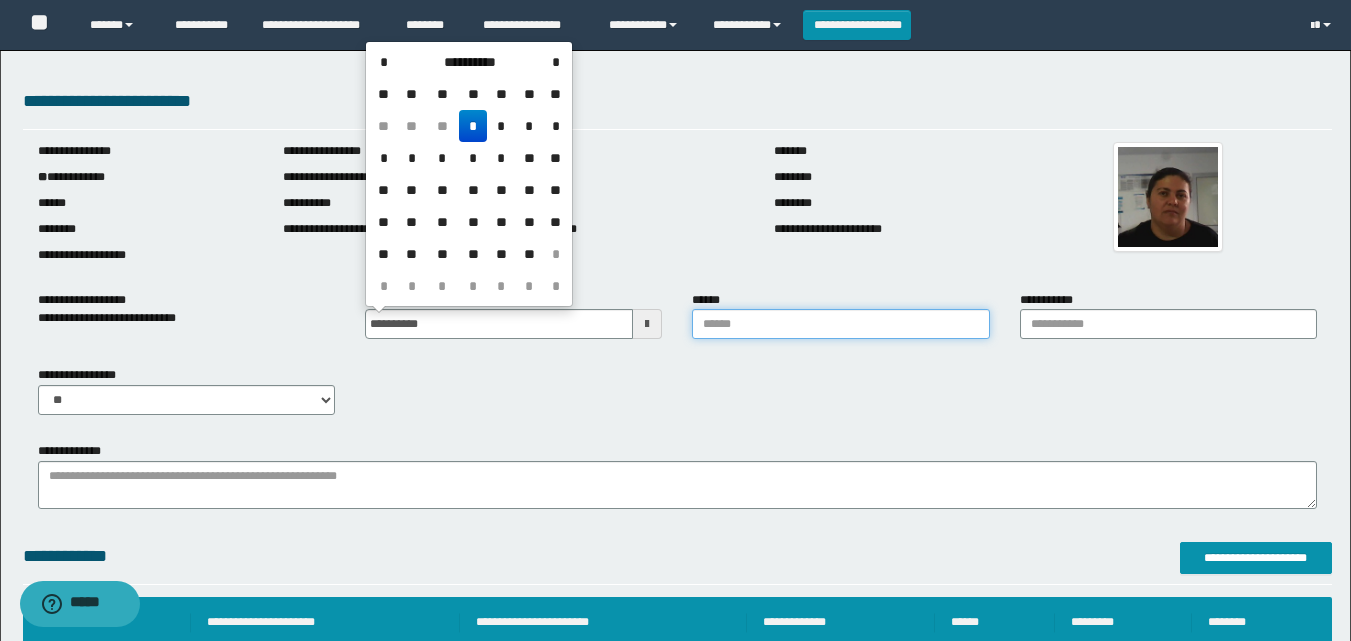 click on "******" at bounding box center (840, 324) 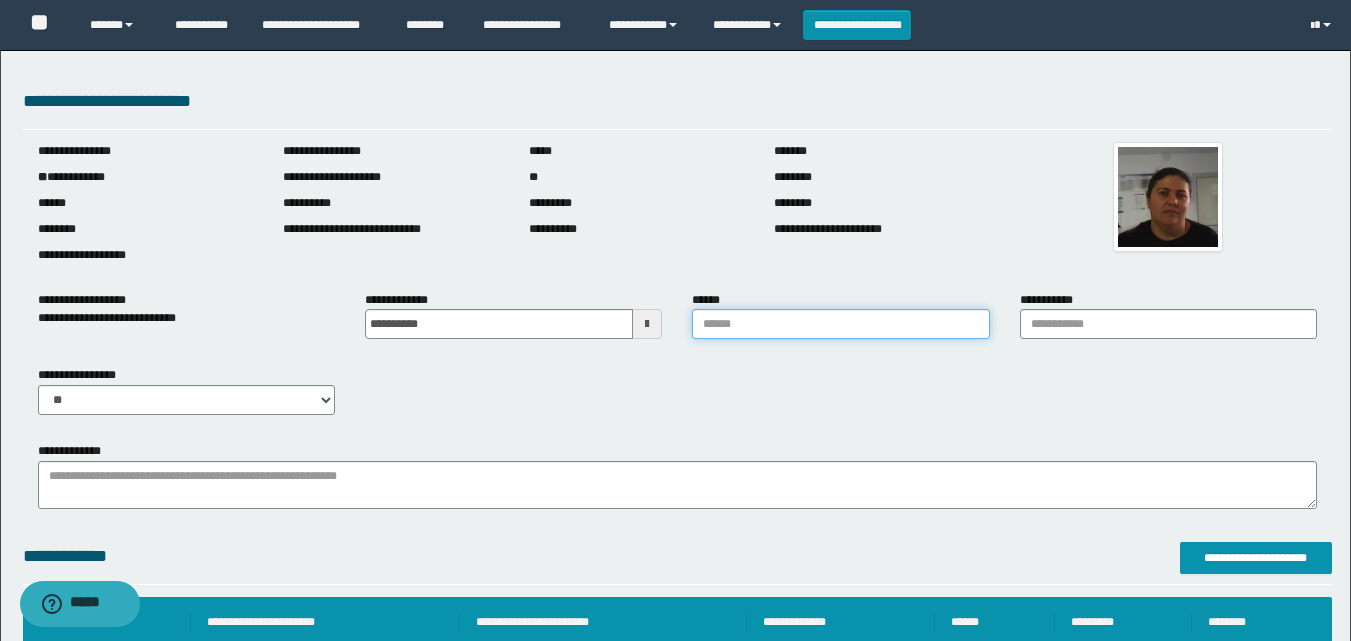 type on "**********" 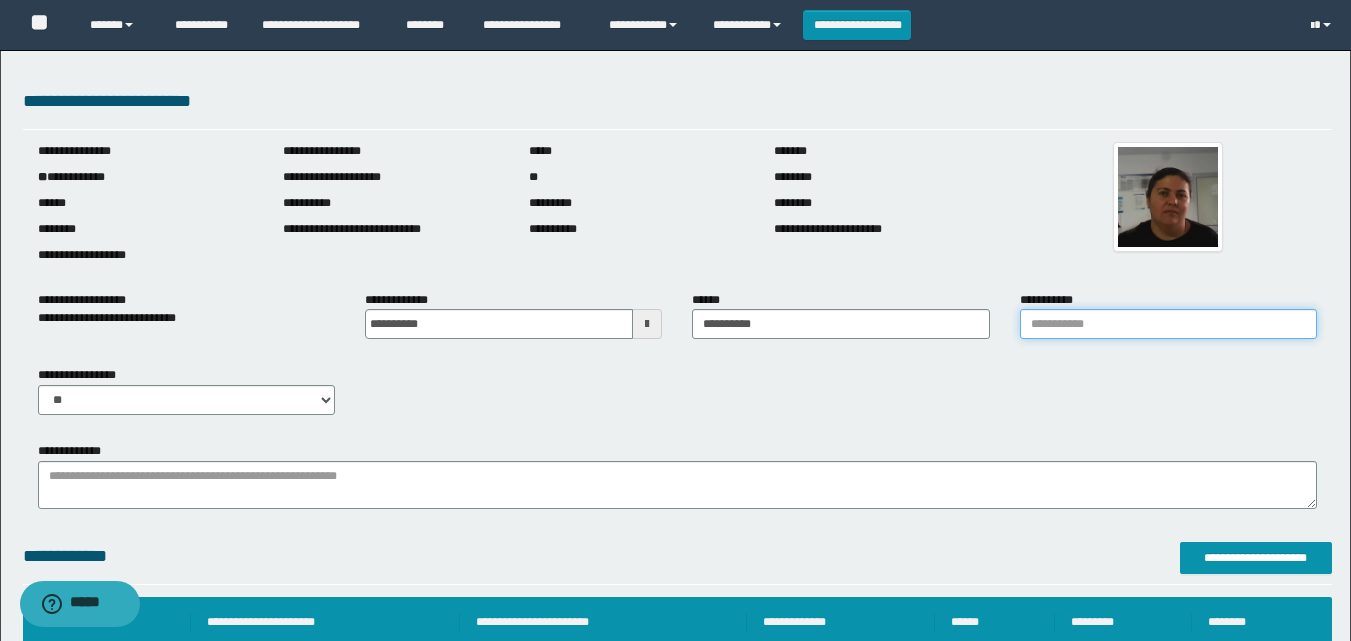 click on "**********" at bounding box center [1168, 324] 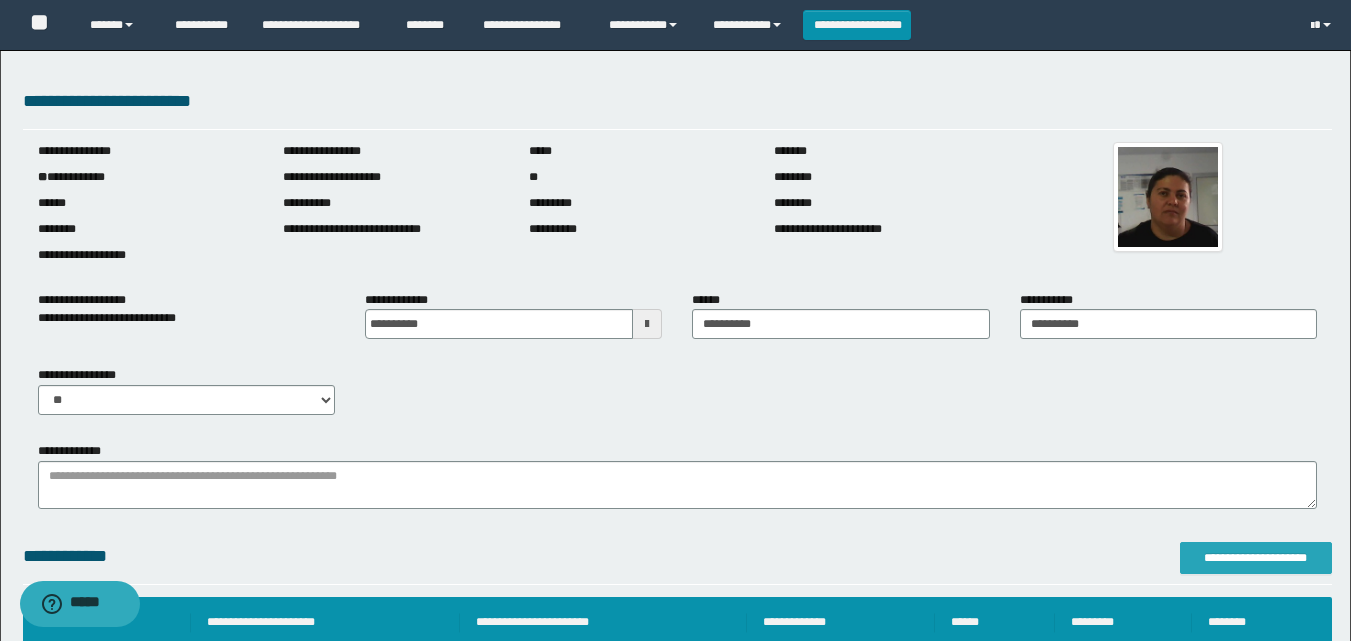 click on "**********" at bounding box center [1256, 558] 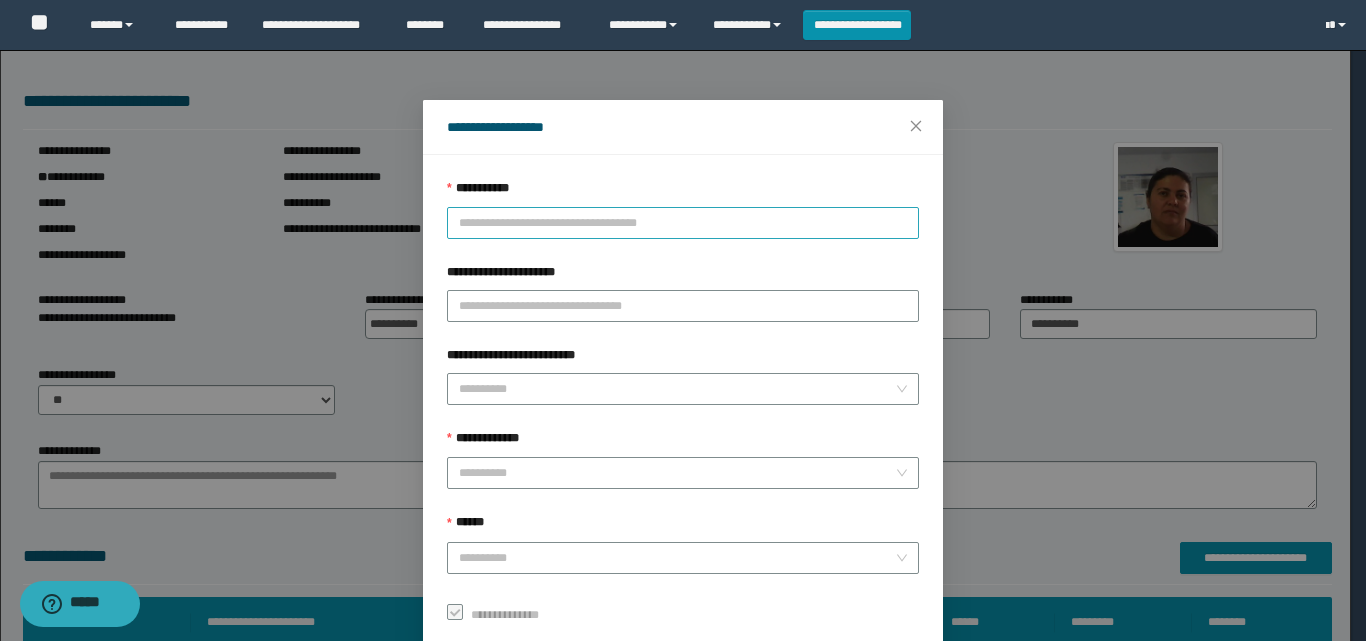 click on "**********" at bounding box center (683, 223) 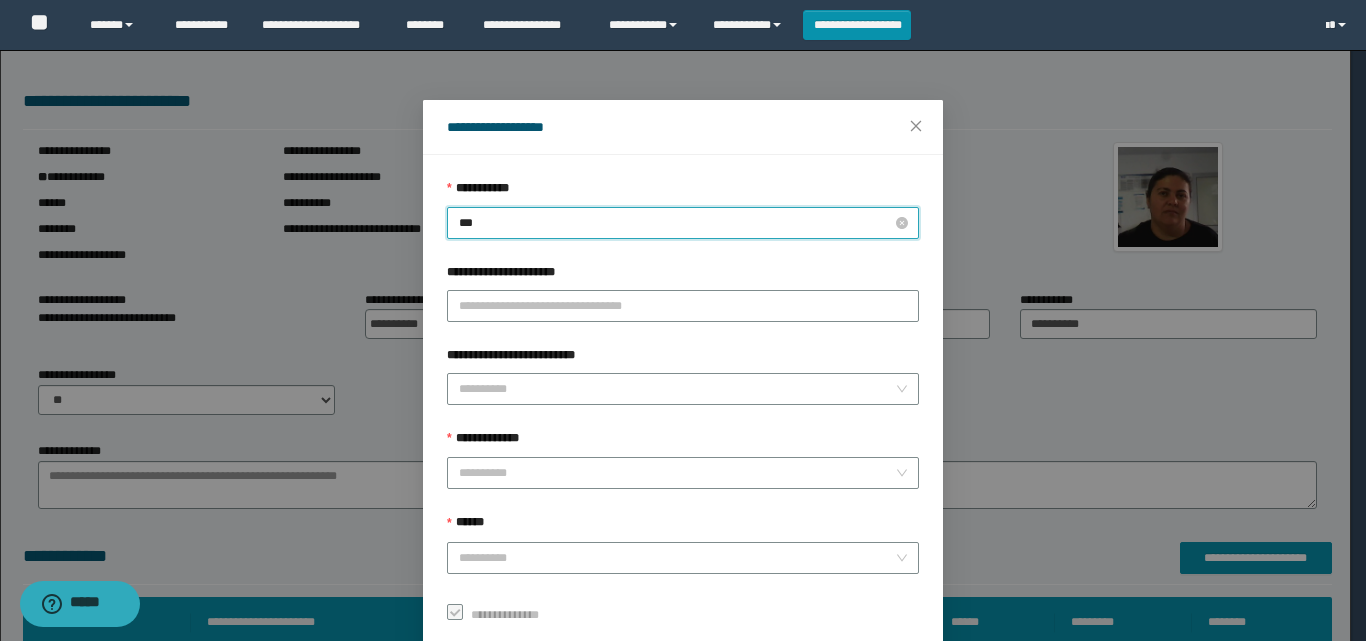 type on "****" 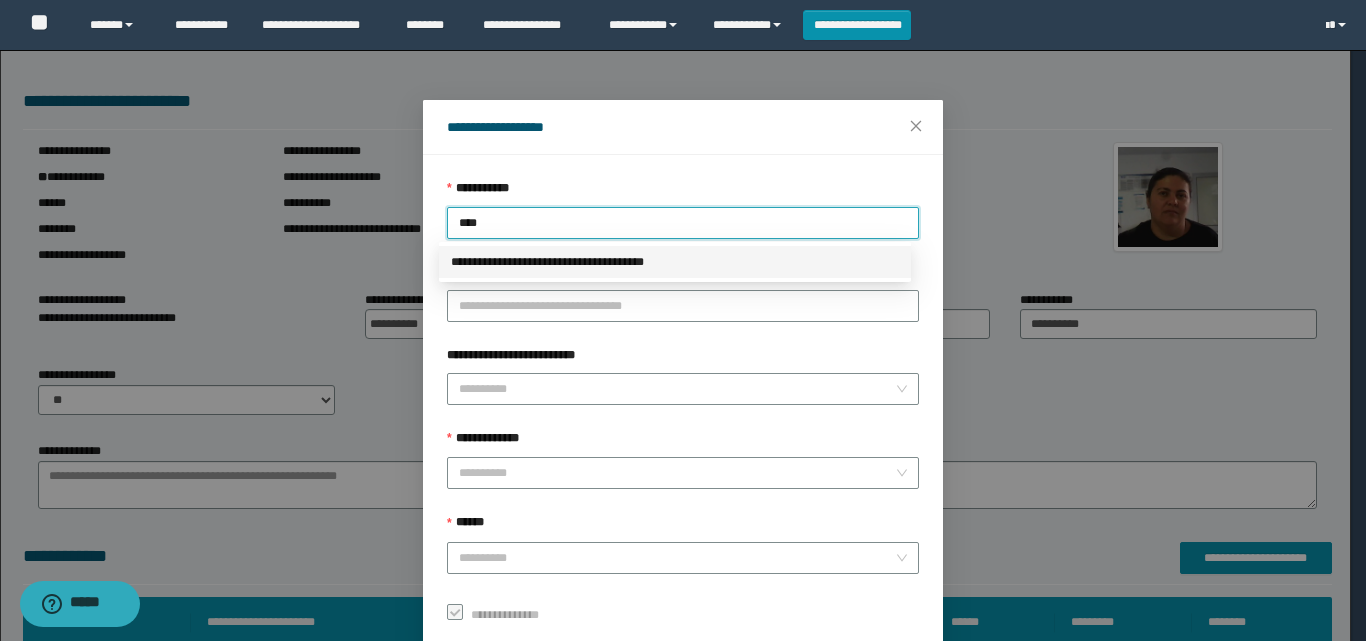 click on "**********" at bounding box center (675, 262) 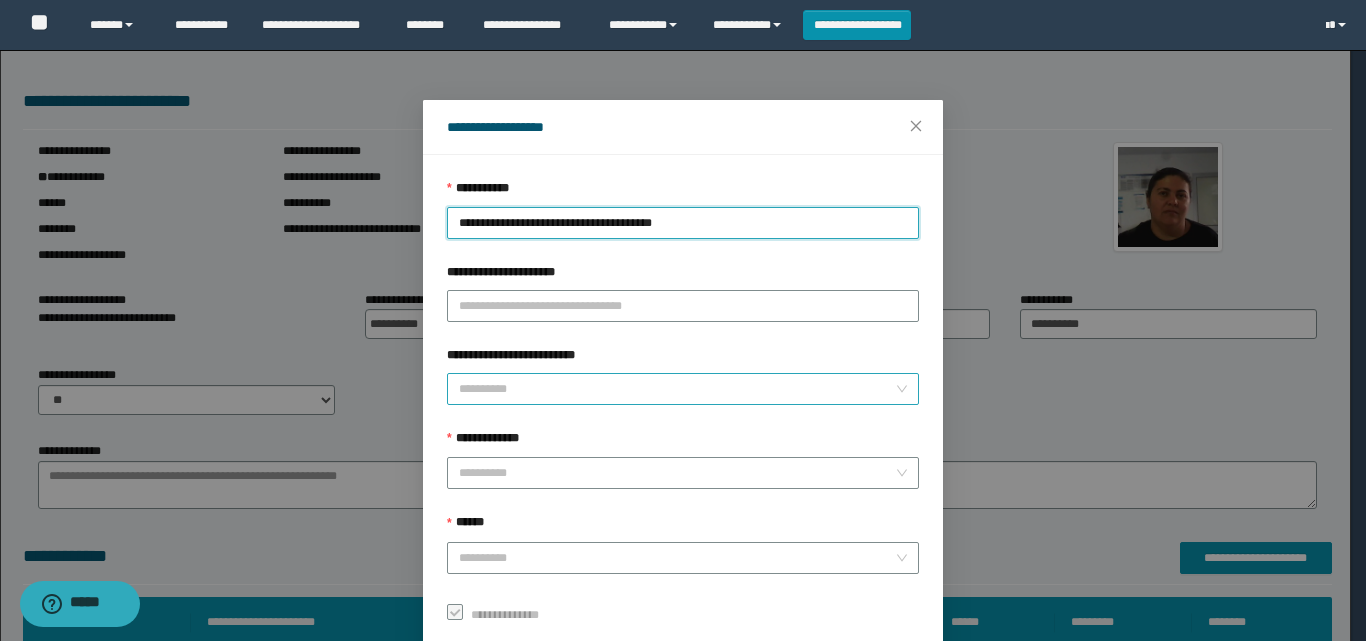 click on "**********" at bounding box center [677, 389] 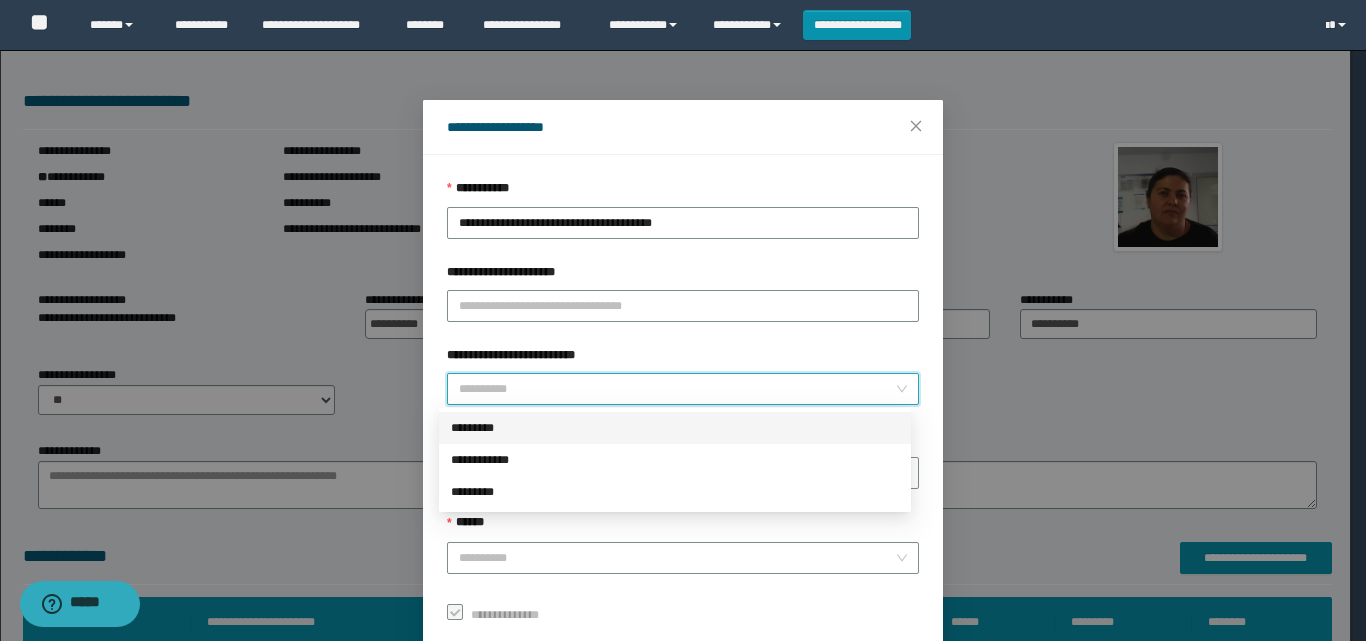 click on "*********" at bounding box center [675, 428] 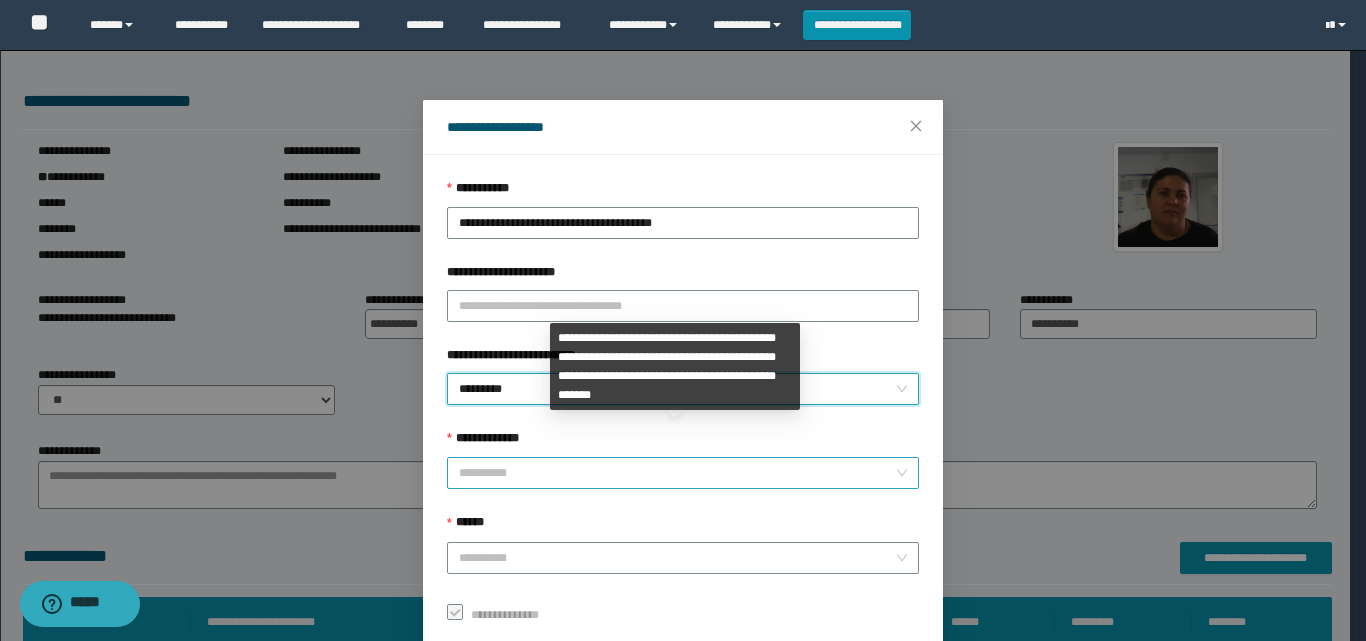click on "**********" at bounding box center [677, 473] 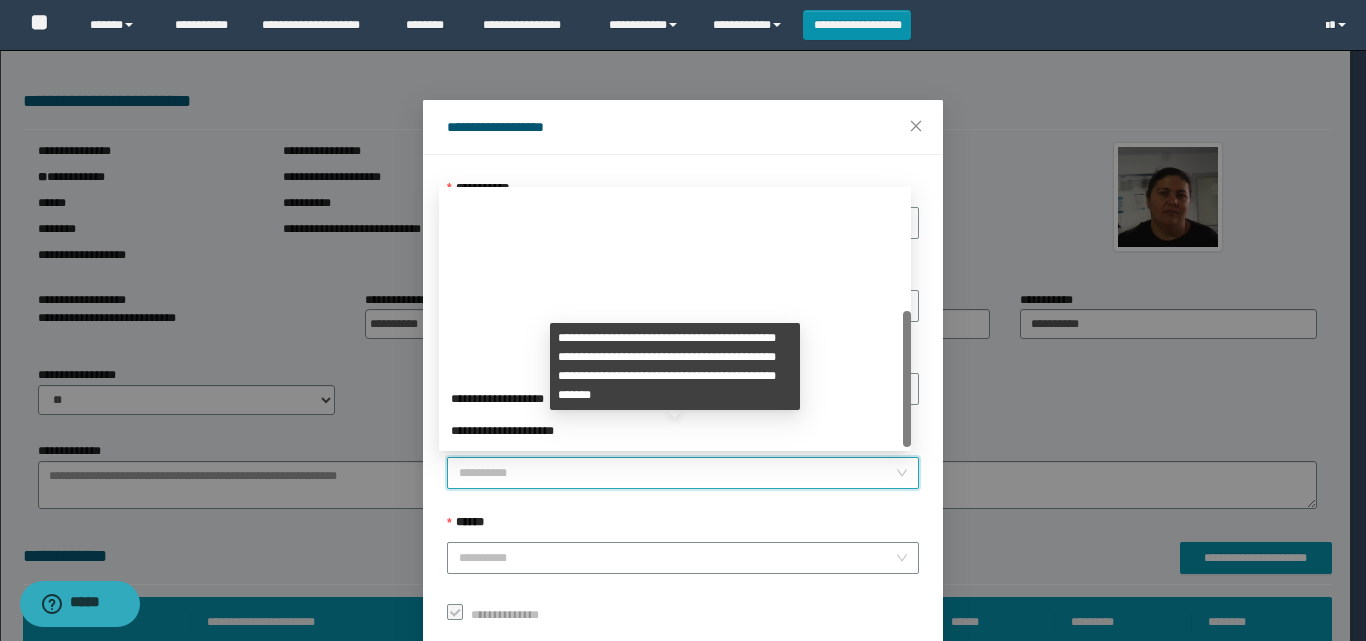 scroll, scrollTop: 224, scrollLeft: 0, axis: vertical 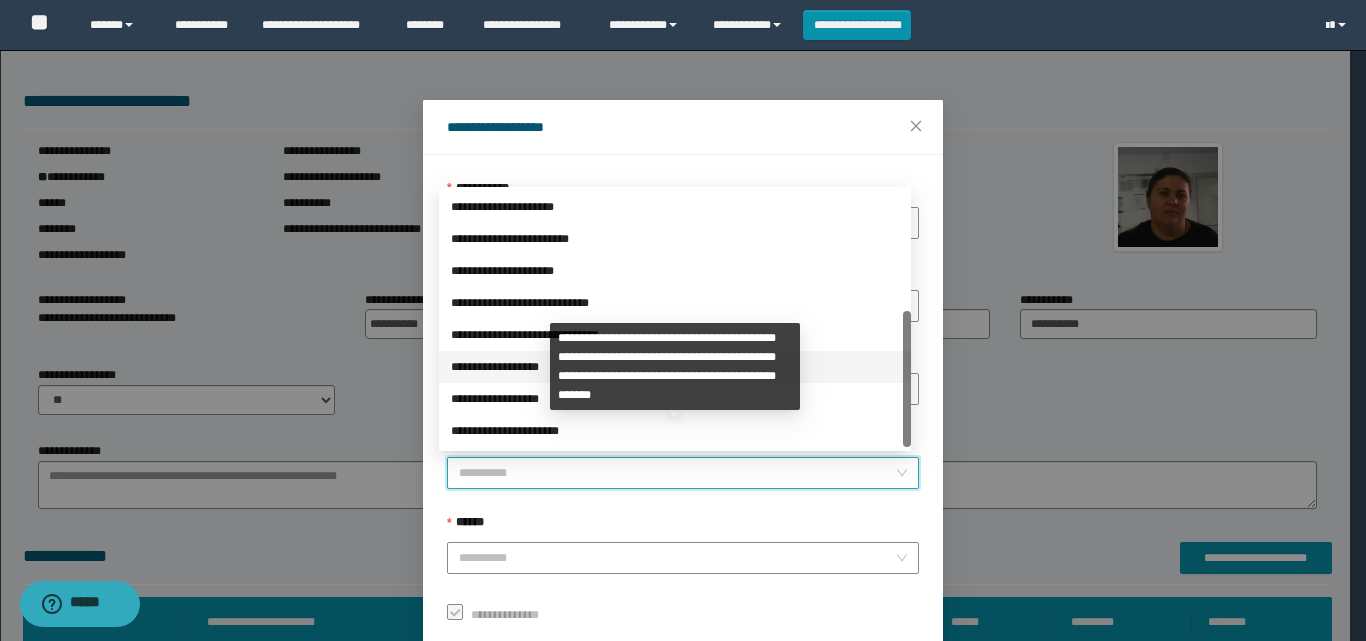 click on "**********" at bounding box center (675, 367) 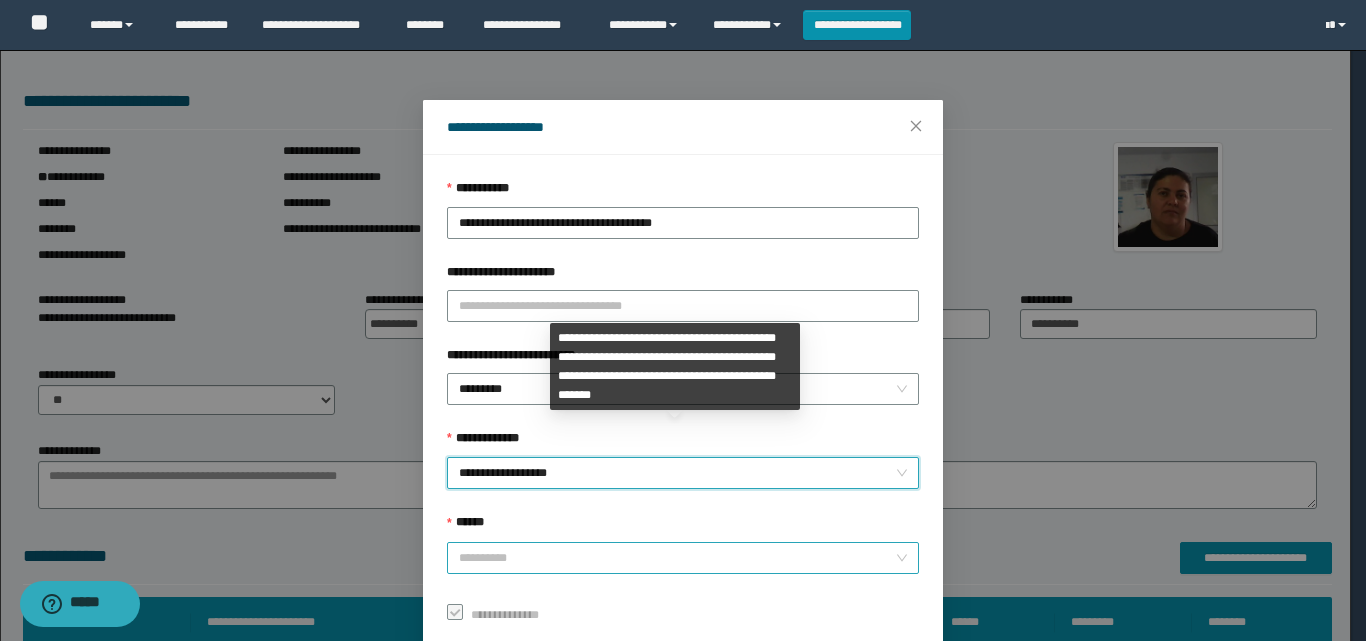 click on "******" at bounding box center [677, 558] 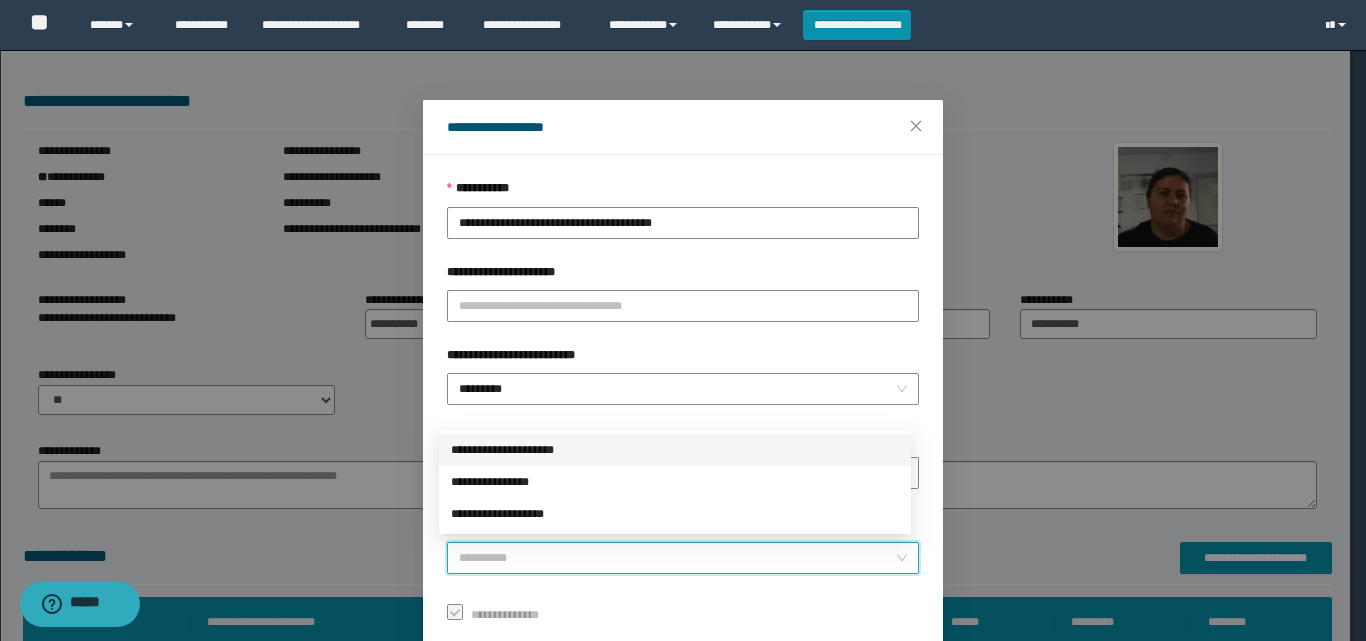 click on "**********" at bounding box center [675, 450] 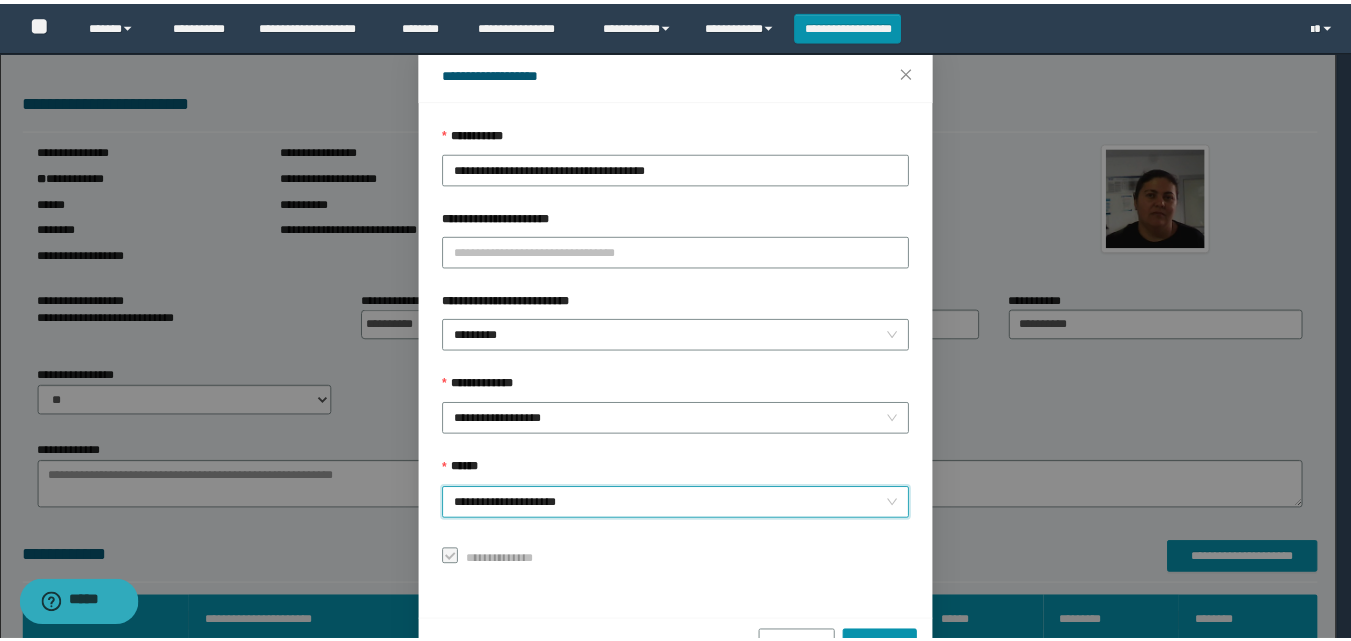 scroll, scrollTop: 111, scrollLeft: 0, axis: vertical 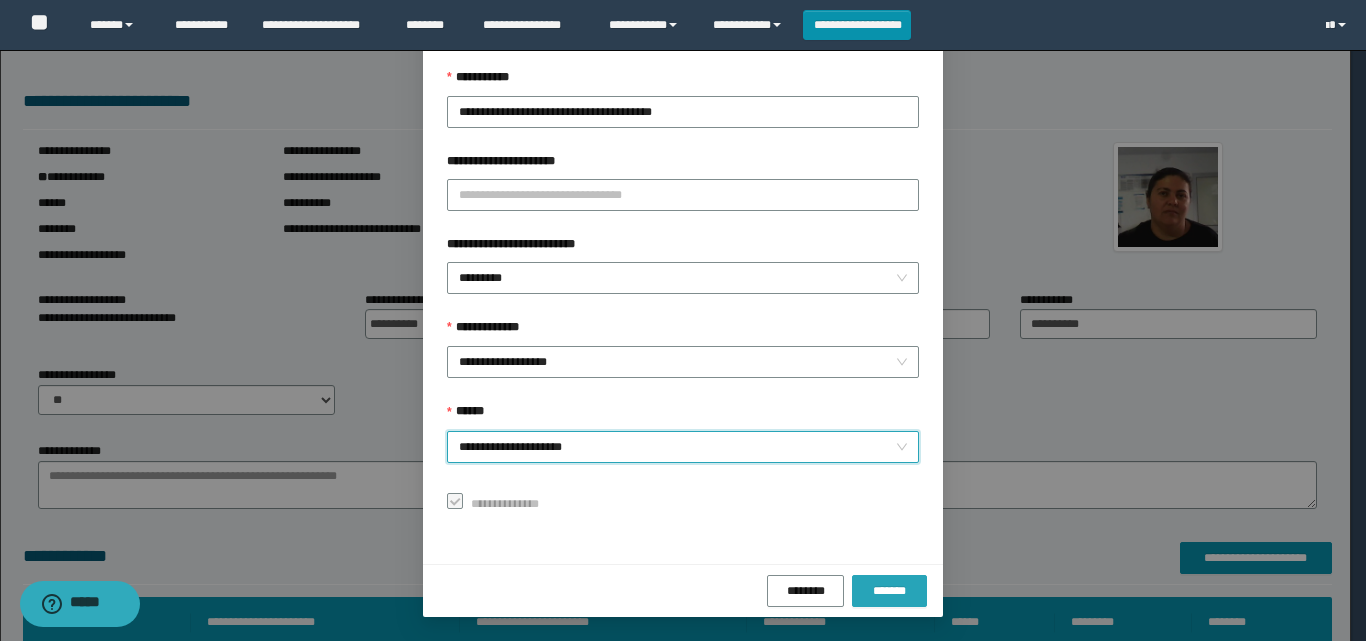 click on "*******" at bounding box center [889, 591] 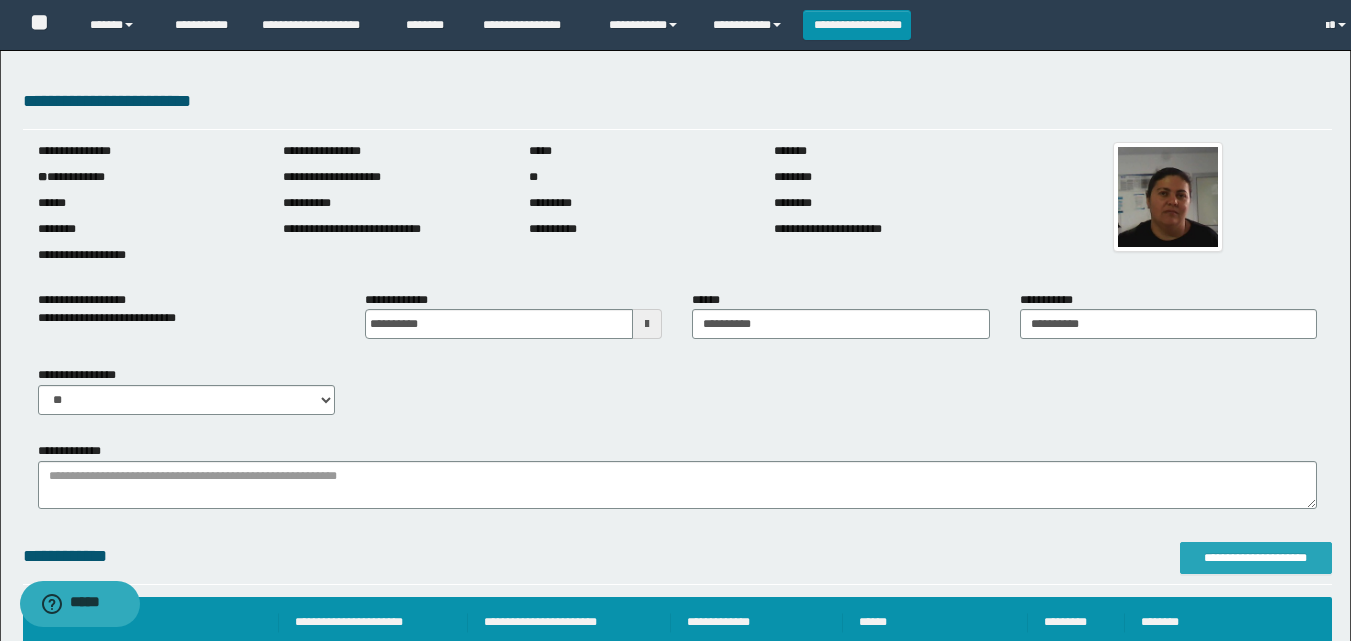 scroll, scrollTop: 0, scrollLeft: 0, axis: both 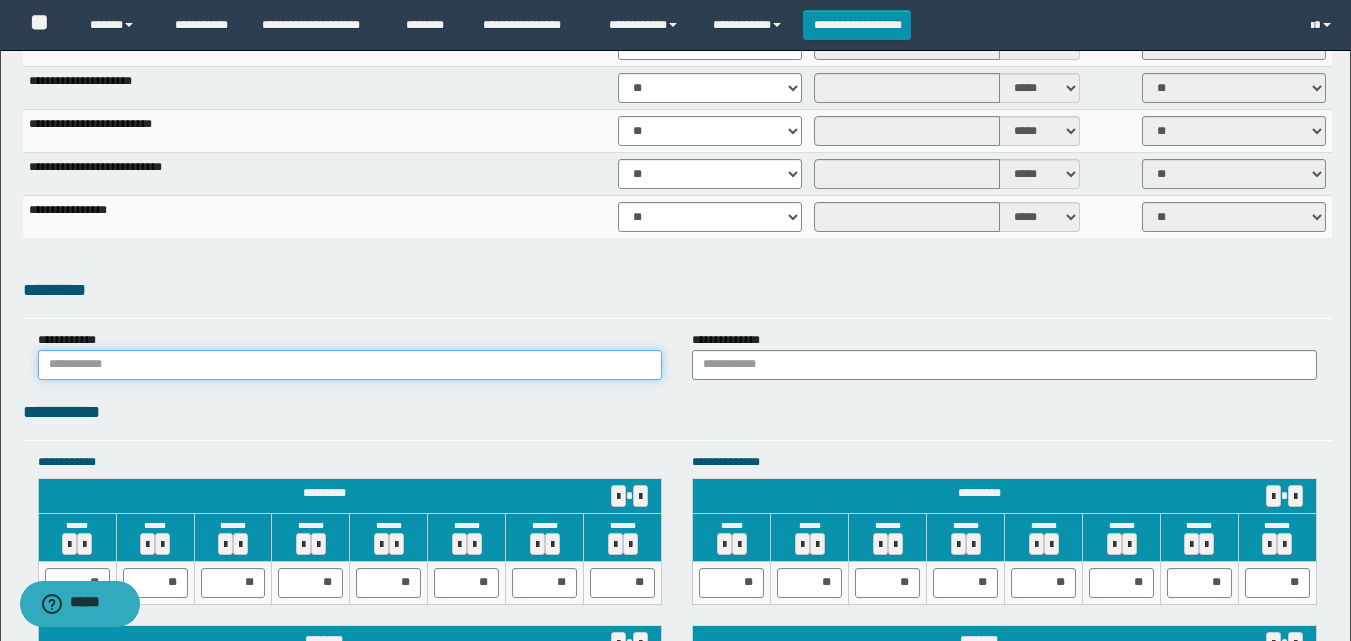 click at bounding box center [350, 365] 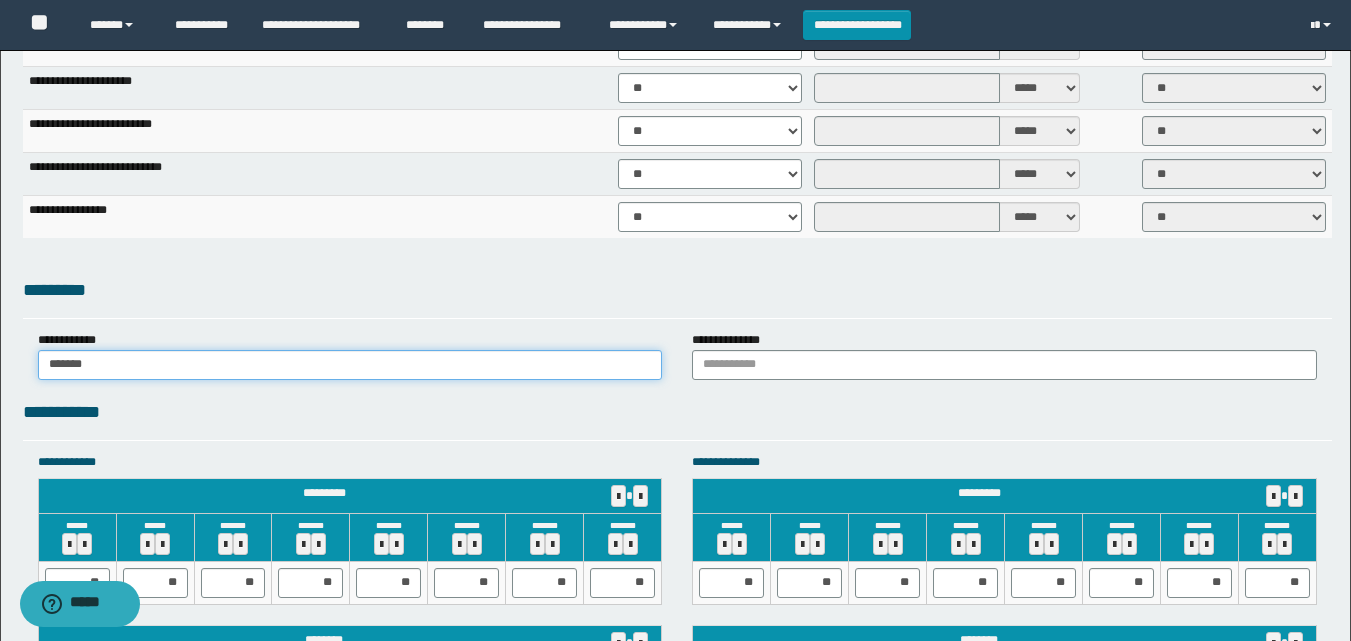 type on "******" 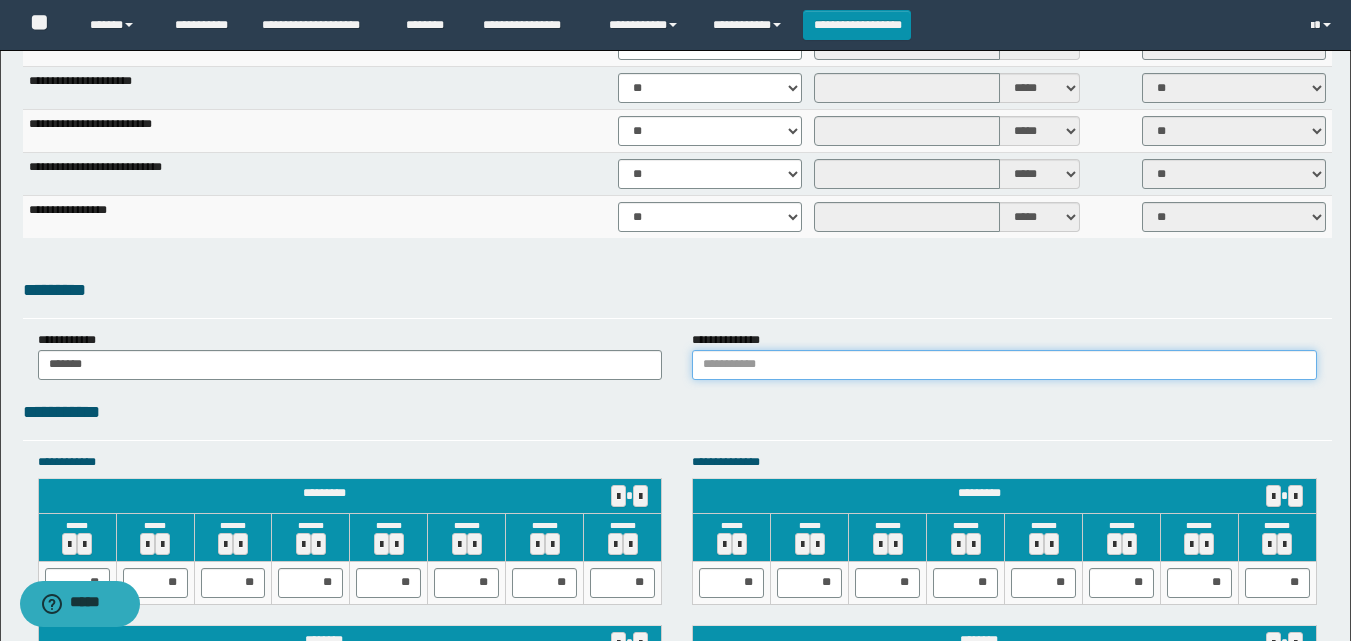 click at bounding box center [1004, 365] 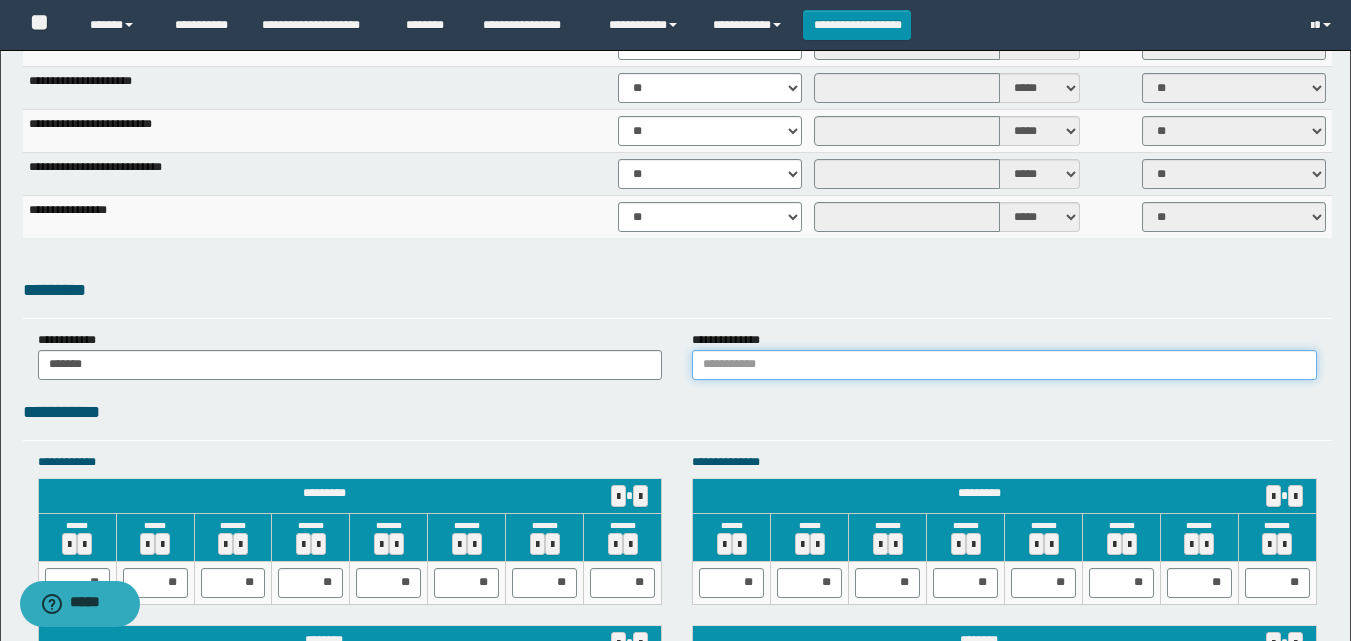type on "******" 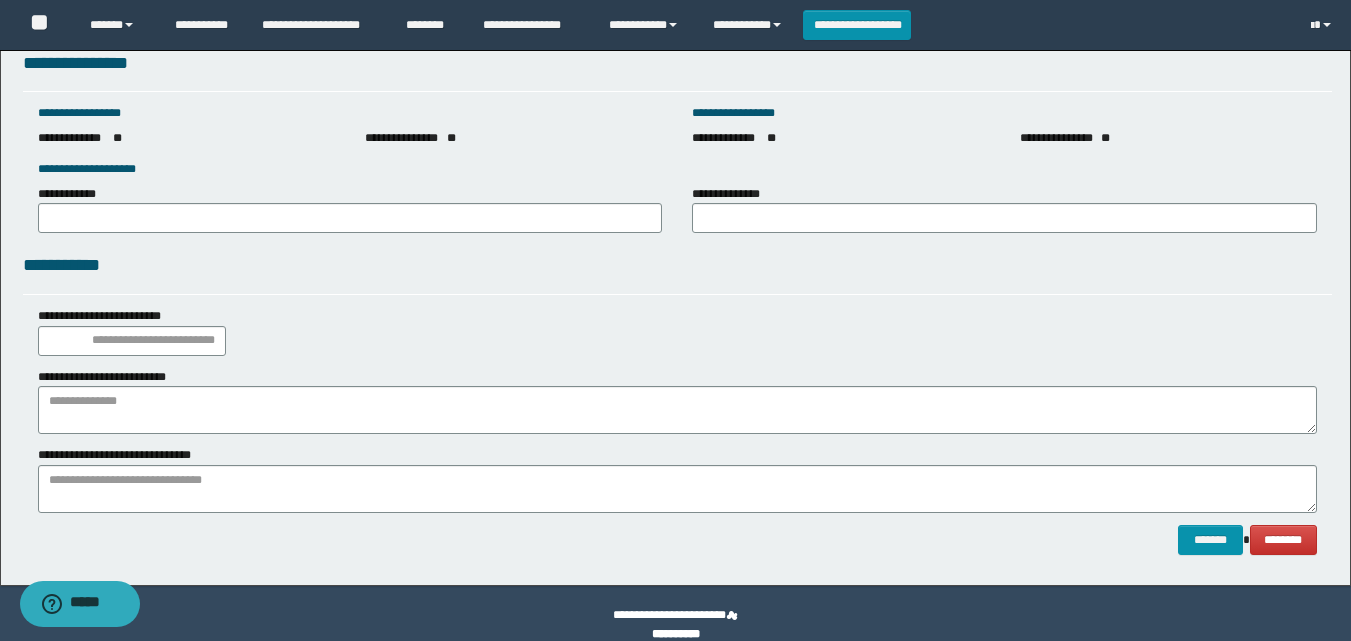 scroll, scrollTop: 2793, scrollLeft: 0, axis: vertical 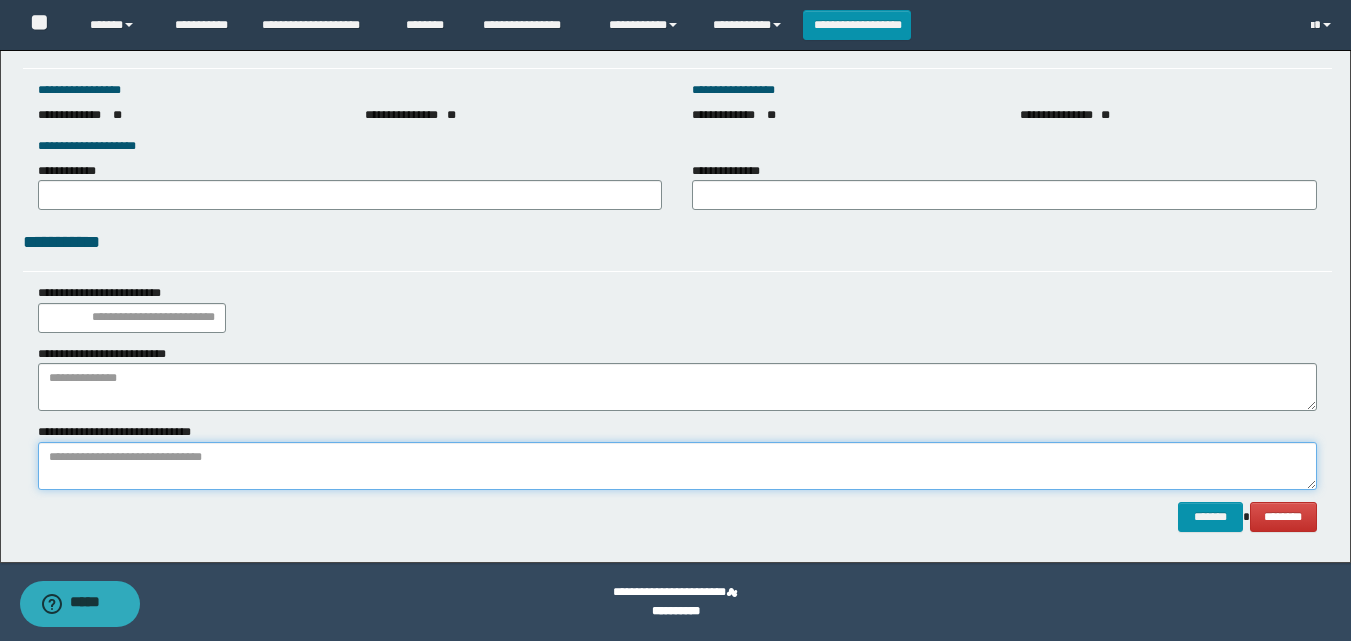 paste on "**********" 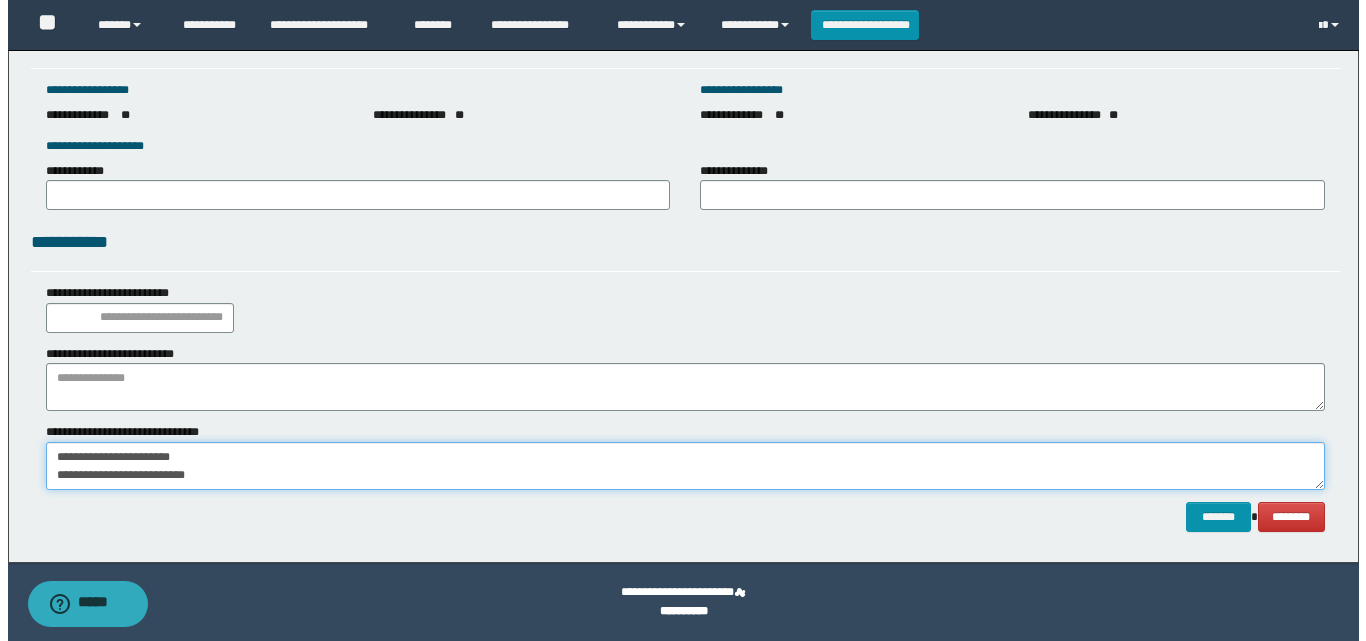 scroll, scrollTop: 13, scrollLeft: 0, axis: vertical 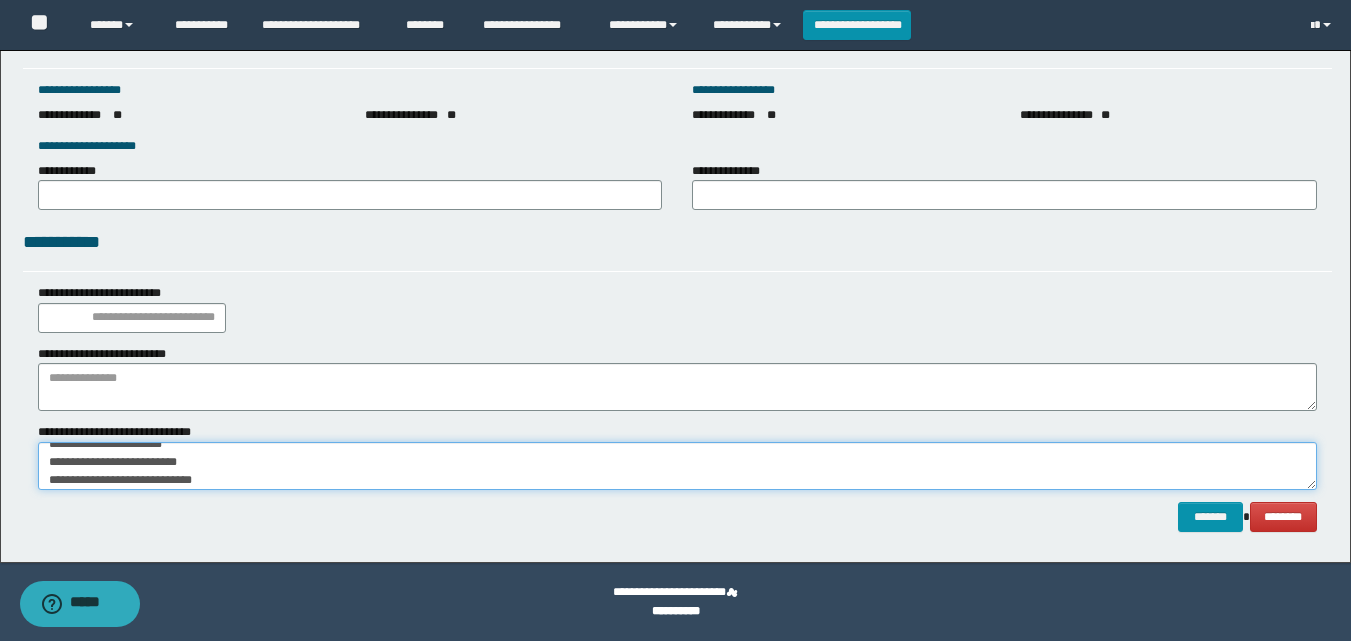 type on "**********" 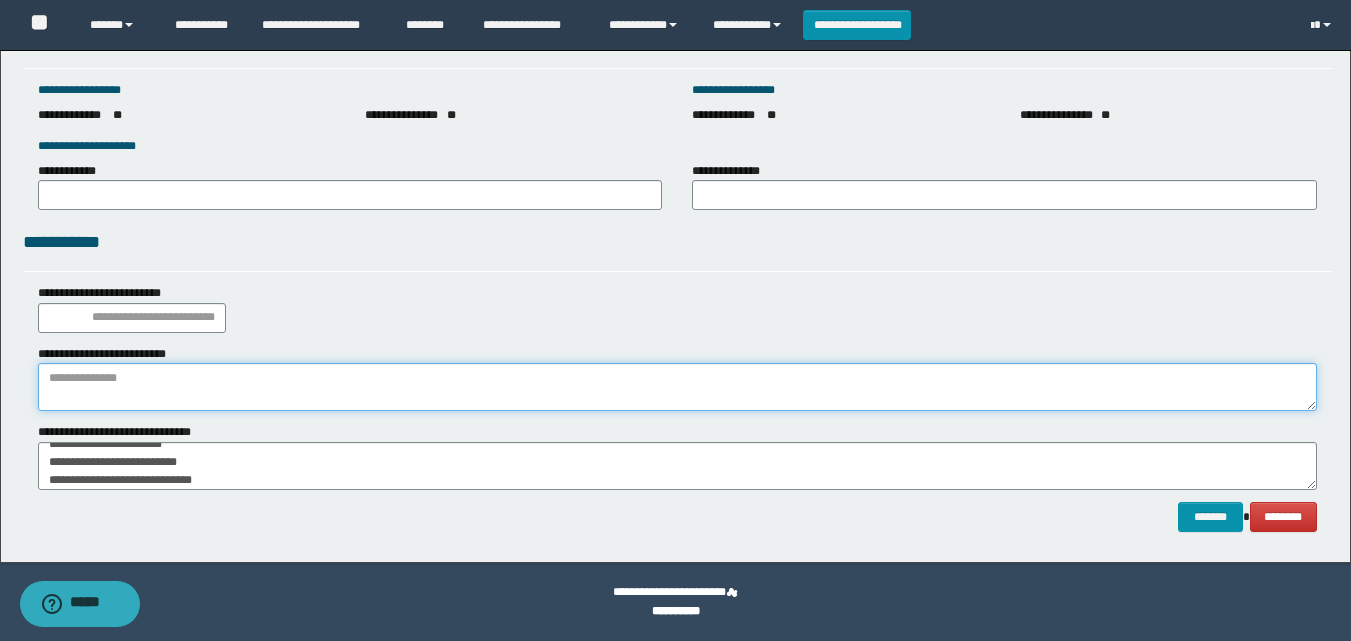 click at bounding box center [677, 387] 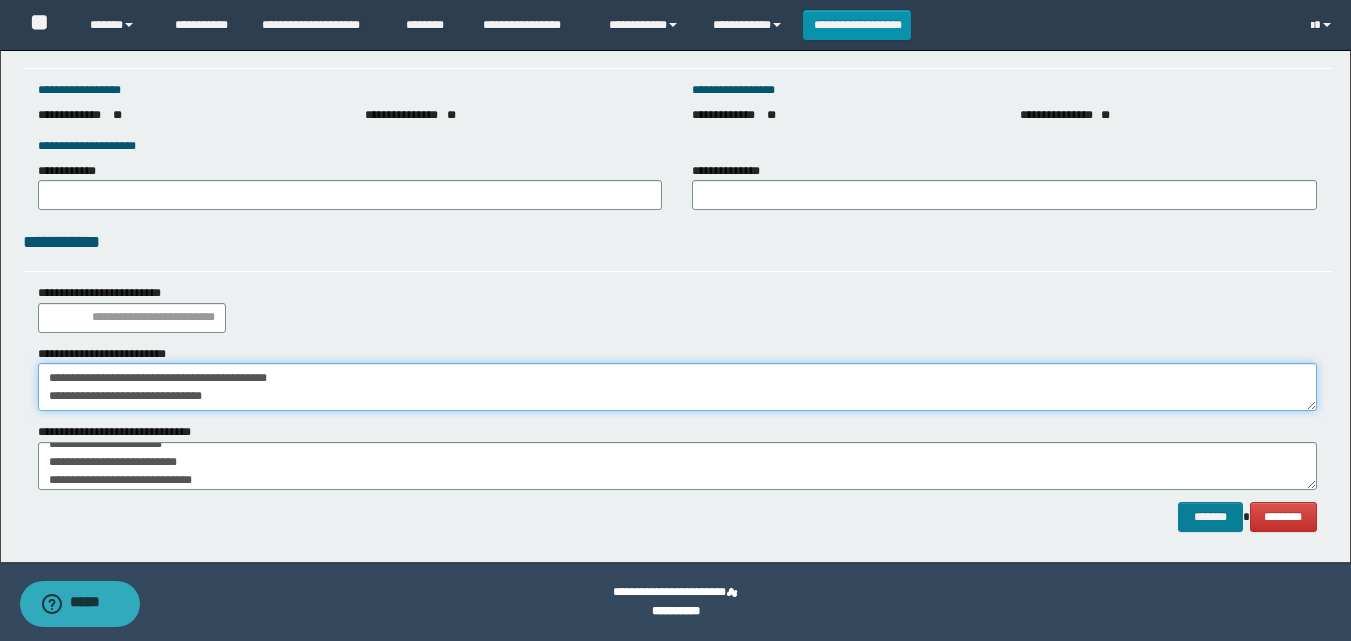 type on "**********" 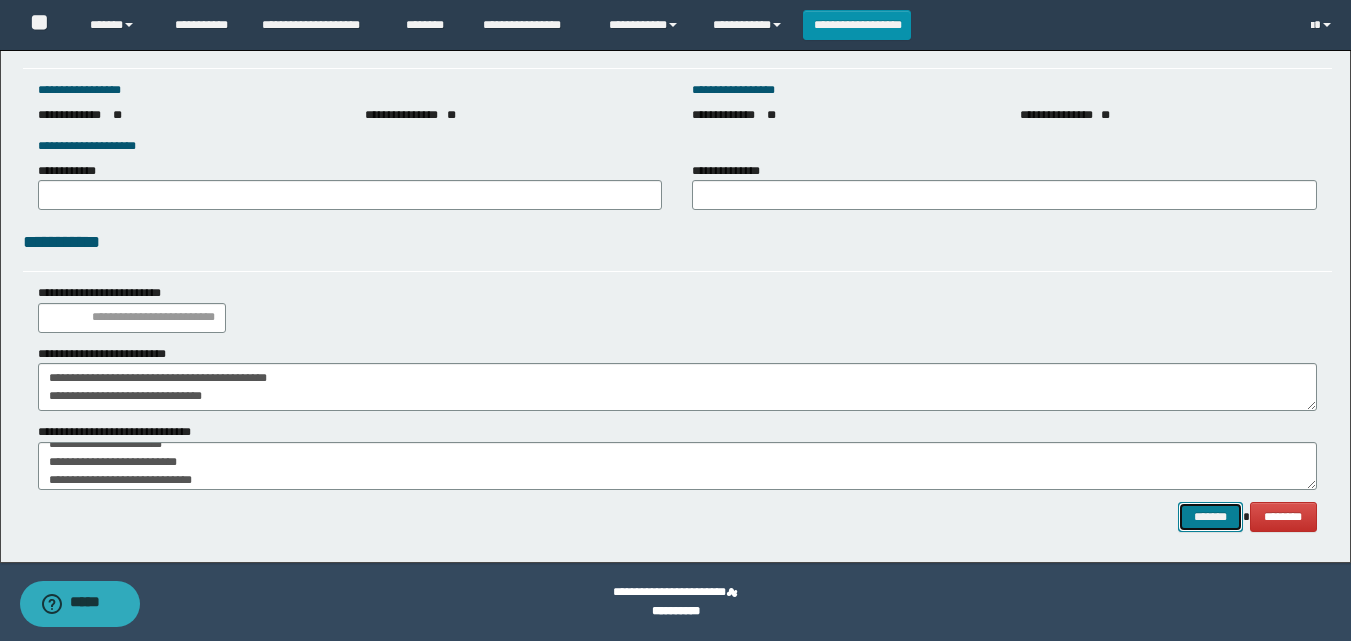 click on "*******" at bounding box center [1210, 517] 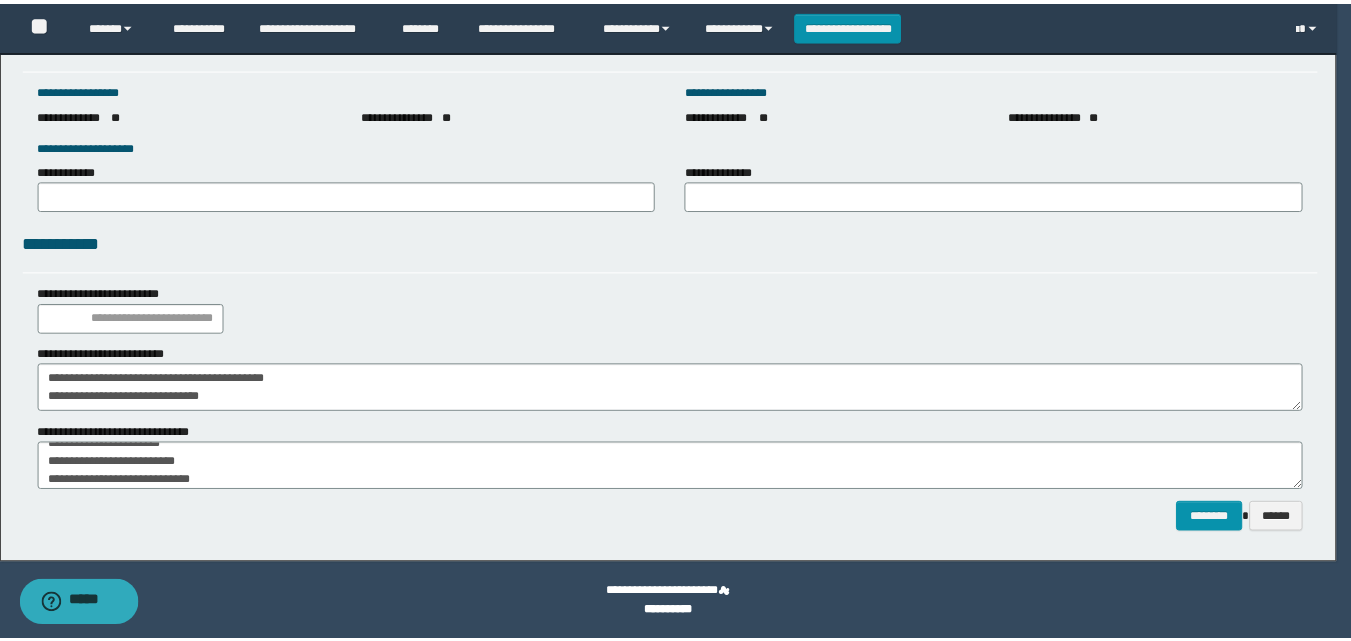 scroll, scrollTop: 0, scrollLeft: 0, axis: both 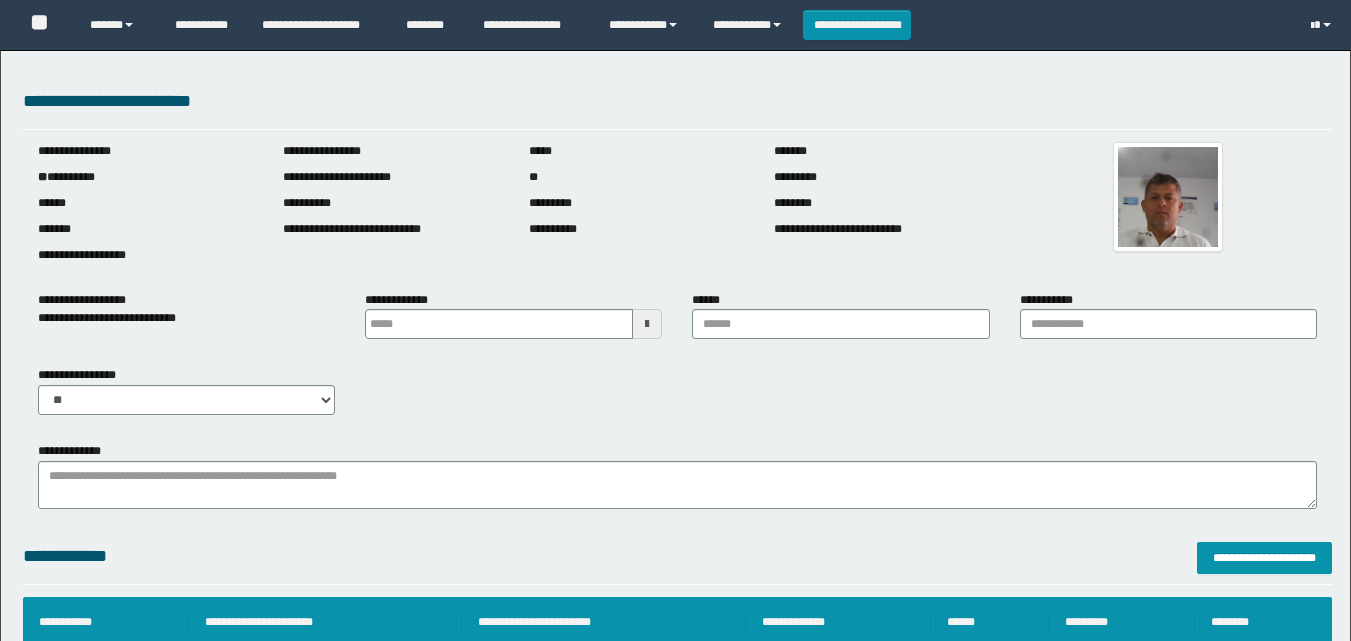 type 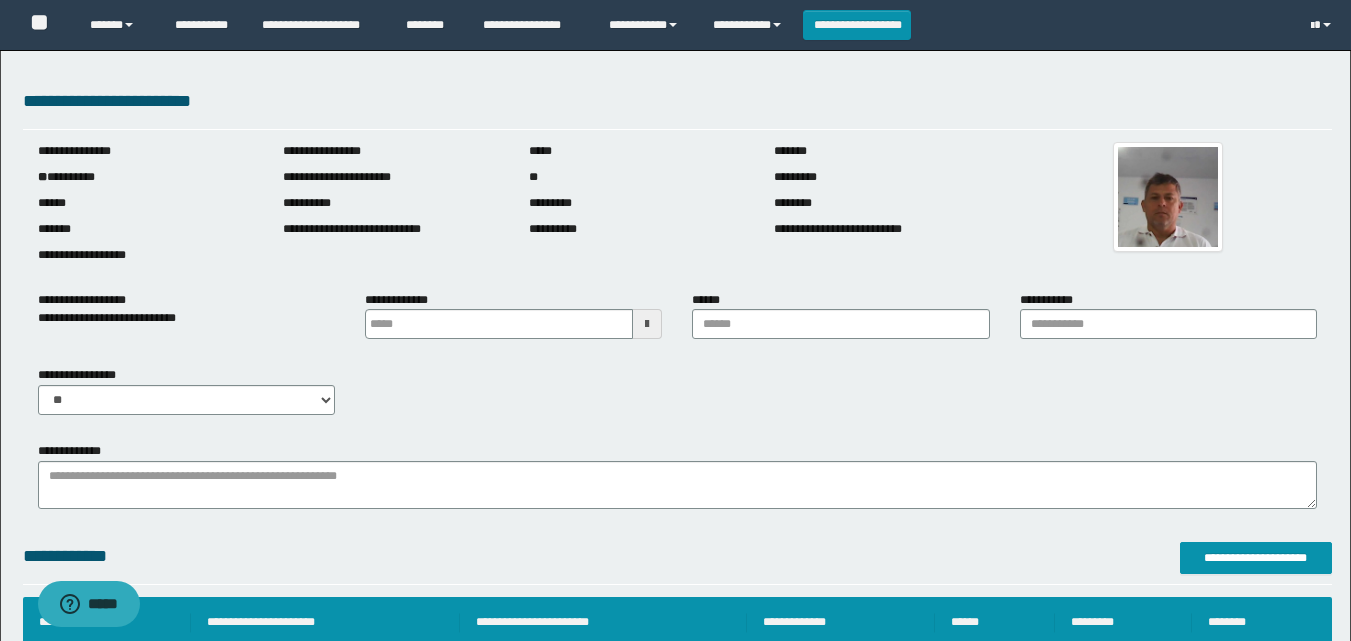 scroll, scrollTop: 0, scrollLeft: 0, axis: both 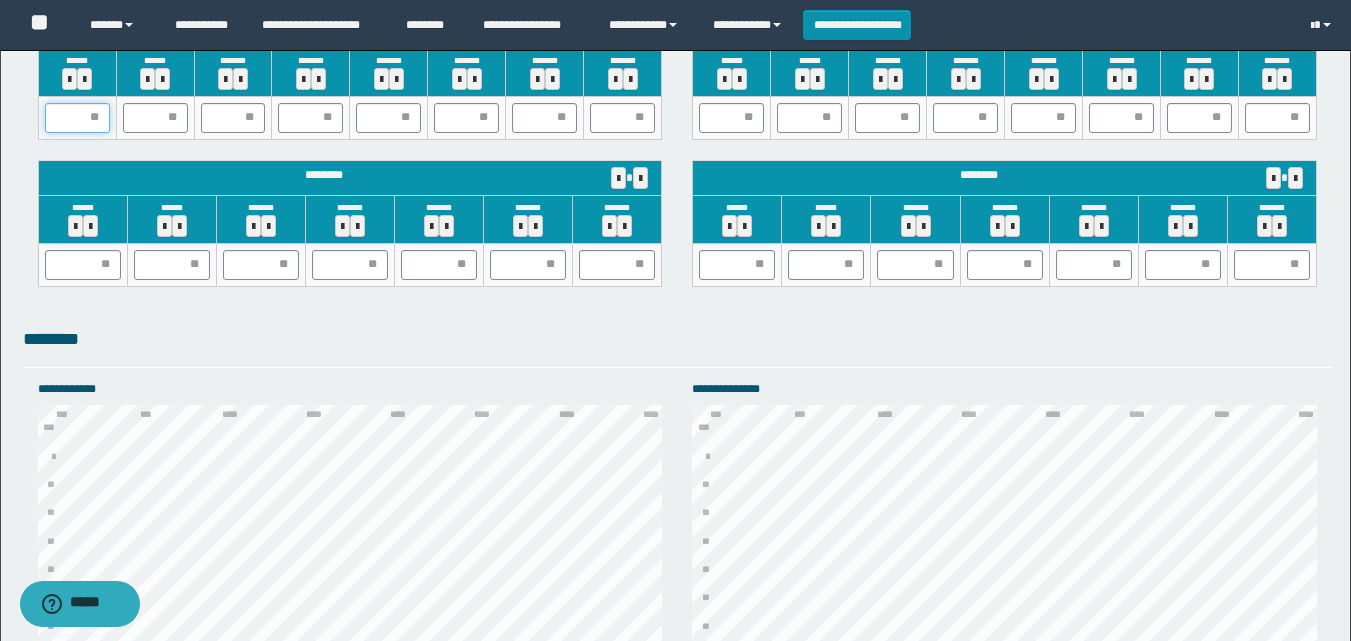 click at bounding box center [77, 118] 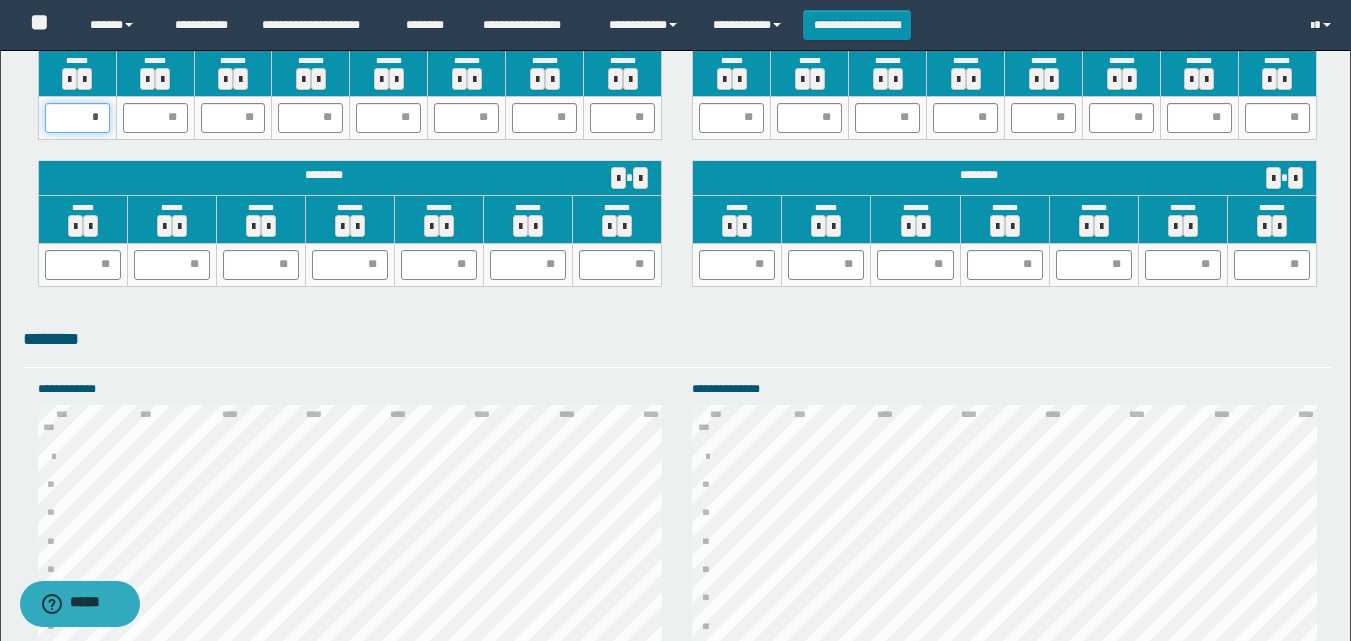 type on "**" 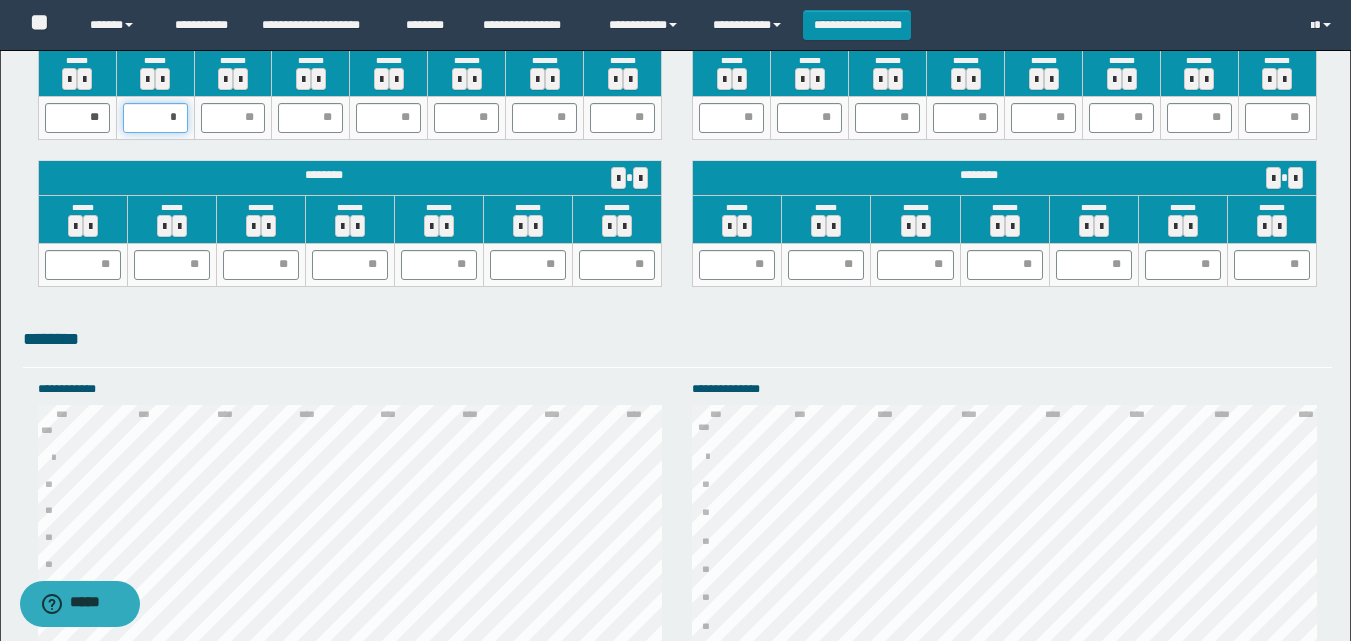 type on "**" 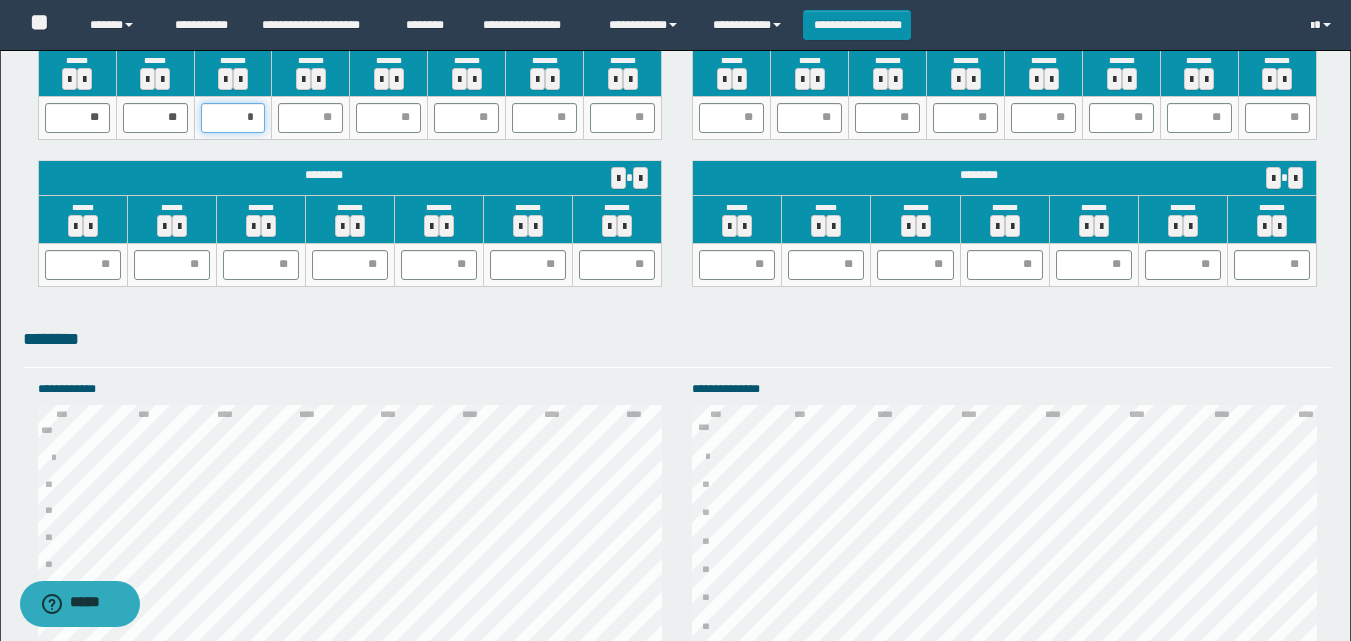type on "**" 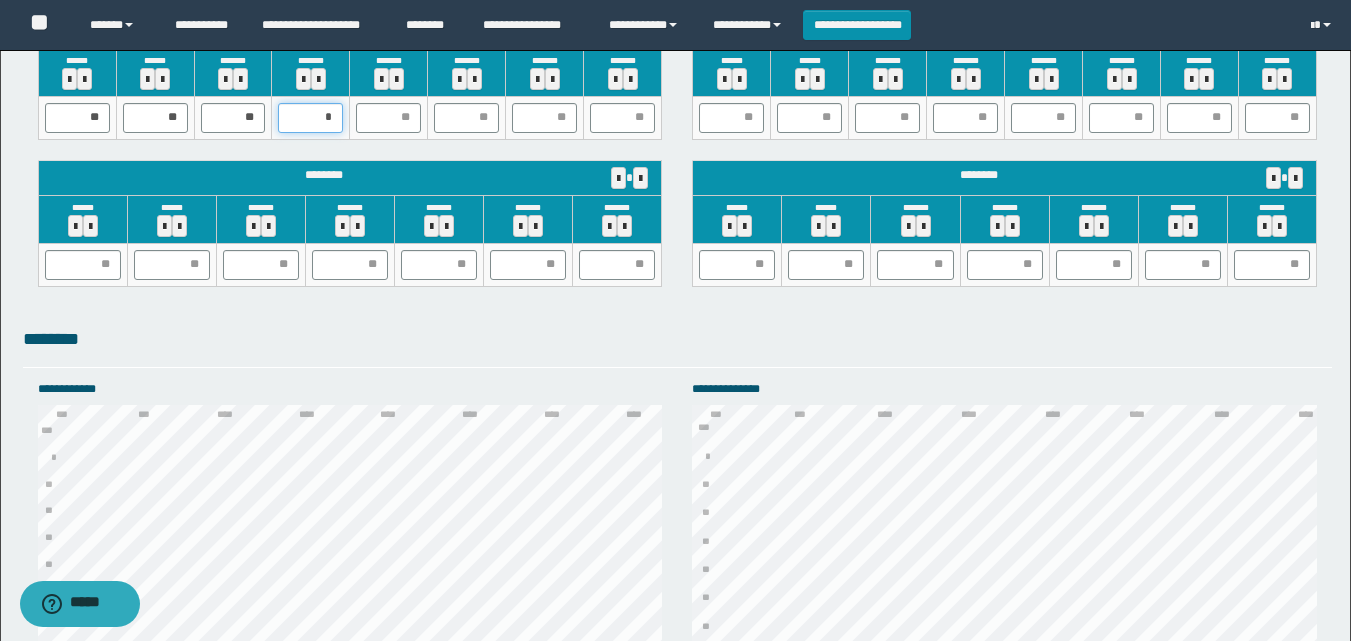 type on "**" 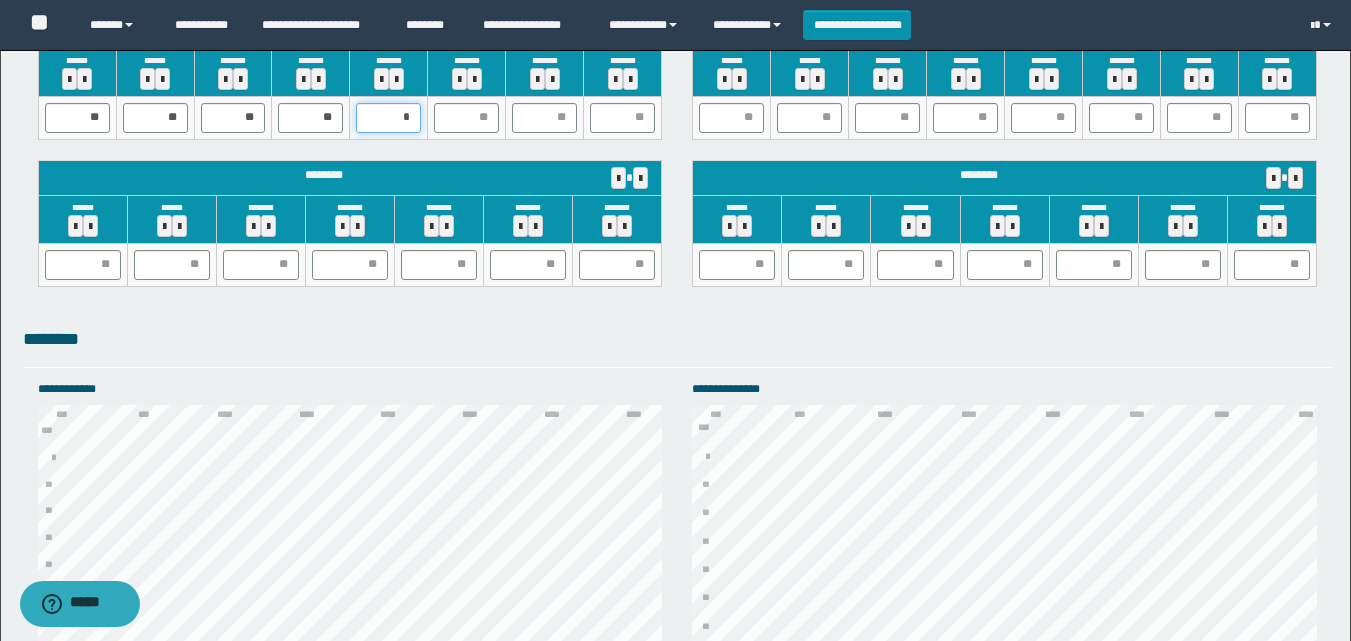 type on "**" 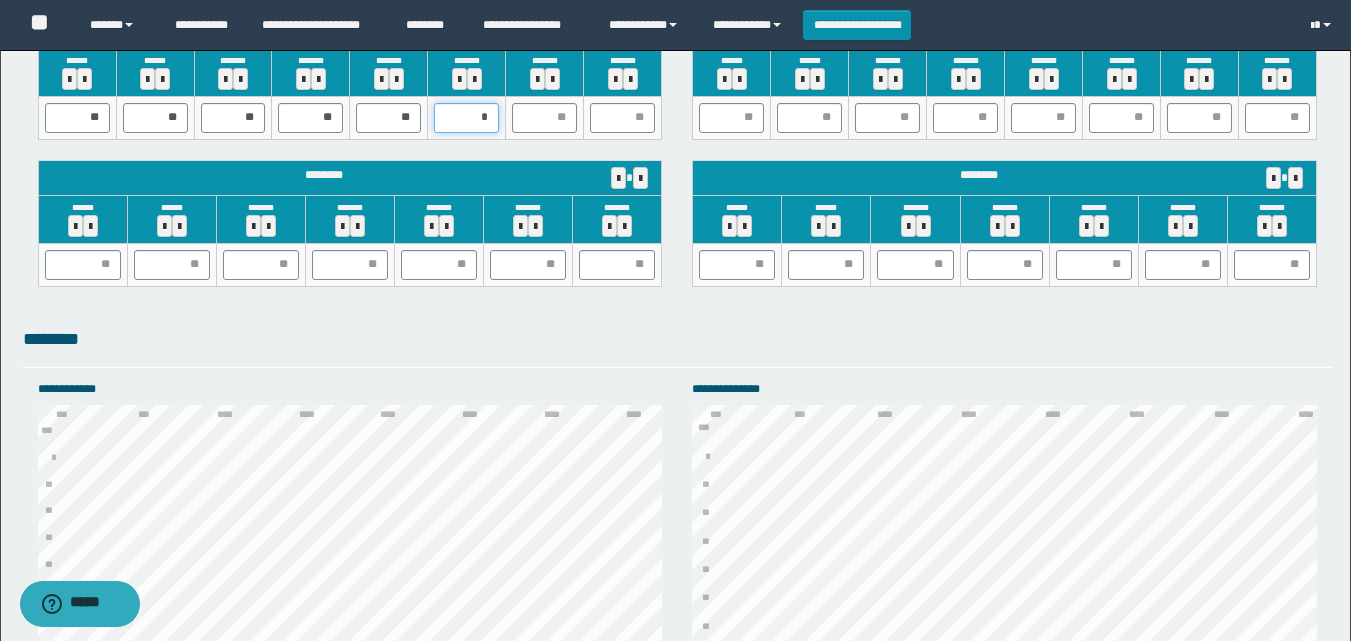 type on "**" 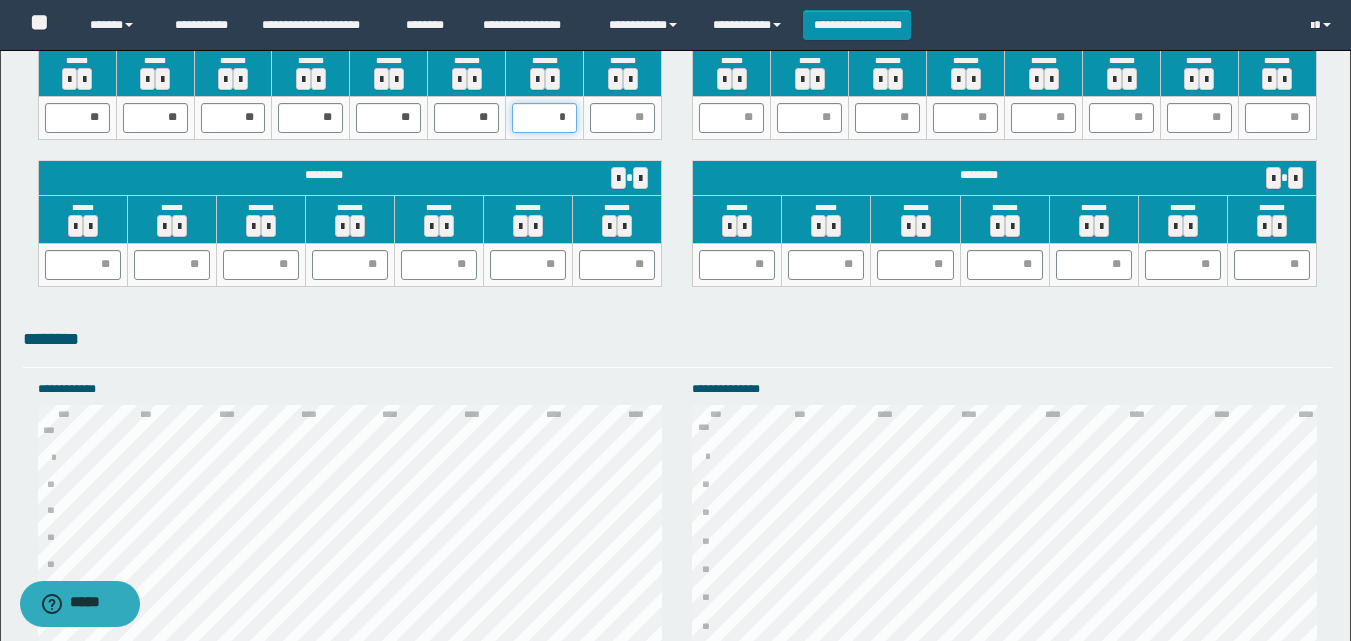 type on "**" 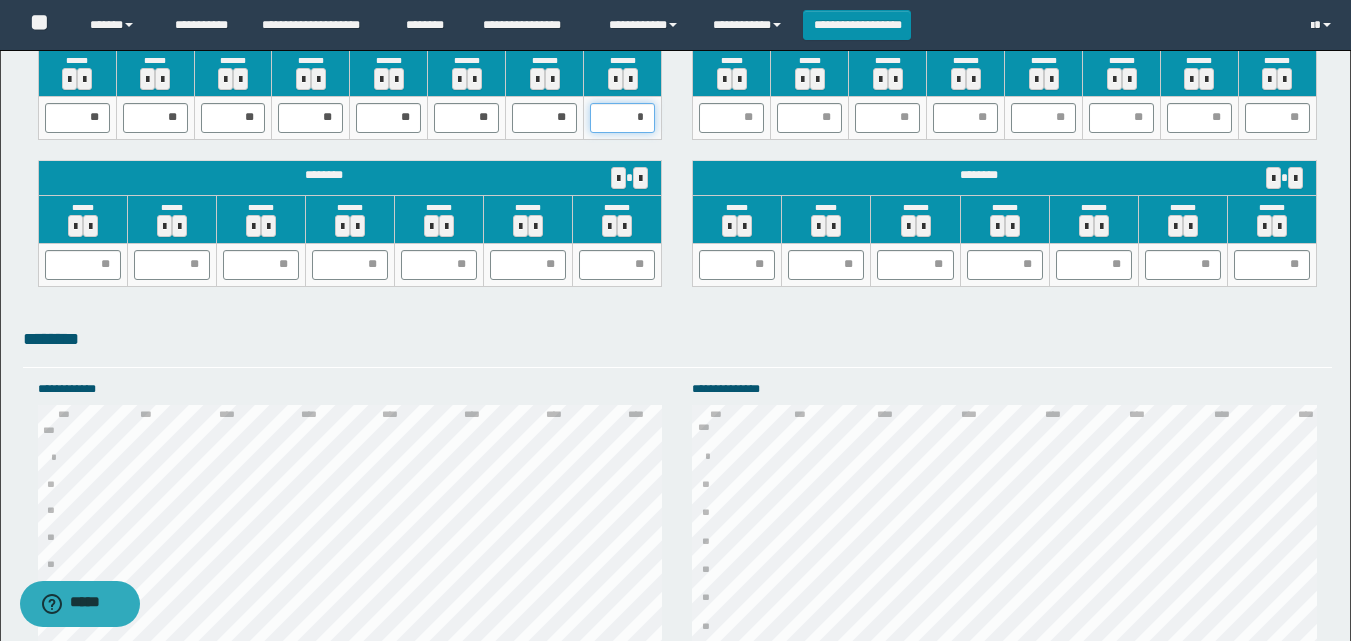 type on "**" 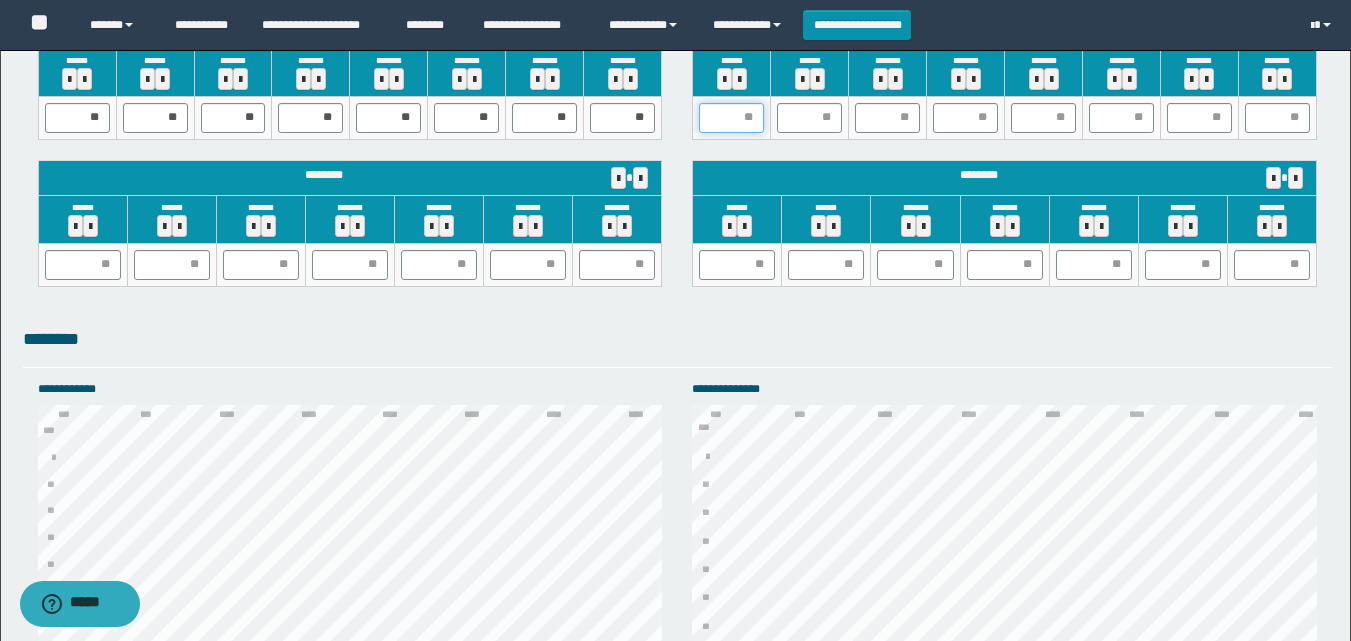 click at bounding box center (731, 118) 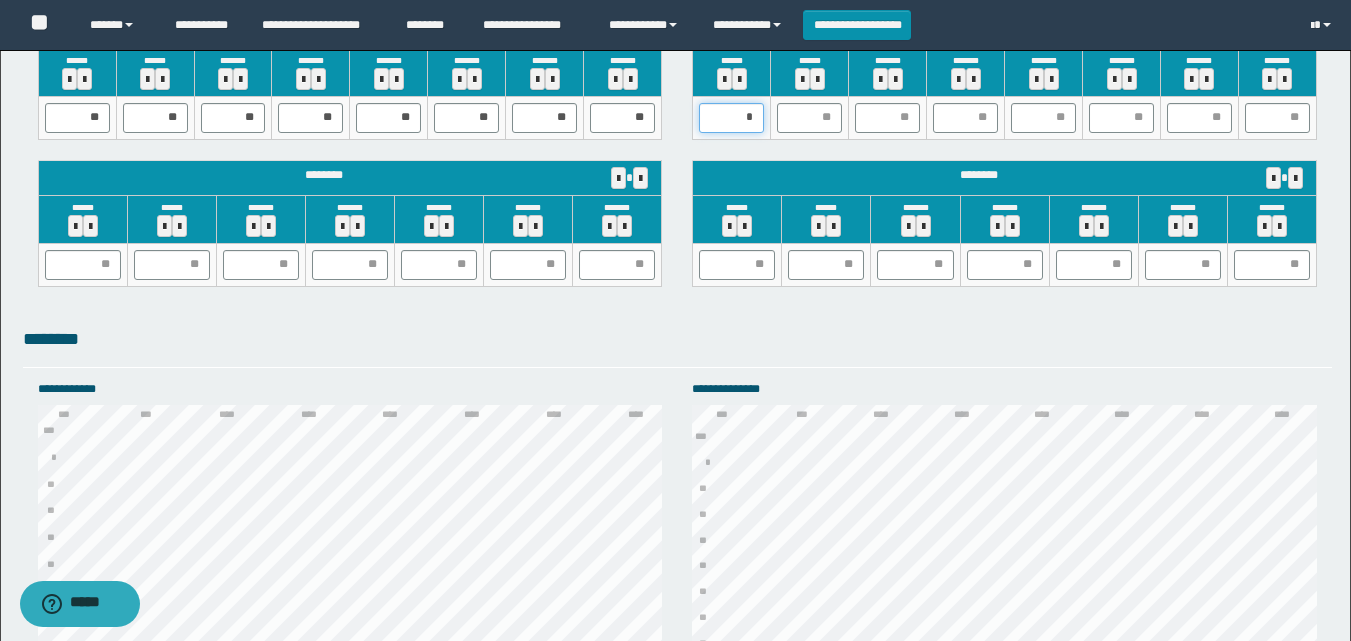 type on "**" 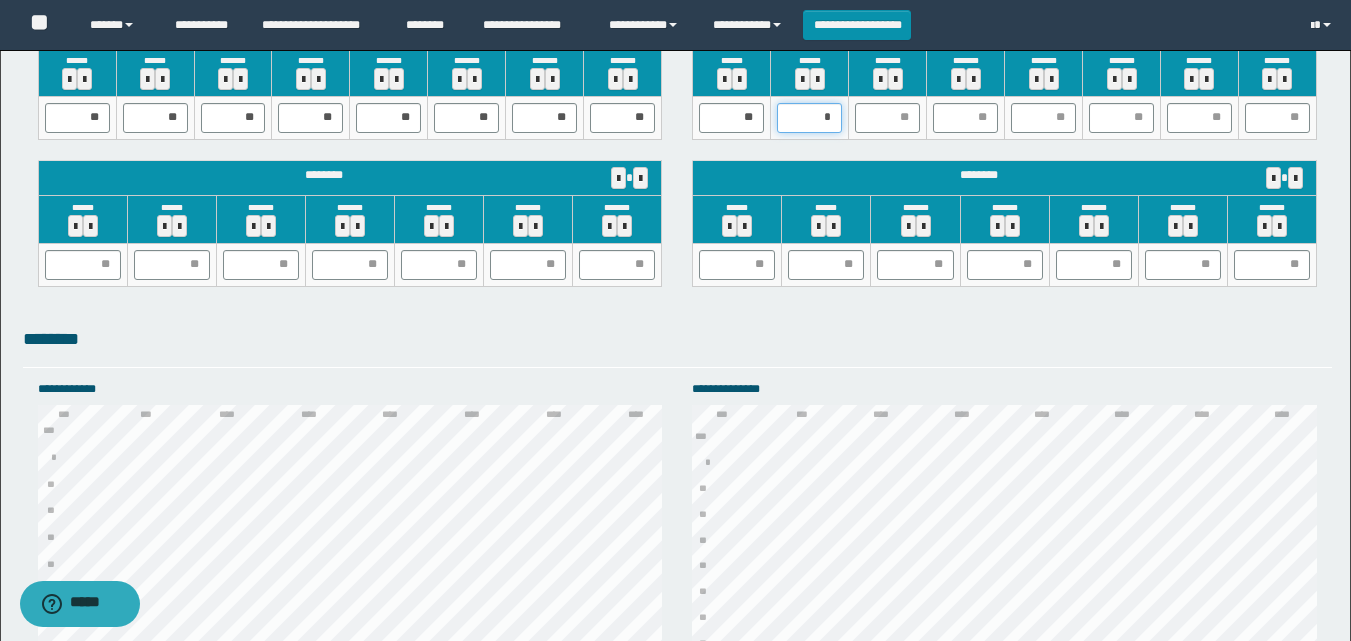type on "**" 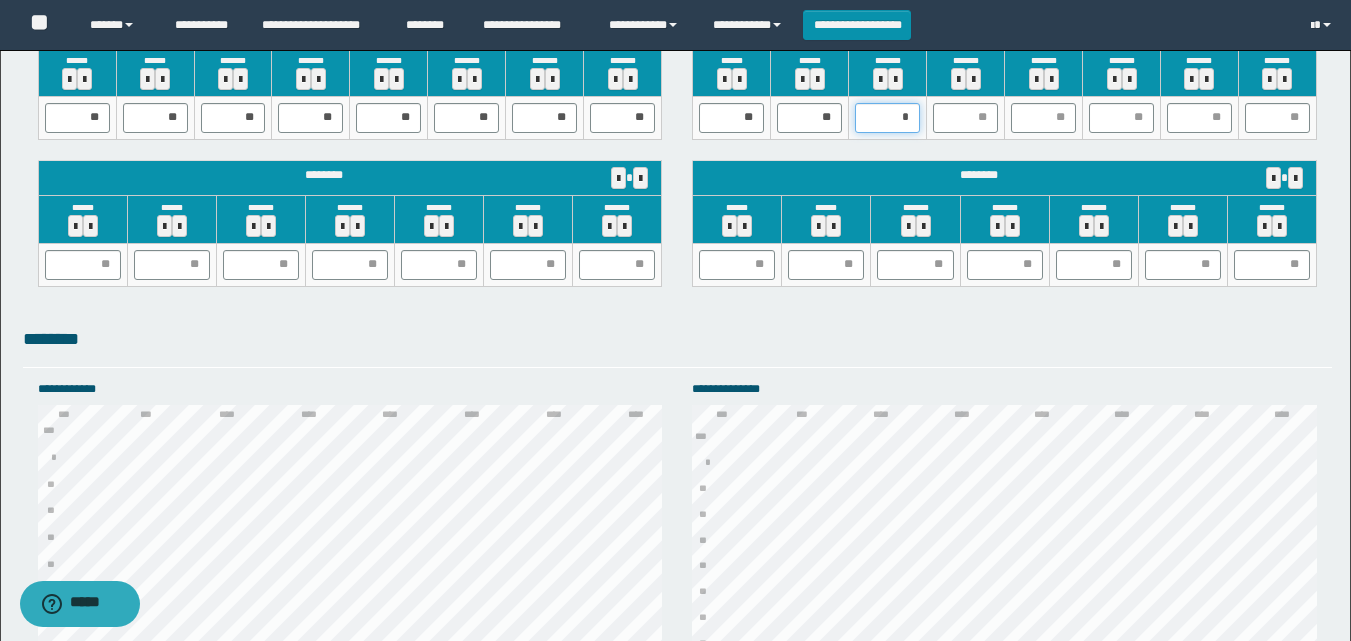 type on "**" 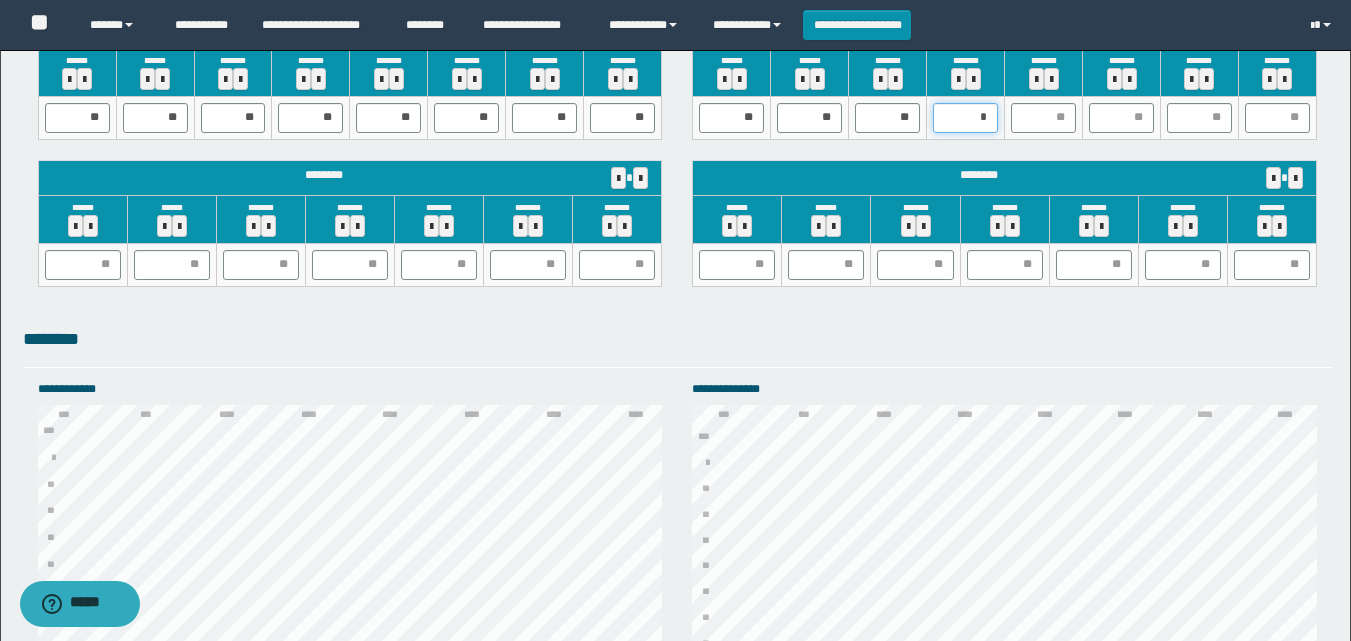 type on "**" 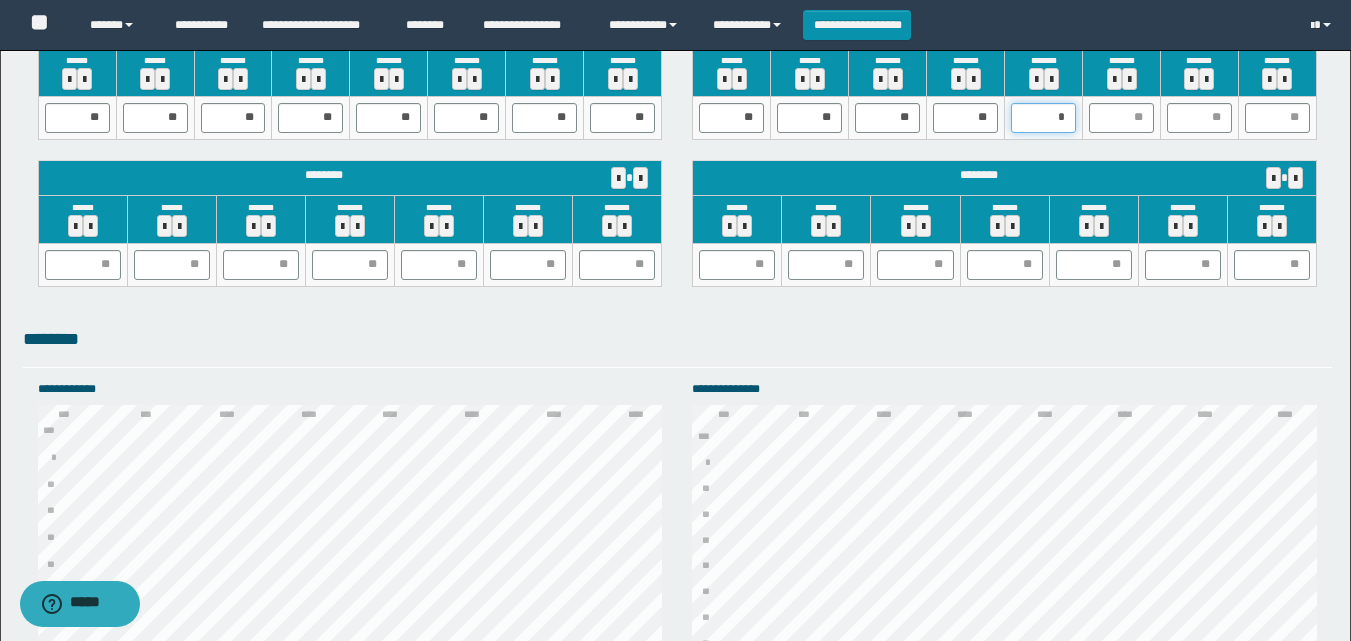 type on "**" 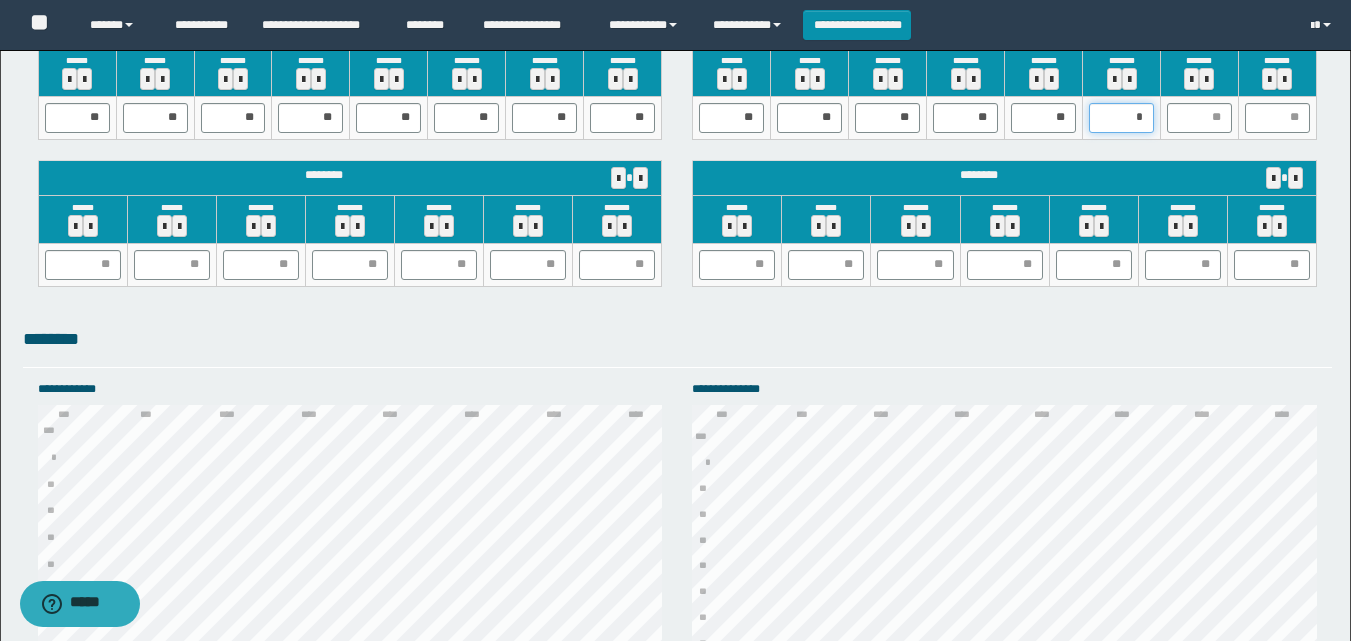 type on "**" 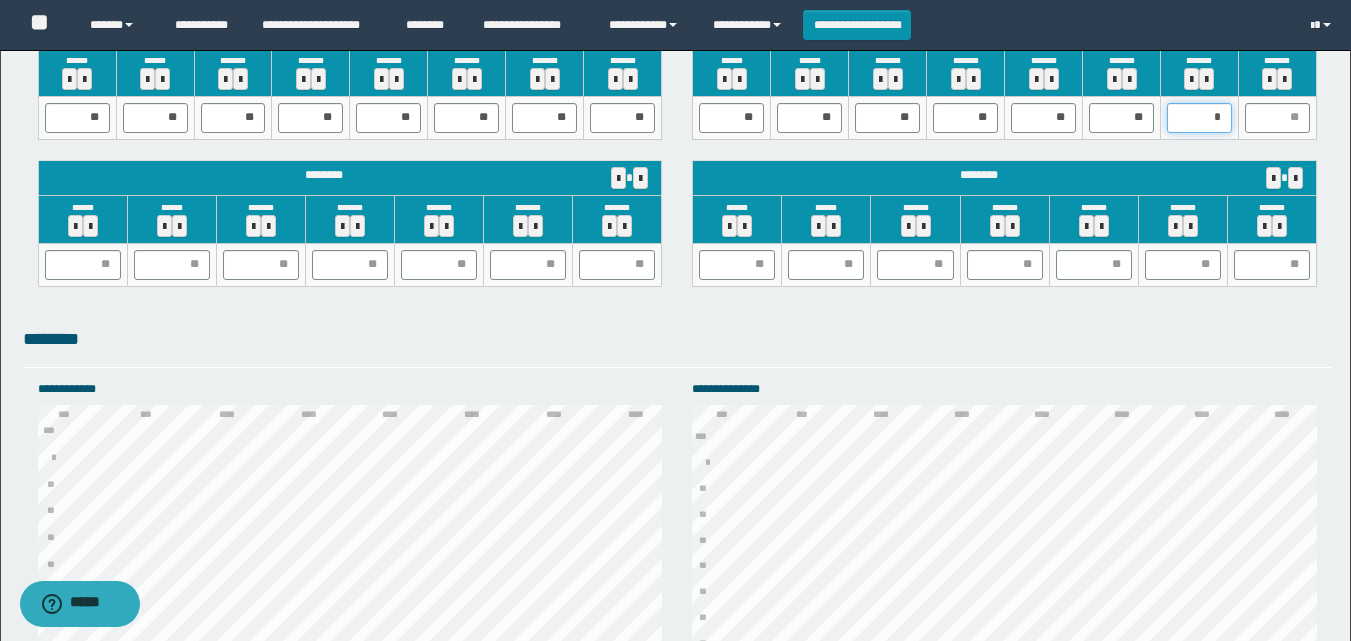 type on "**" 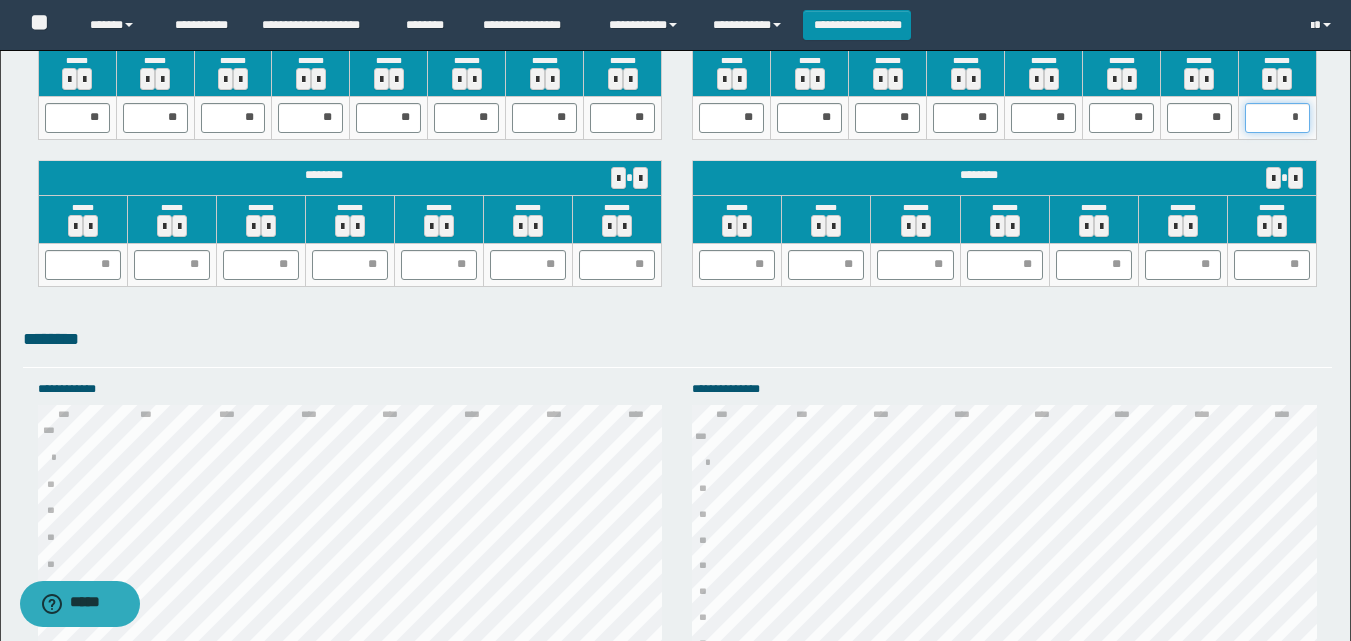 type on "**" 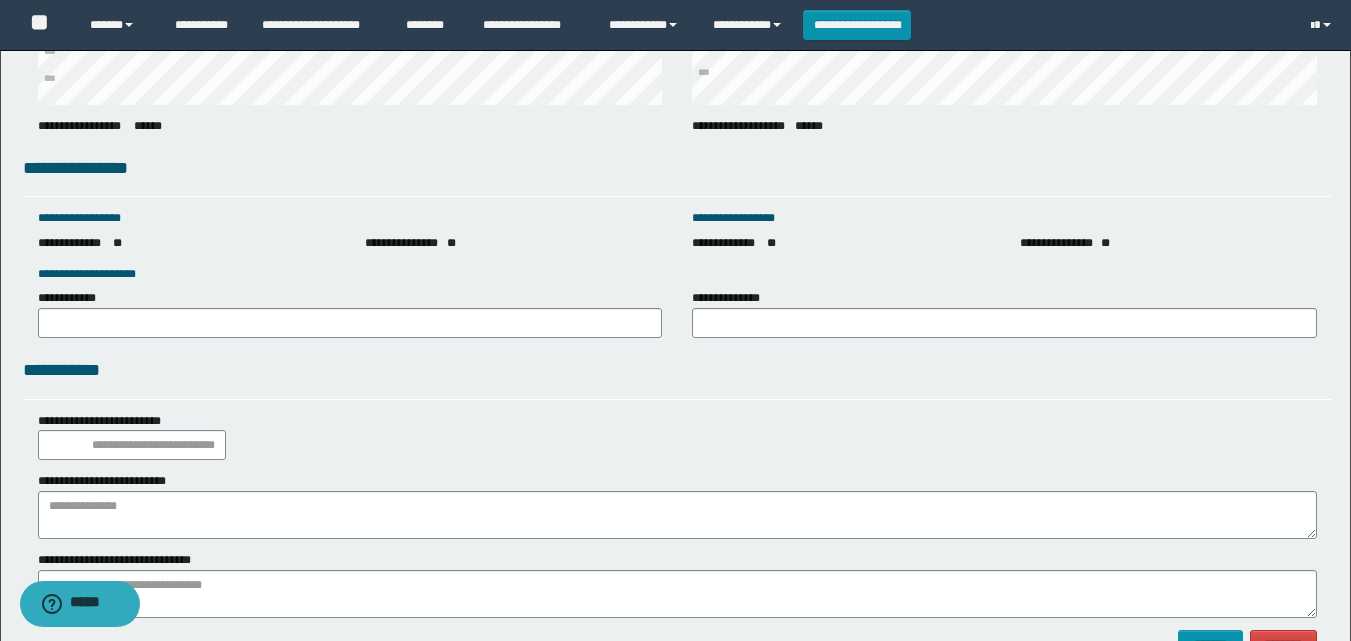 scroll, scrollTop: 2828, scrollLeft: 0, axis: vertical 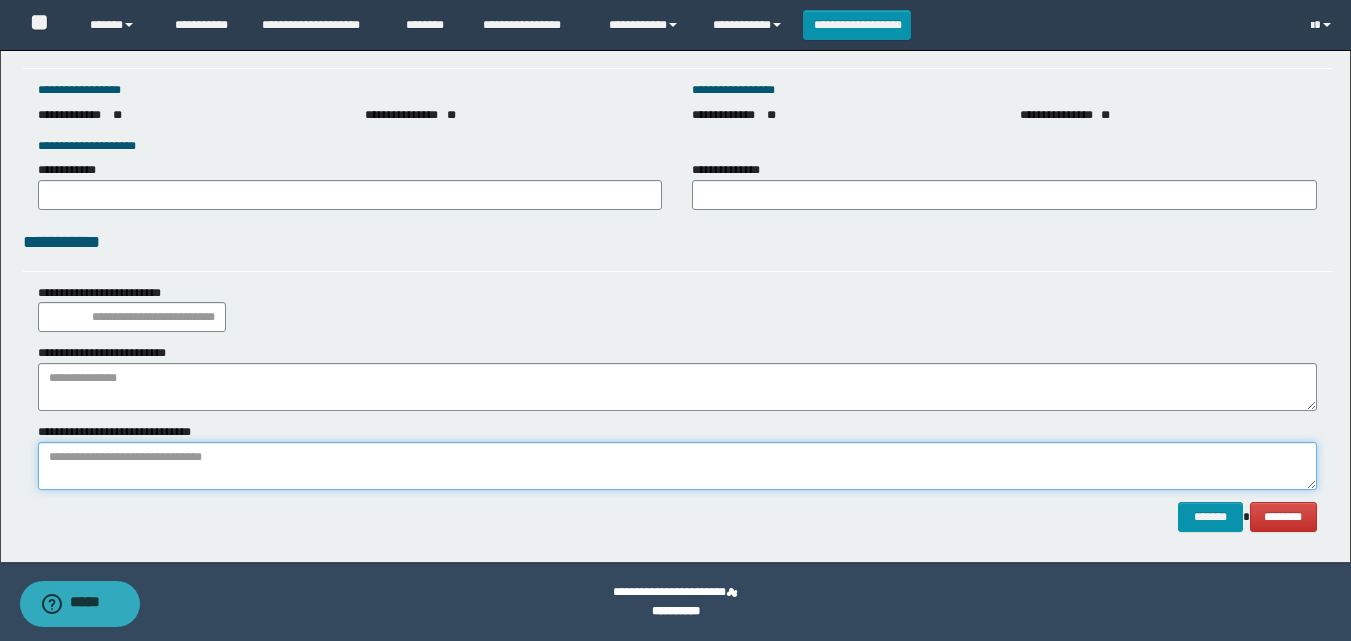 paste on "**********" 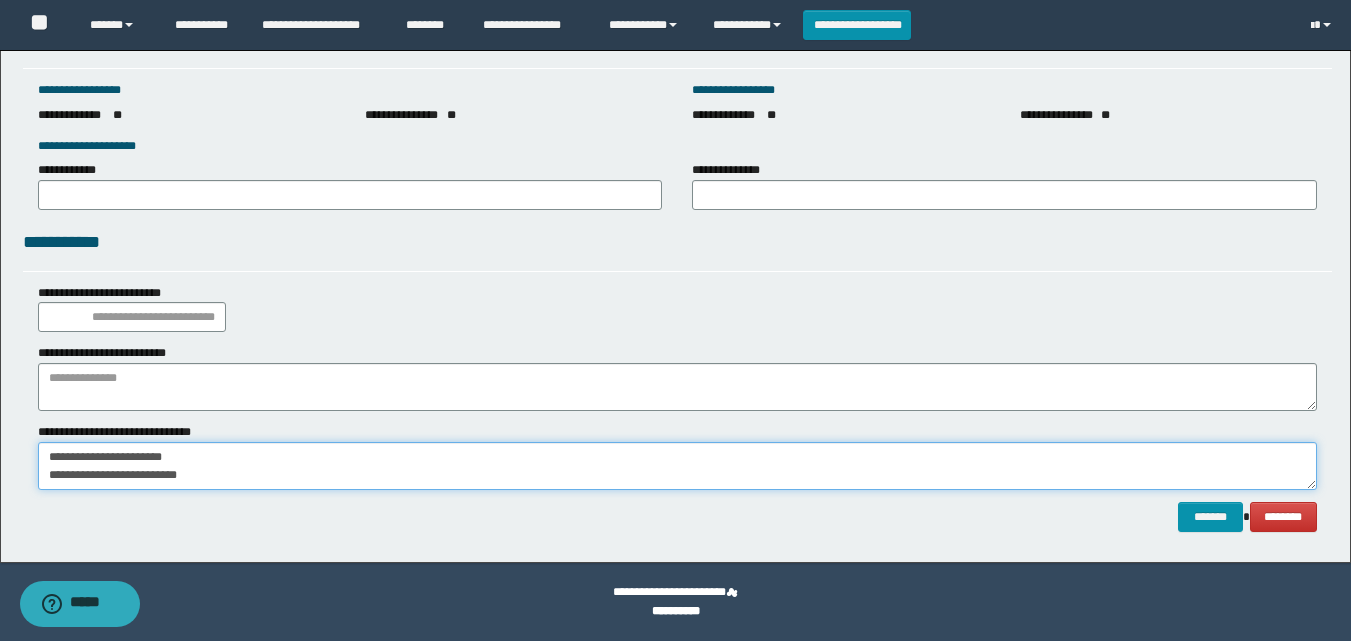 scroll, scrollTop: 13, scrollLeft: 0, axis: vertical 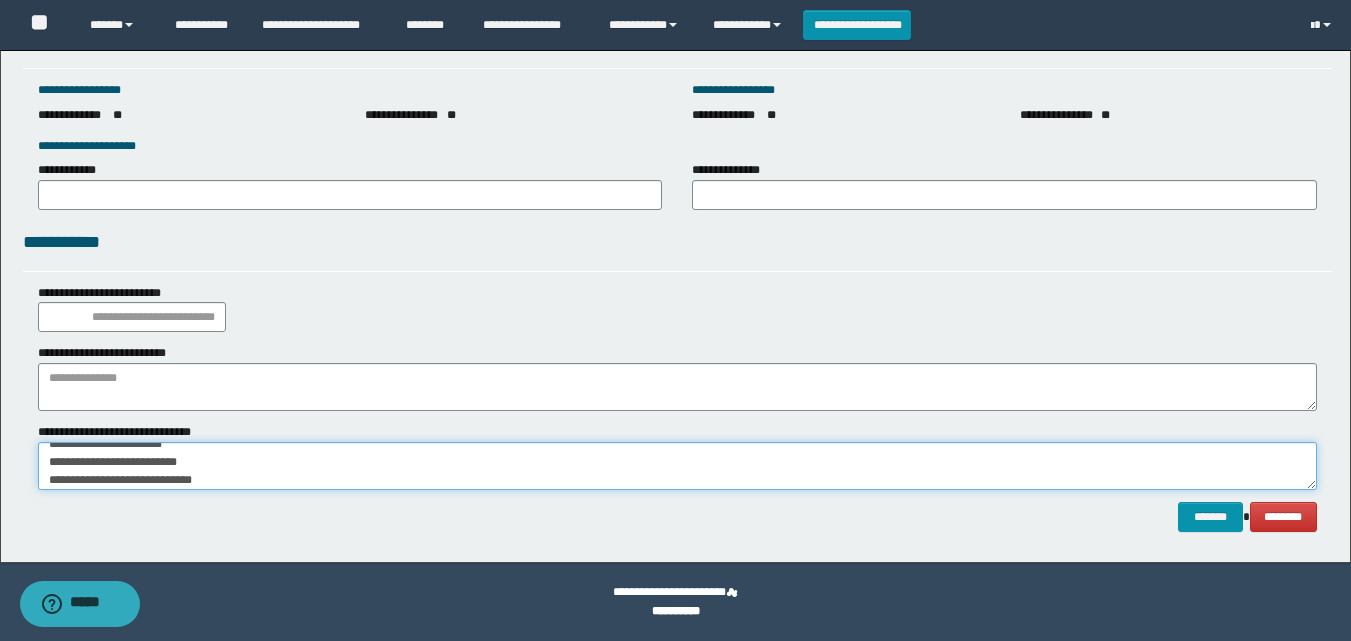 type on "**********" 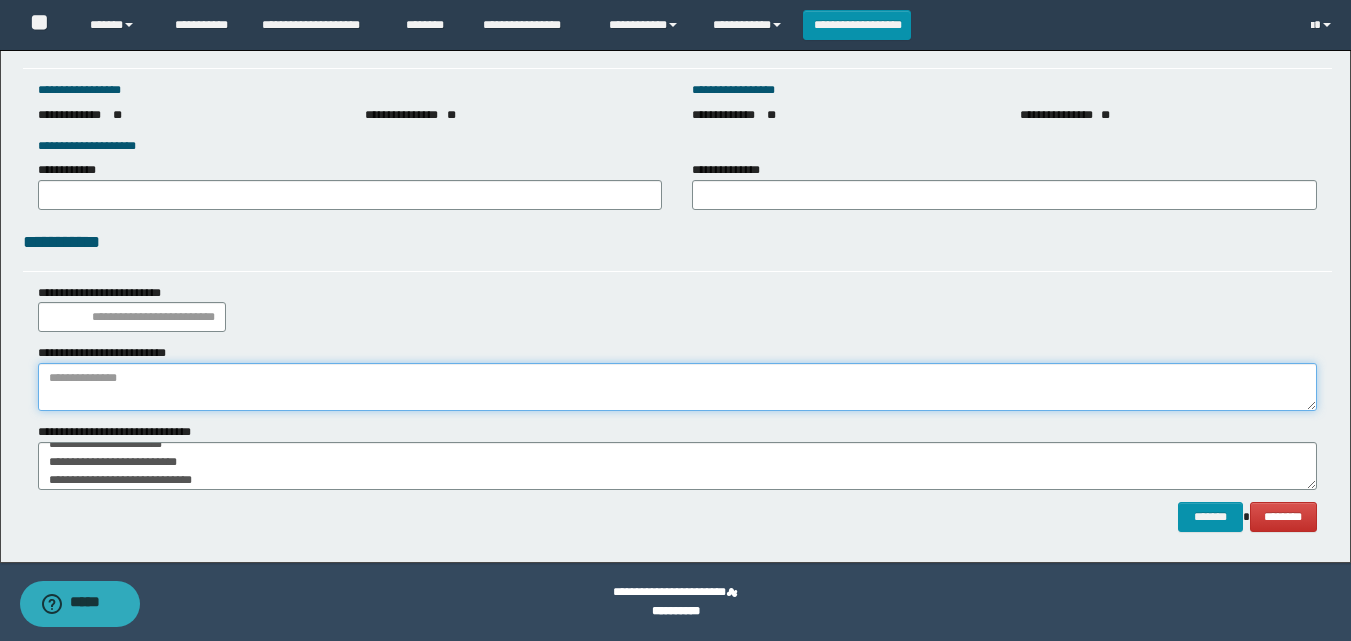 click at bounding box center [677, 387] 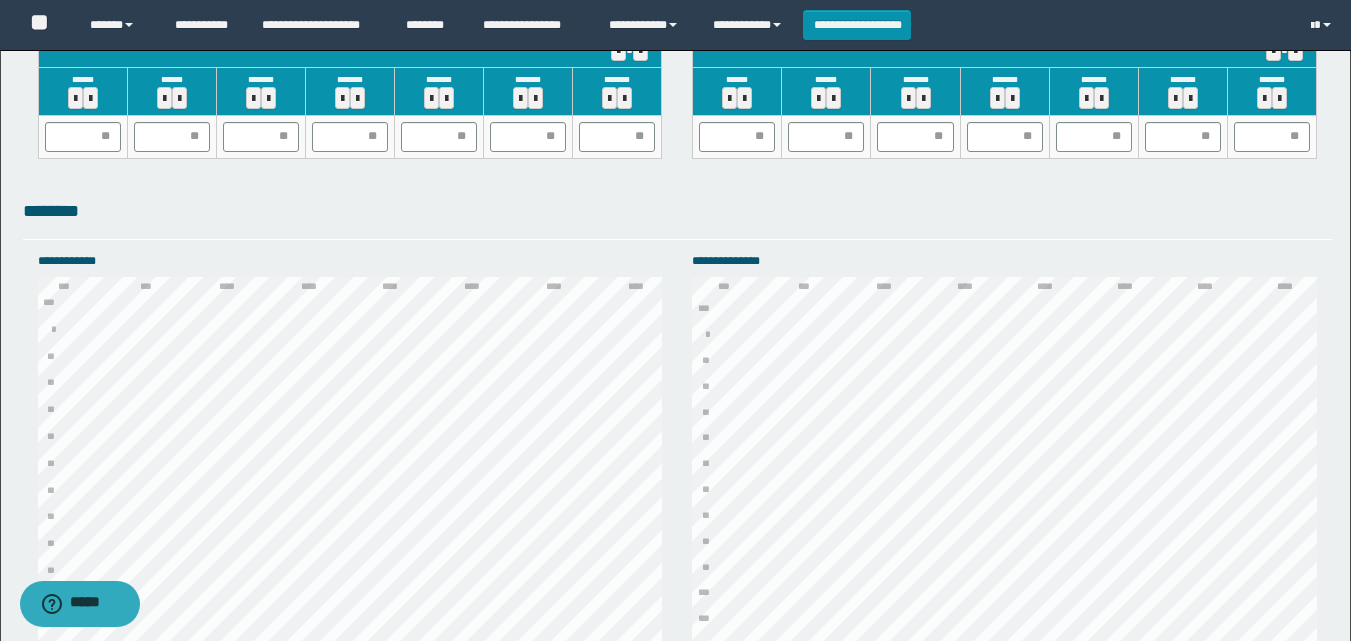 scroll, scrollTop: 1728, scrollLeft: 0, axis: vertical 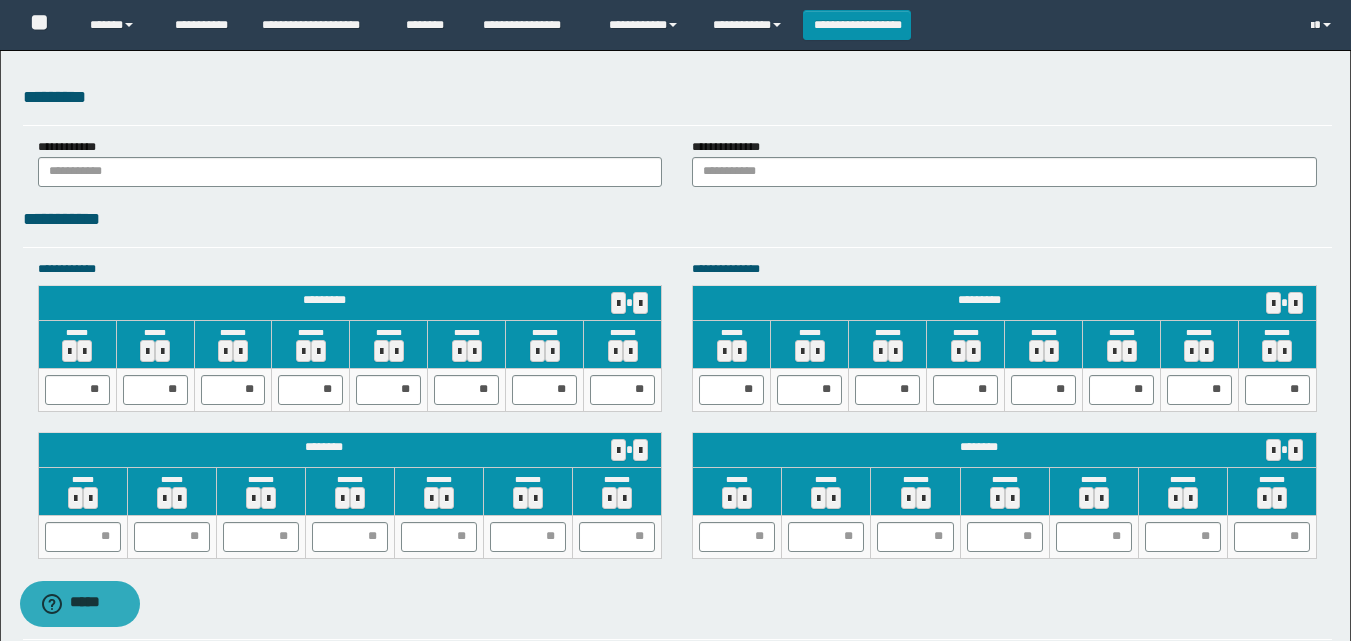 type on "**********" 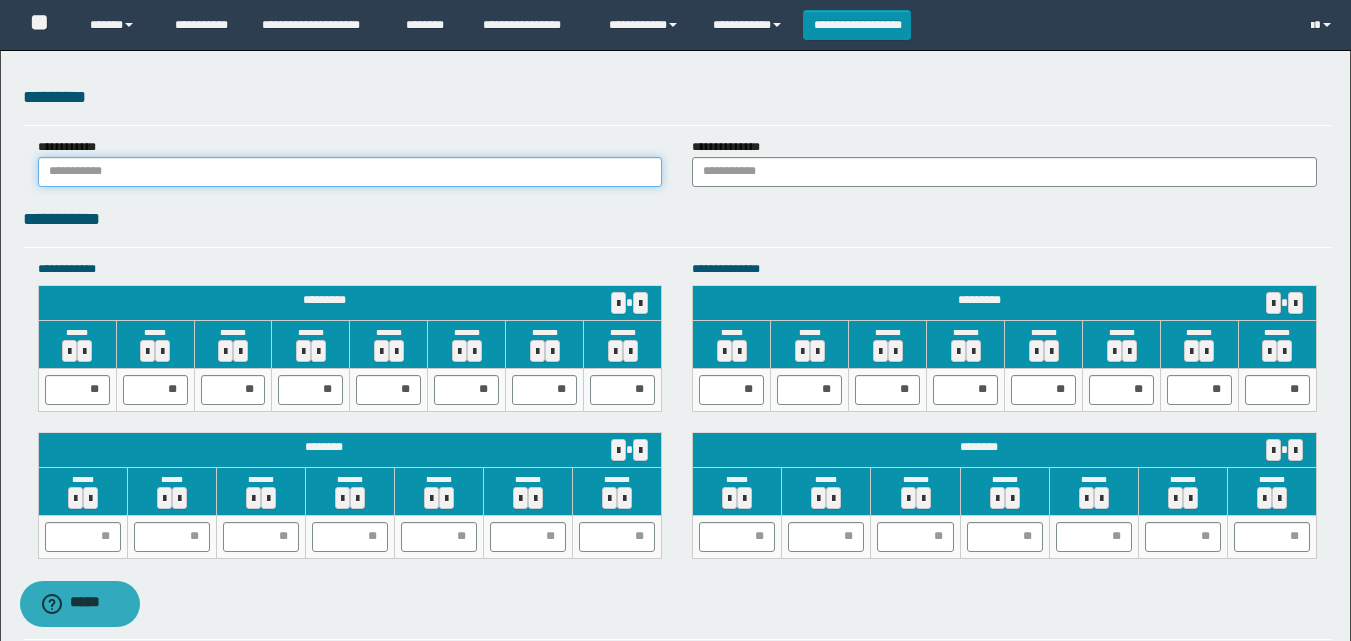 click at bounding box center (350, 172) 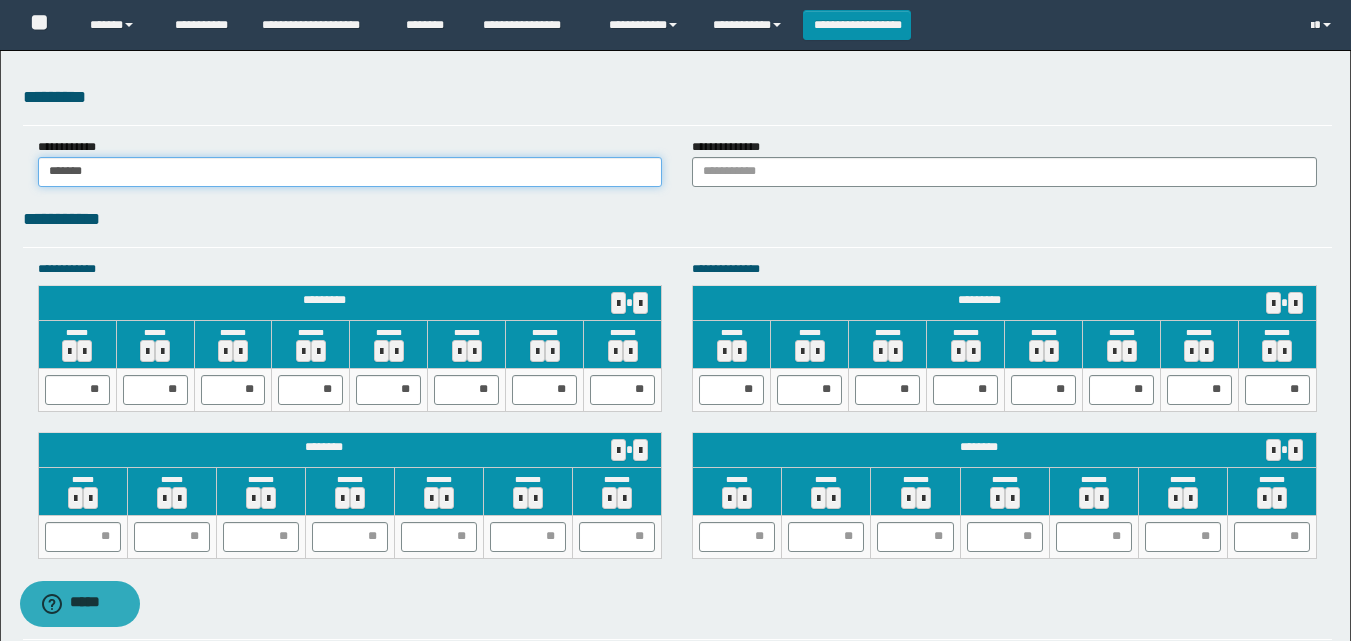 type on "******" 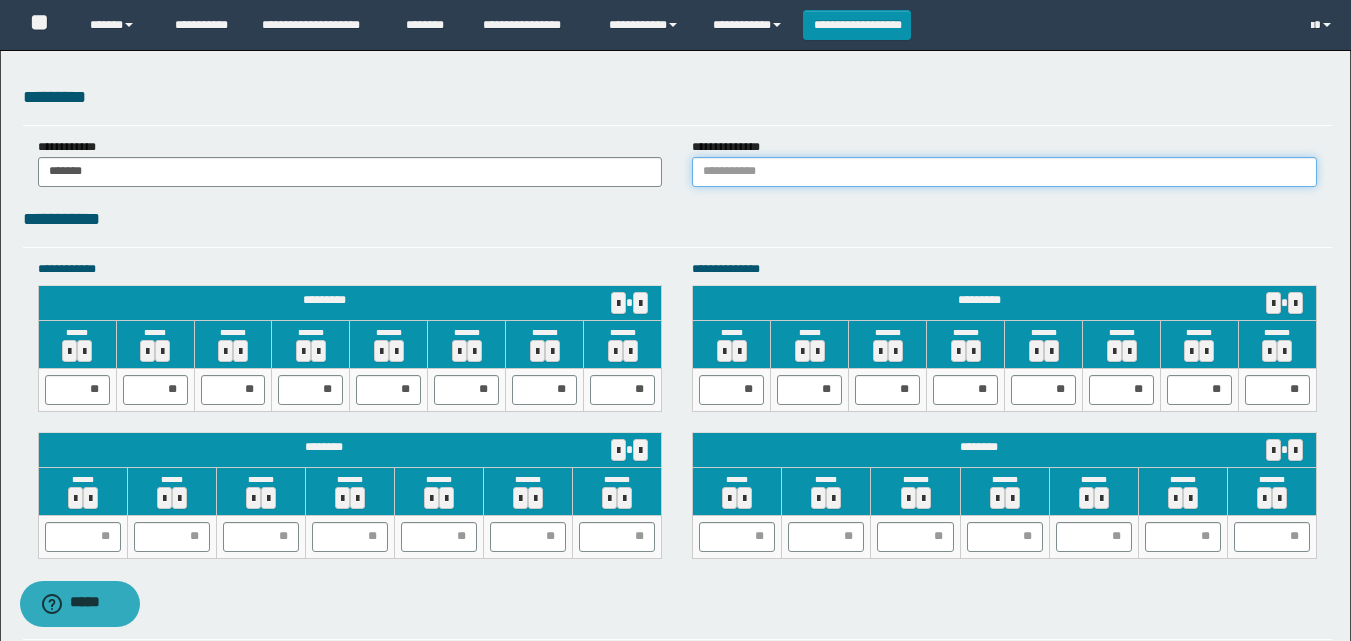 click at bounding box center (1004, 172) 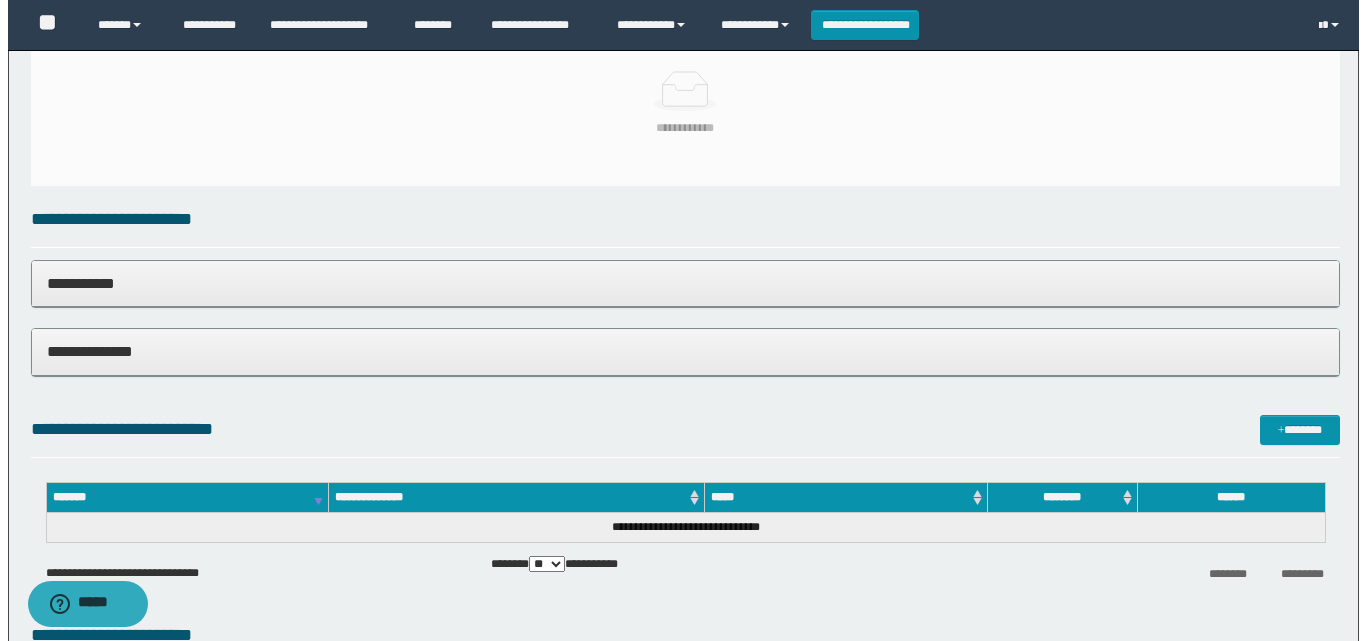 scroll, scrollTop: 228, scrollLeft: 0, axis: vertical 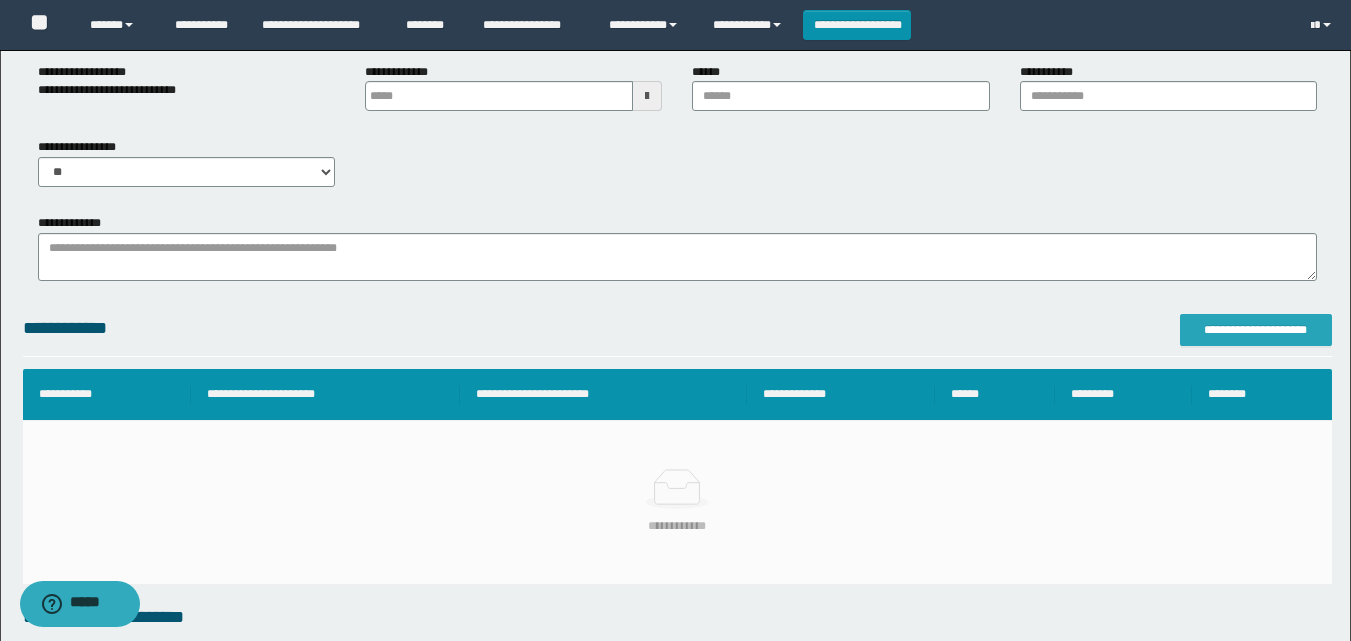 click on "**********" at bounding box center (1256, 330) 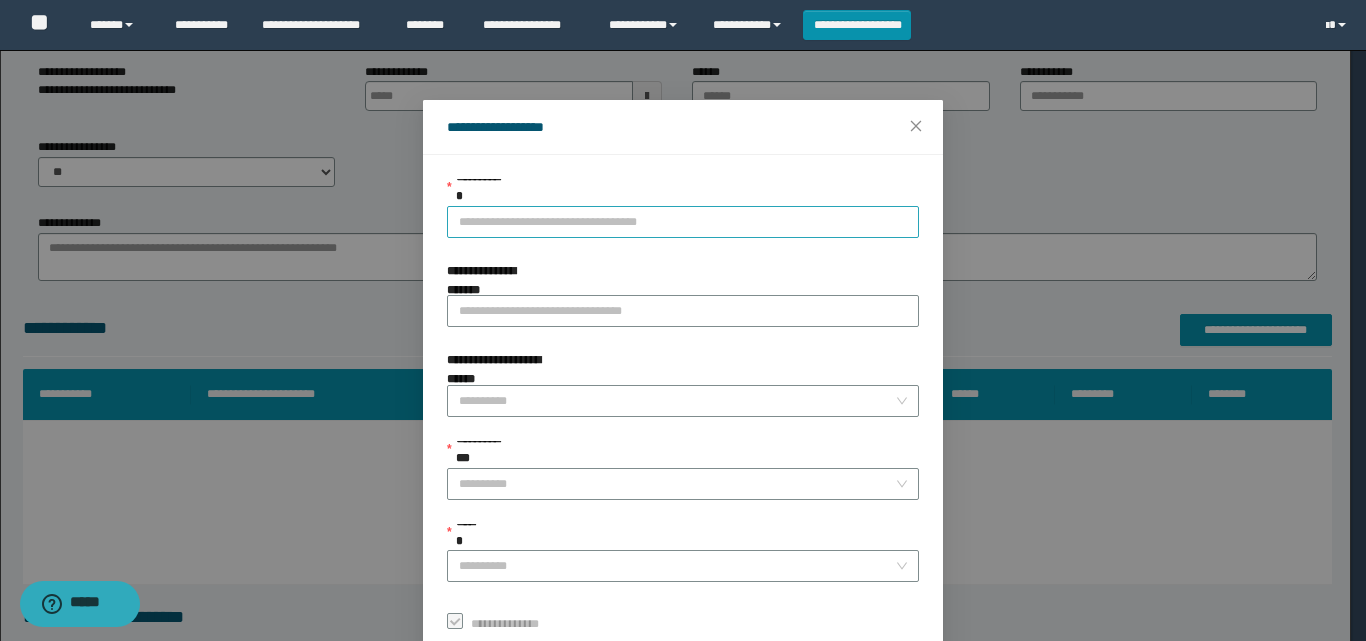 click on "**********" at bounding box center [683, 222] 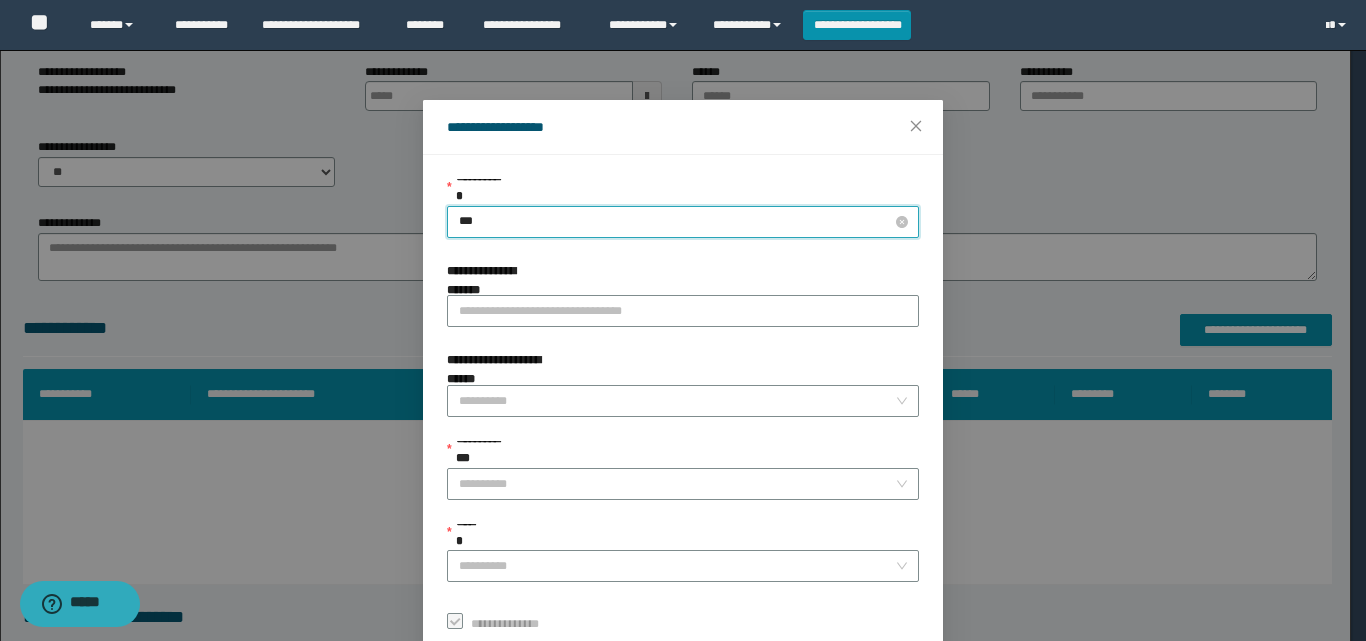 type on "****" 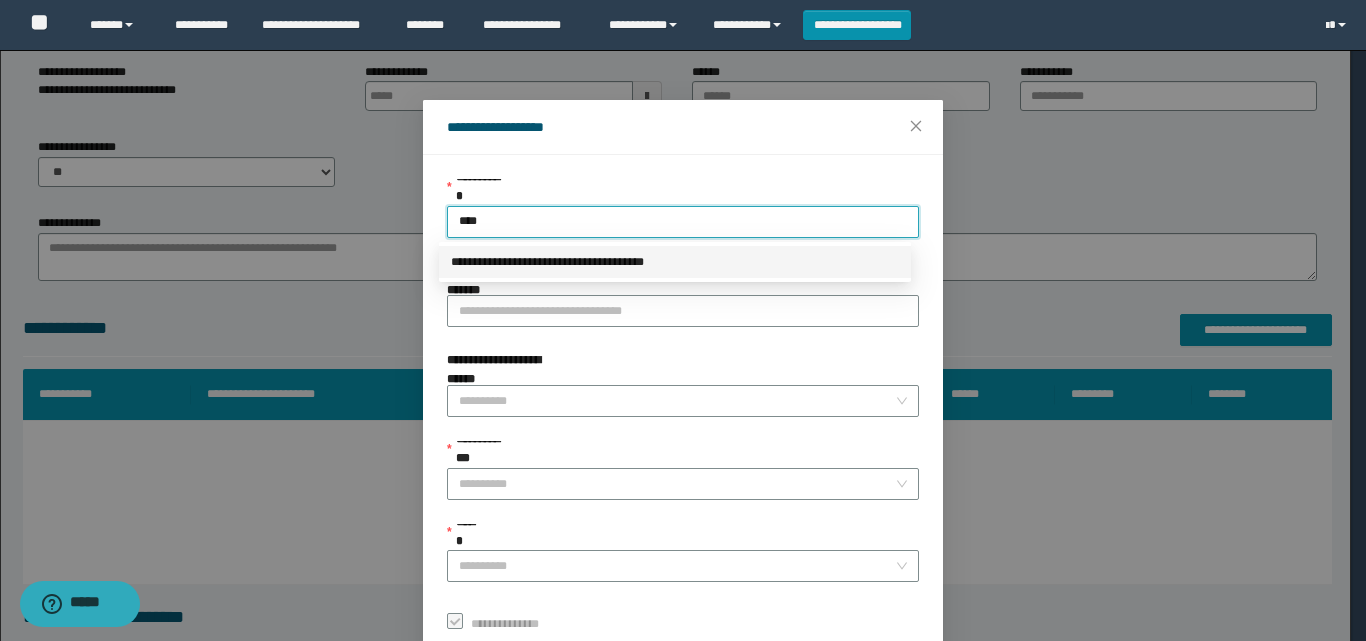 click on "**********" at bounding box center (675, 262) 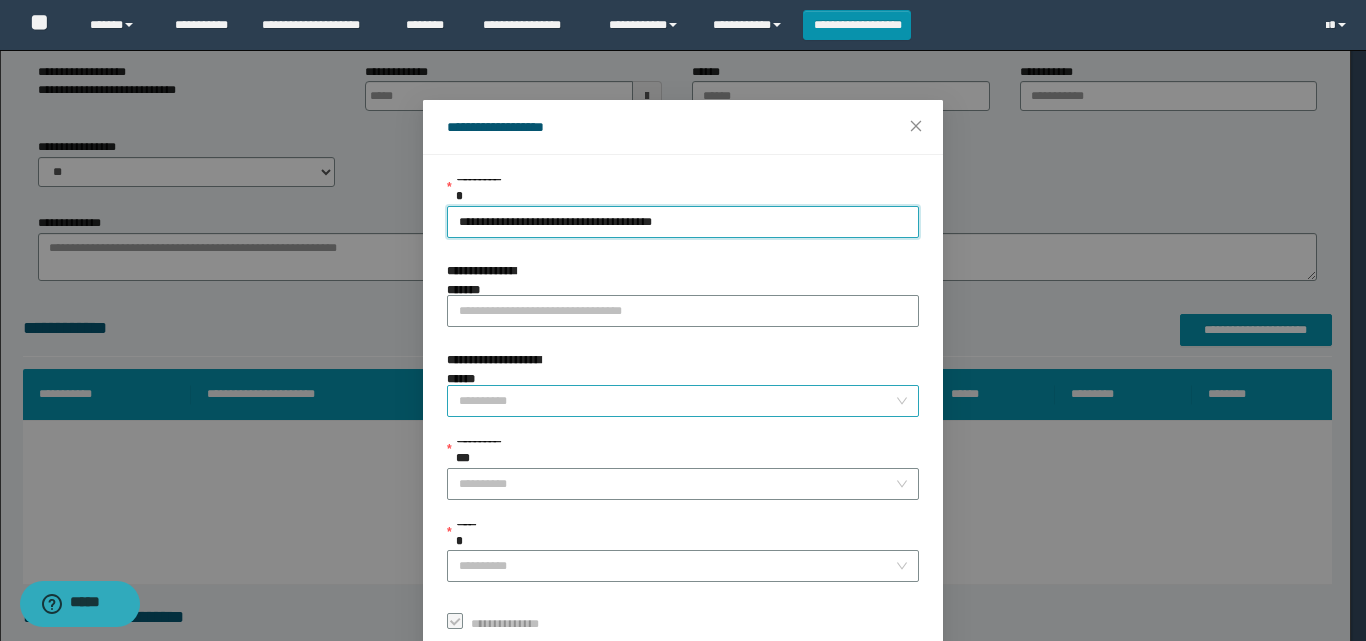 click on "**********" at bounding box center (677, 401) 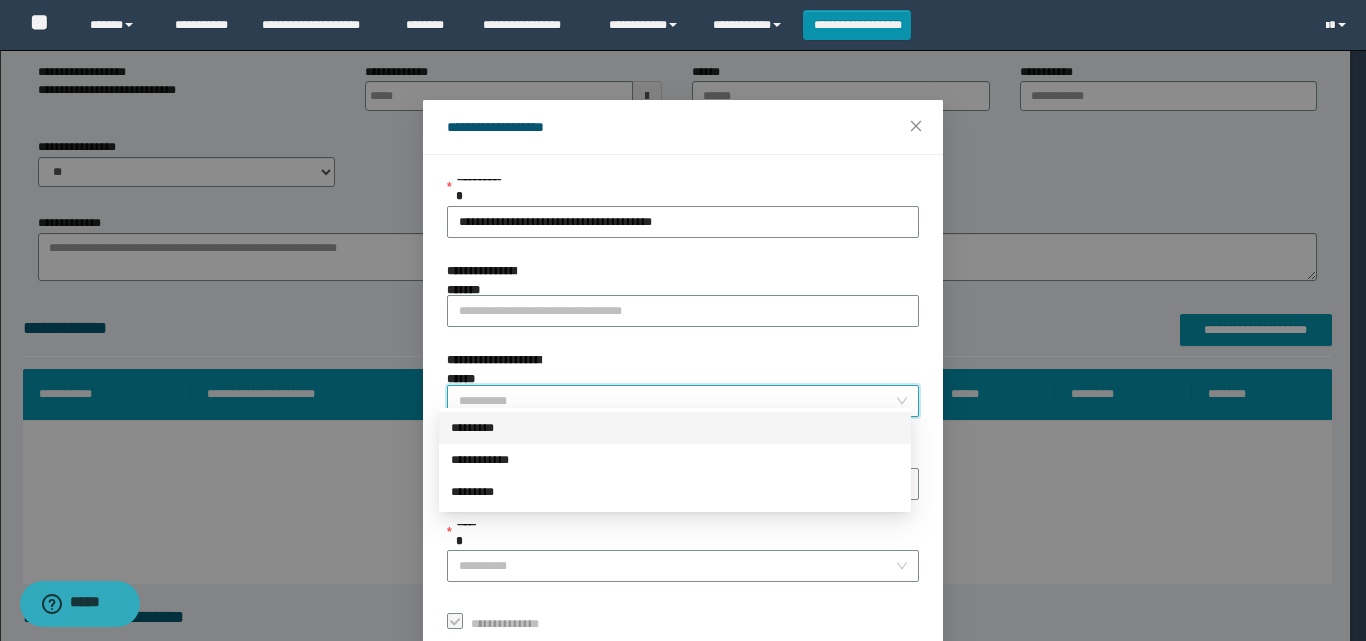 click on "*********" at bounding box center [675, 428] 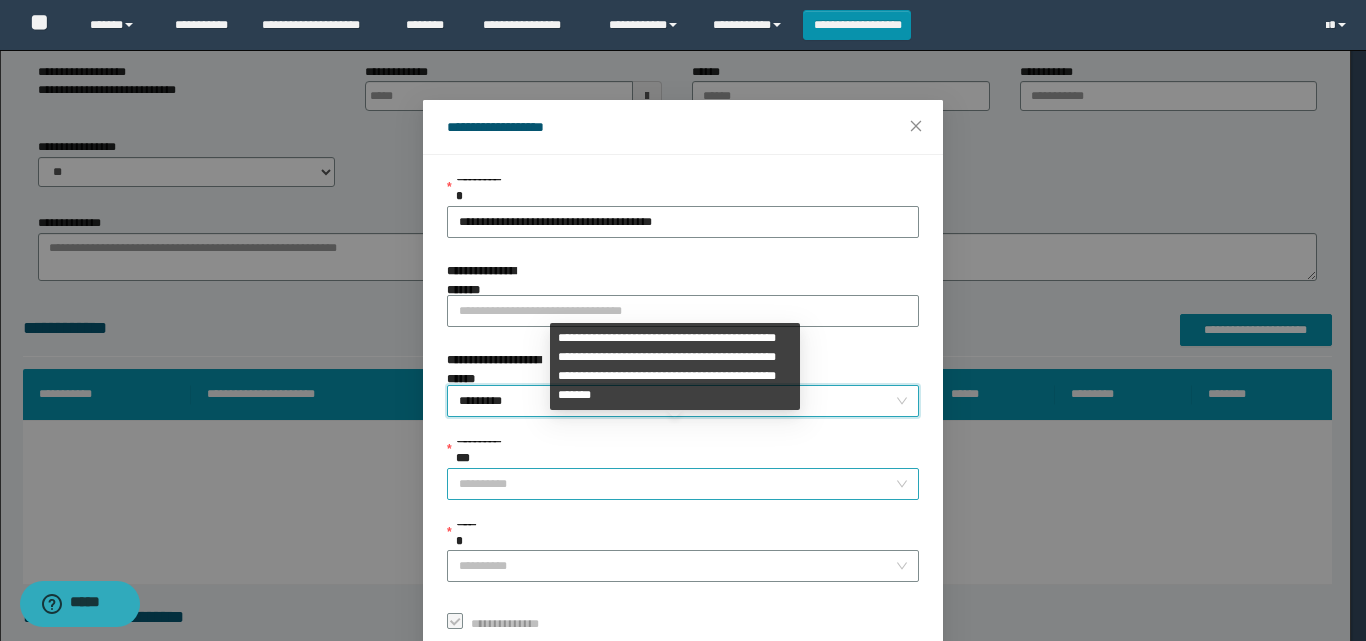 click on "**********" at bounding box center [677, 484] 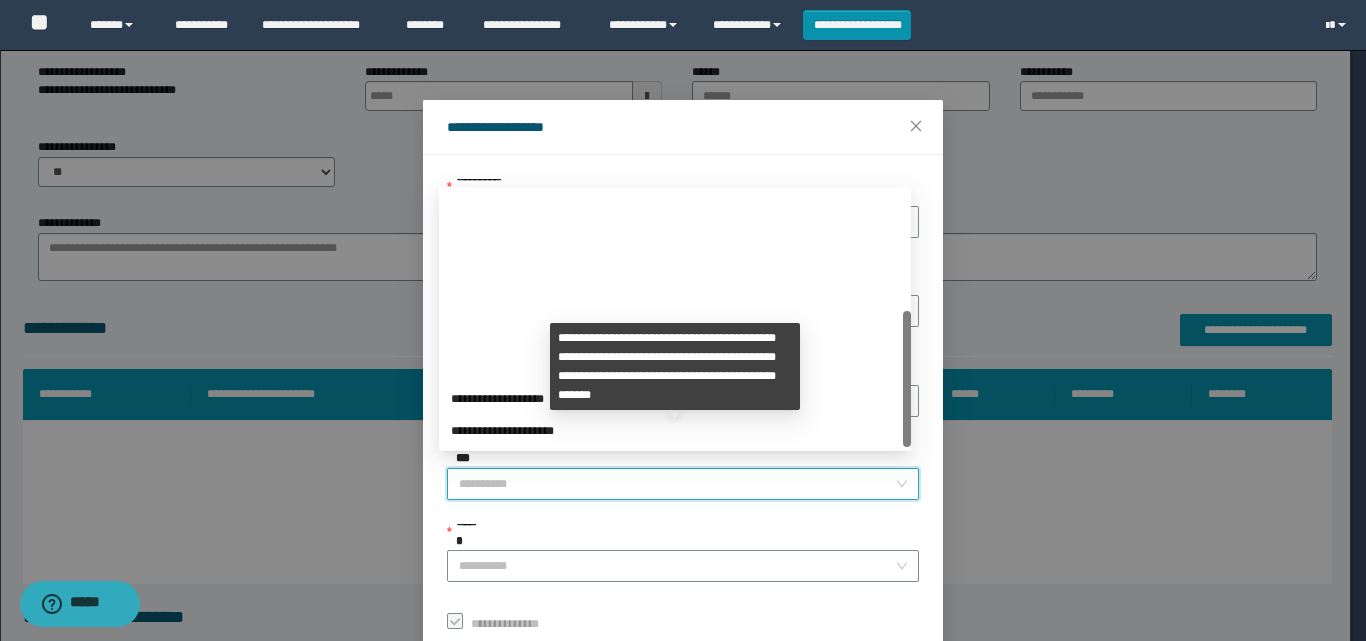 scroll, scrollTop: 224, scrollLeft: 0, axis: vertical 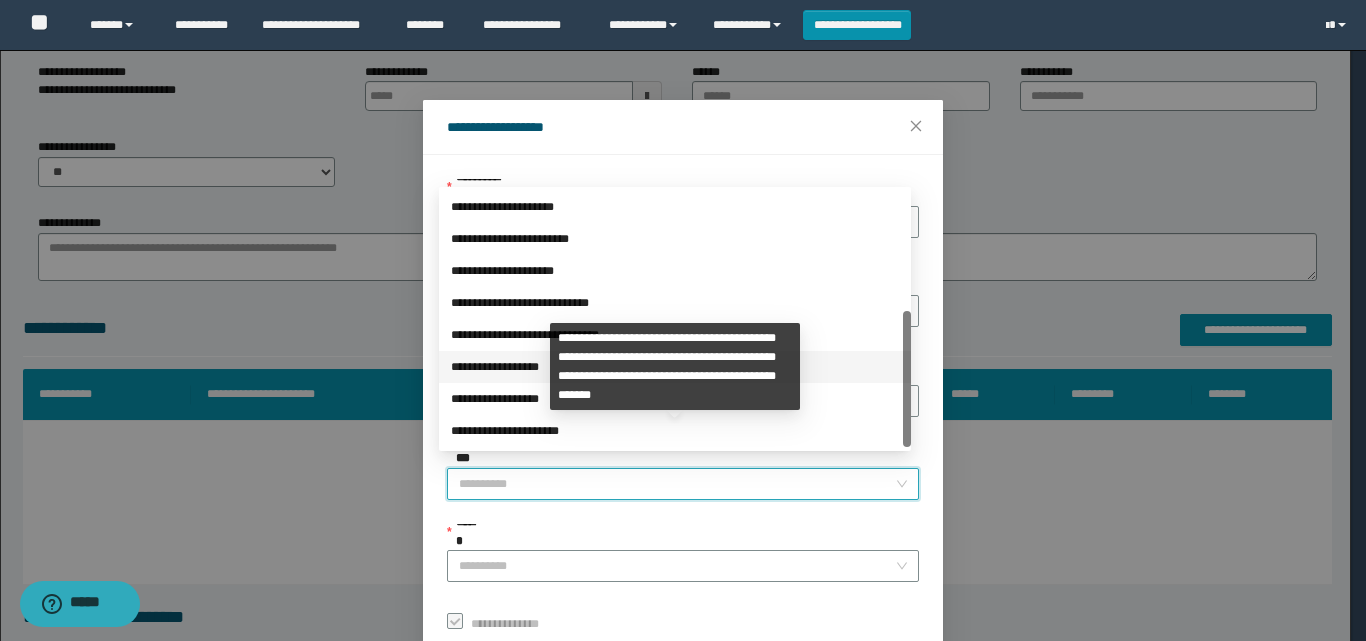 click on "**********" at bounding box center (675, 367) 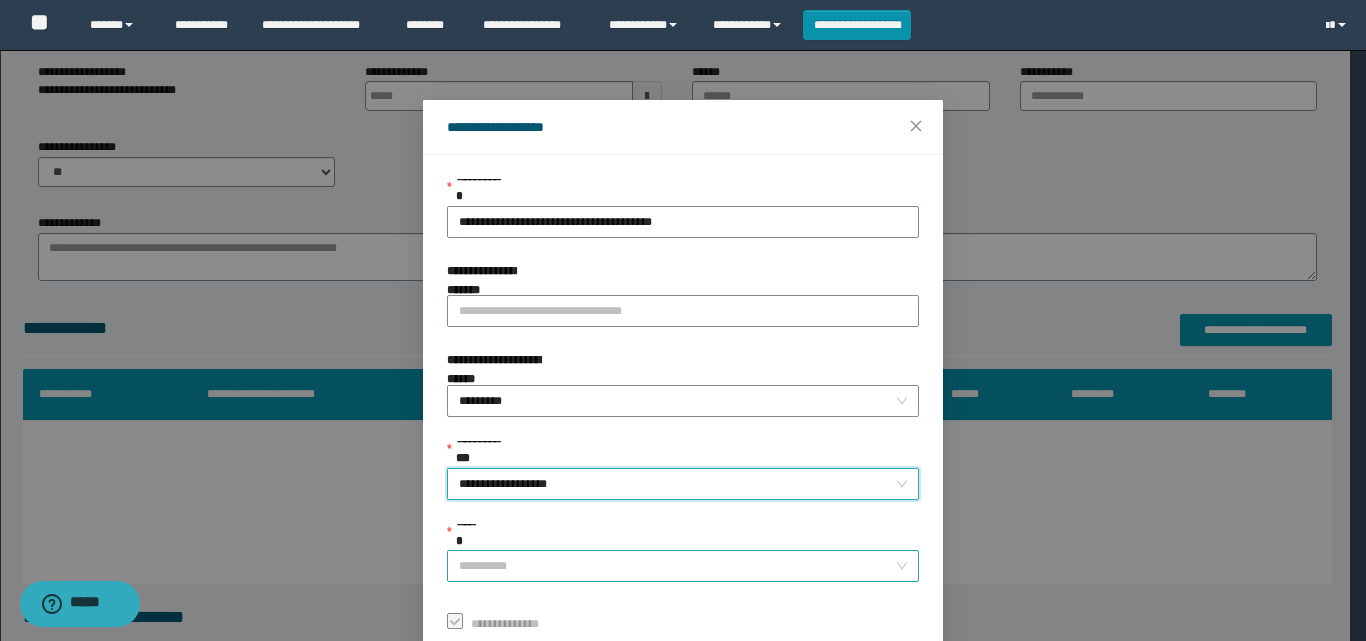 click on "******" at bounding box center [677, 566] 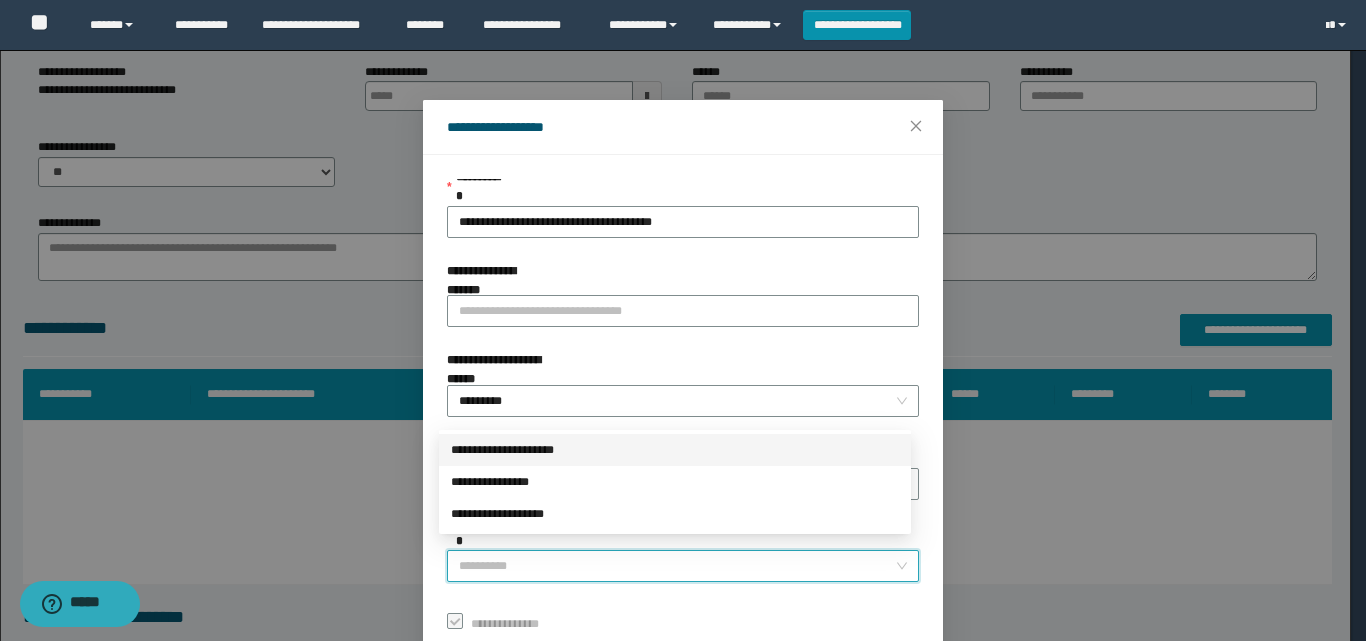 click on "**********" at bounding box center [675, 450] 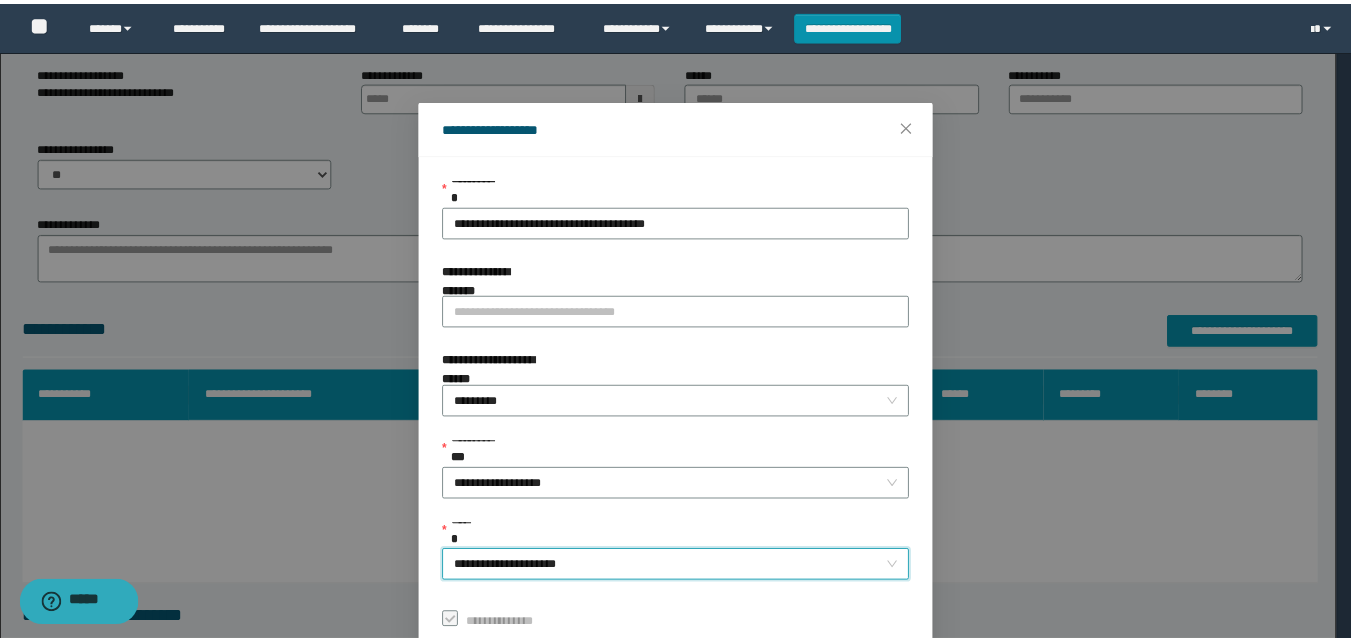 scroll, scrollTop: 111, scrollLeft: 0, axis: vertical 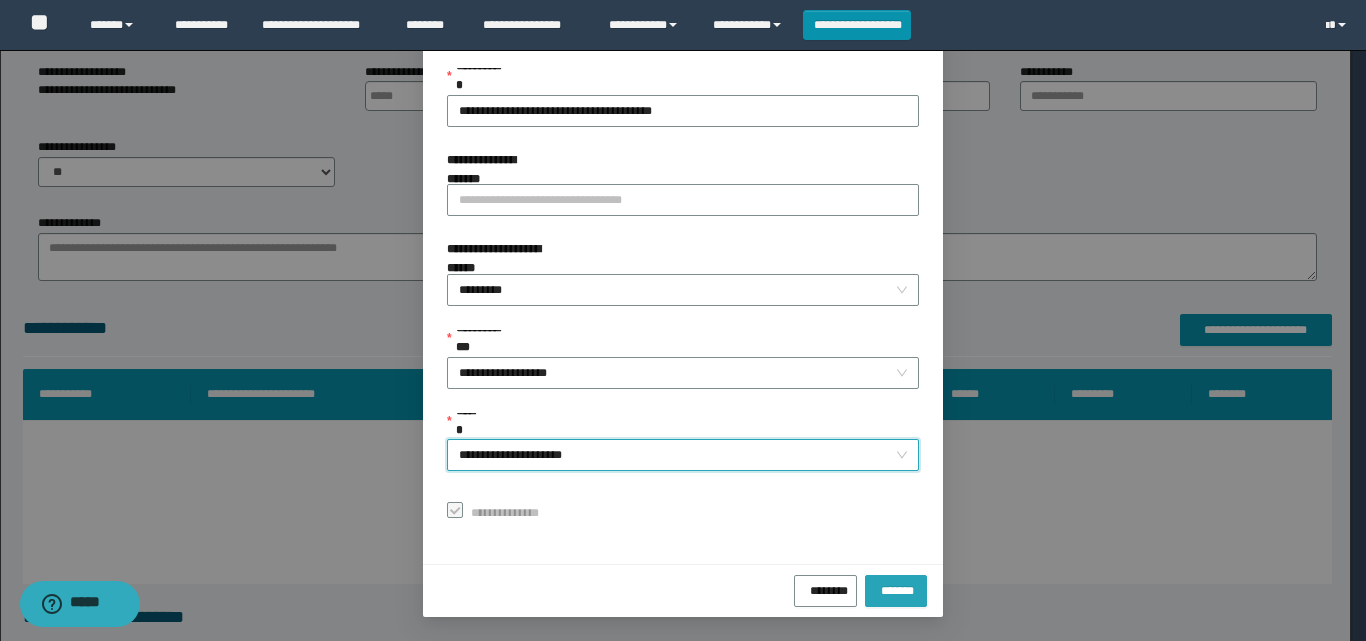 click on "*******" at bounding box center (896, 588) 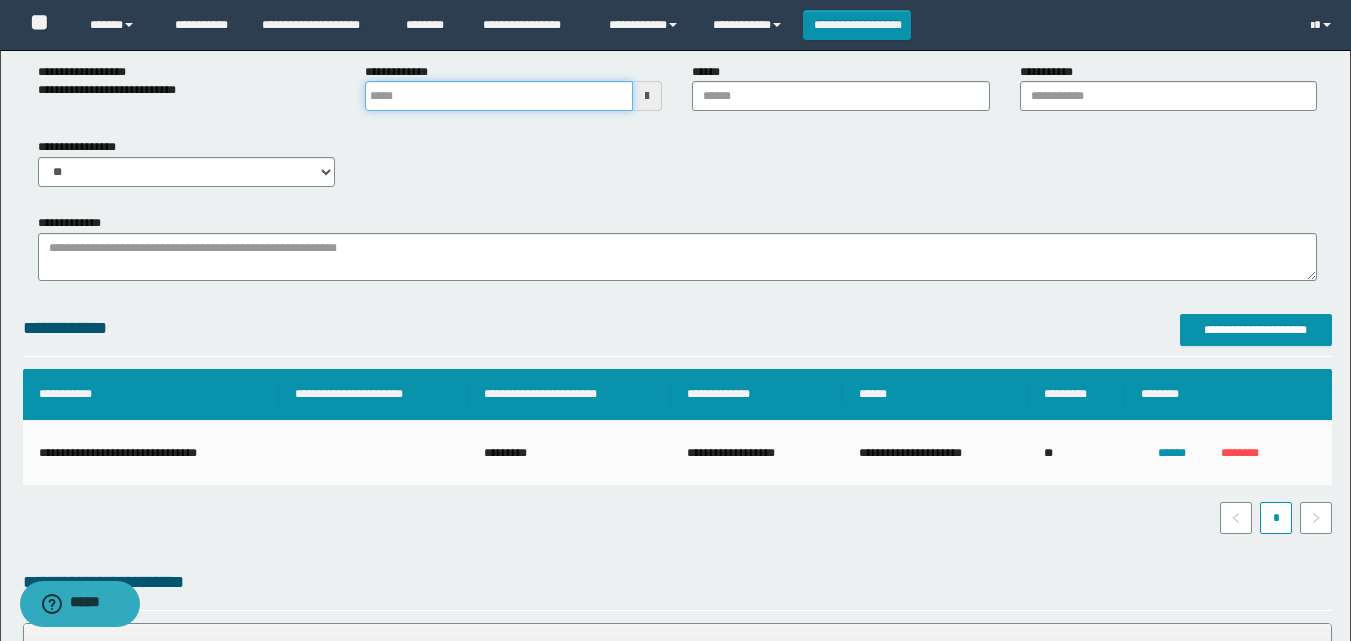 click at bounding box center (499, 96) 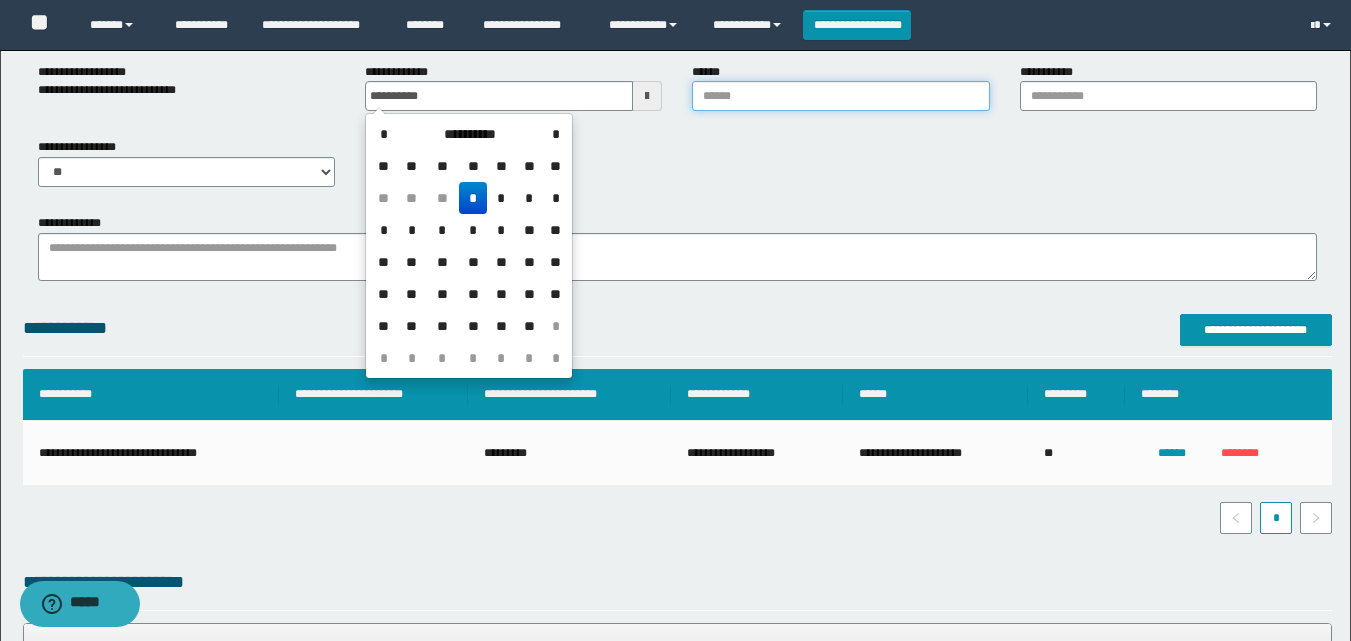 click on "******" at bounding box center (840, 96) 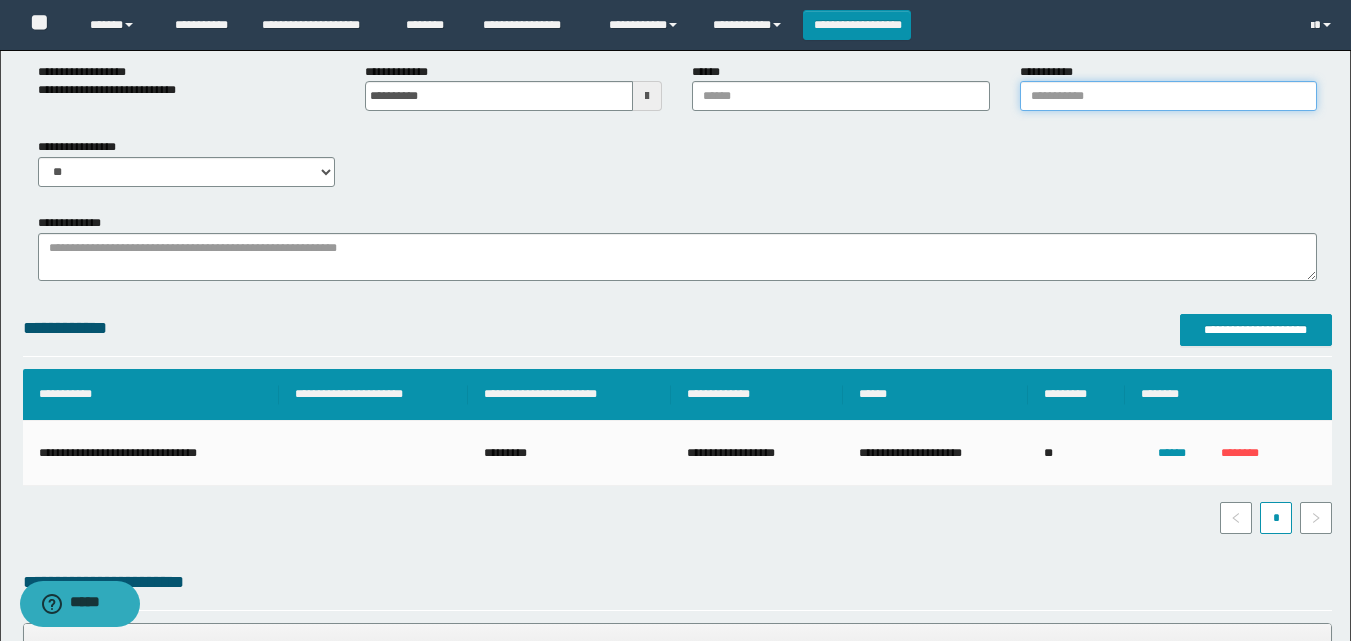 click on "**********" at bounding box center [1168, 96] 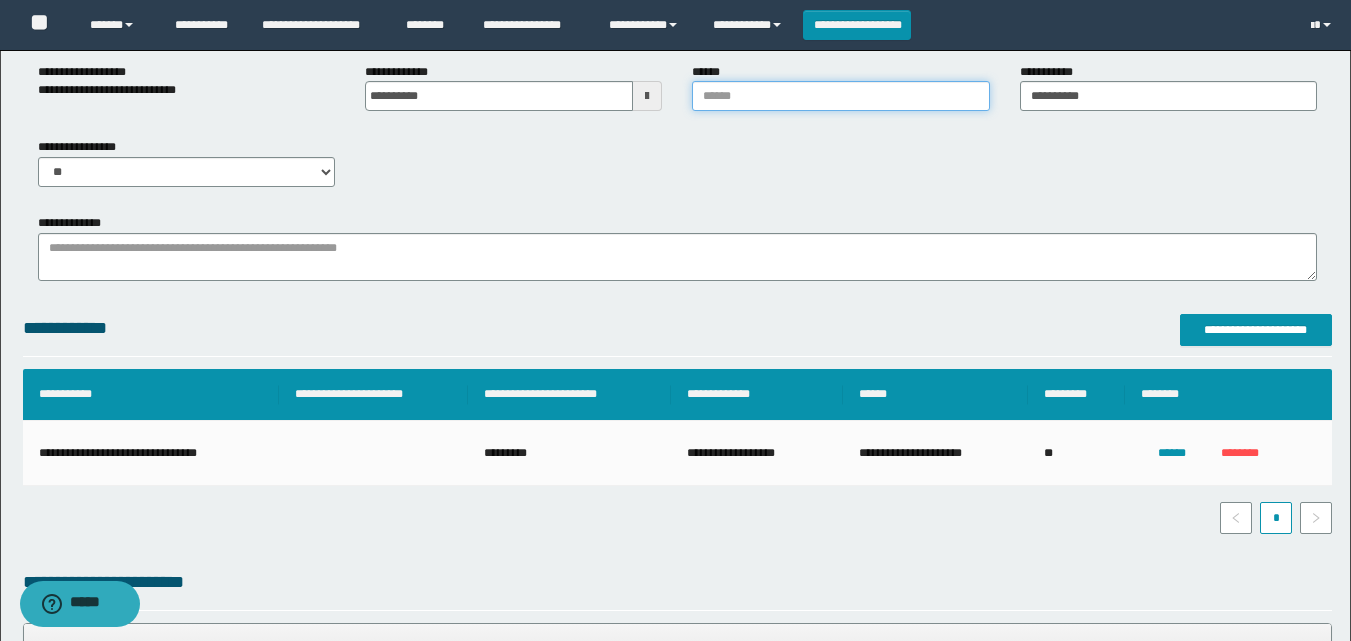 drag, startPoint x: 778, startPoint y: 98, endPoint x: 790, endPoint y: 118, distance: 23.323807 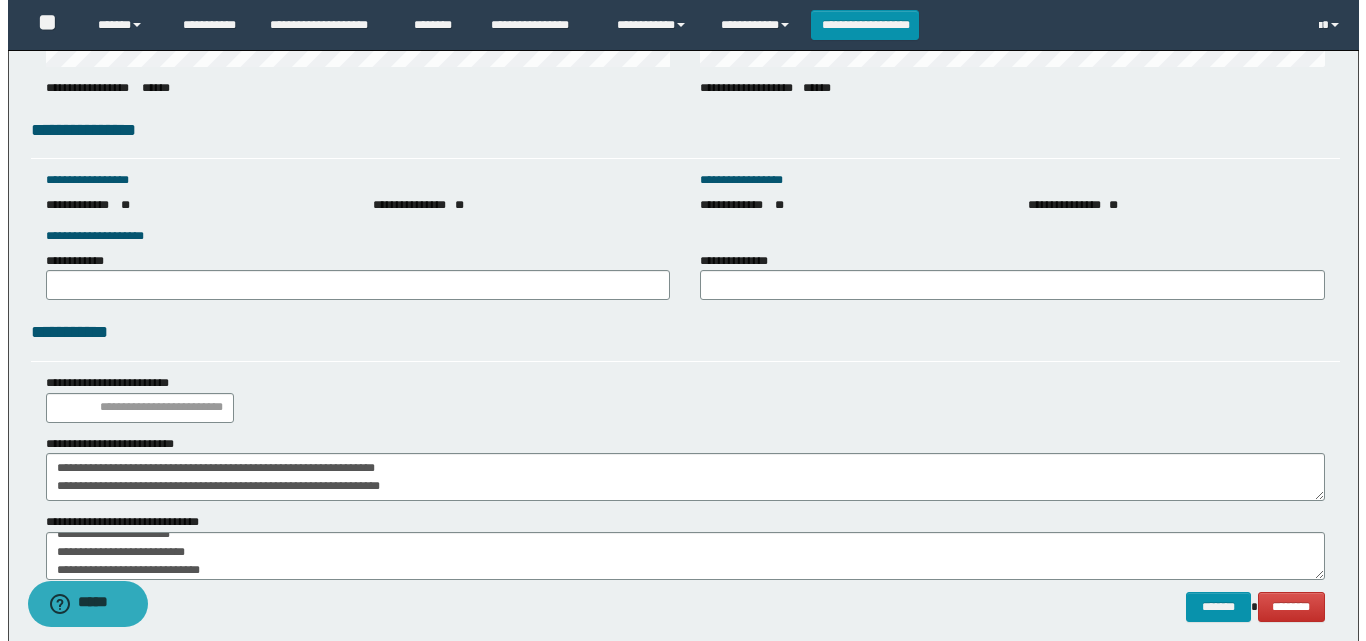 scroll, scrollTop: 2793, scrollLeft: 0, axis: vertical 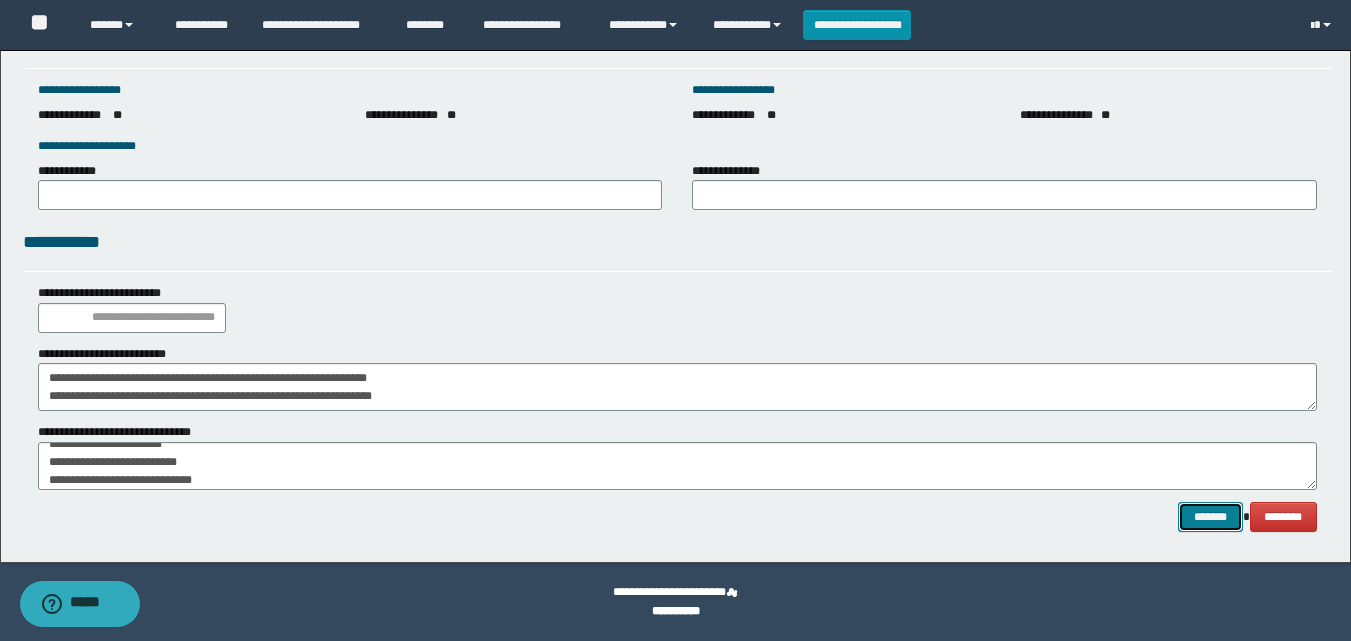 click on "*******" at bounding box center [1210, 517] 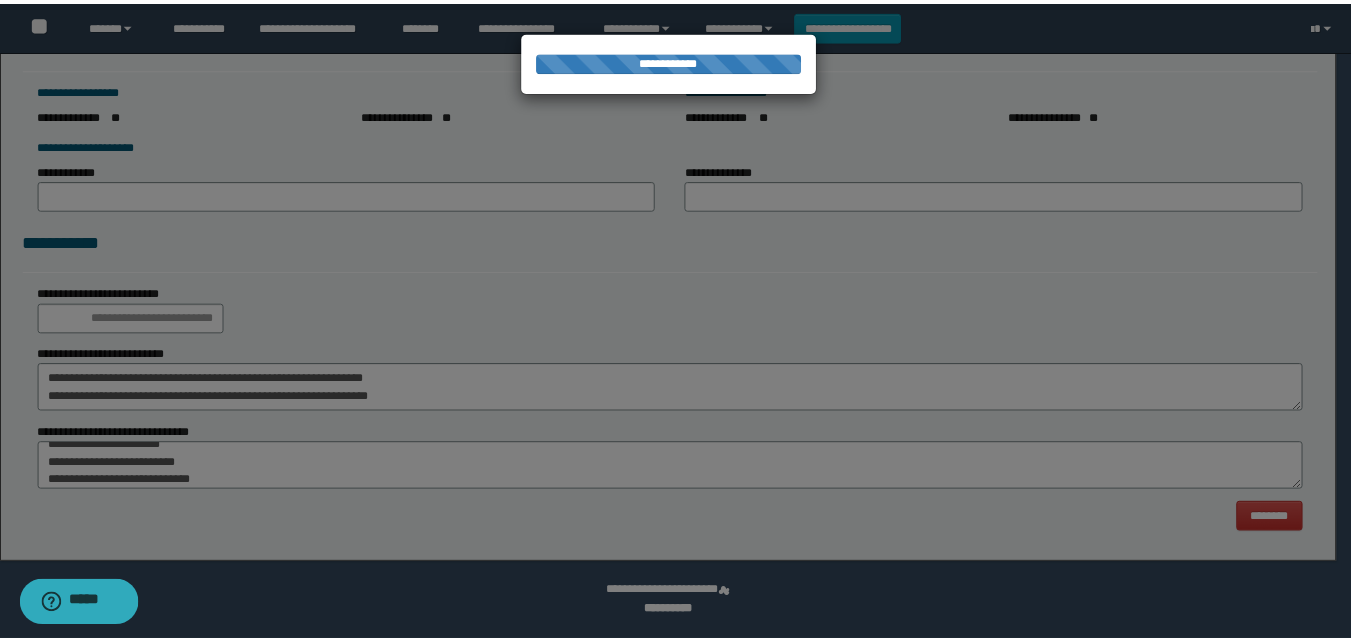 scroll, scrollTop: 0, scrollLeft: 0, axis: both 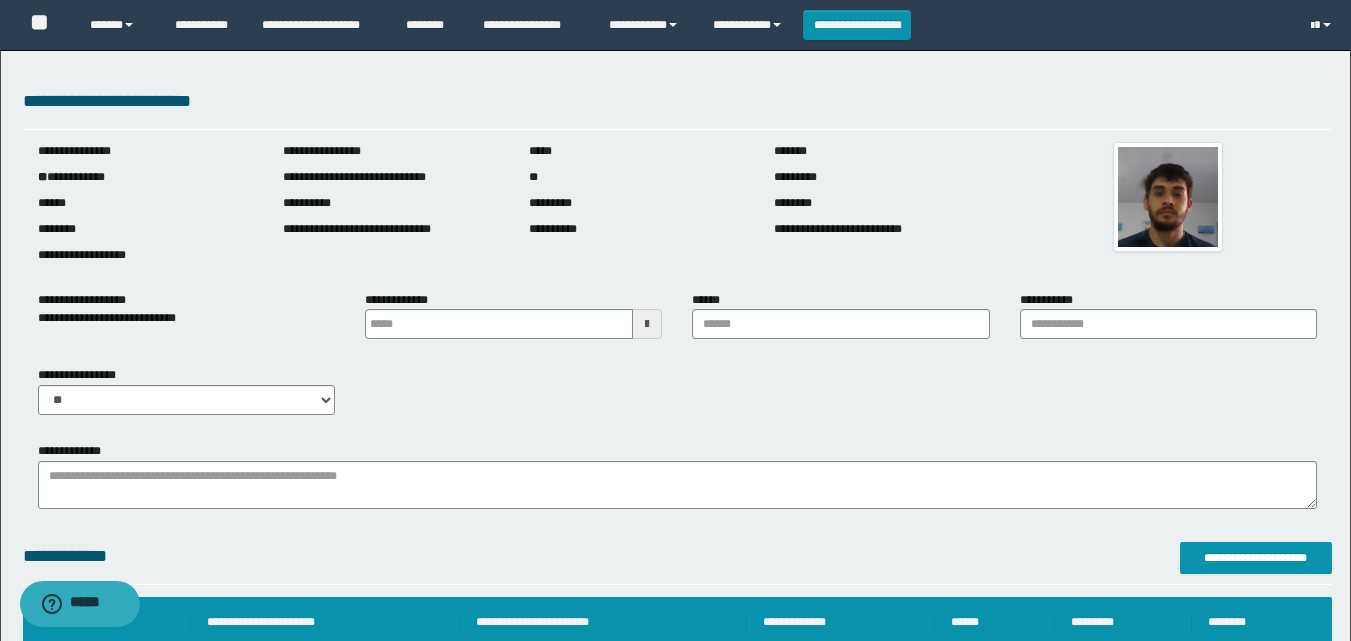 type 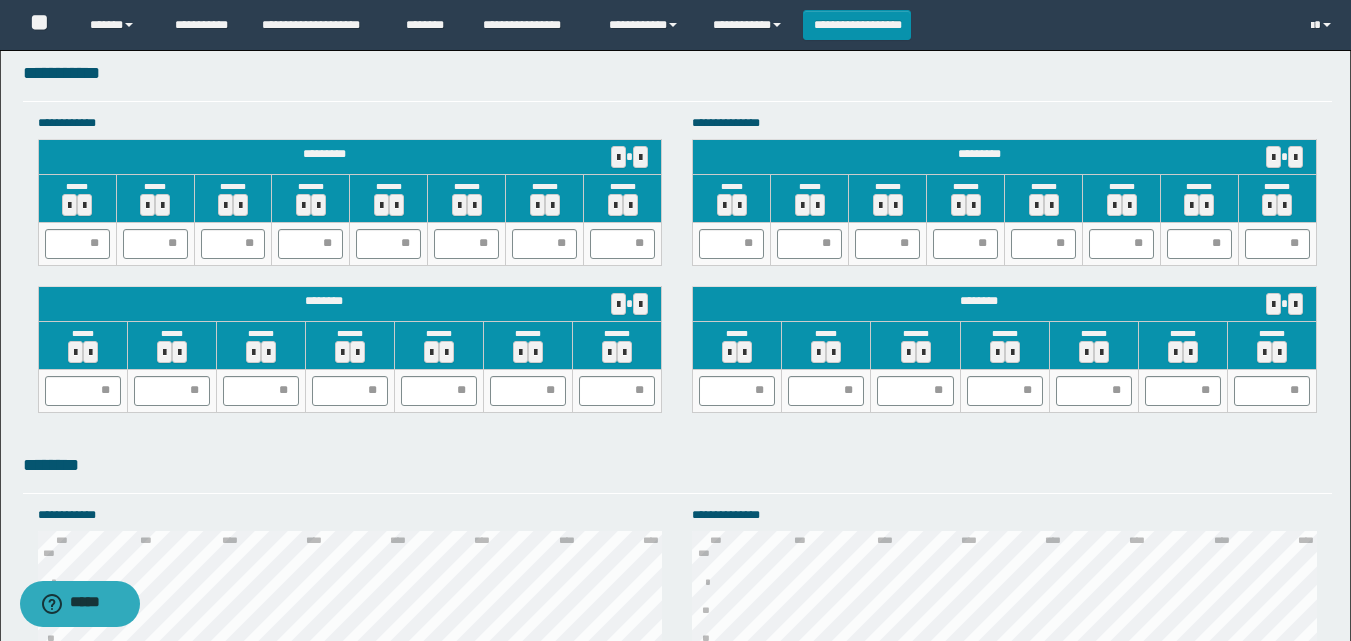 scroll, scrollTop: 1800, scrollLeft: 0, axis: vertical 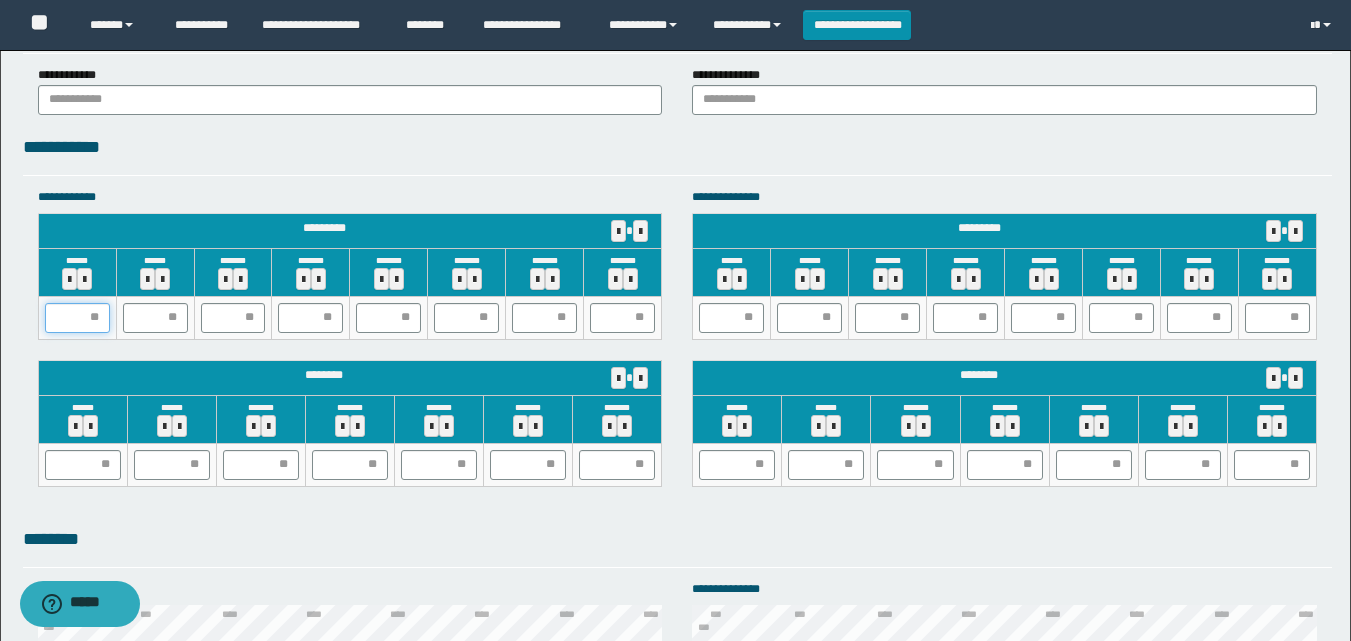 click at bounding box center [77, 318] 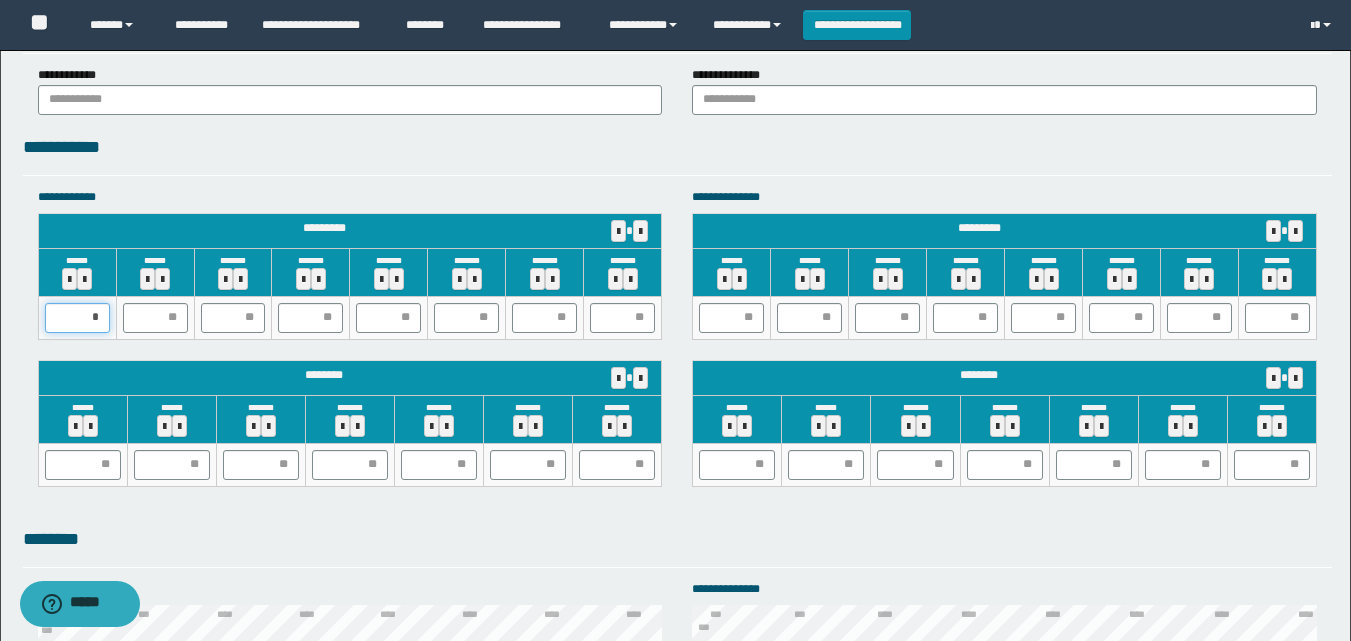 type on "**" 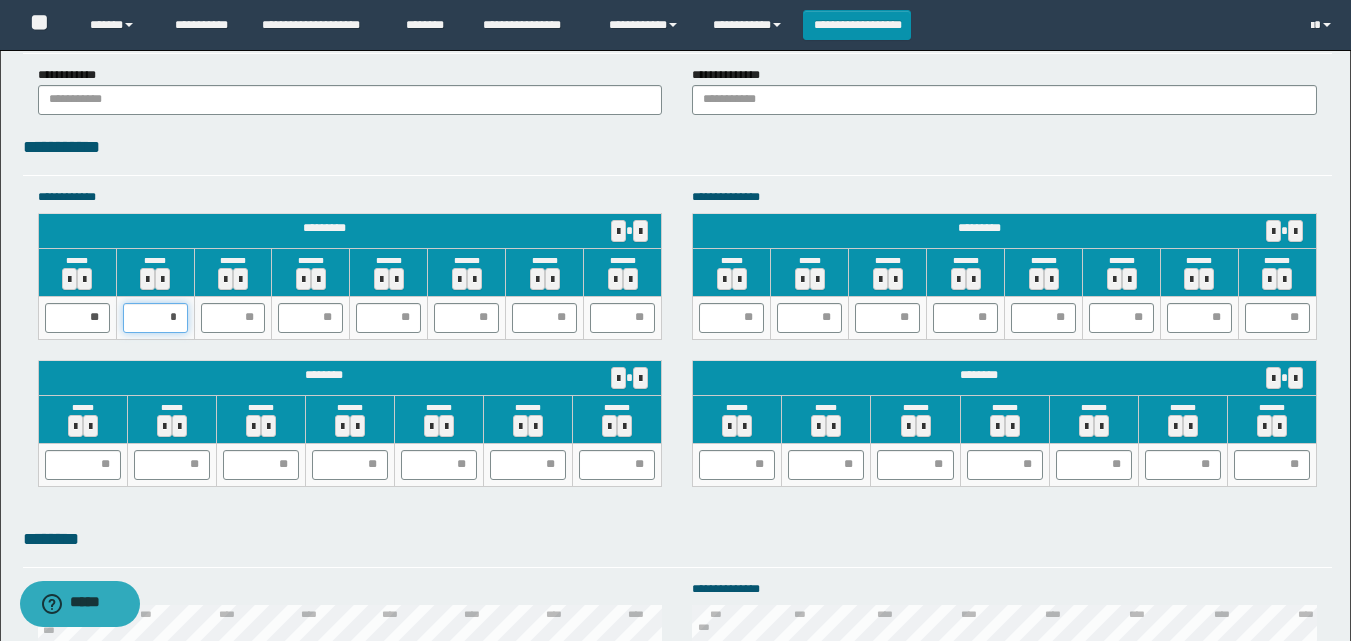type on "**" 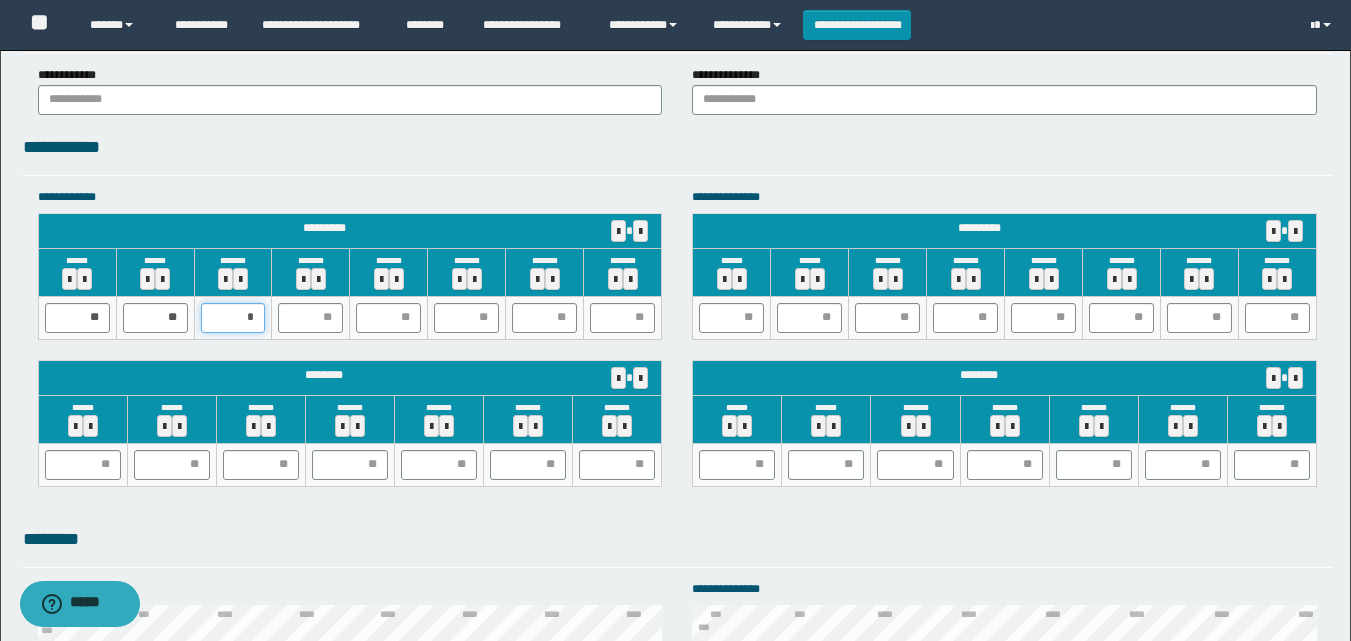 type on "**" 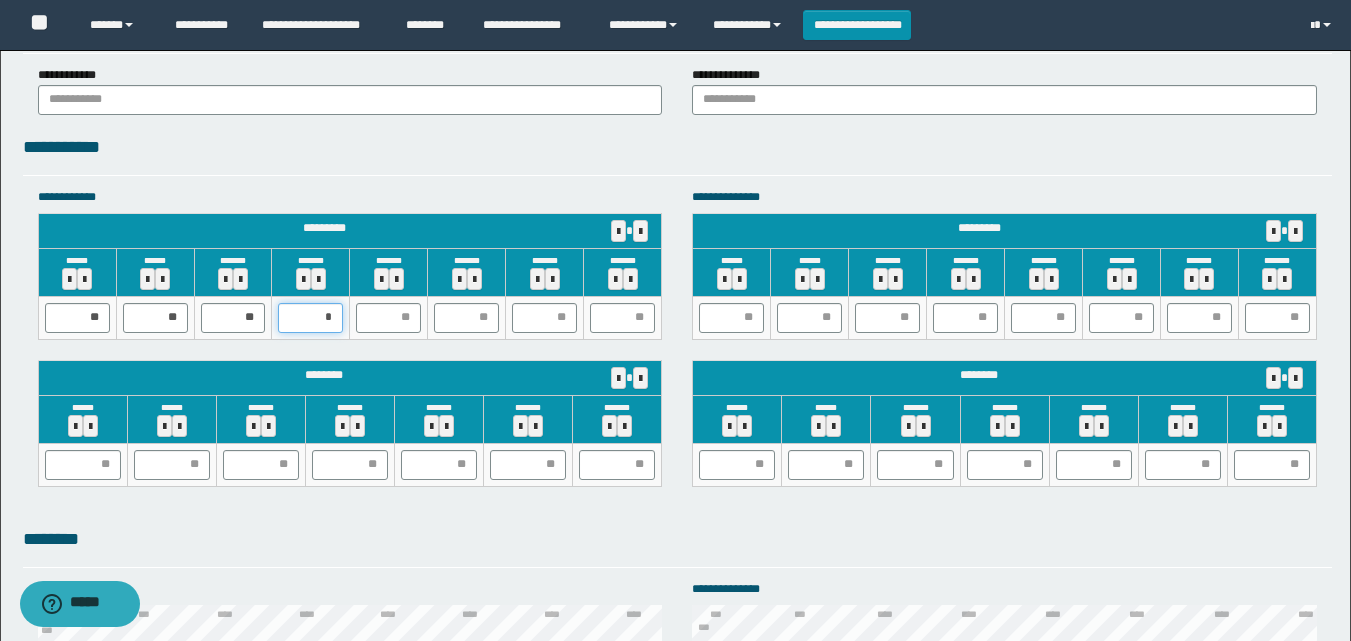 type on "**" 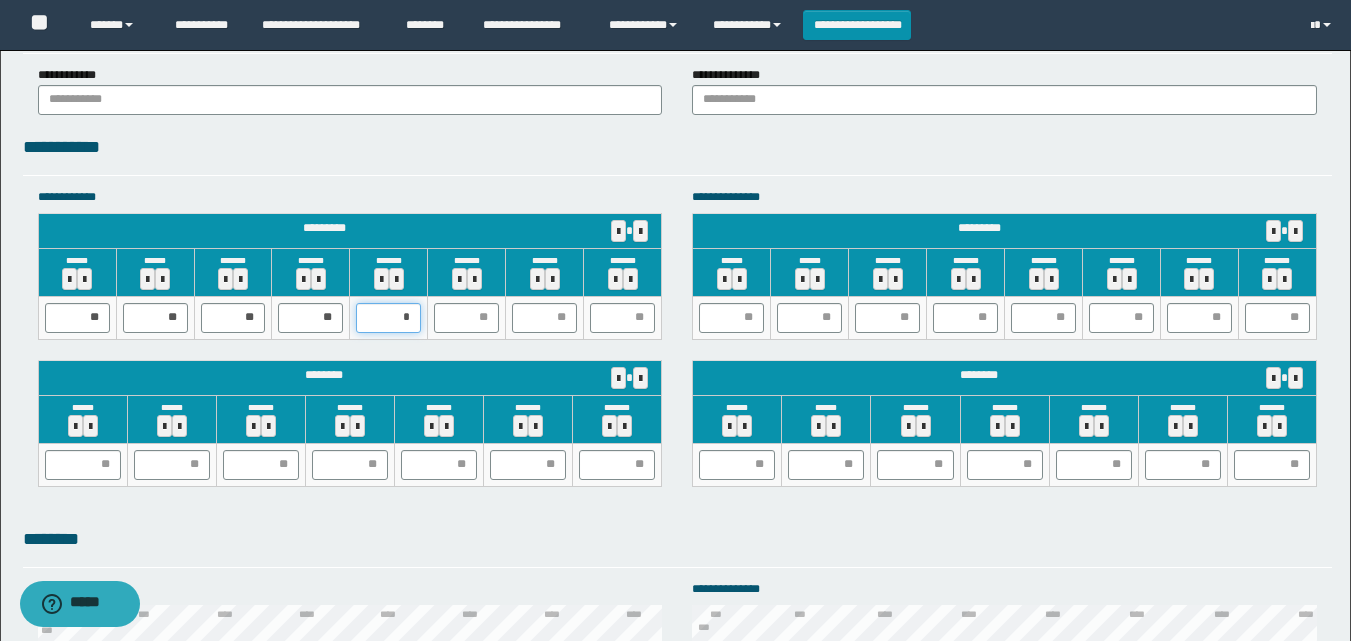 type on "**" 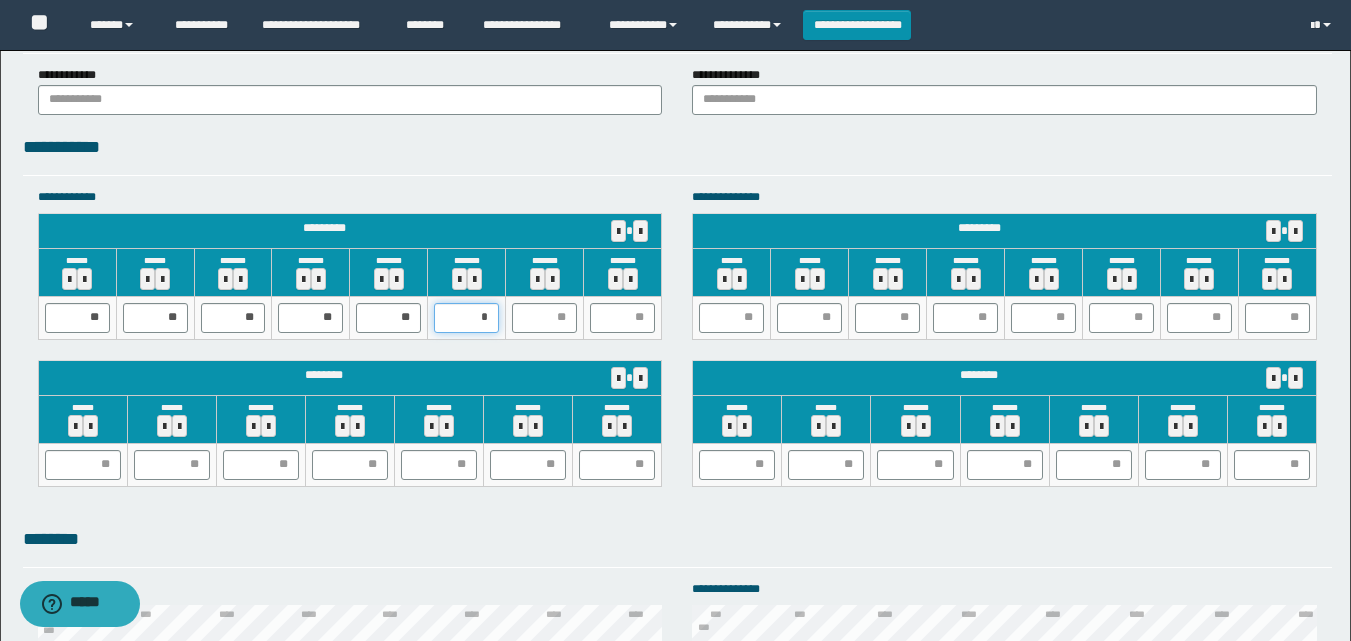 type on "**" 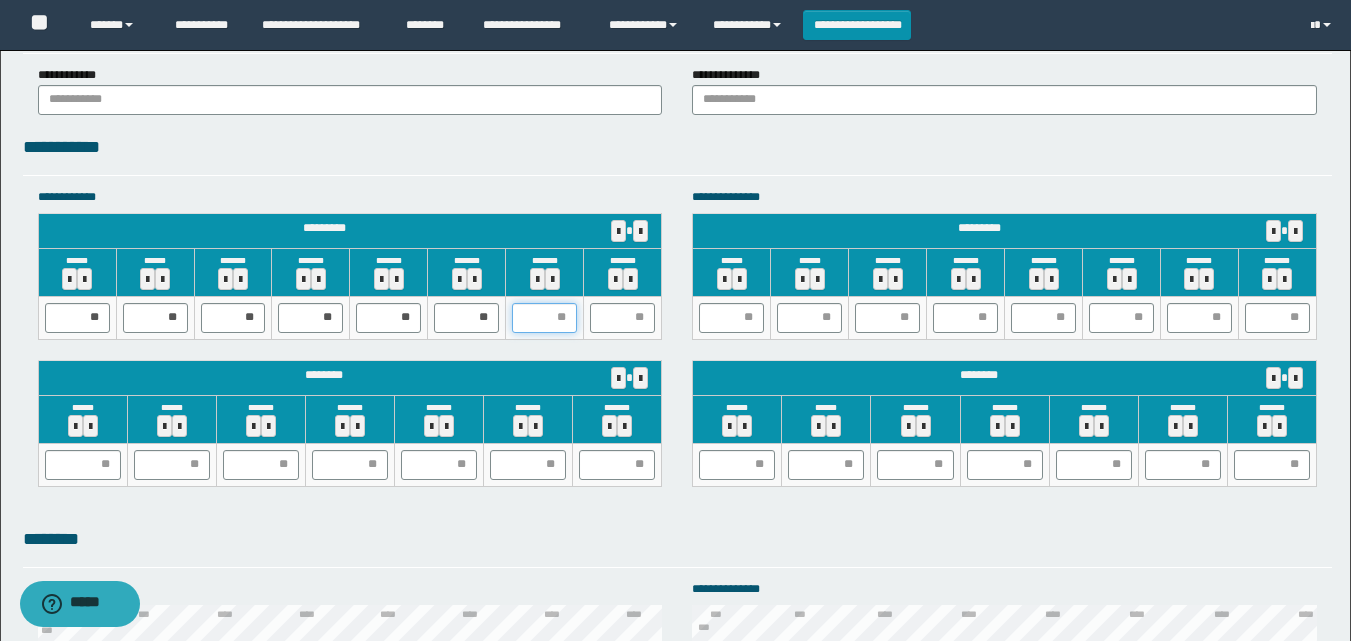 type on "*" 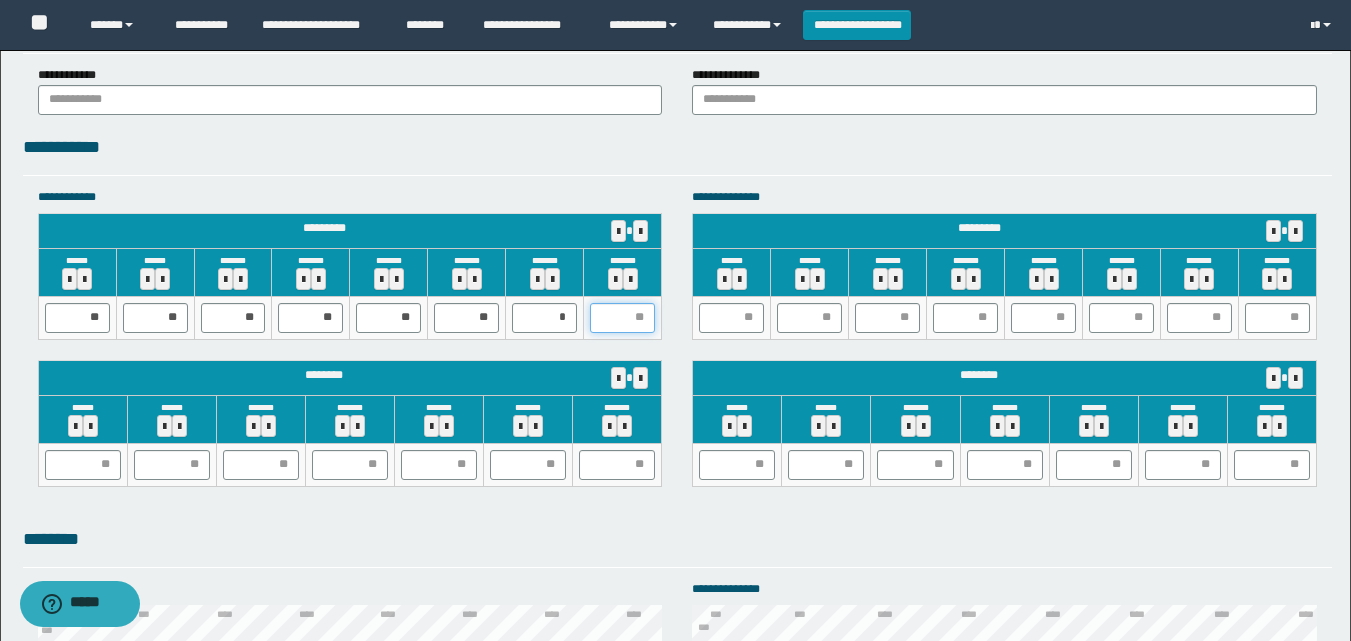 type on "*" 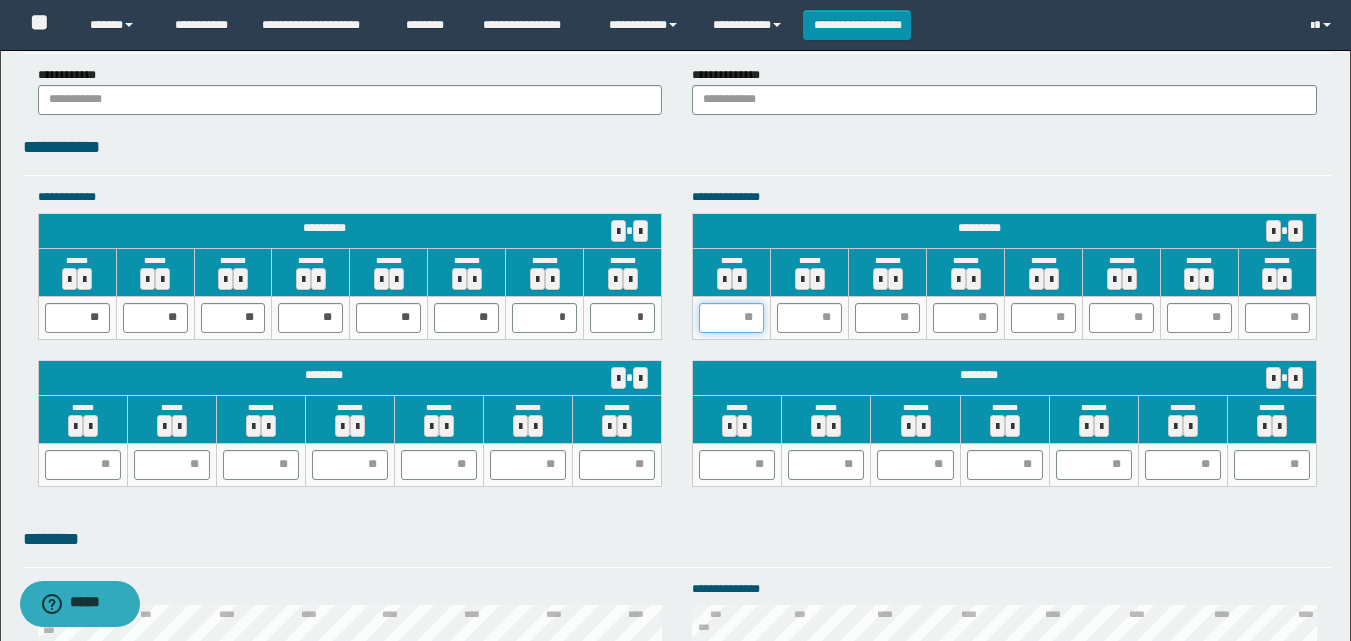 click at bounding box center [731, 318] 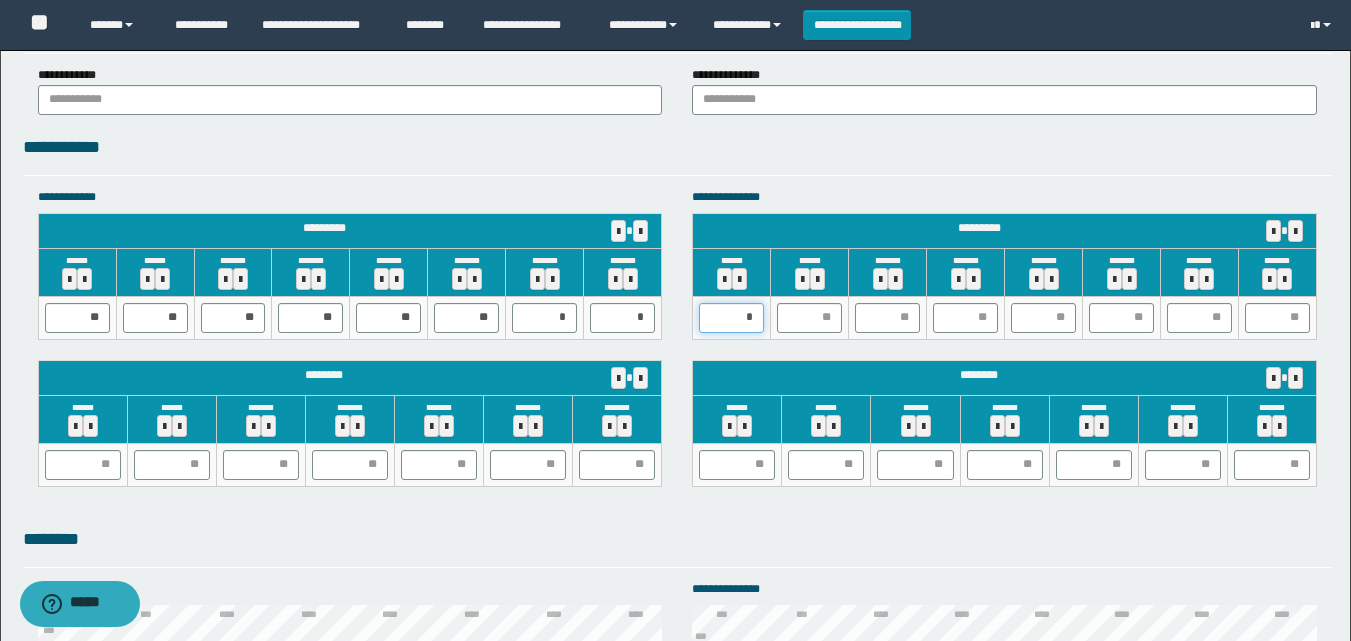 type on "**" 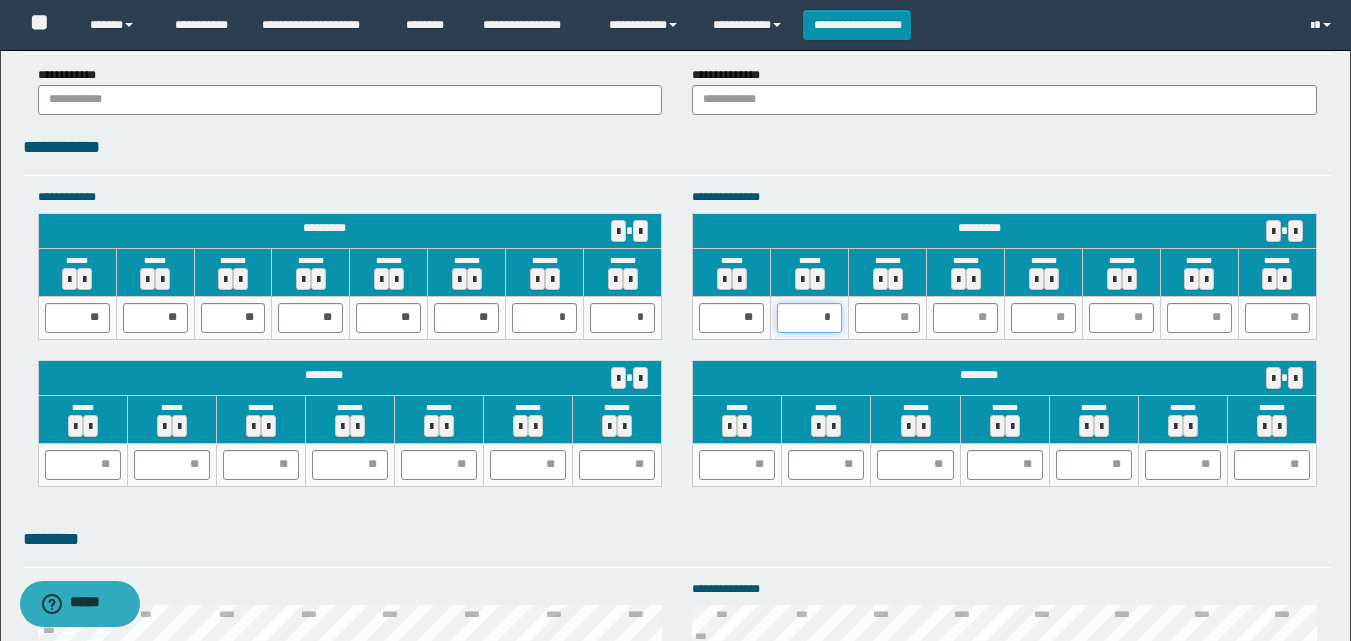 type on "**" 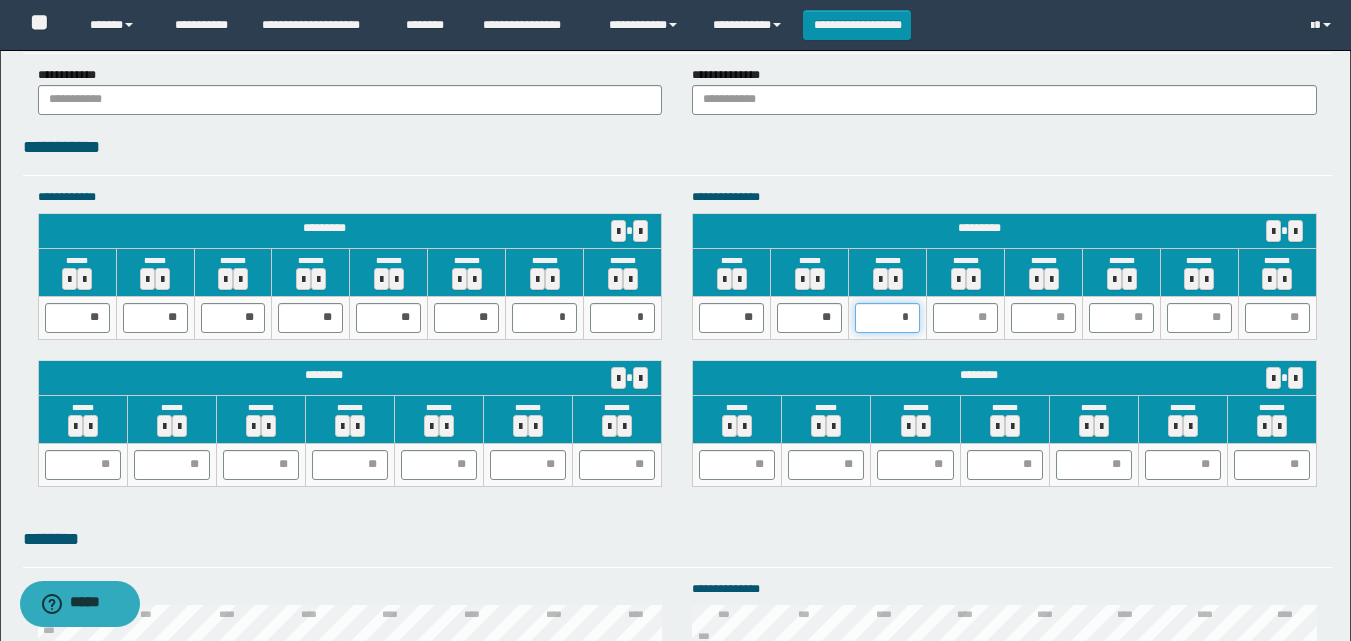 type on "**" 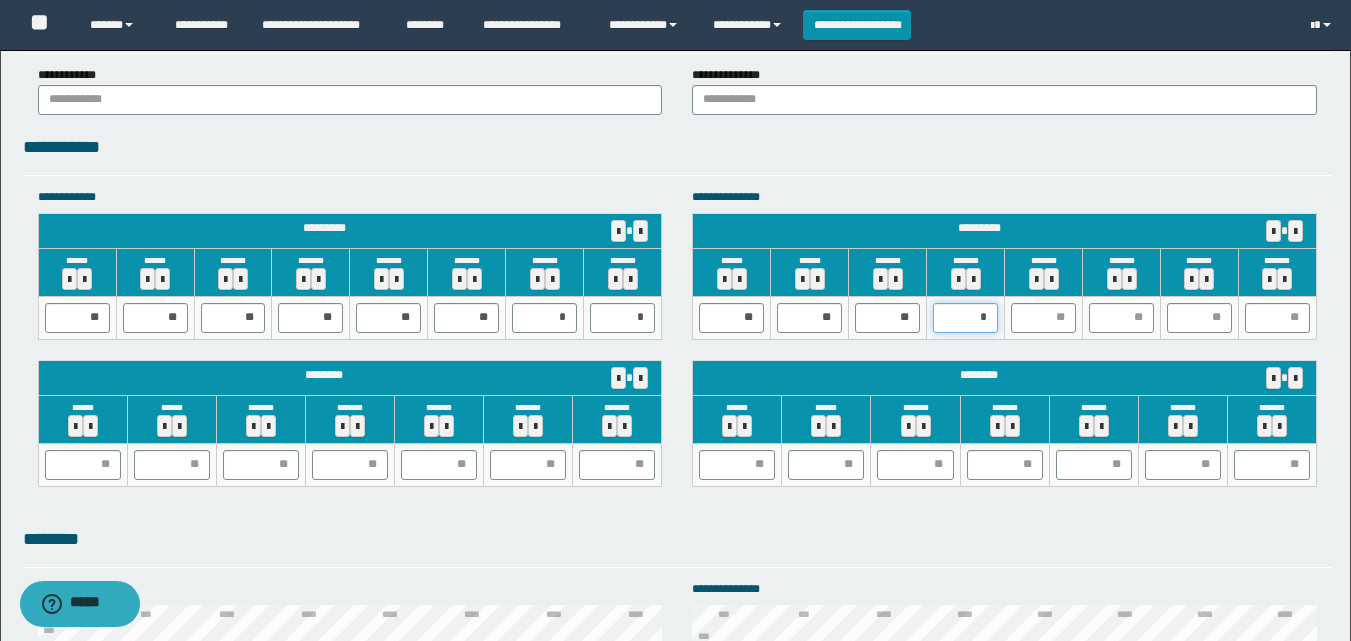 type on "**" 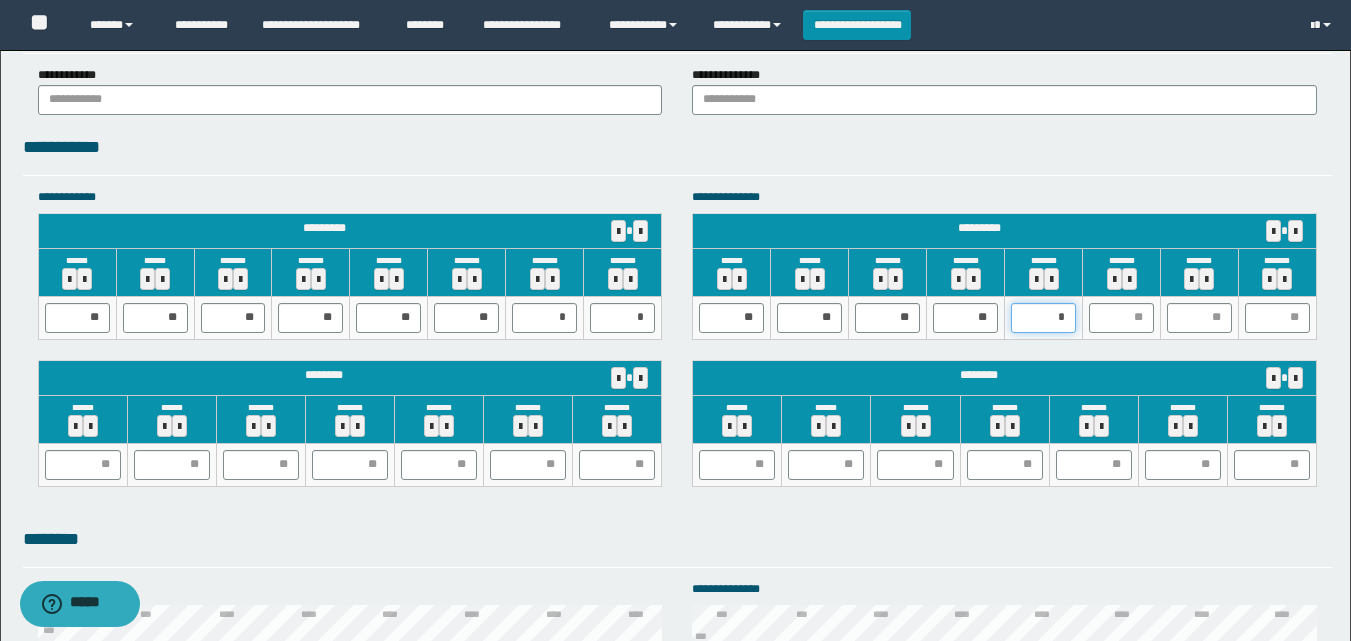 type on "**" 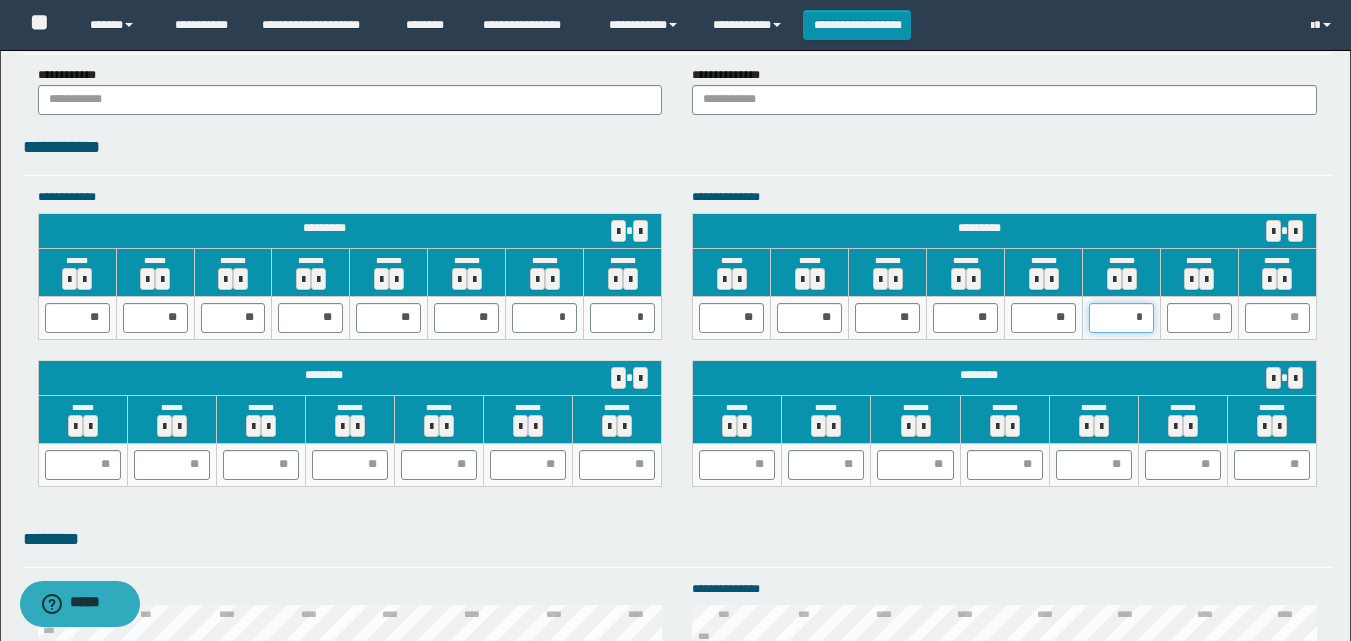 type on "**" 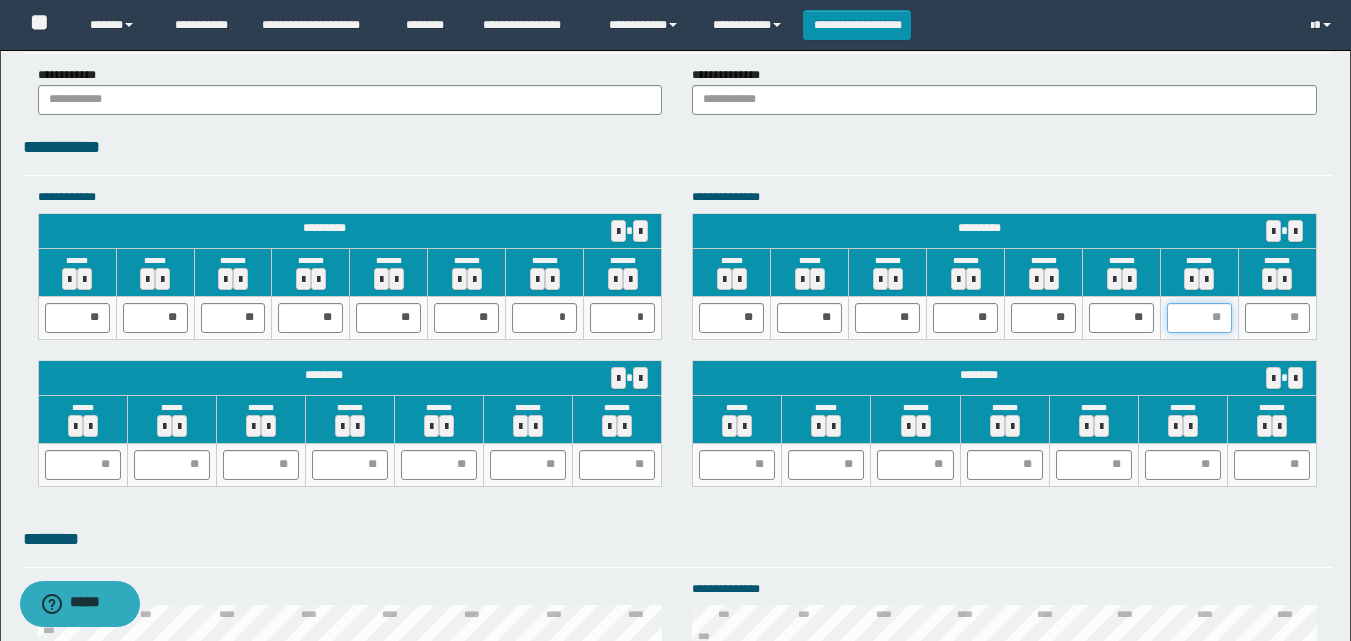 type on "*" 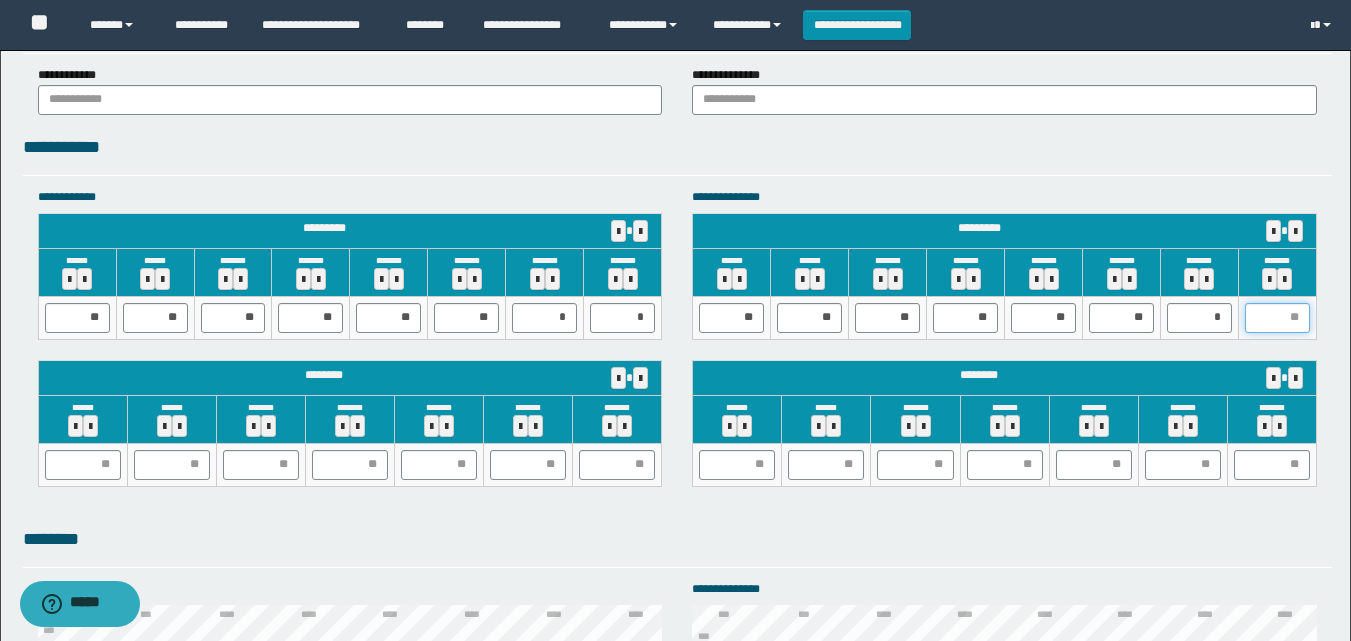 type on "*" 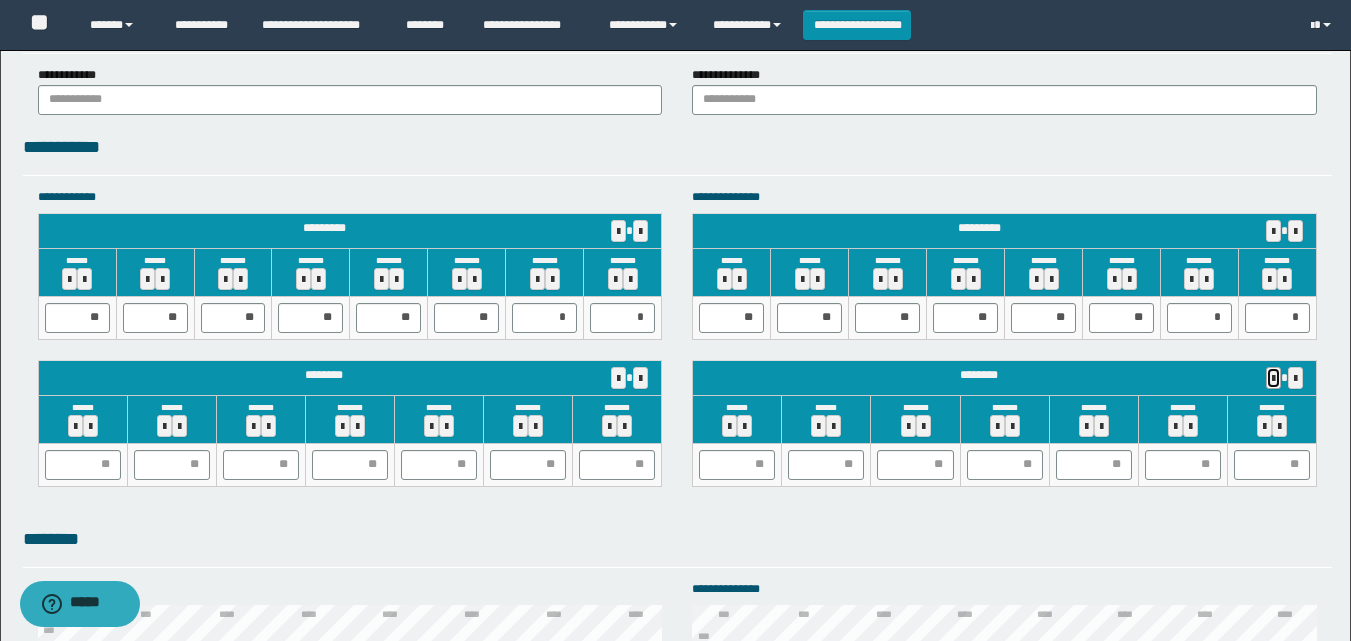 type 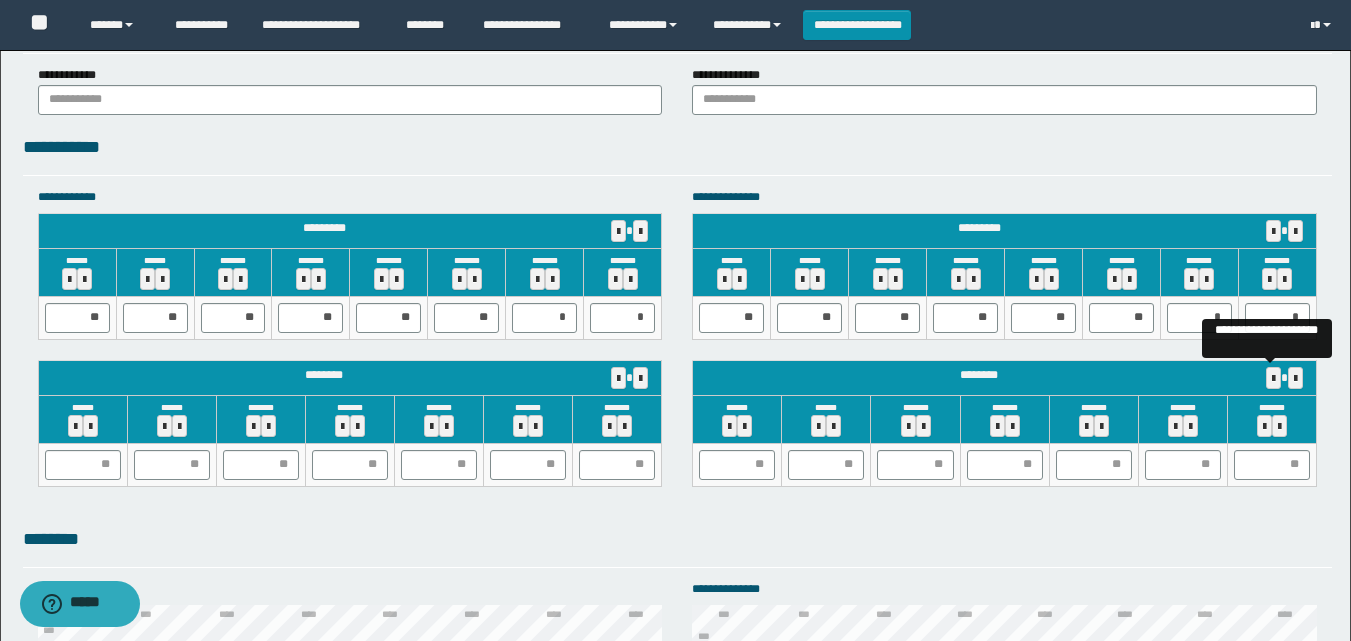 click on "**********" at bounding box center [677, 154] 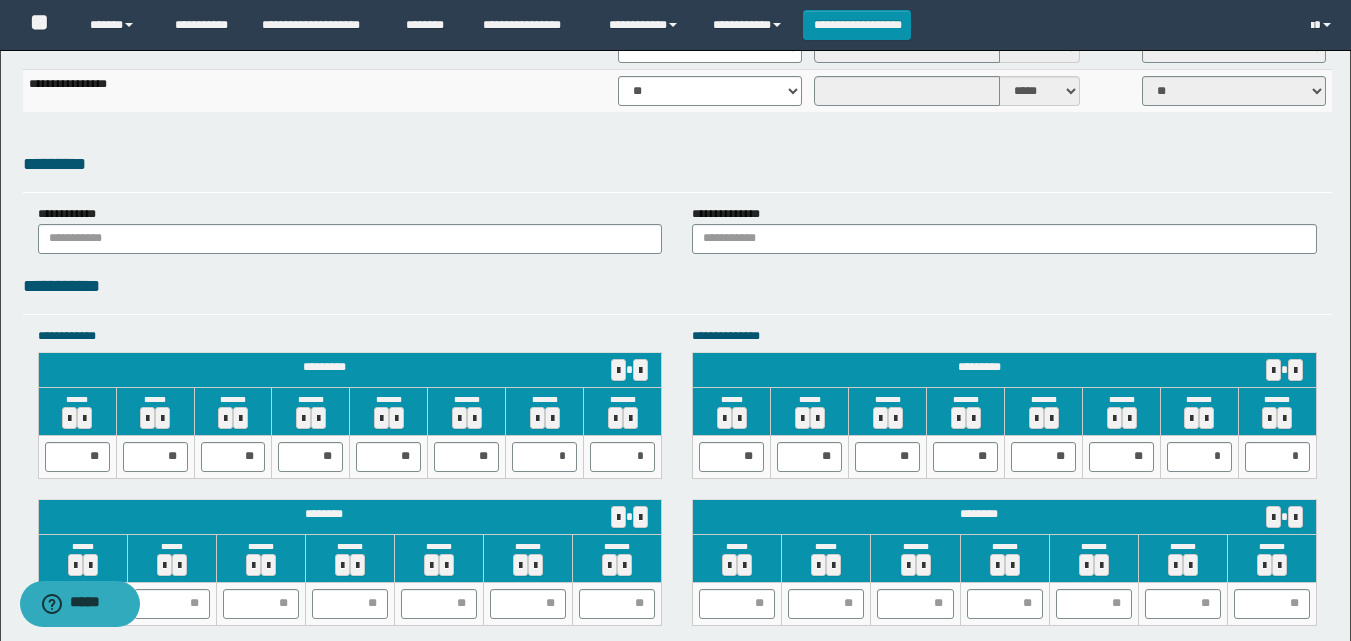 scroll, scrollTop: 1500, scrollLeft: 0, axis: vertical 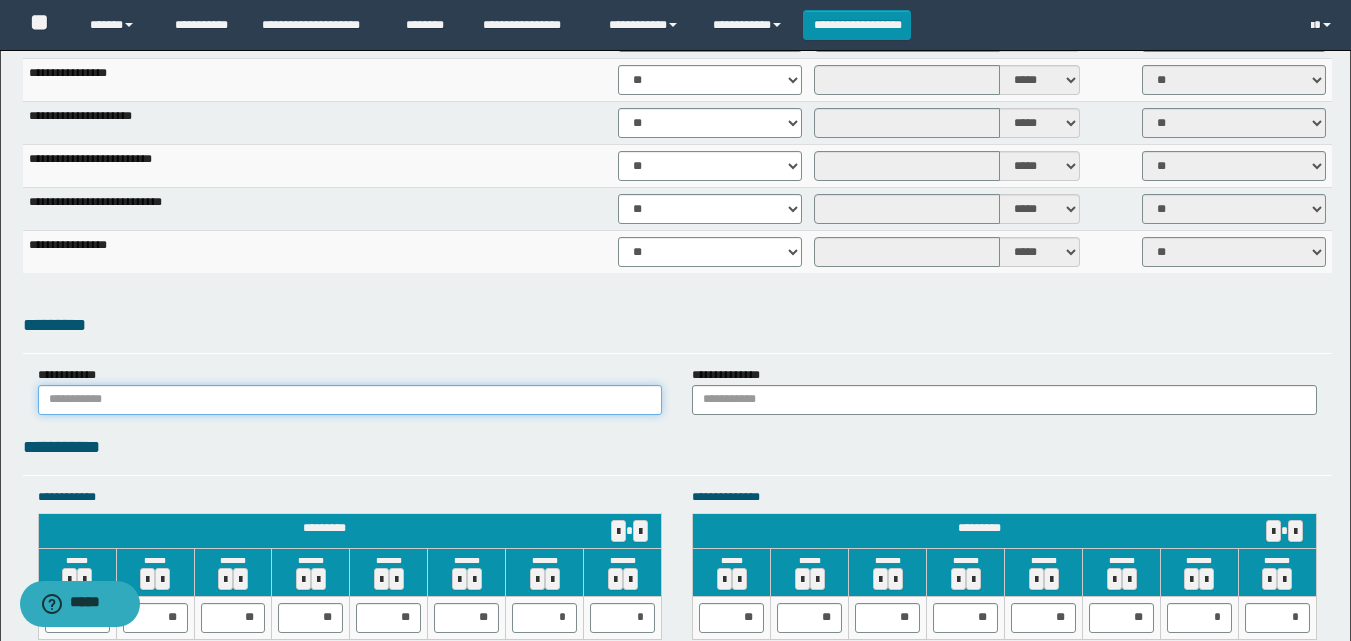 click at bounding box center [350, 400] 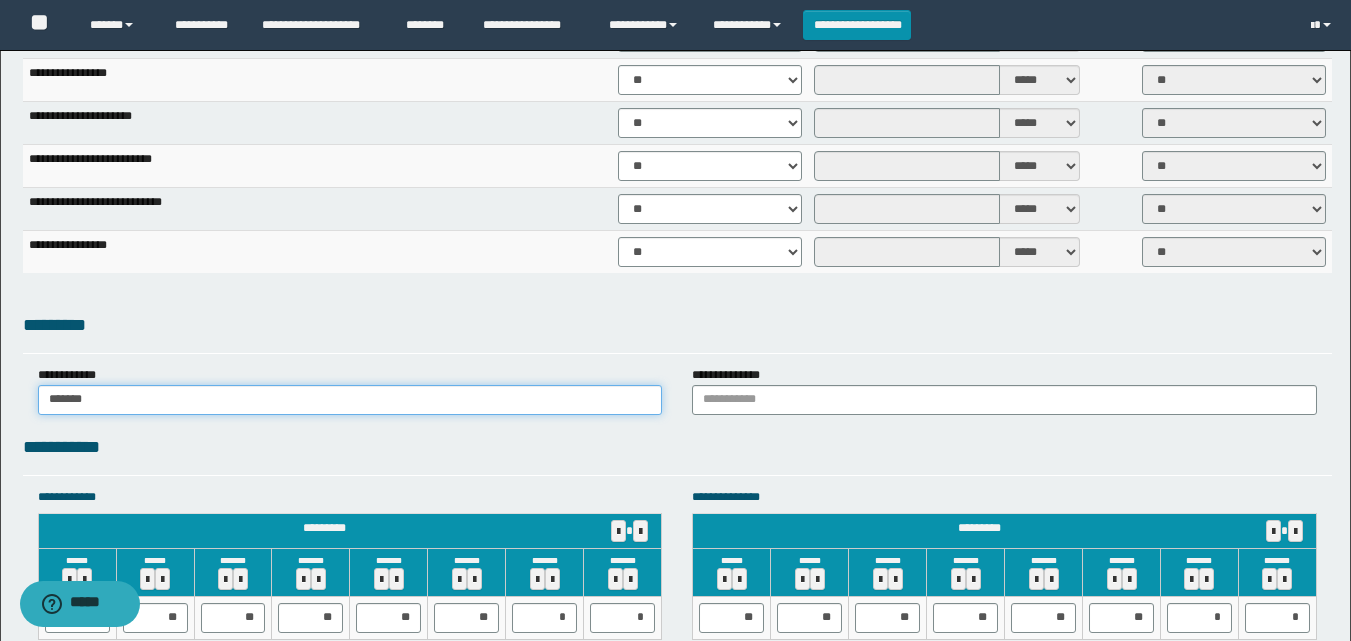 type on "******" 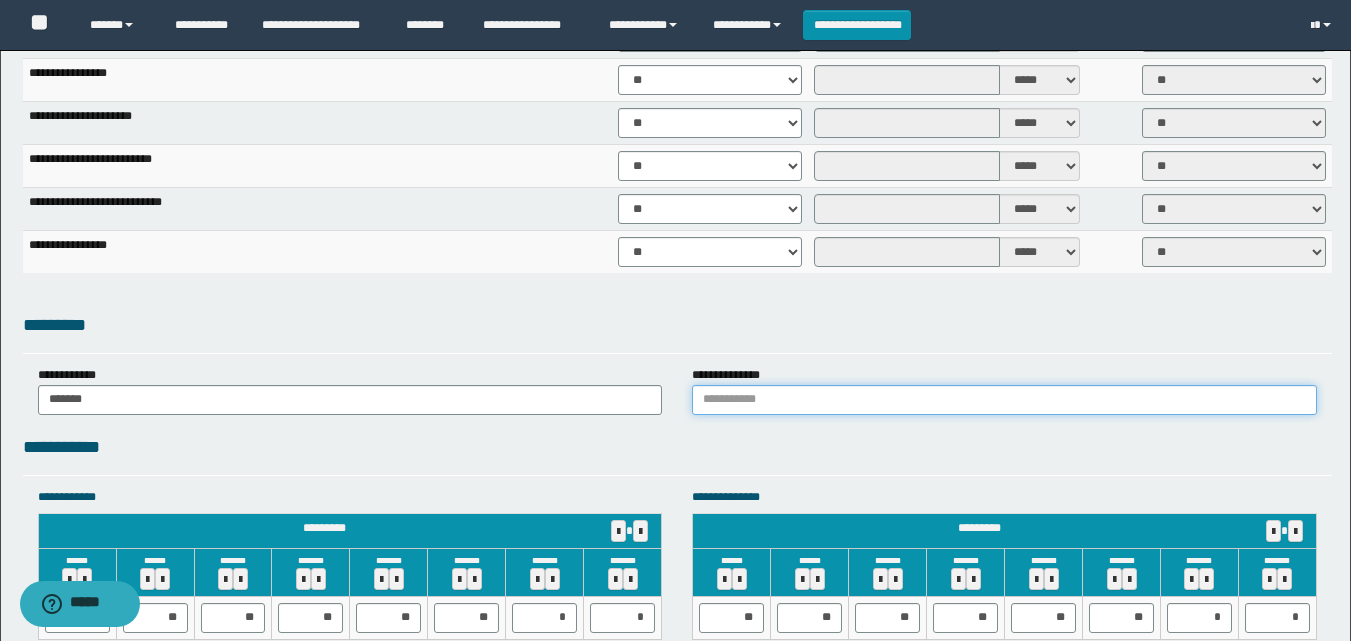 click at bounding box center (1004, 400) 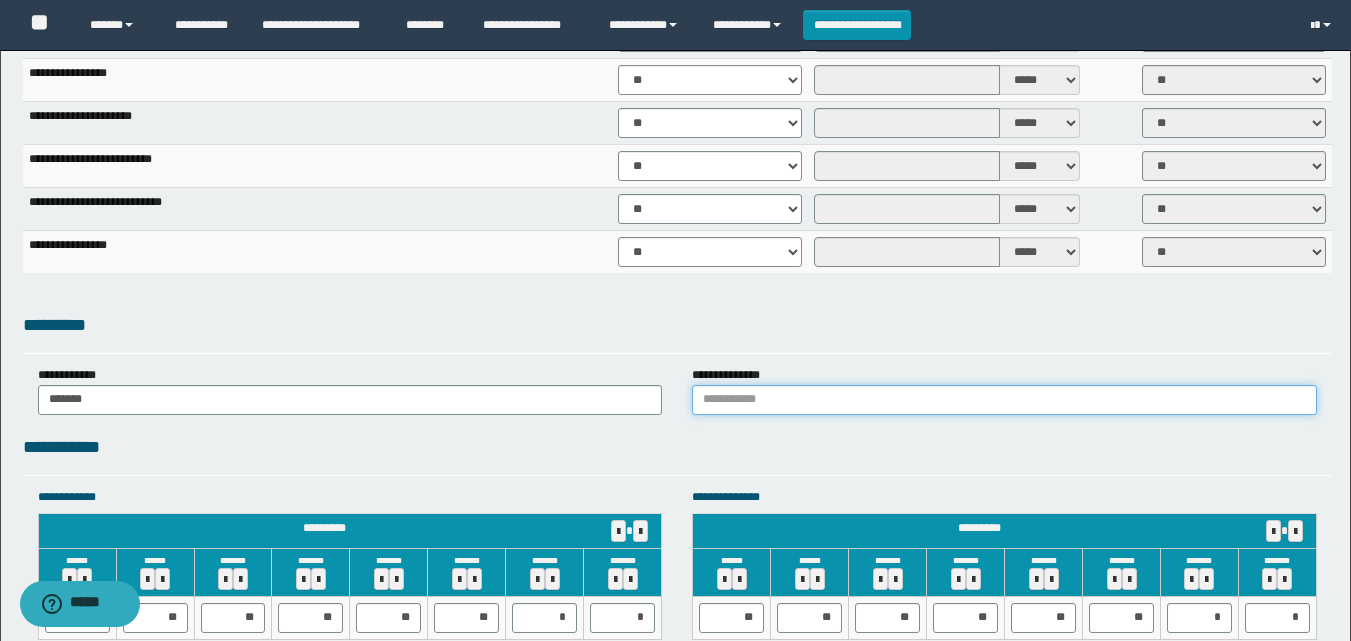 type on "******" 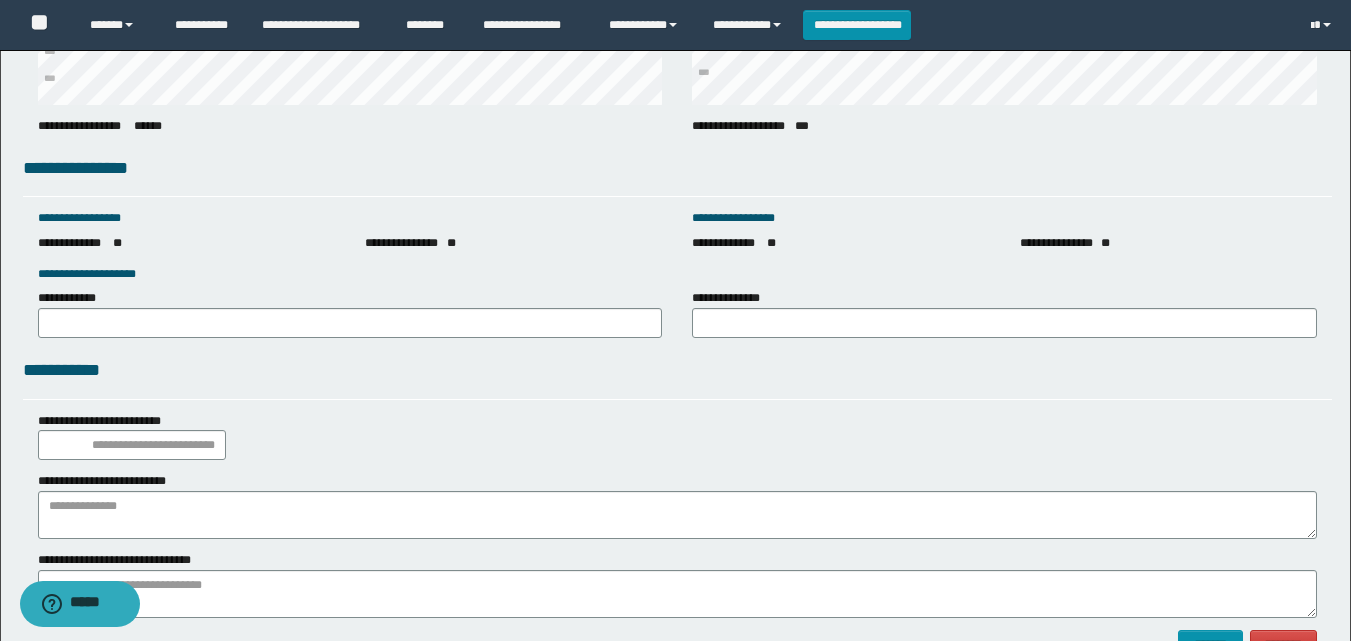 scroll, scrollTop: 2828, scrollLeft: 0, axis: vertical 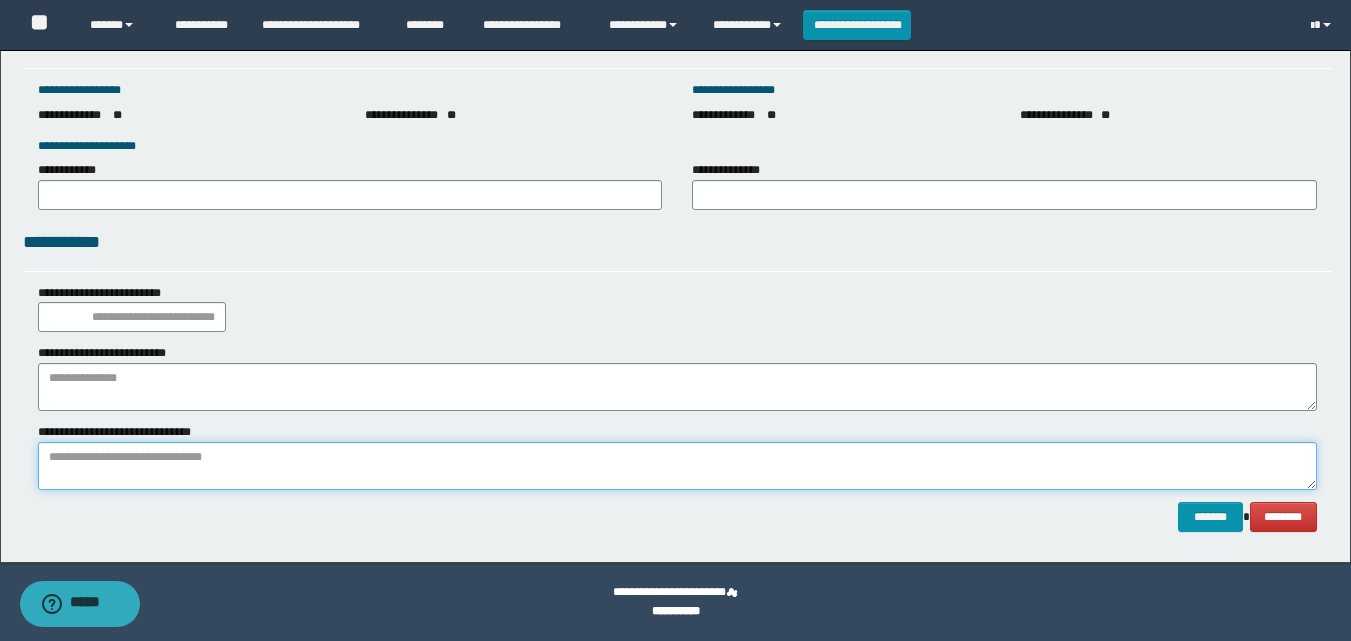paste on "**********" 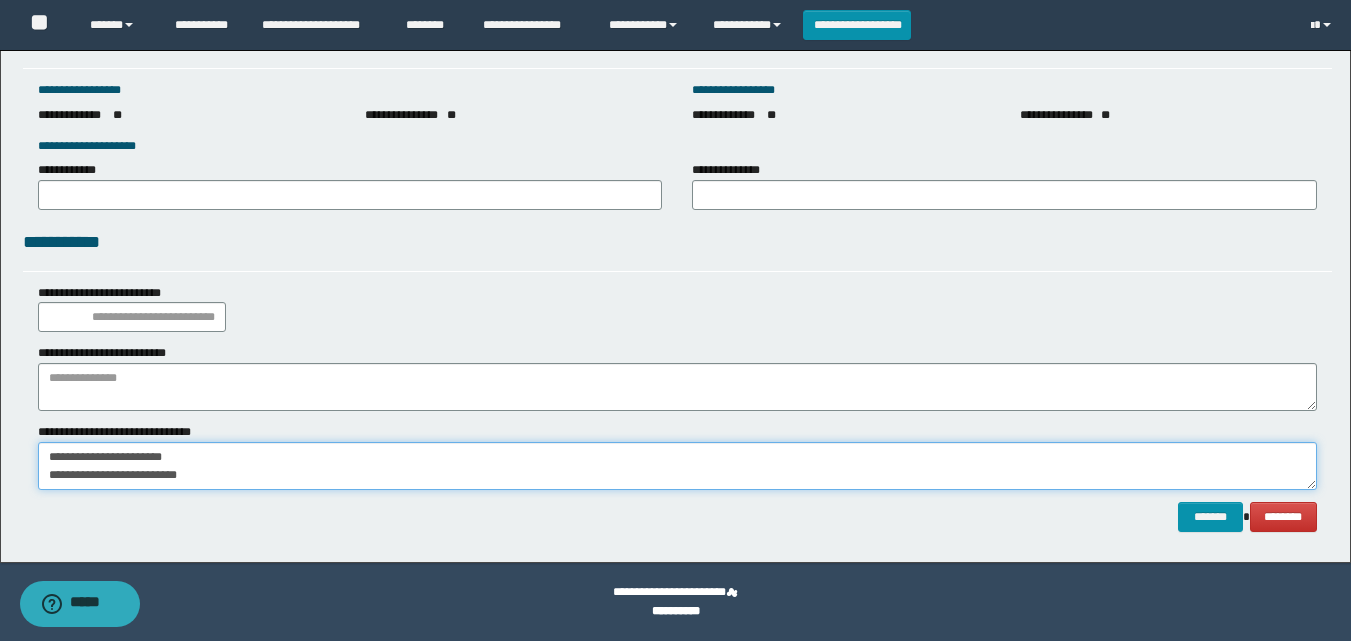 scroll, scrollTop: 13, scrollLeft: 0, axis: vertical 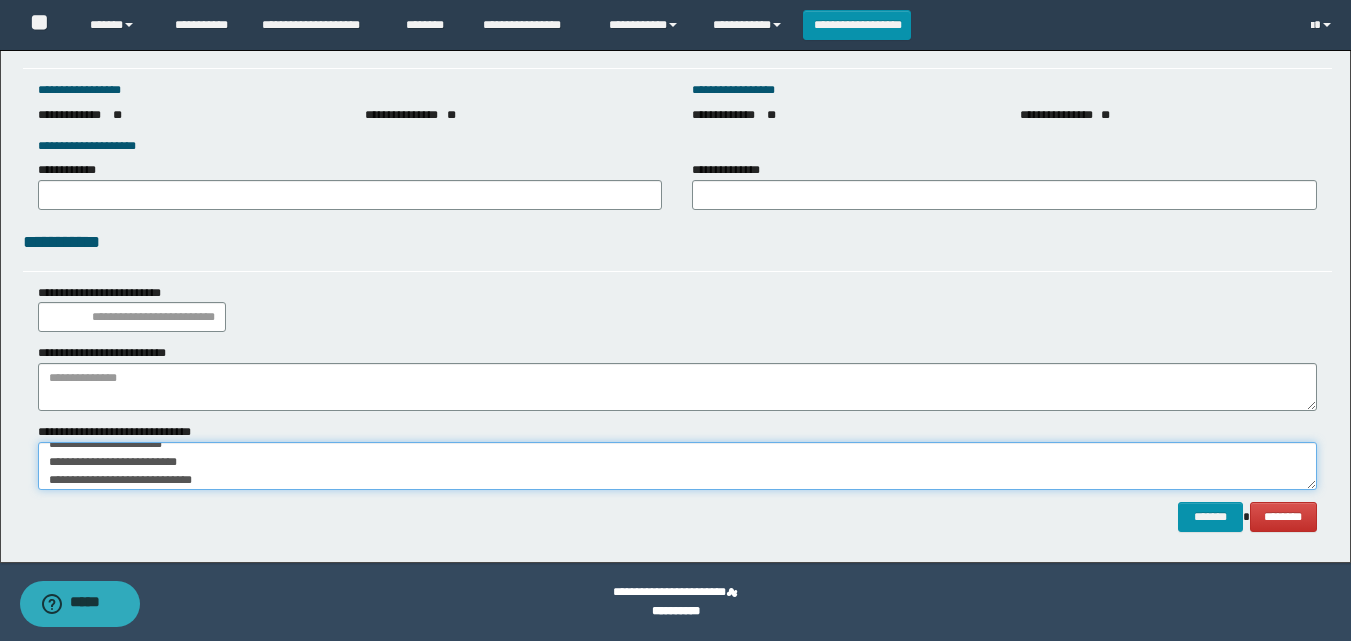 type on "**********" 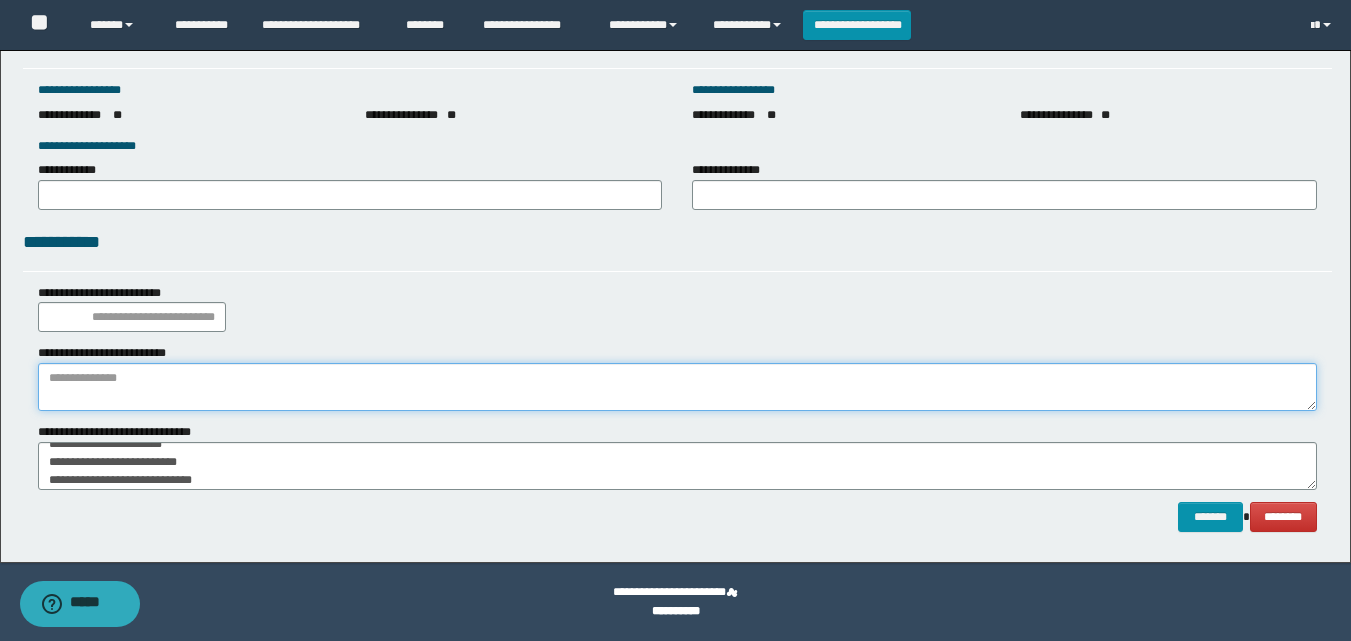 click at bounding box center [677, 387] 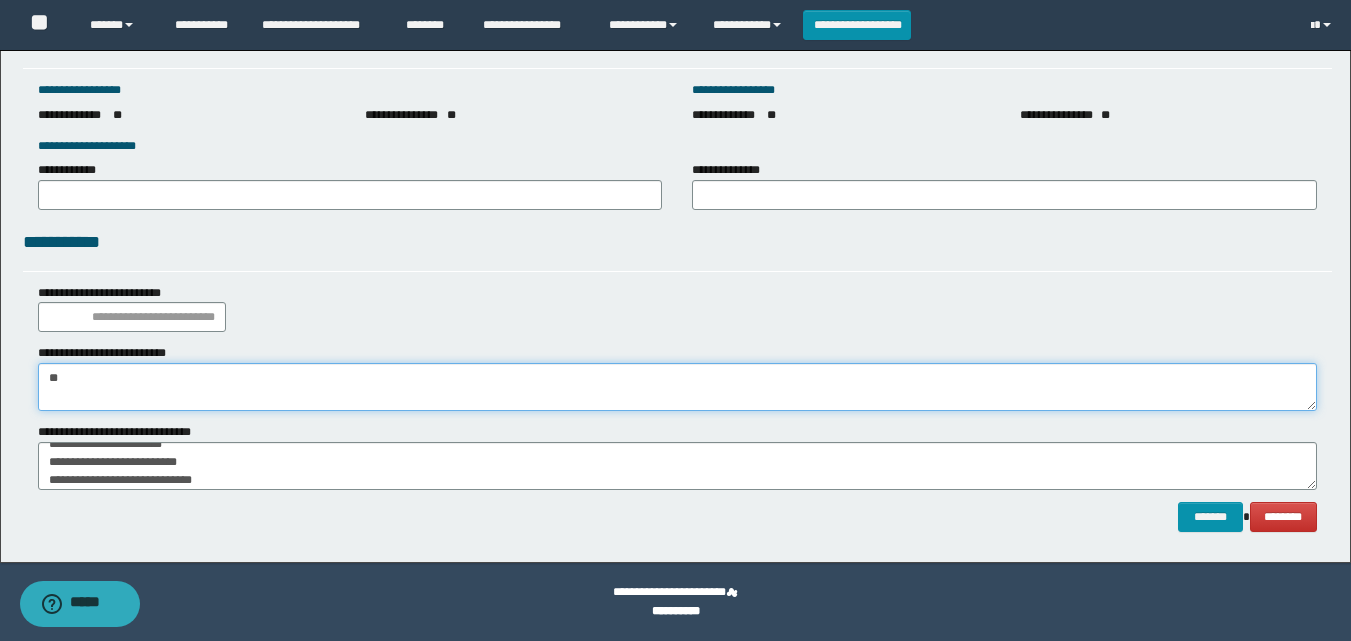type on "*" 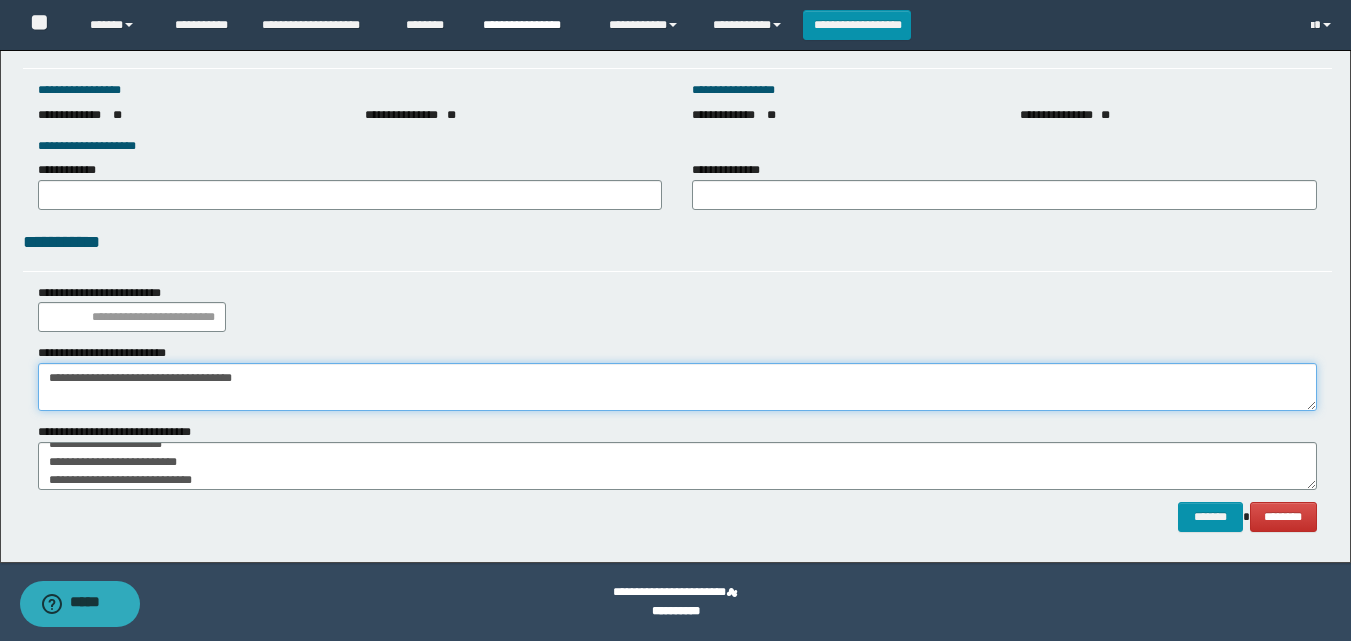 type on "**********" 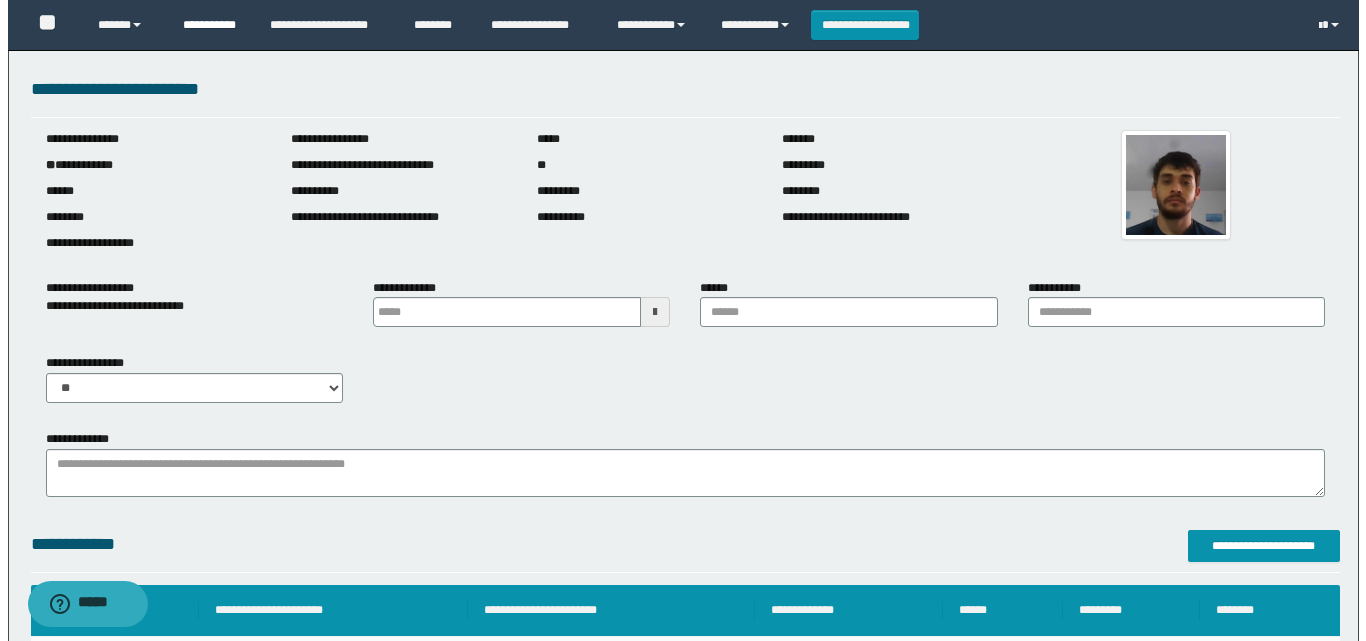 scroll, scrollTop: 0, scrollLeft: 0, axis: both 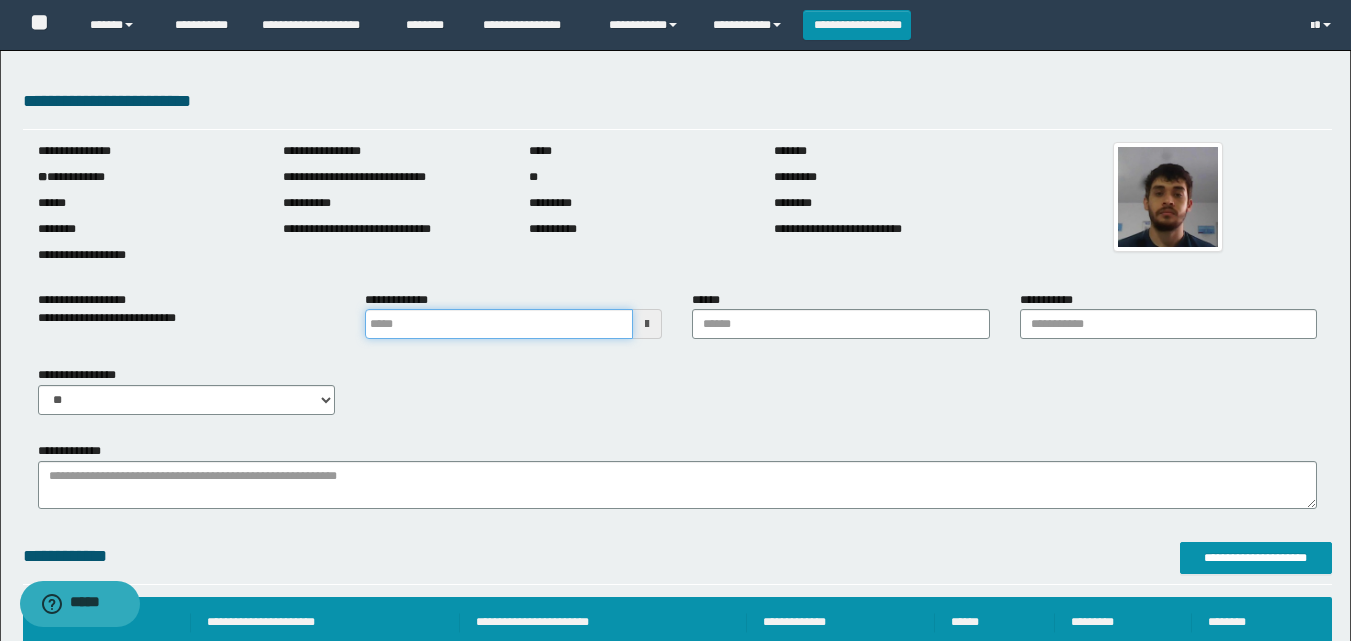click at bounding box center (499, 324) 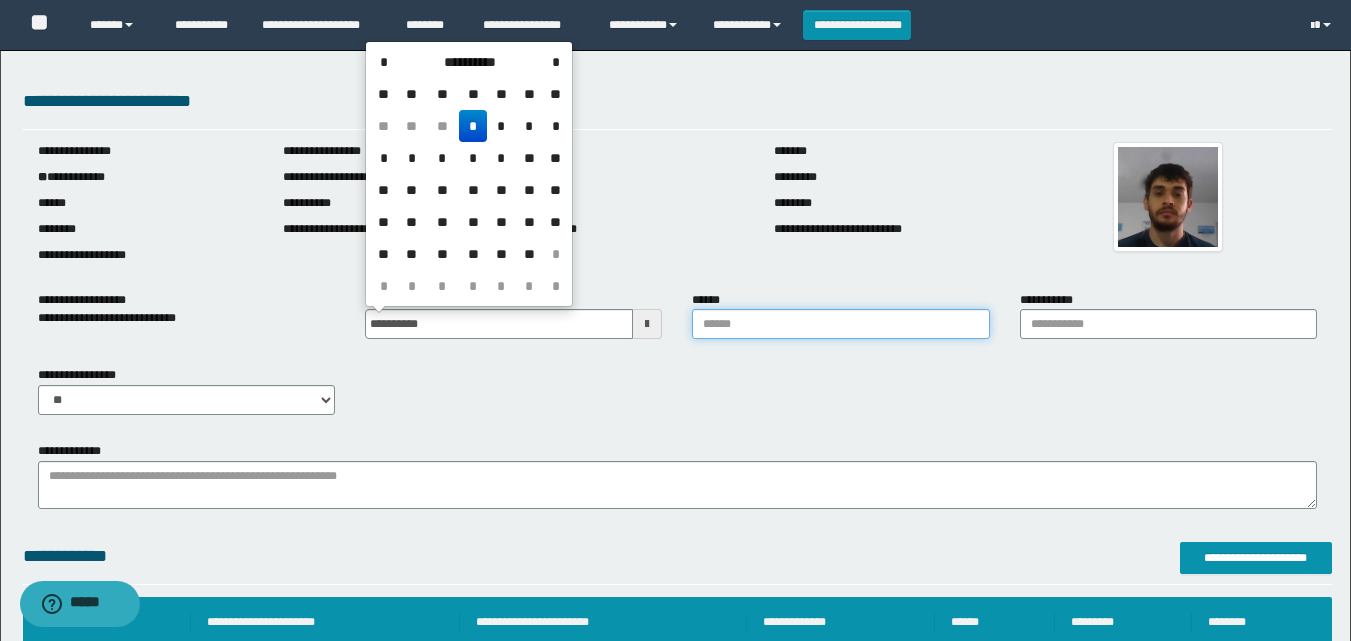 click on "******" at bounding box center [840, 324] 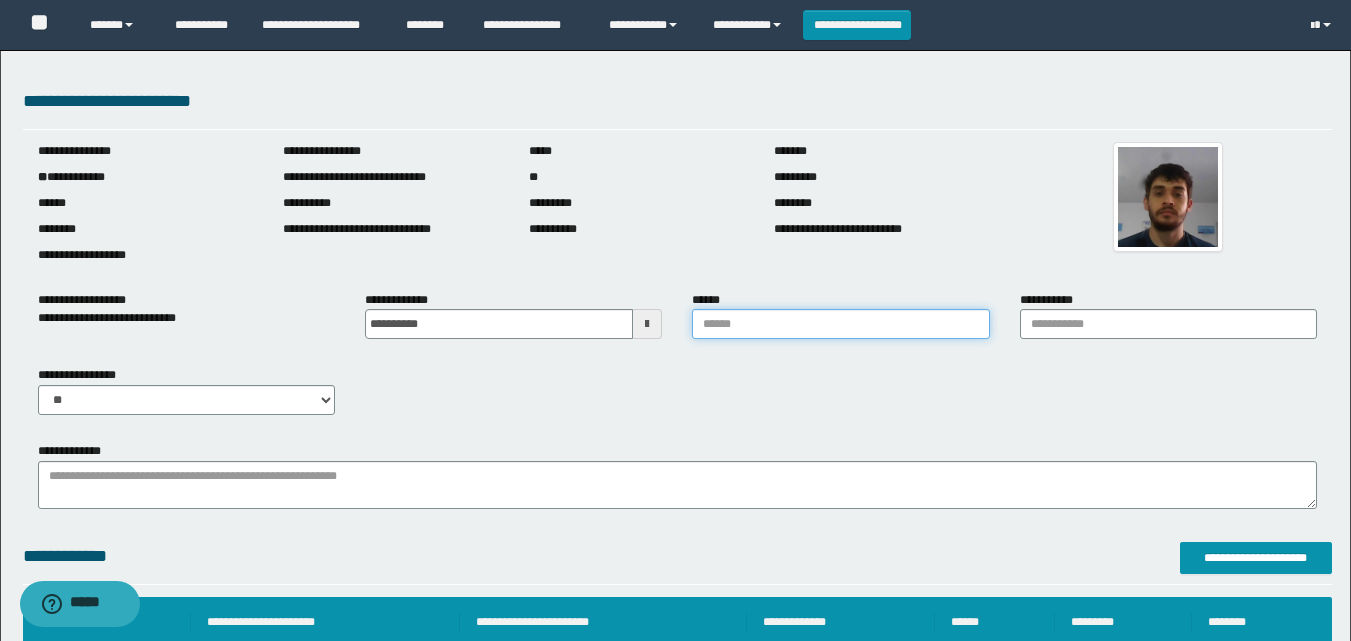 type on "**********" 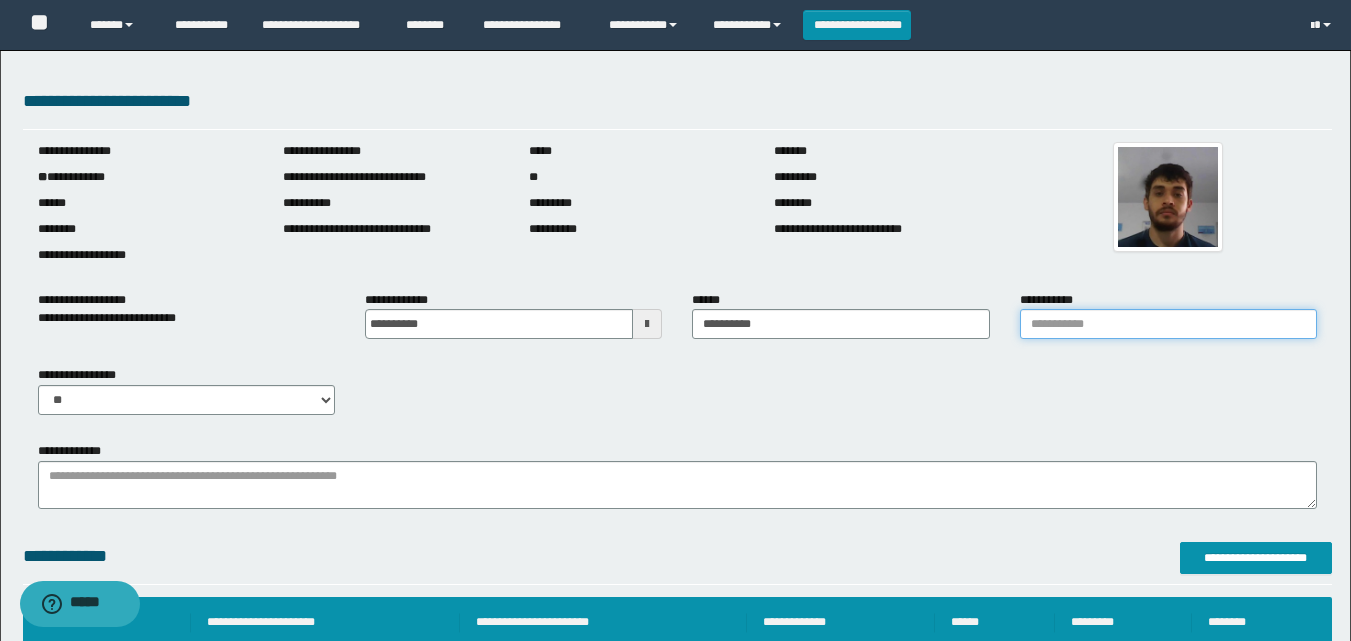 drag, startPoint x: 1056, startPoint y: 329, endPoint x: 1116, endPoint y: 351, distance: 63.90618 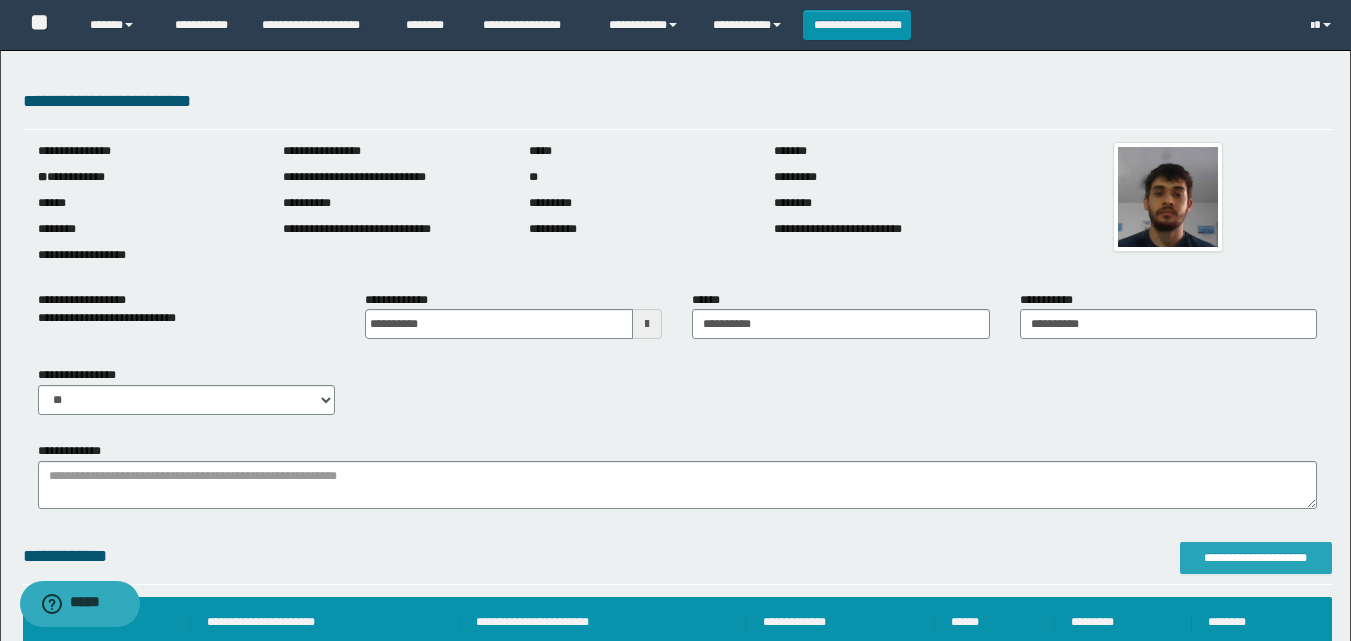 click on "**********" at bounding box center [1256, 558] 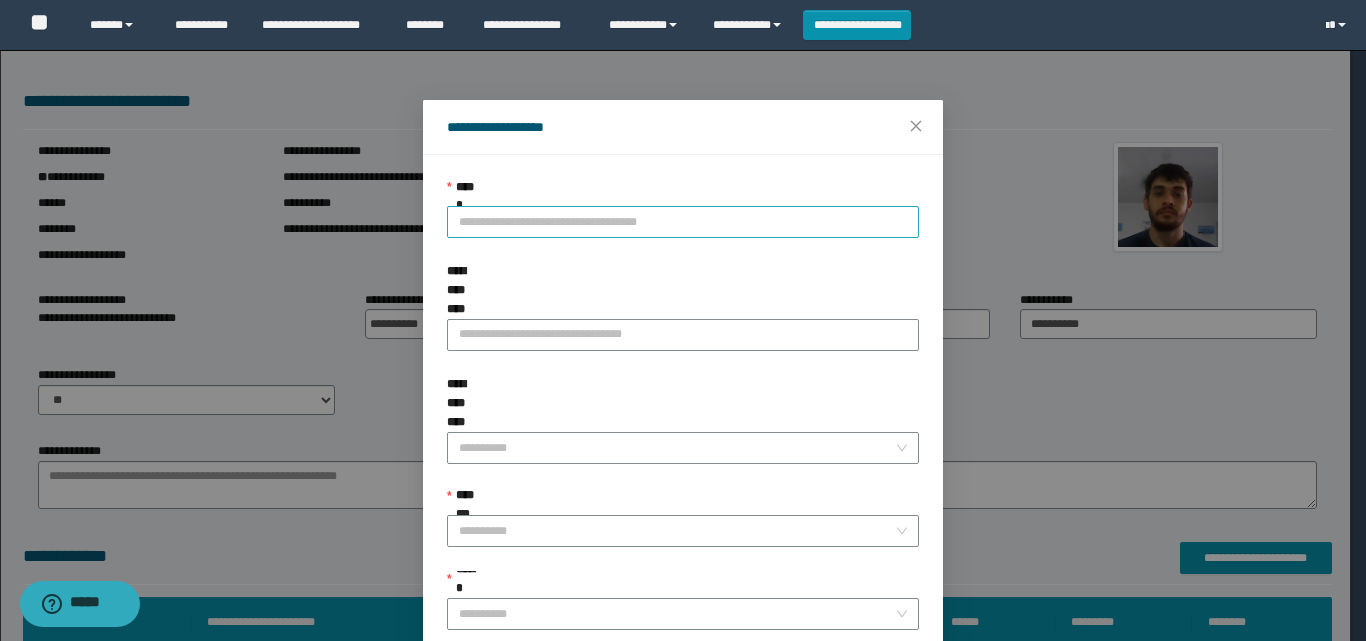 click on "**********" at bounding box center (683, 222) 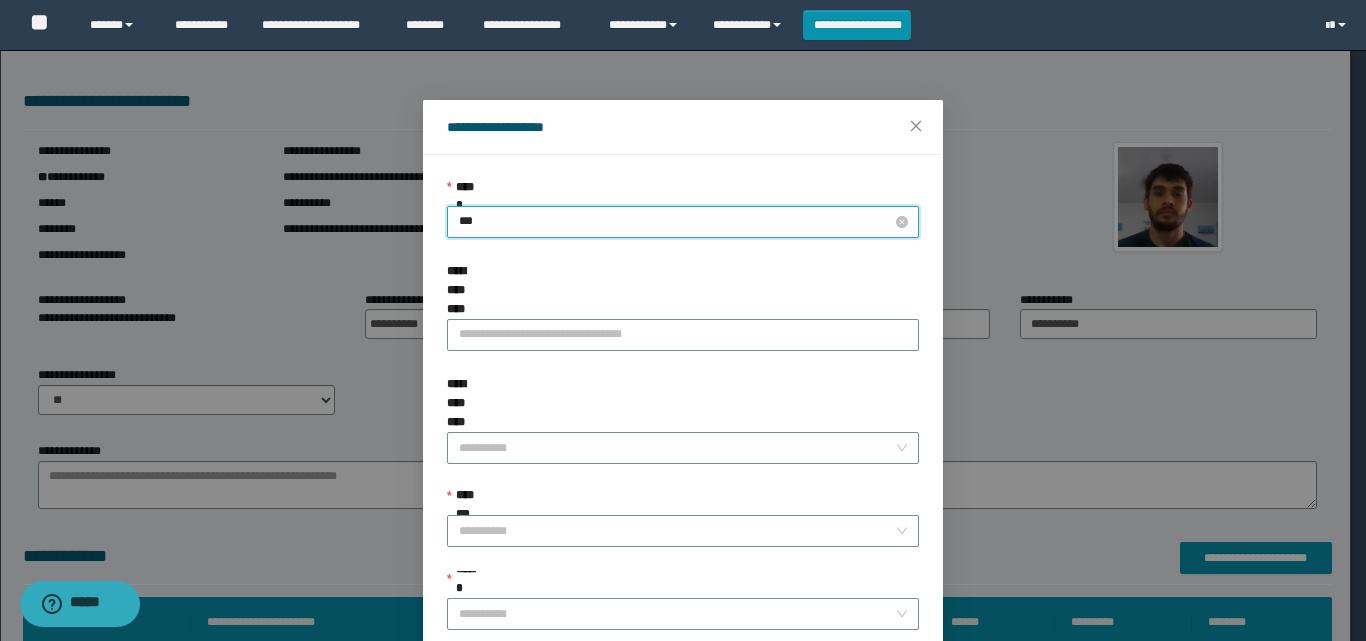 type on "****" 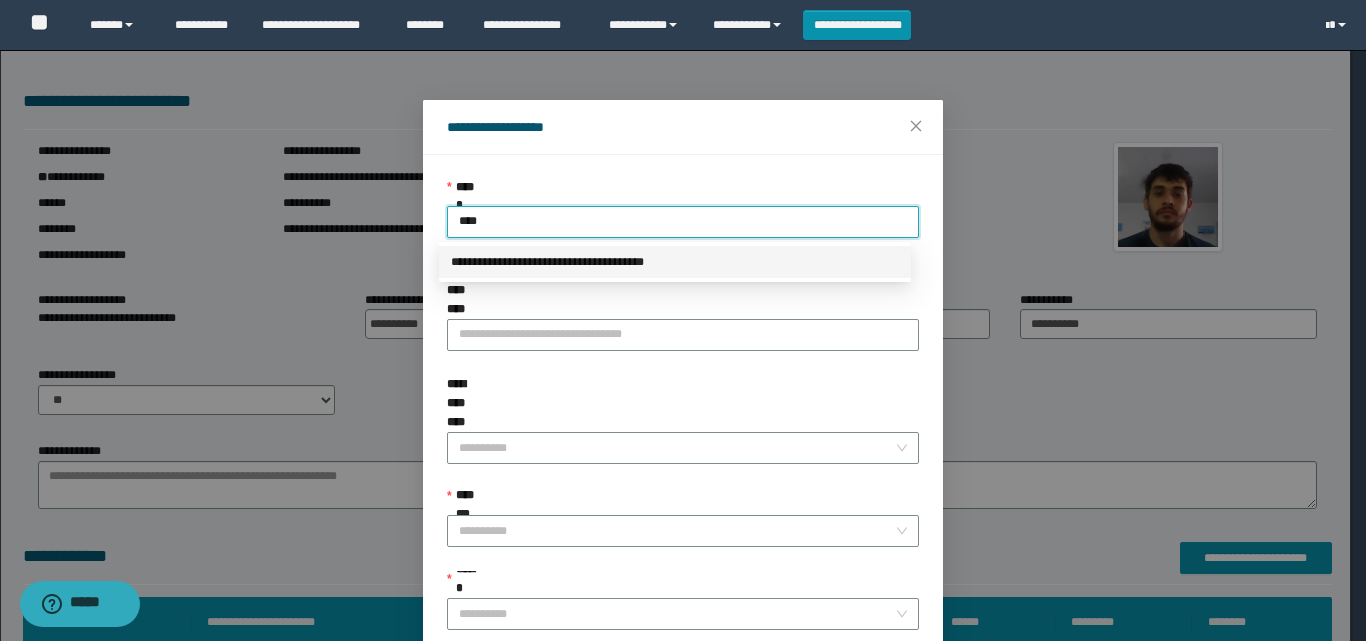 click on "**********" at bounding box center [675, 262] 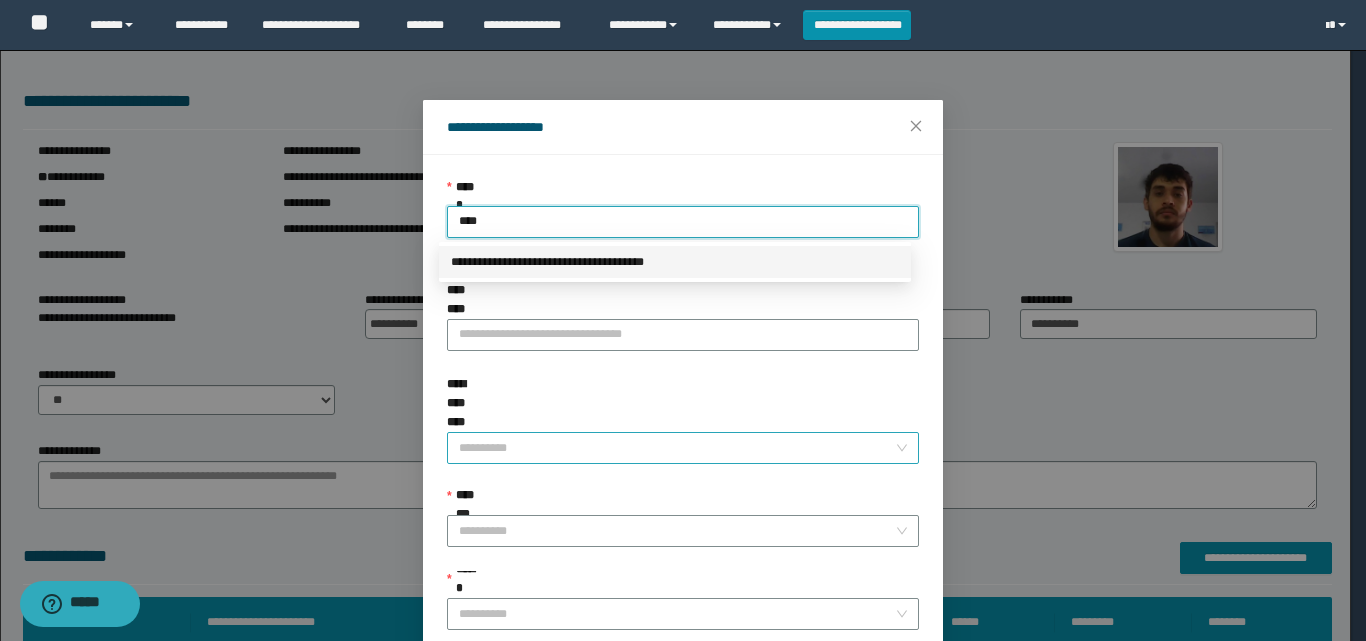 type 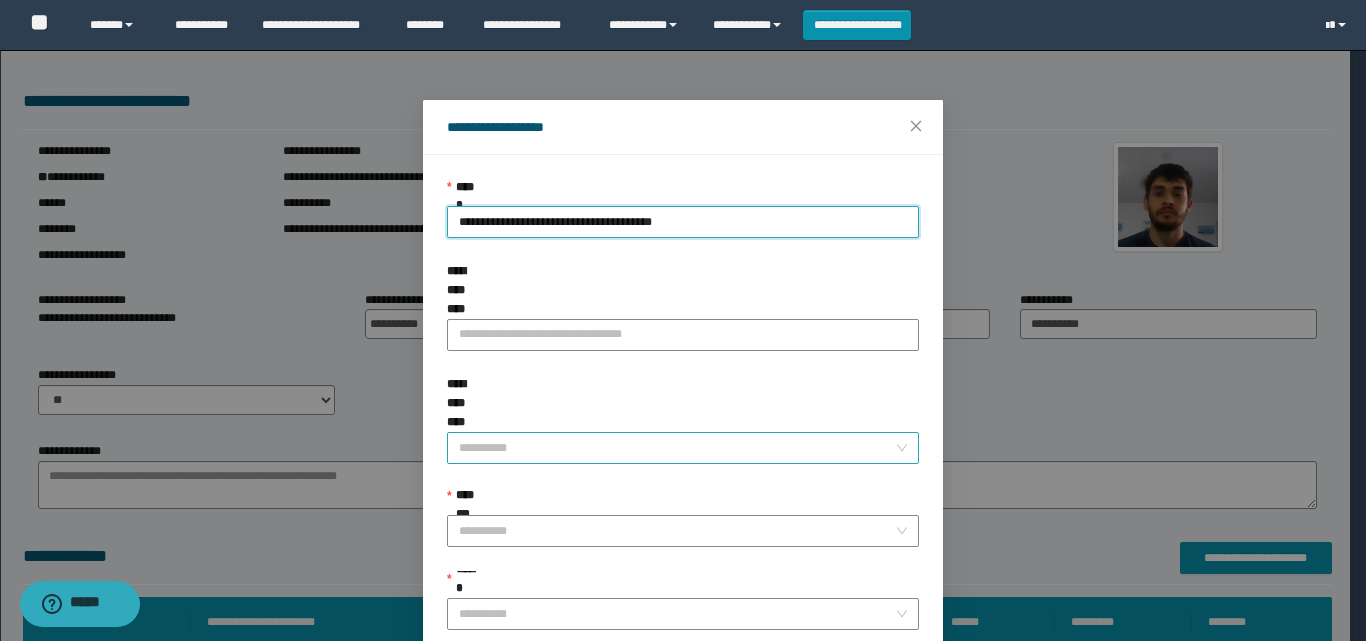 click on "**********" at bounding box center [677, 448] 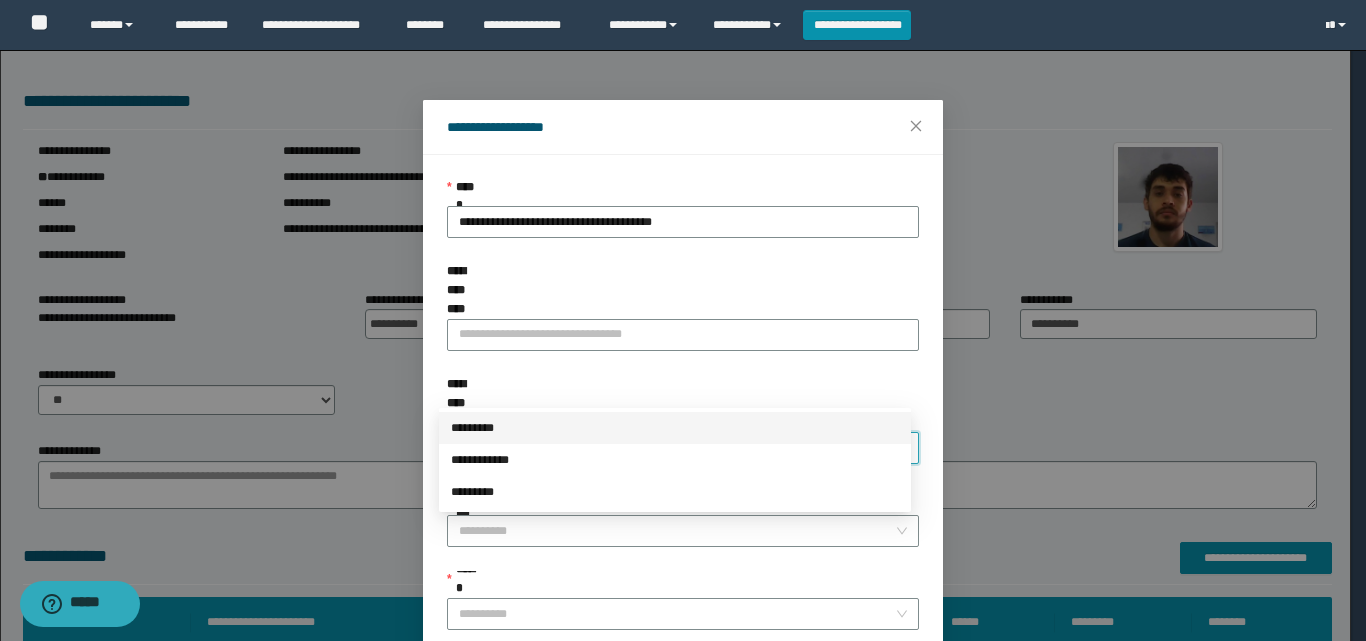 click on "*********" at bounding box center (675, 428) 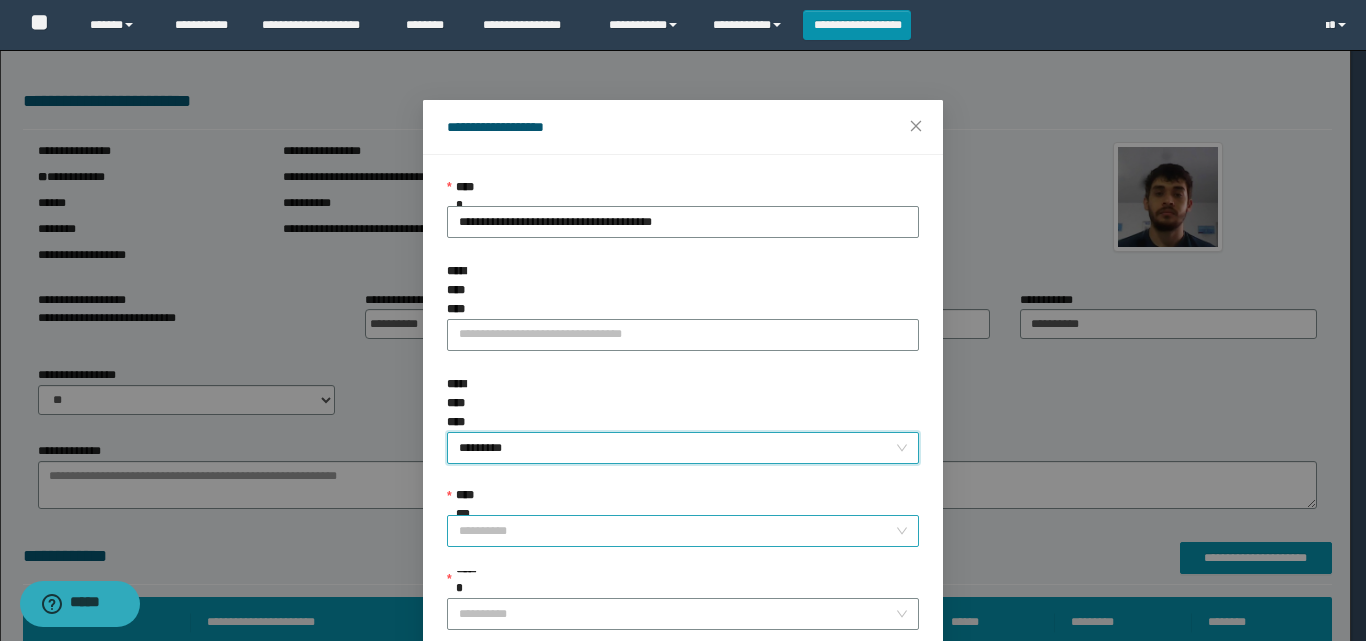 click on "**********" at bounding box center [677, 531] 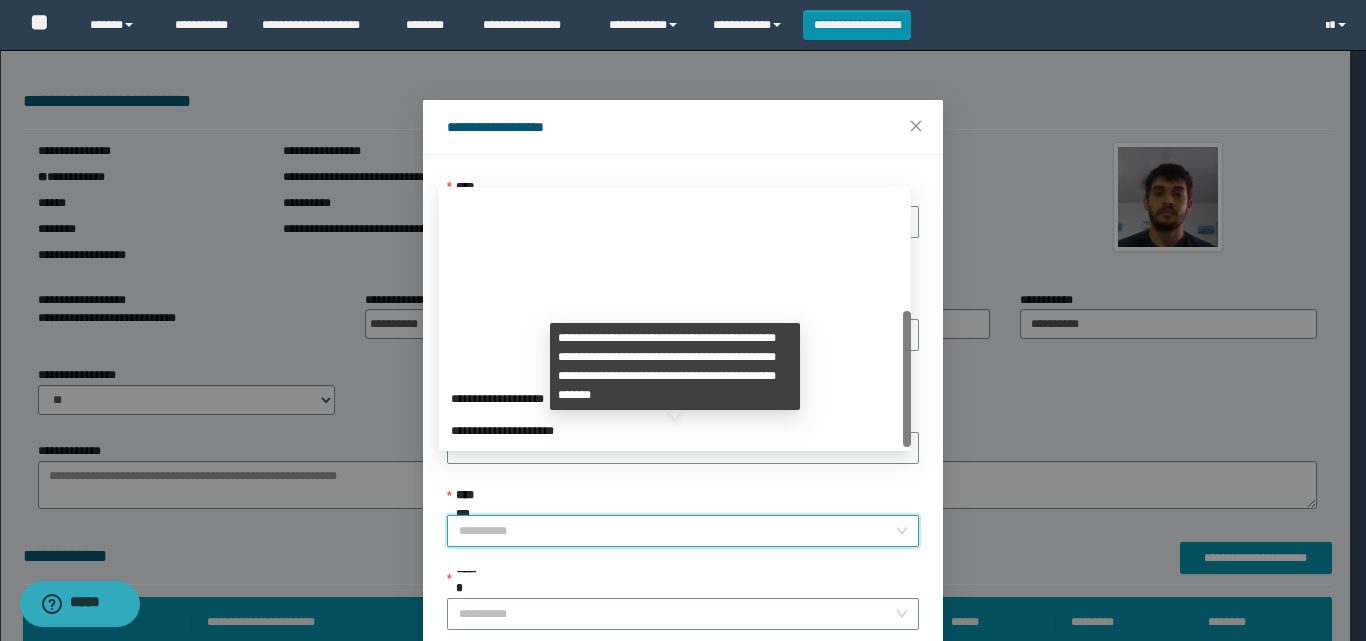 scroll, scrollTop: 224, scrollLeft: 0, axis: vertical 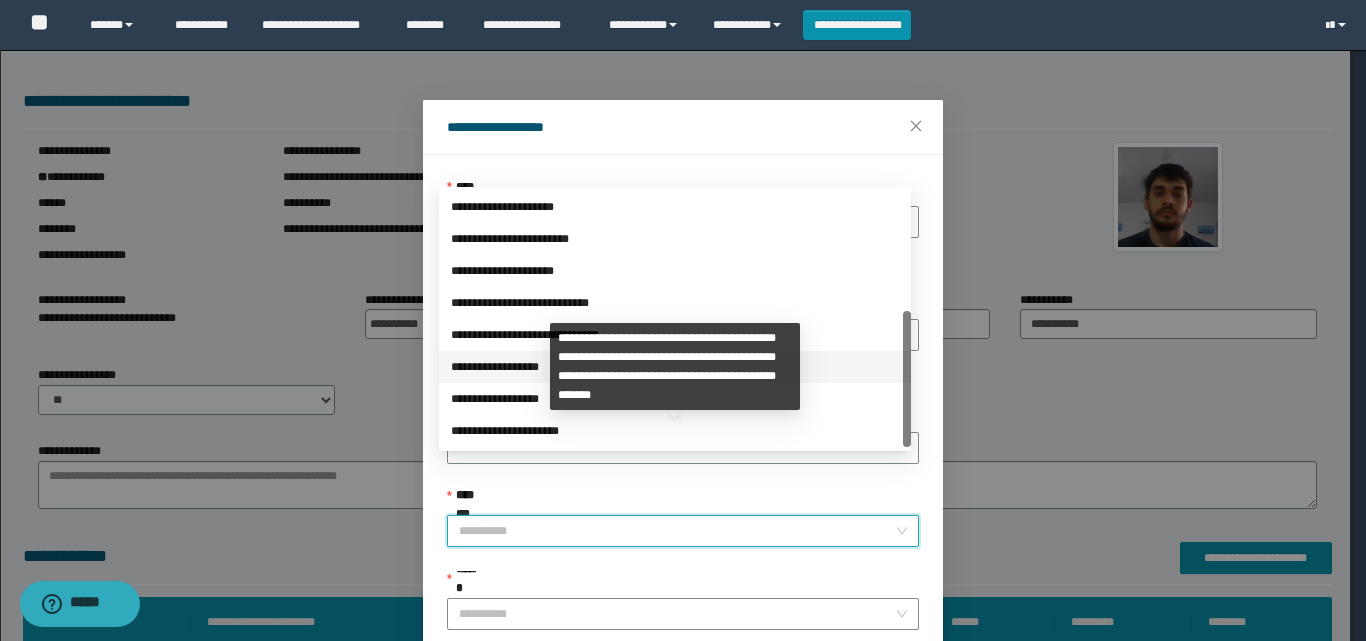 click on "**********" at bounding box center (675, 367) 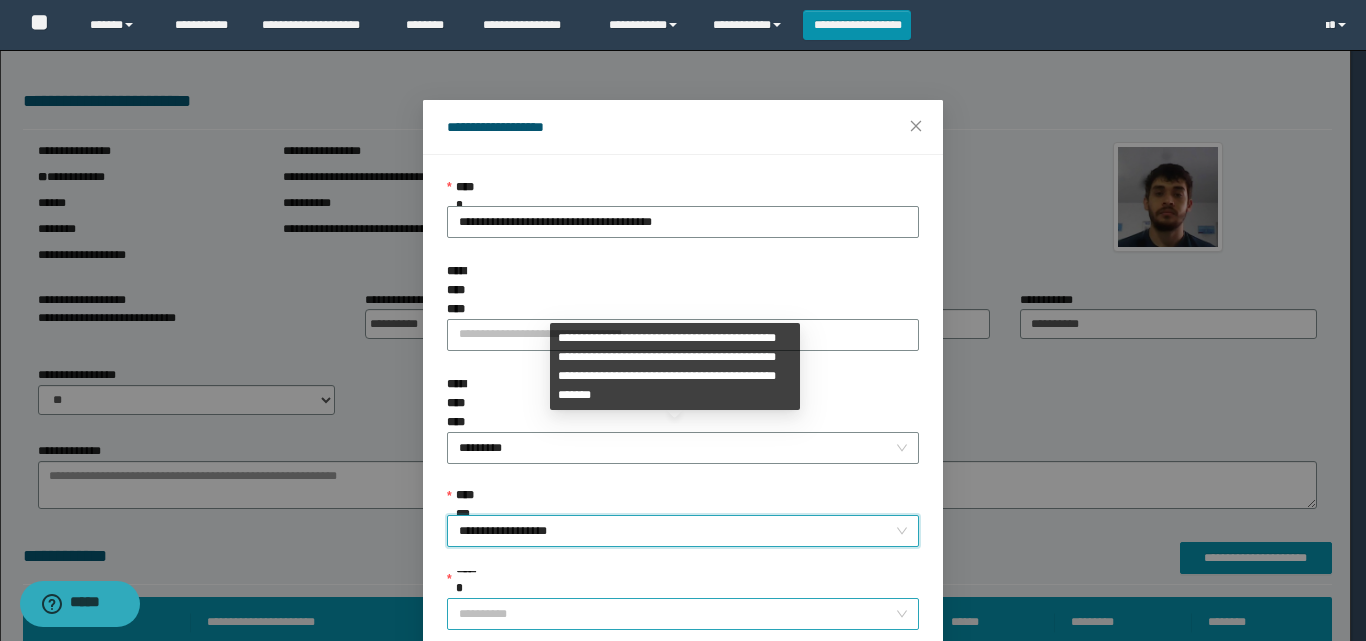 click on "******" at bounding box center [677, 614] 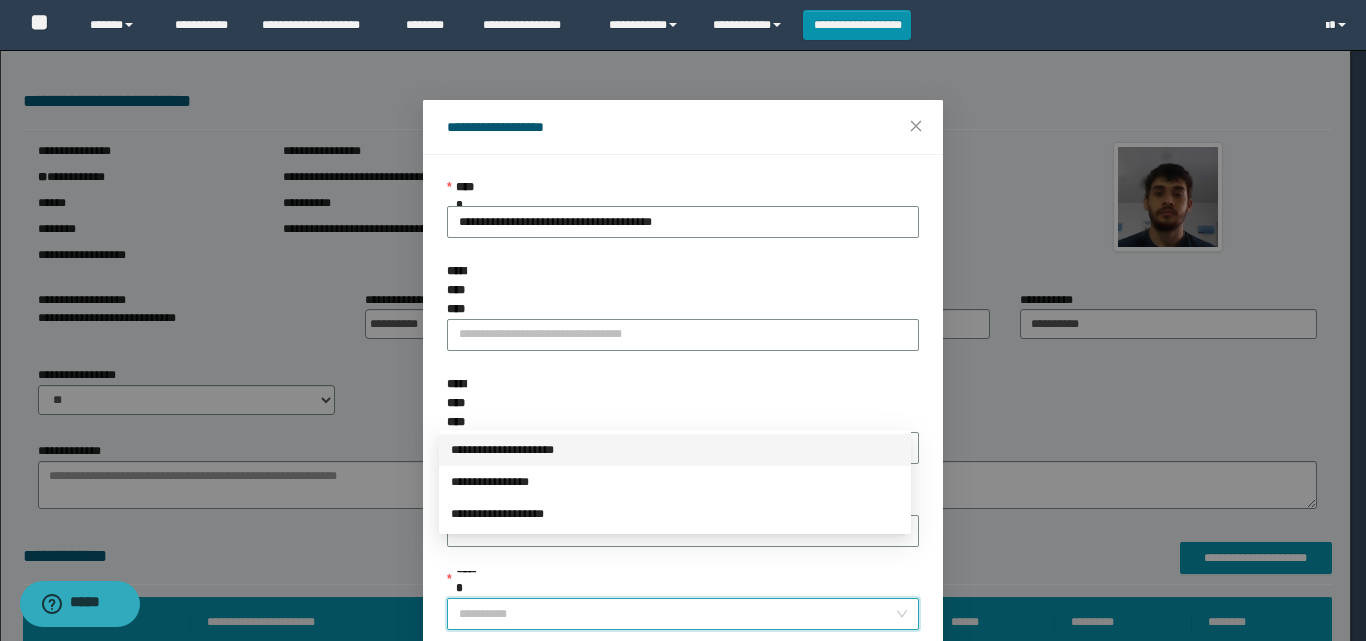 click on "**********" at bounding box center [675, 450] 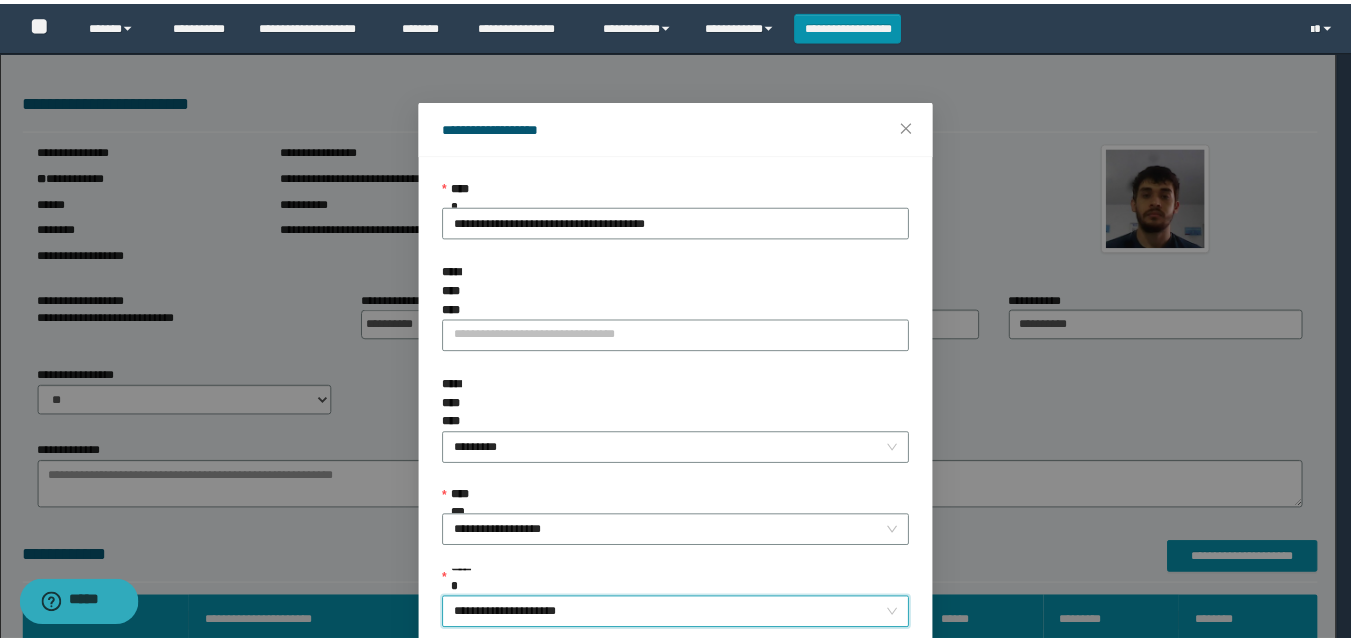 scroll, scrollTop: 111, scrollLeft: 0, axis: vertical 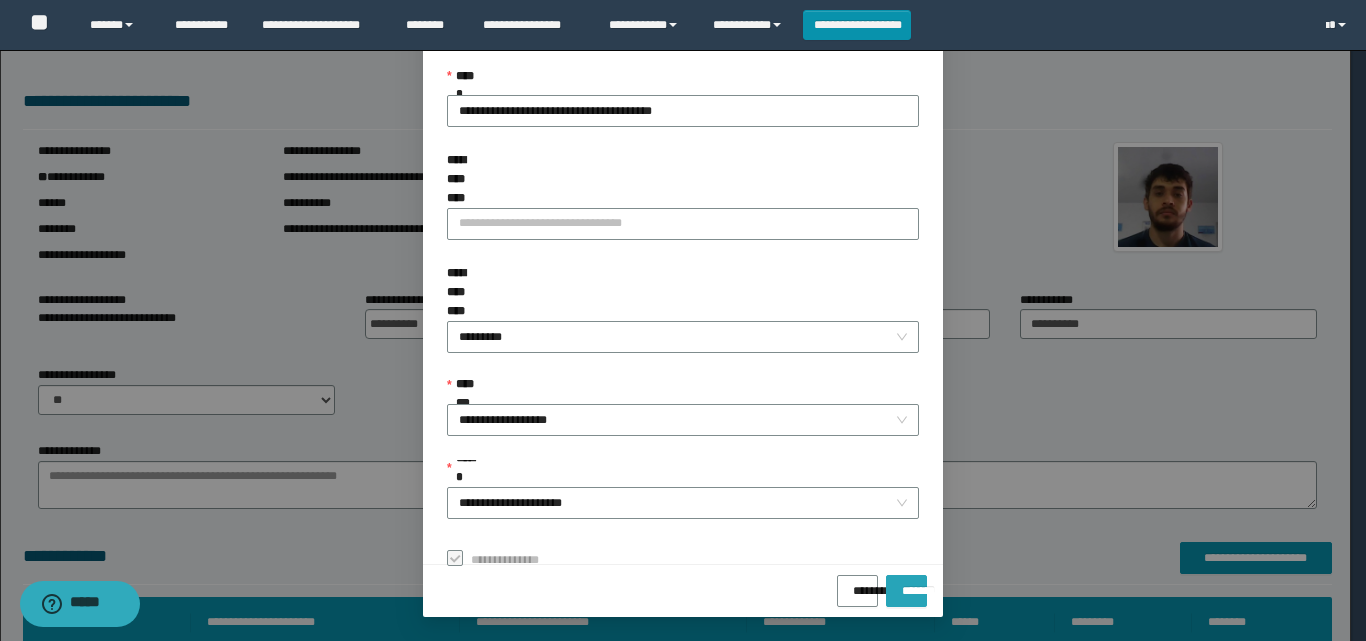click on "*******" at bounding box center [906, 584] 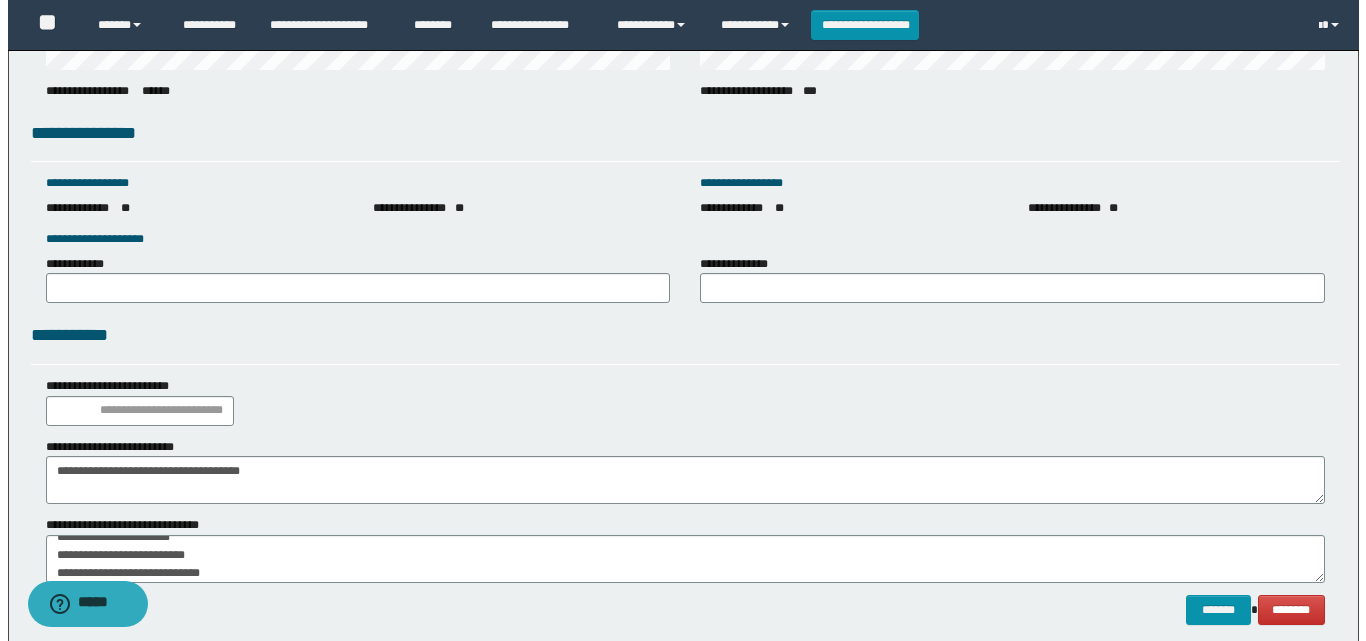 scroll, scrollTop: 2793, scrollLeft: 0, axis: vertical 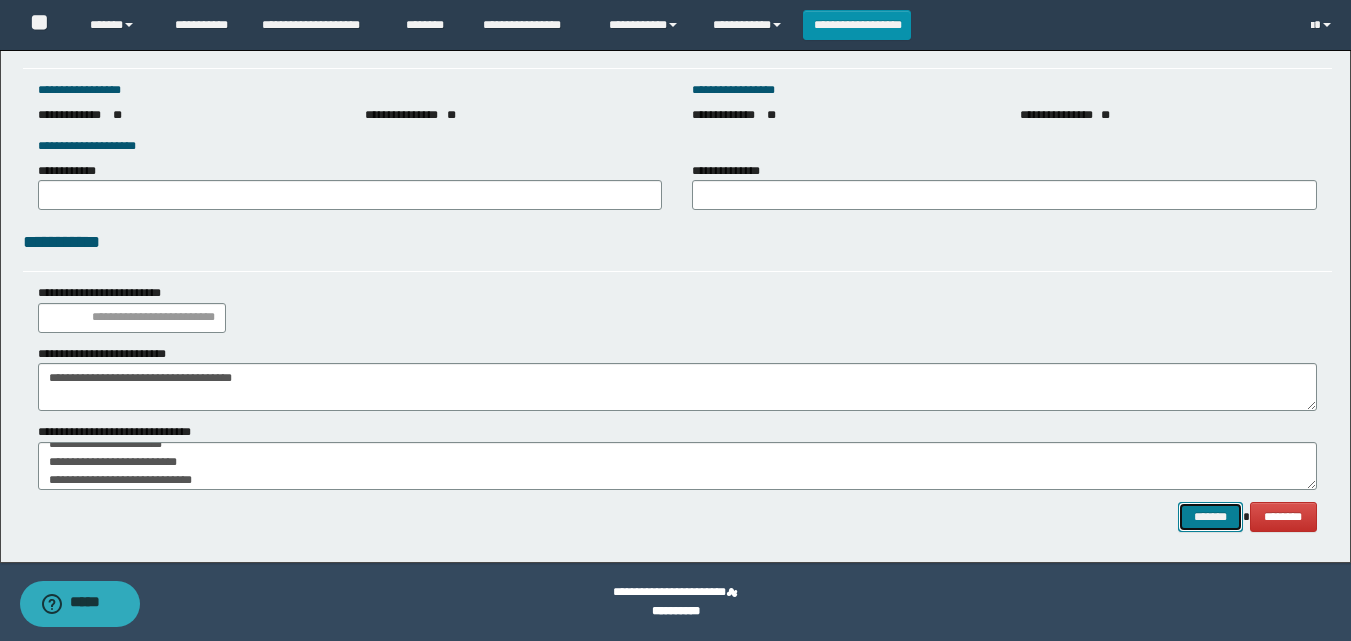 click on "*******" at bounding box center (1210, 517) 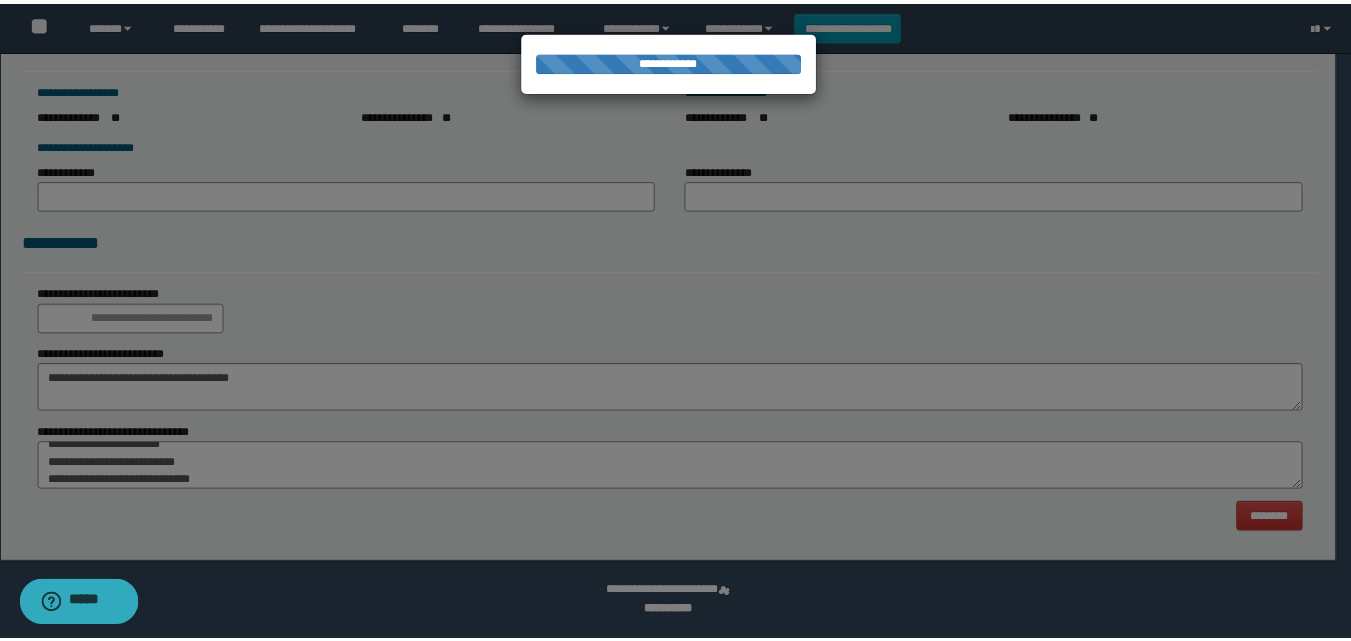 scroll, scrollTop: 0, scrollLeft: 0, axis: both 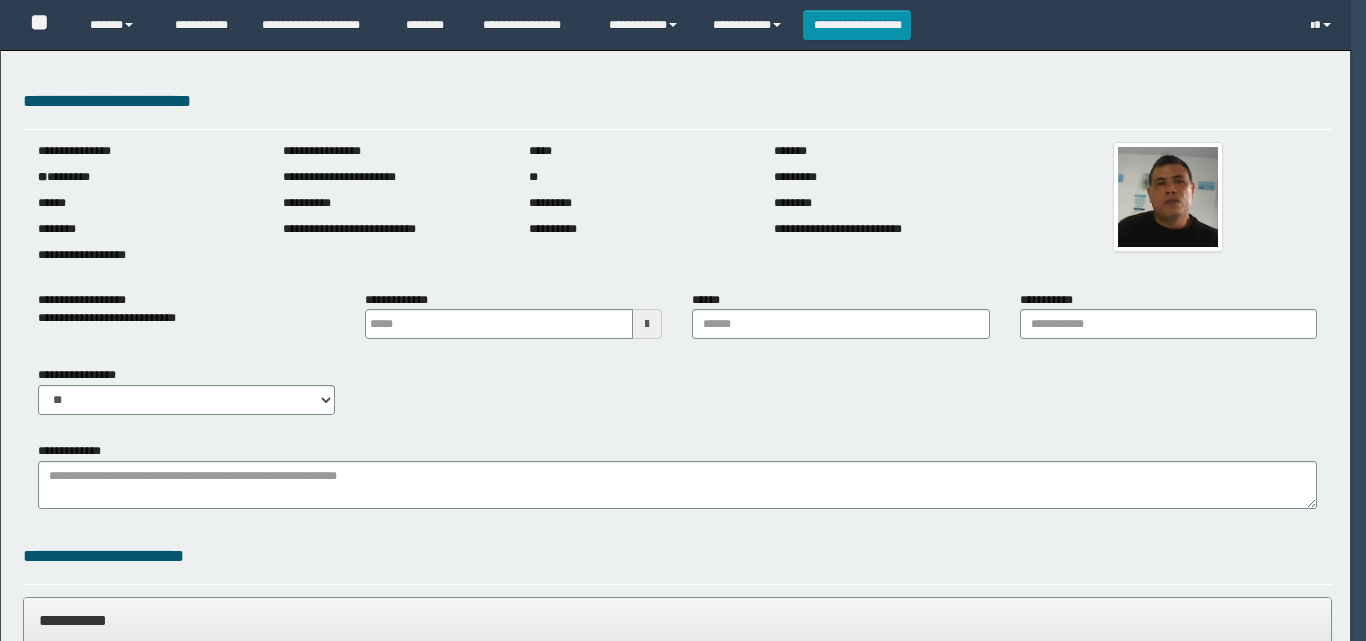 click at bounding box center [77, 1747] 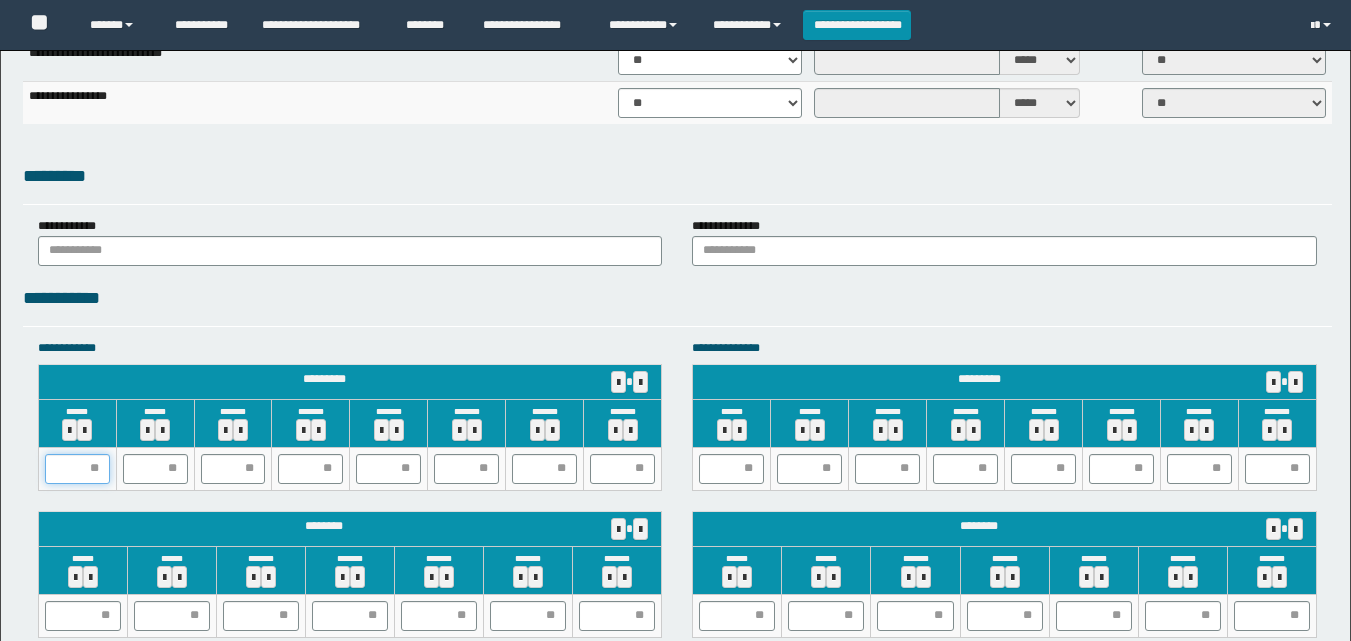 scroll, scrollTop: 1649, scrollLeft: 0, axis: vertical 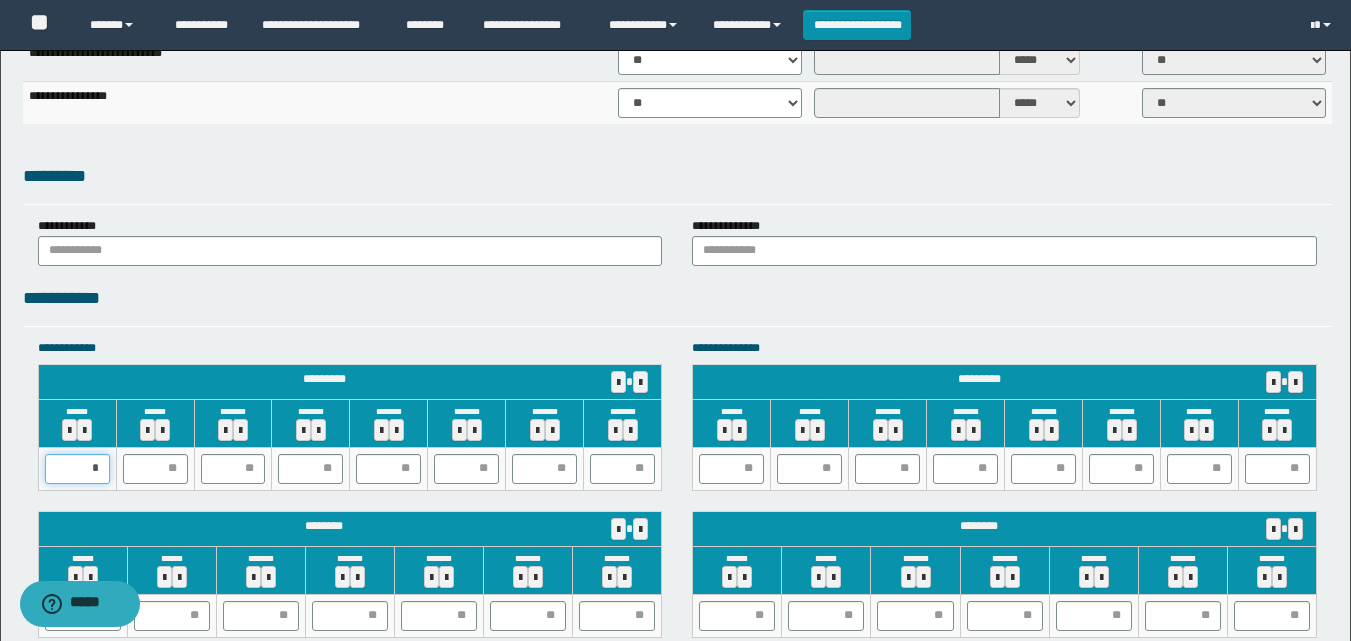 type on "**" 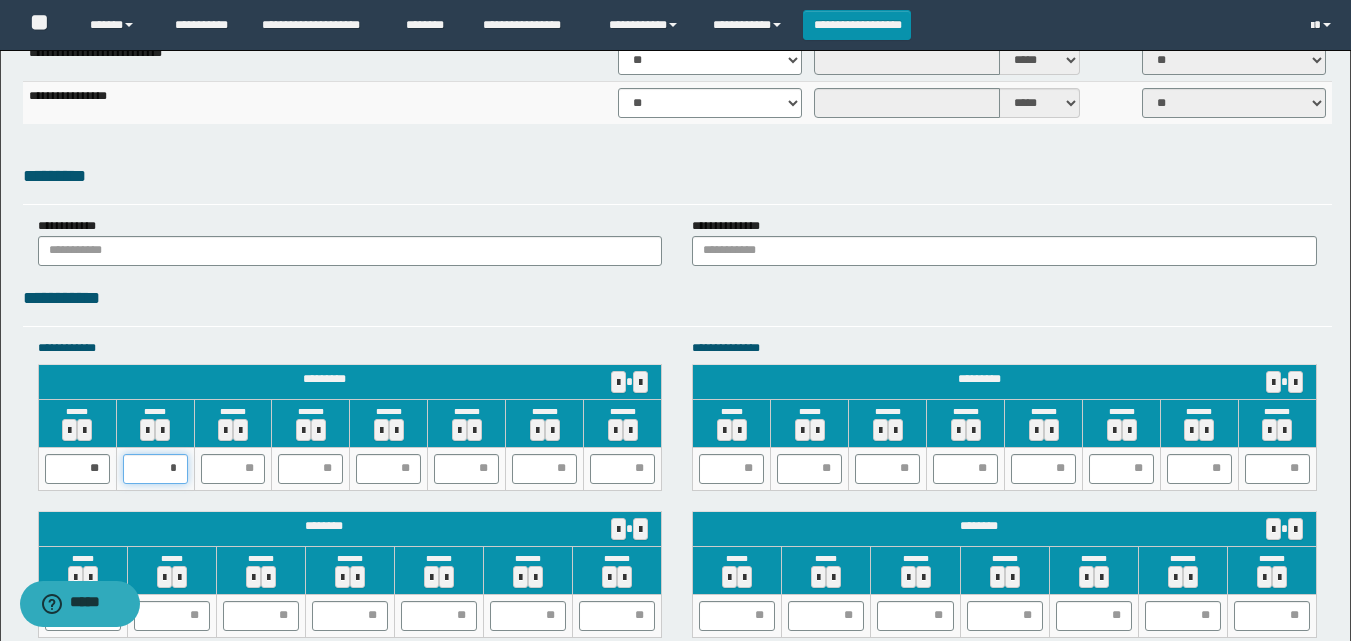 type on "**" 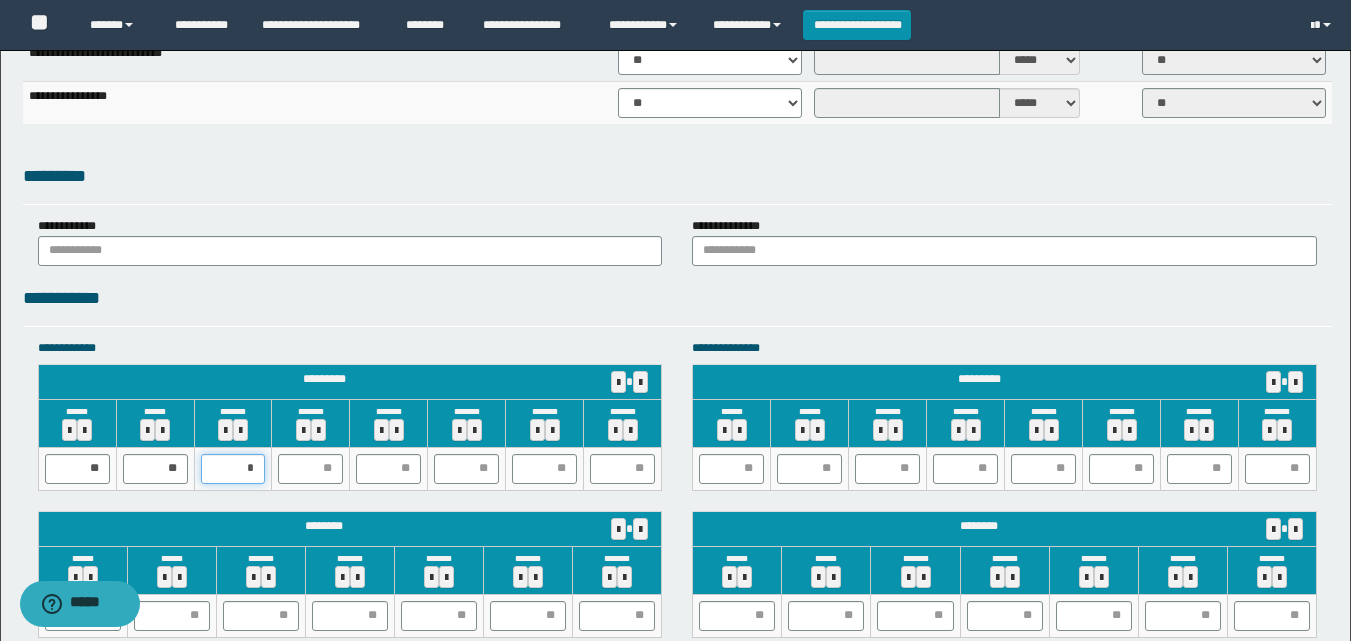 type on "**" 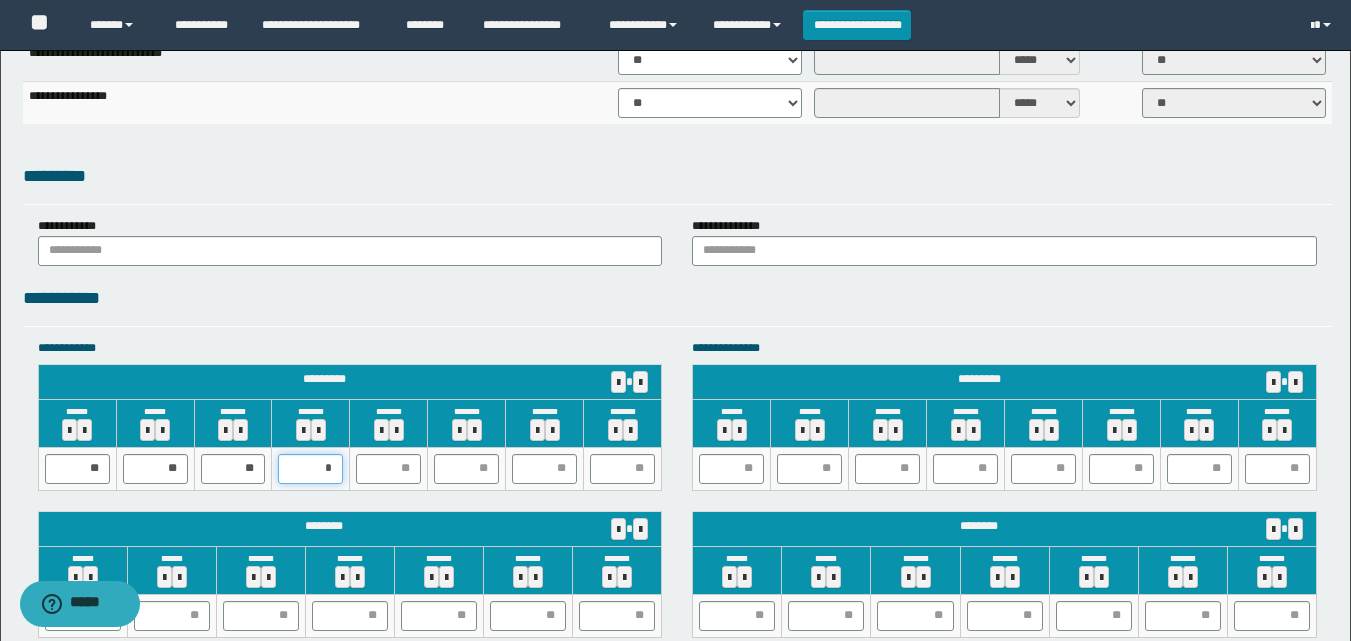 type on "**" 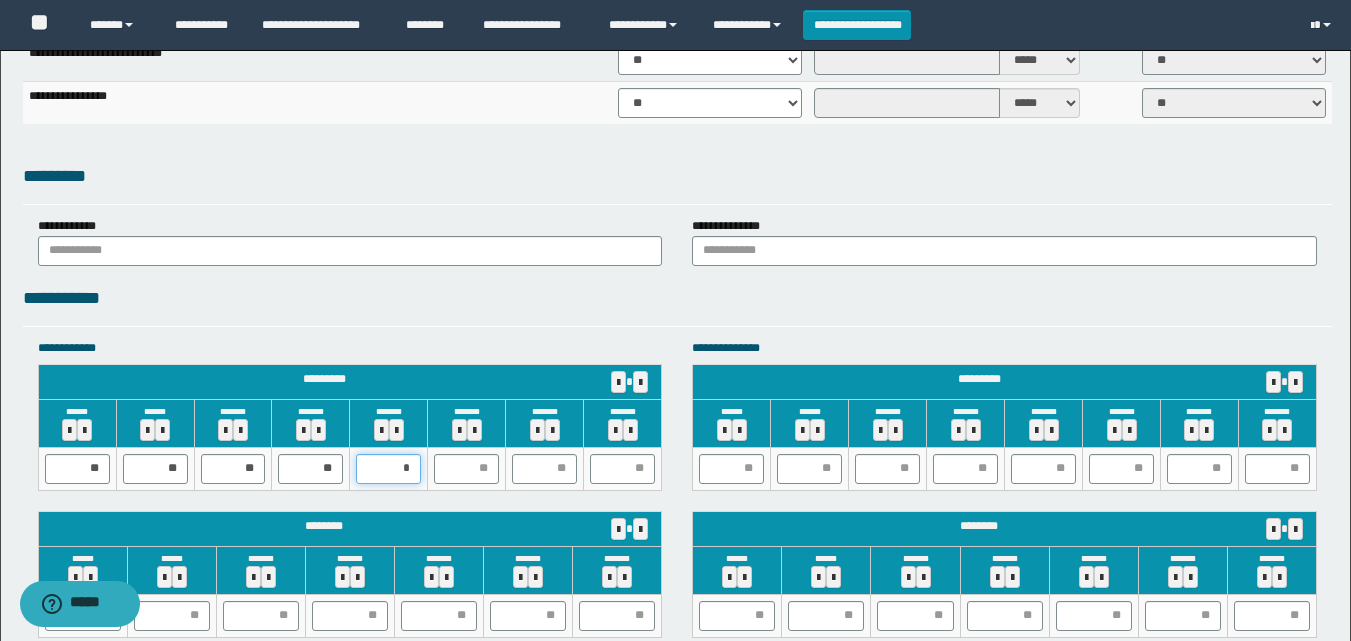 type on "**" 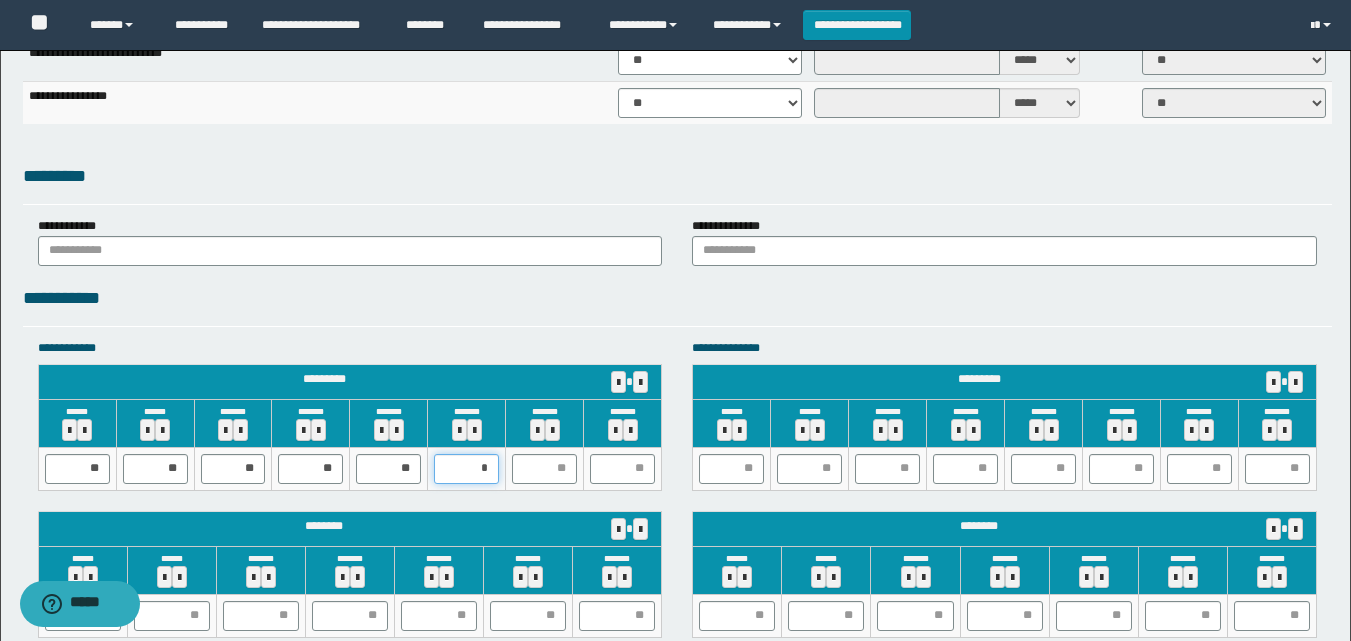 type on "**" 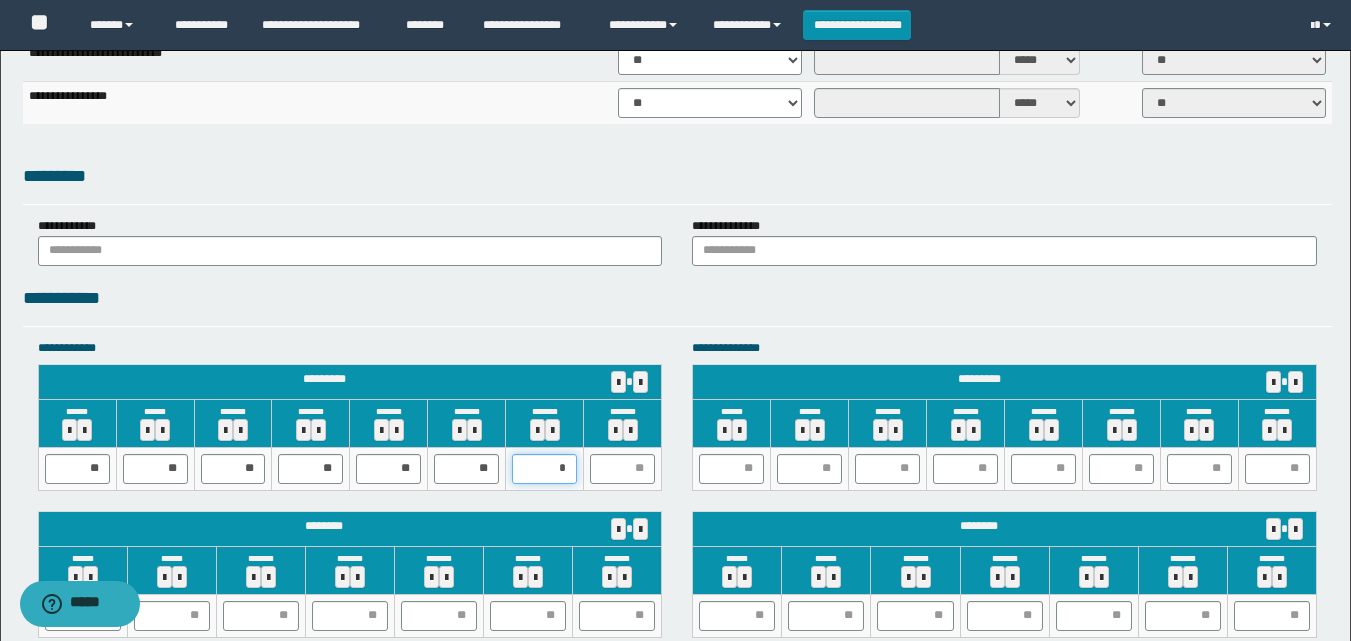 type on "**" 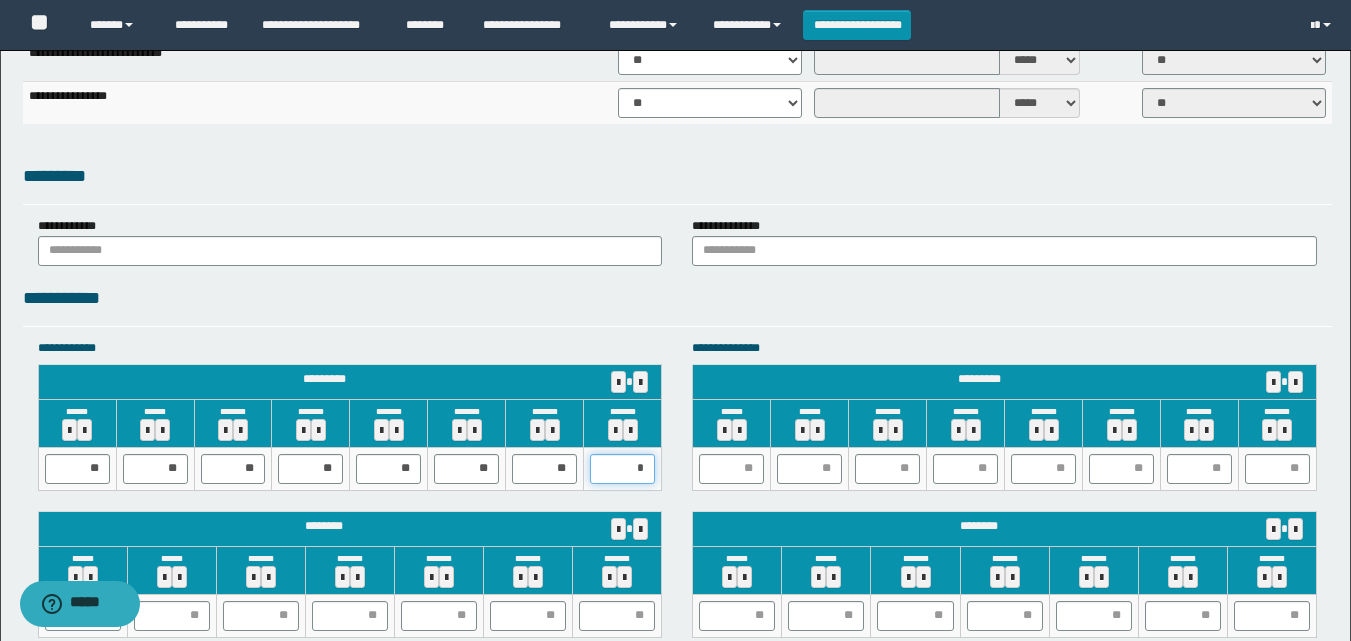type on "**" 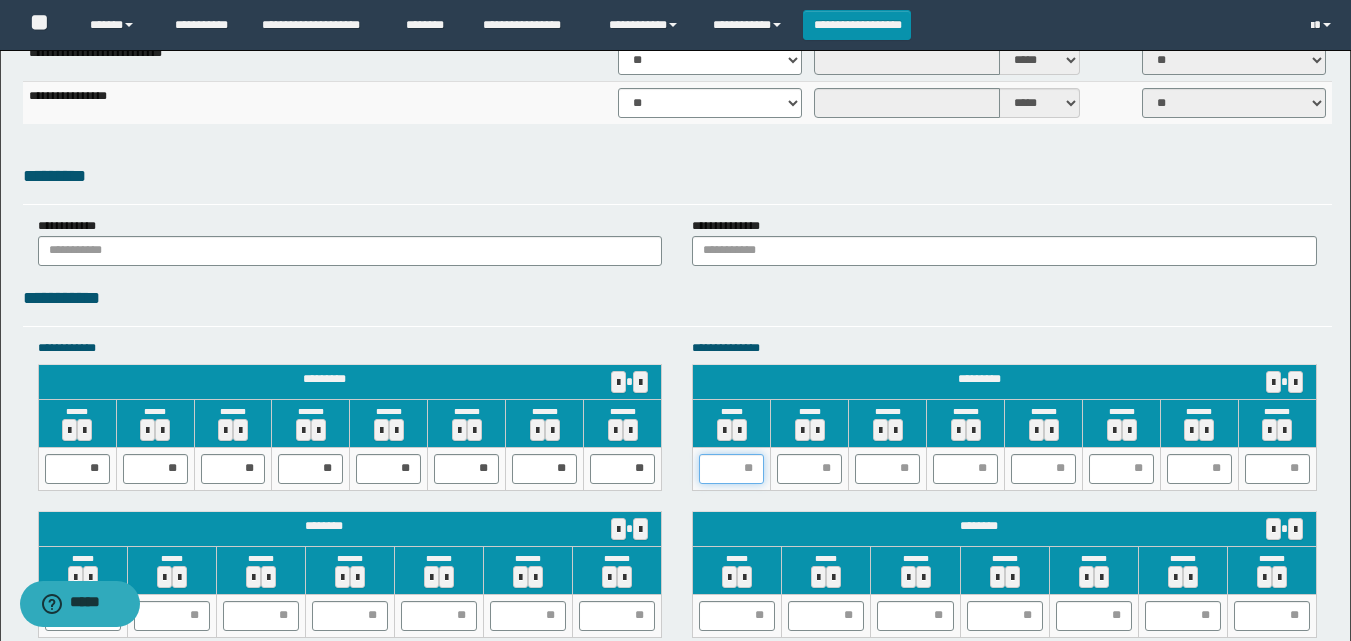 click at bounding box center [731, 469] 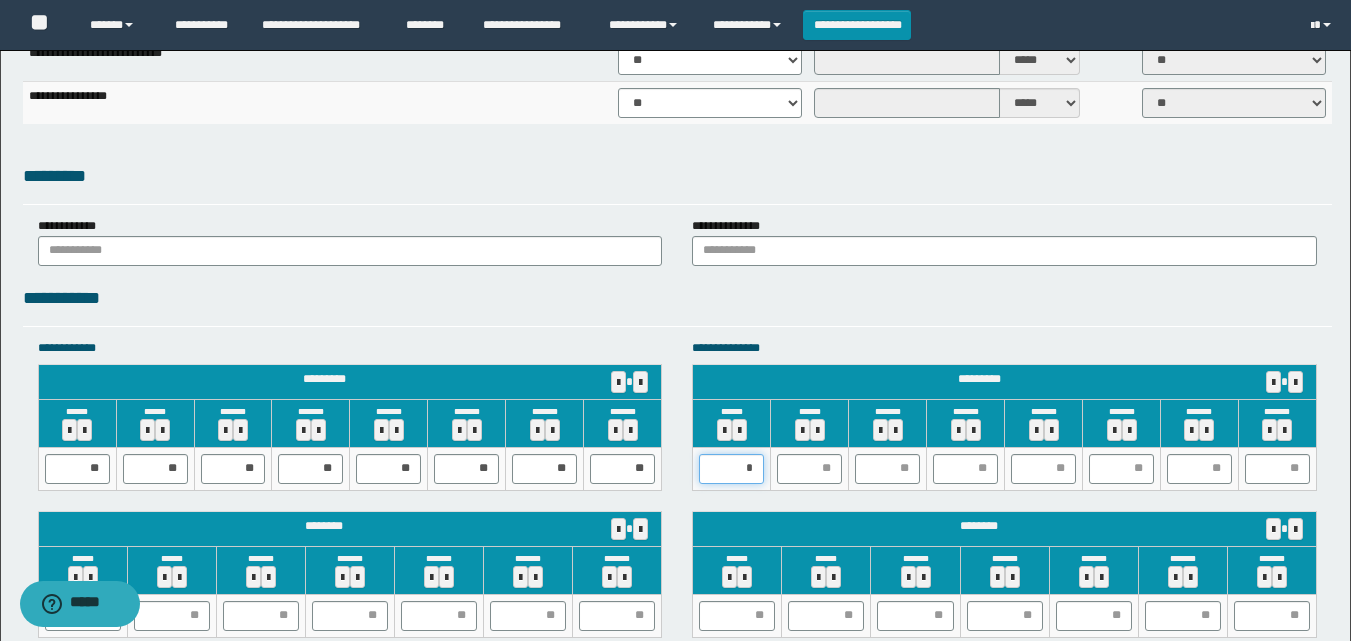 type on "**" 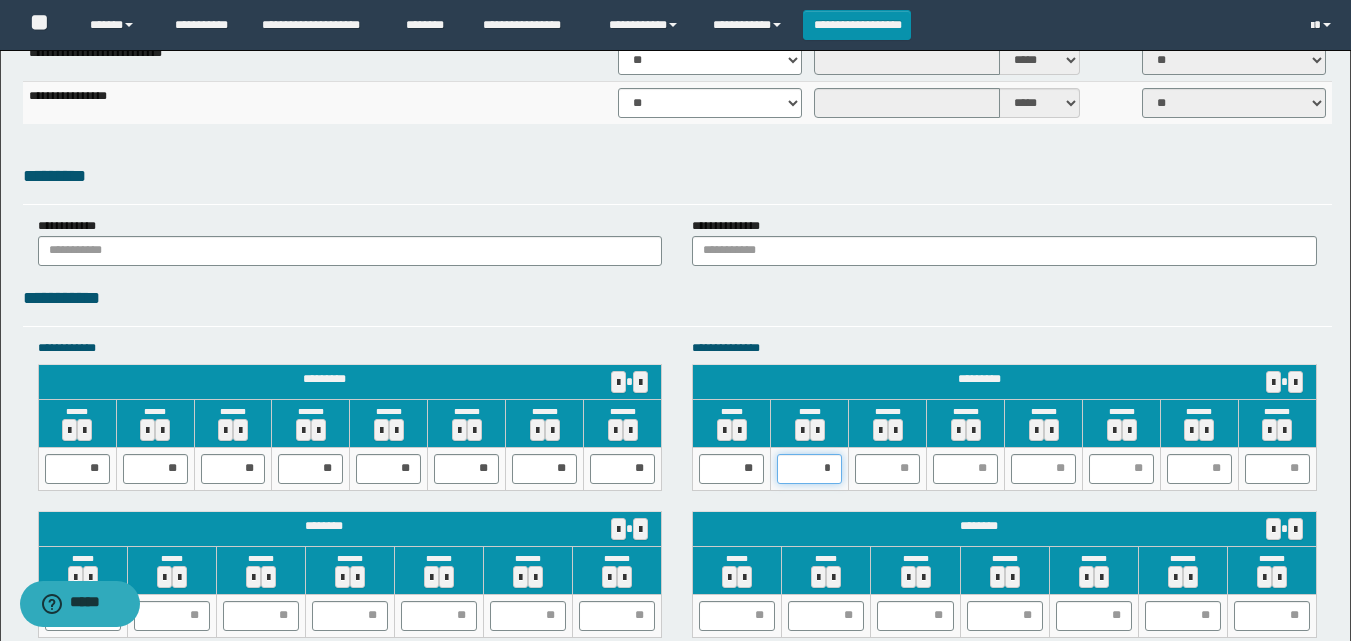 type on "**" 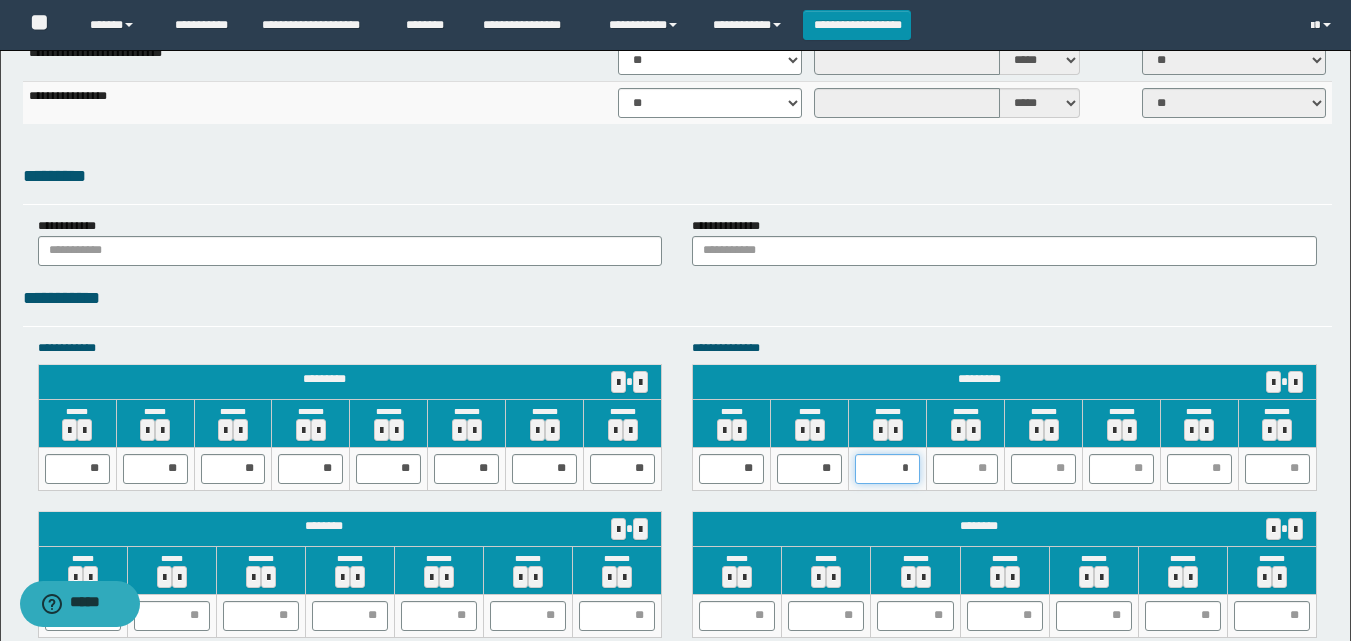 type on "**" 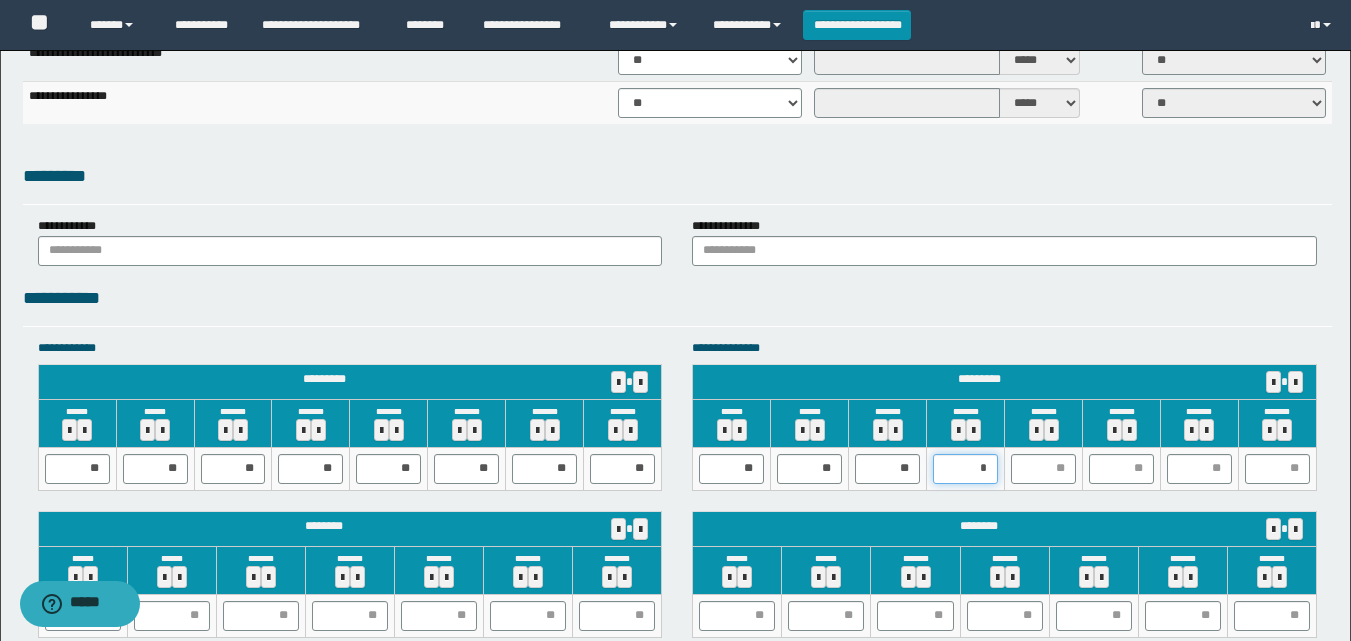 type on "**" 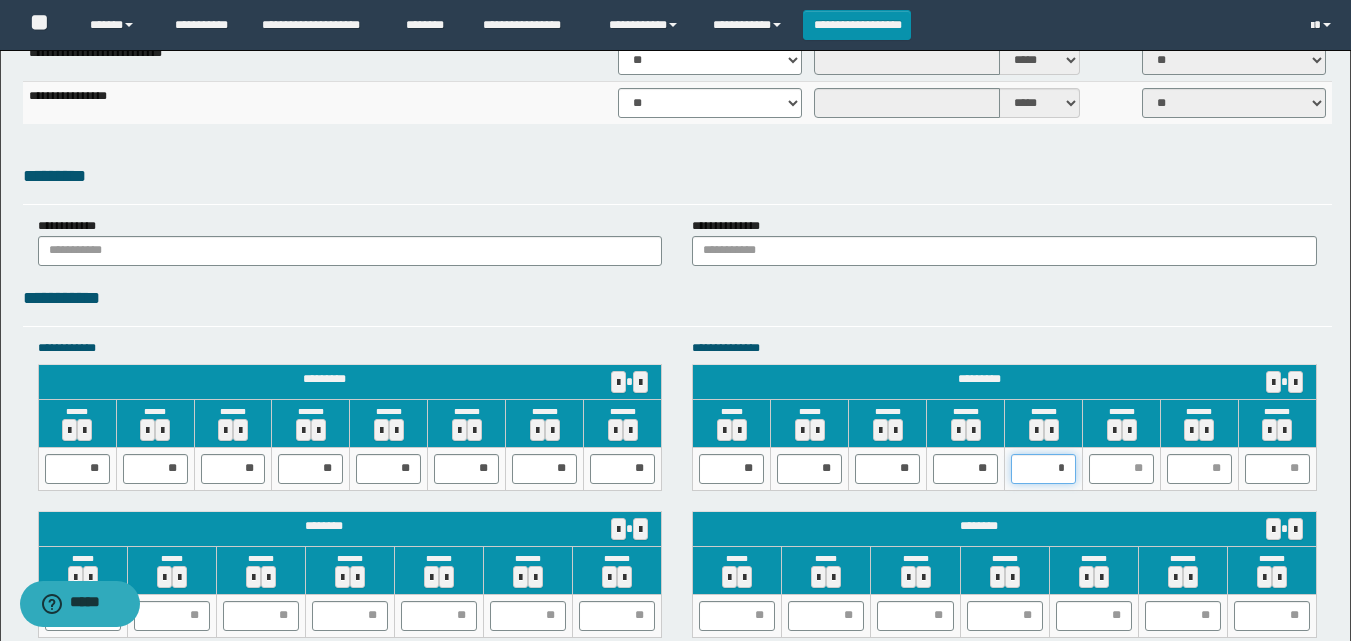 type on "**" 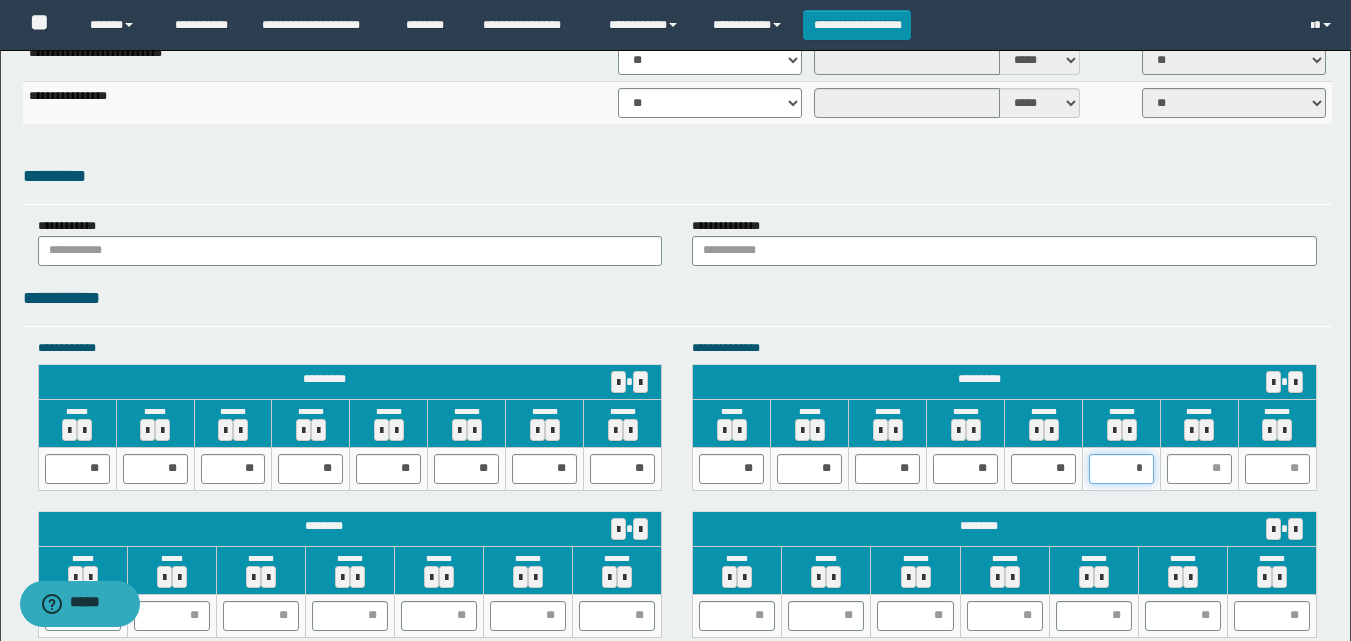 type on "**" 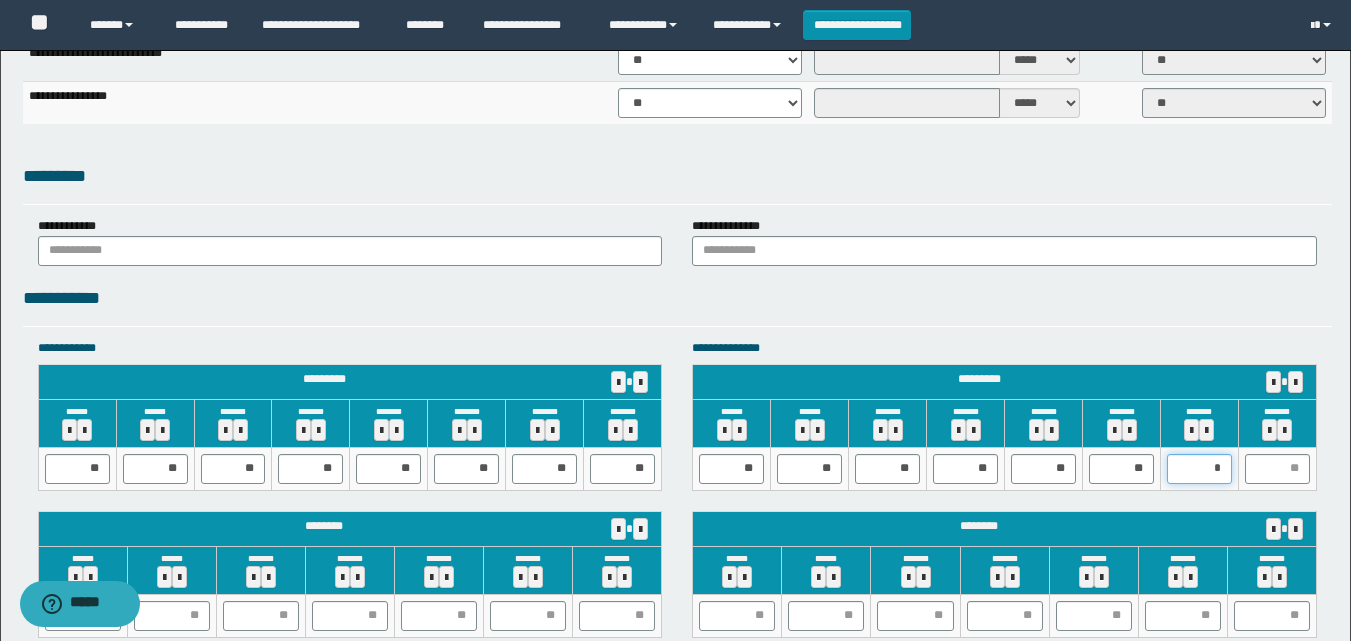 type on "**" 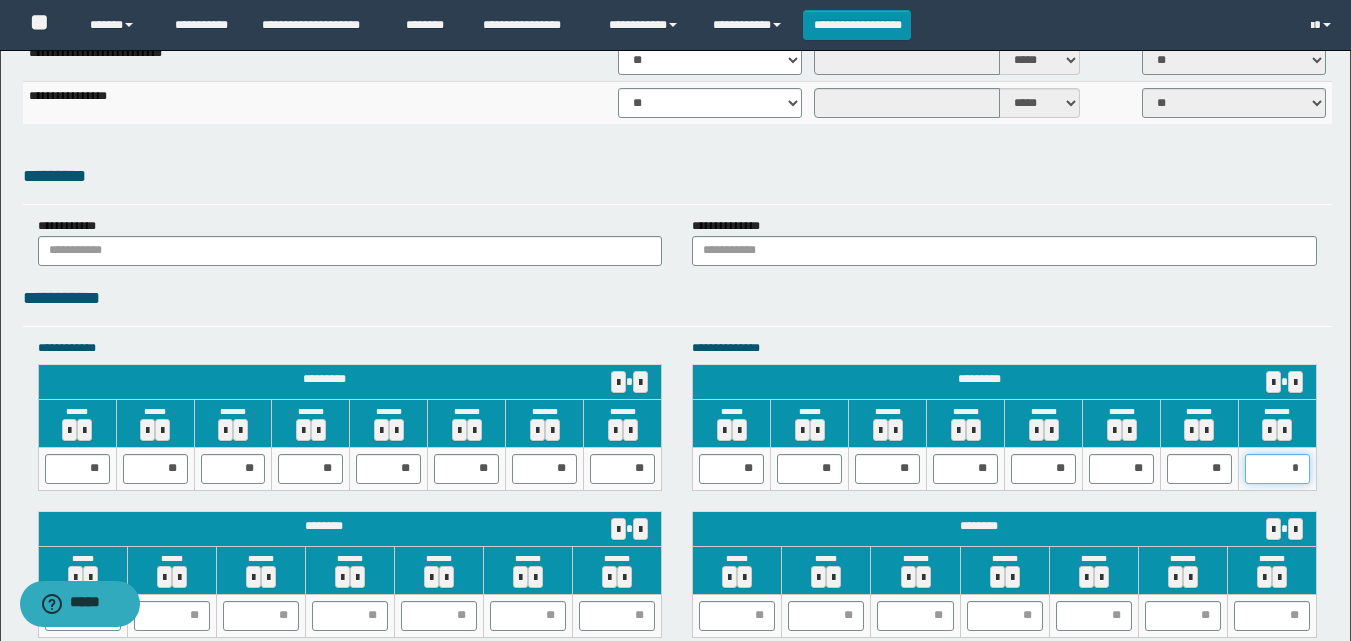 type on "**" 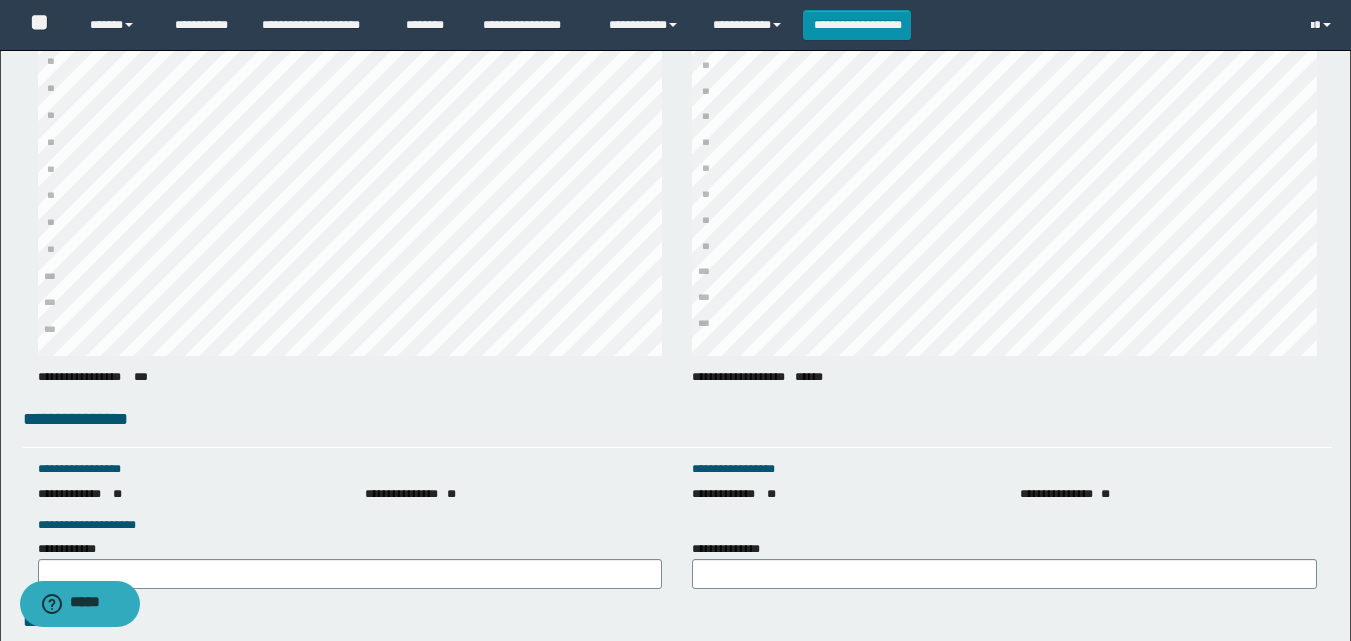 scroll, scrollTop: 2828, scrollLeft: 0, axis: vertical 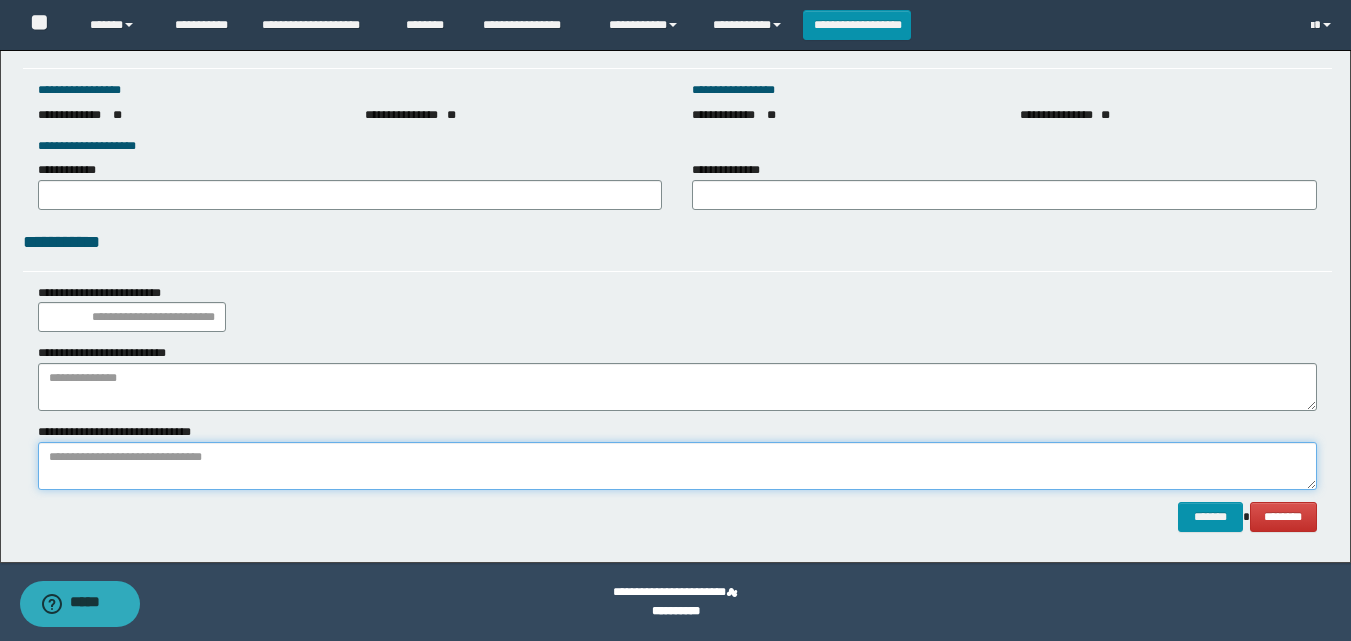 paste on "**********" 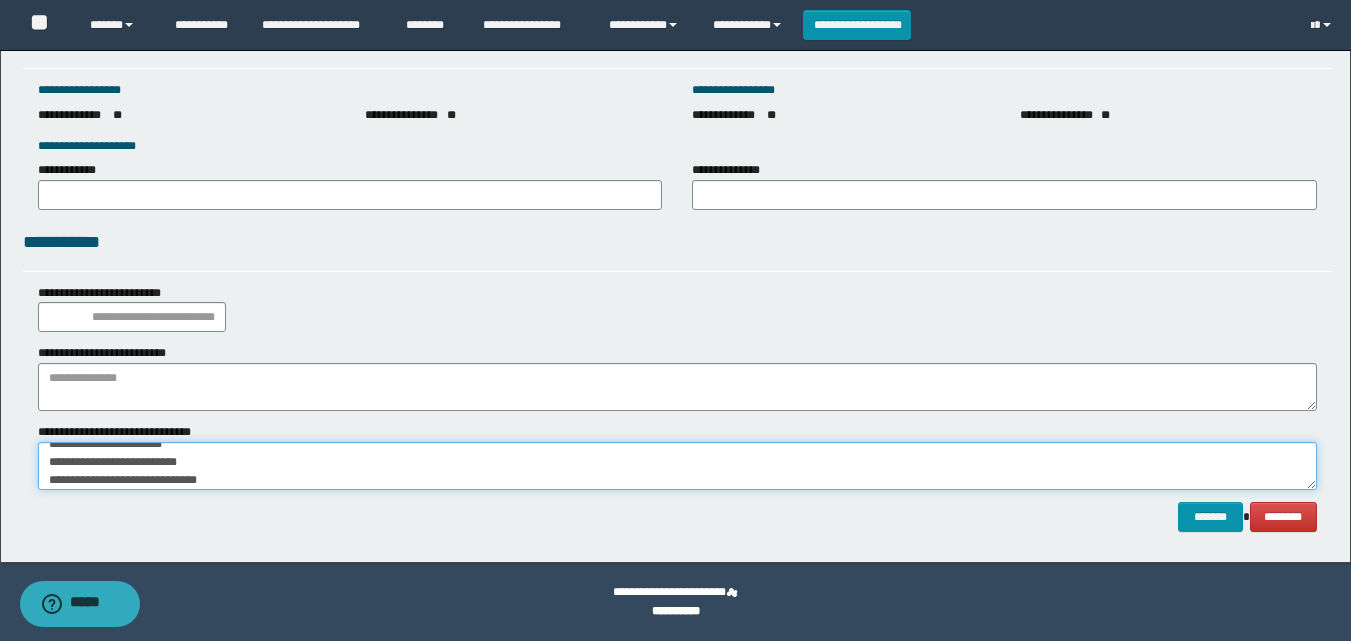 scroll, scrollTop: 31, scrollLeft: 0, axis: vertical 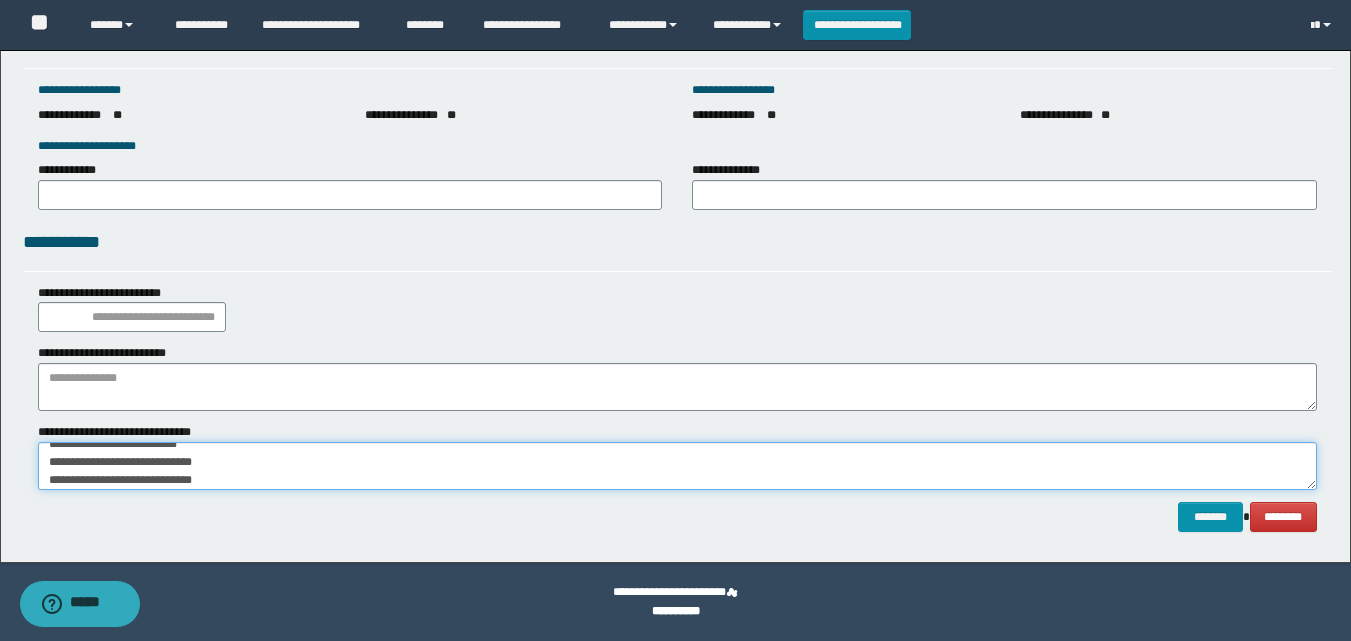 type on "**********" 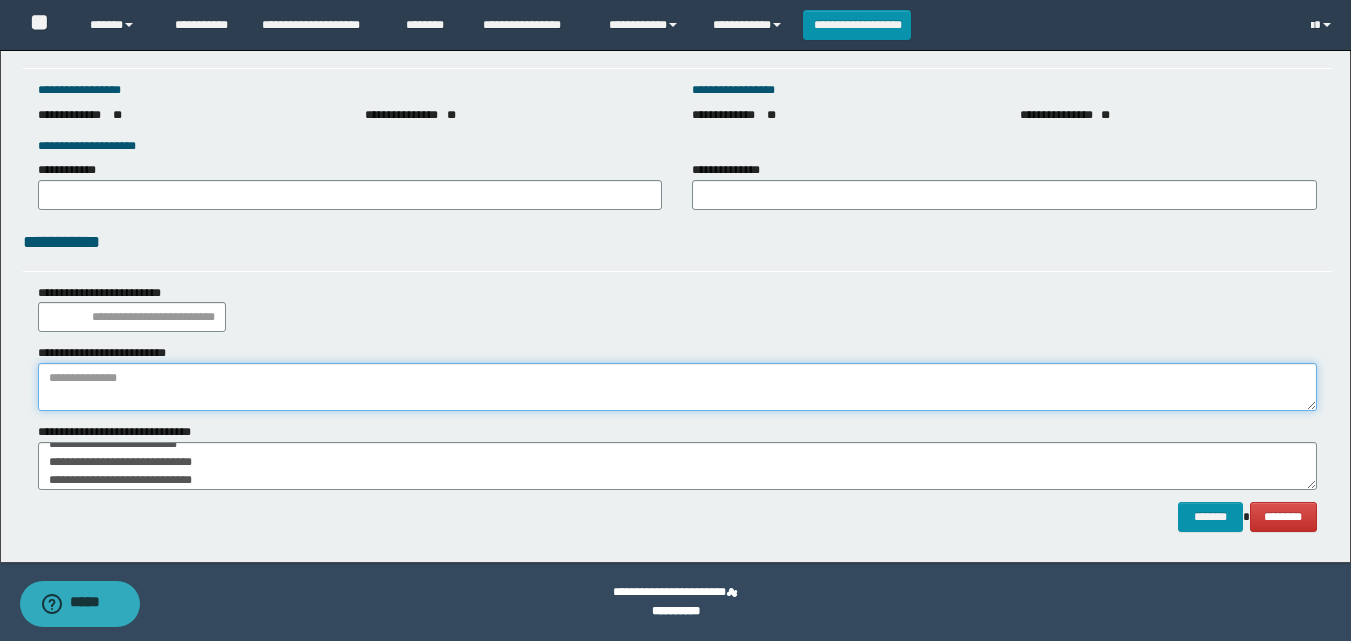 click at bounding box center [677, 387] 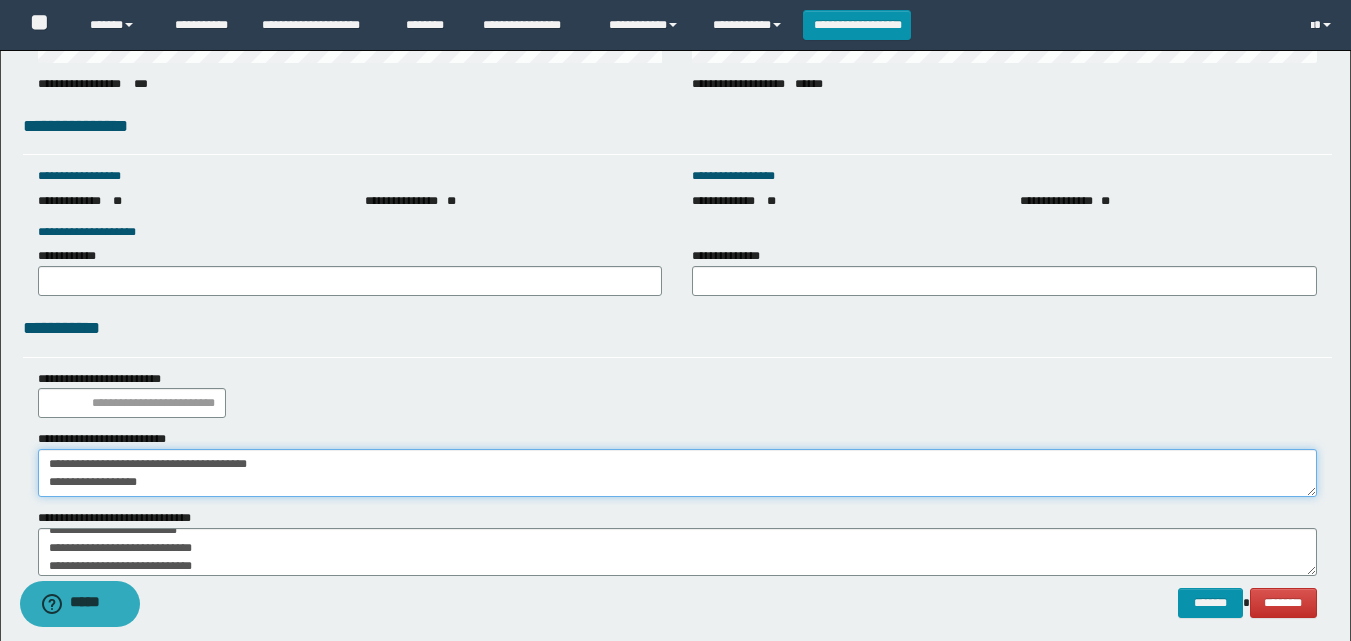 scroll, scrollTop: 2828, scrollLeft: 0, axis: vertical 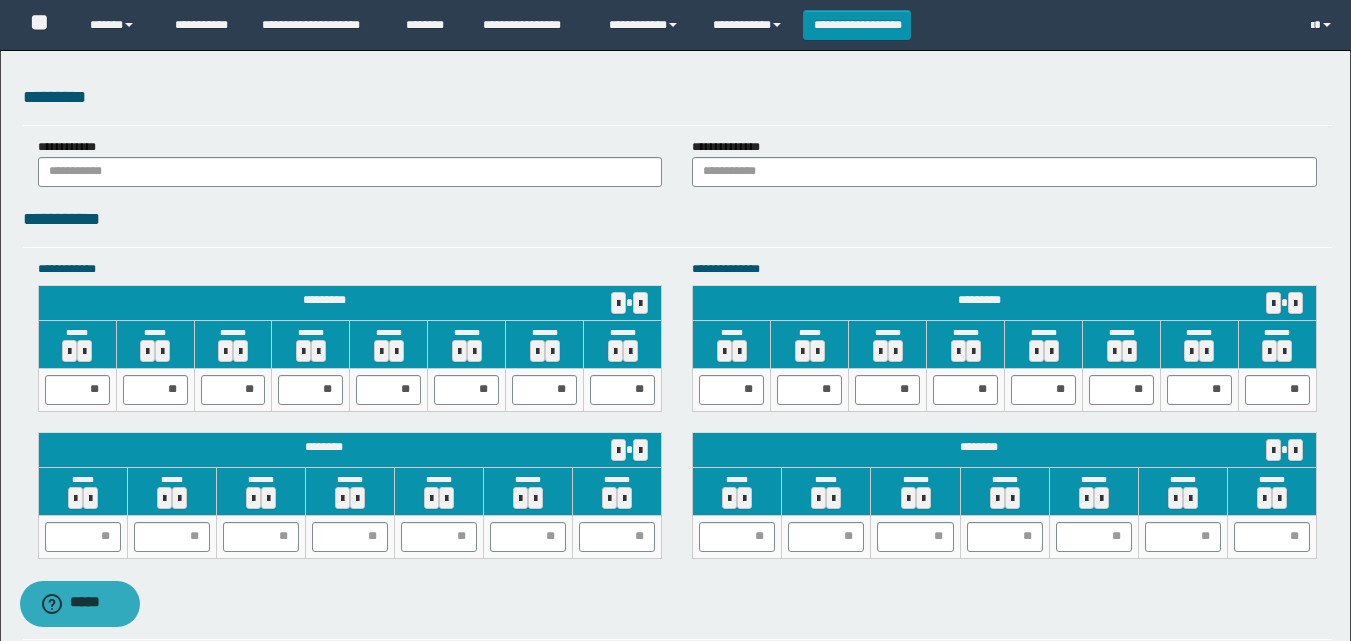 type on "**********" 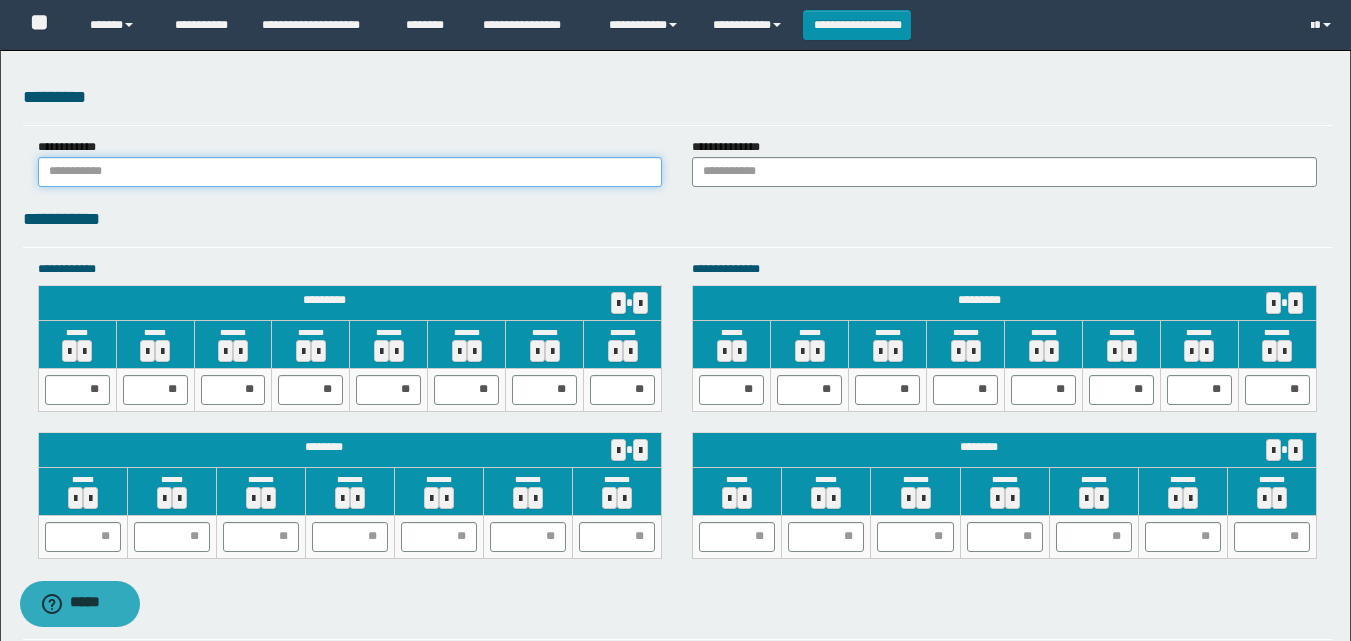click at bounding box center [350, 172] 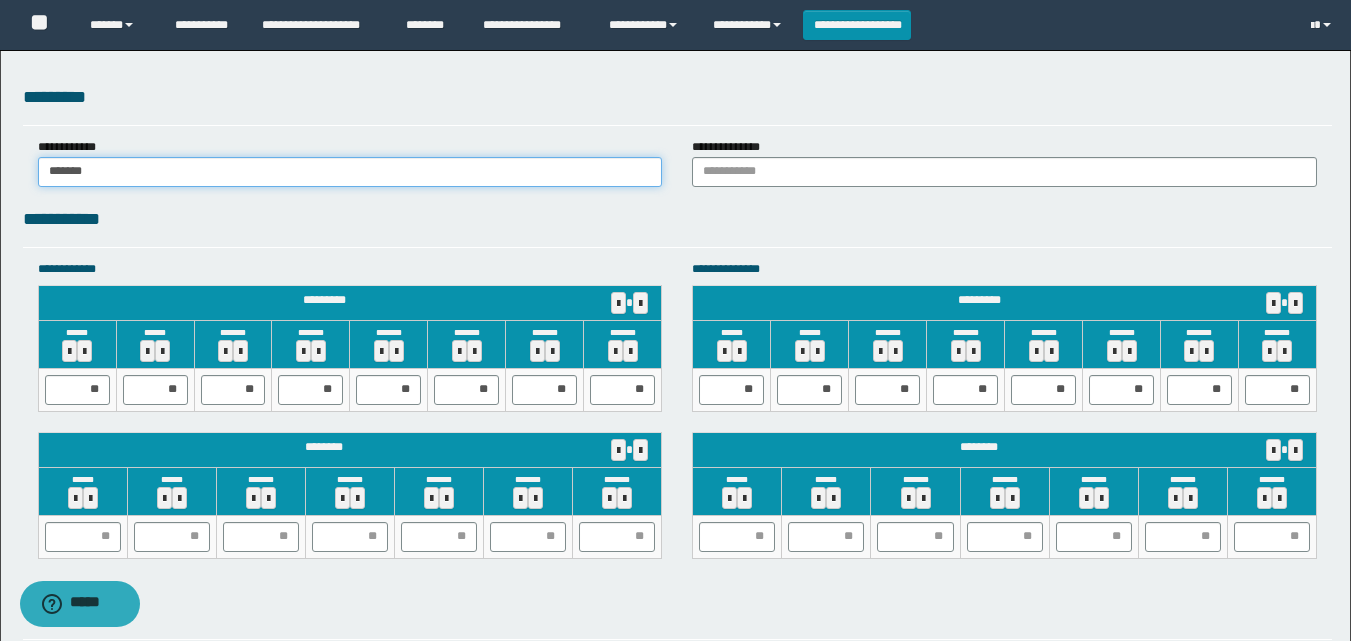 type on "******" 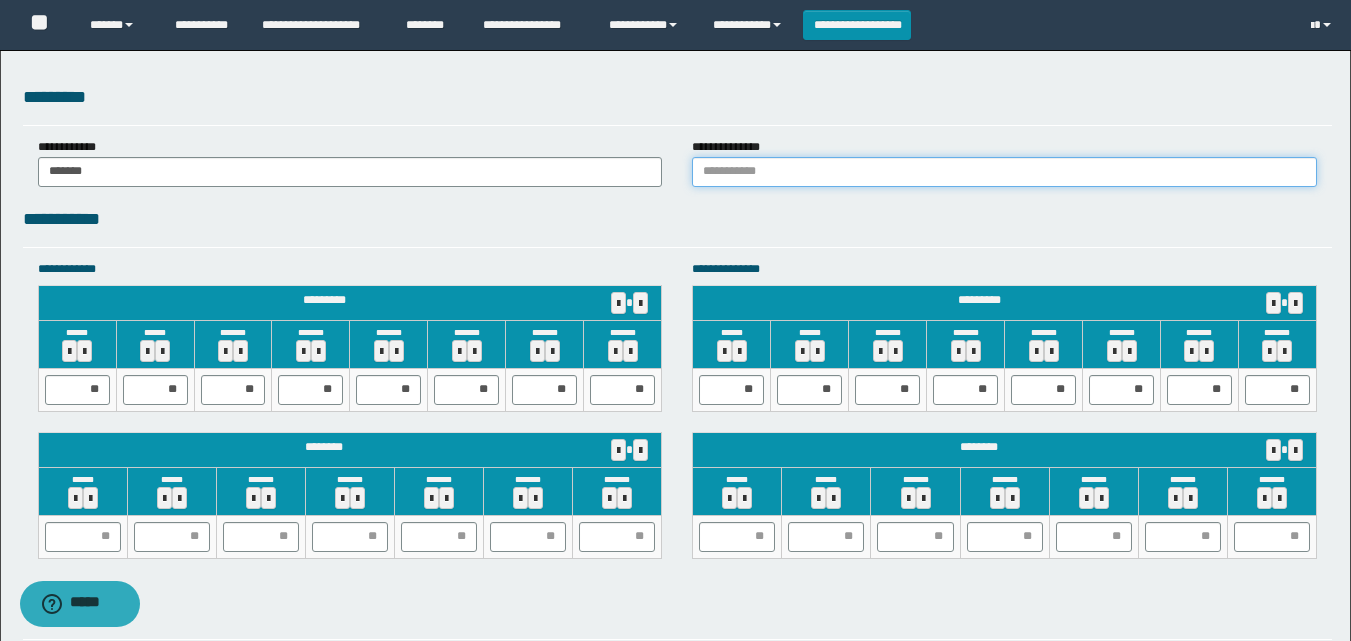 click at bounding box center (1004, 172) 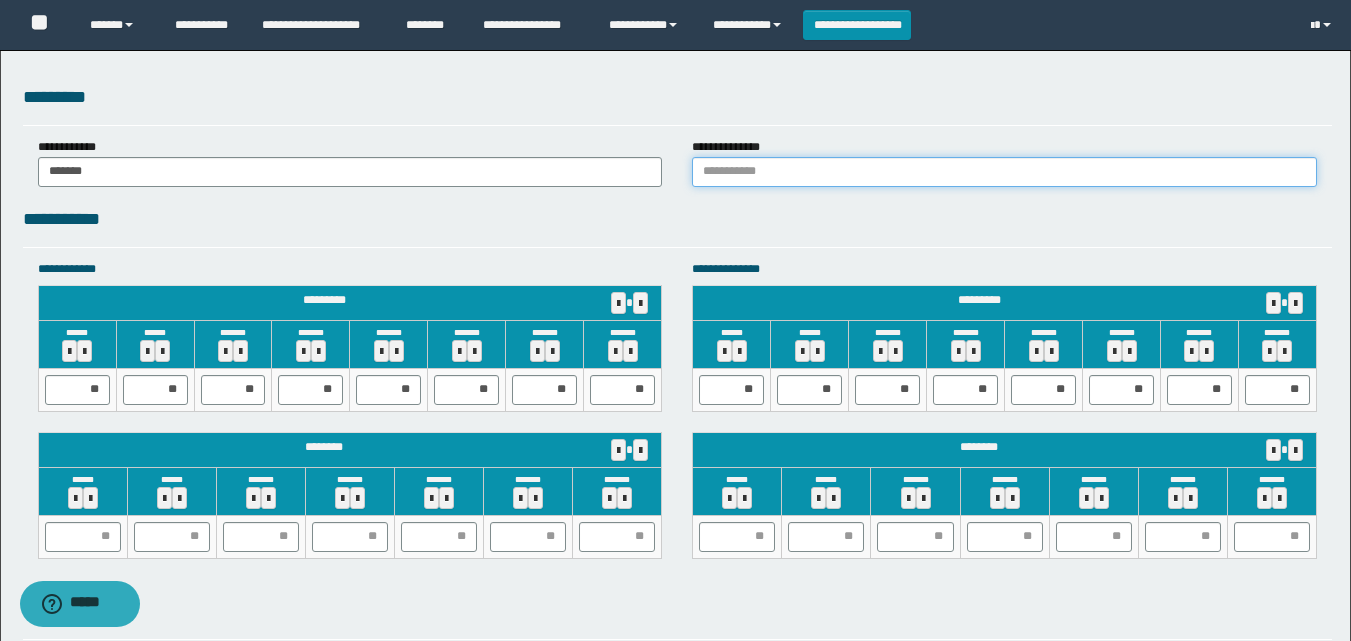 type on "******" 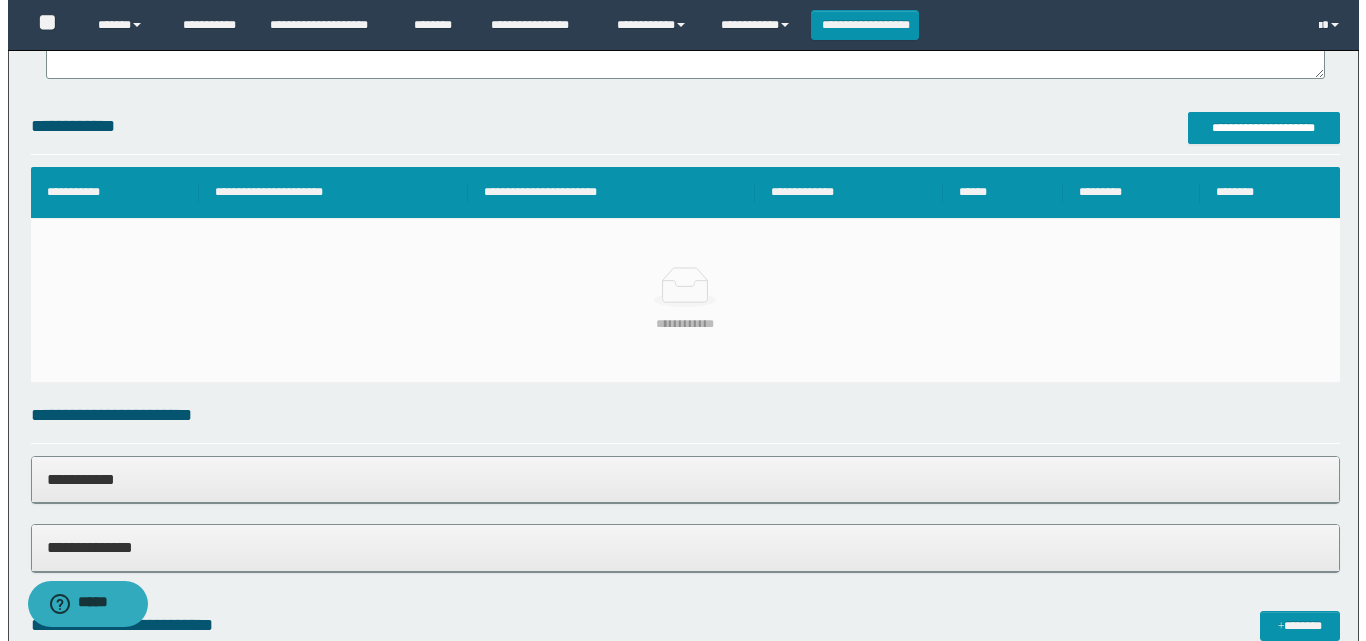 scroll, scrollTop: 428, scrollLeft: 0, axis: vertical 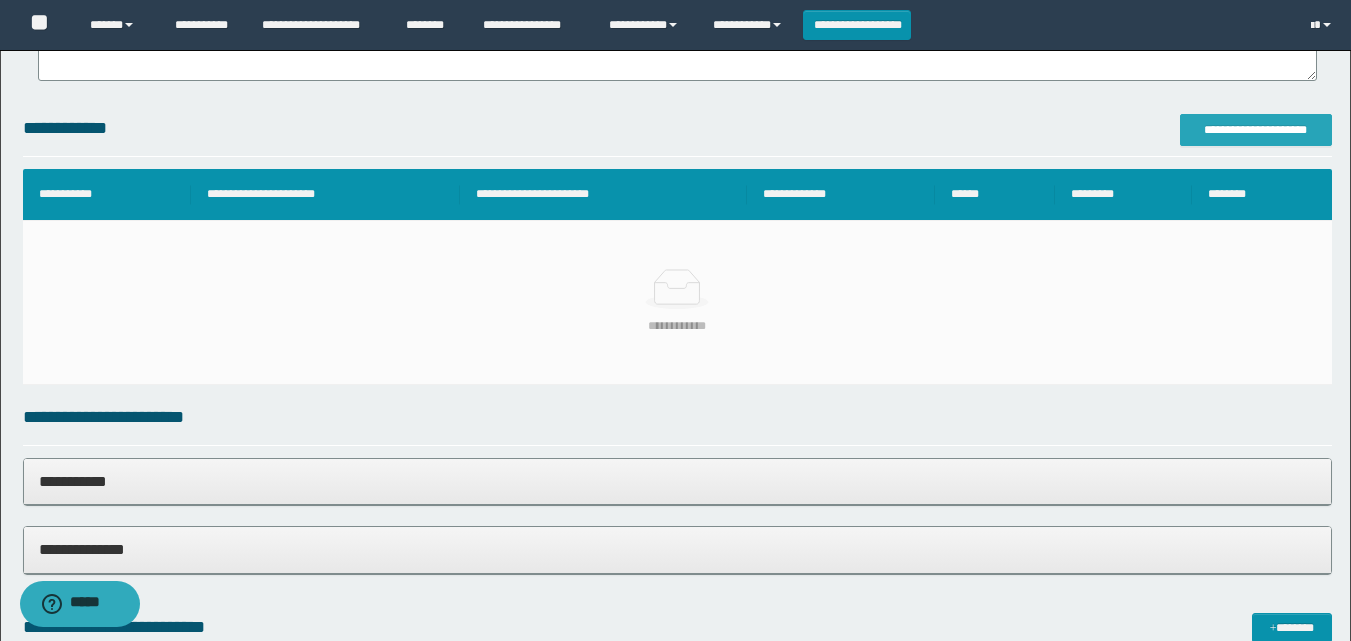 click on "**********" at bounding box center [1256, 130] 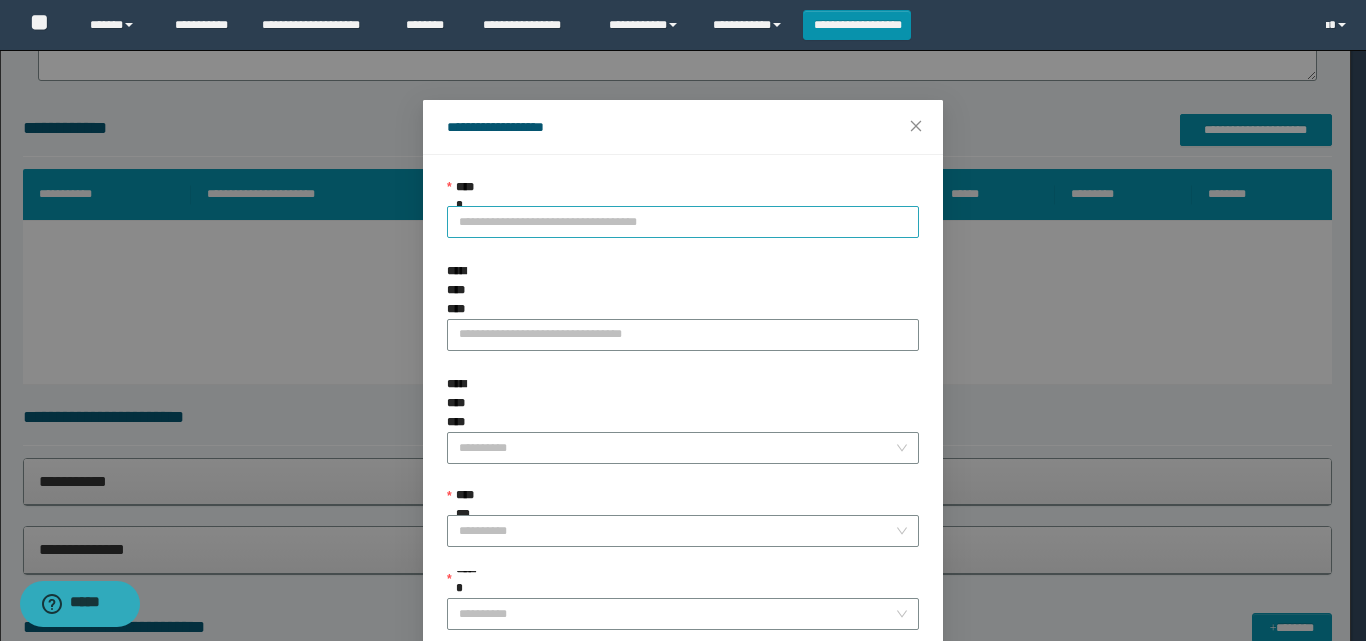 click on "**********" at bounding box center [683, 222] 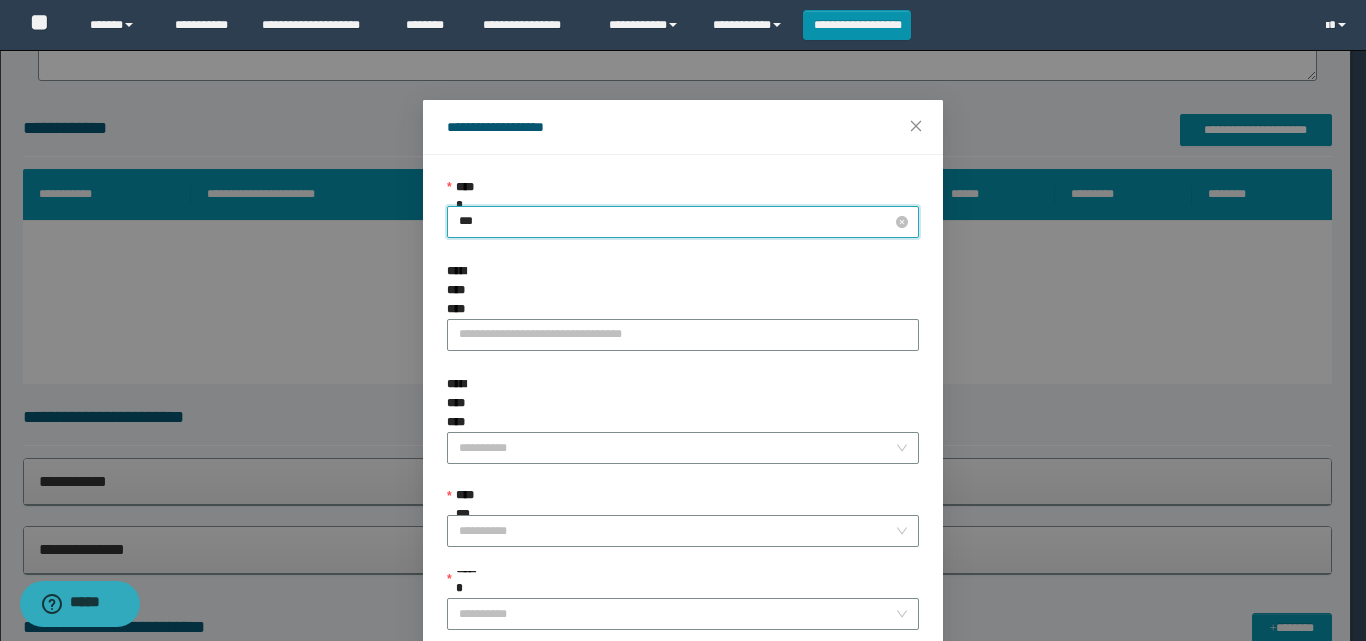 type on "****" 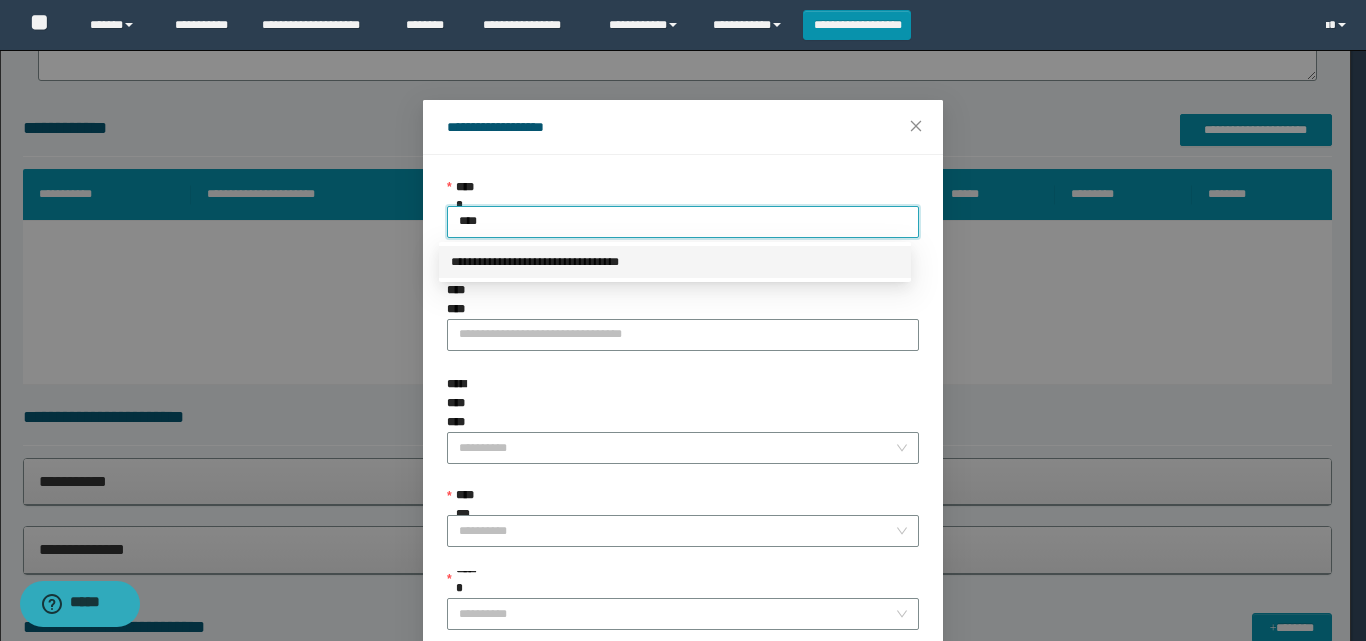 click on "**********" at bounding box center (675, 262) 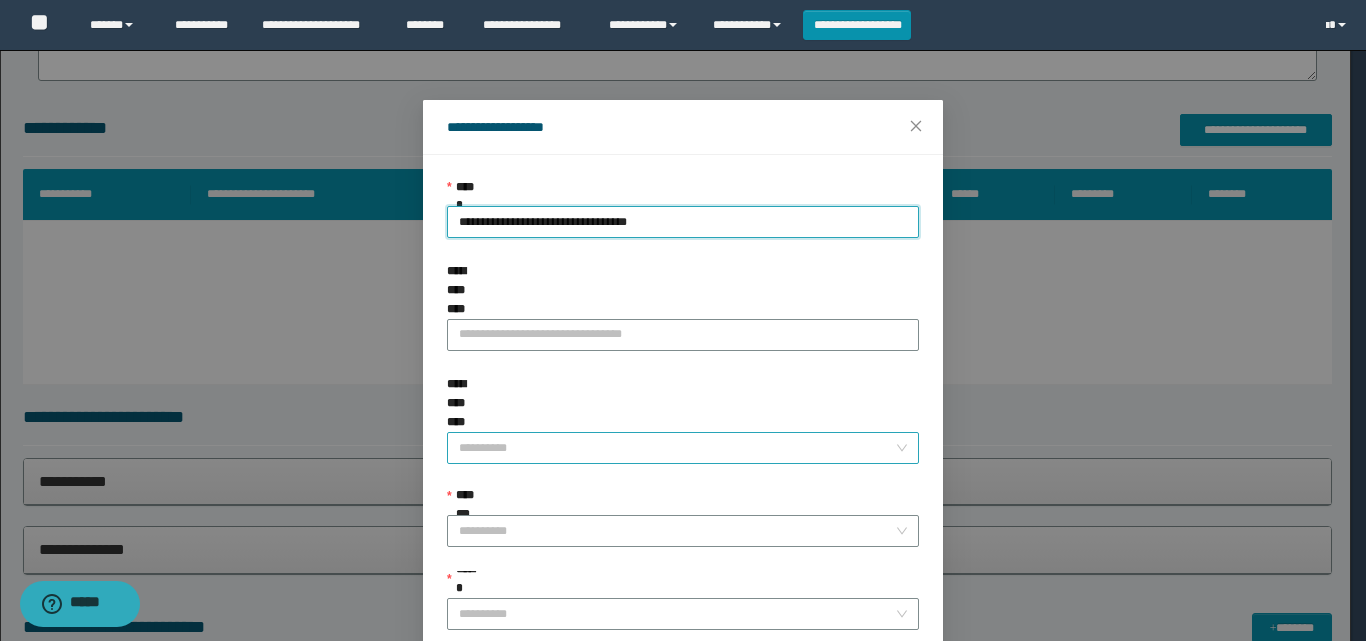 click on "**********" at bounding box center (677, 448) 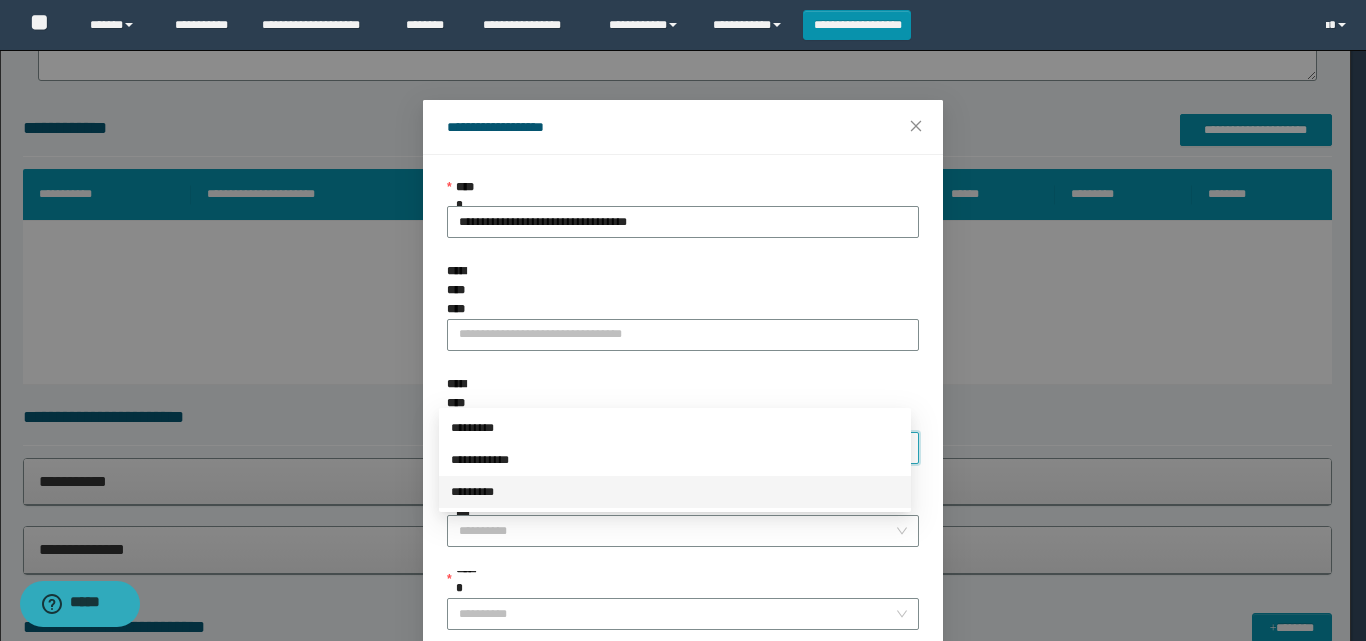 click on "*********" at bounding box center [675, 492] 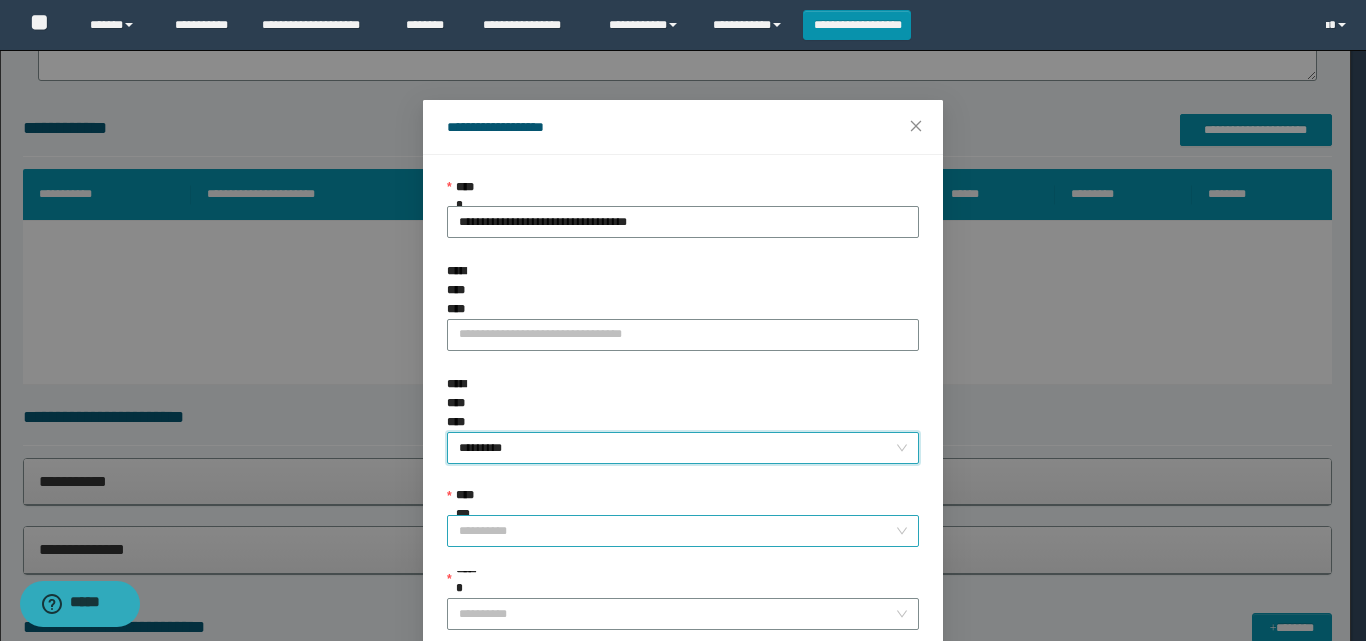 click on "**********" at bounding box center (677, 531) 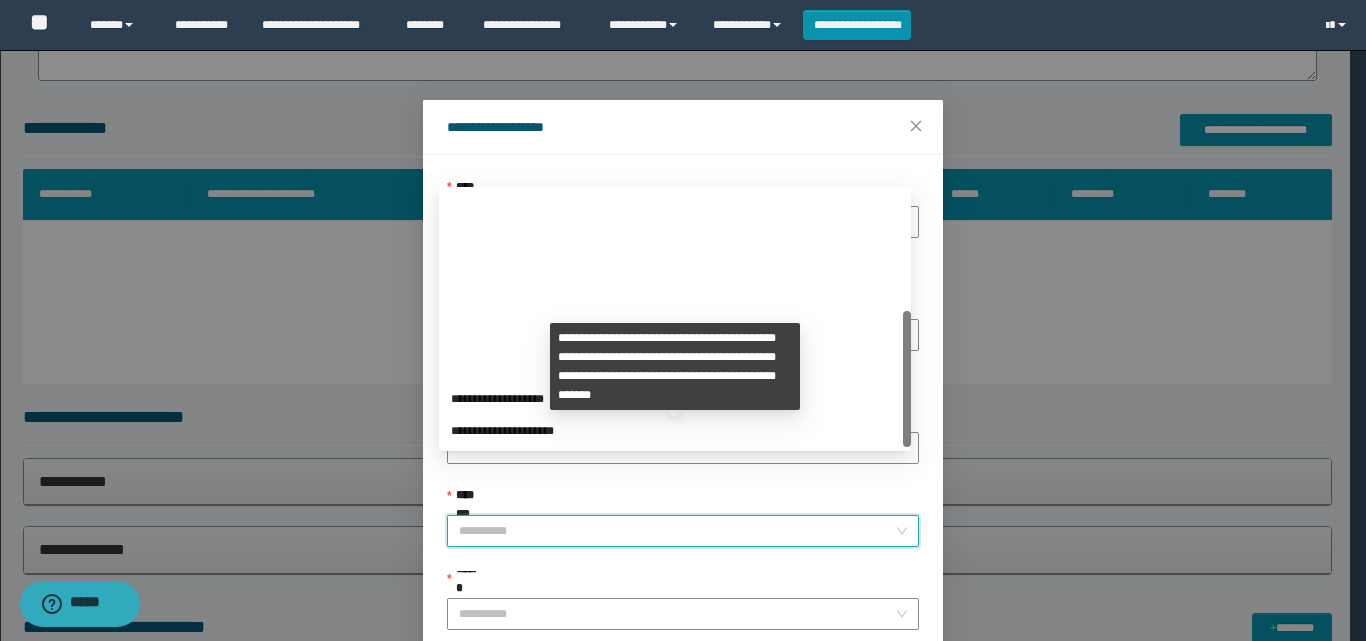 scroll, scrollTop: 224, scrollLeft: 0, axis: vertical 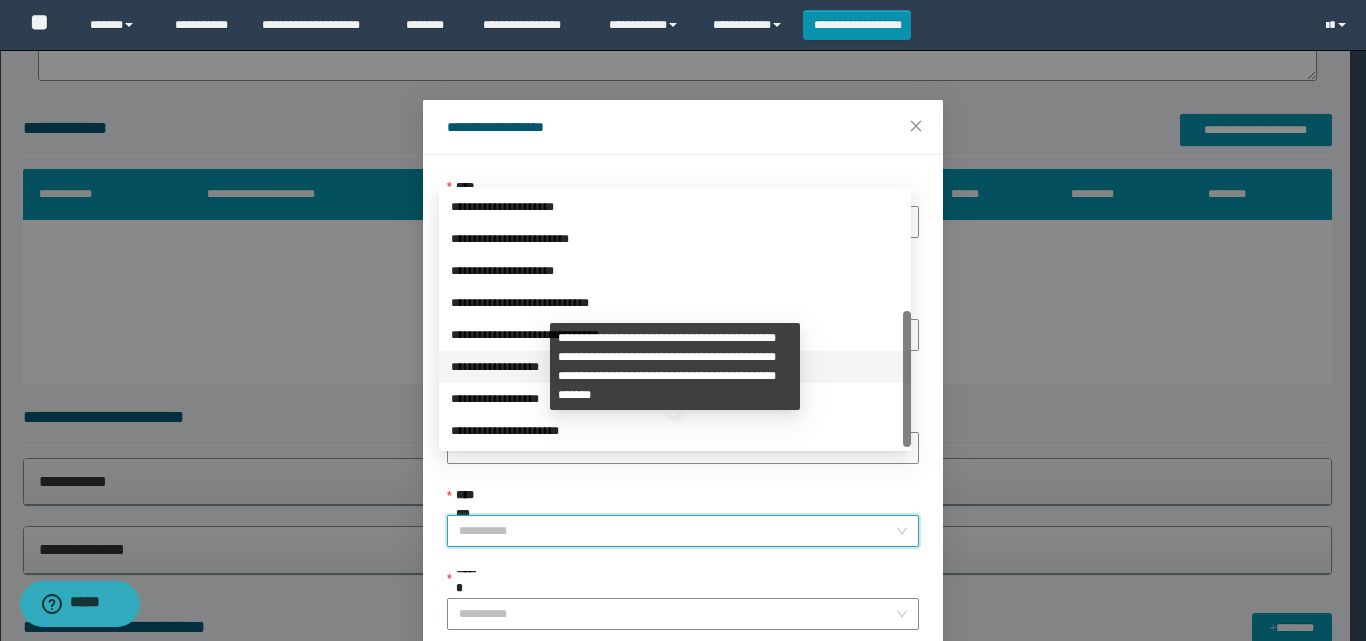 click on "**********" at bounding box center (675, 367) 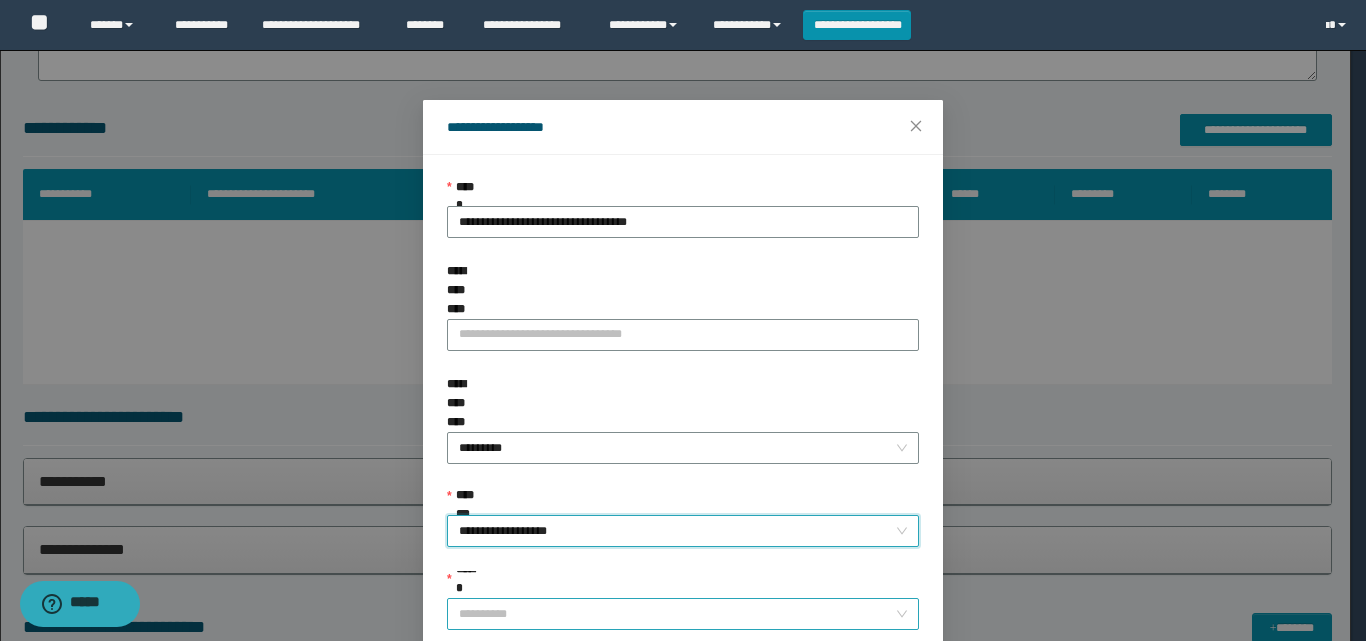 click on "******" at bounding box center [677, 614] 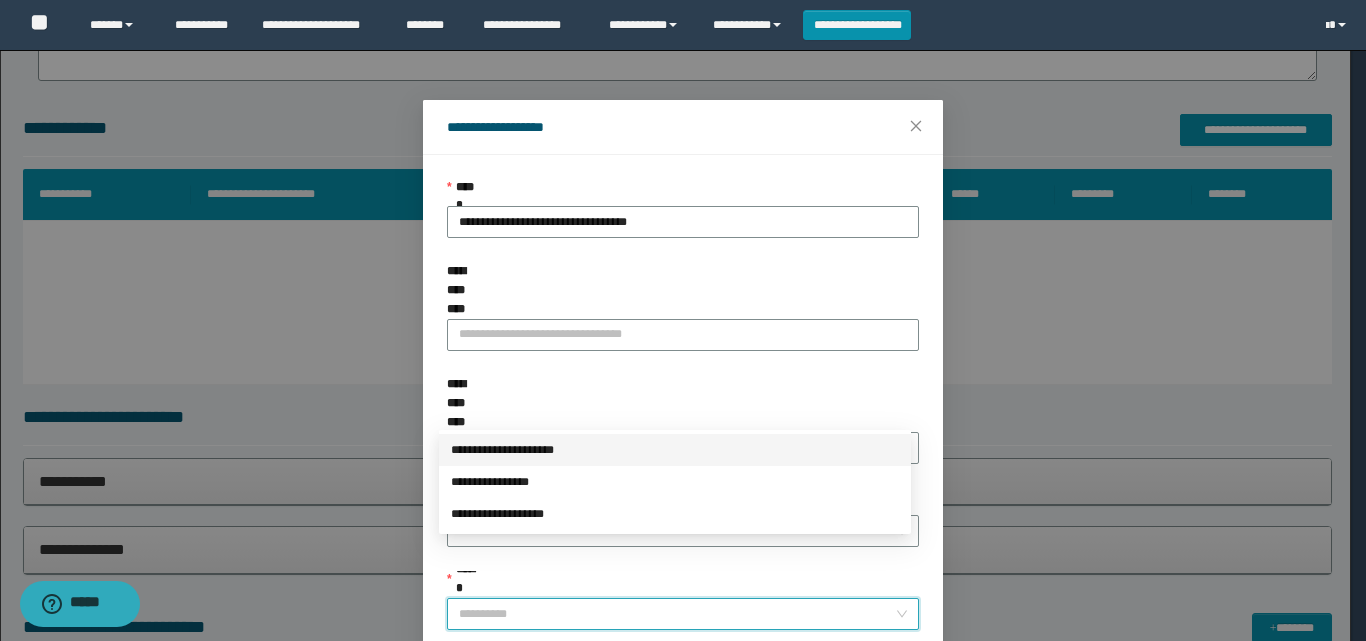click on "**********" at bounding box center [675, 450] 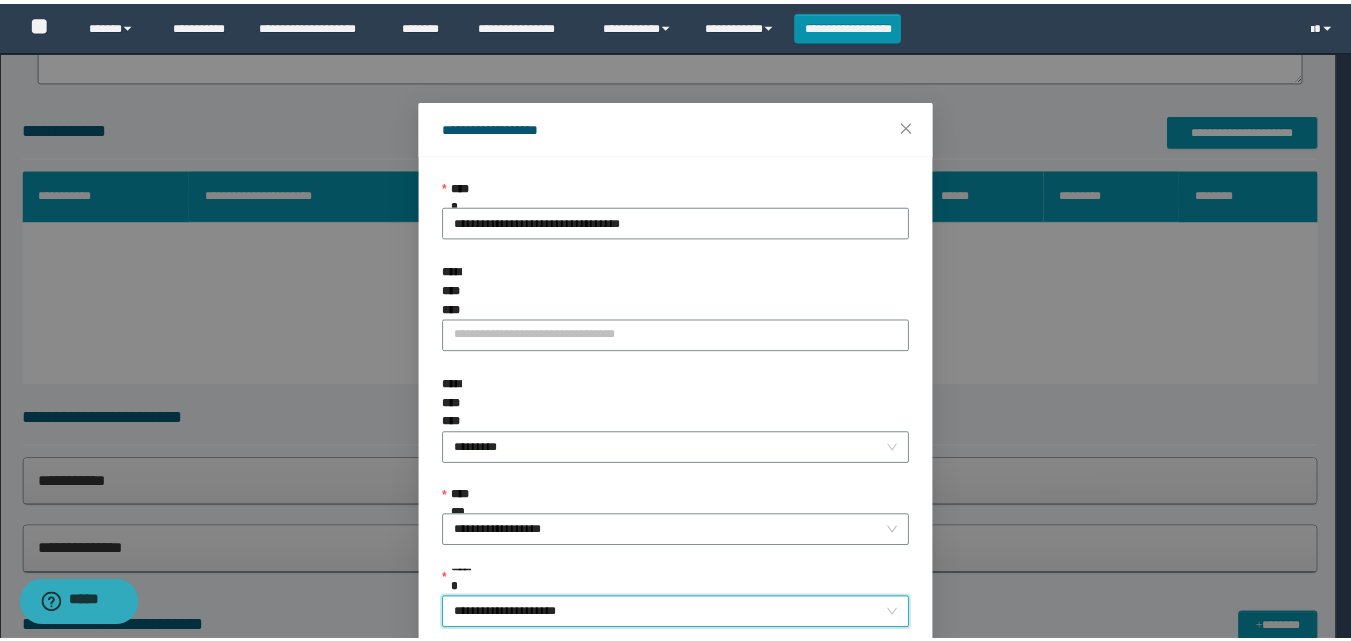 scroll, scrollTop: 111, scrollLeft: 0, axis: vertical 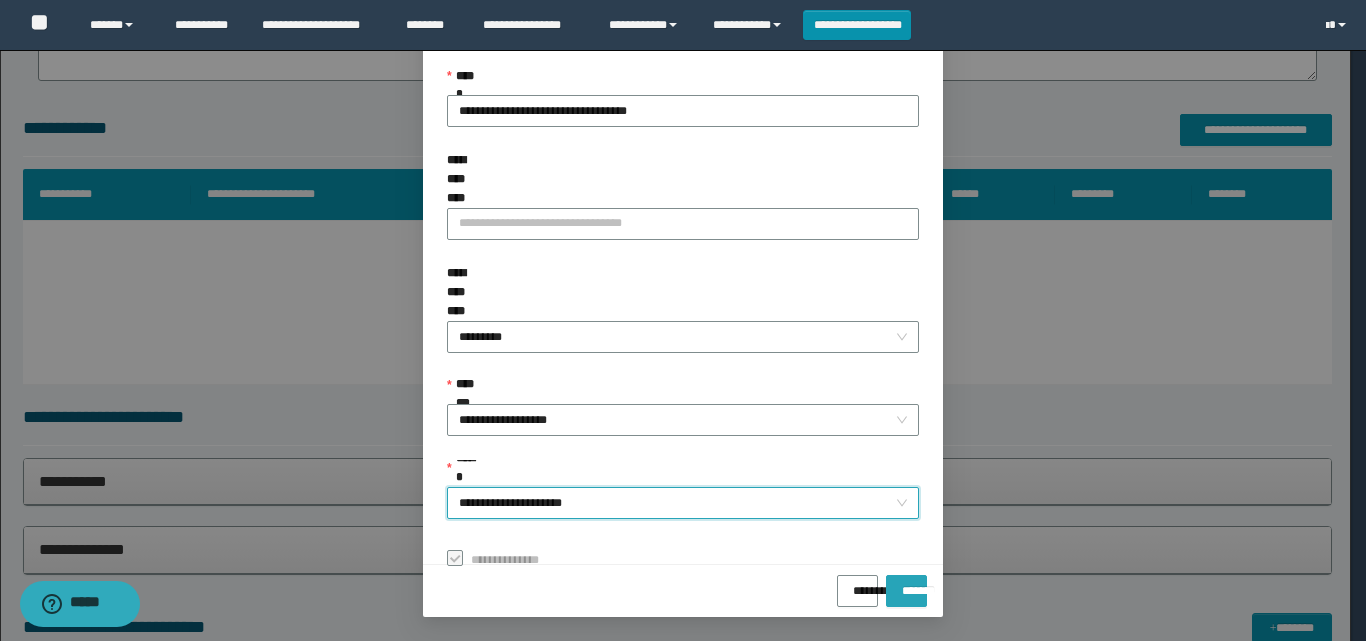 click on "*******" at bounding box center (906, 584) 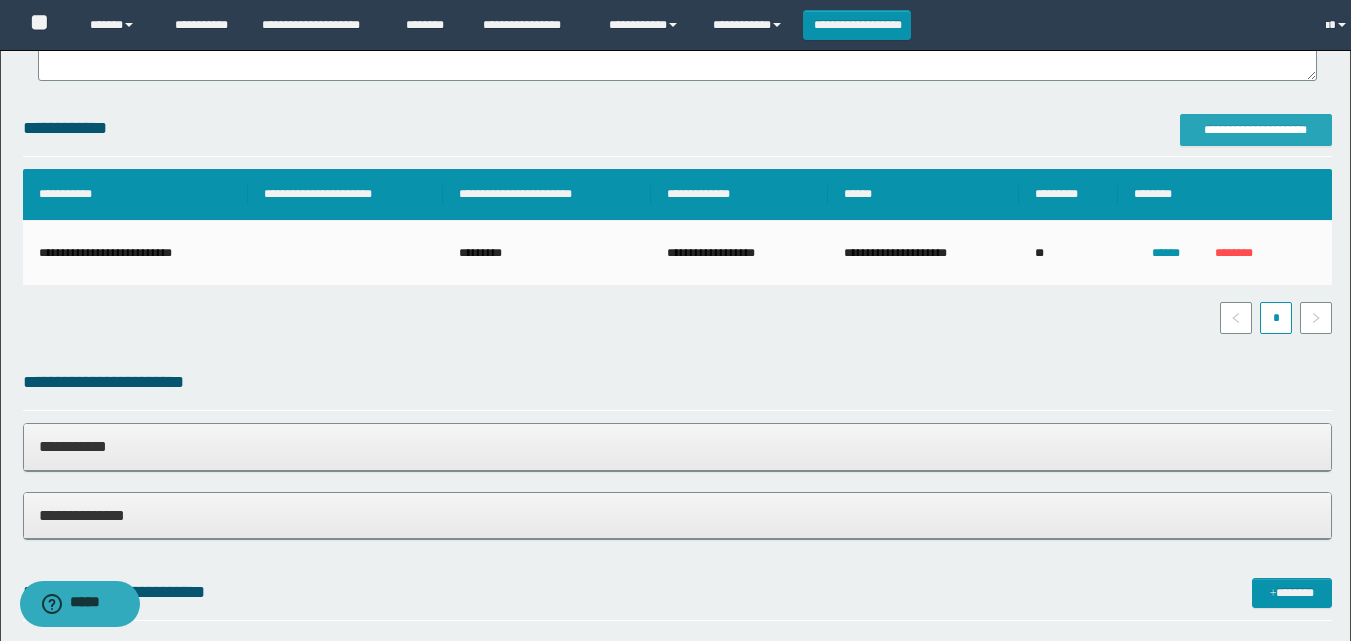 scroll, scrollTop: 0, scrollLeft: 0, axis: both 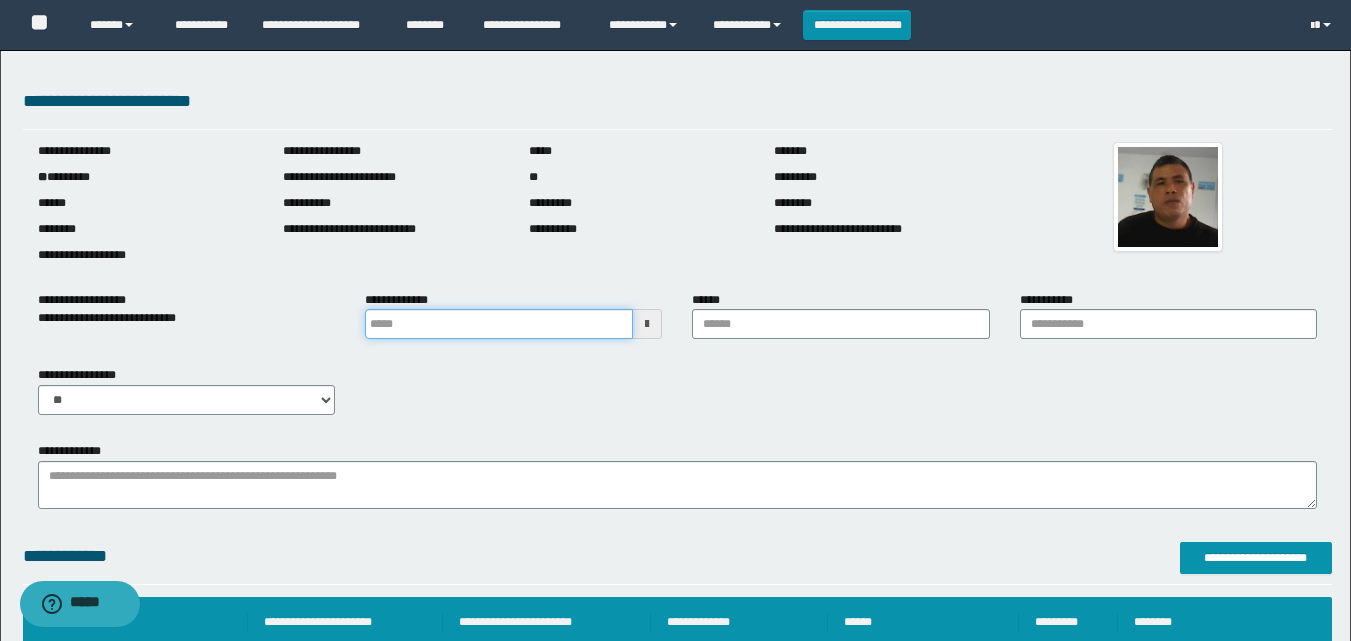 click at bounding box center [499, 324] 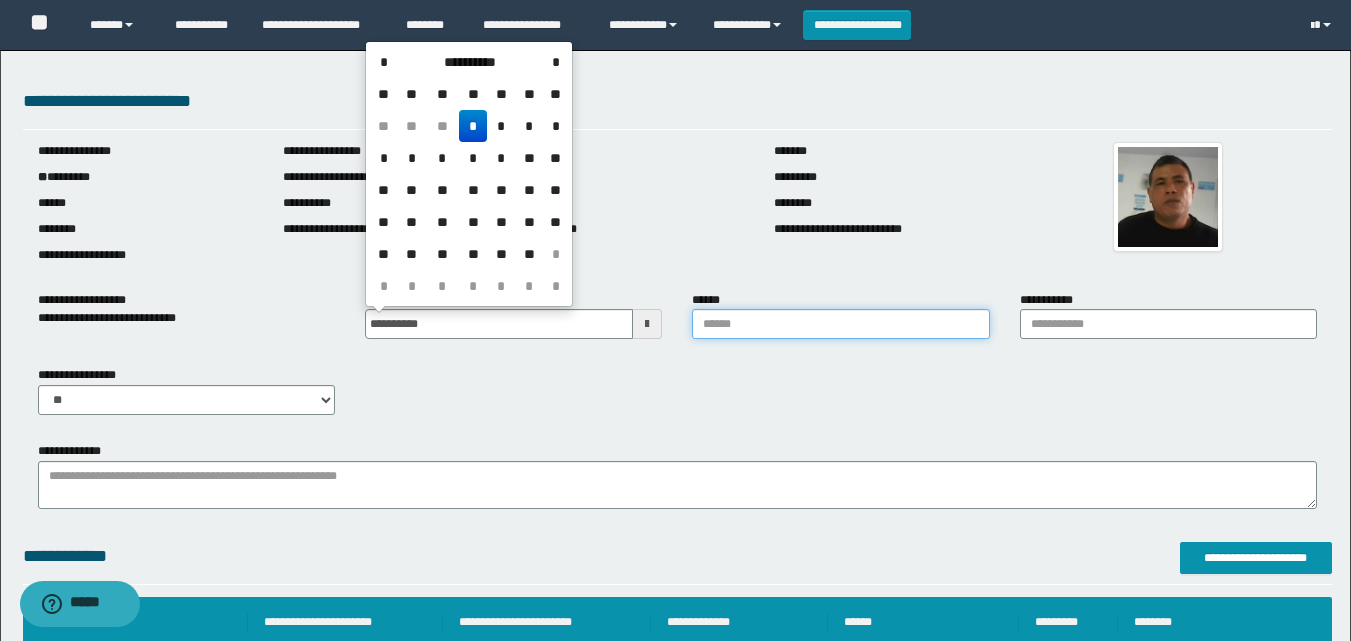 click on "******" at bounding box center [840, 324] 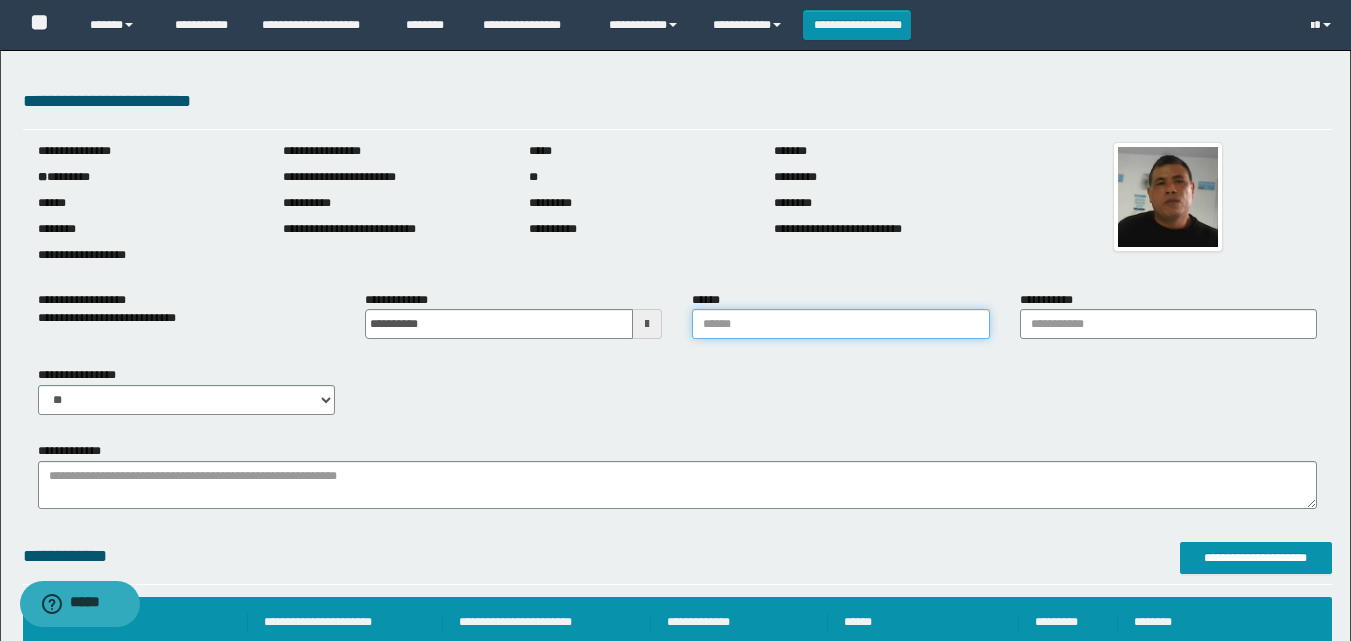 type on "**********" 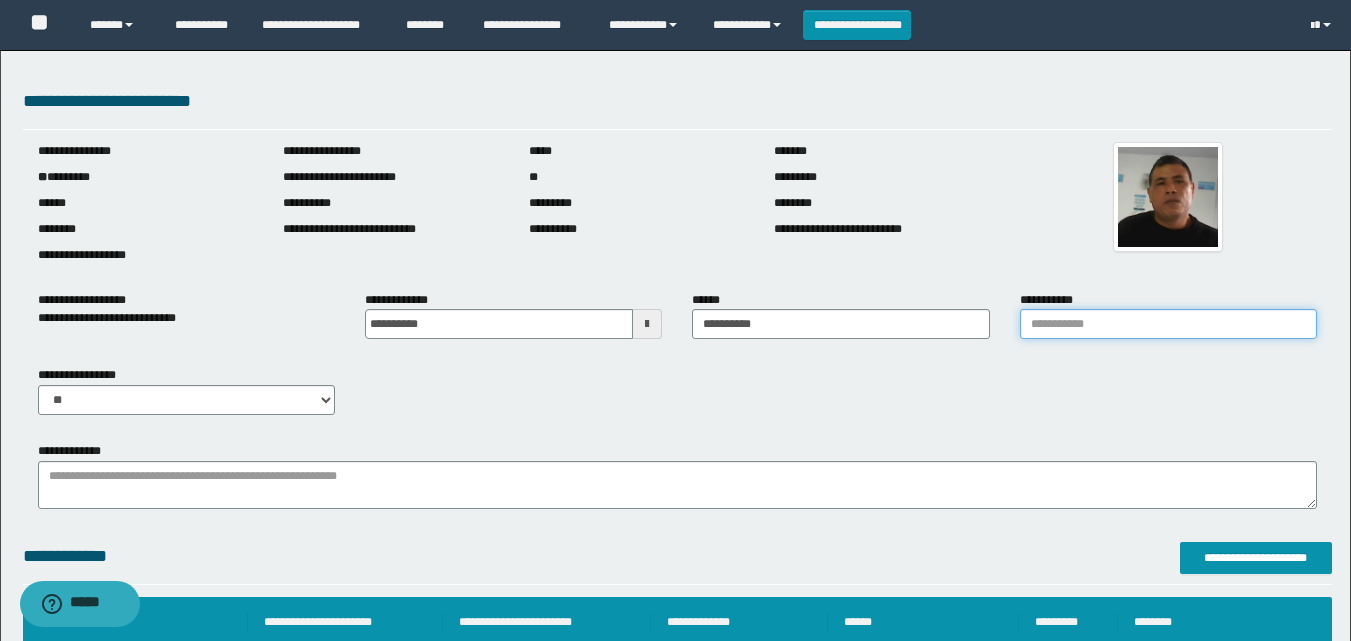 drag, startPoint x: 1058, startPoint y: 320, endPoint x: 1099, endPoint y: 344, distance: 47.507893 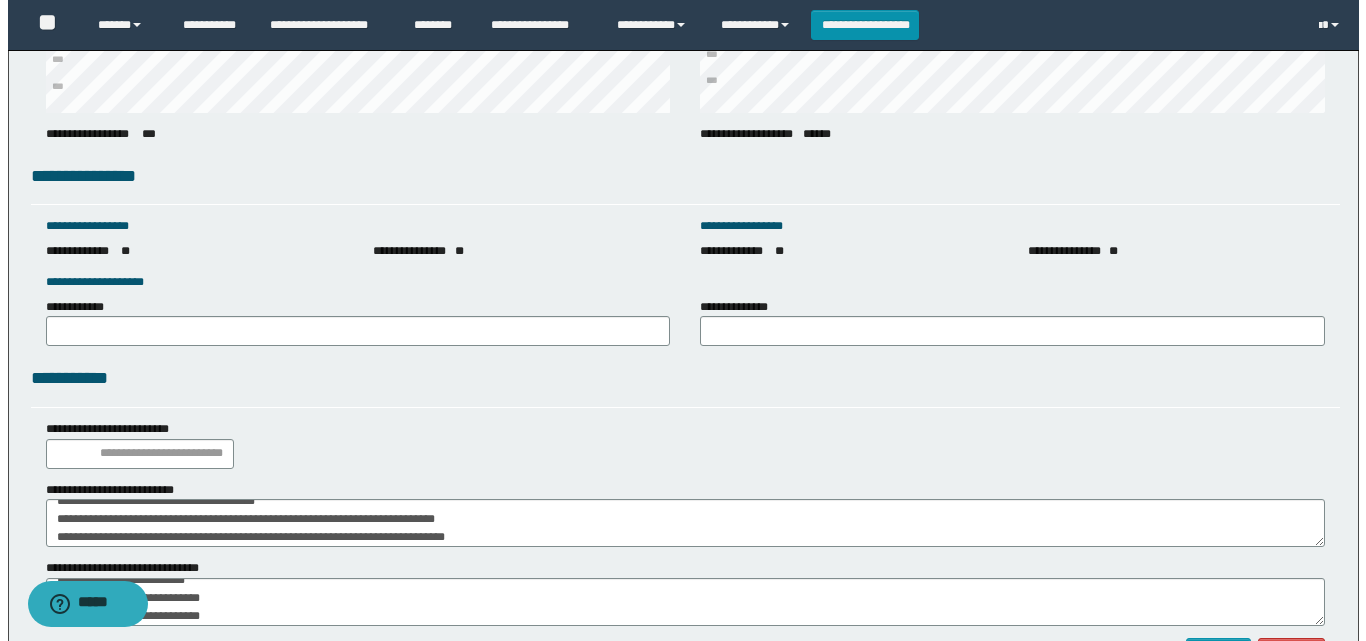 scroll, scrollTop: 2793, scrollLeft: 0, axis: vertical 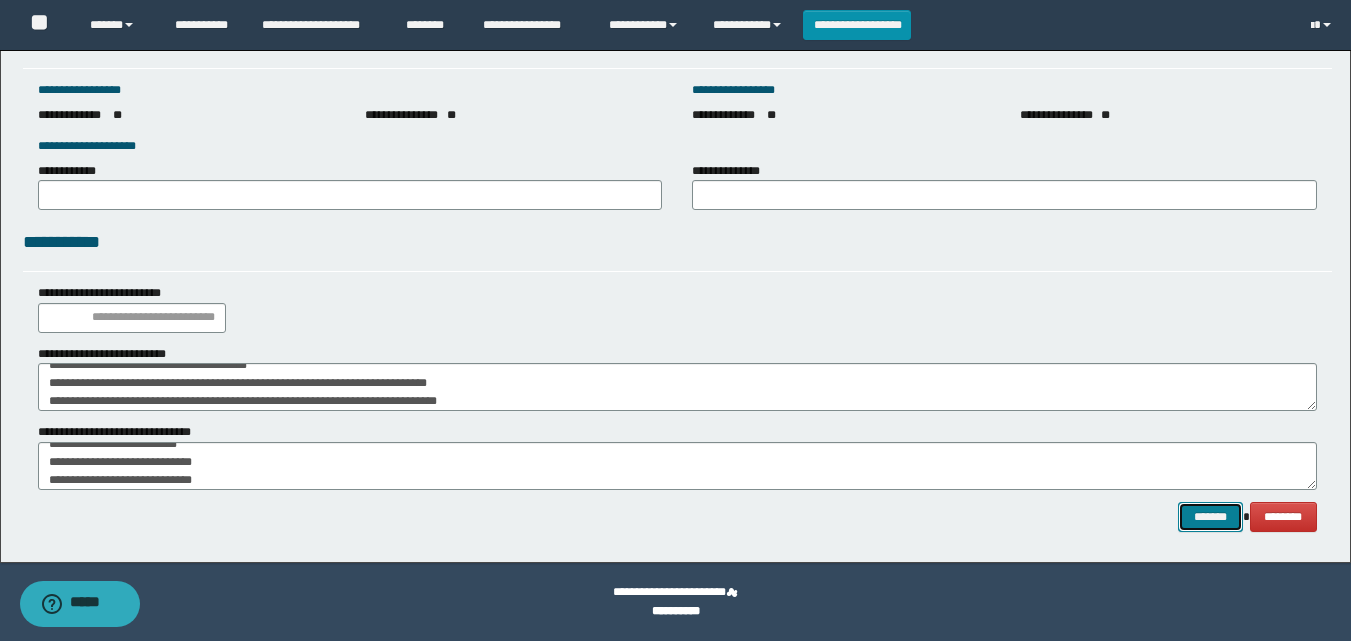click on "*******" at bounding box center [1210, 517] 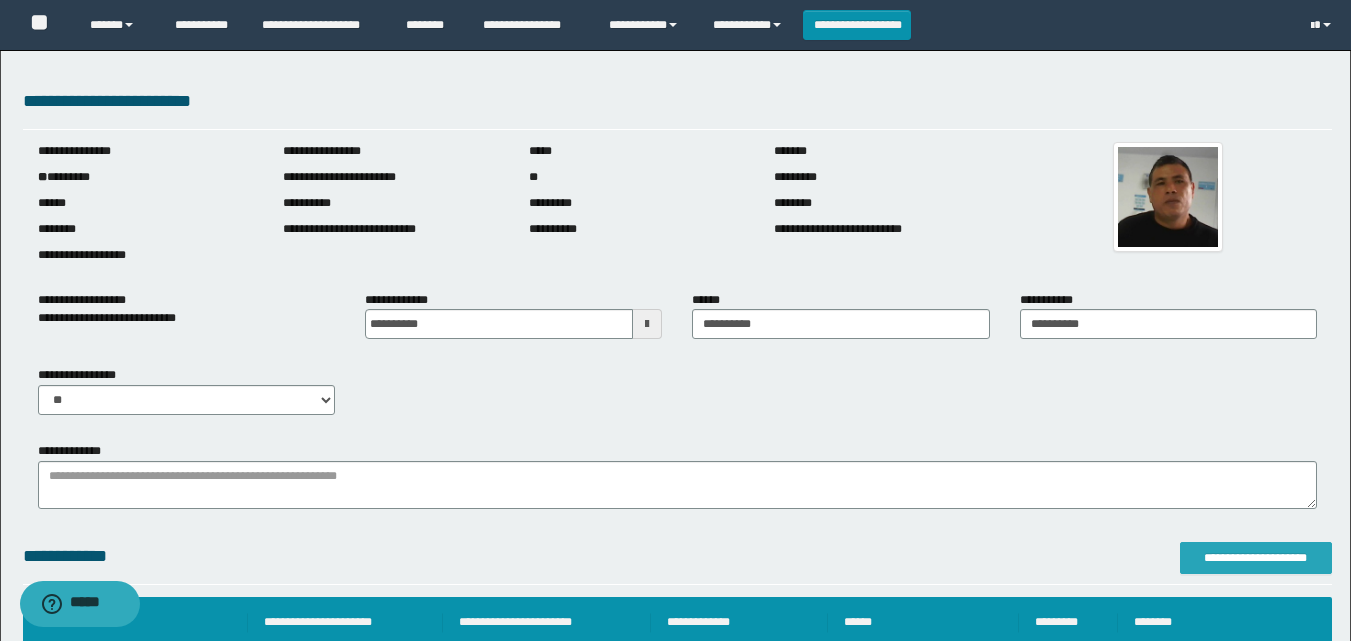 scroll, scrollTop: 400, scrollLeft: 0, axis: vertical 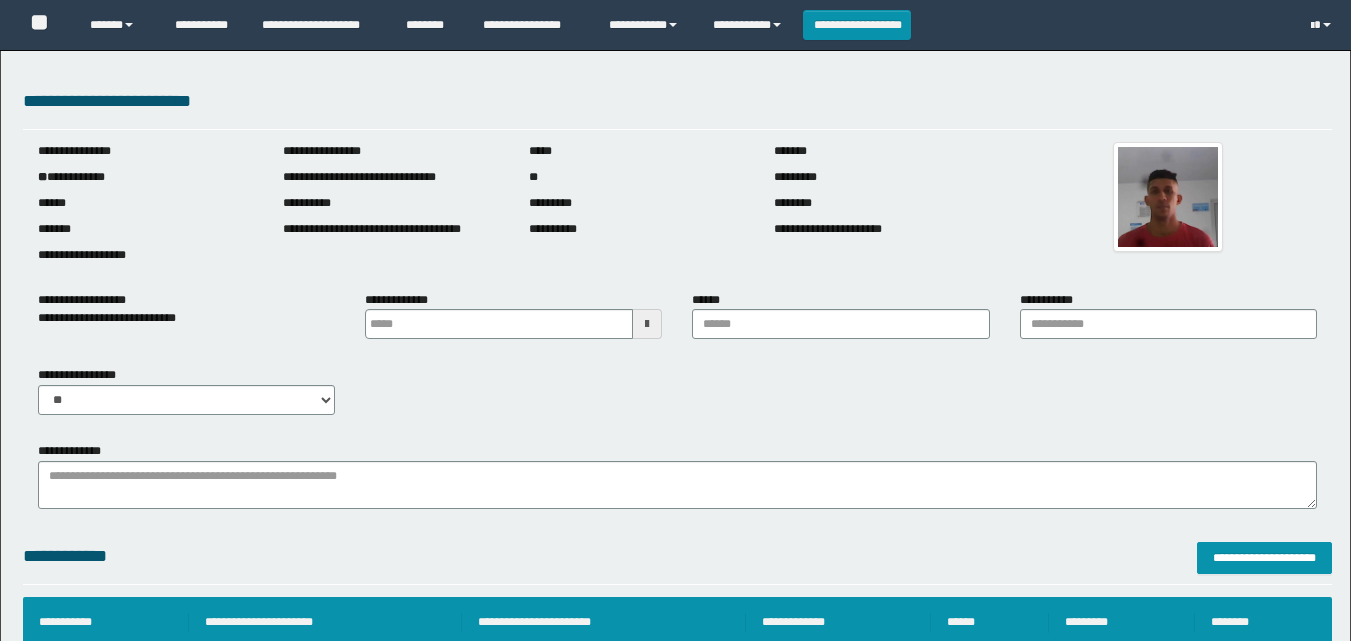 type 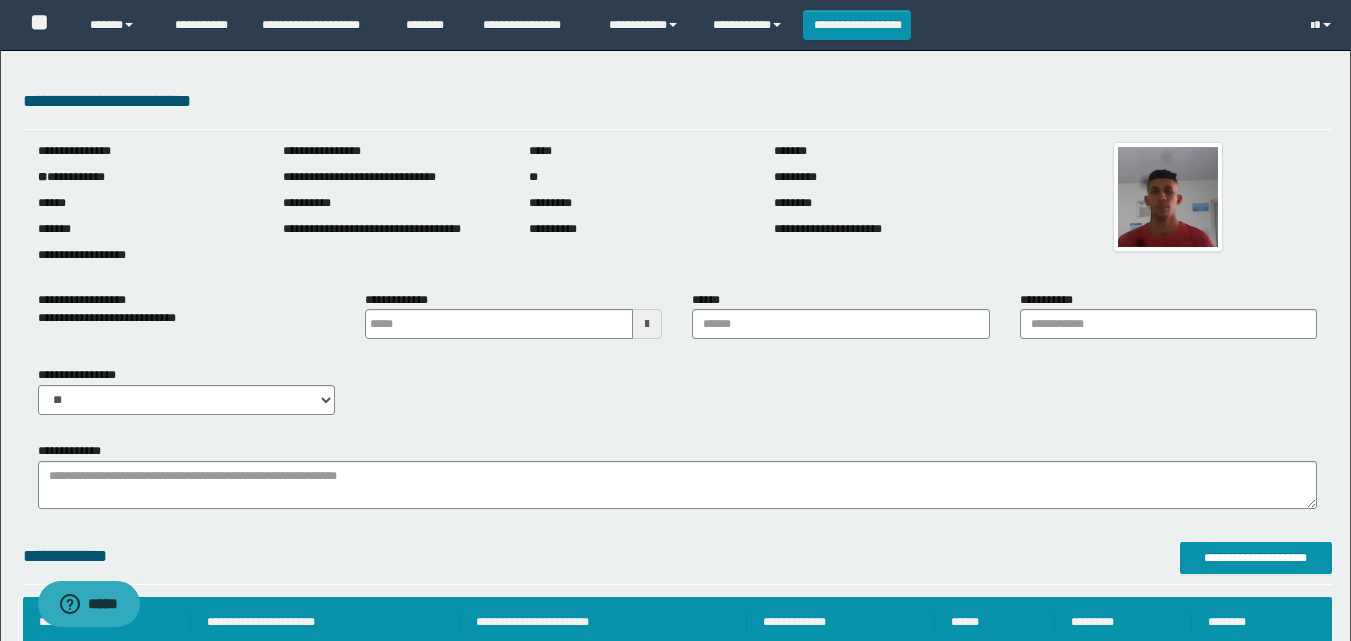 scroll, scrollTop: 0, scrollLeft: 0, axis: both 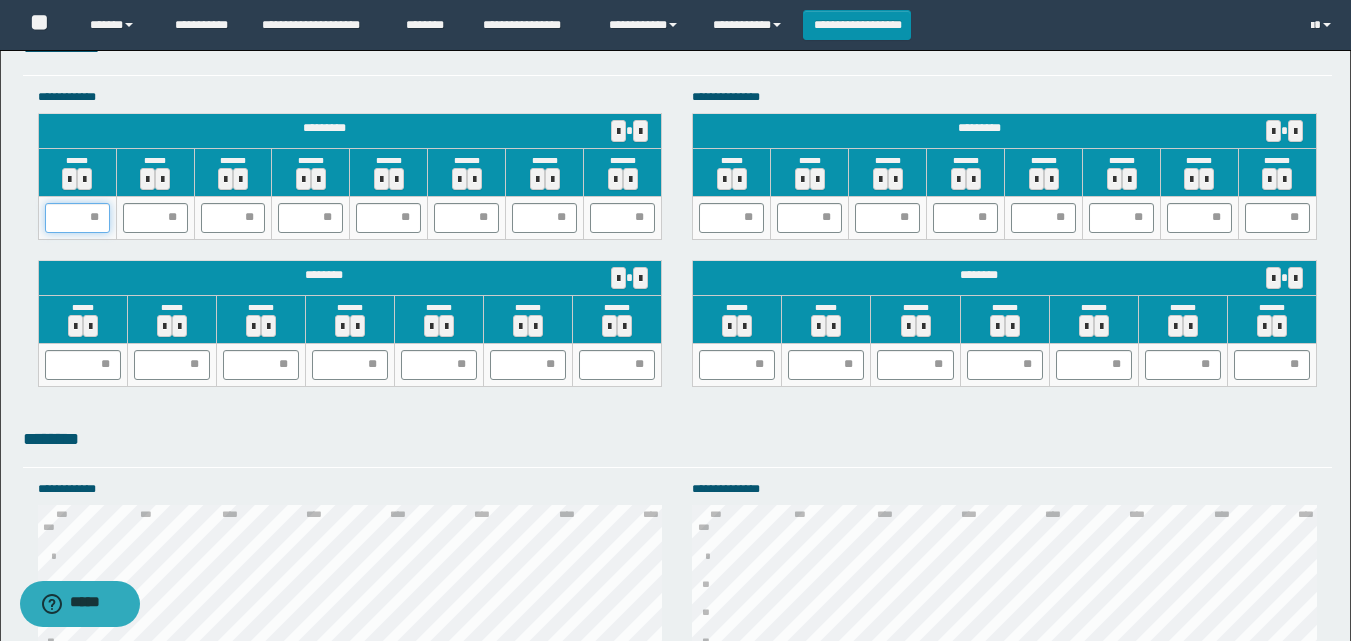 click at bounding box center [77, 218] 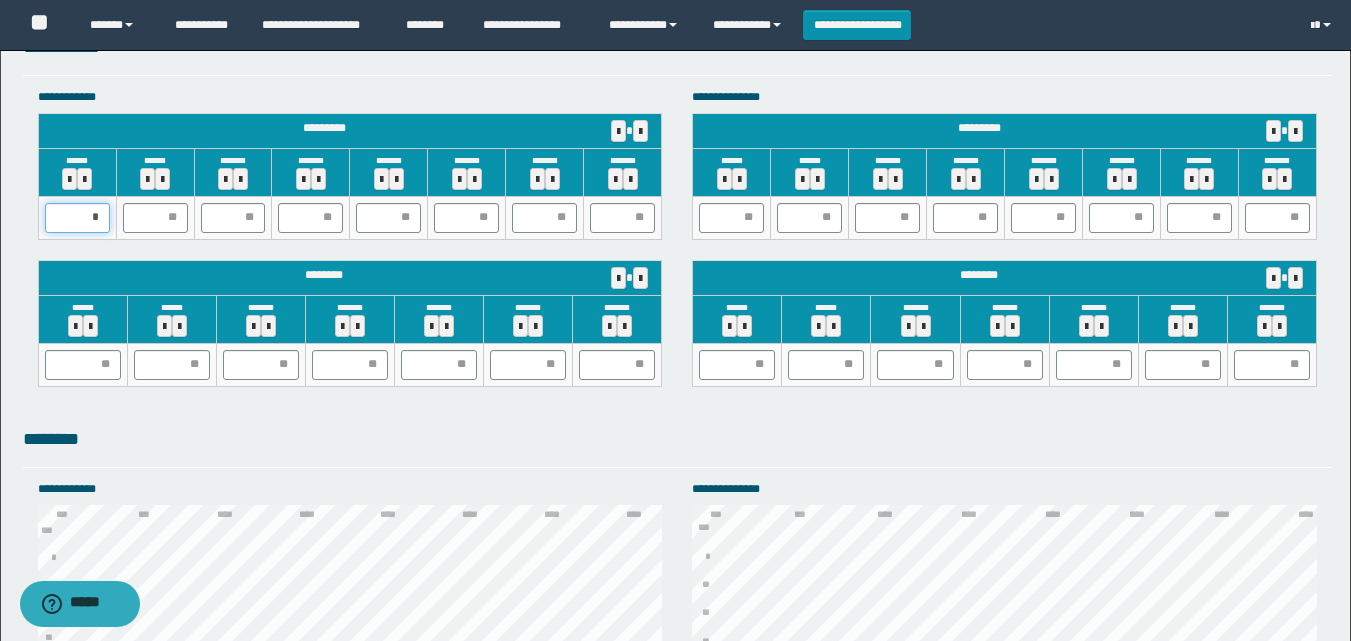 type on "**" 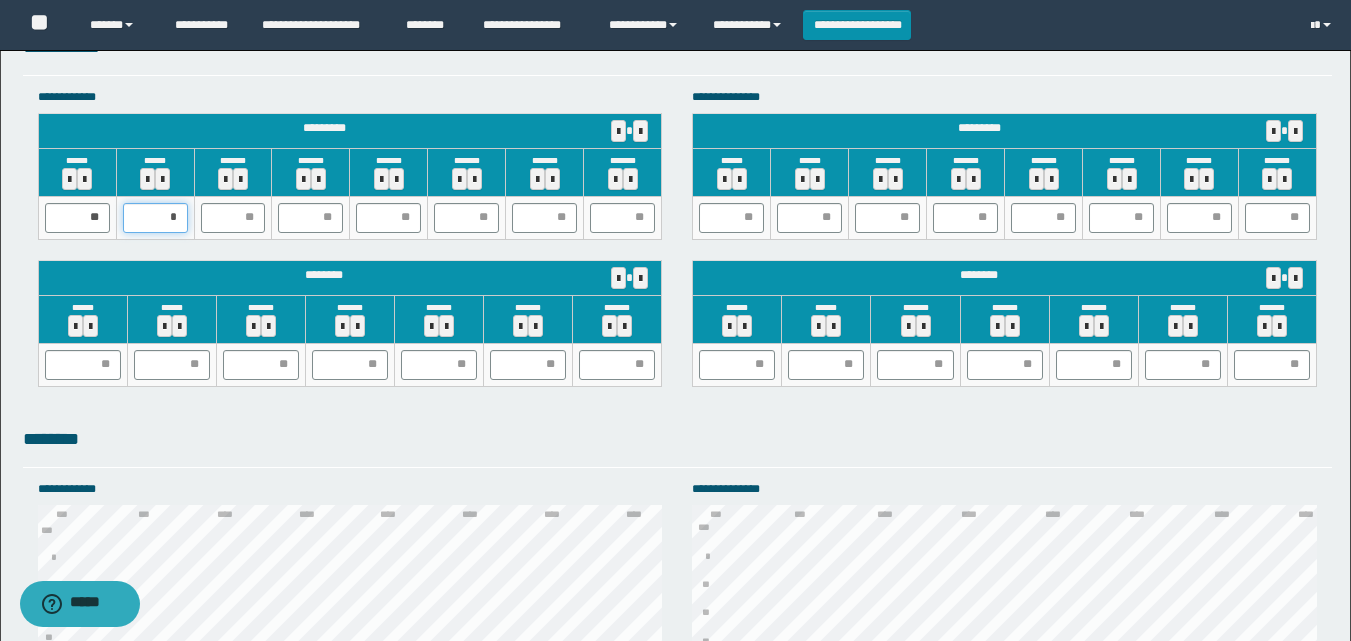 type on "**" 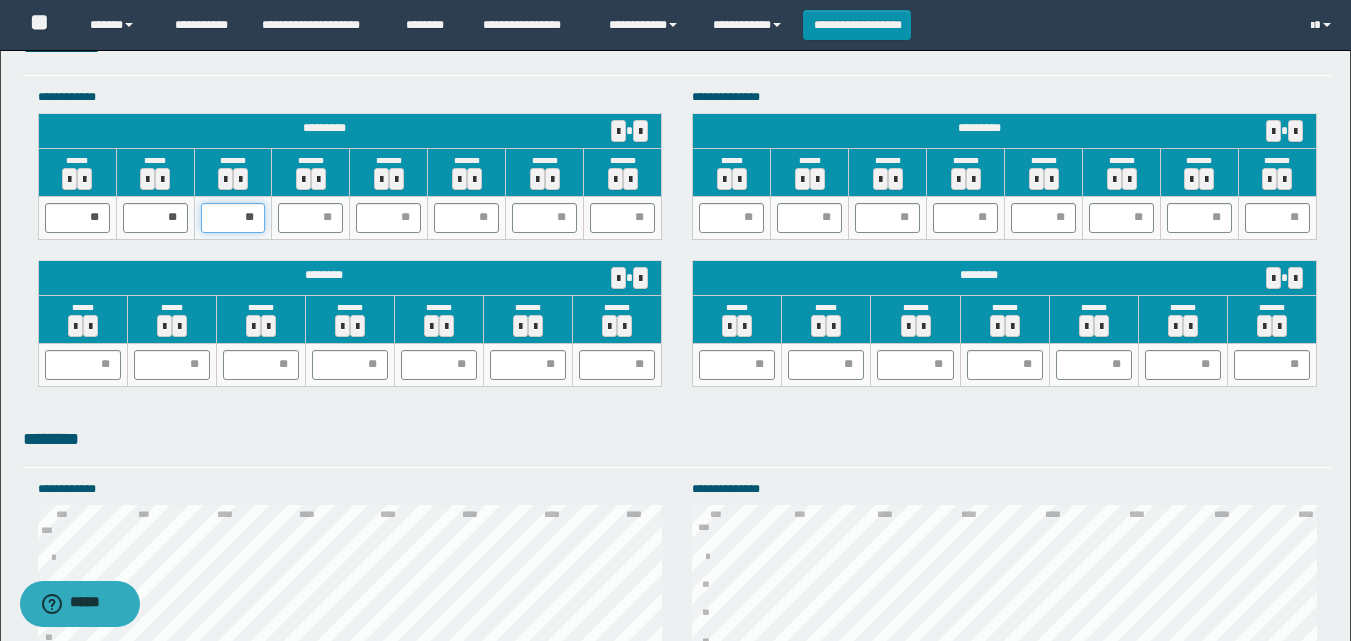 type on "***" 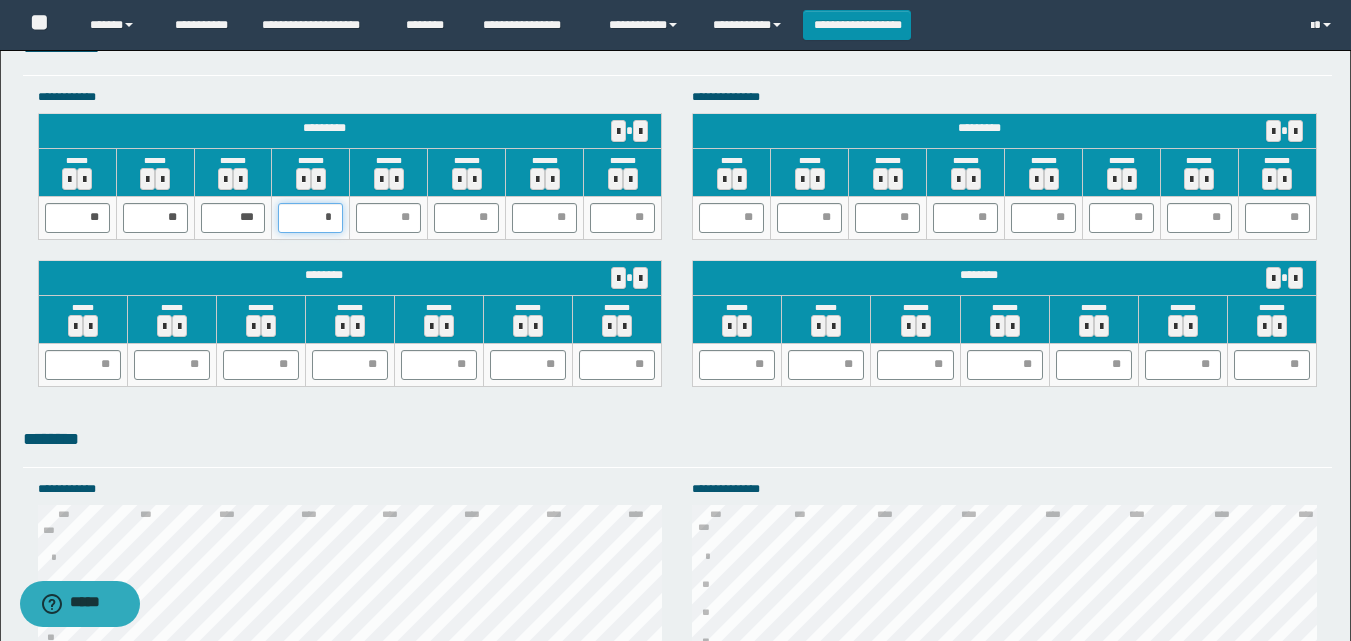 type on "**" 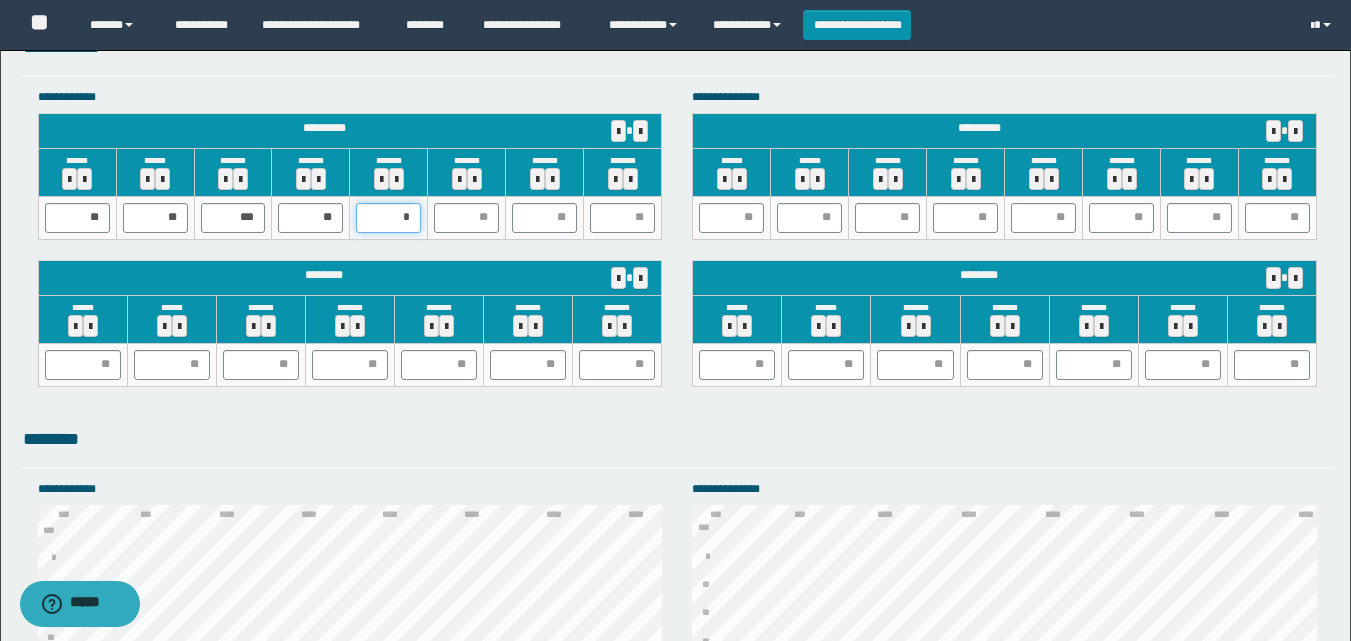 type on "**" 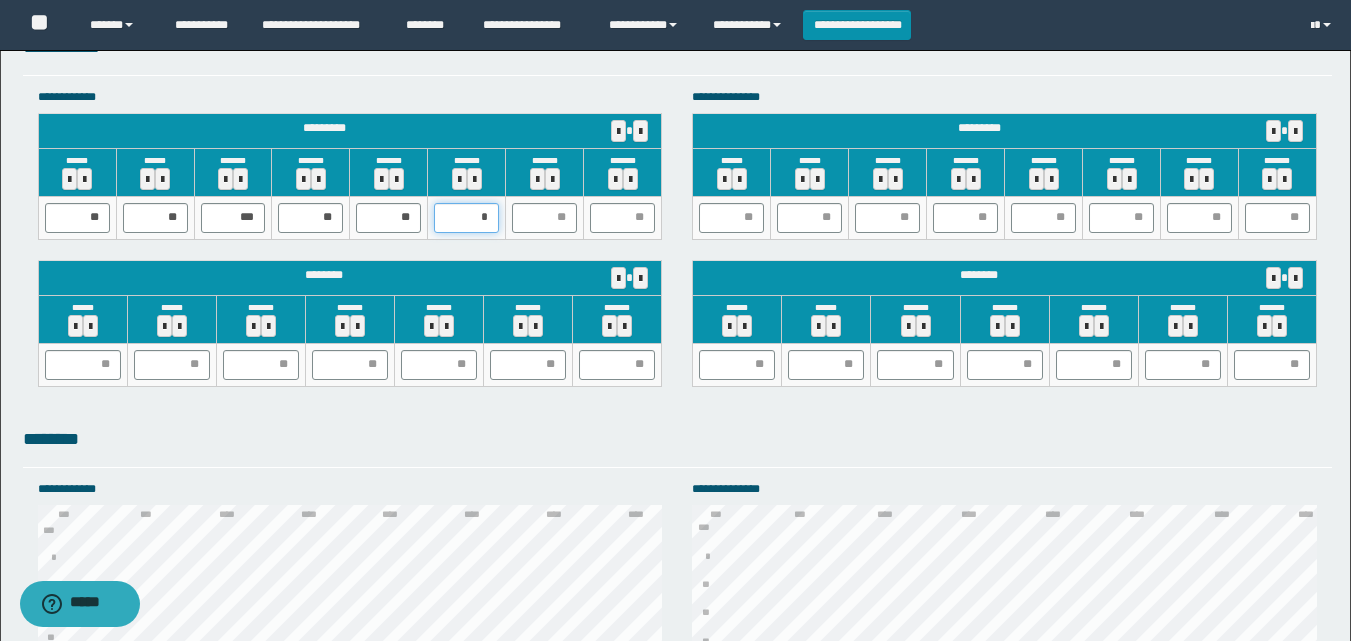 type on "**" 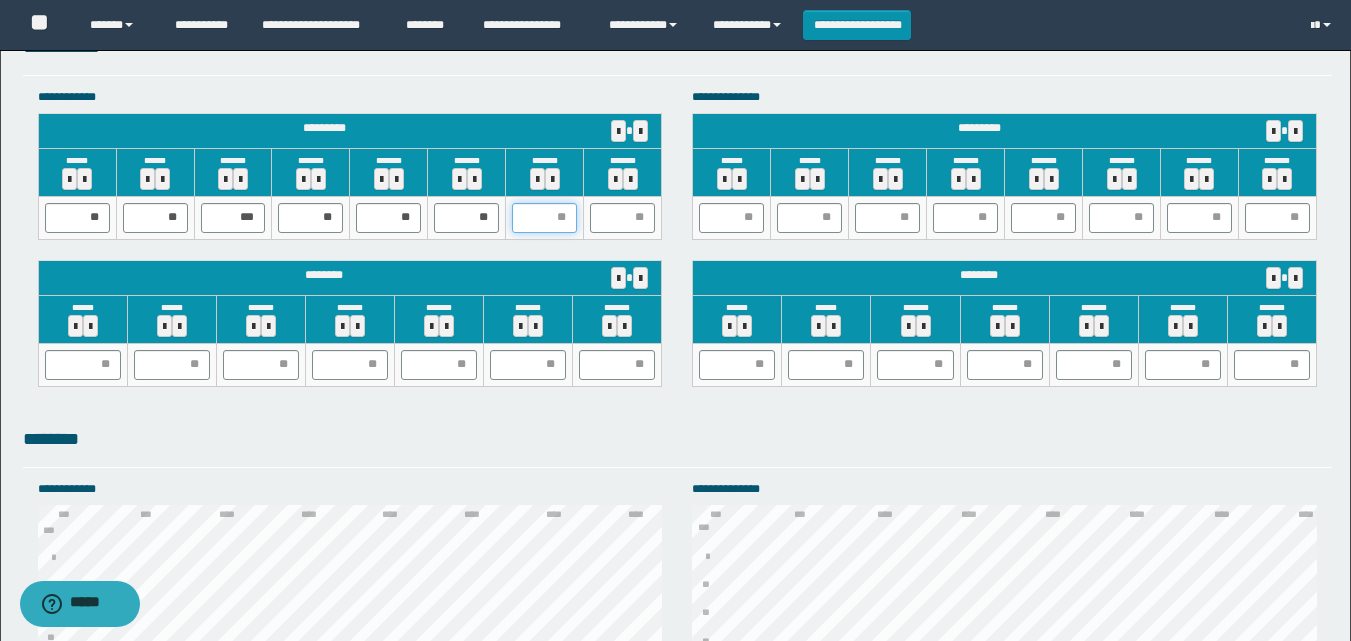 type on "*" 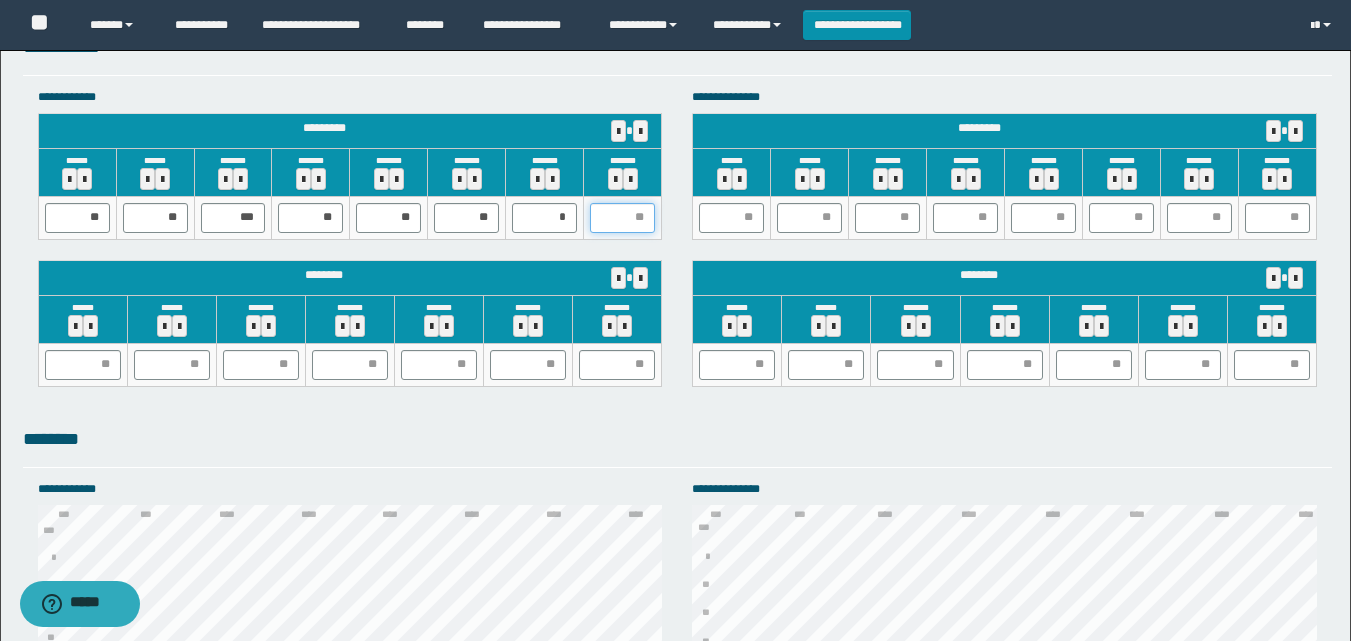 type on "*" 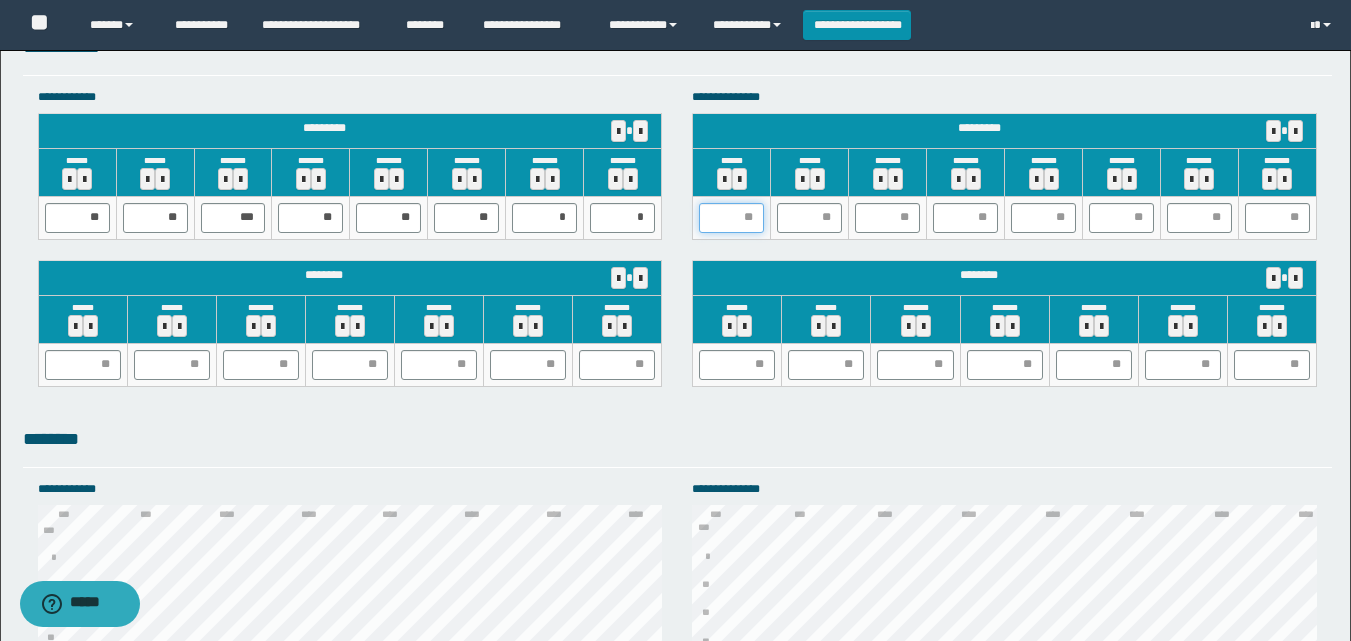 click at bounding box center (731, 218) 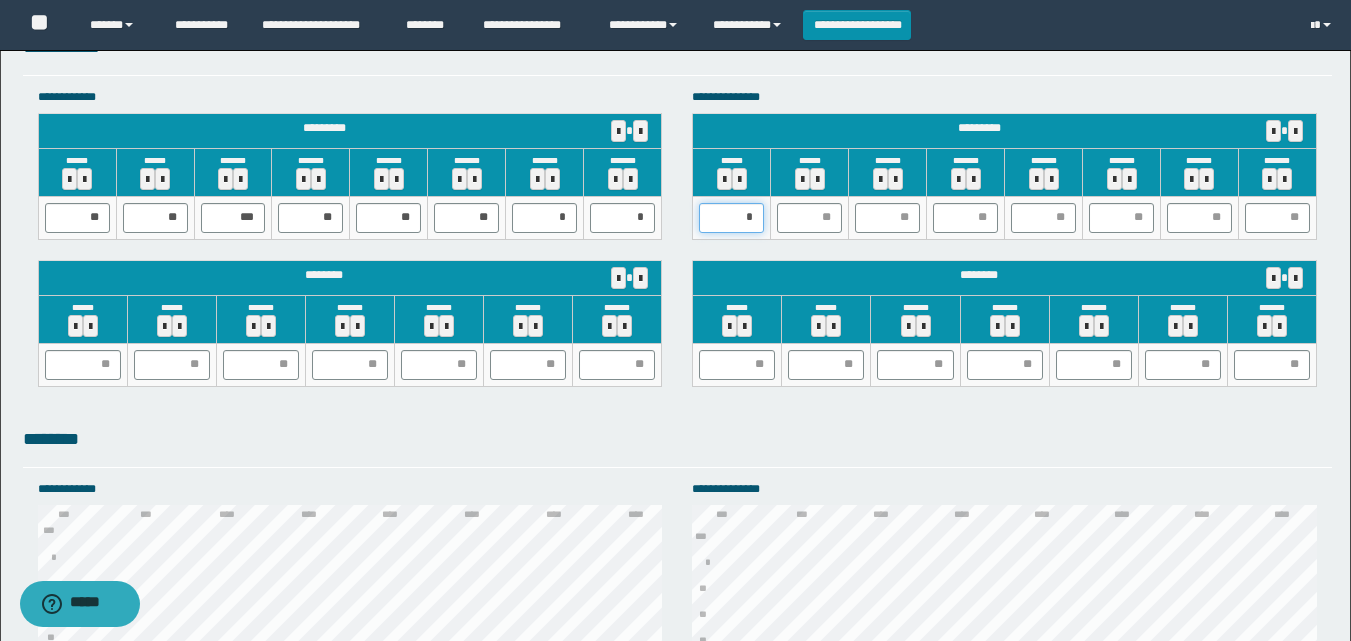 type on "**" 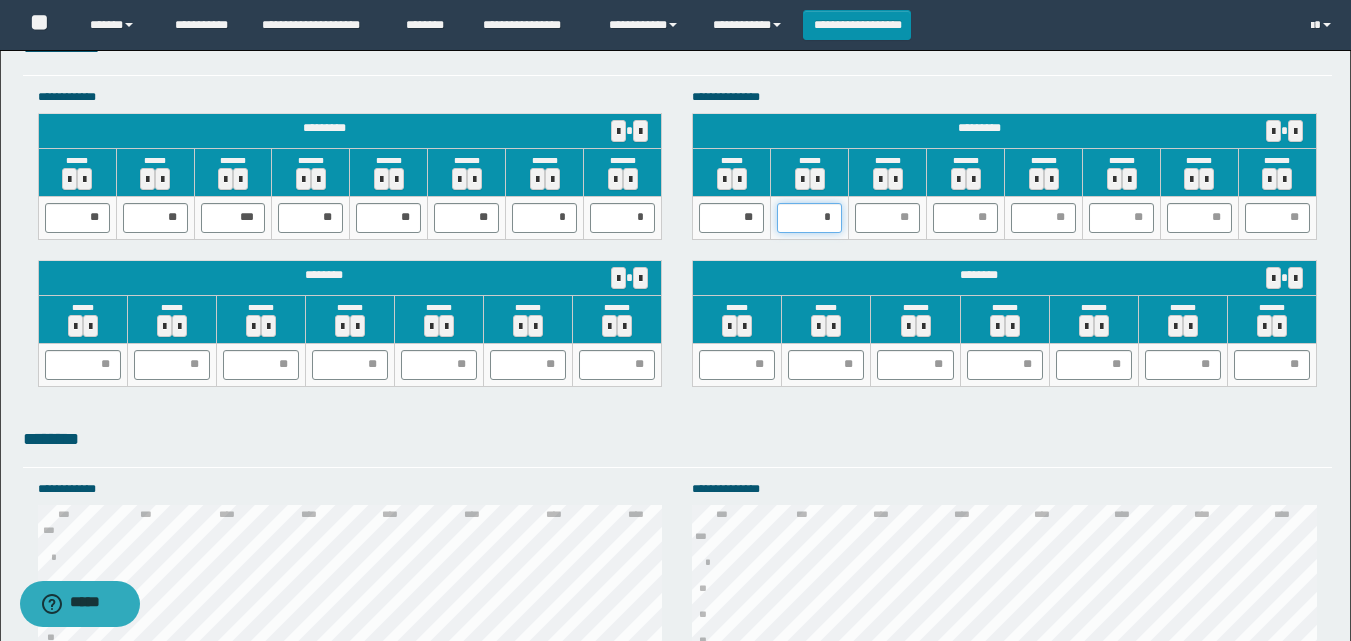 type on "**" 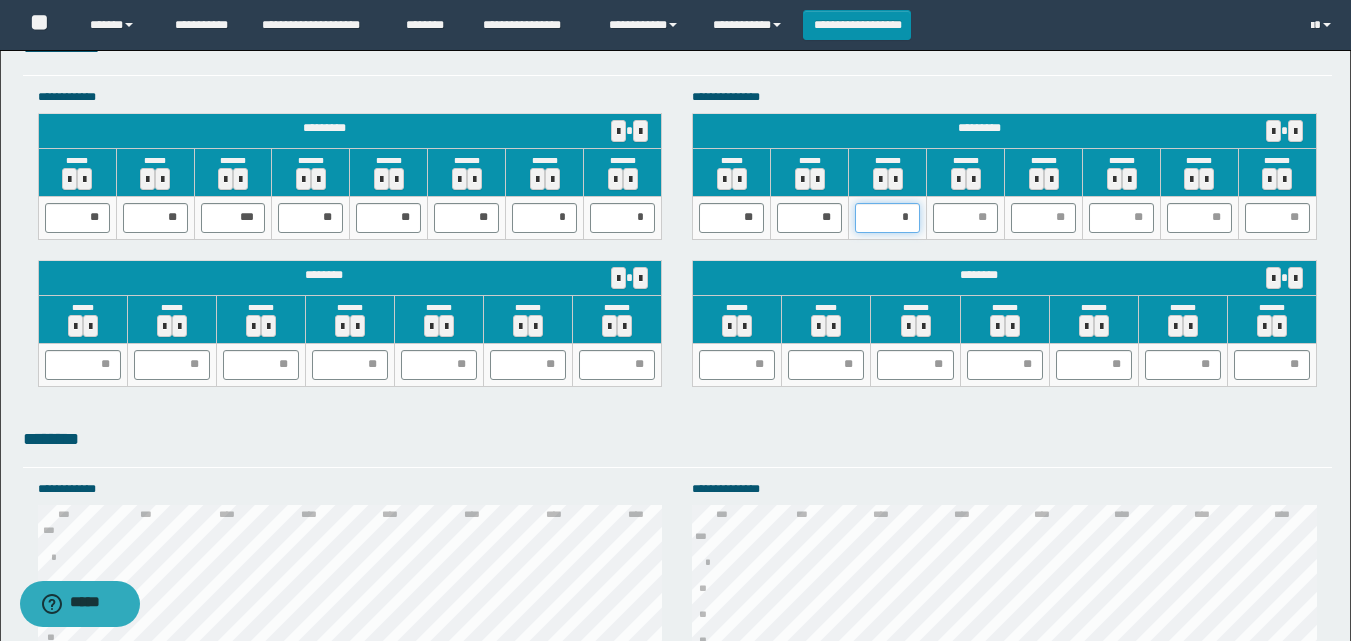 type on "**" 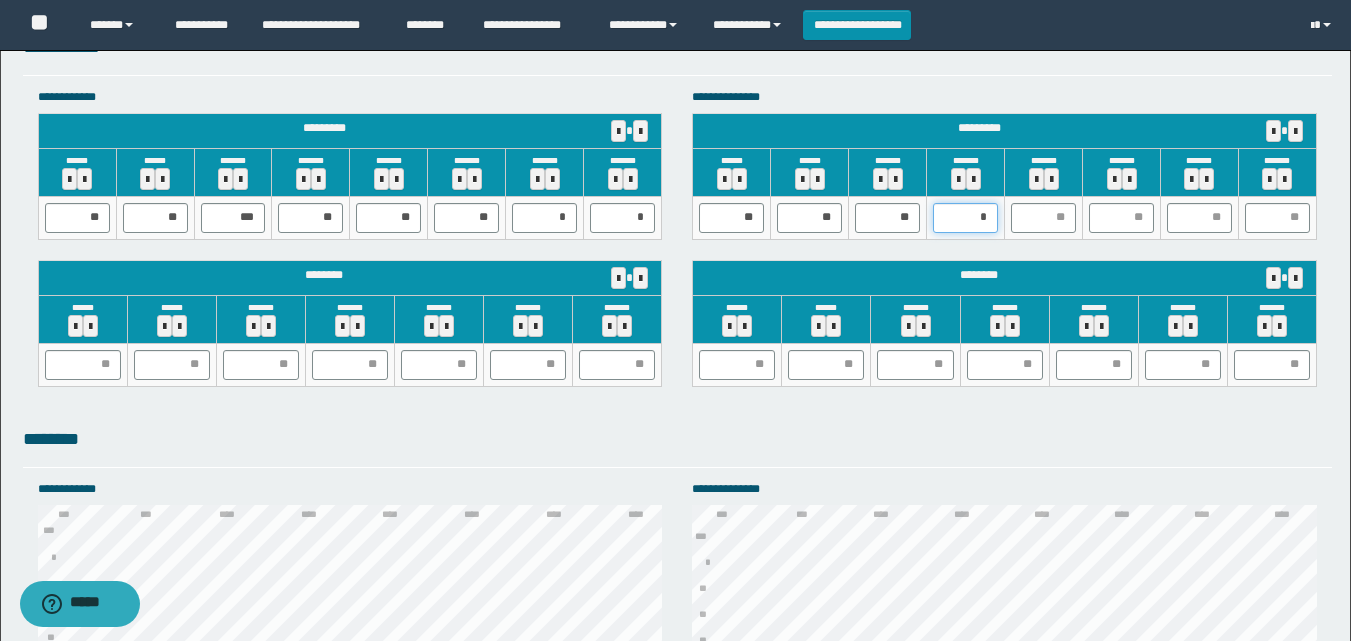 type on "**" 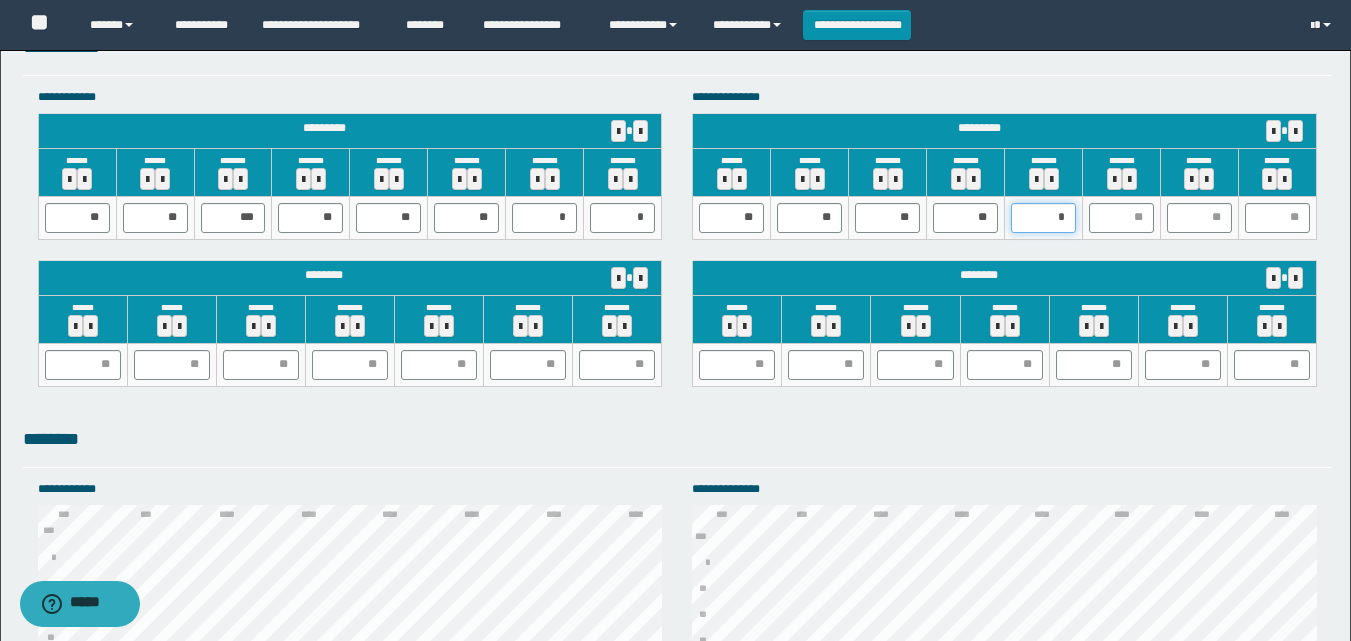 type on "**" 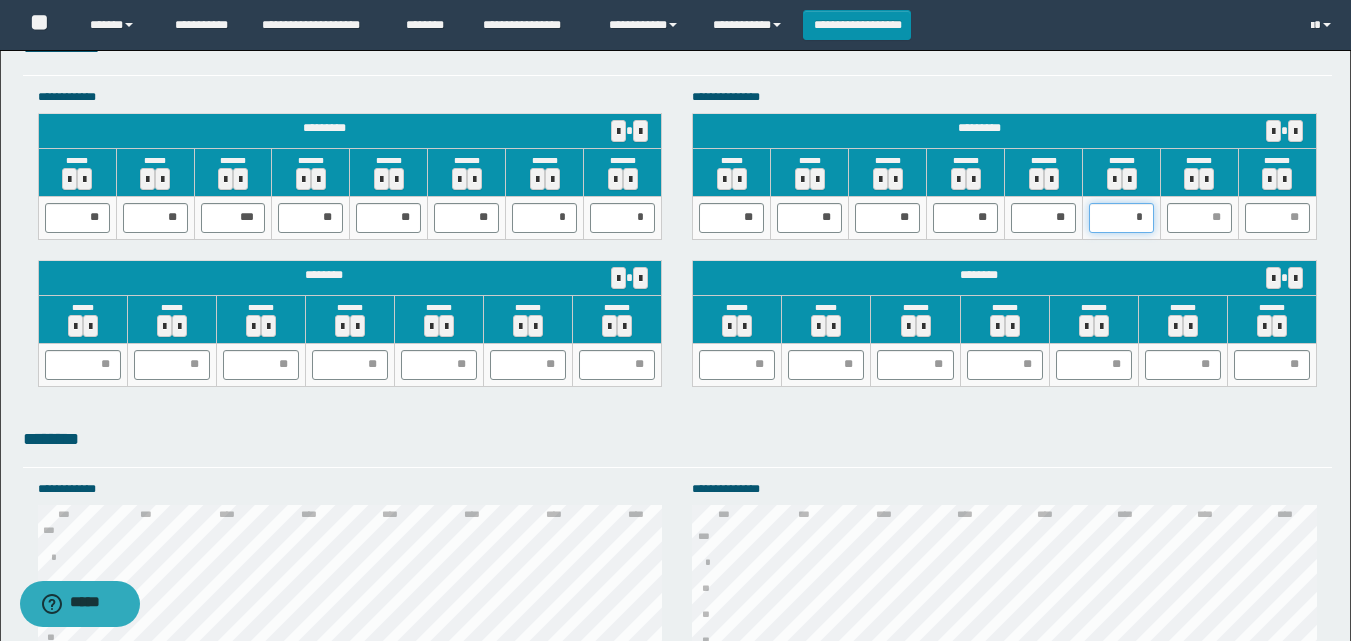 type on "**" 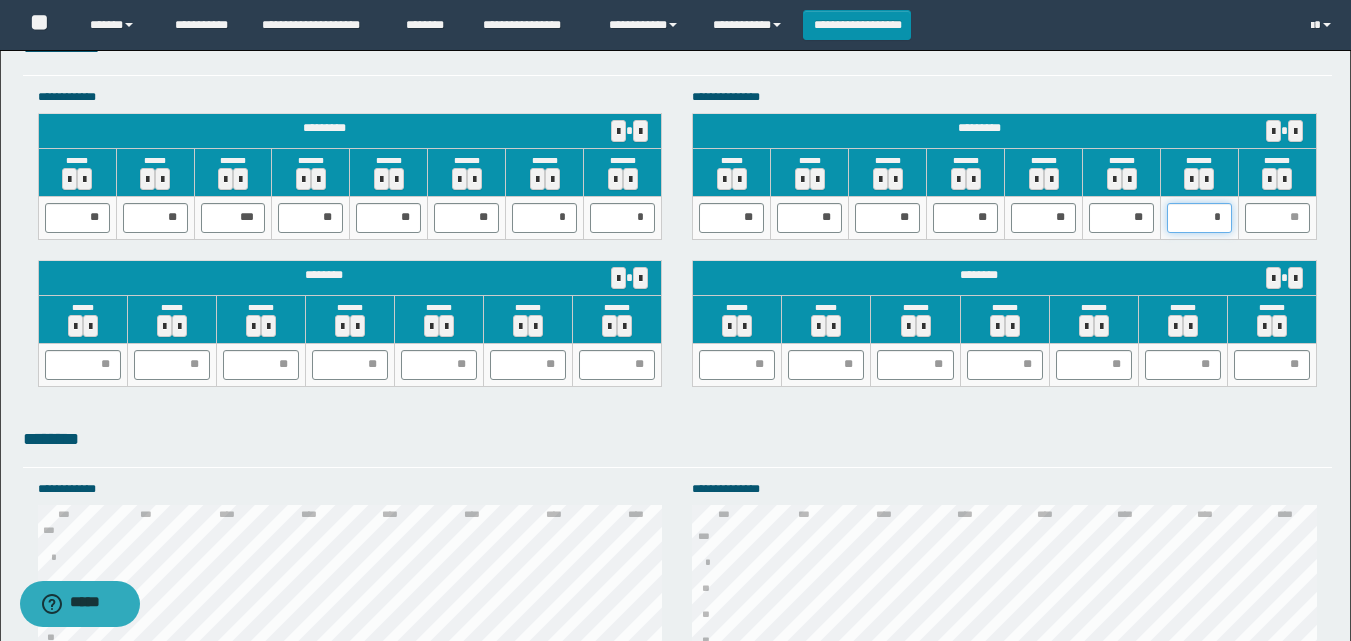 type on "**" 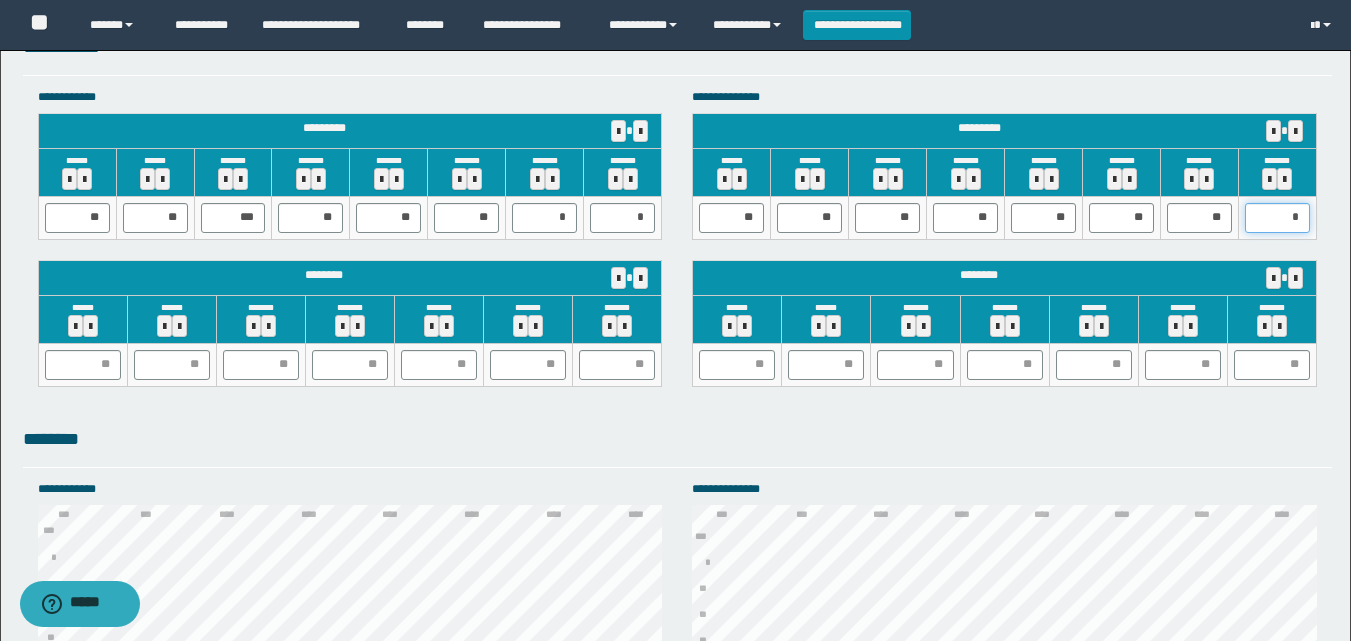 type on "**" 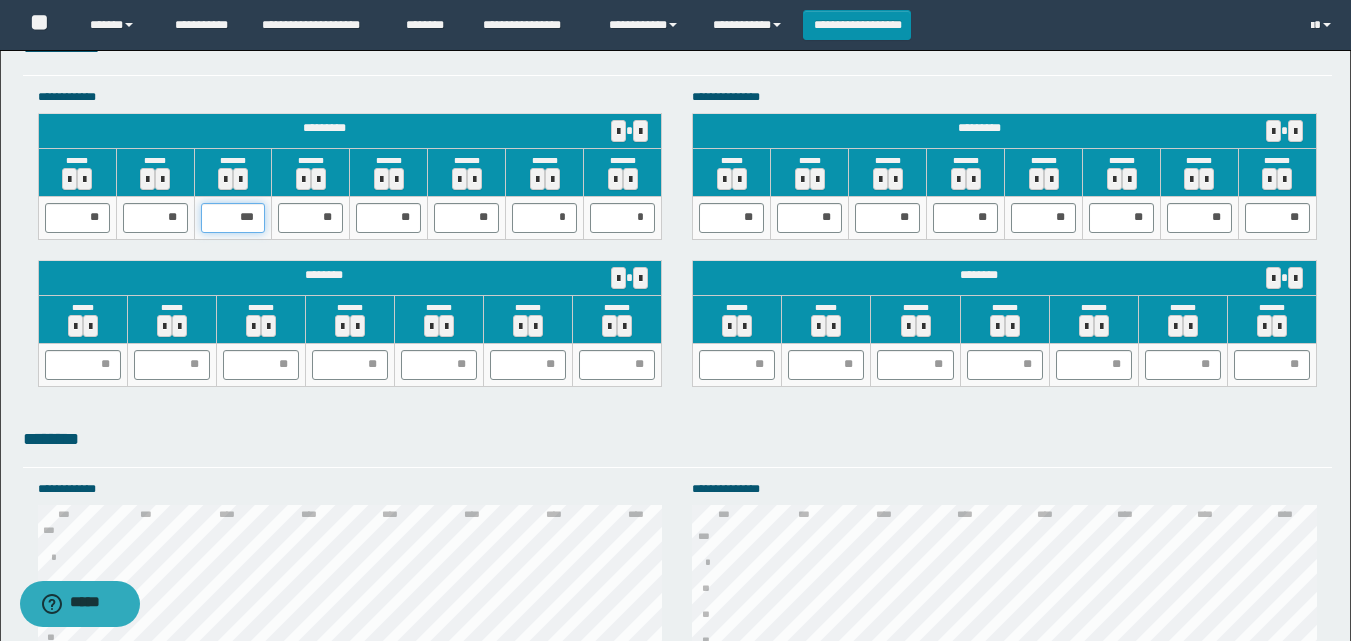 click on "***" at bounding box center (233, 218) 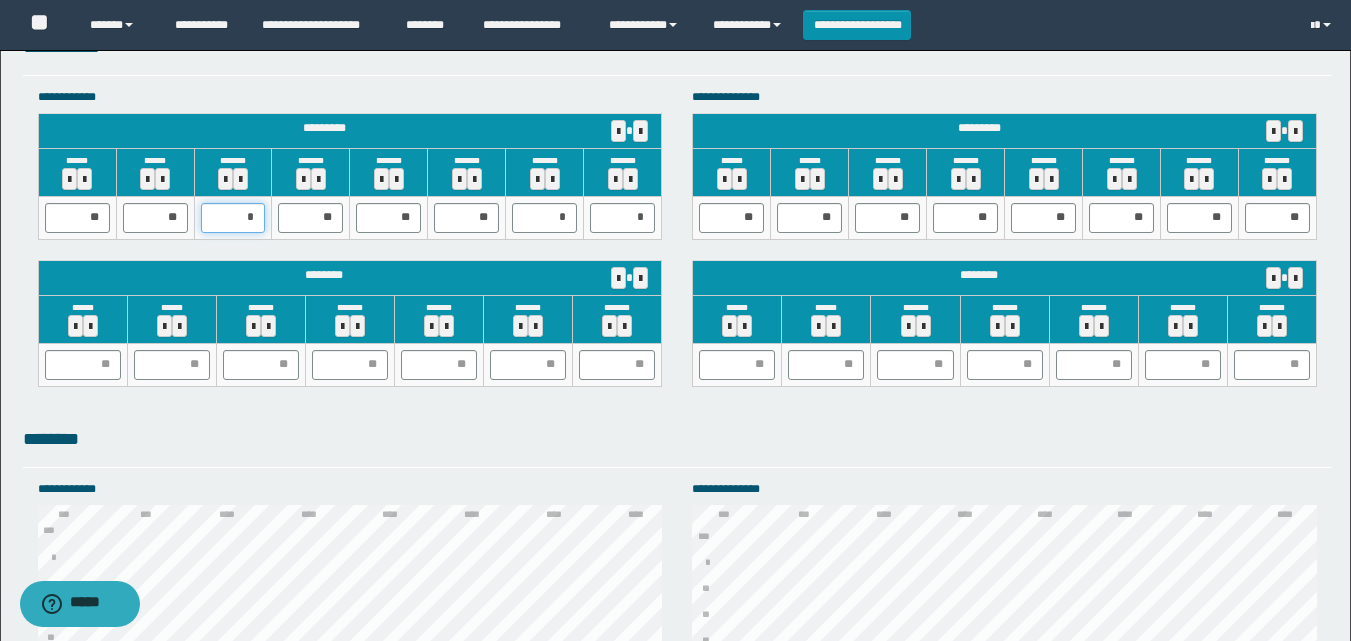type on "**" 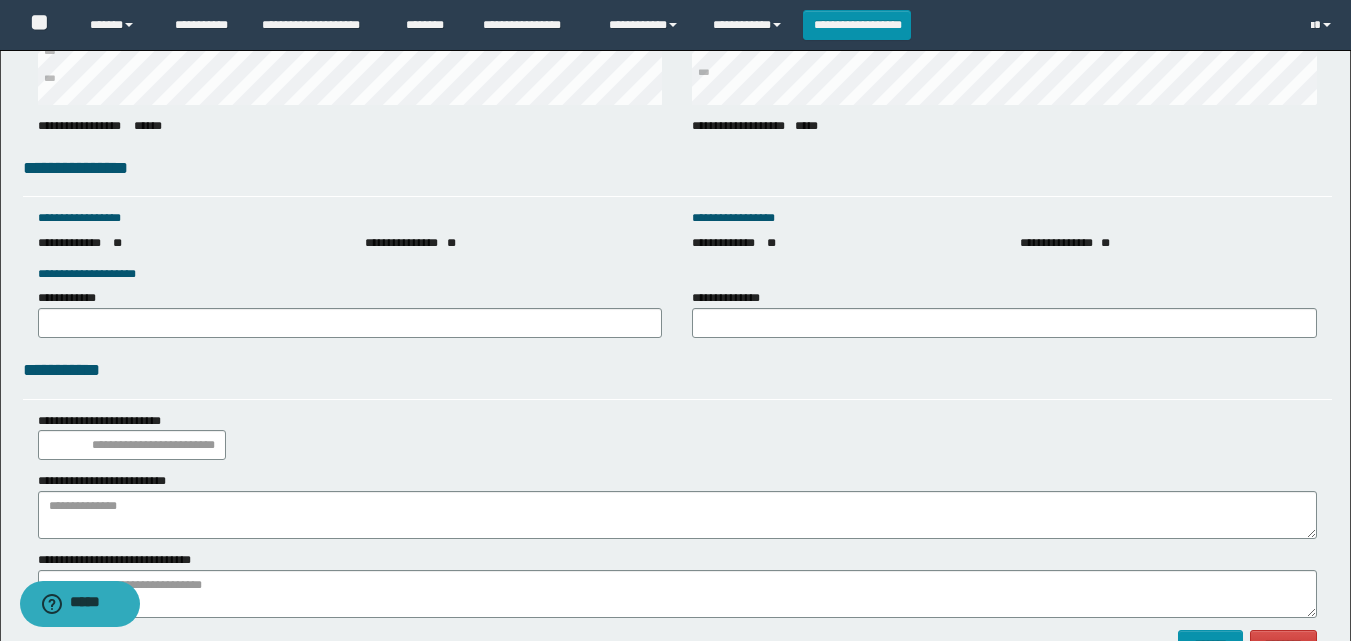 scroll, scrollTop: 2828, scrollLeft: 0, axis: vertical 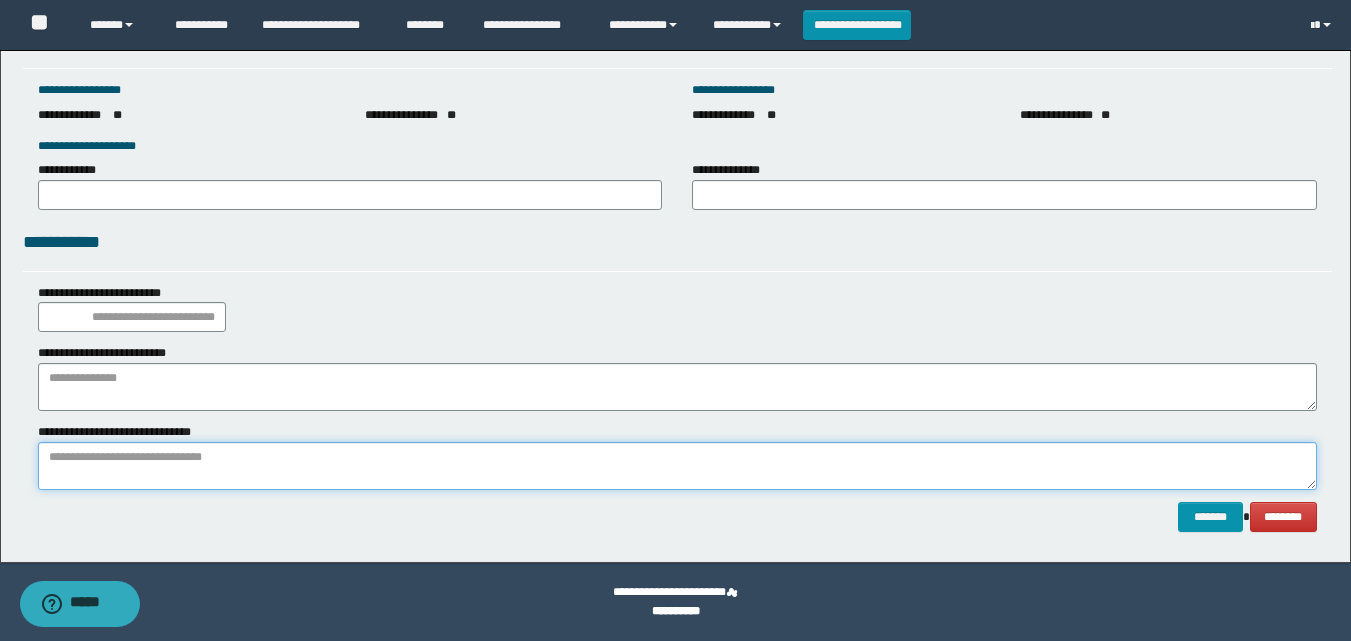 paste on "**********" 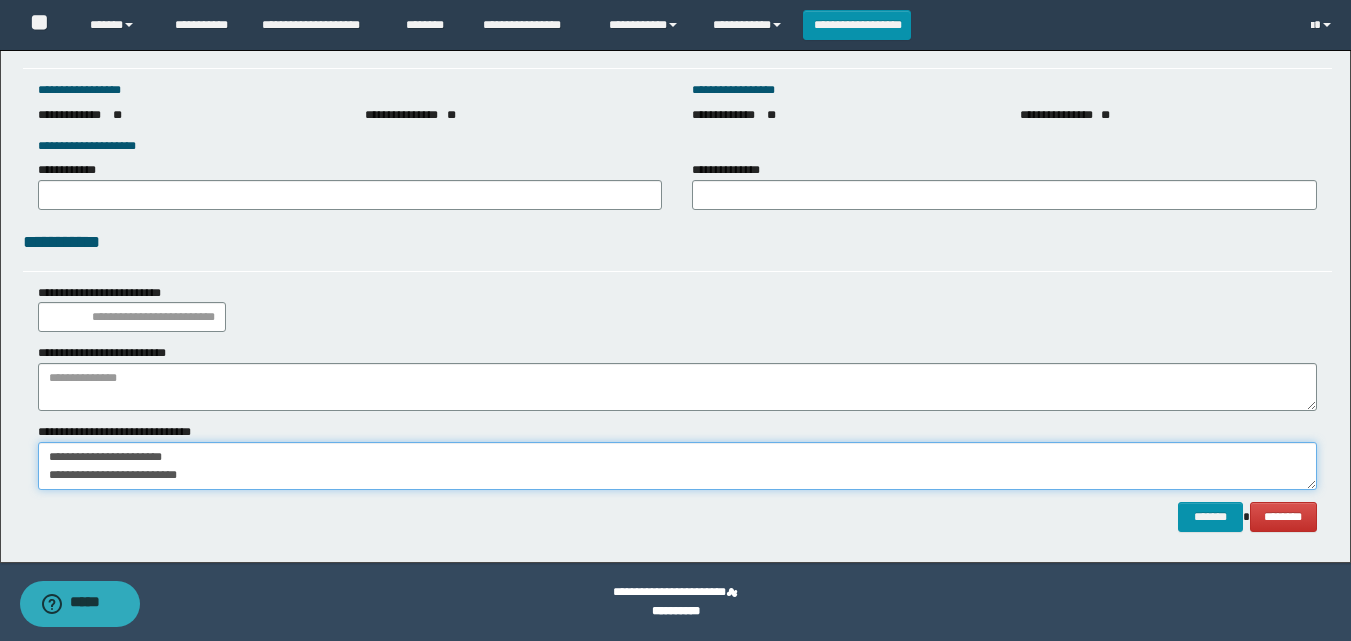 scroll, scrollTop: 13, scrollLeft: 0, axis: vertical 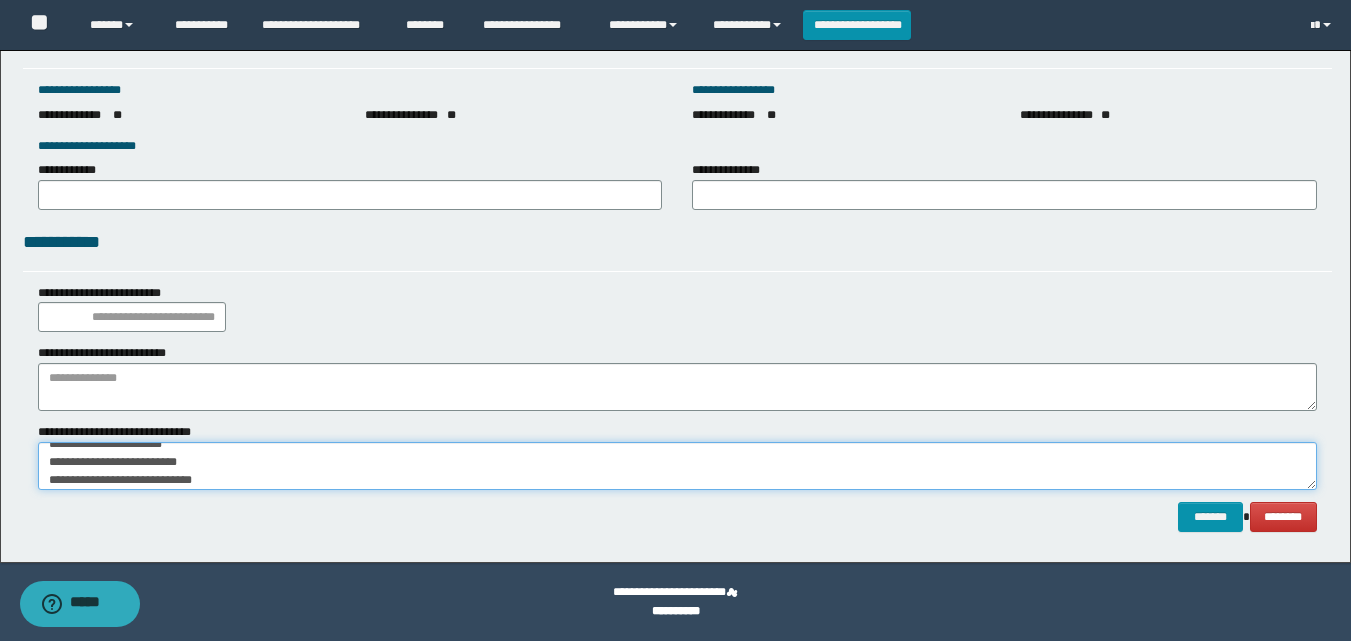type on "**********" 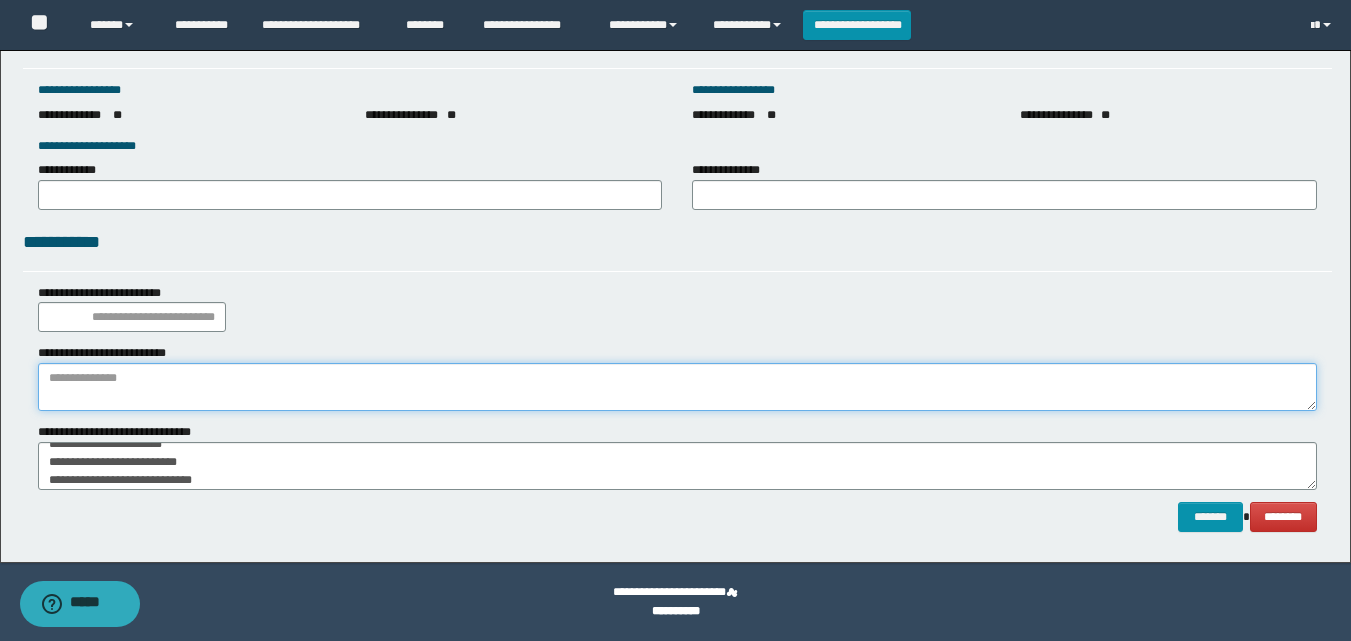 click at bounding box center (677, 387) 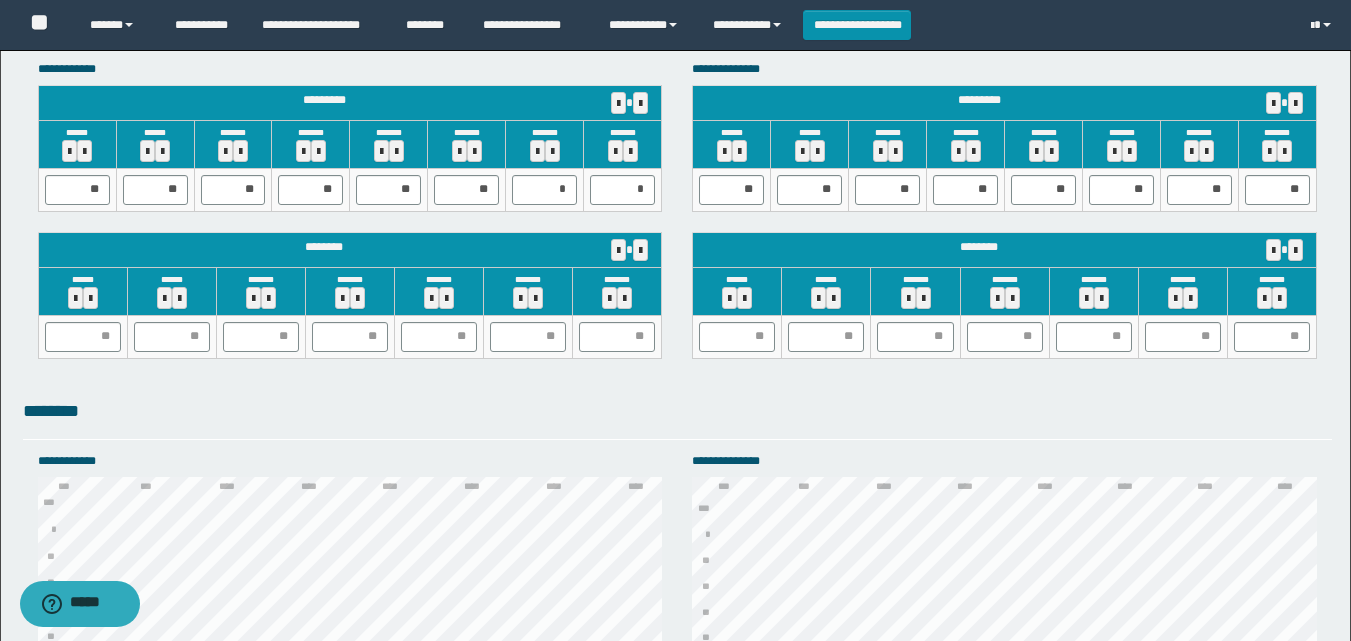scroll, scrollTop: 1428, scrollLeft: 0, axis: vertical 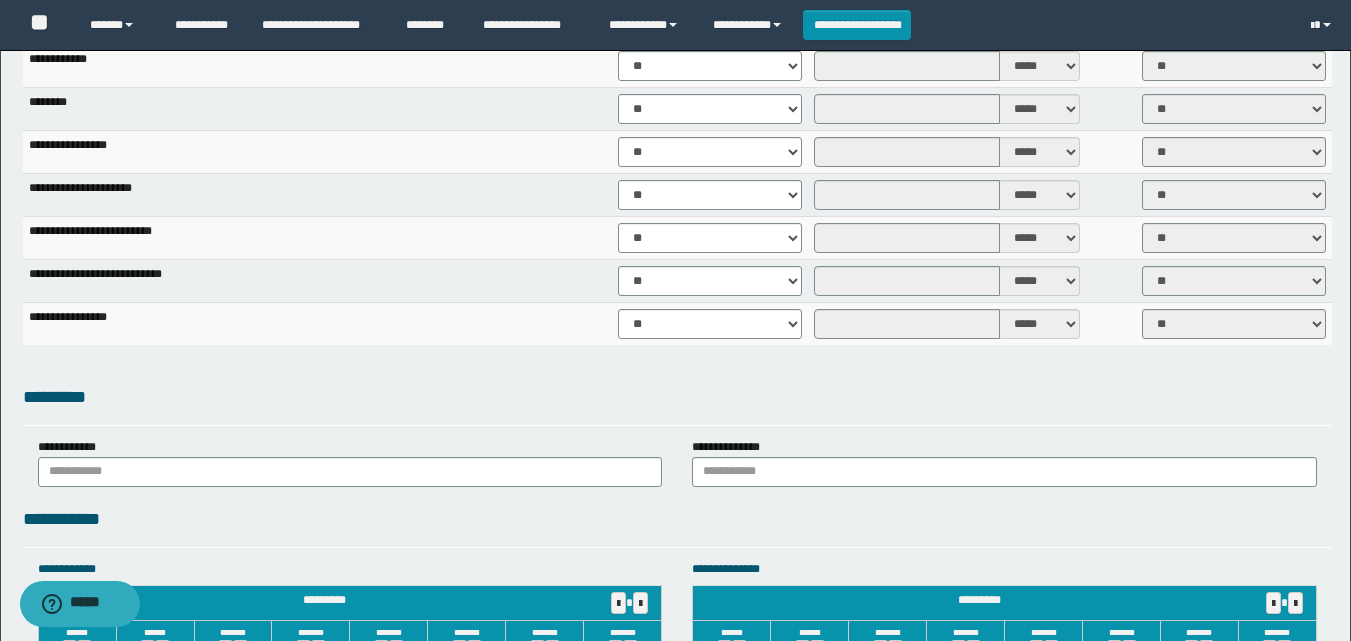 type on "**********" 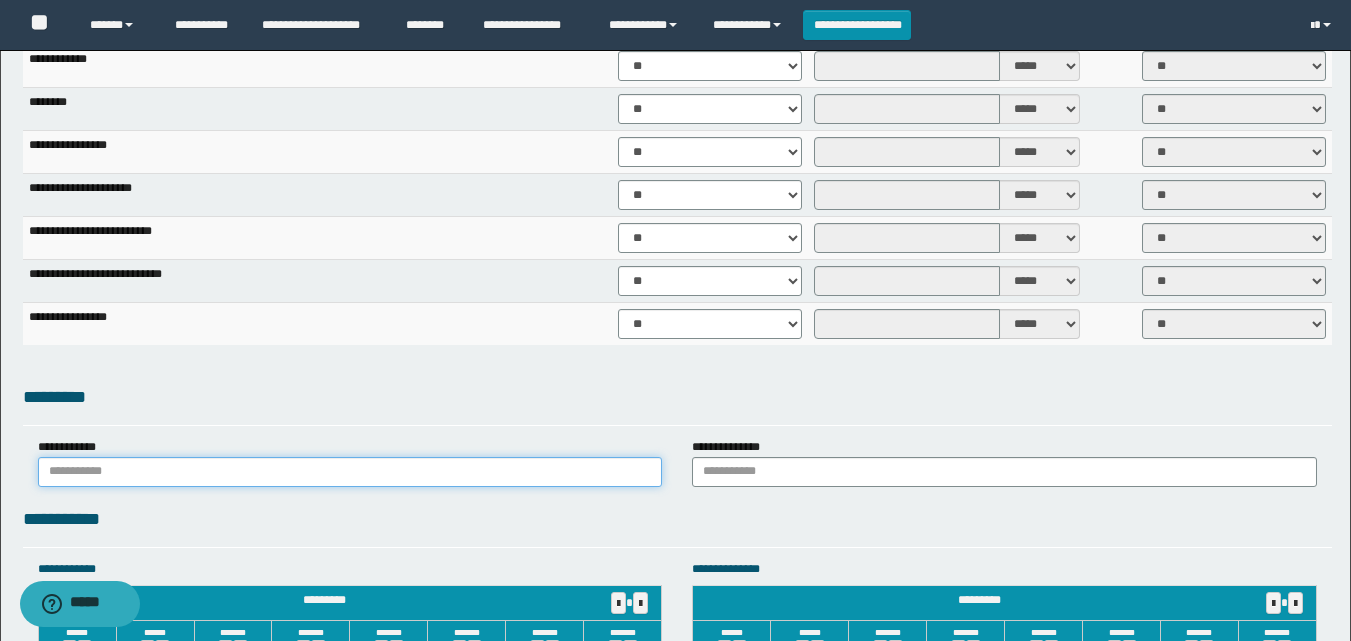 click at bounding box center [350, 472] 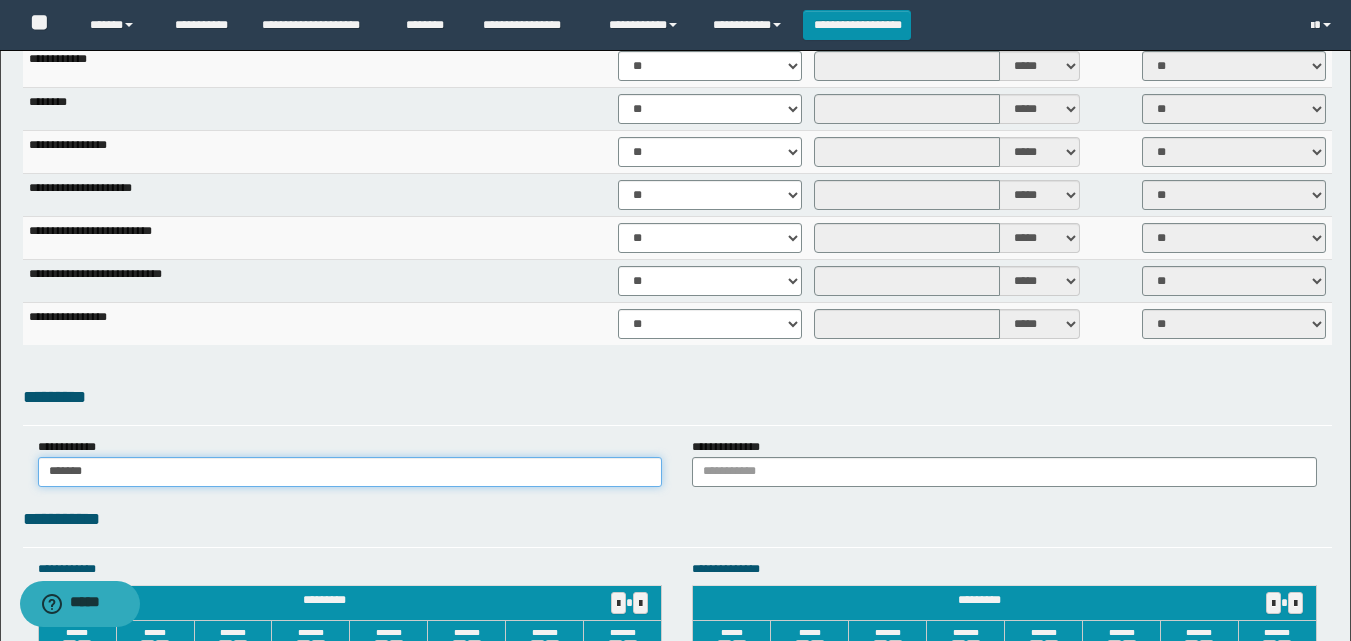 type on "******" 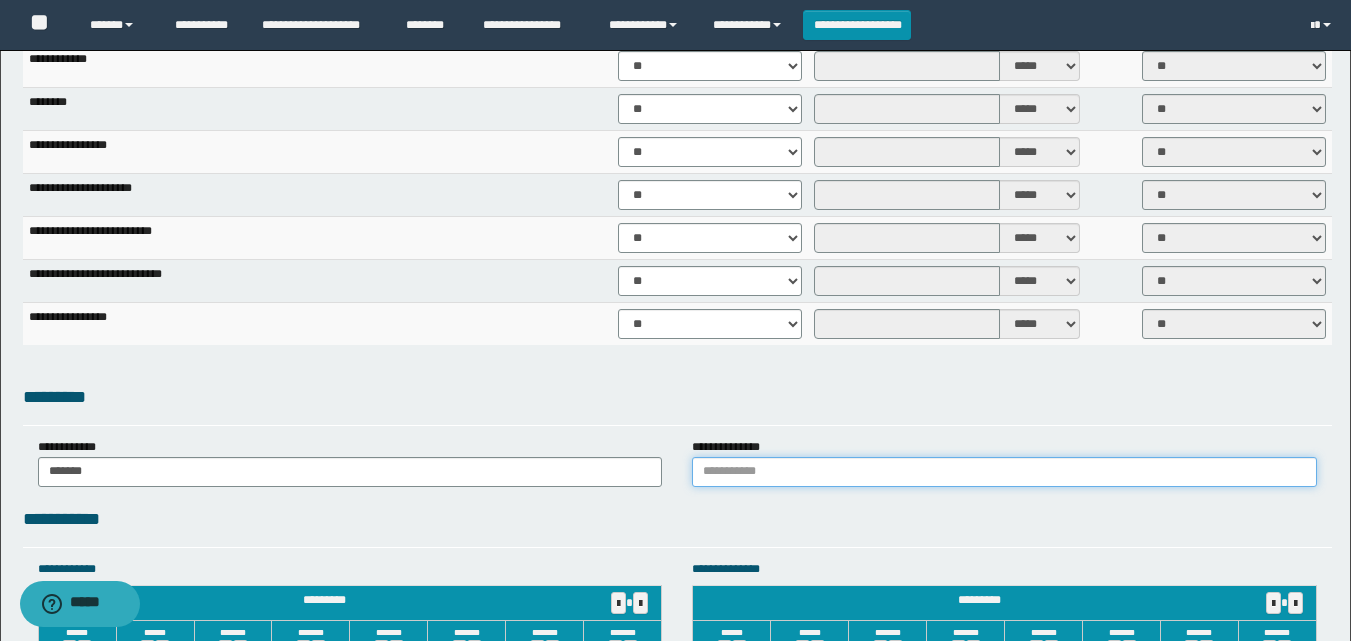 click at bounding box center [1004, 472] 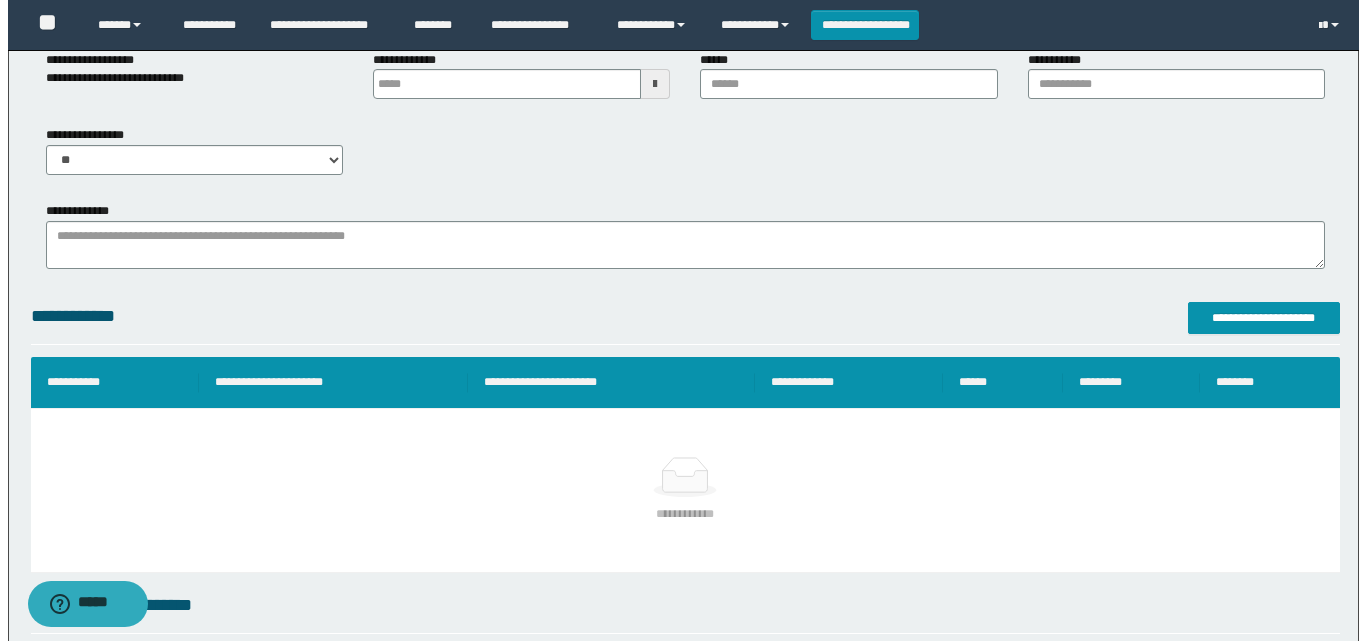 scroll, scrollTop: 228, scrollLeft: 0, axis: vertical 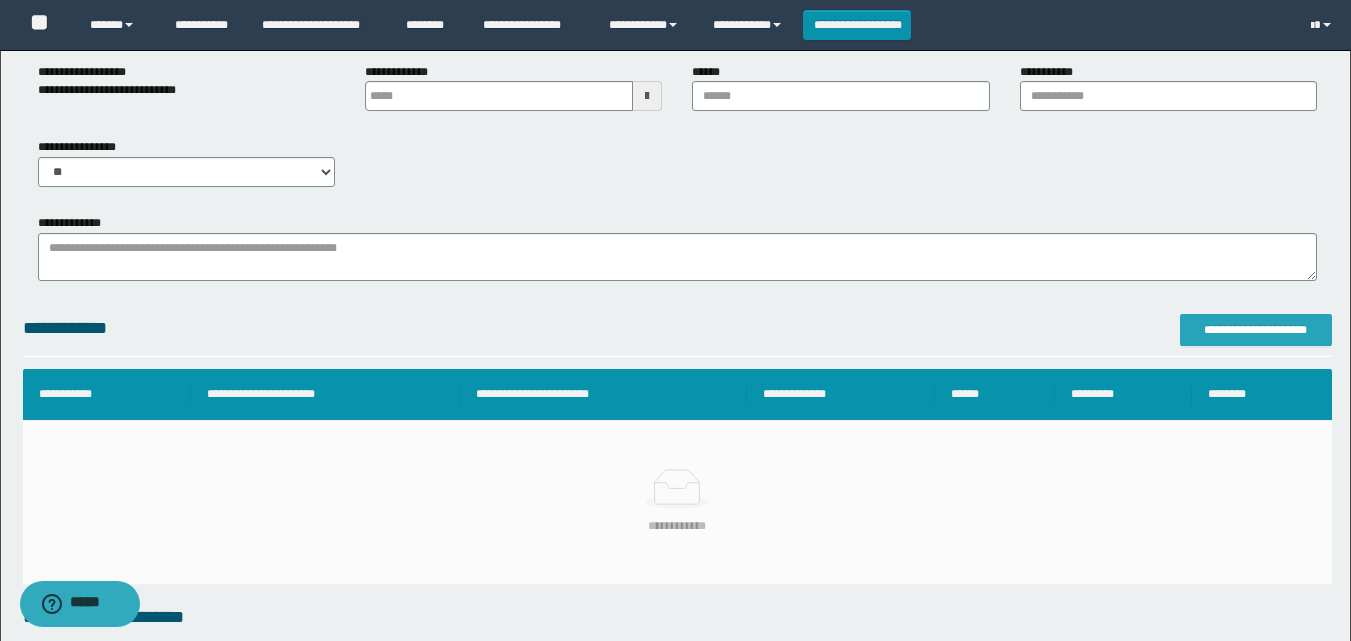 click on "**********" at bounding box center [1256, 330] 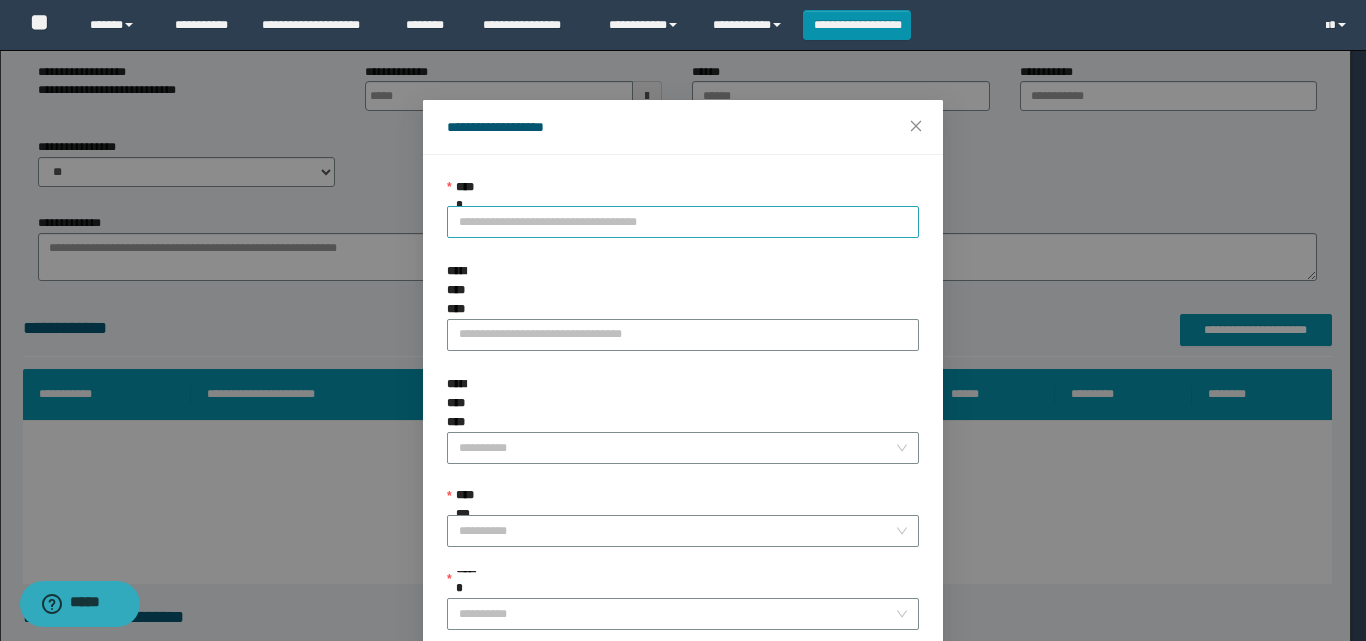 click on "**********" at bounding box center [683, 222] 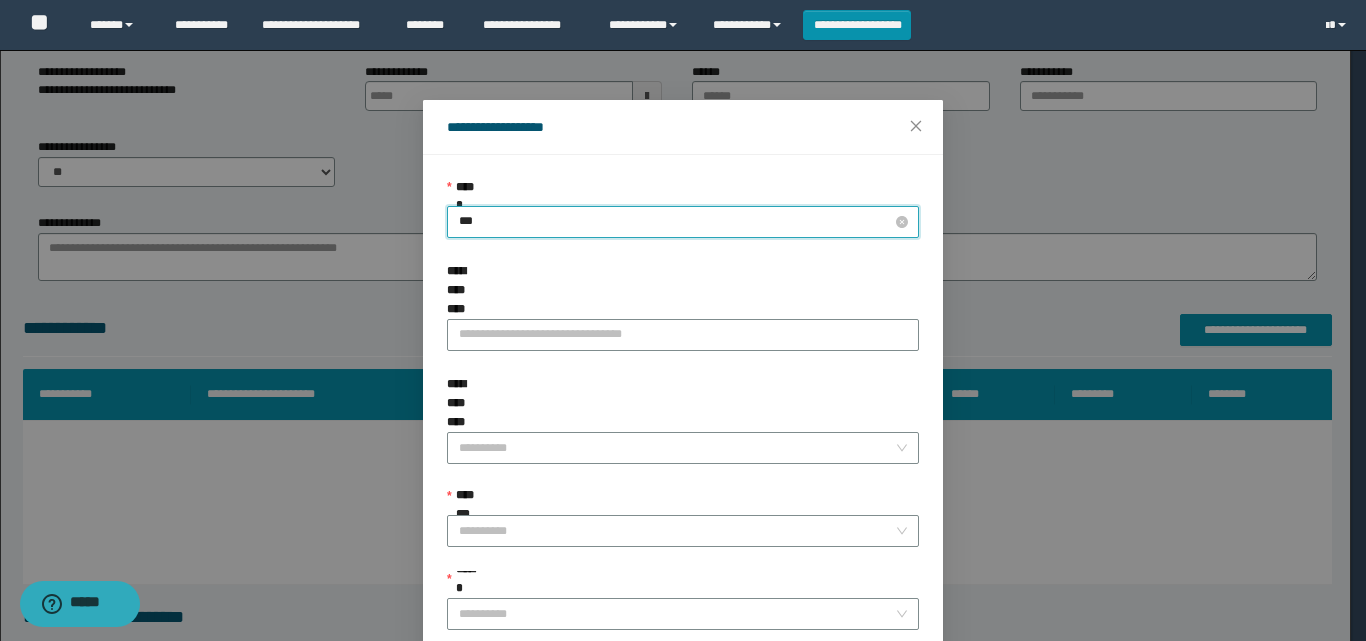 type on "****" 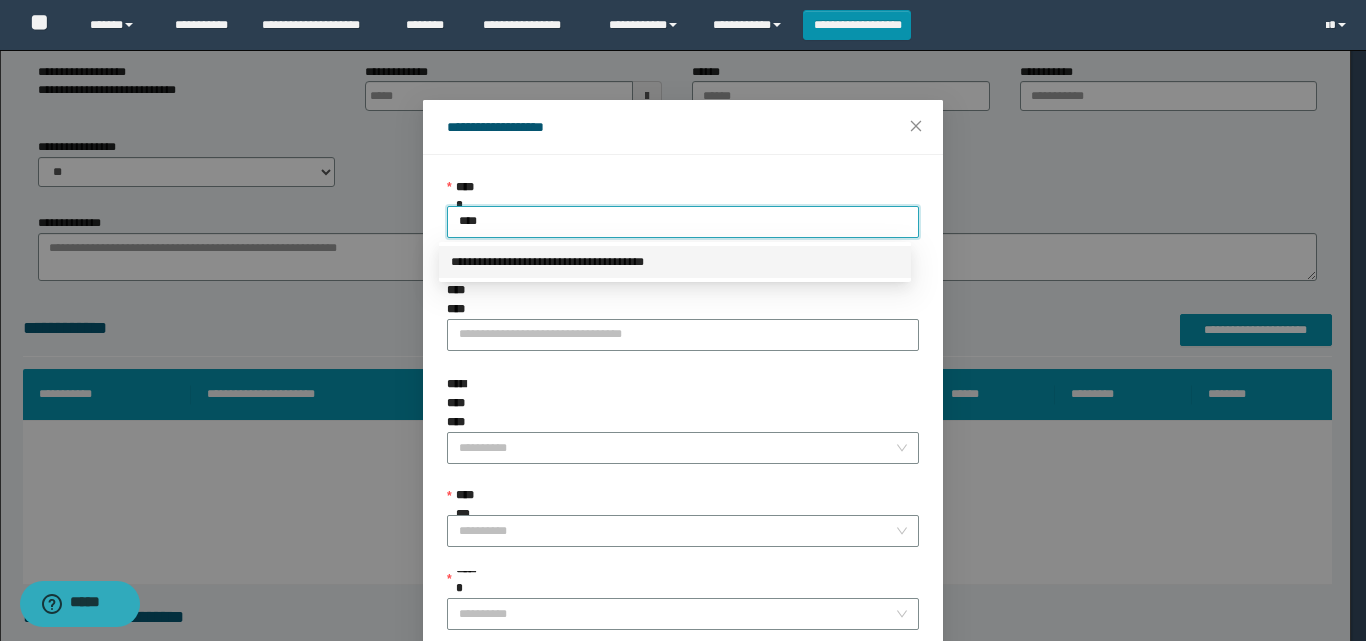 click on "**********" at bounding box center [675, 262] 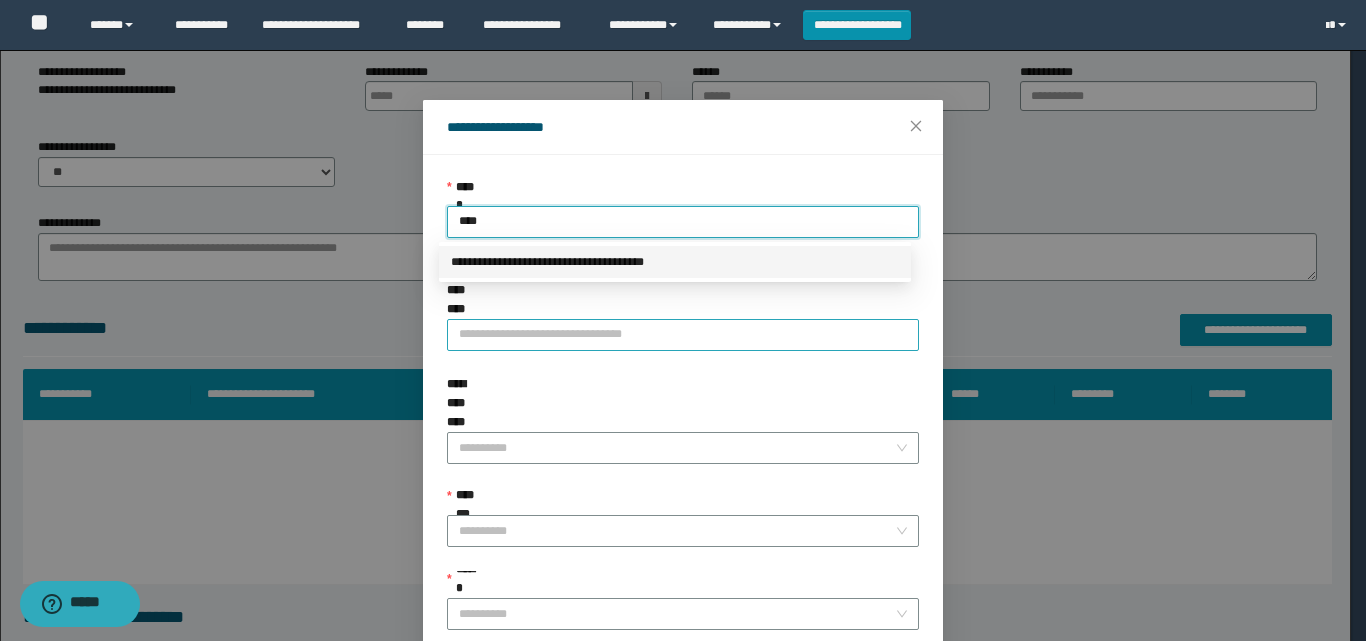 type 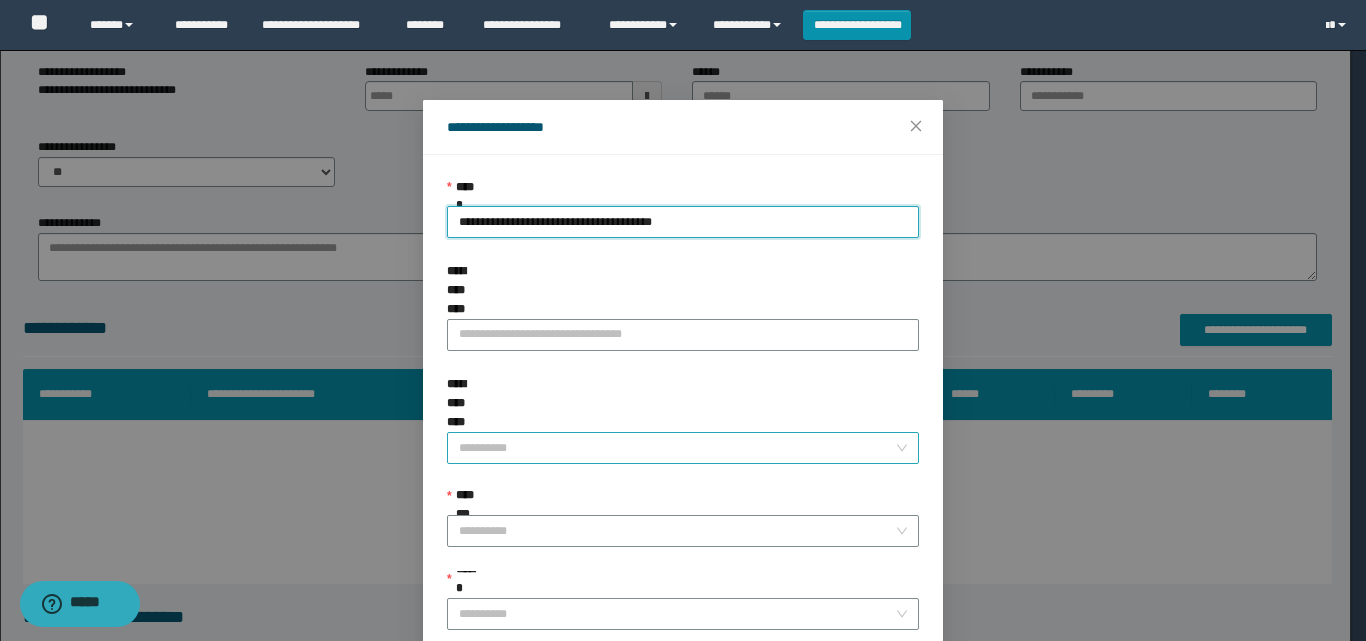 click on "**********" at bounding box center [677, 448] 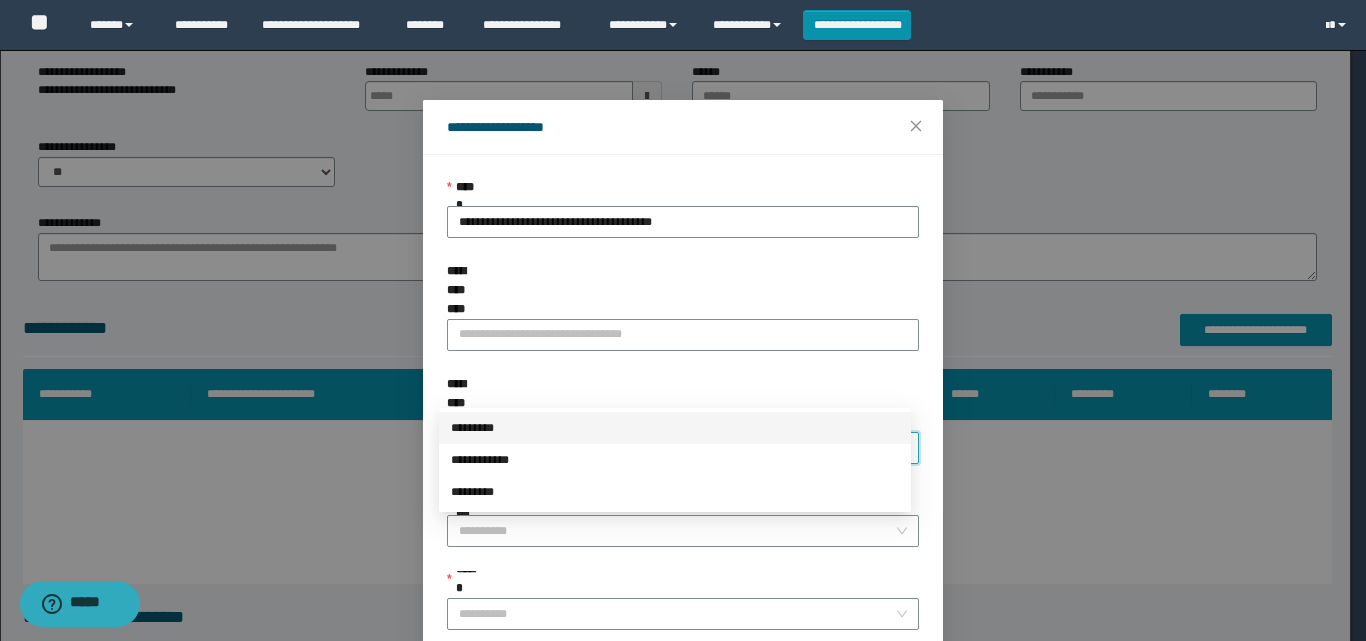 click on "*********" at bounding box center (675, 428) 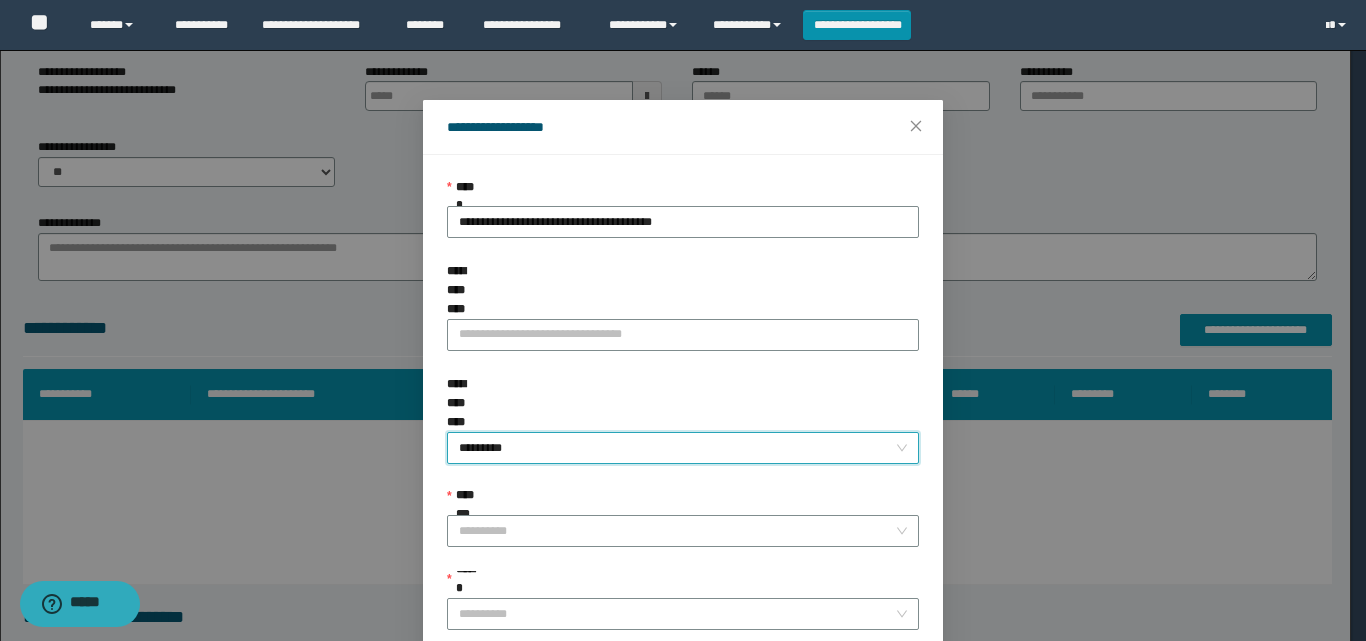 scroll, scrollTop: 111, scrollLeft: 0, axis: vertical 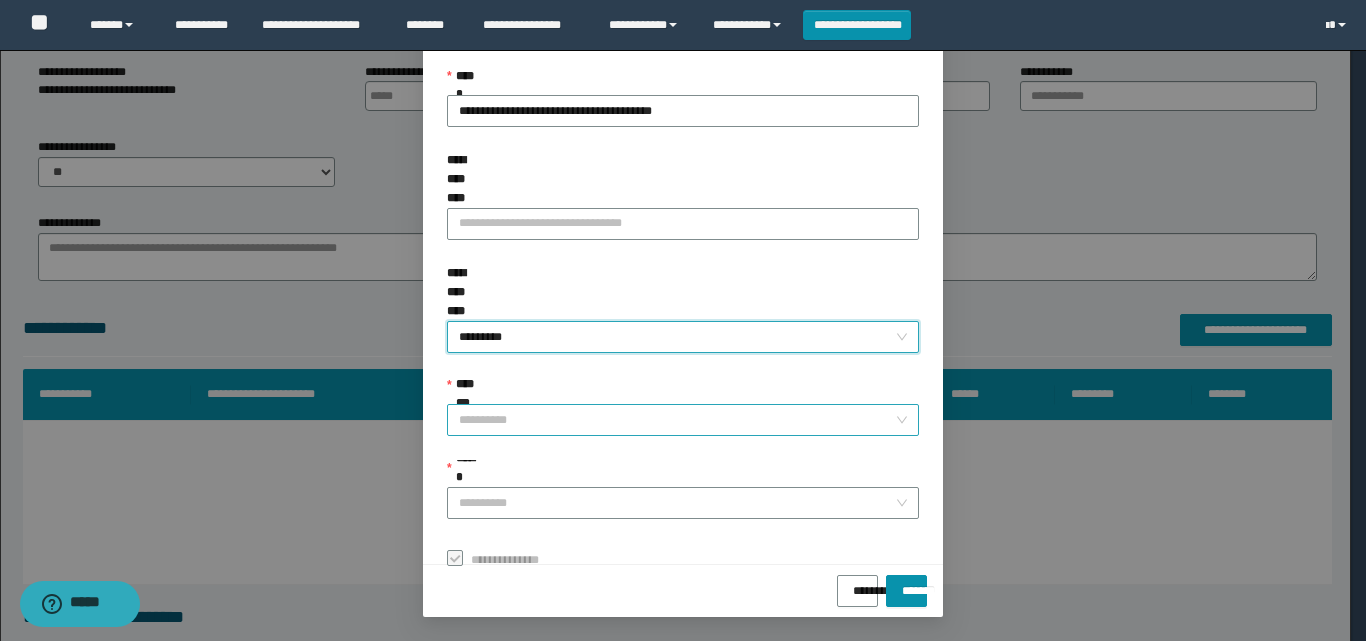 click on "**********" at bounding box center (677, 420) 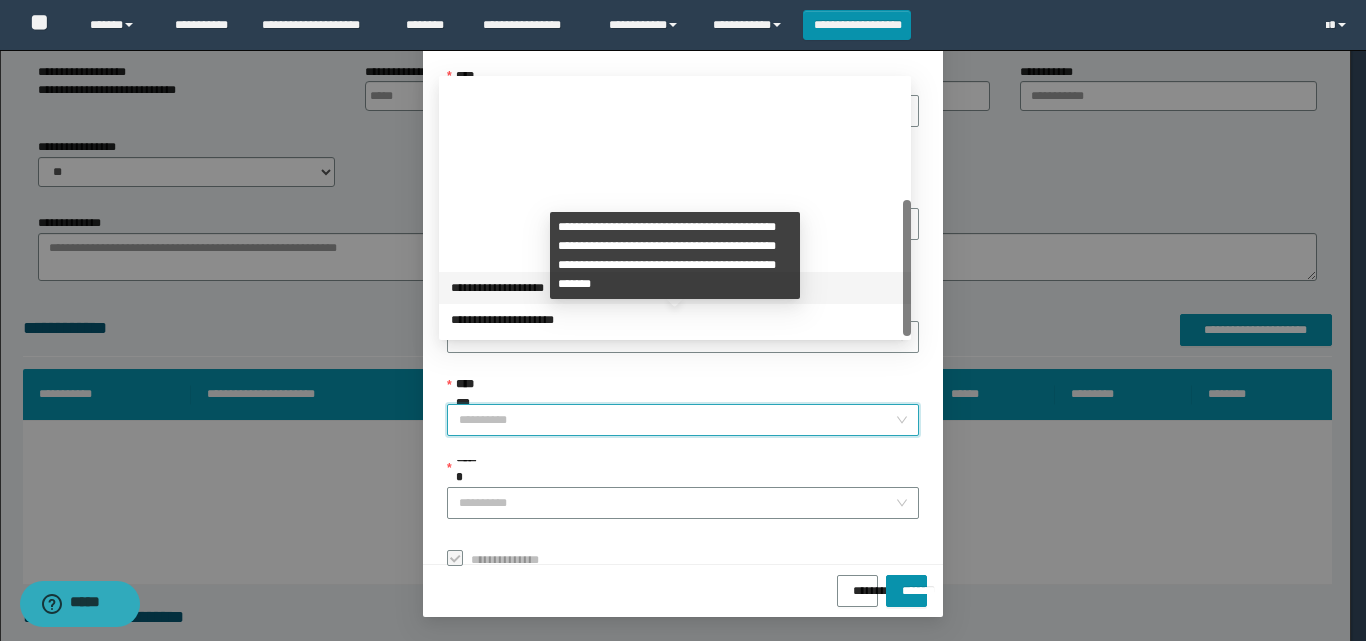 scroll, scrollTop: 224, scrollLeft: 0, axis: vertical 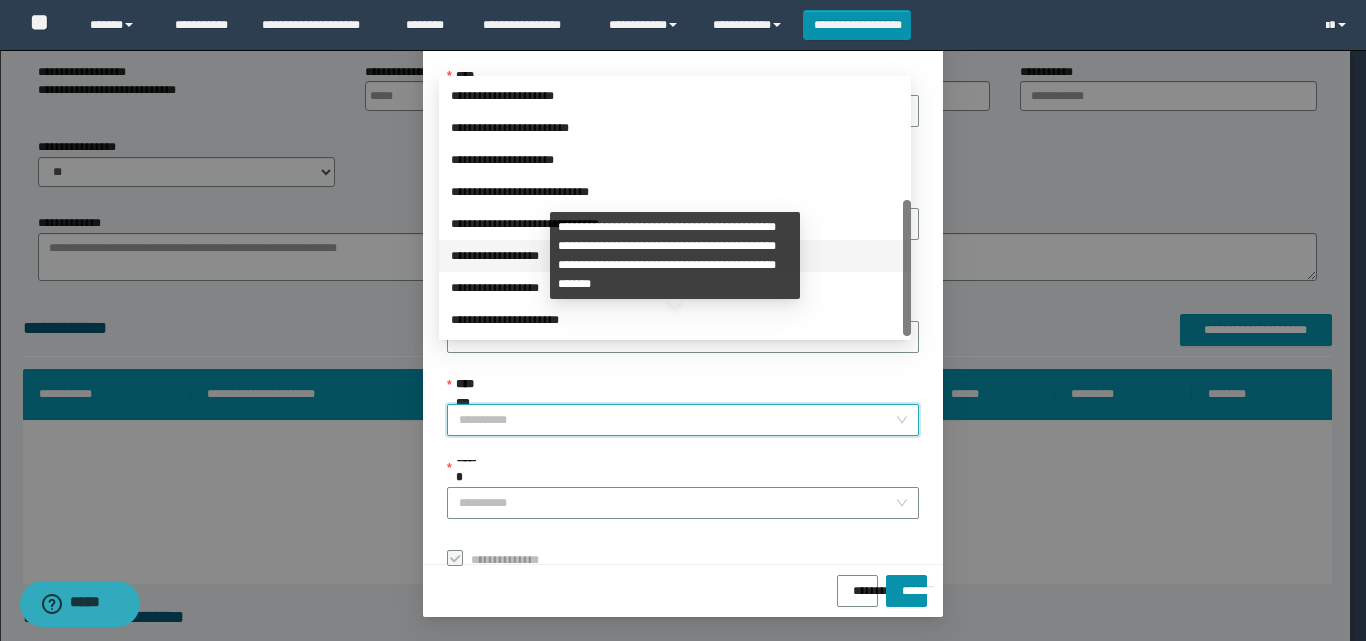 click on "**********" at bounding box center [675, 256] 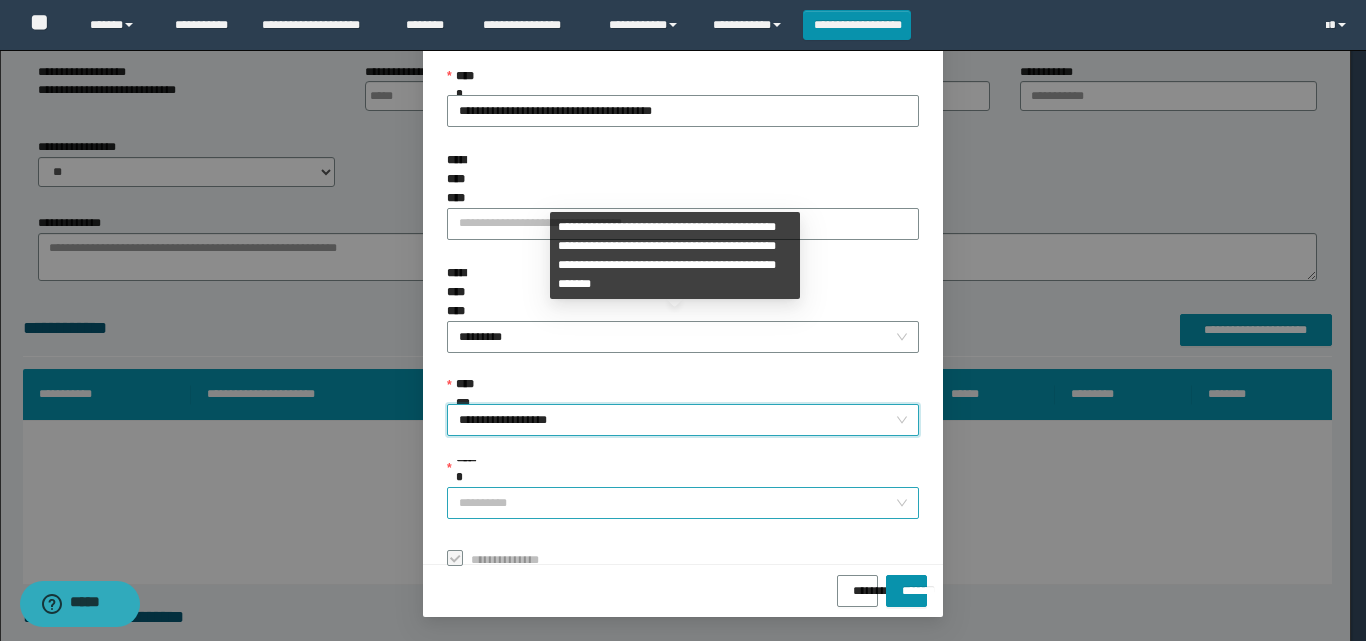 click on "******" at bounding box center (677, 503) 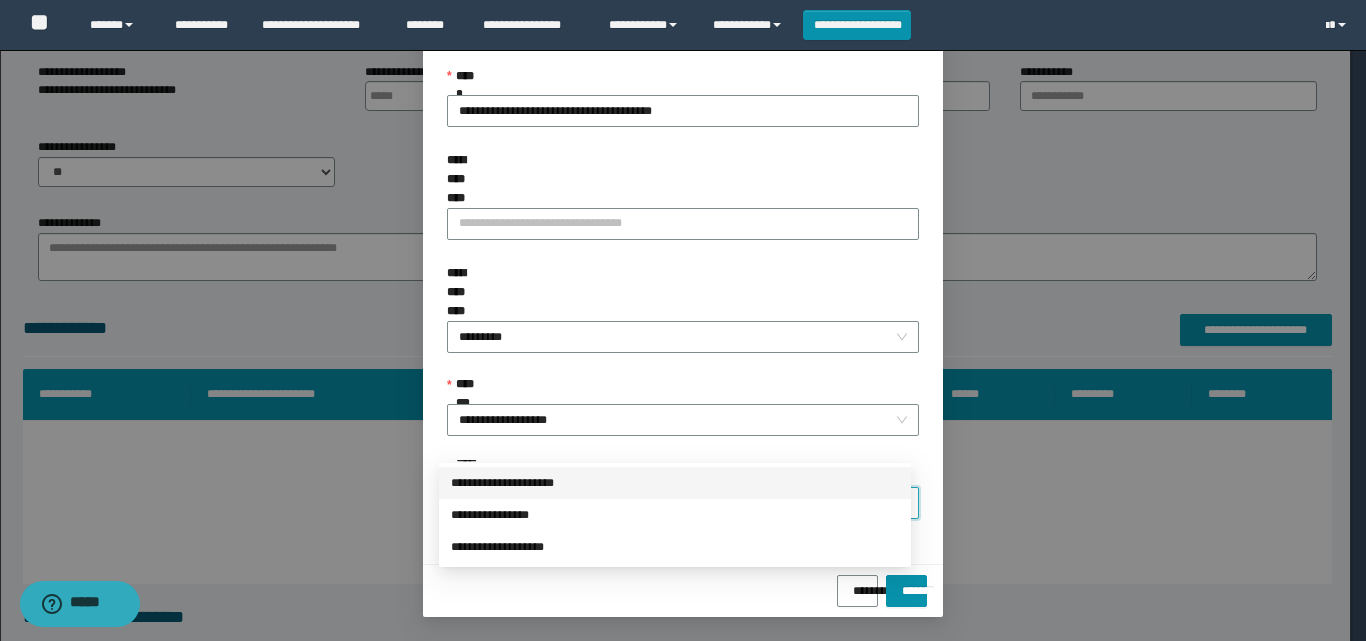 click on "**********" at bounding box center [675, 483] 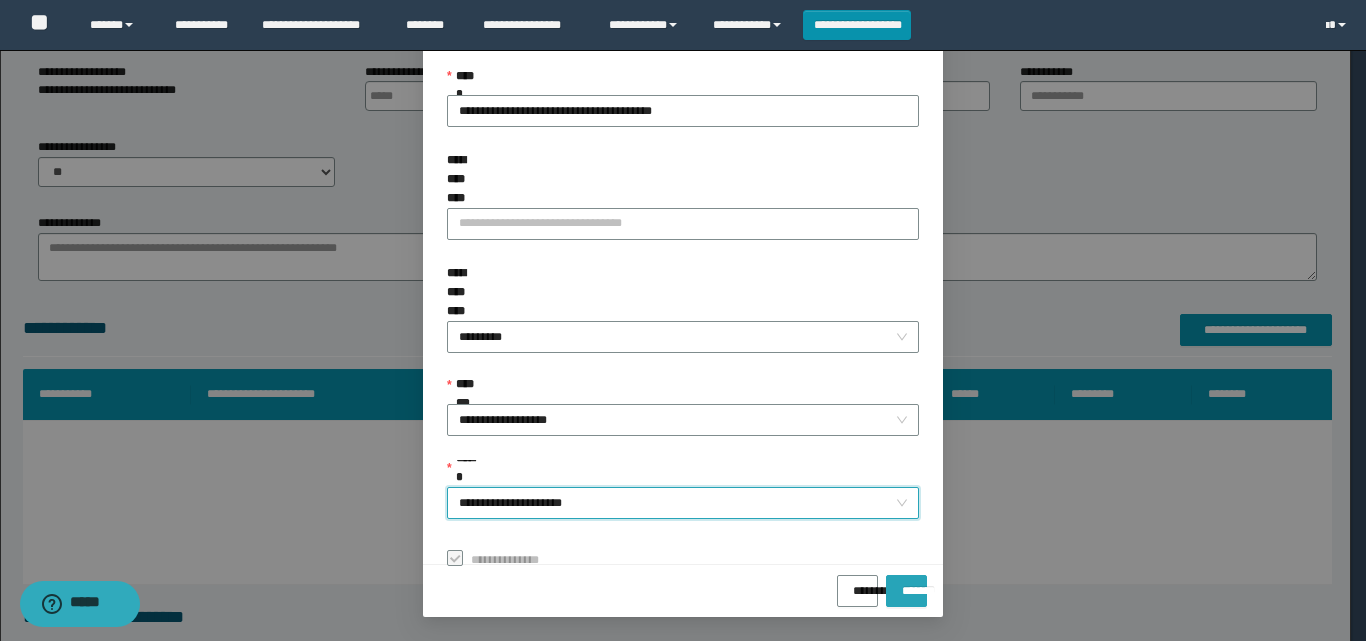 click on "*******" at bounding box center [906, 584] 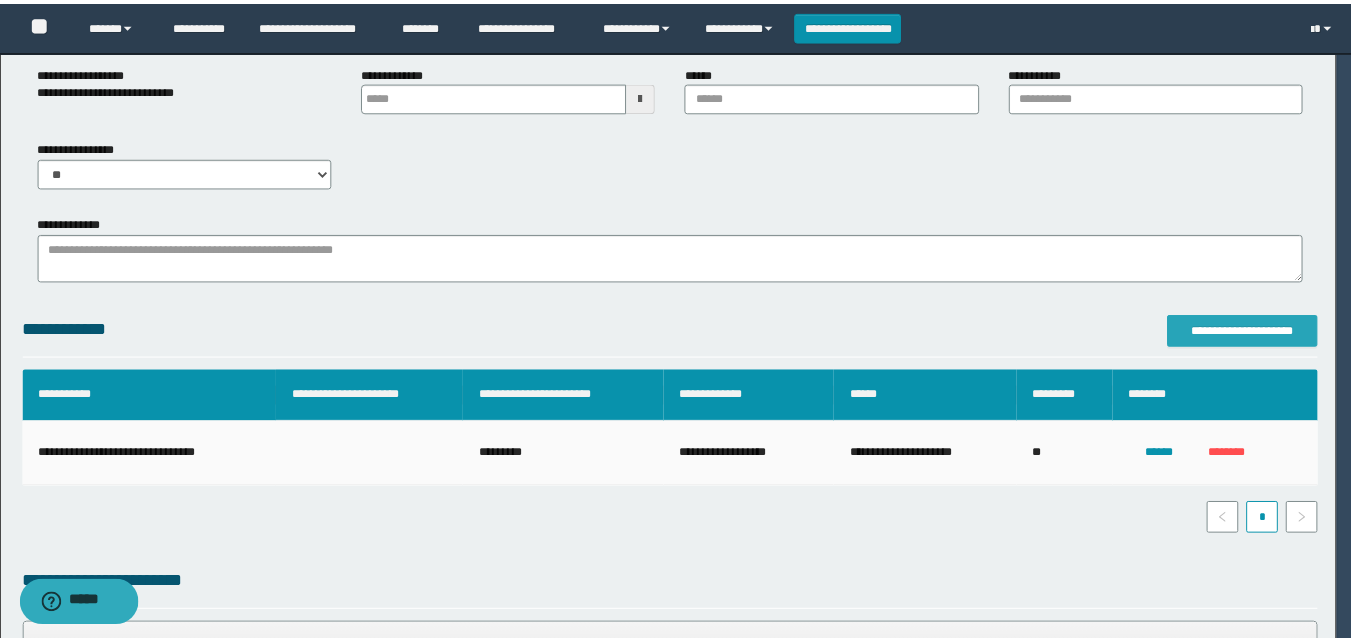 scroll, scrollTop: 0, scrollLeft: 0, axis: both 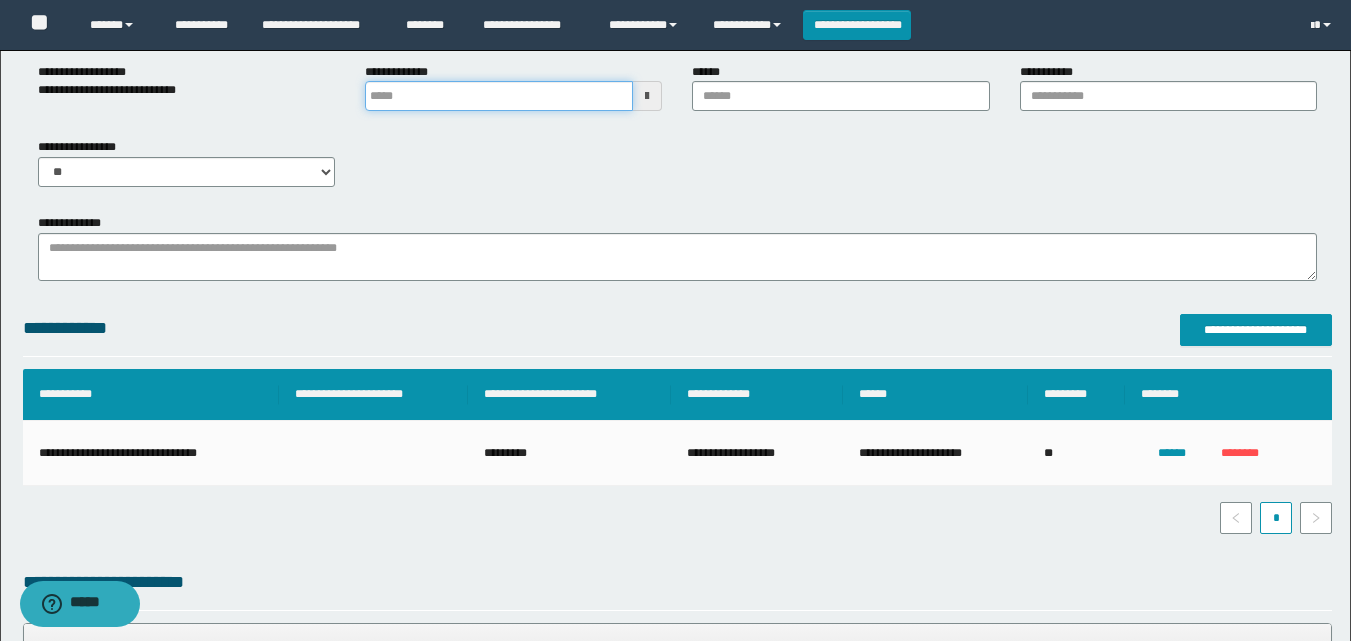 click at bounding box center [499, 96] 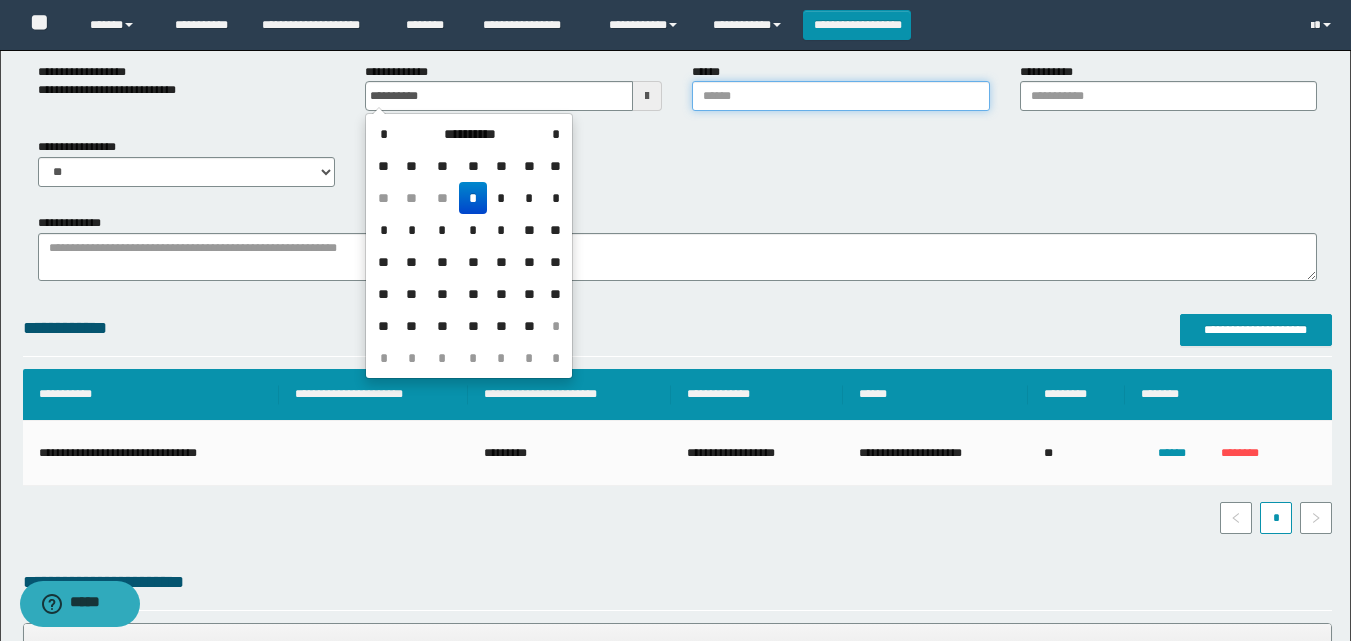 click on "******" at bounding box center [840, 96] 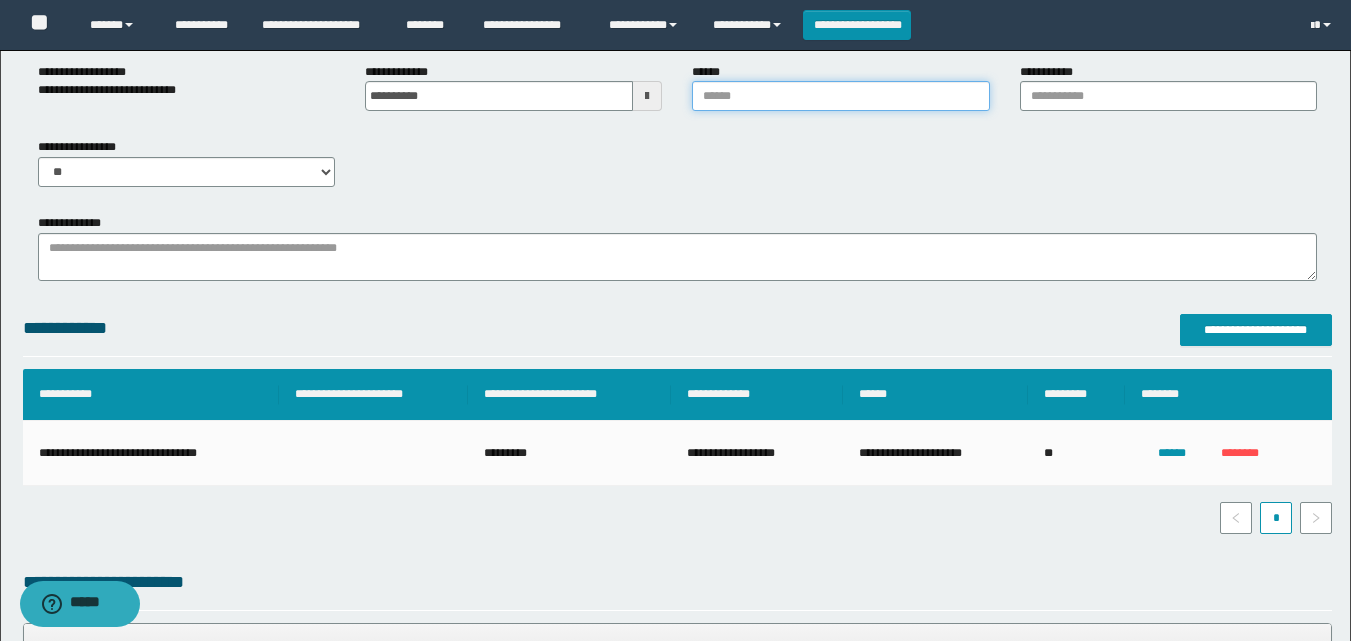 type on "**********" 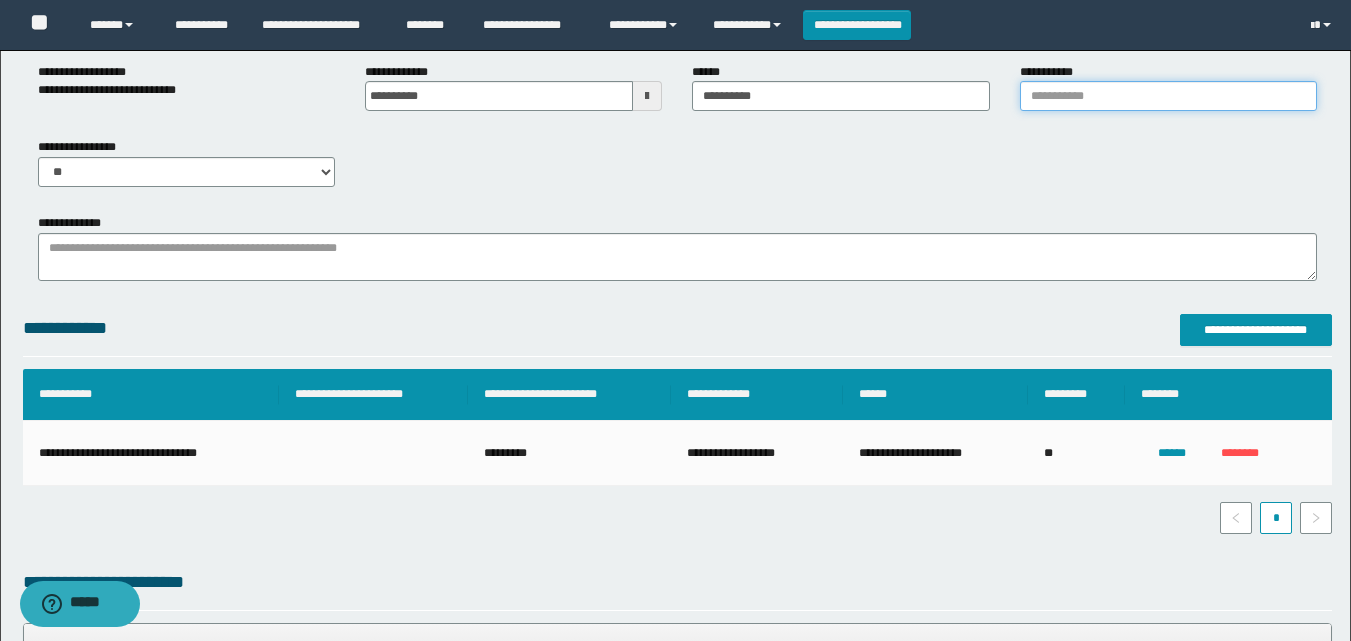 click on "**********" at bounding box center (1168, 96) 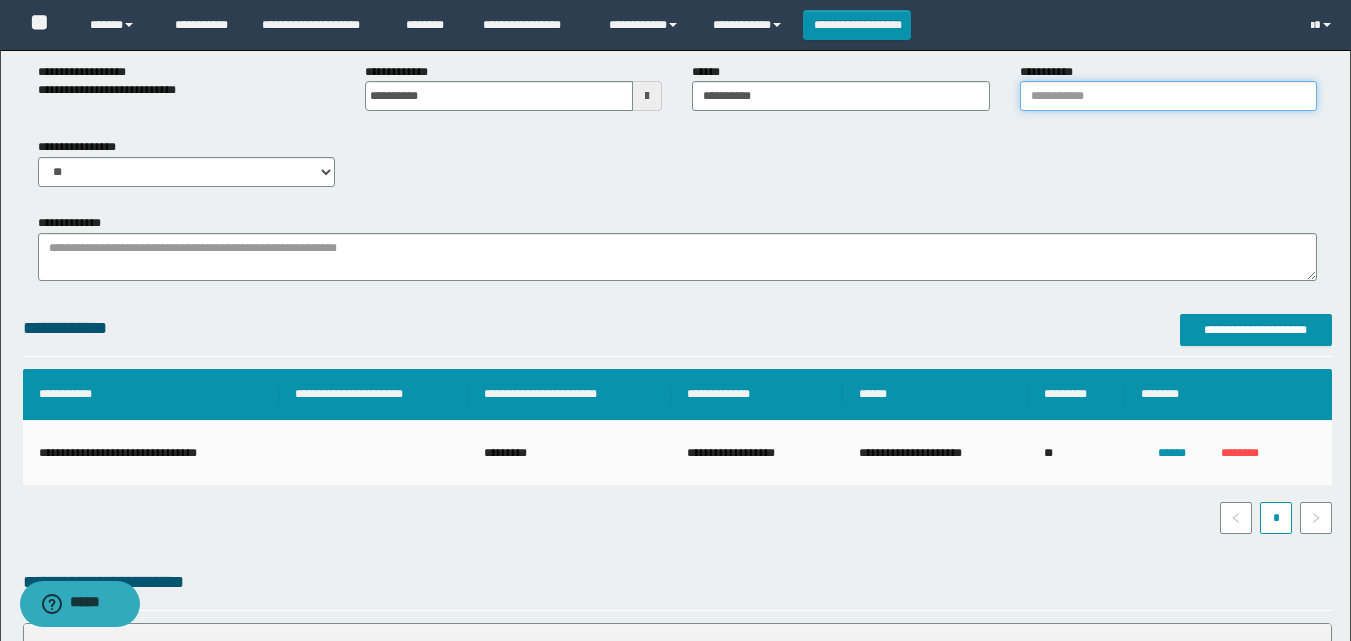 type on "**********" 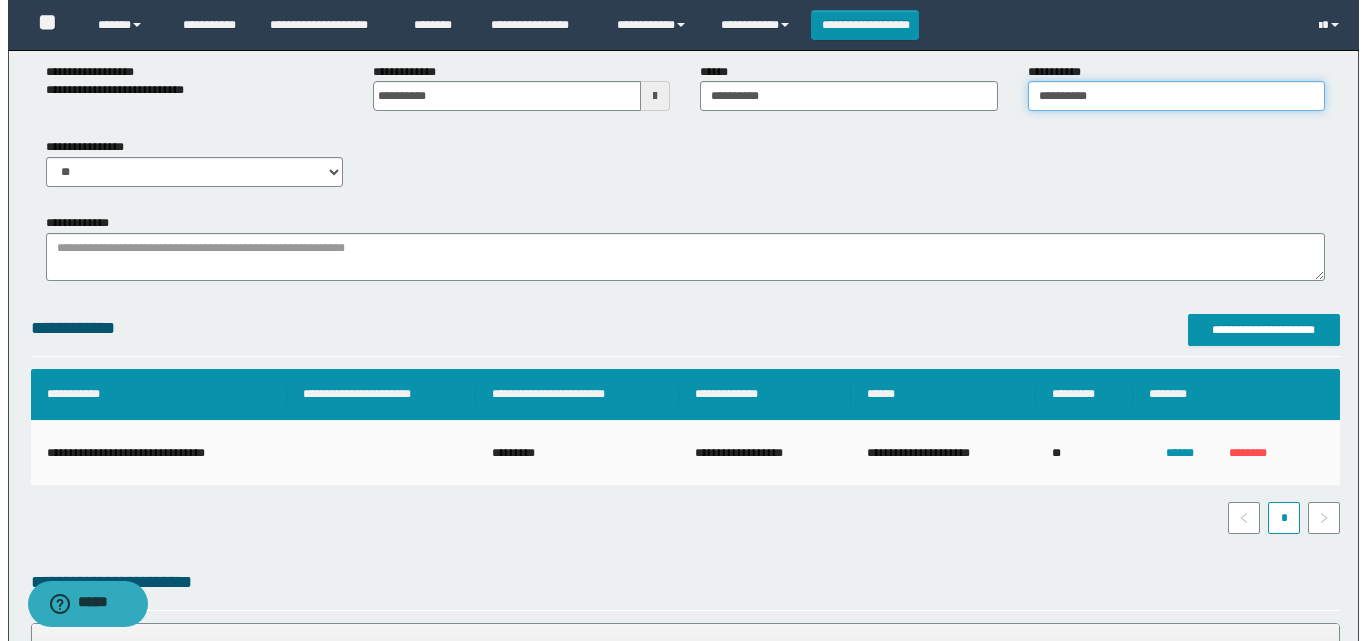 scroll, scrollTop: 2793, scrollLeft: 0, axis: vertical 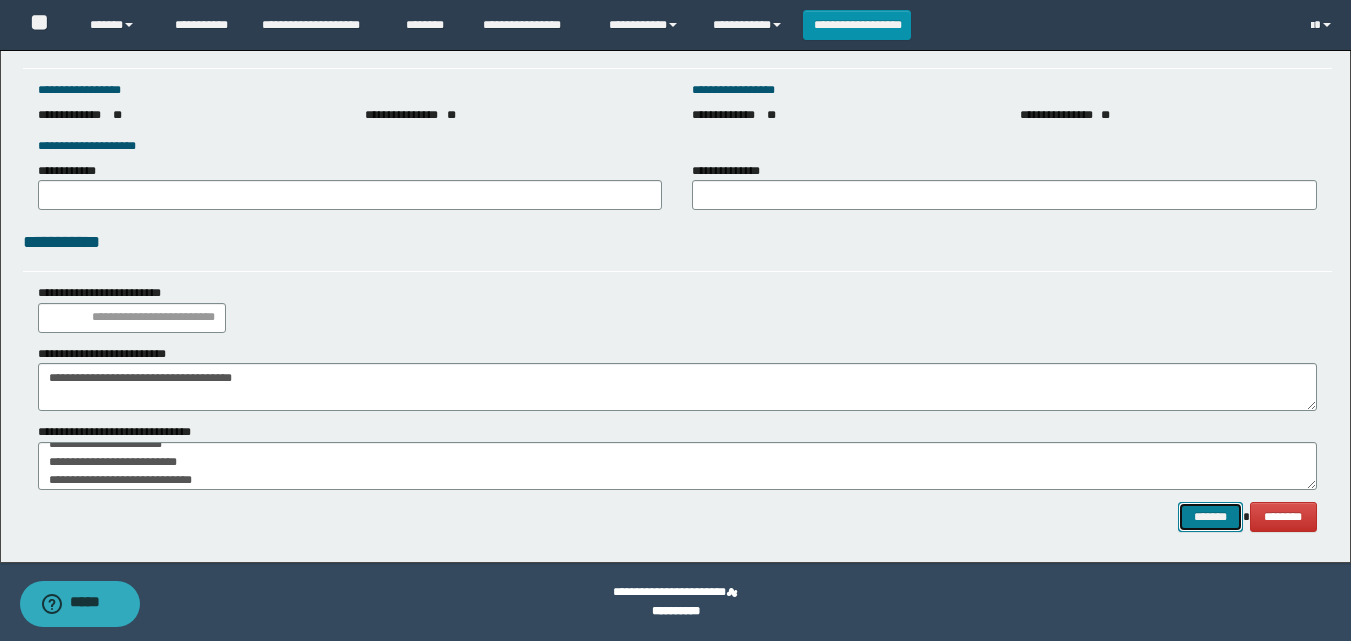 click on "*******" at bounding box center (1210, 517) 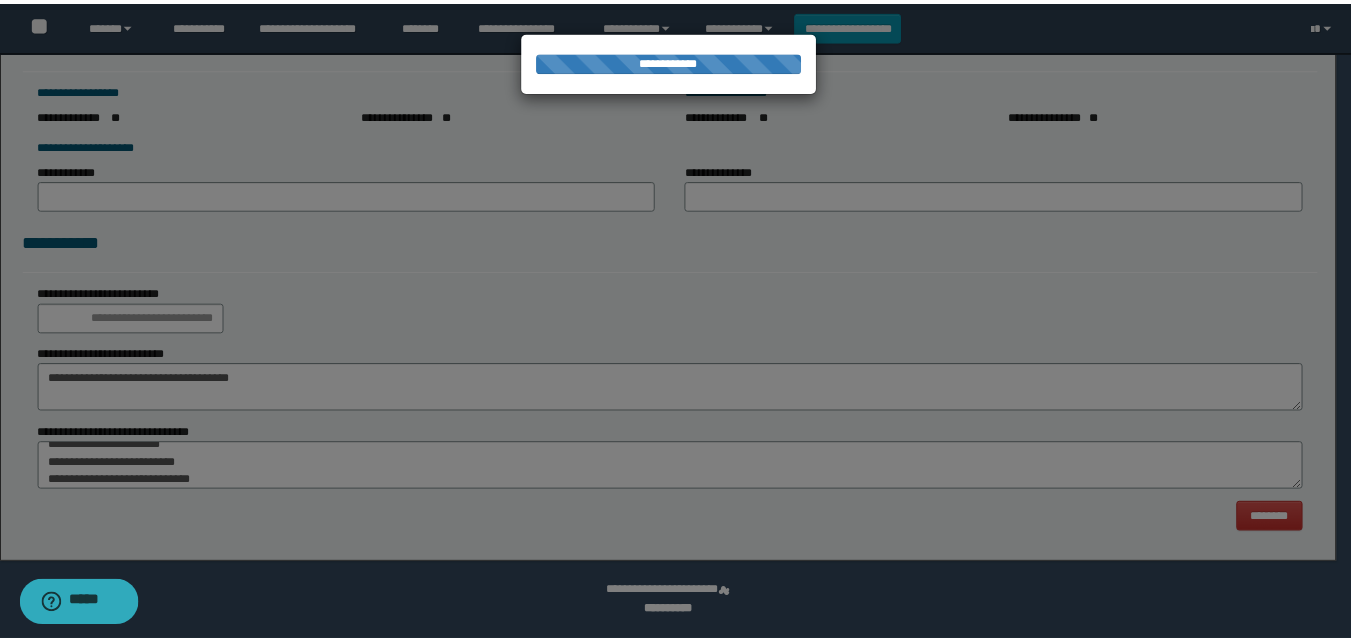 scroll, scrollTop: 0, scrollLeft: 0, axis: both 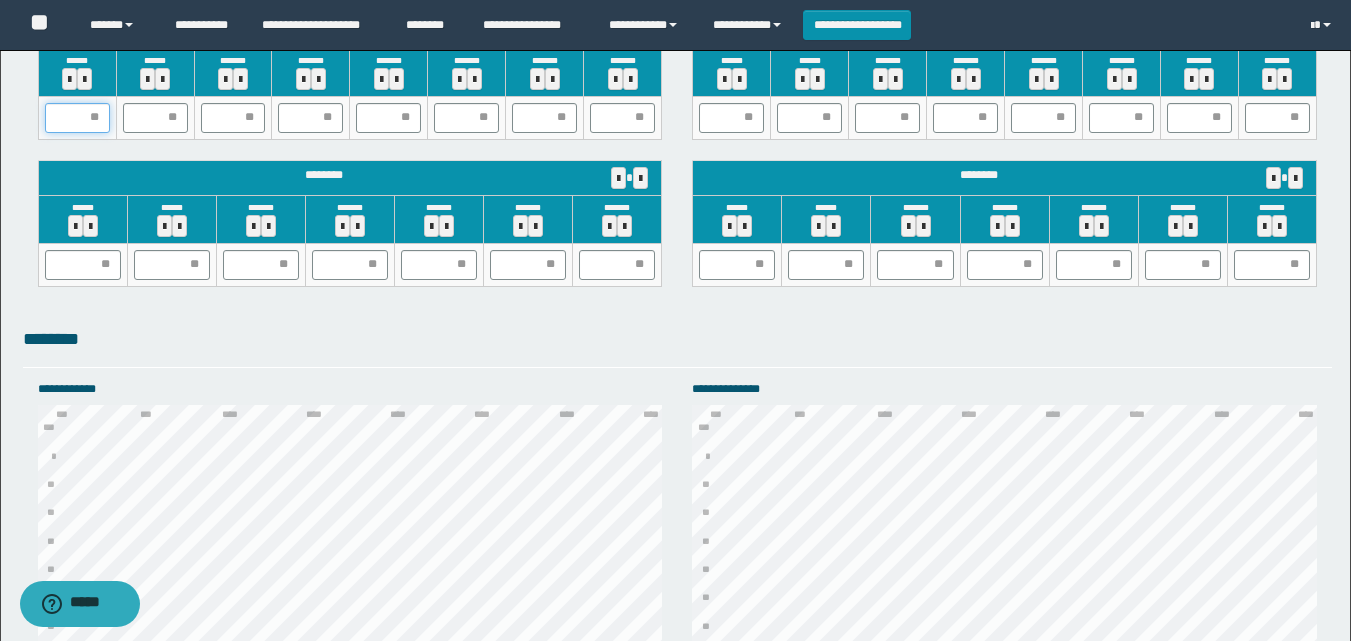 click at bounding box center [77, 118] 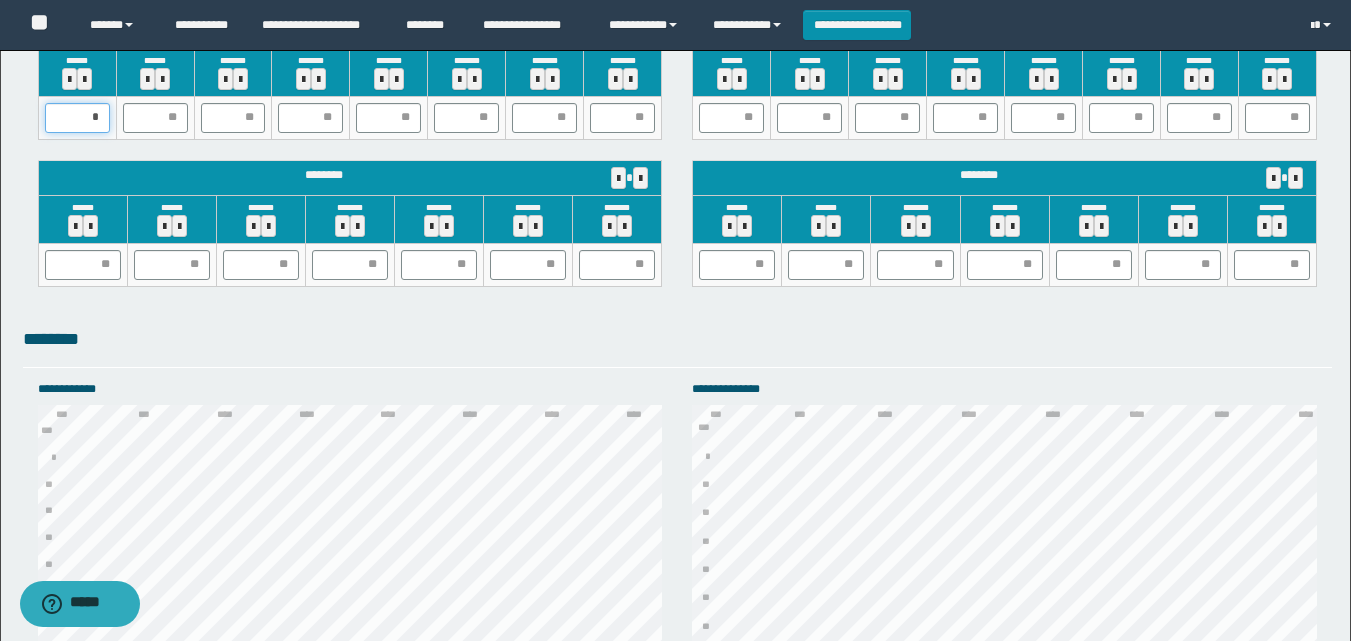 type on "**" 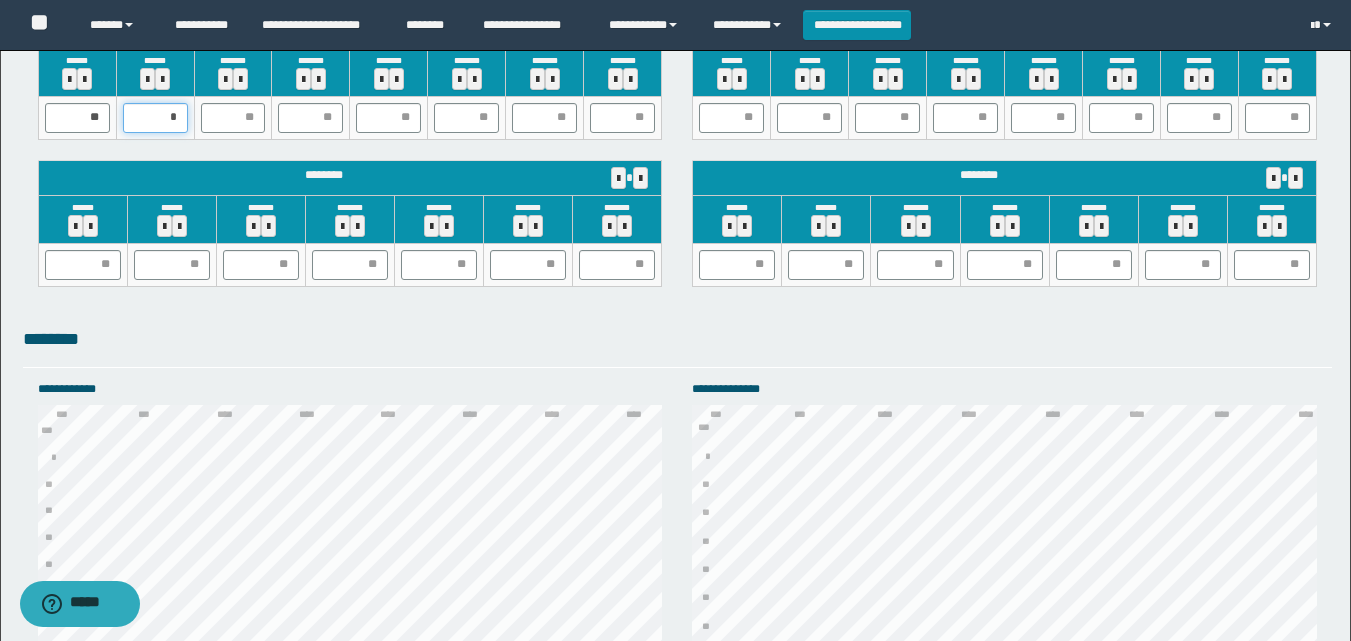 type on "**" 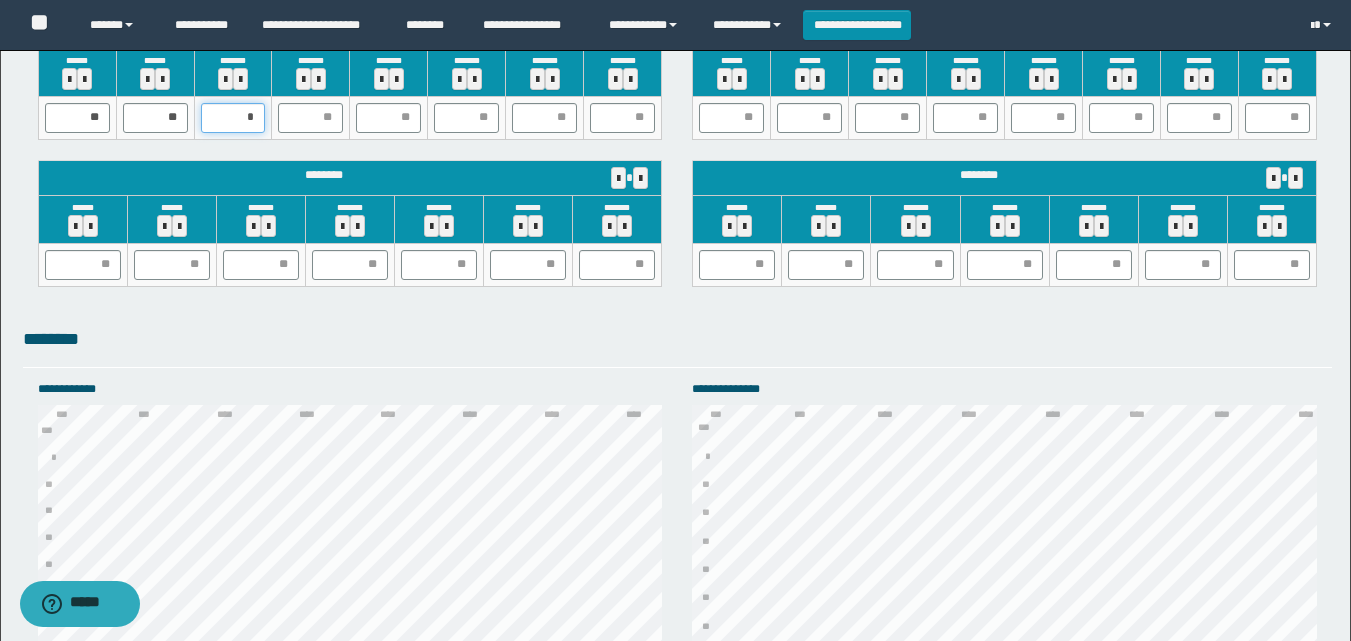 type on "**" 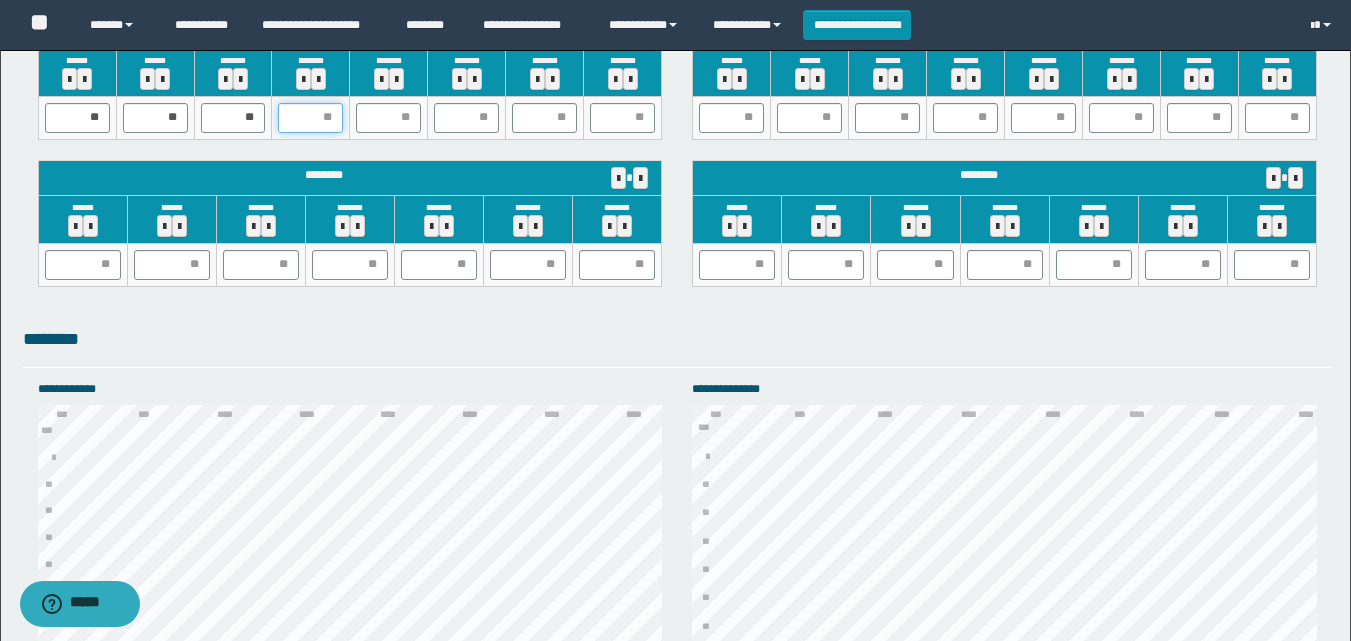 type on "*" 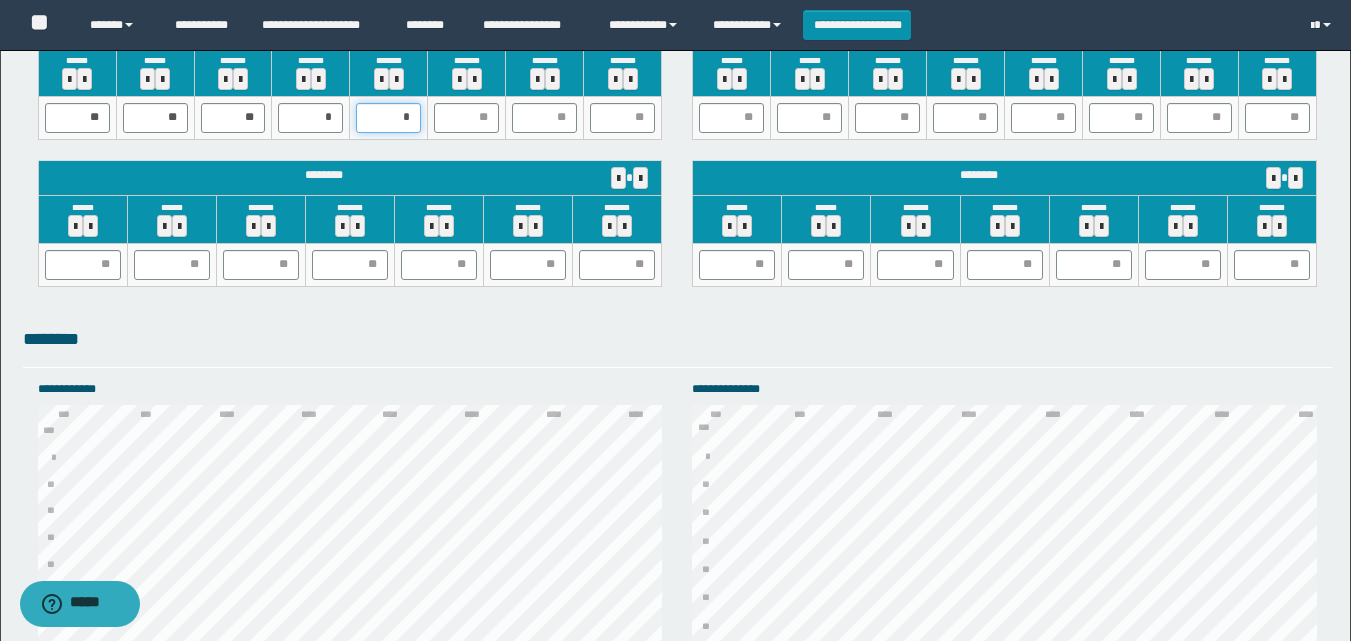 type on "**" 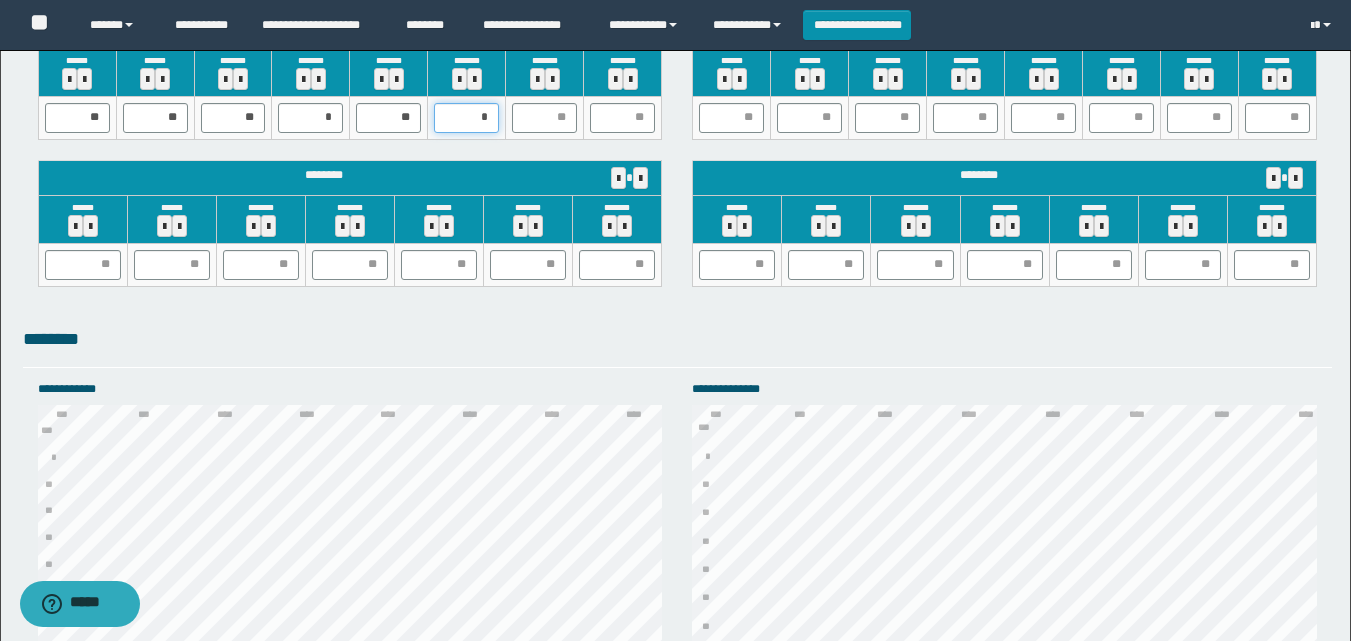 type on "**" 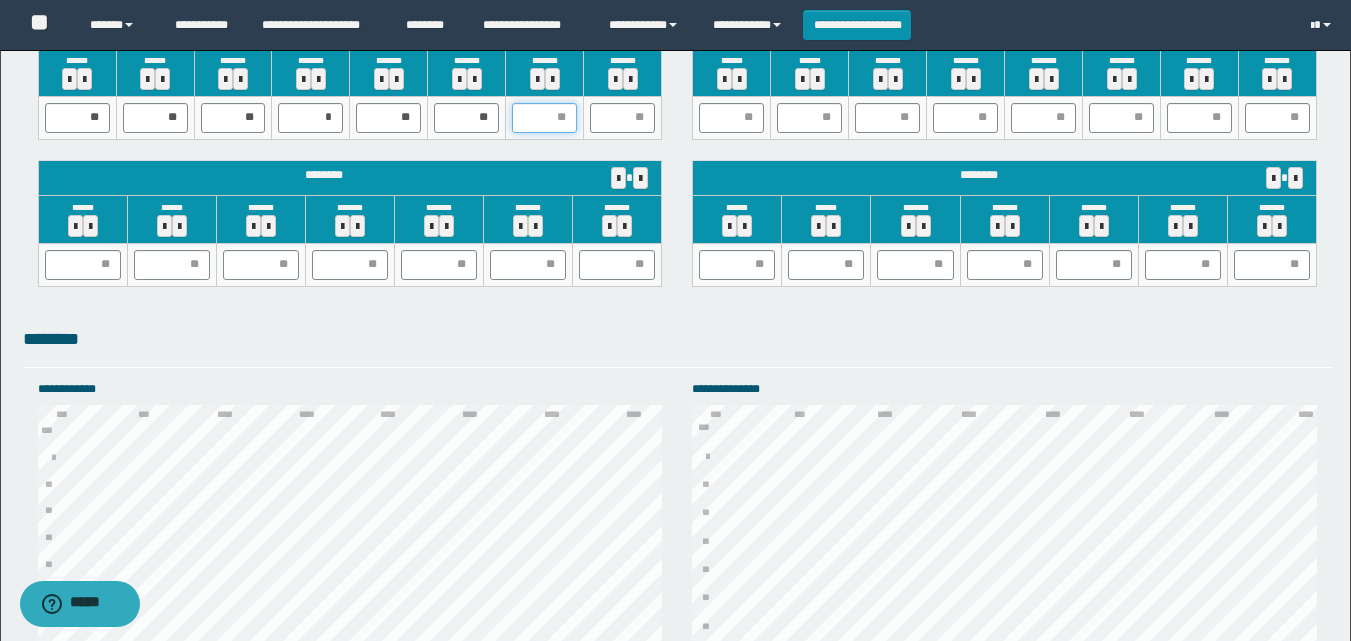 type on "*" 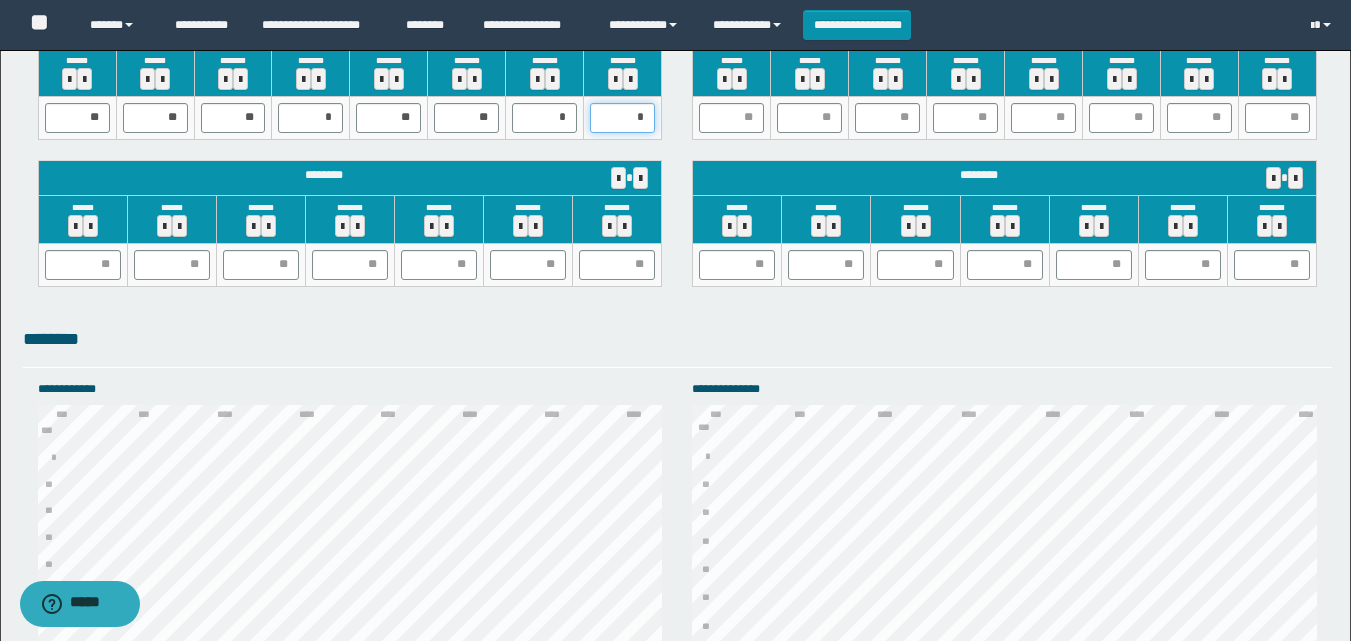 type on "**" 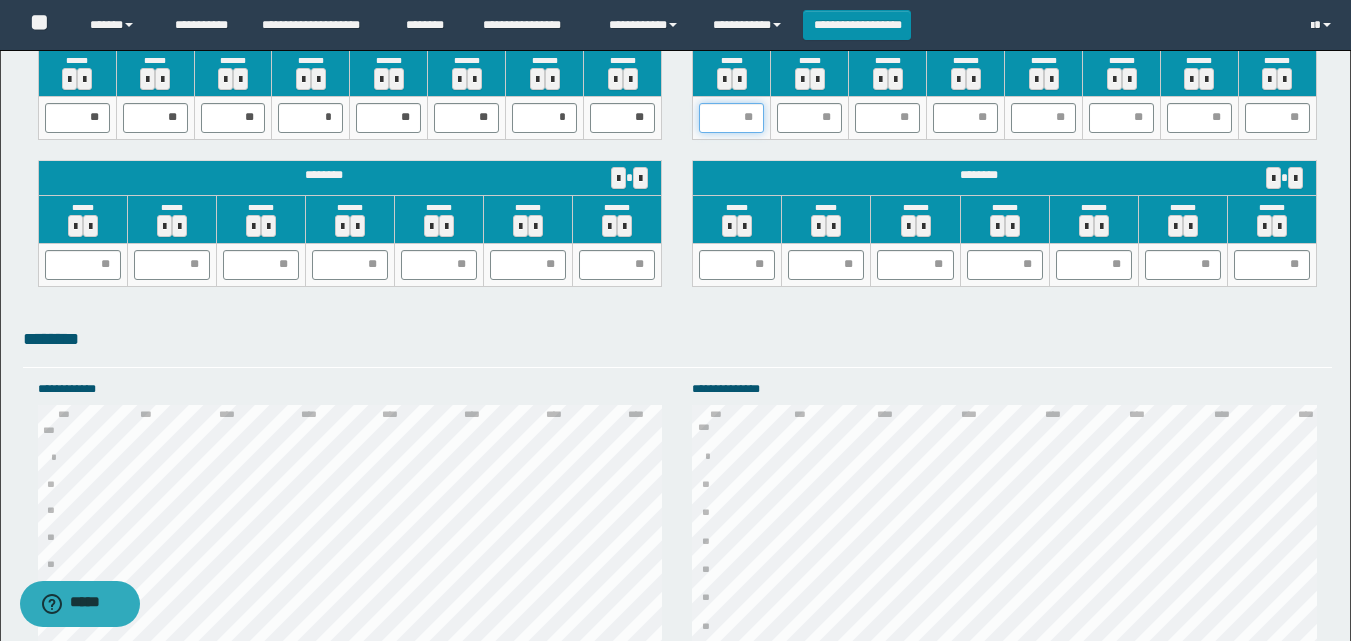 click at bounding box center (731, 118) 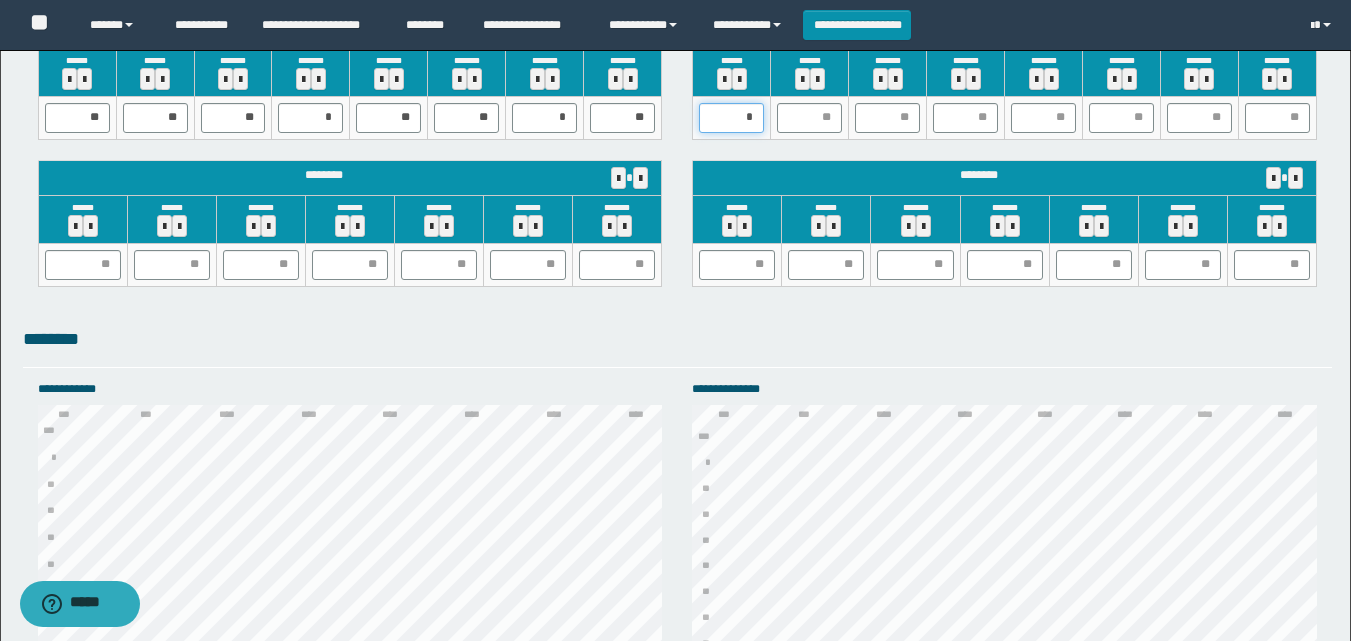 type on "**" 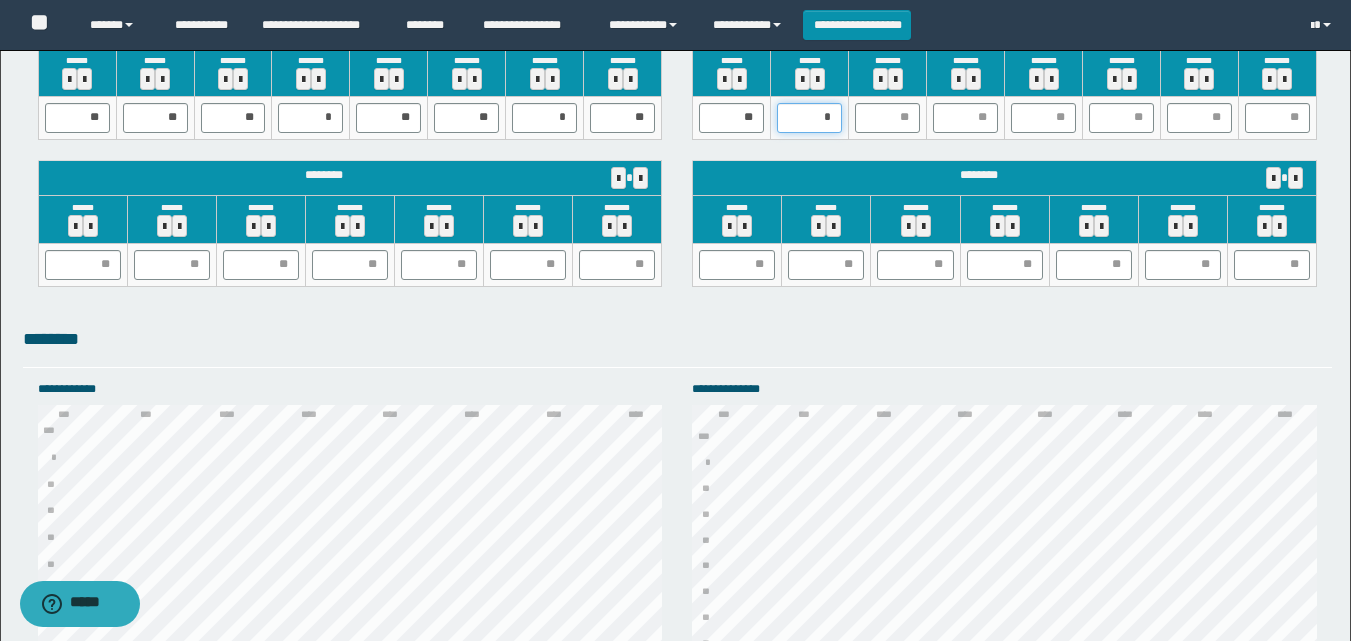 type on "**" 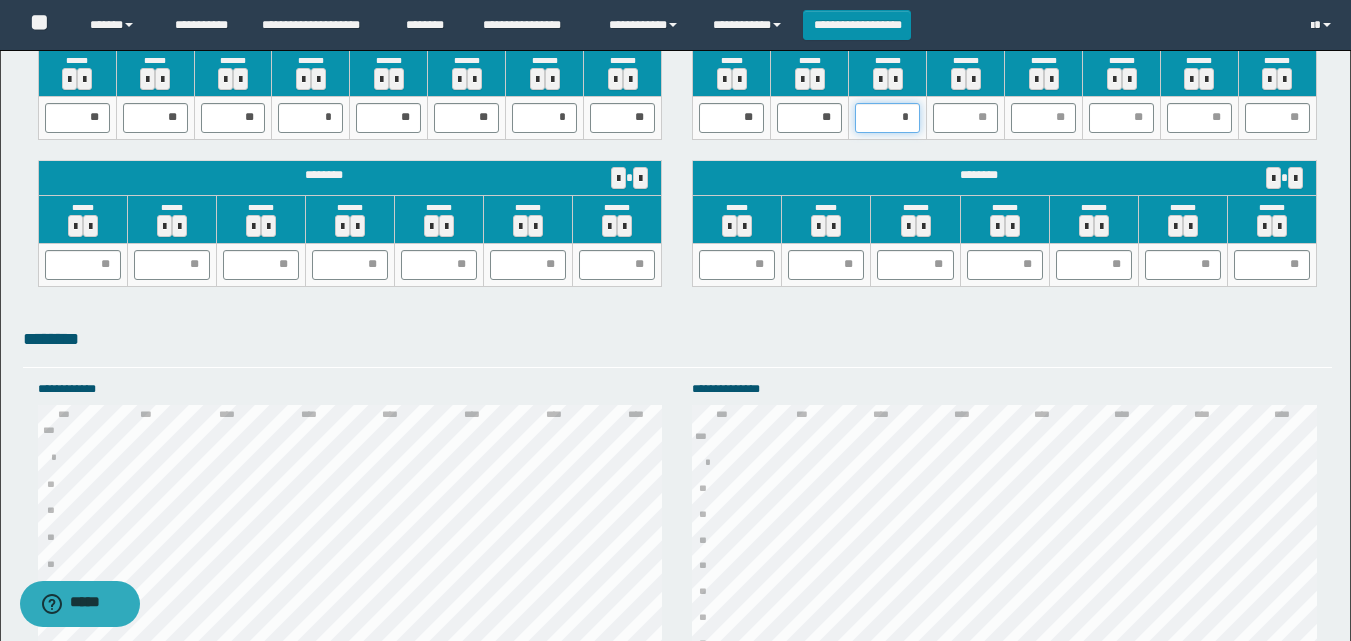 type on "**" 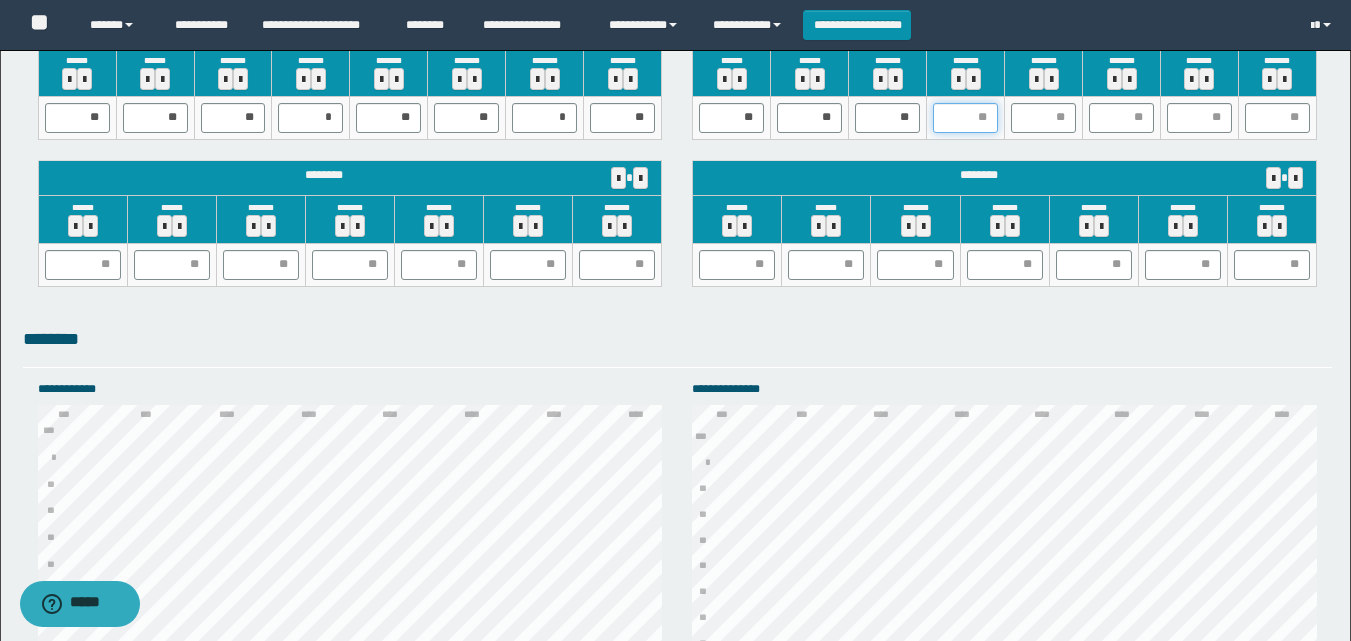 type on "*" 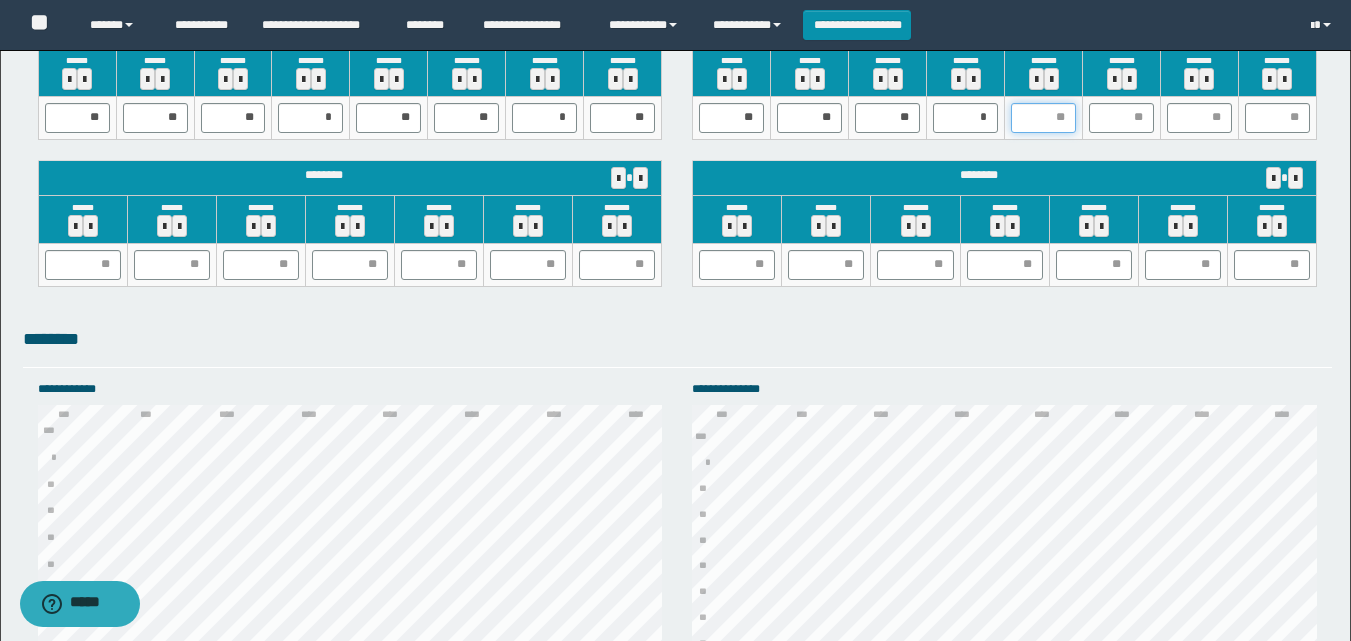 type on "*" 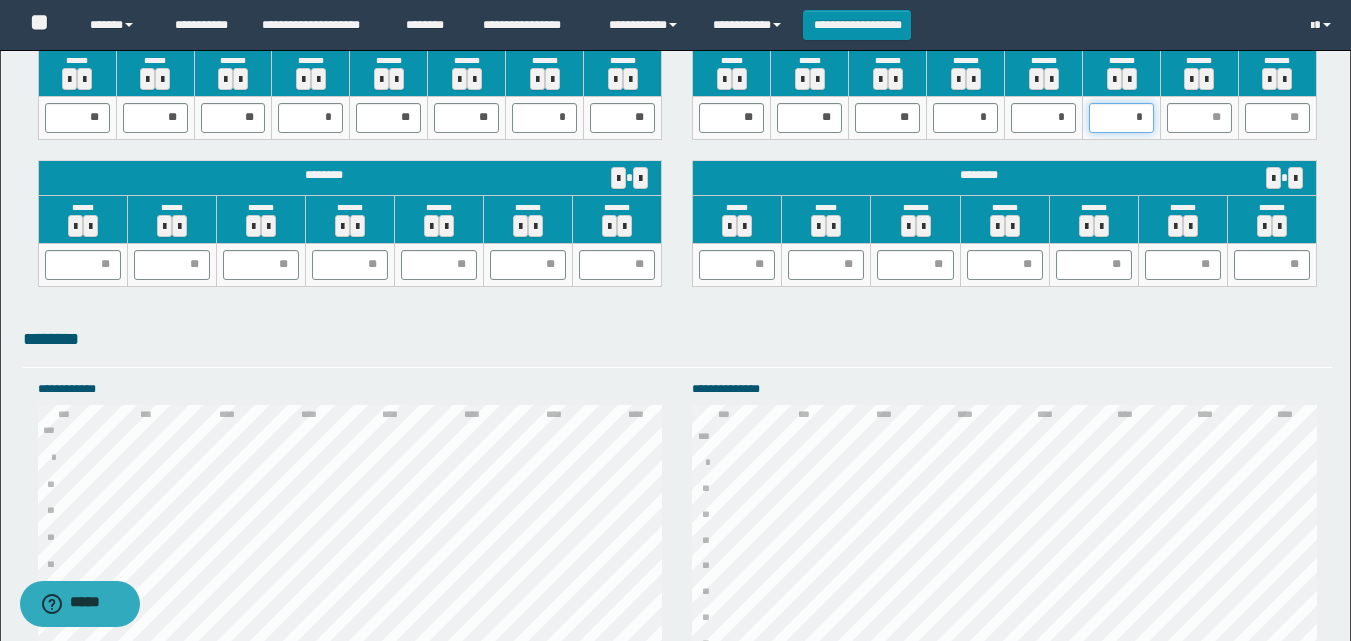 type on "**" 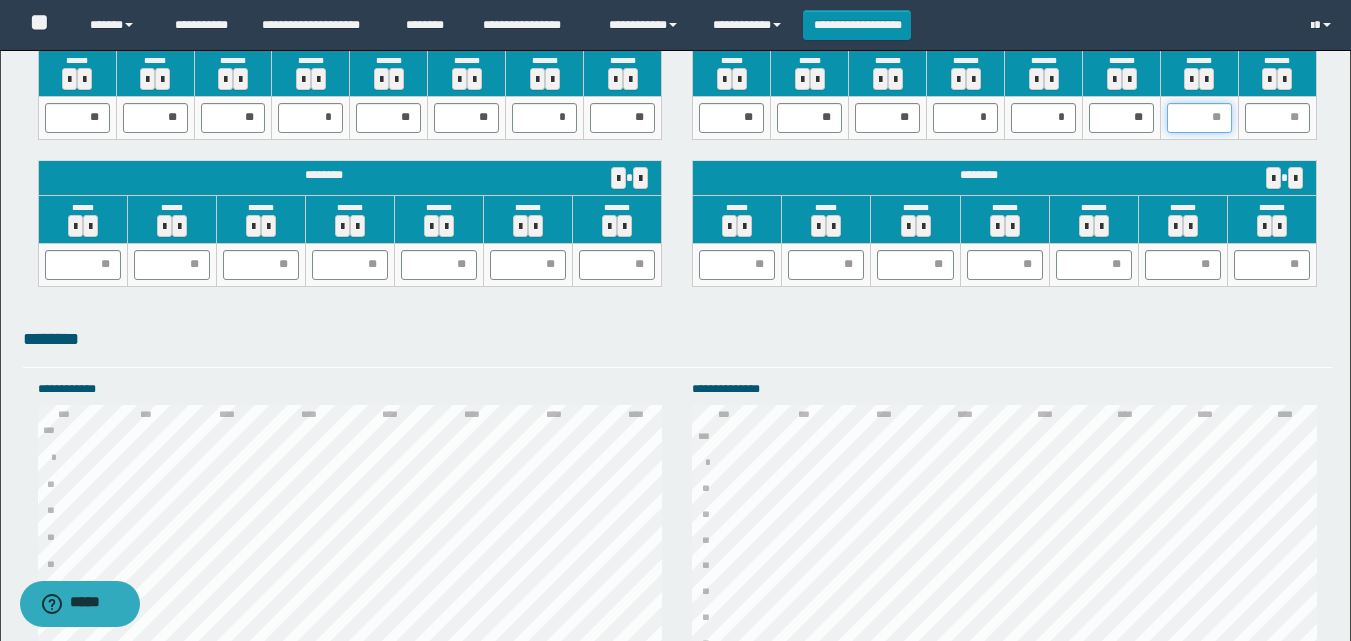 type on "*" 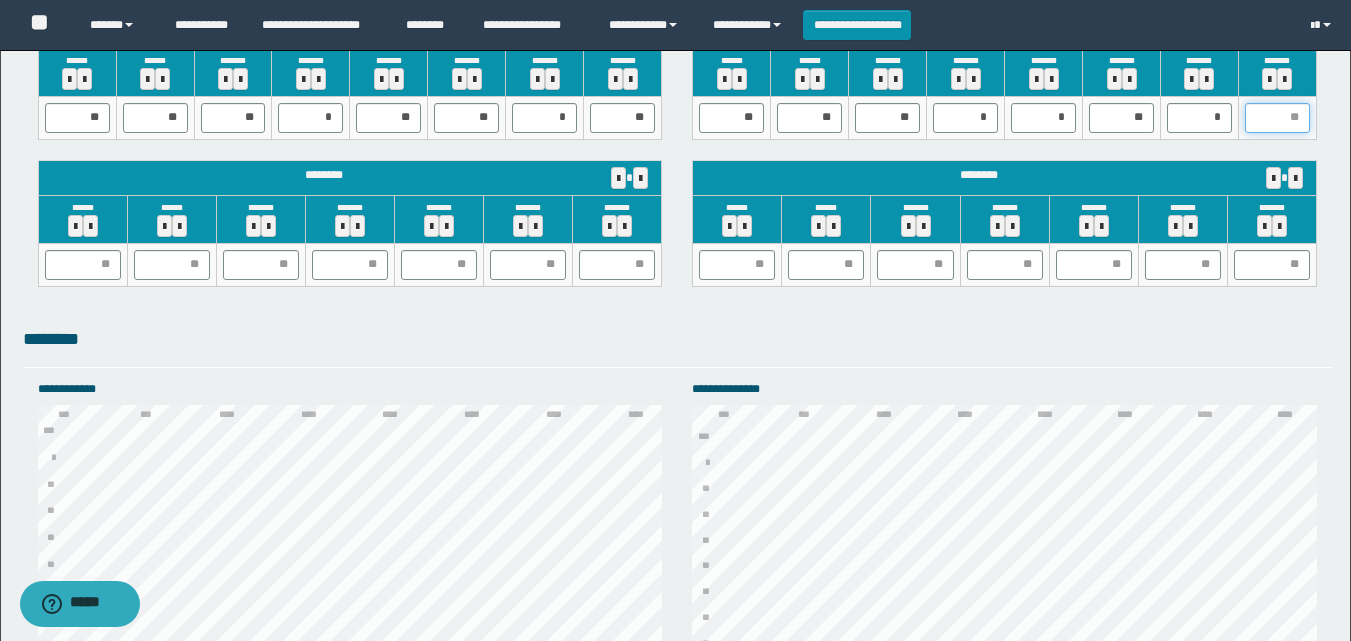 type on "*" 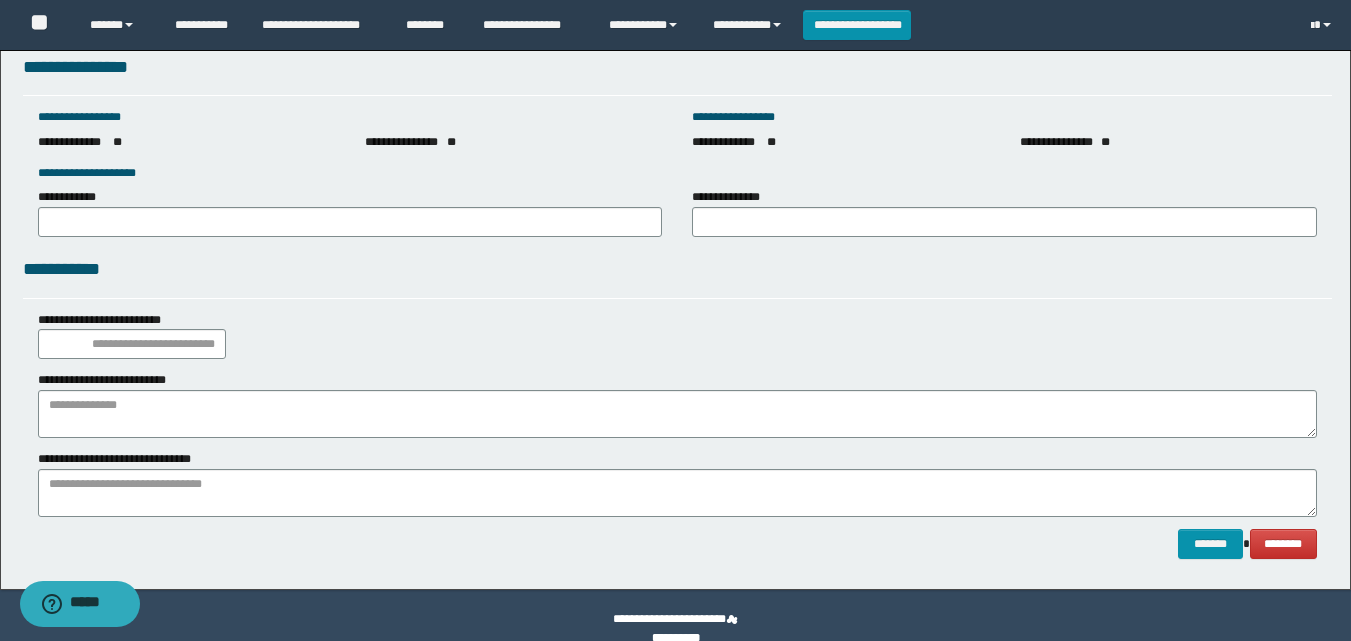 scroll, scrollTop: 2828, scrollLeft: 0, axis: vertical 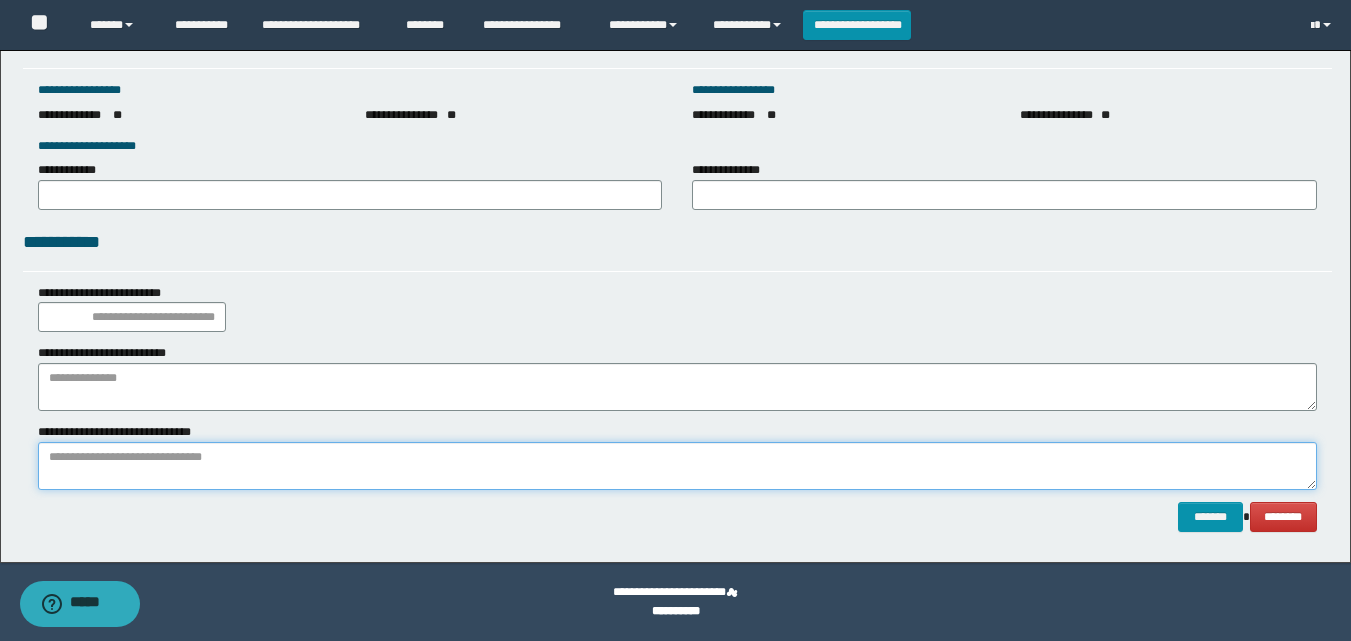 paste on "**********" 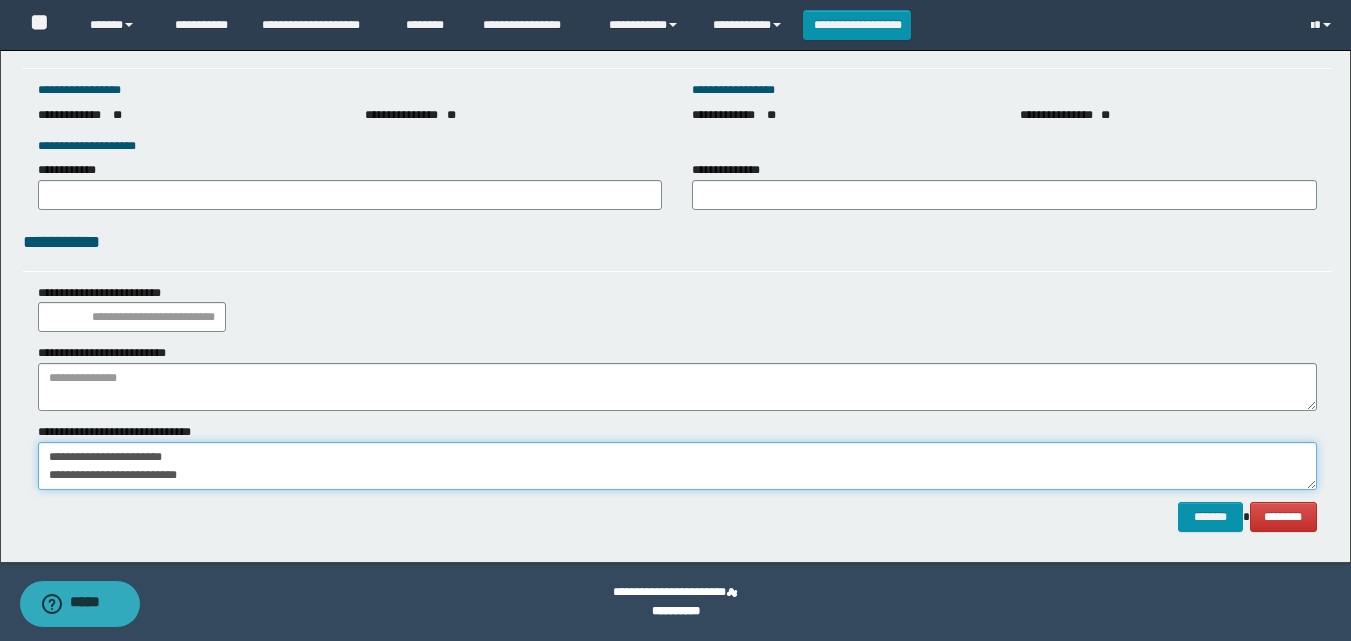 scroll, scrollTop: 13, scrollLeft: 0, axis: vertical 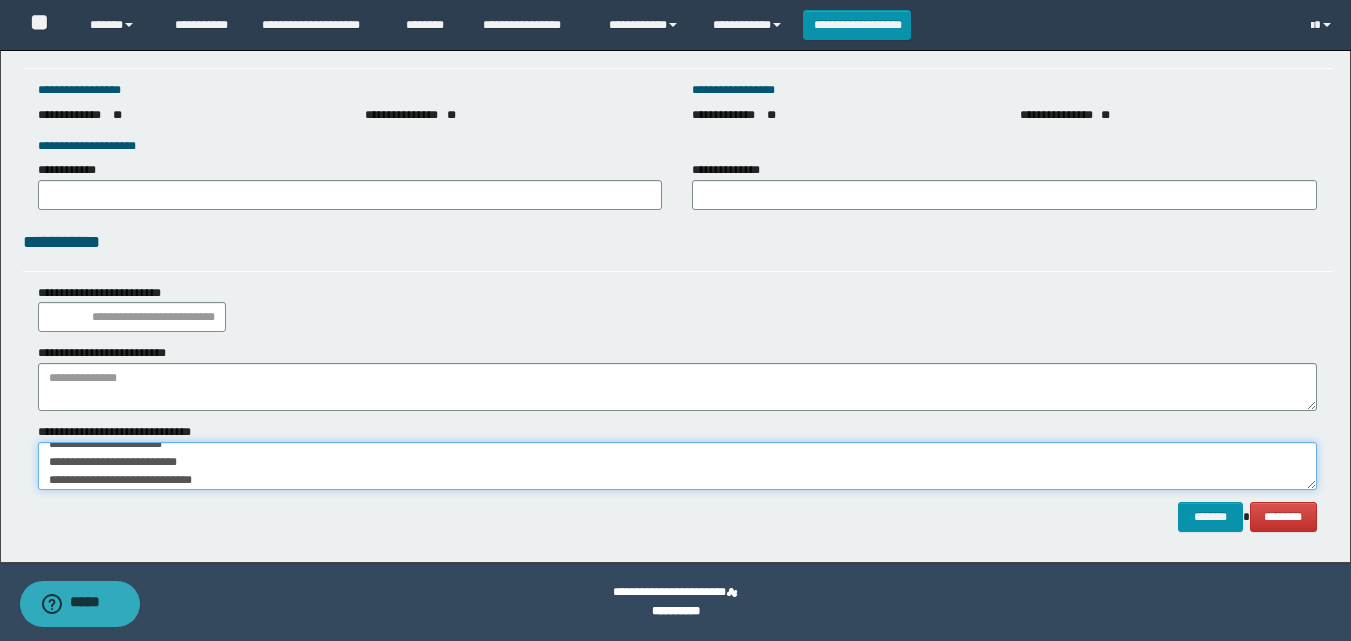 type on "**********" 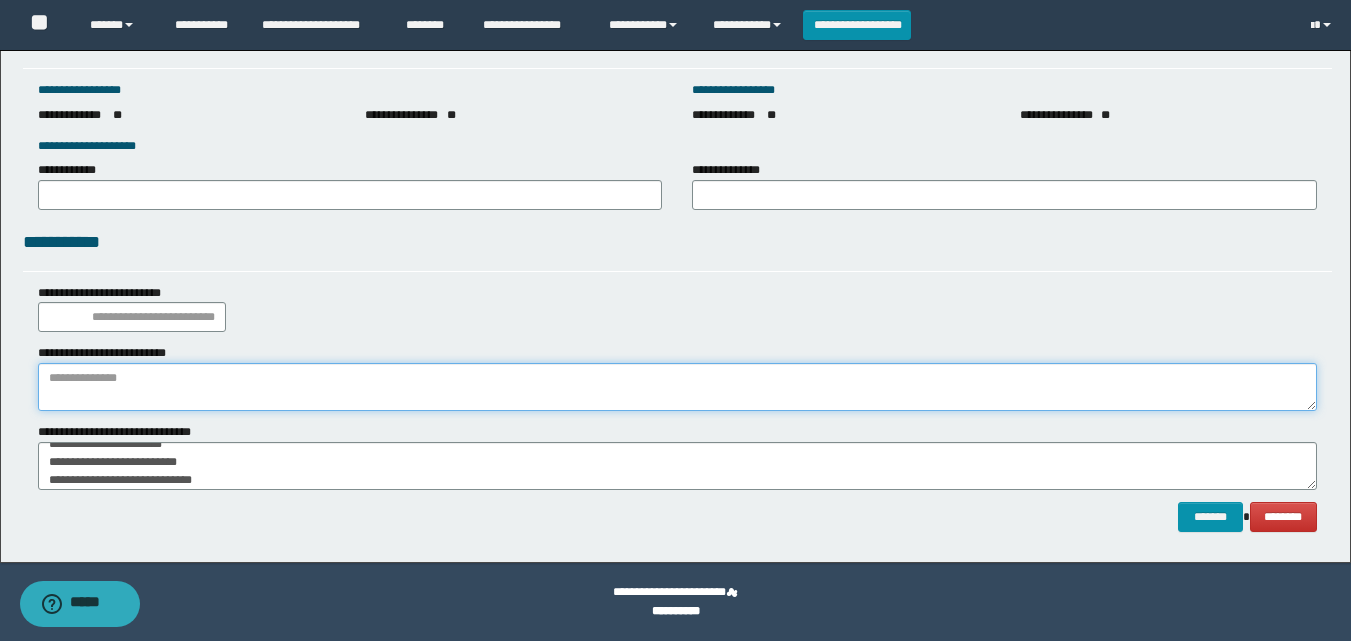 click at bounding box center (677, 387) 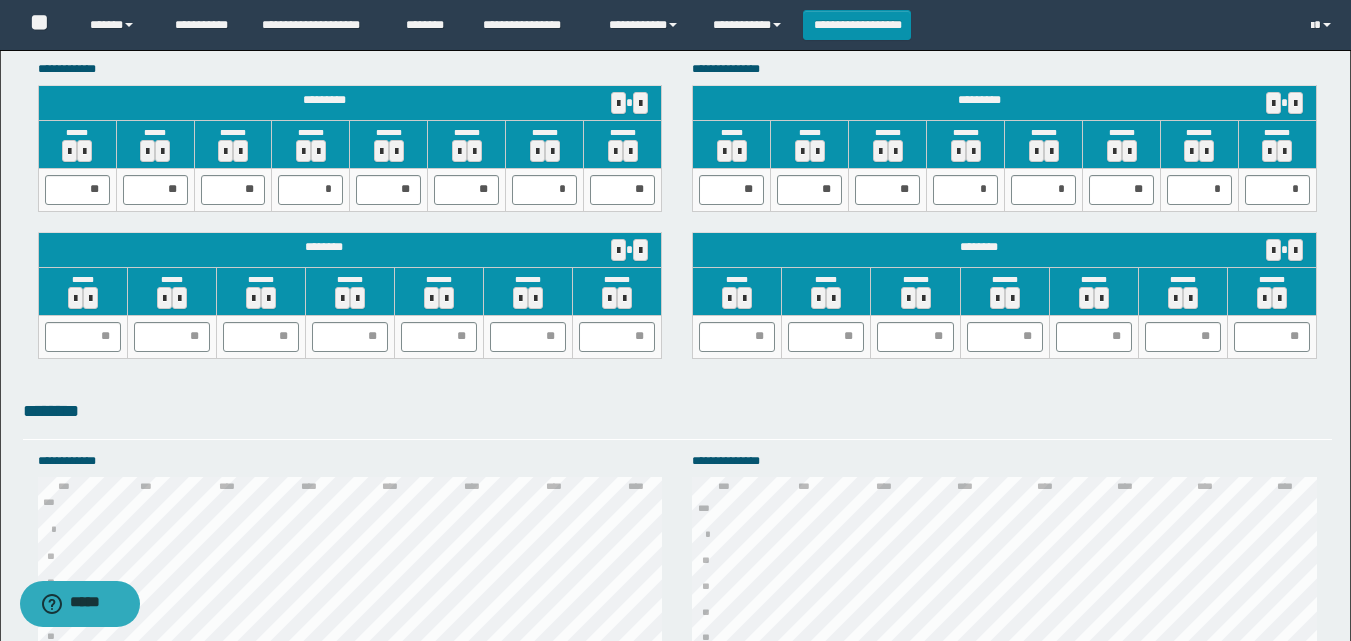 scroll, scrollTop: 1628, scrollLeft: 0, axis: vertical 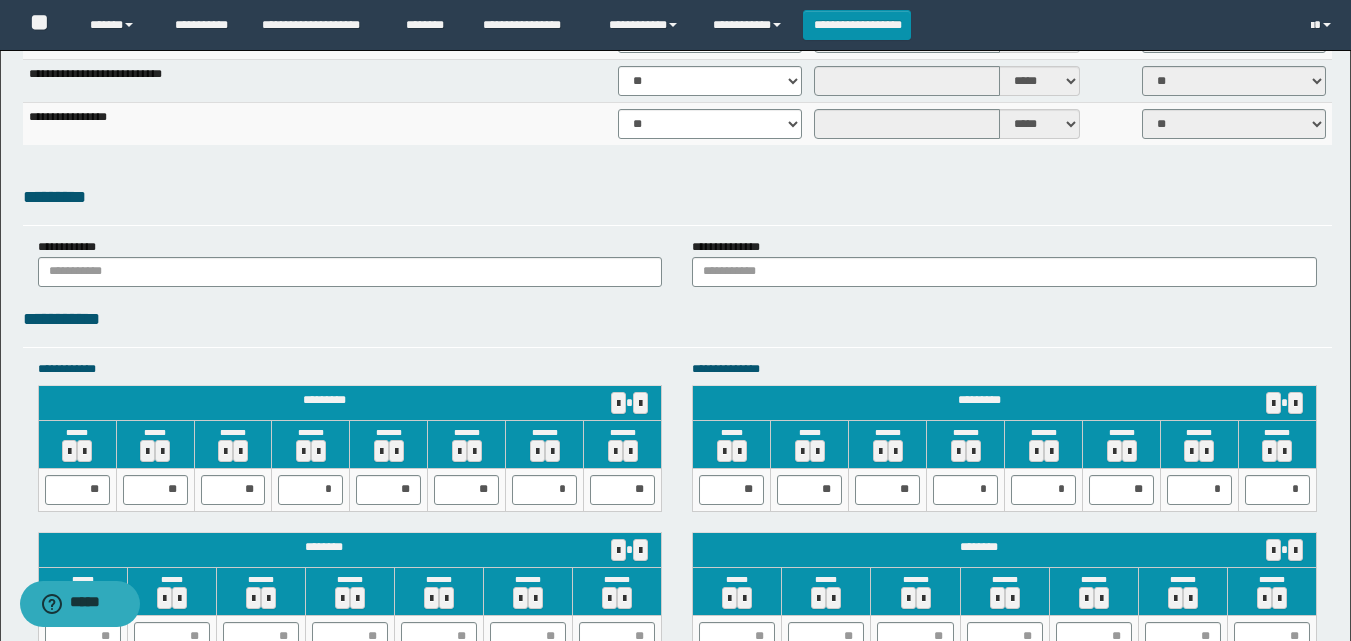 type on "**********" 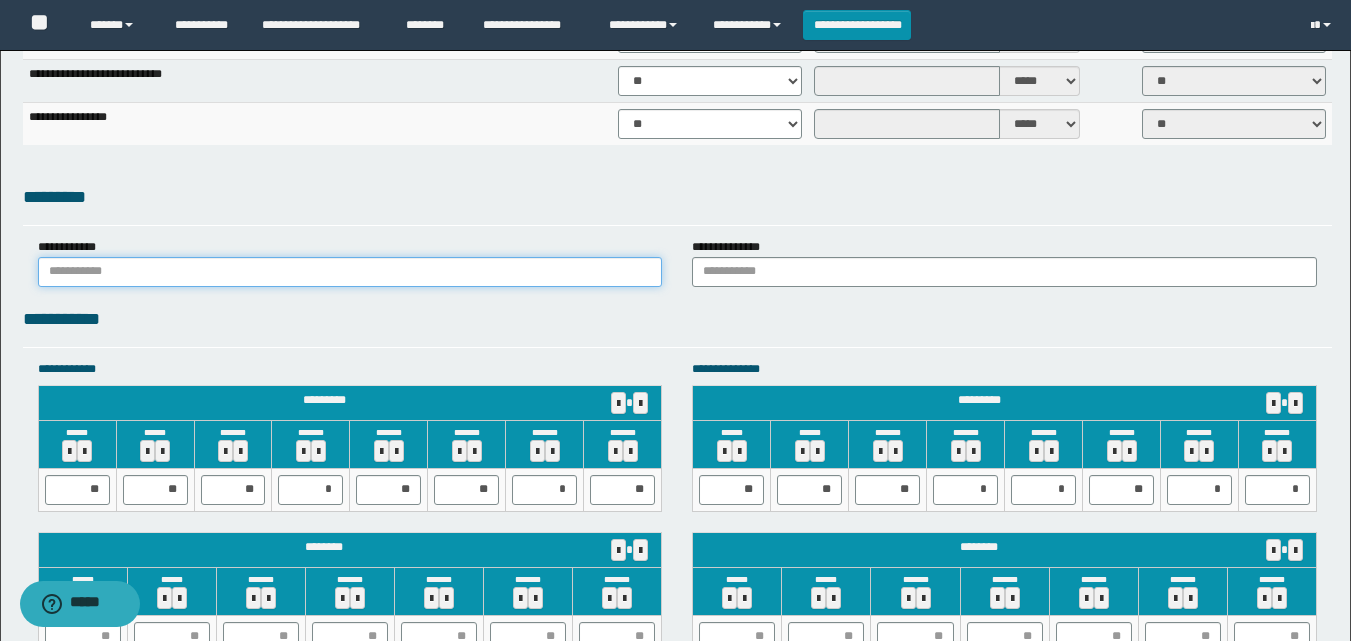 click at bounding box center (350, 272) 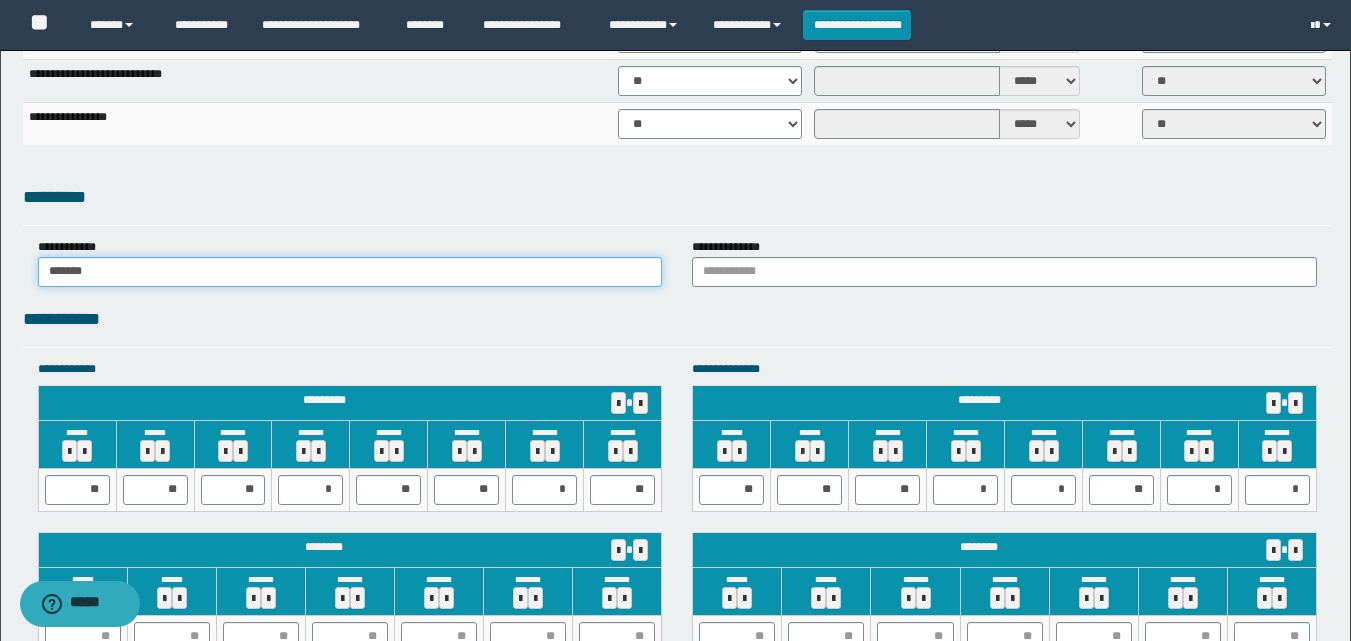 type on "******" 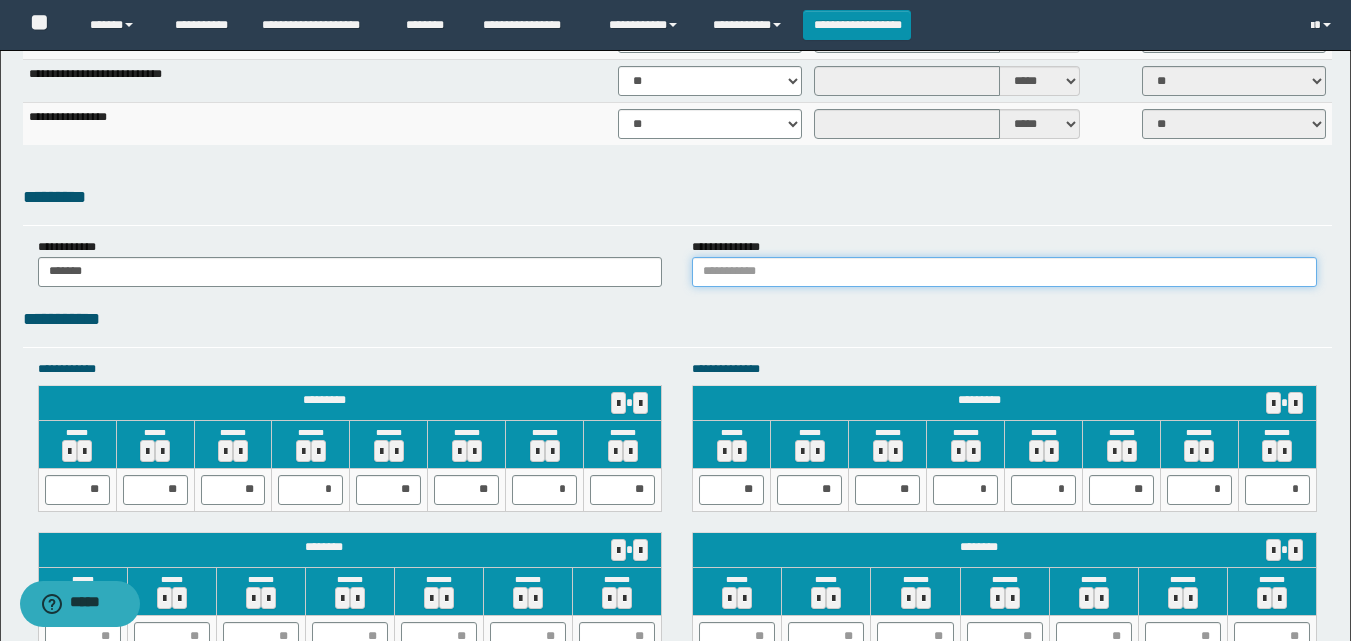click at bounding box center [1004, 272] 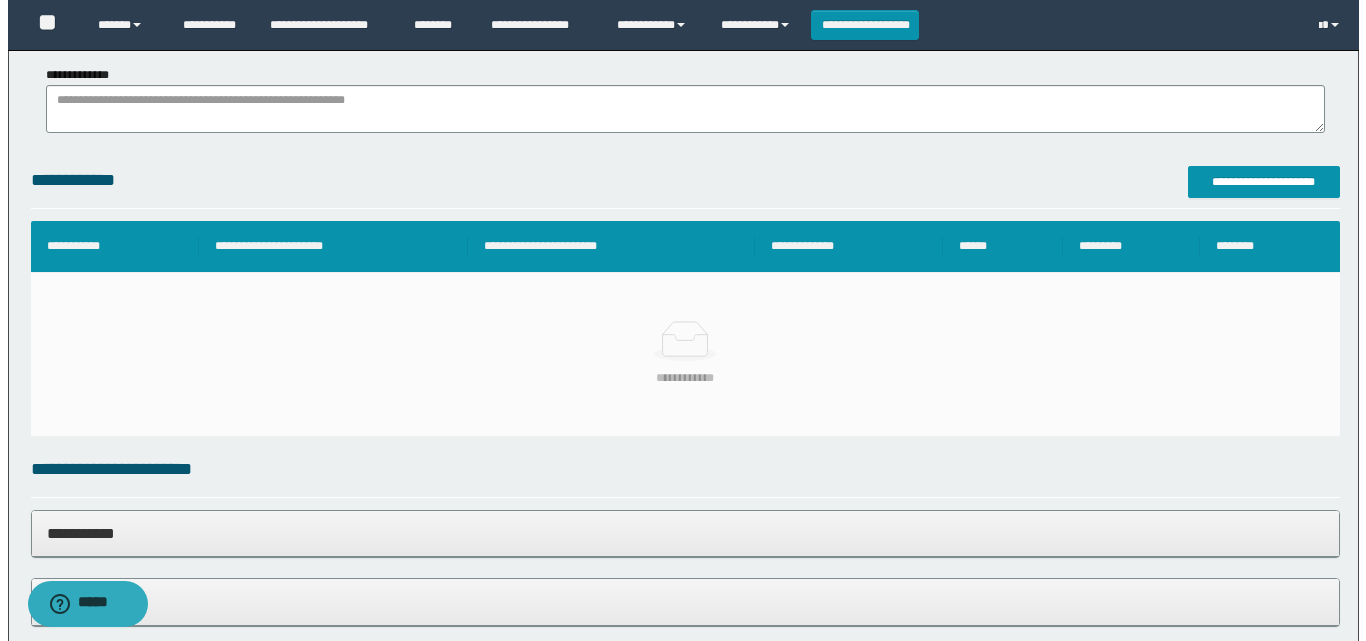 scroll, scrollTop: 228, scrollLeft: 0, axis: vertical 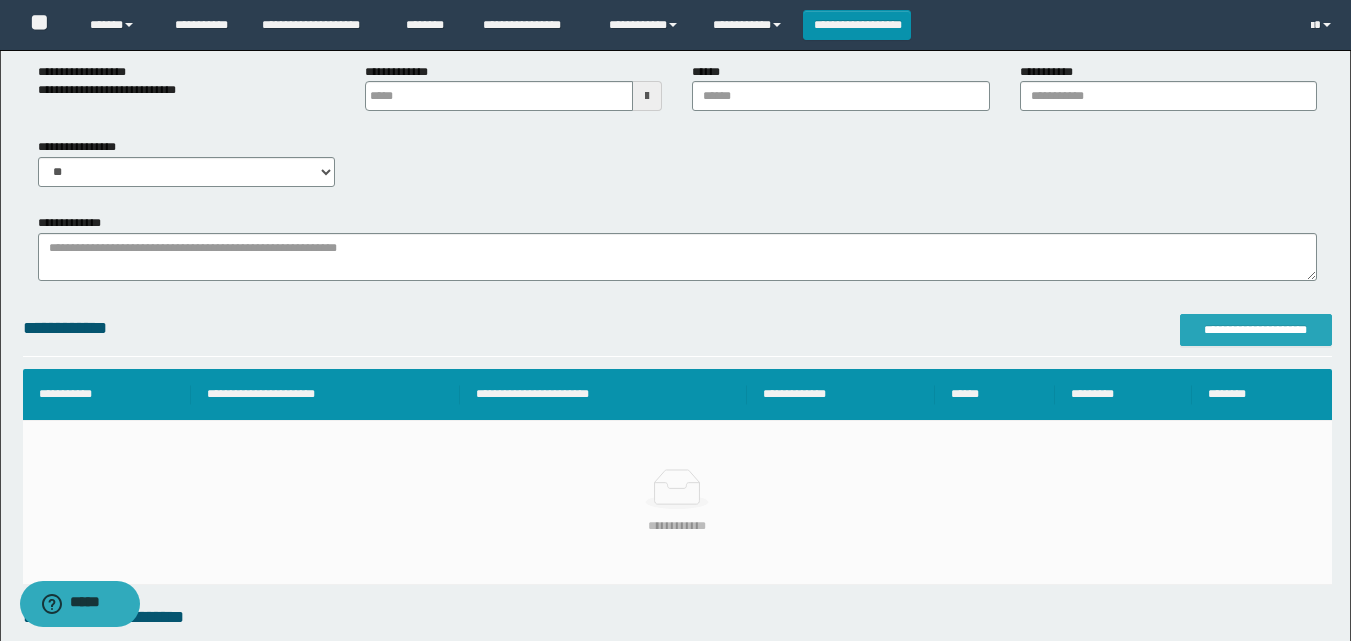 click on "**********" at bounding box center (1256, 330) 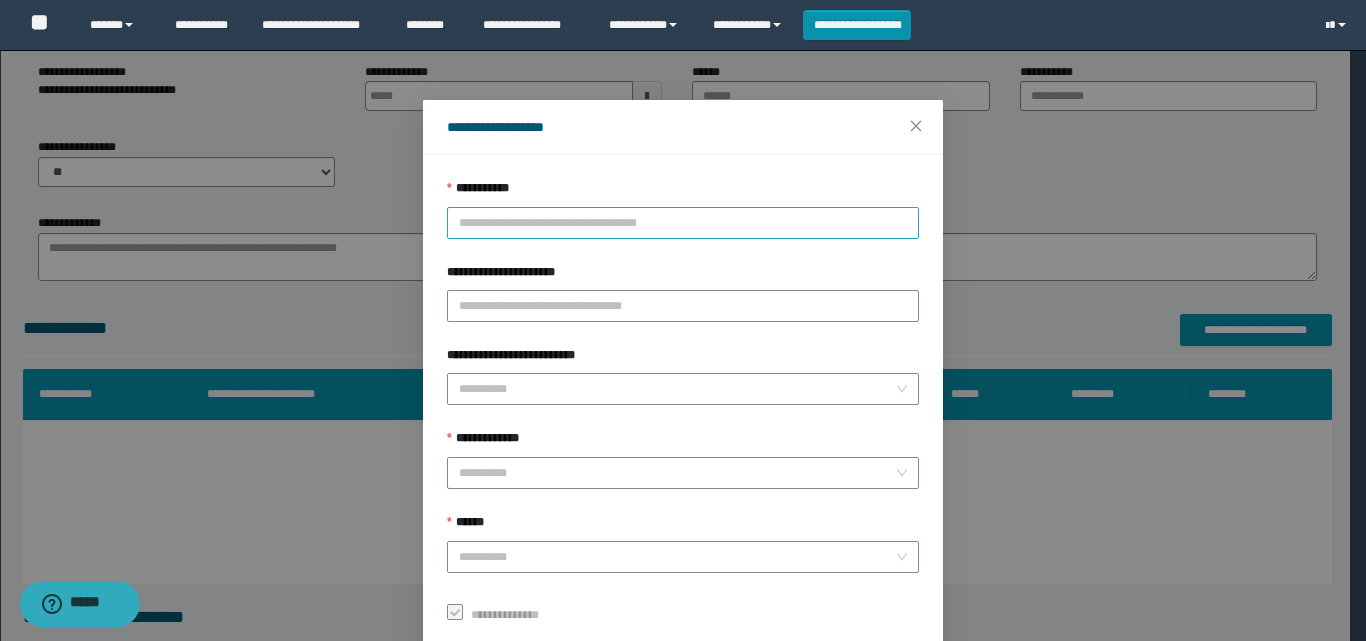 click on "**********" at bounding box center (683, 223) 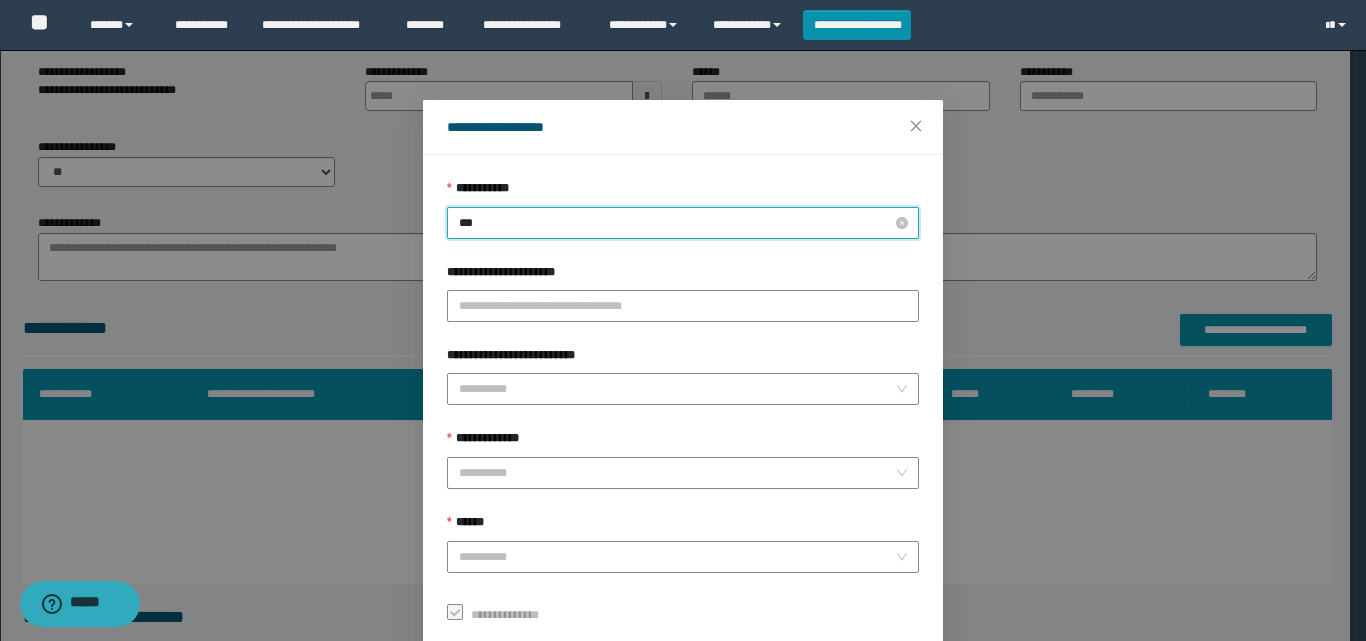 type on "****" 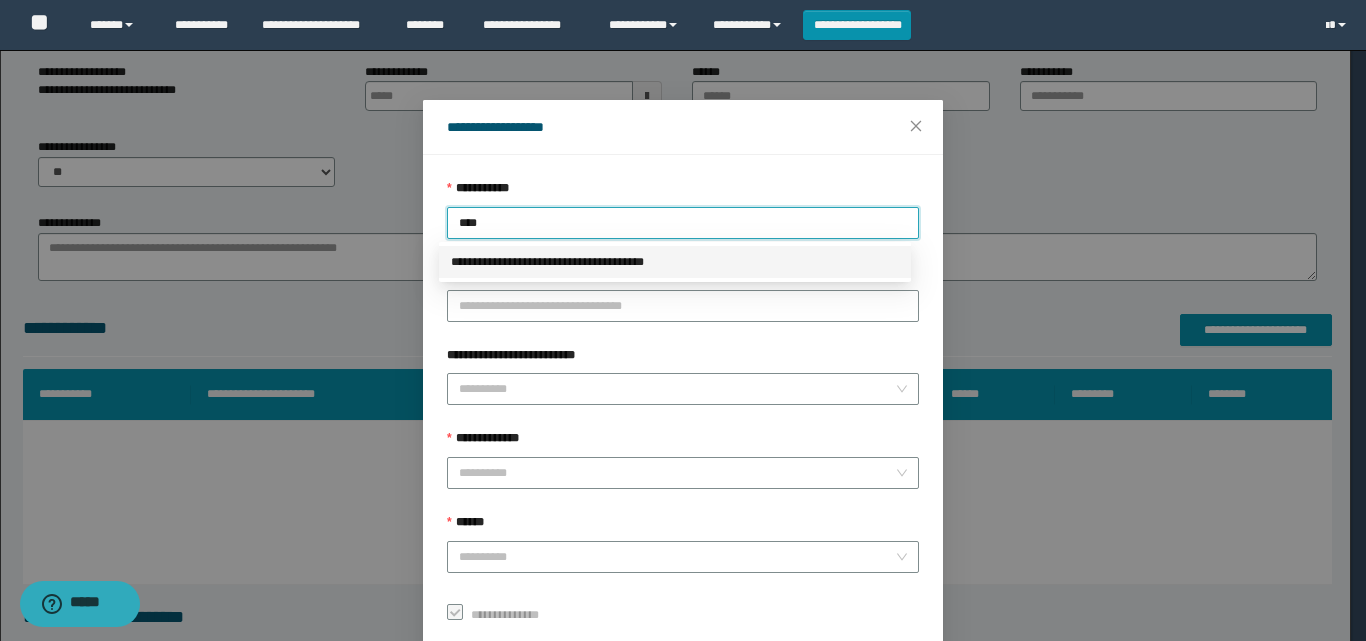 click on "**********" at bounding box center (675, 262) 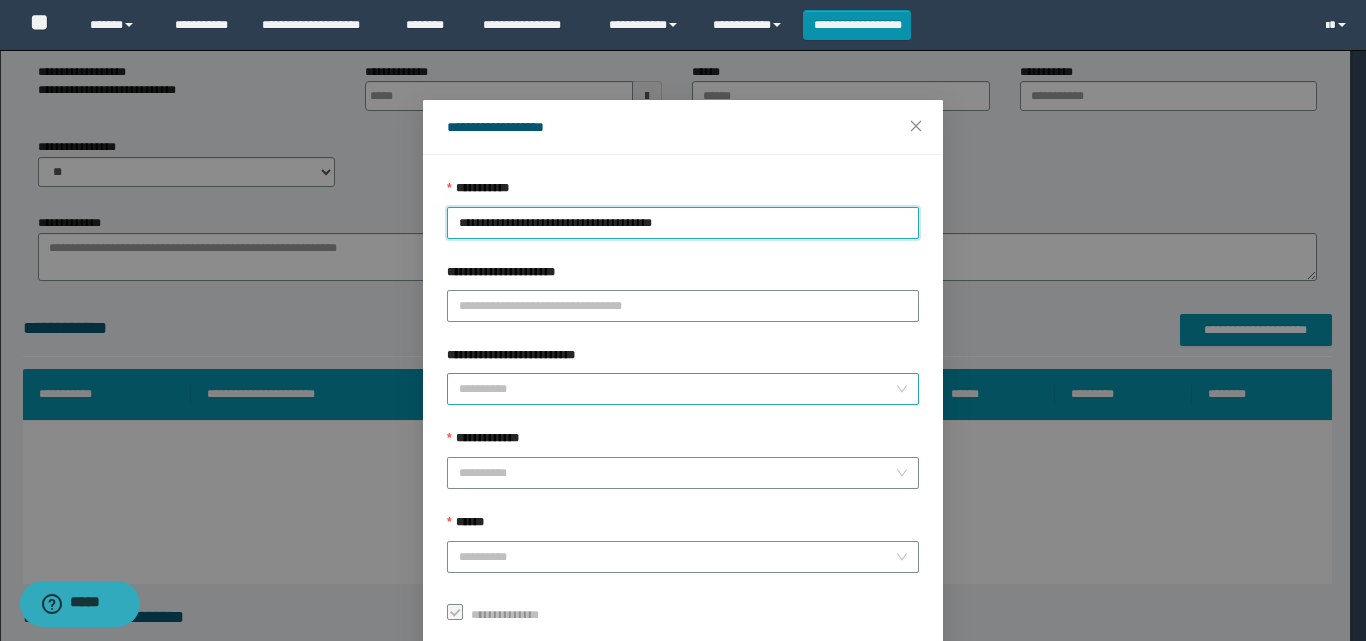 click on "**********" at bounding box center [677, 389] 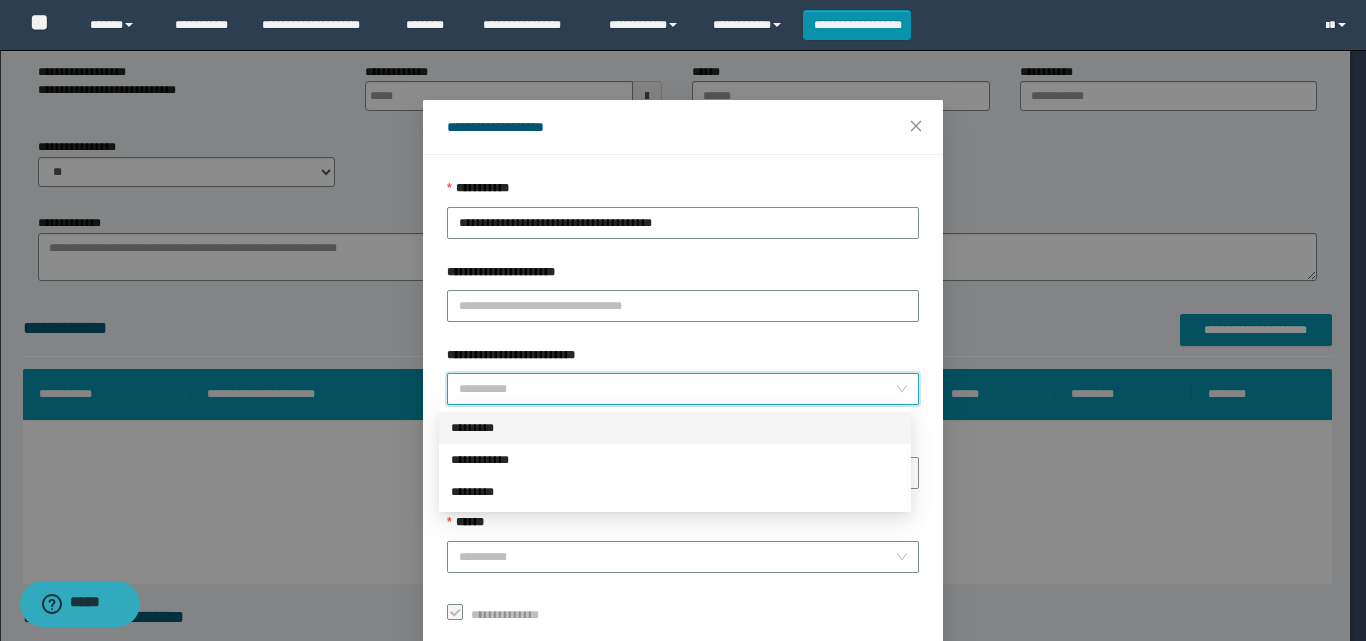 click on "*********" at bounding box center (675, 428) 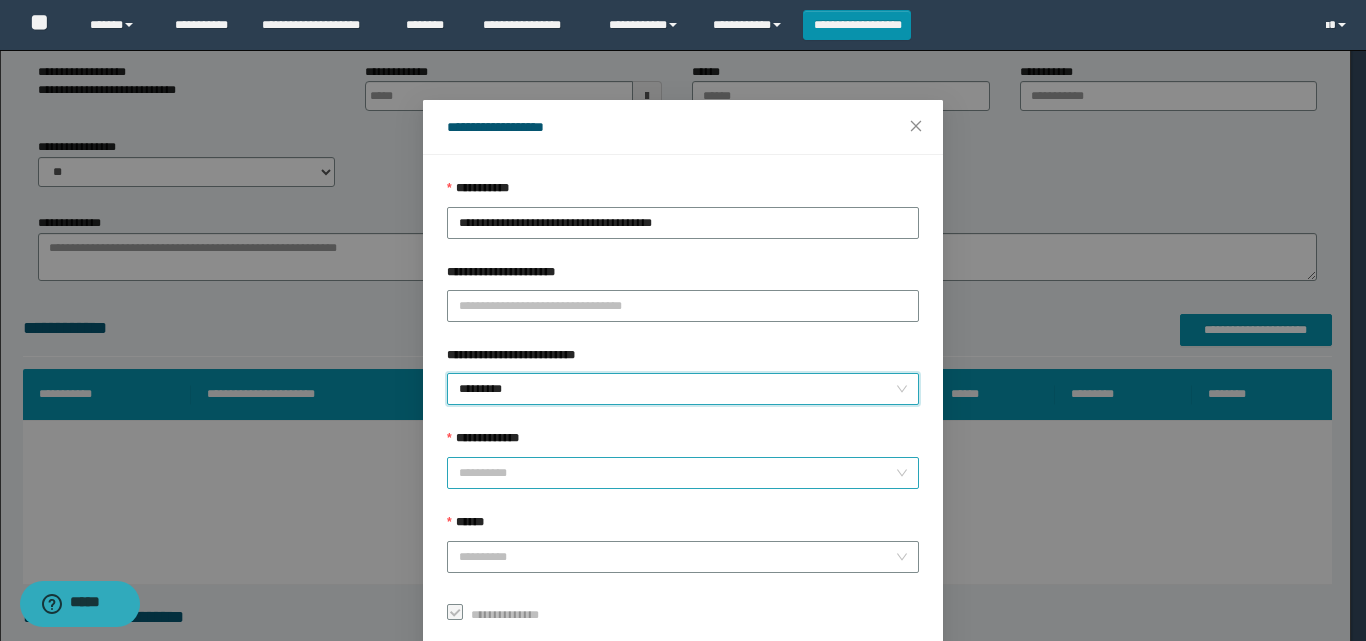 click on "**********" at bounding box center [677, 473] 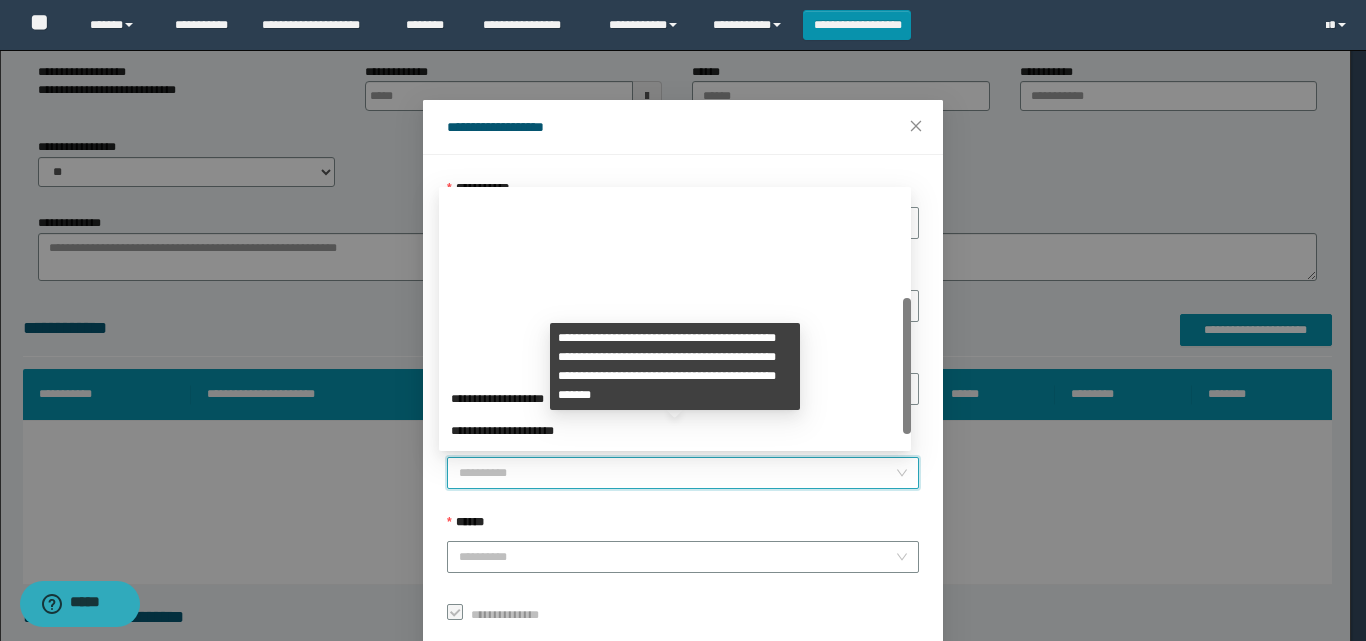 scroll, scrollTop: 200, scrollLeft: 0, axis: vertical 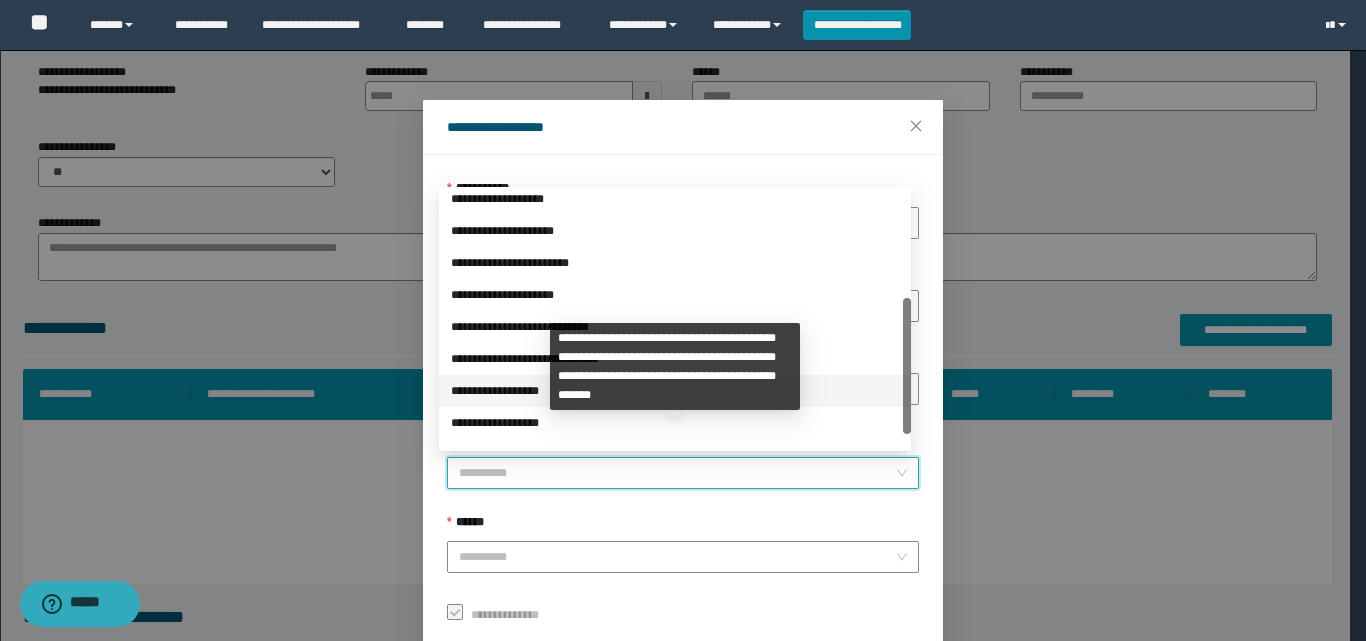 click on "**********" at bounding box center [675, 391] 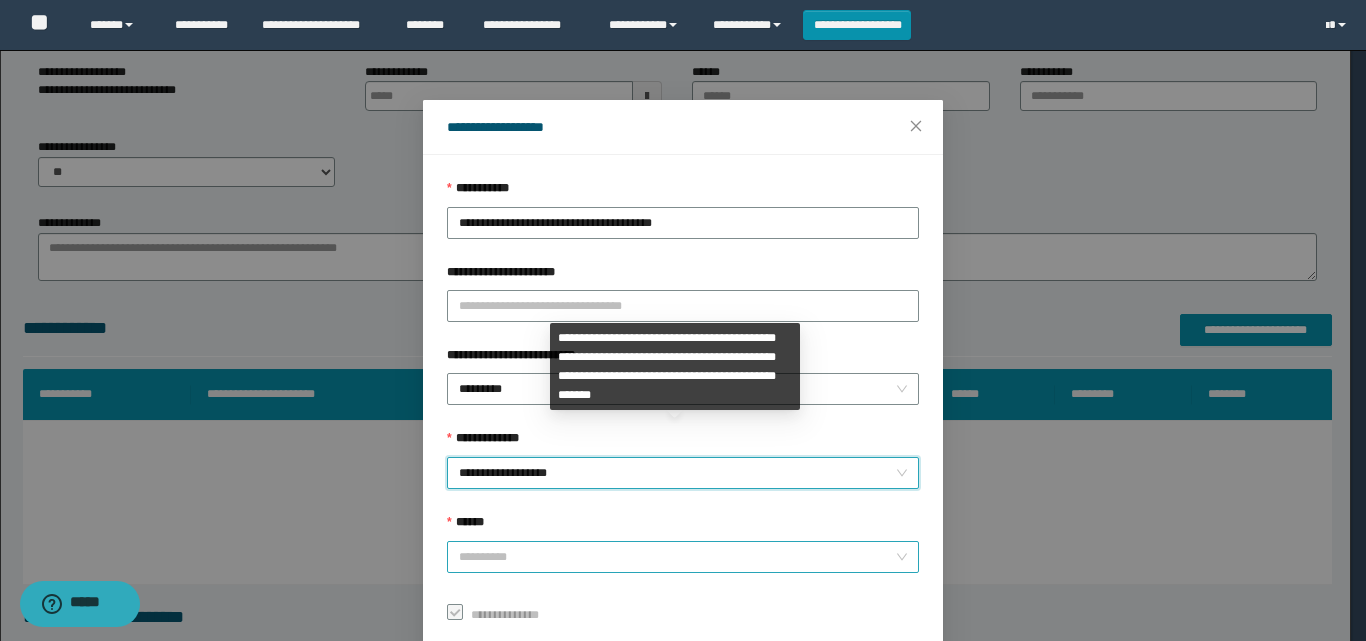 click on "******" at bounding box center (677, 557) 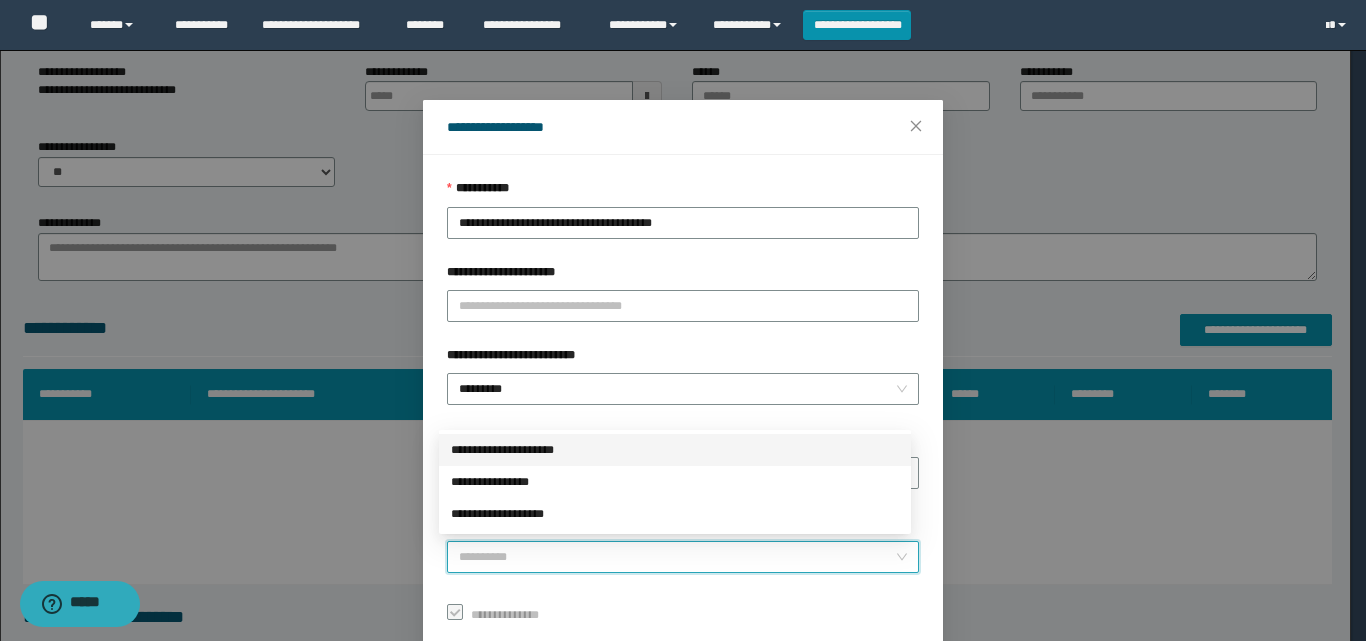 click on "**********" at bounding box center [675, 450] 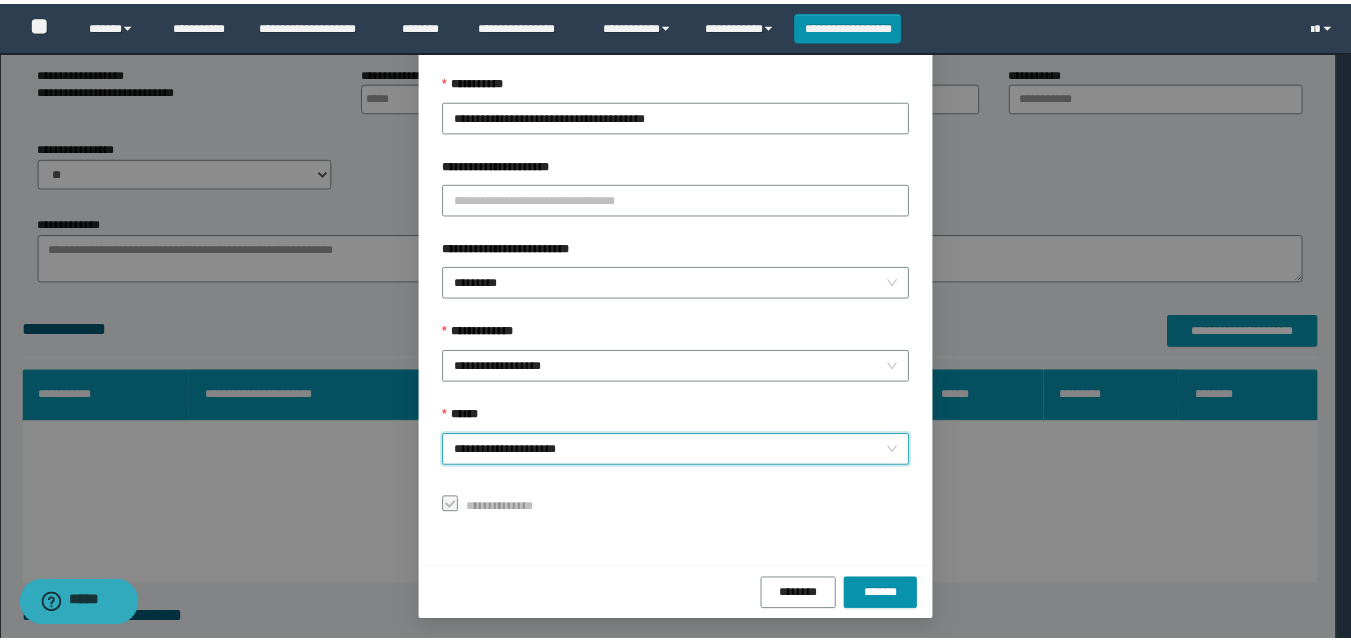 scroll, scrollTop: 111, scrollLeft: 0, axis: vertical 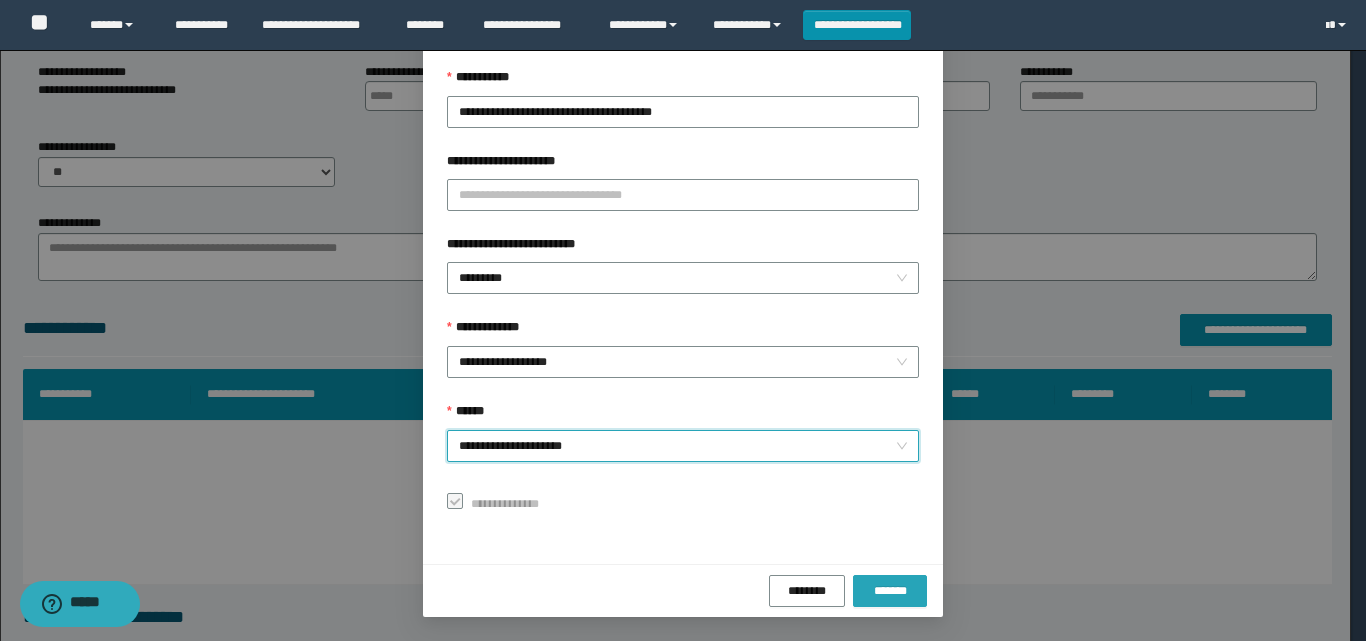click on "*******" at bounding box center [890, 591] 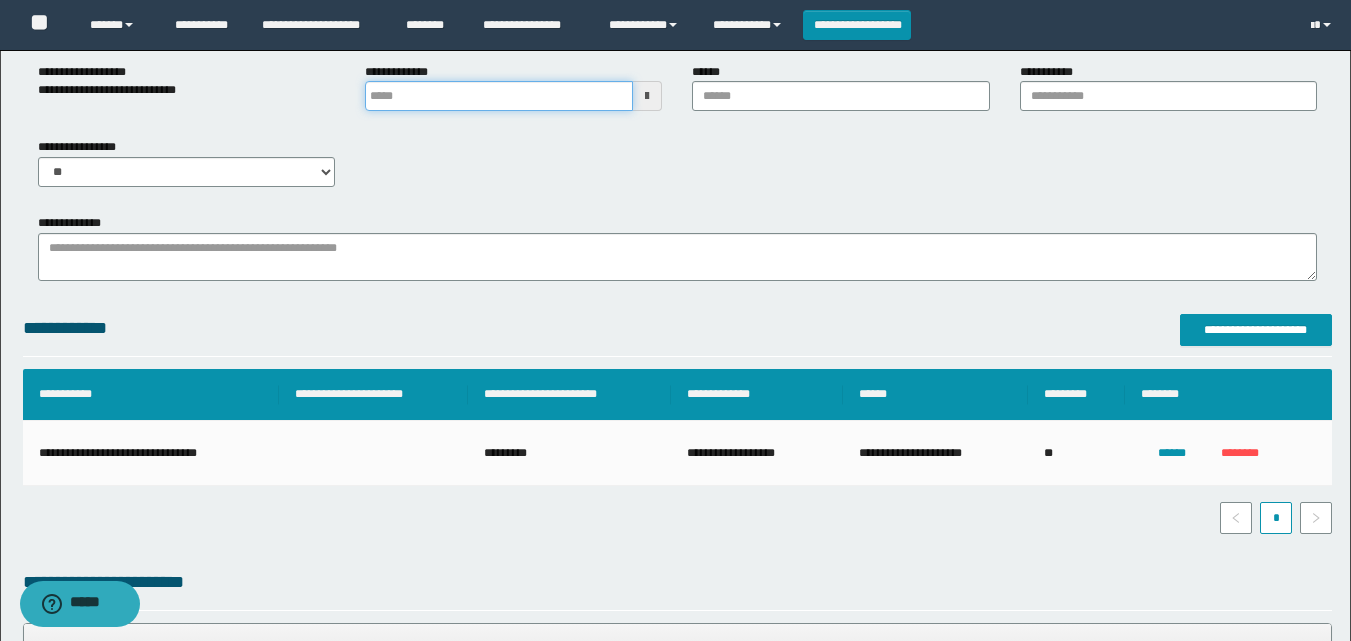 click at bounding box center (499, 96) 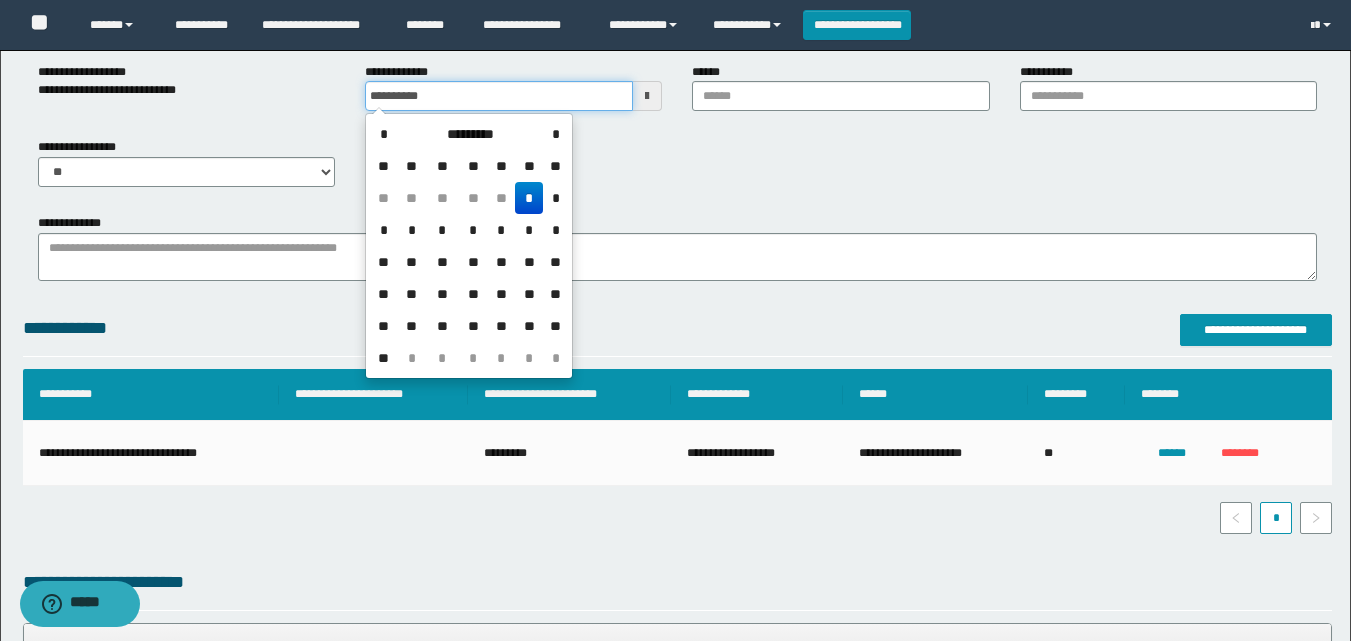type on "**********" 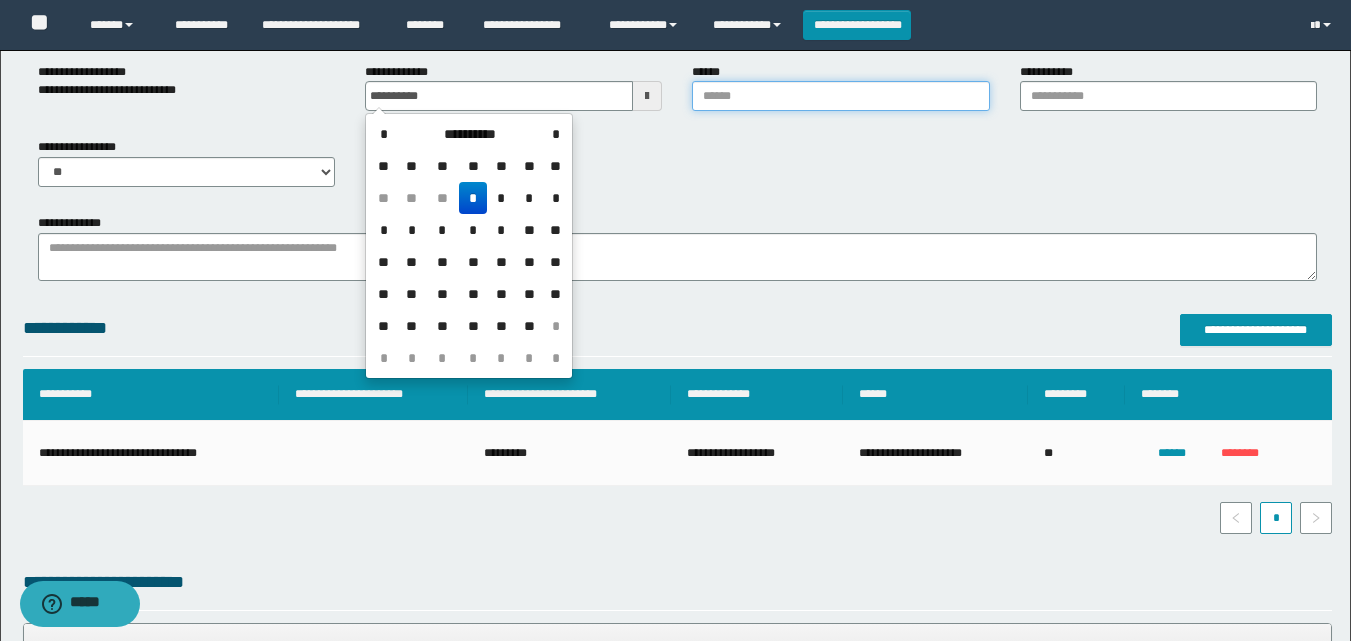 click on "******" at bounding box center (840, 96) 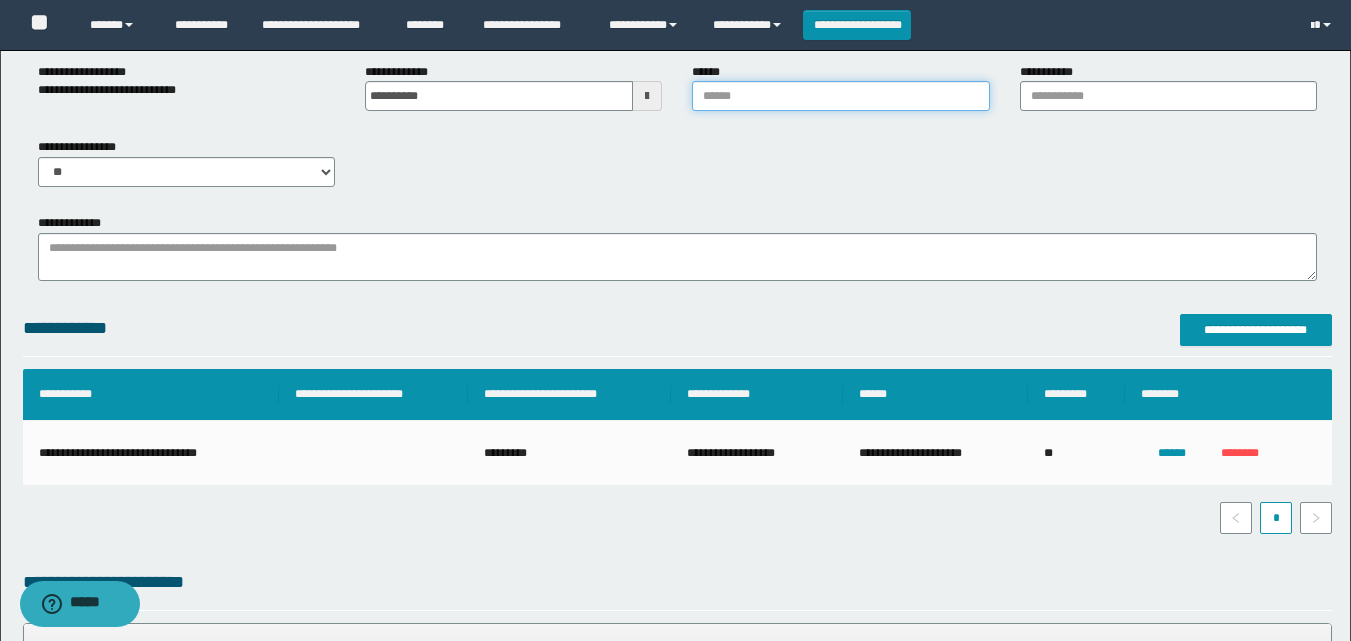type on "**********" 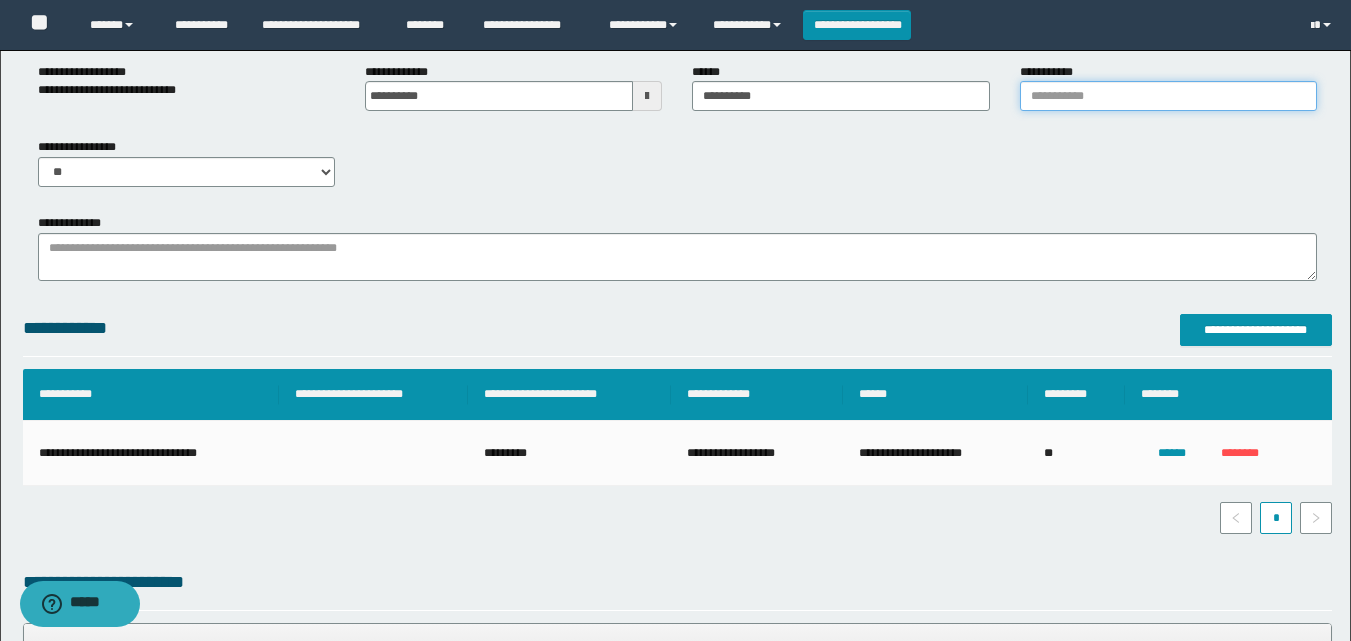 drag, startPoint x: 1148, startPoint y: 99, endPoint x: 1173, endPoint y: 118, distance: 31.400637 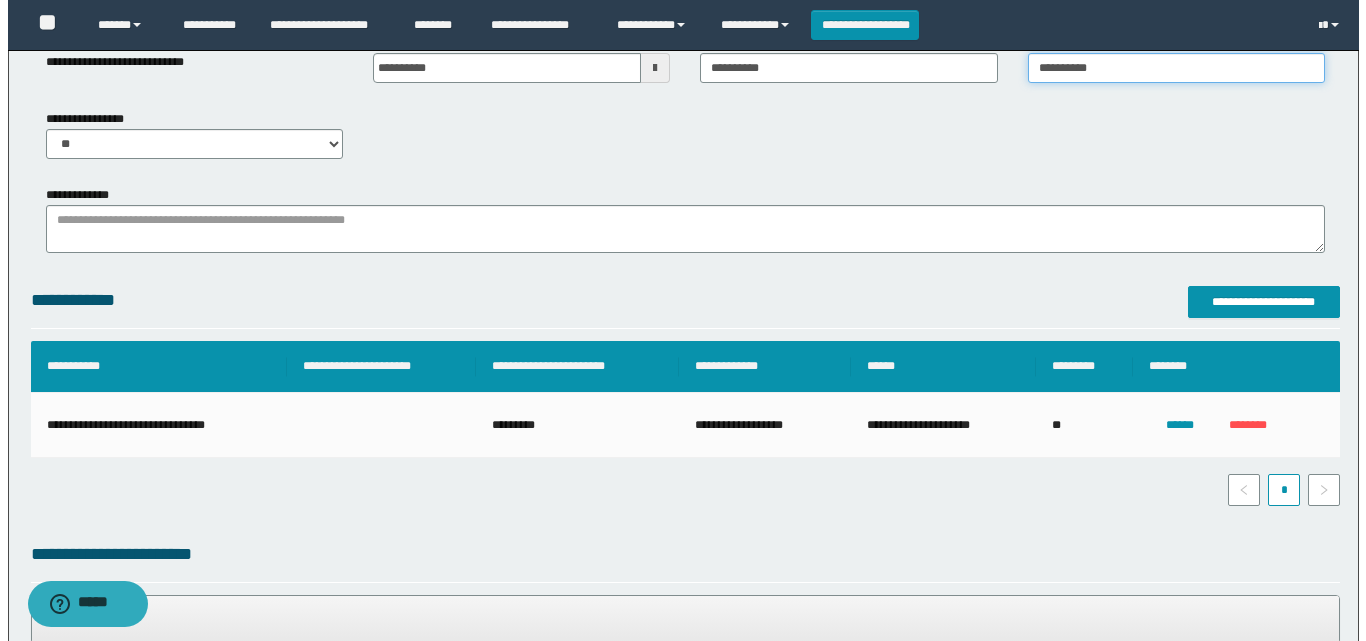 scroll, scrollTop: 2793, scrollLeft: 0, axis: vertical 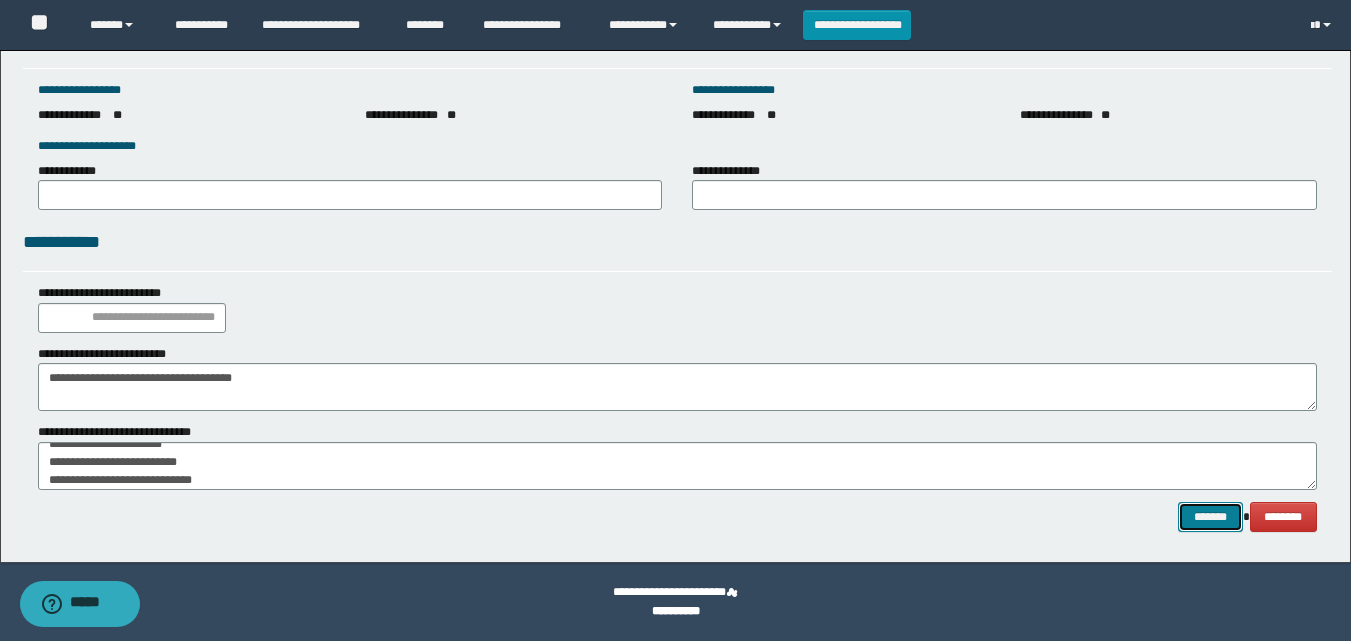 click on "*******" at bounding box center [1210, 517] 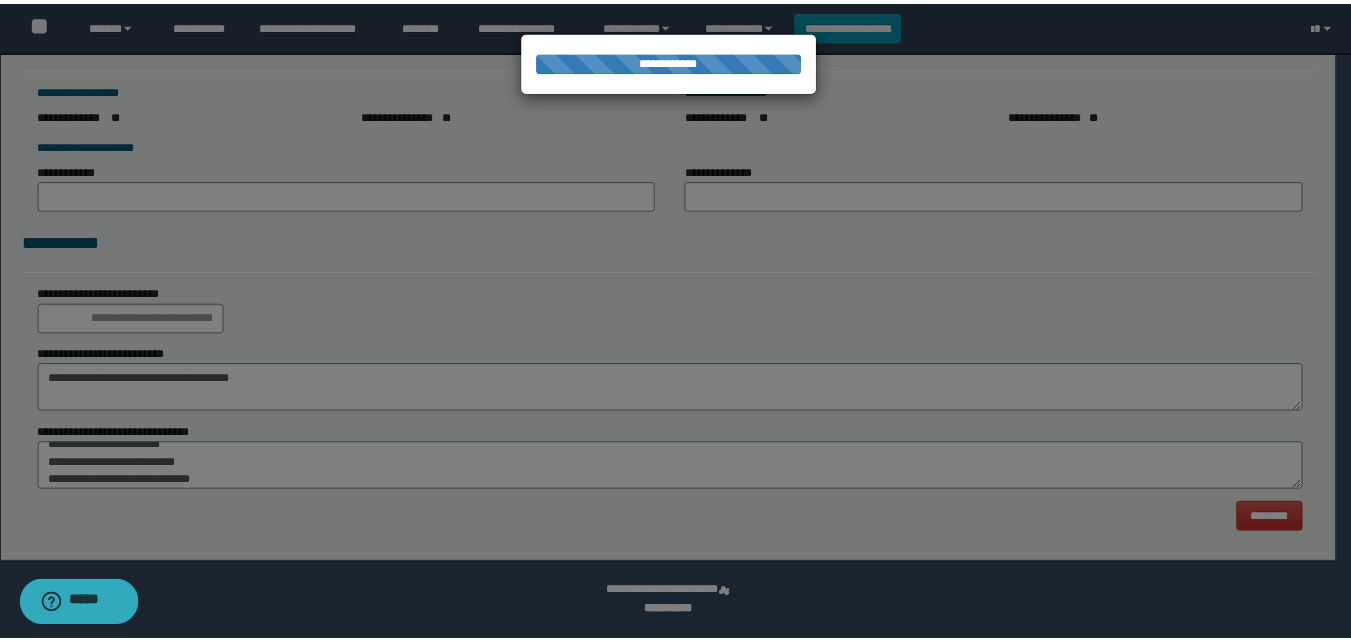 scroll, scrollTop: 0, scrollLeft: 0, axis: both 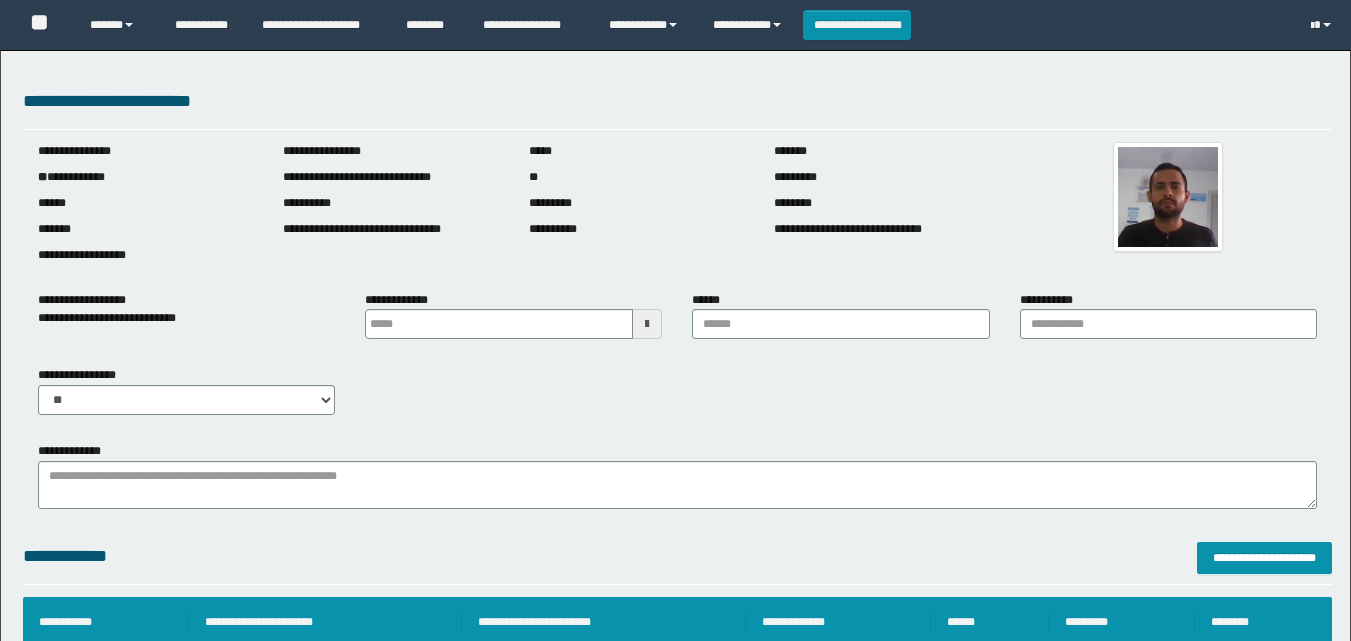 type 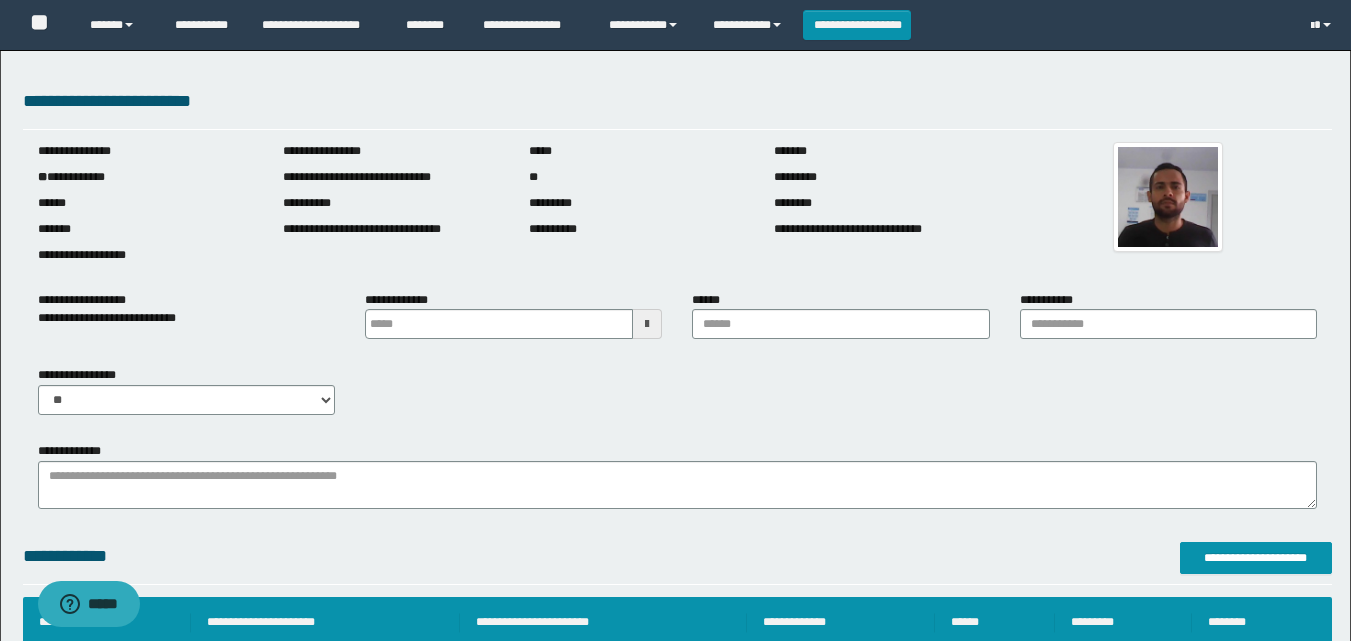 scroll, scrollTop: 0, scrollLeft: 0, axis: both 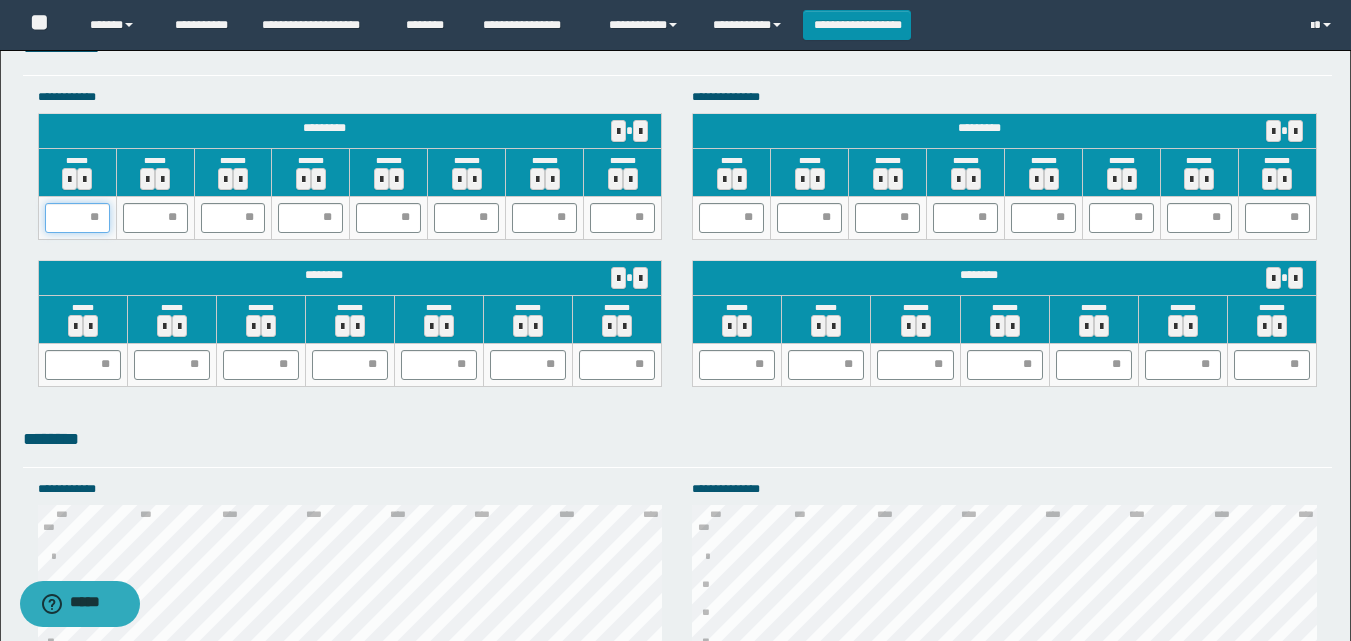 click at bounding box center [77, 218] 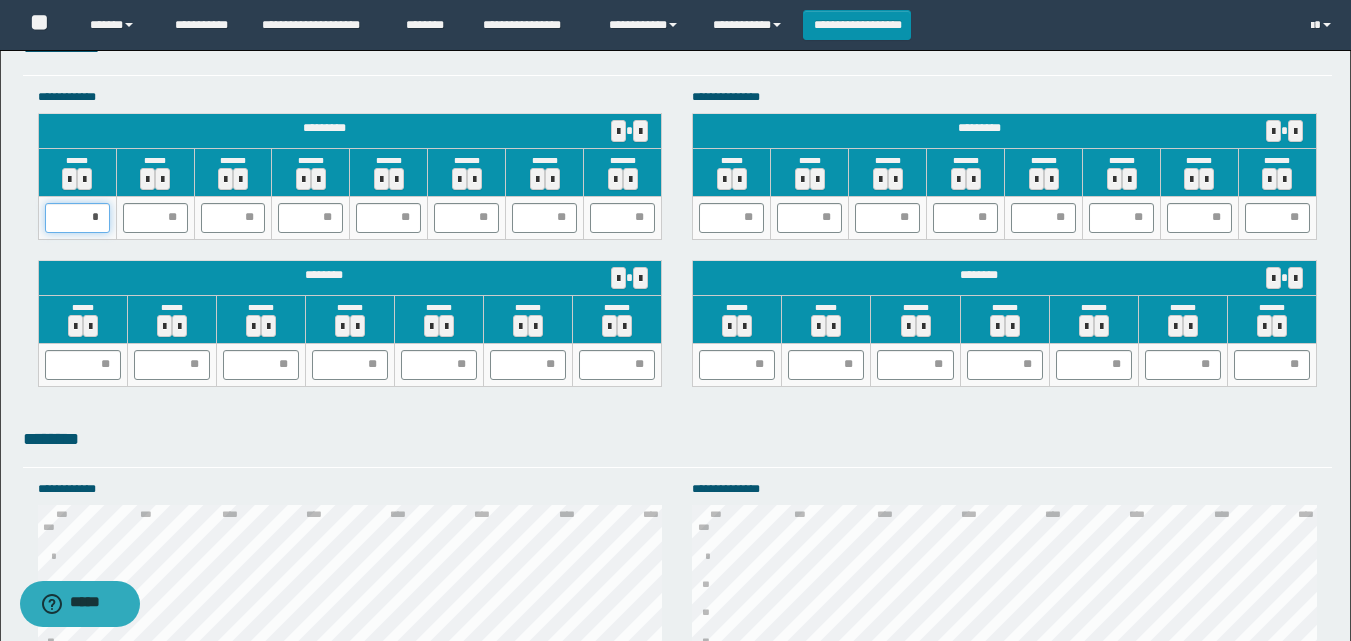 type on "**" 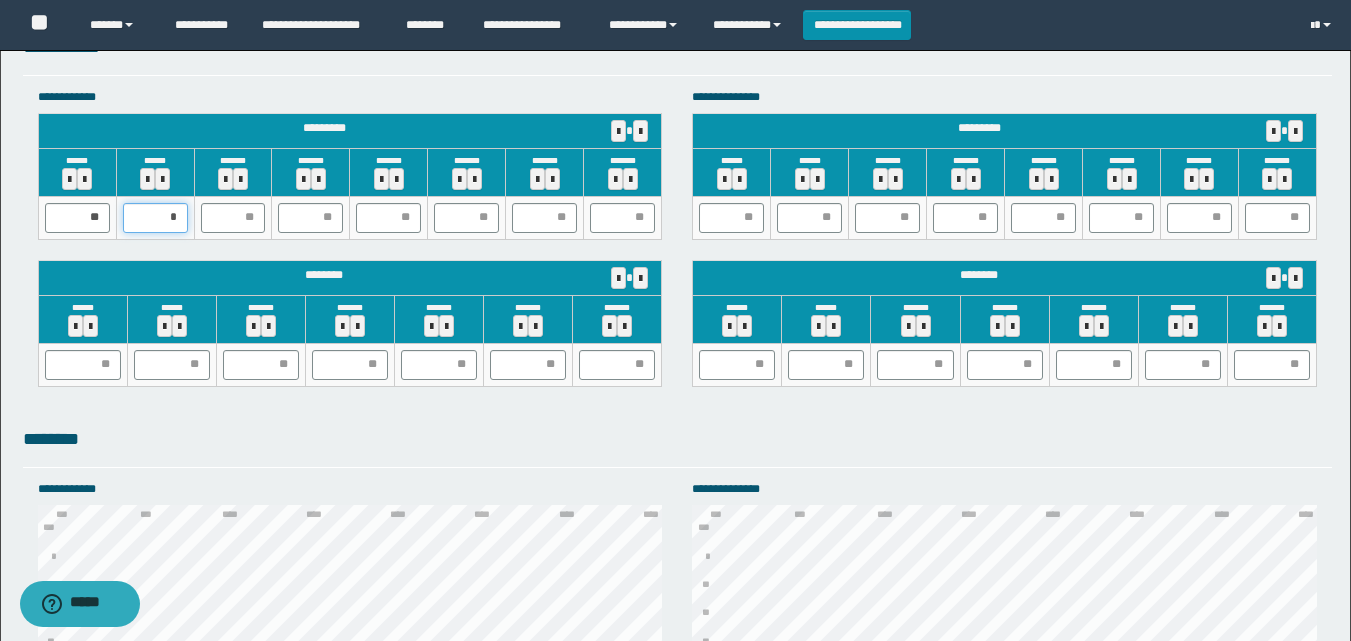 type on "**" 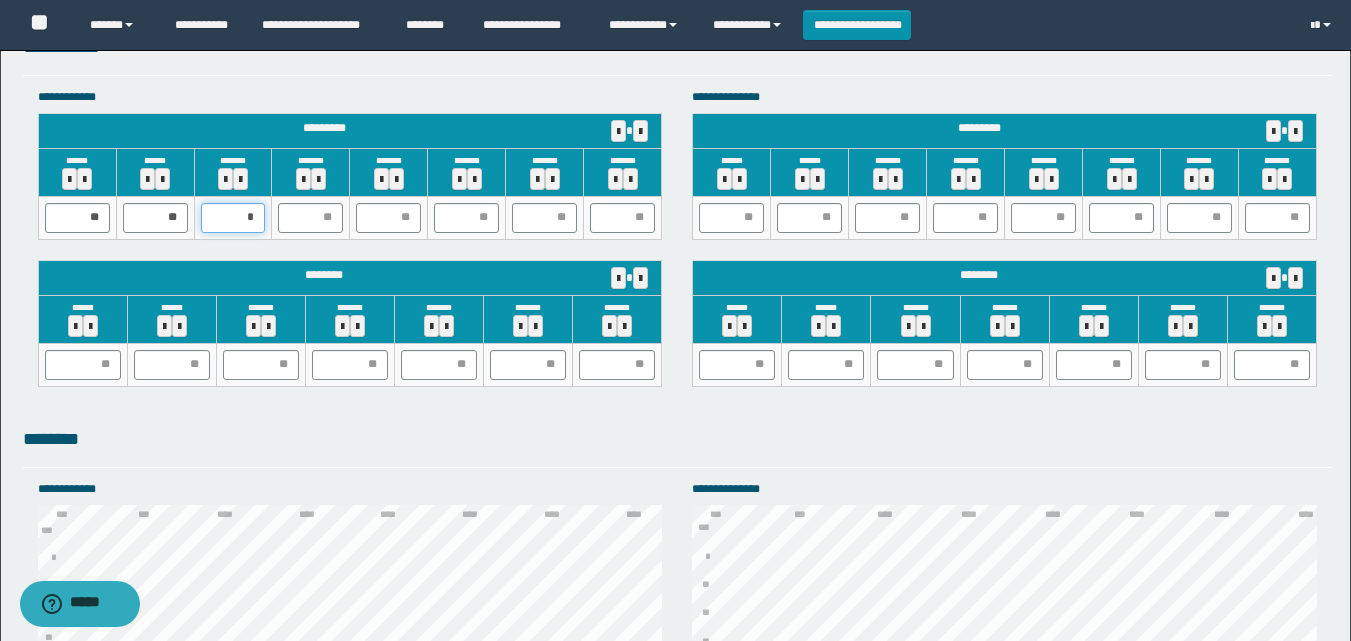 type on "**" 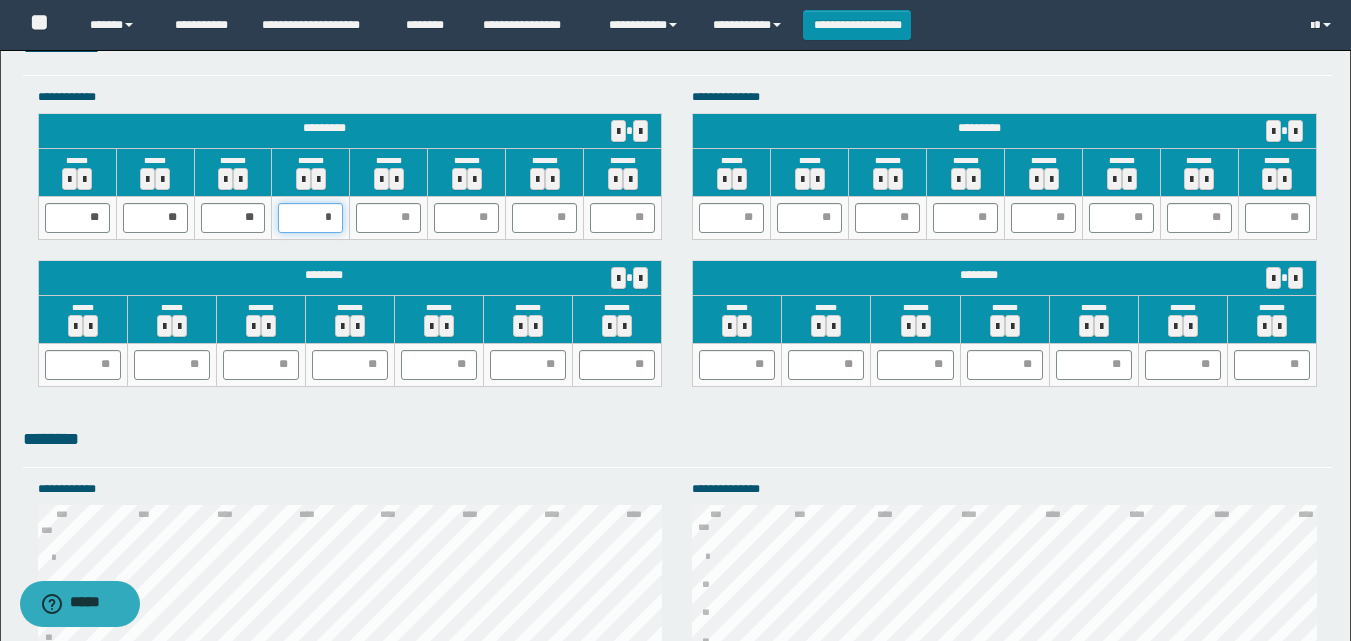 type on "**" 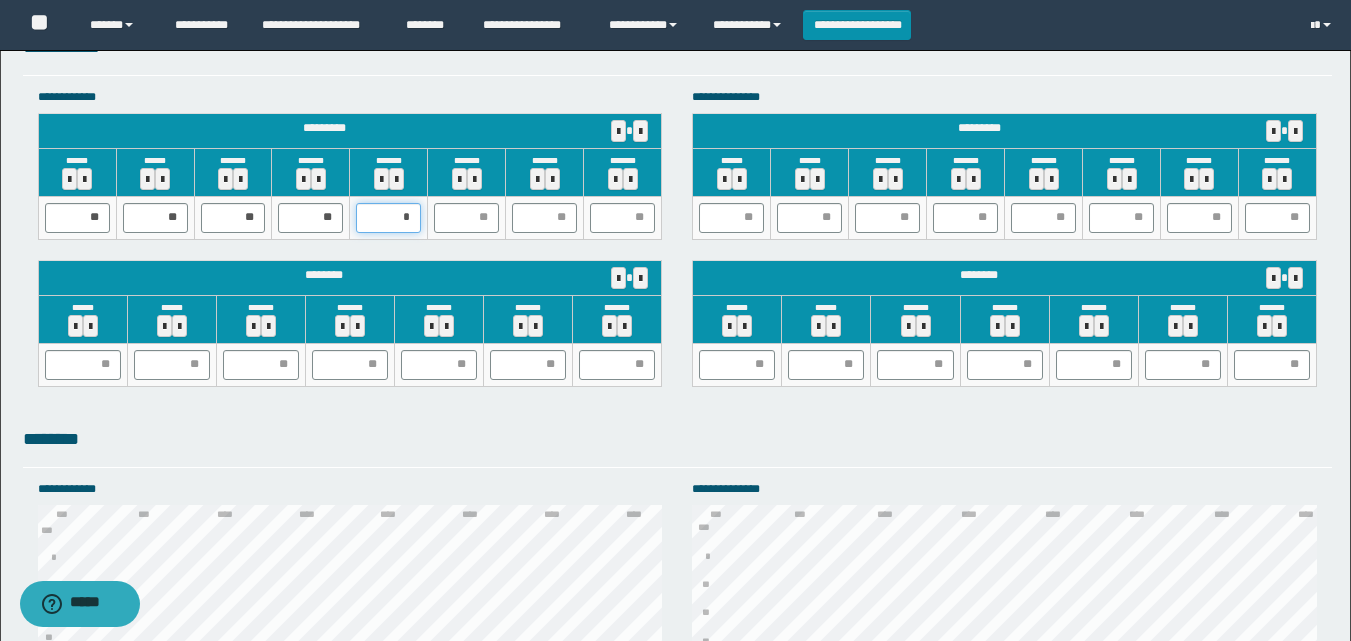 type on "**" 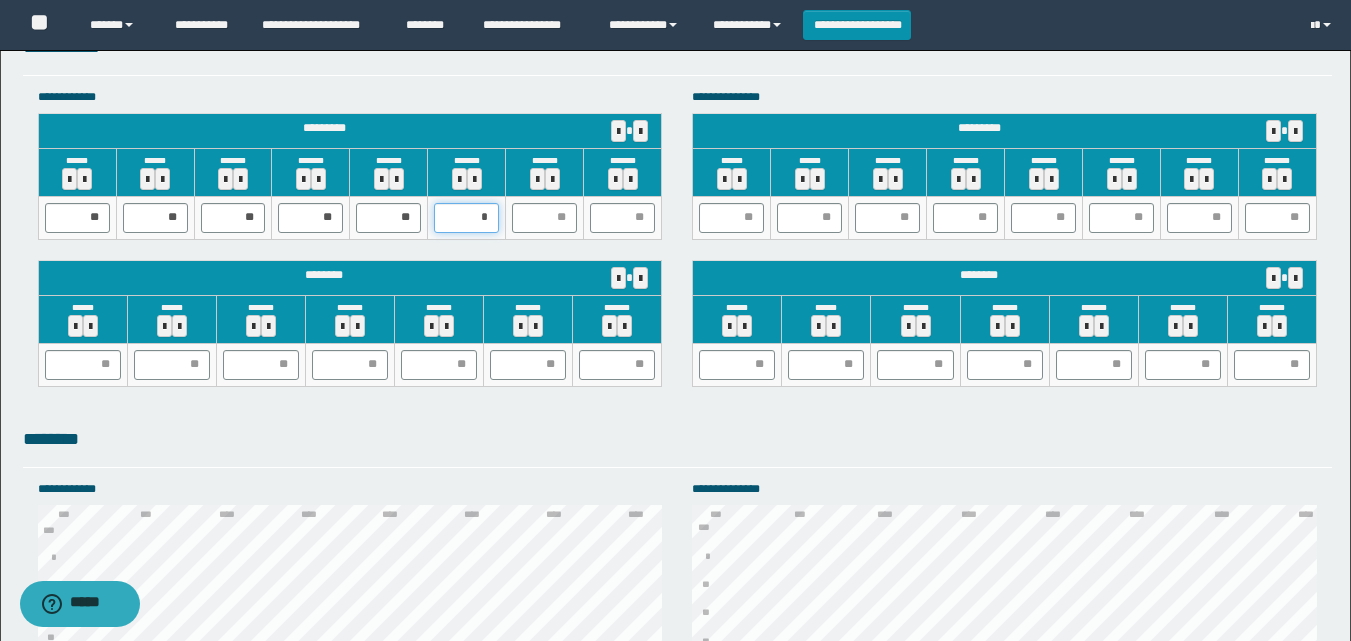 type on "**" 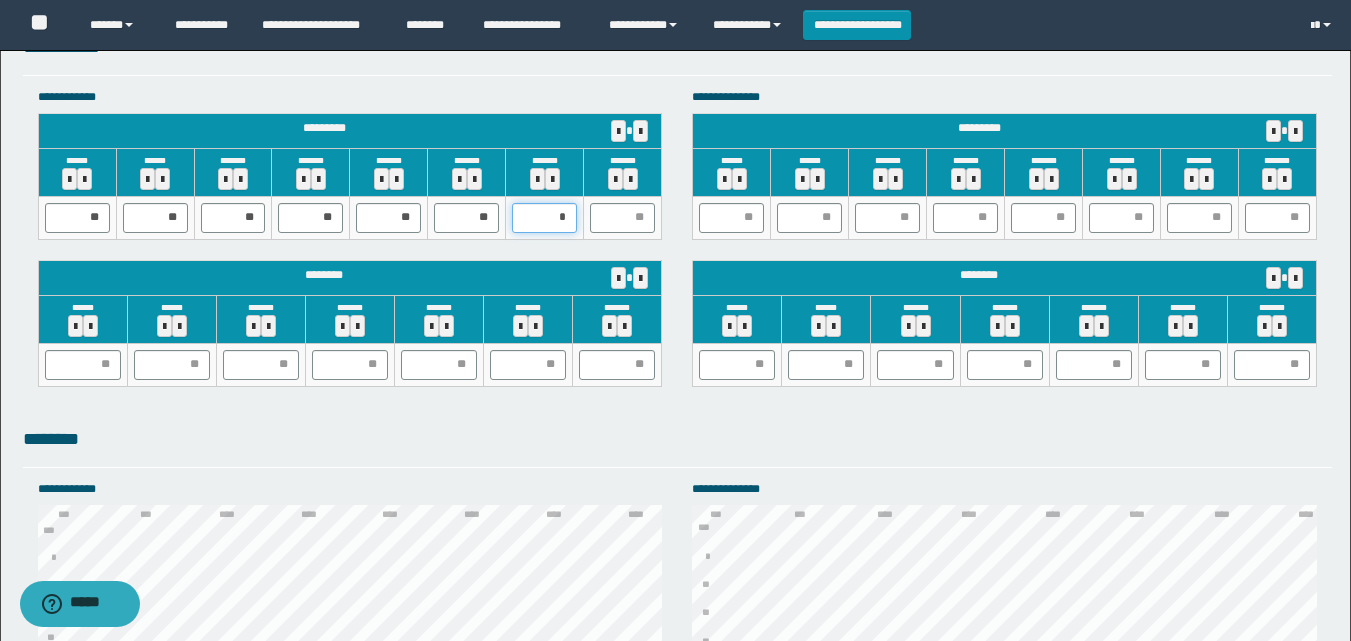 type on "**" 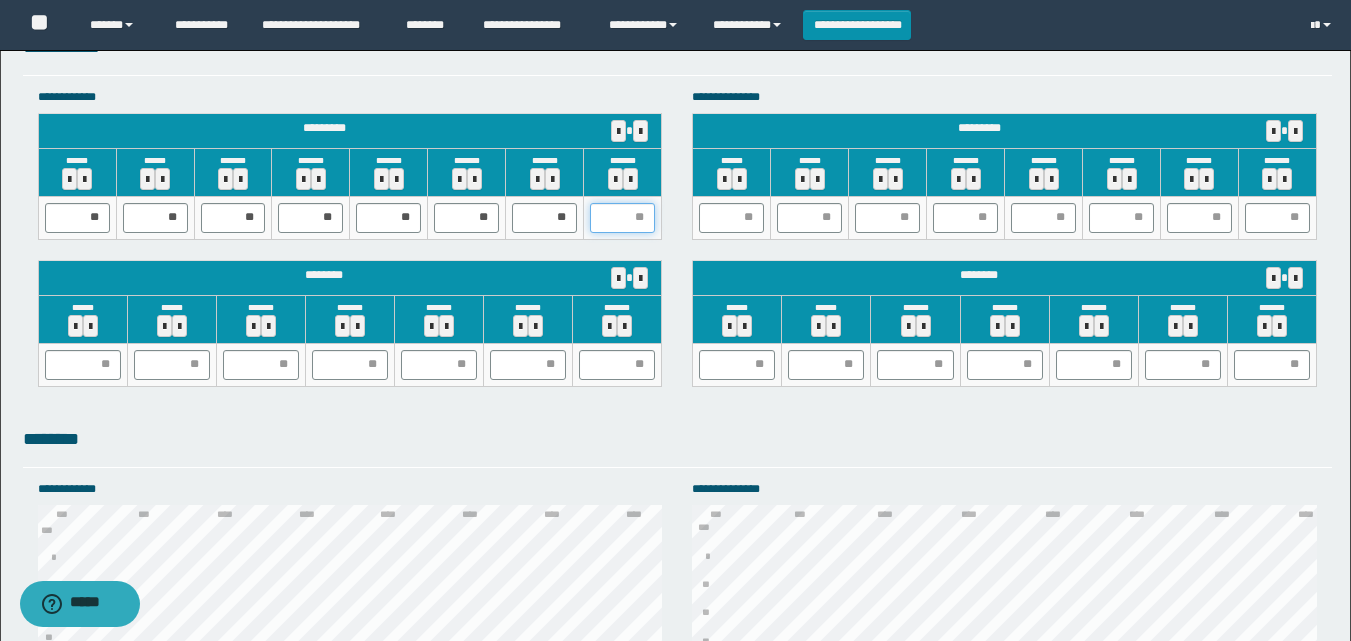 type on "*" 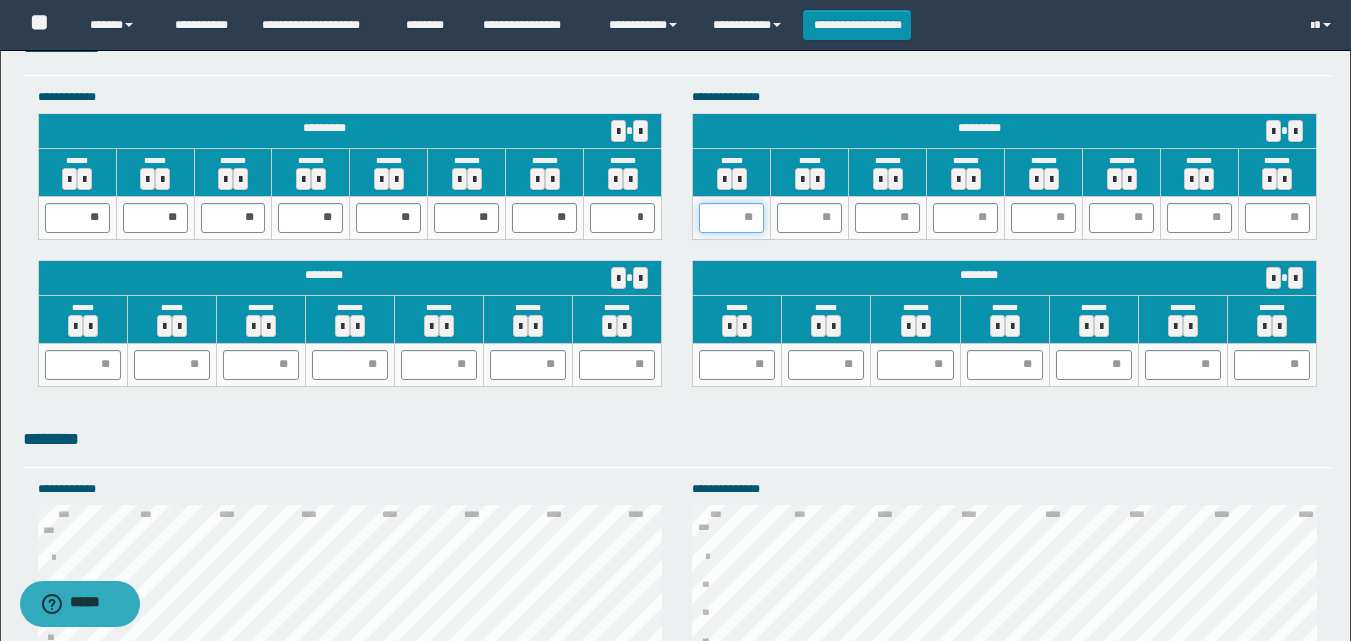 click at bounding box center [731, 218] 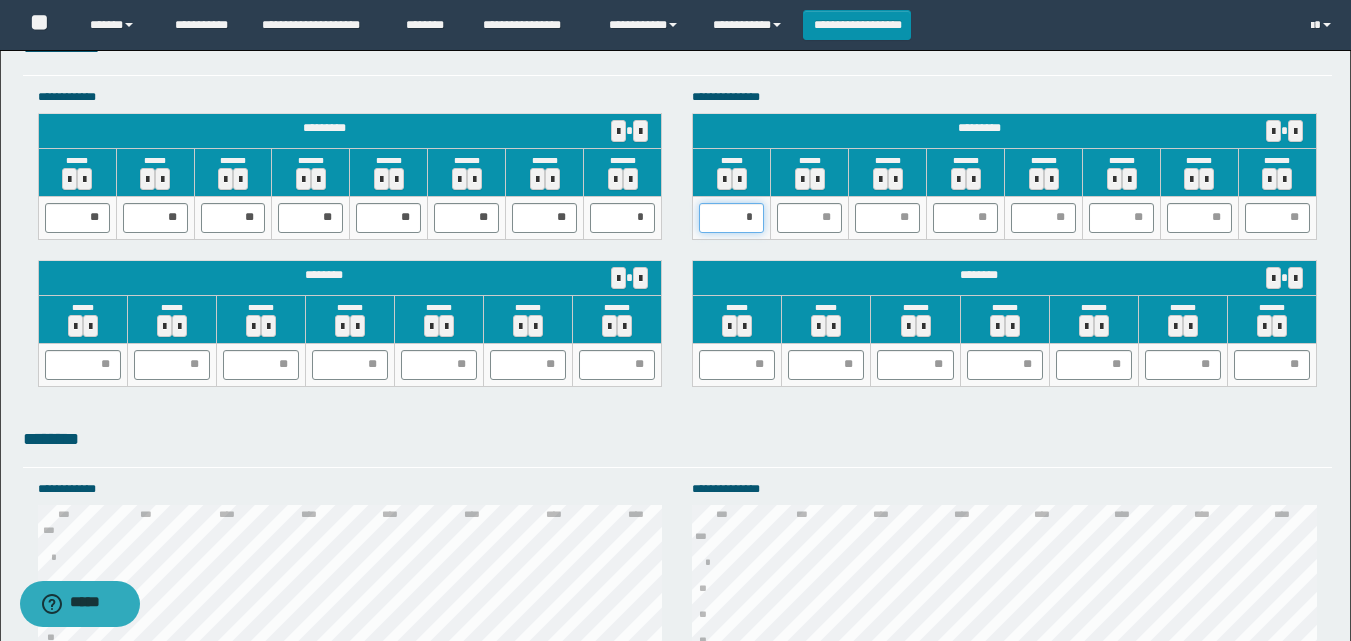 type on "**" 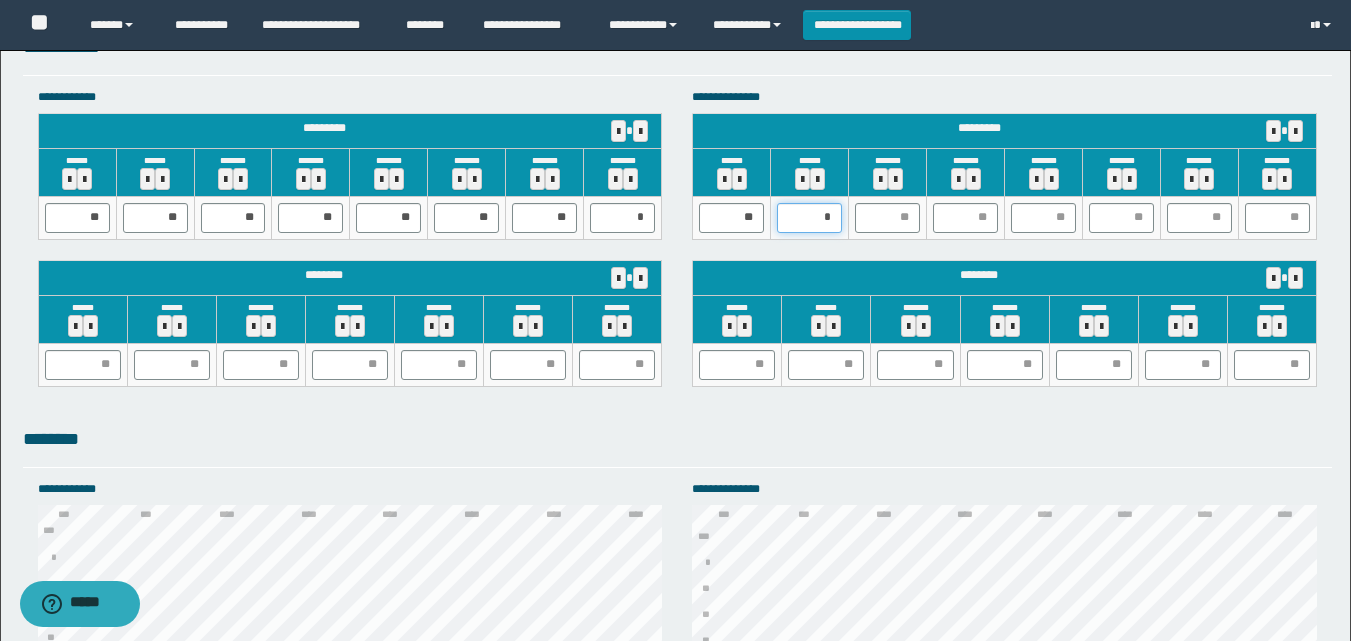 type on "**" 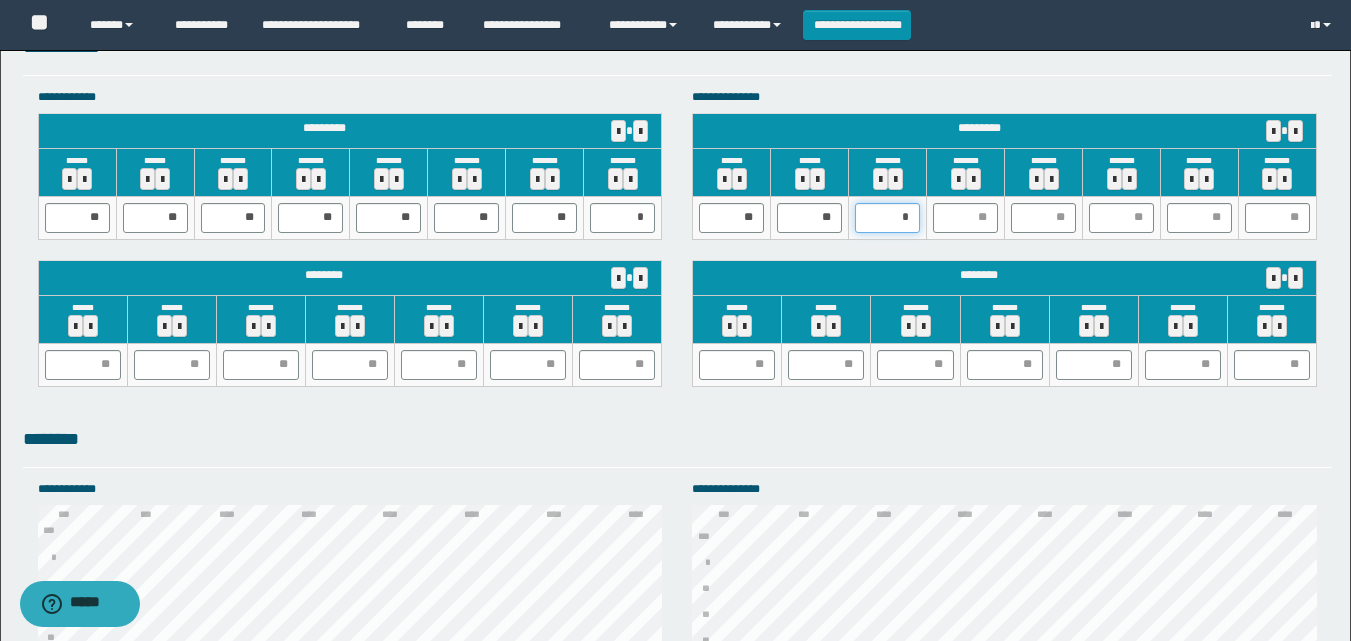 type on "**" 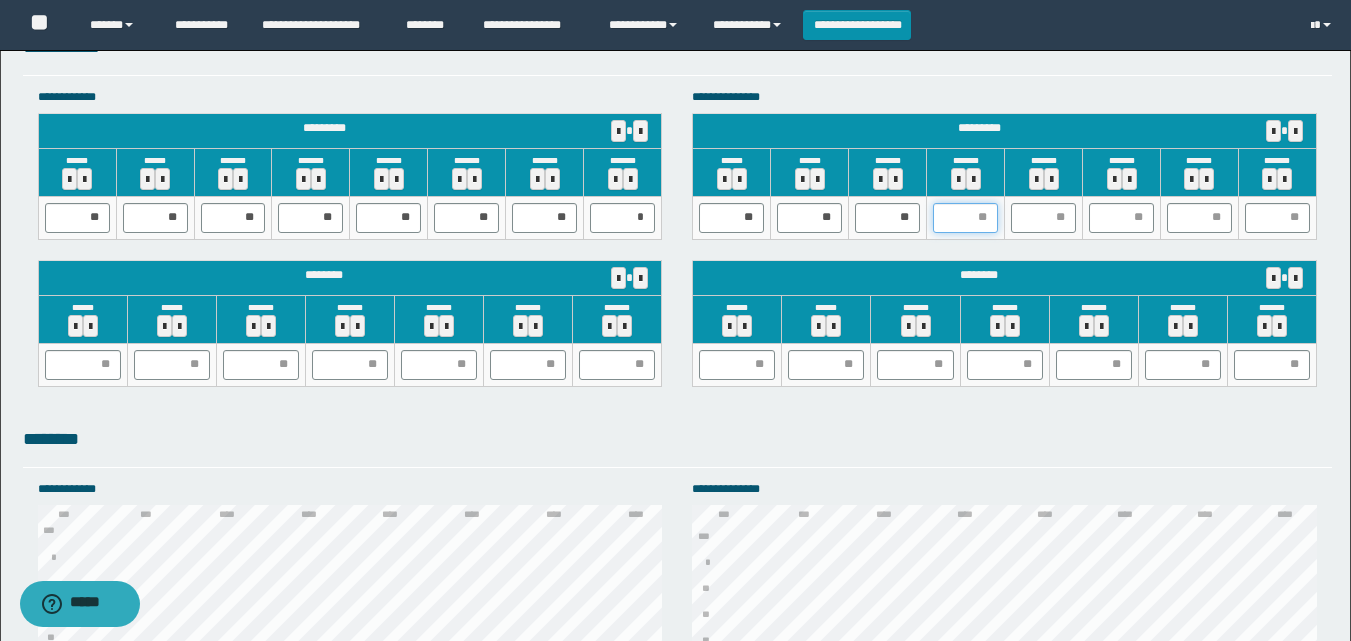type on "*" 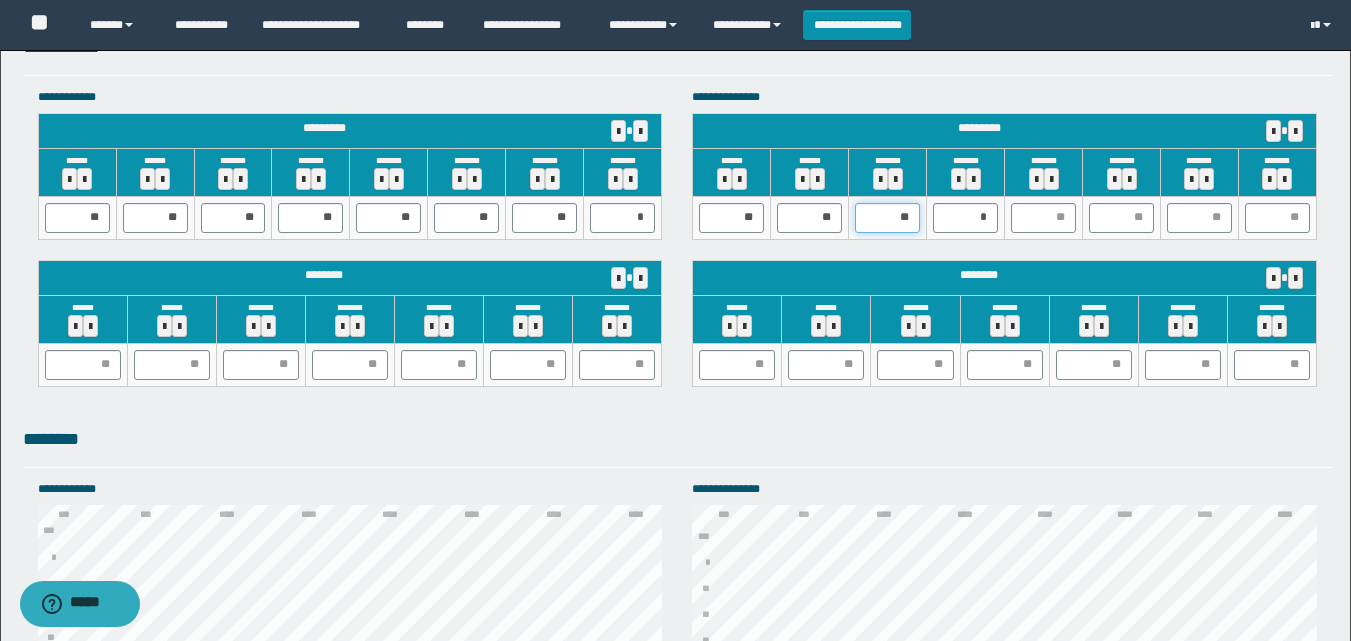 click on "**" at bounding box center (887, 218) 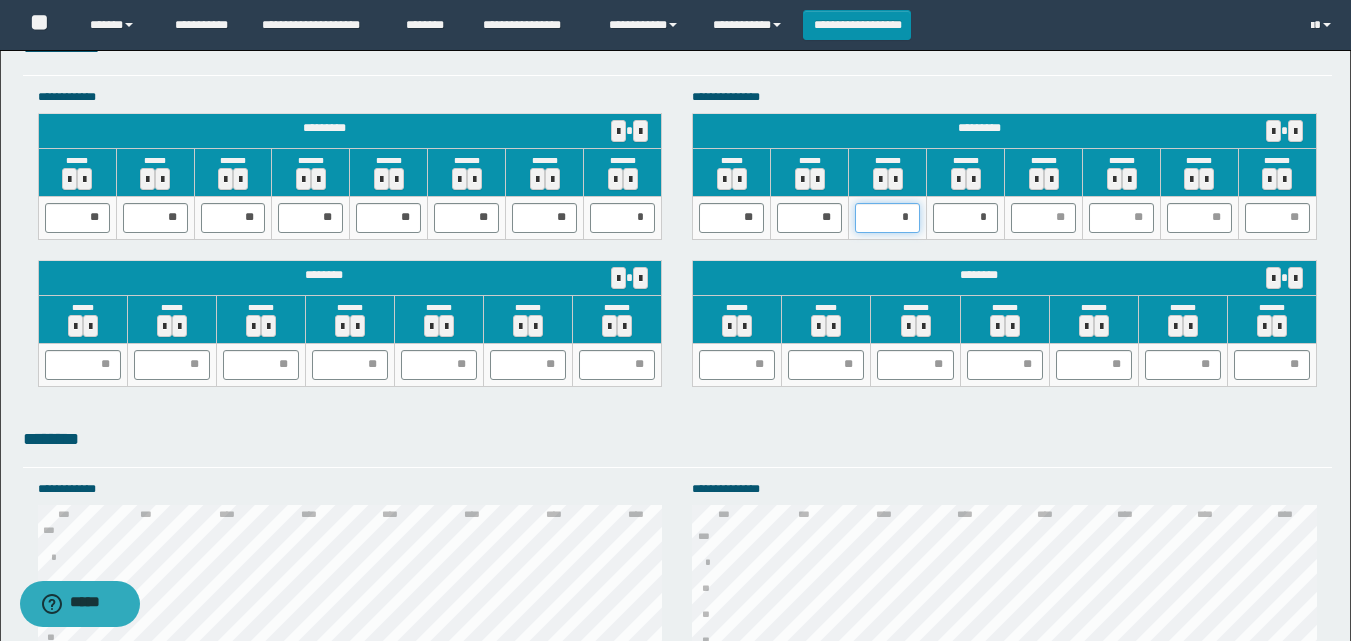 type on "**" 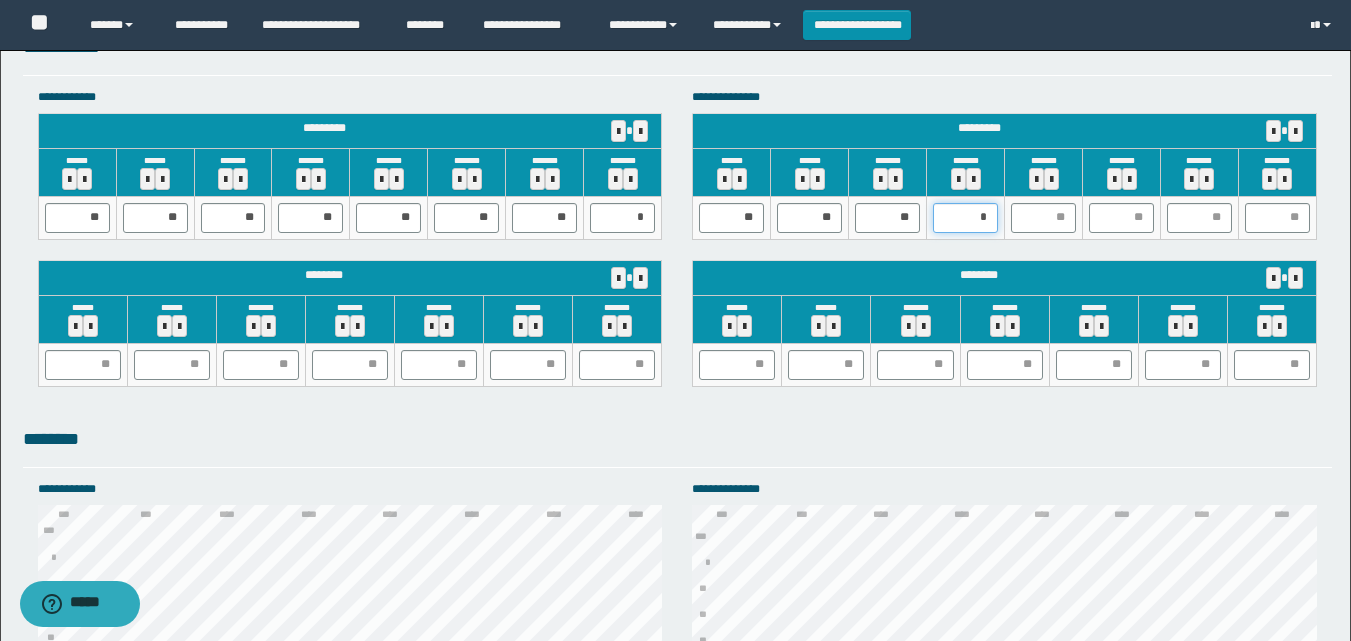 type on "**" 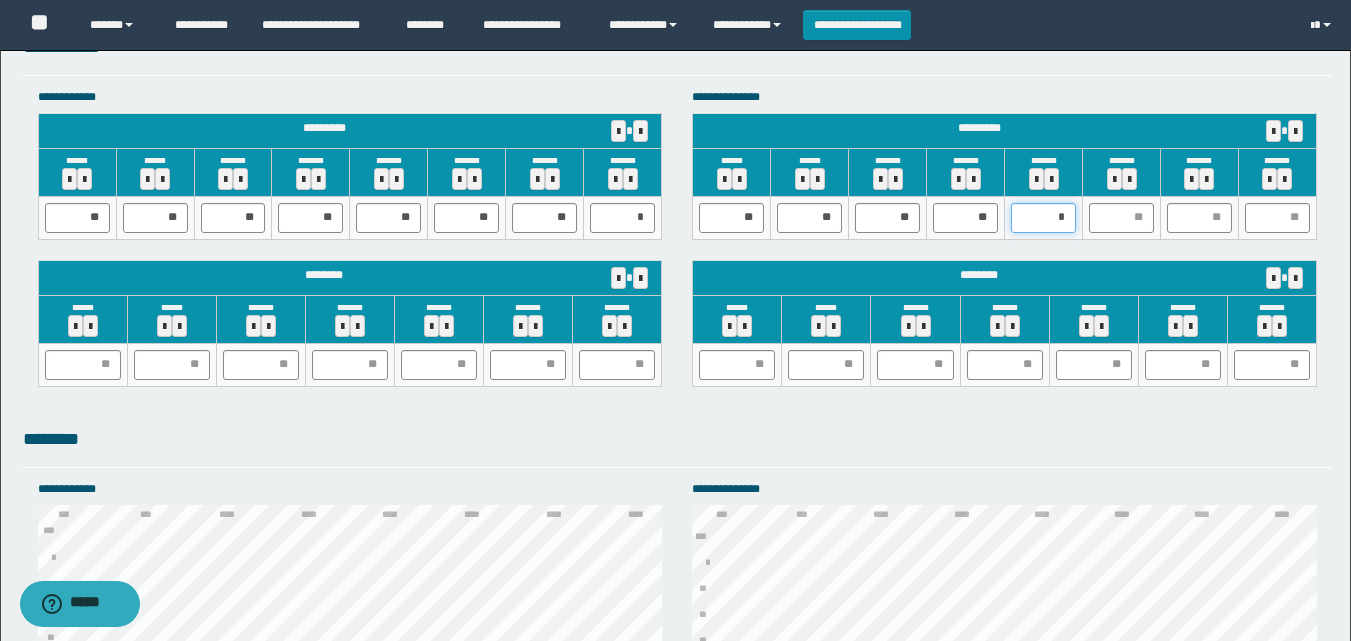 type on "**" 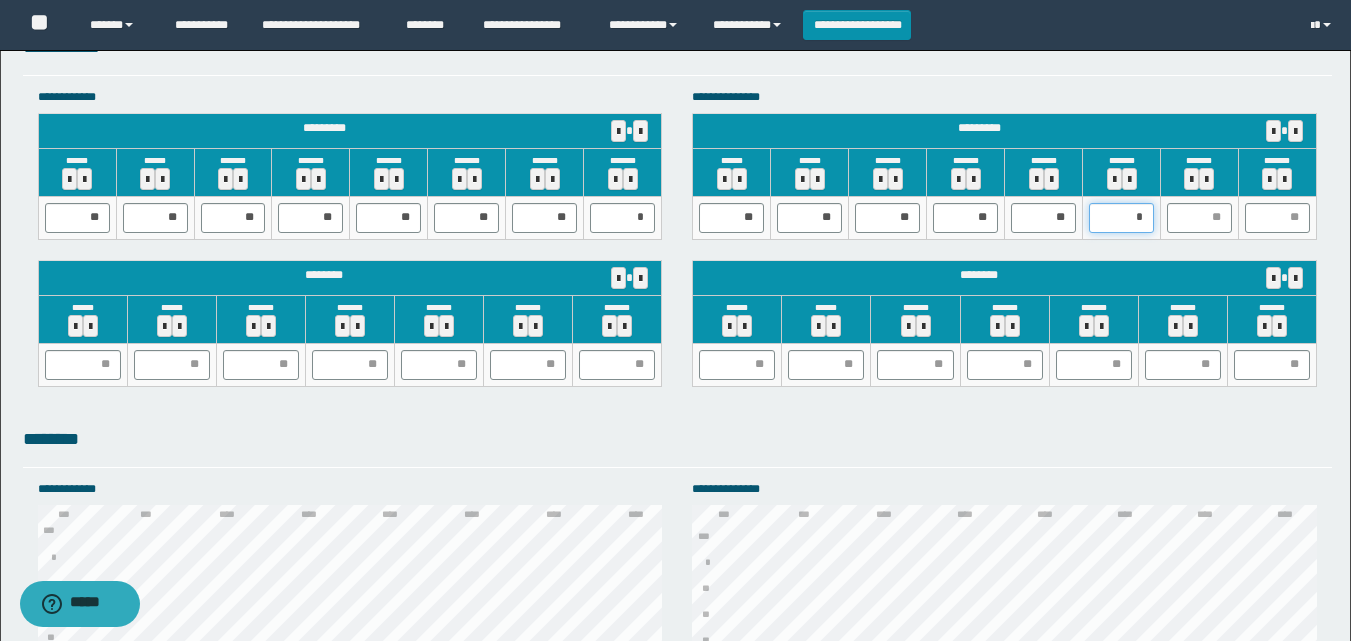 type on "**" 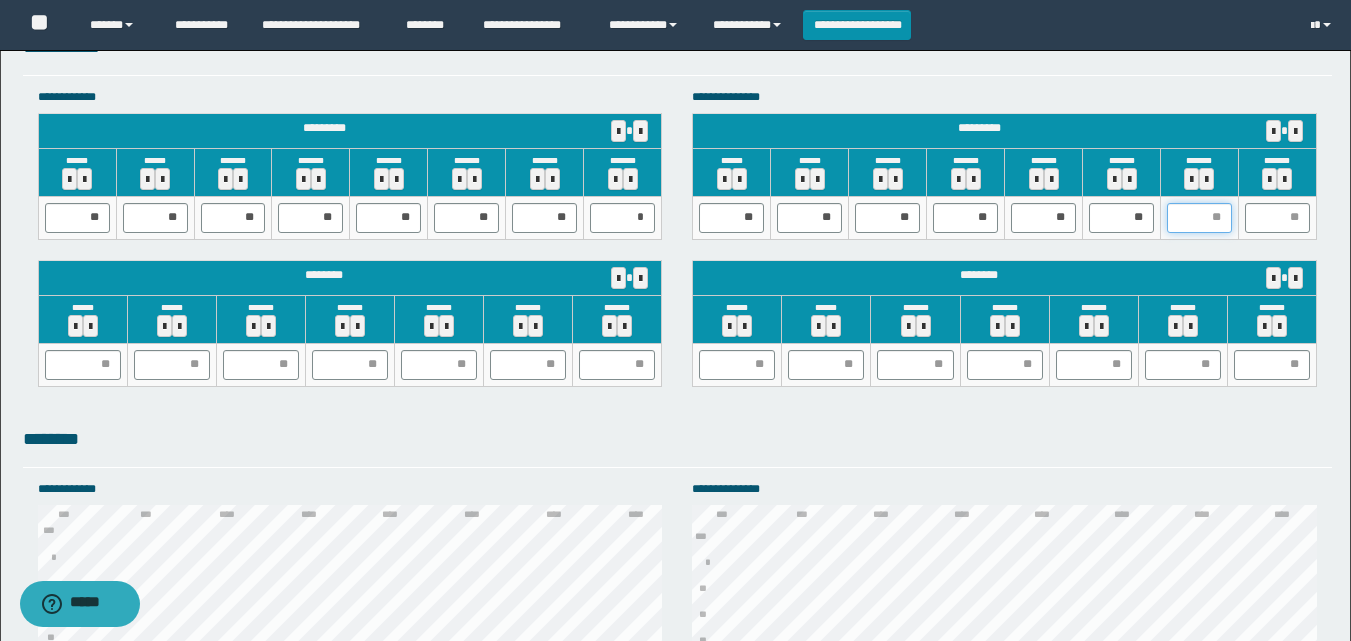 type on "*" 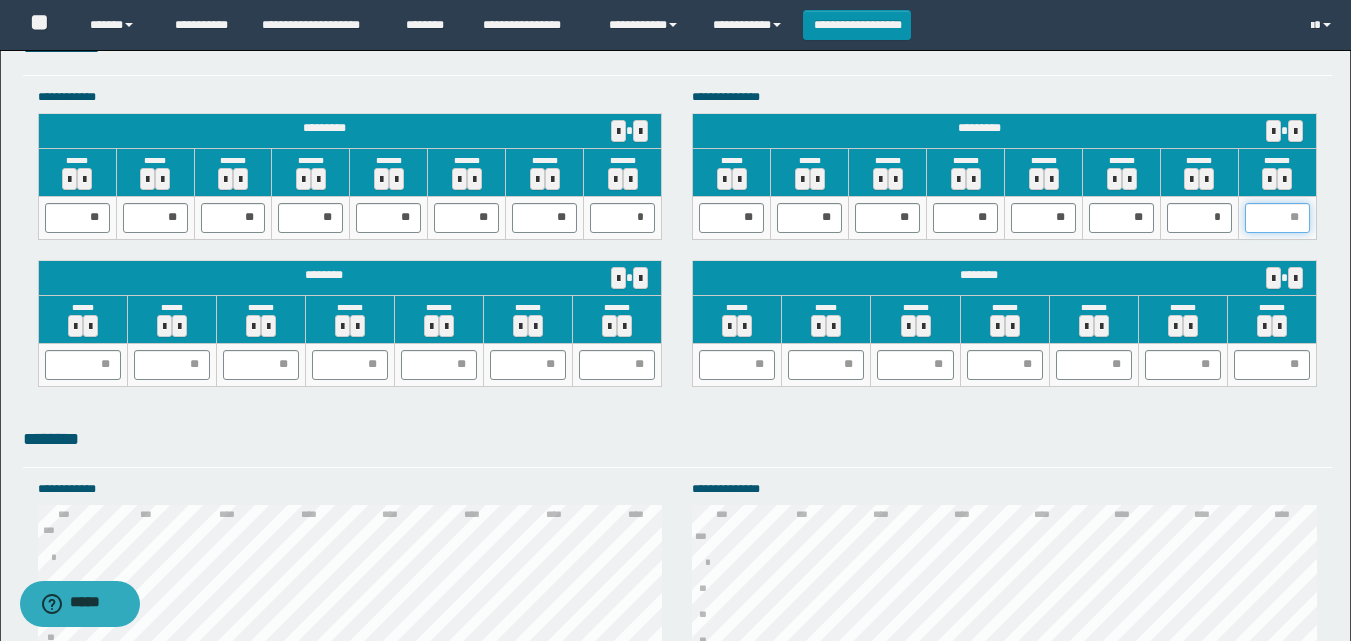 type on "*" 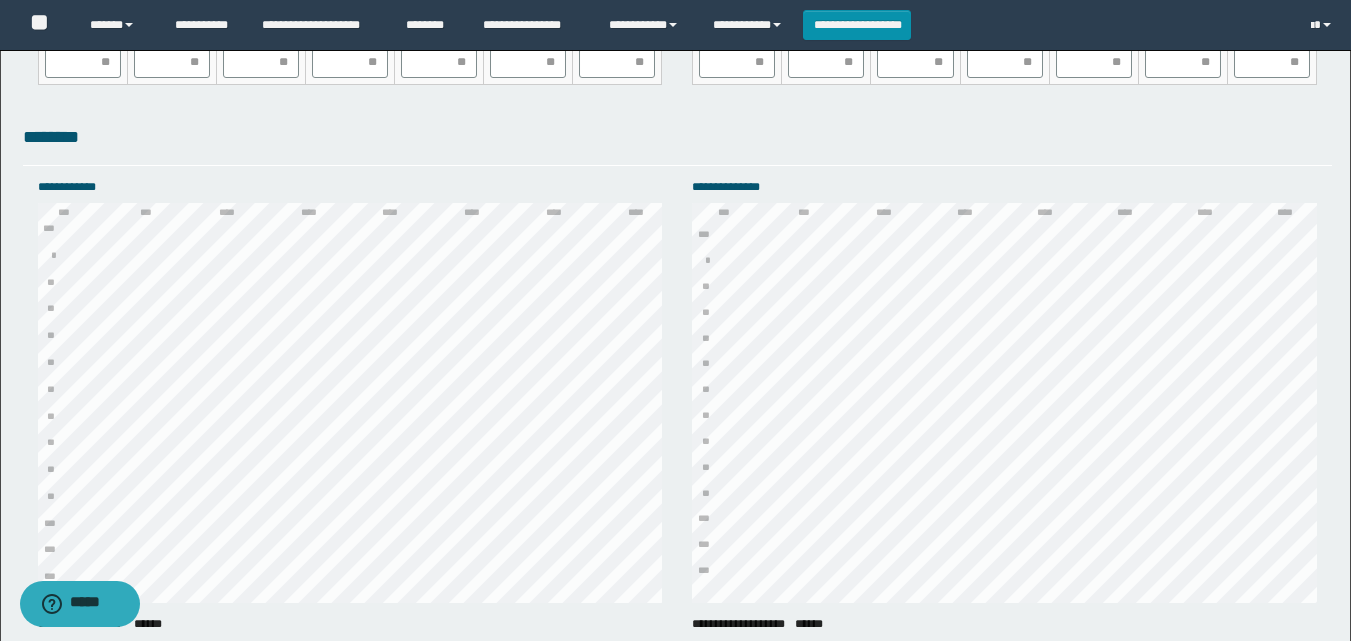 scroll, scrollTop: 2828, scrollLeft: 0, axis: vertical 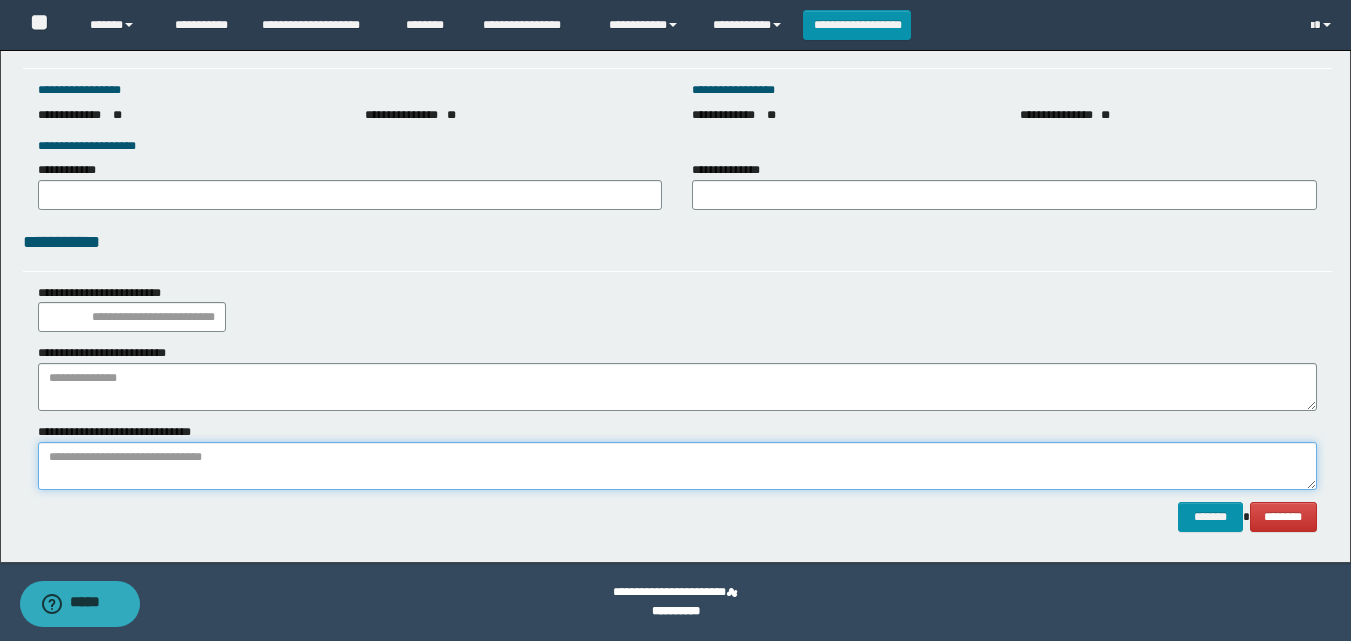 paste on "**********" 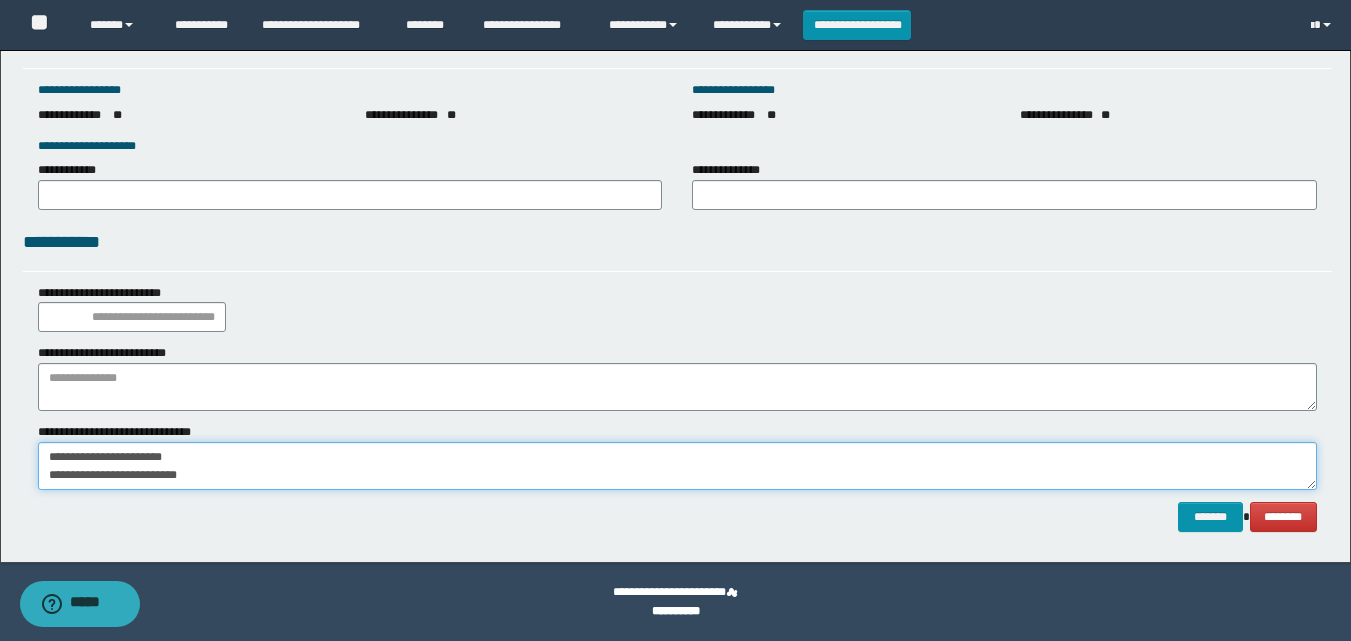 scroll, scrollTop: 13, scrollLeft: 0, axis: vertical 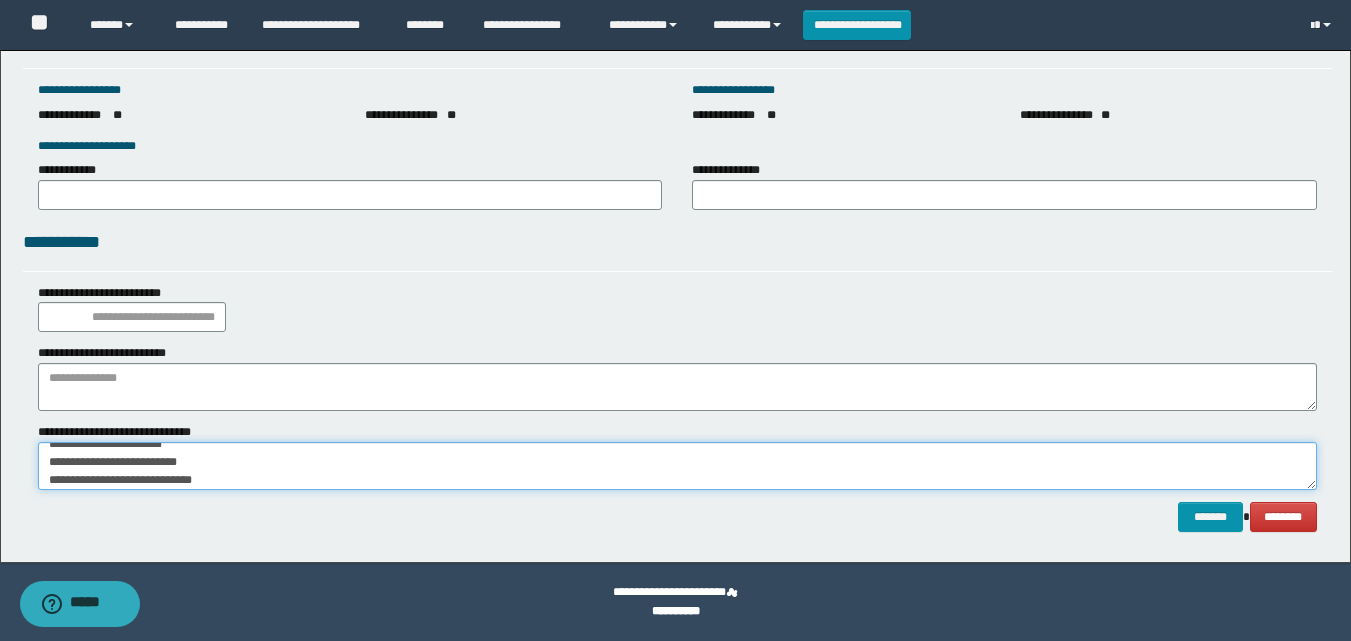 type on "**********" 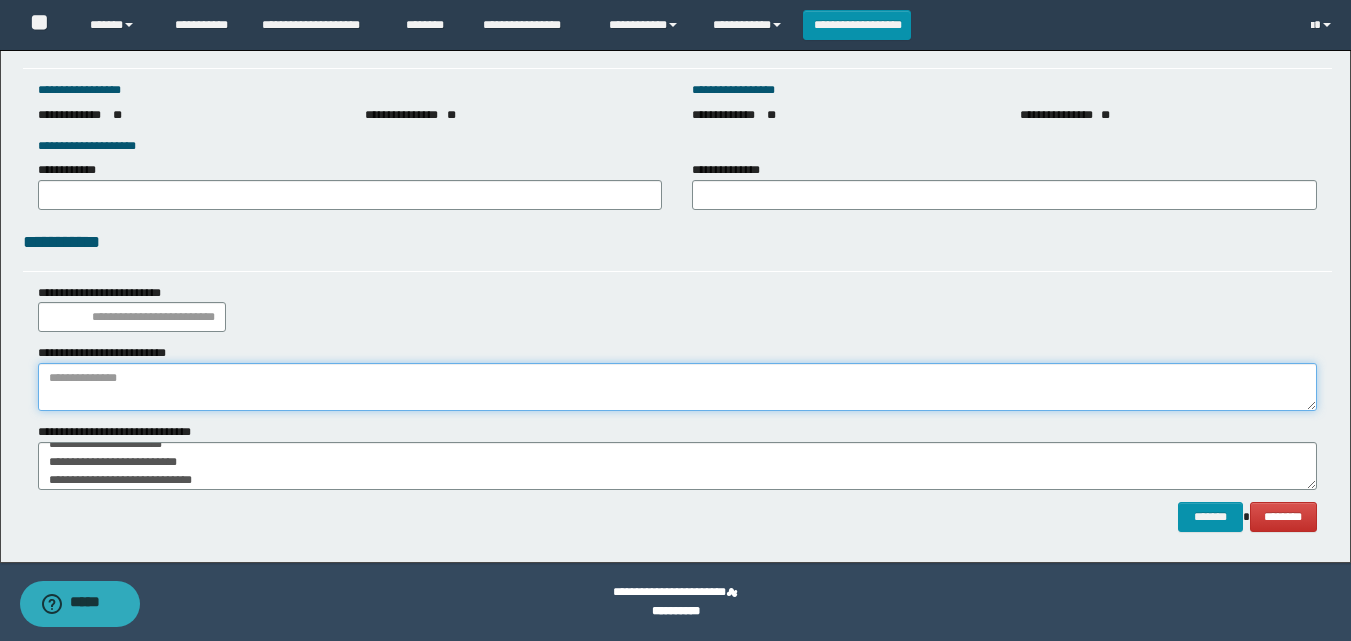 click at bounding box center [677, 387] 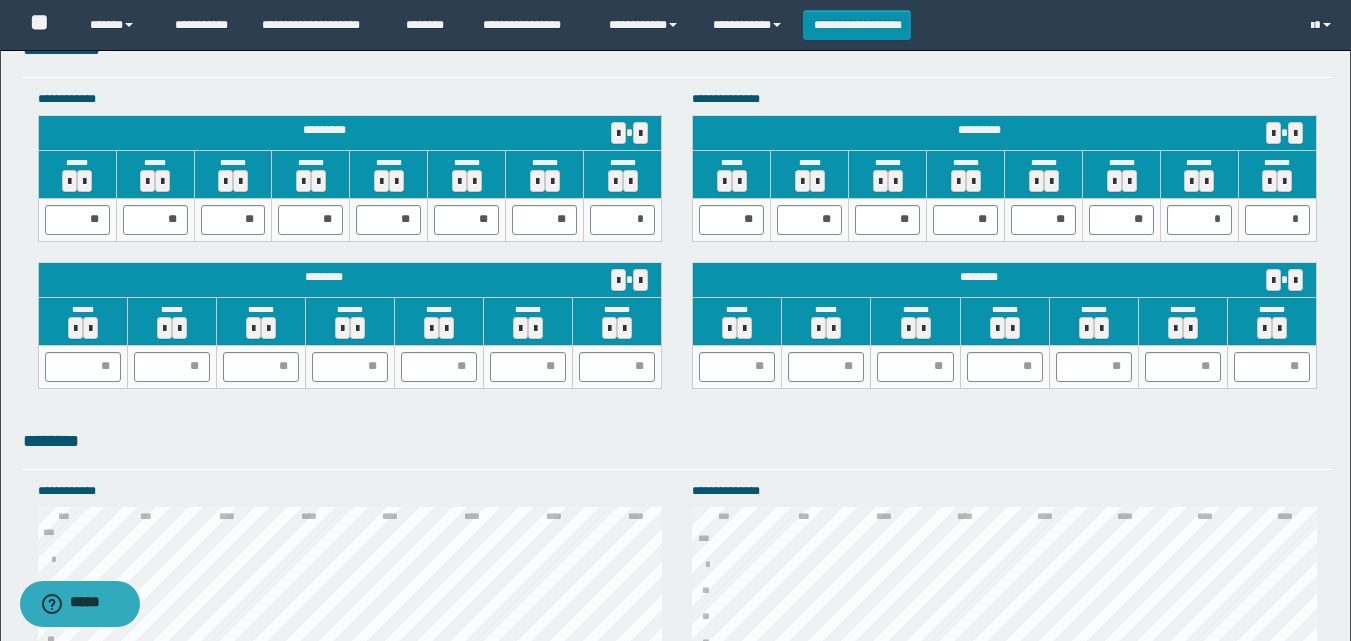 scroll, scrollTop: 1528, scrollLeft: 0, axis: vertical 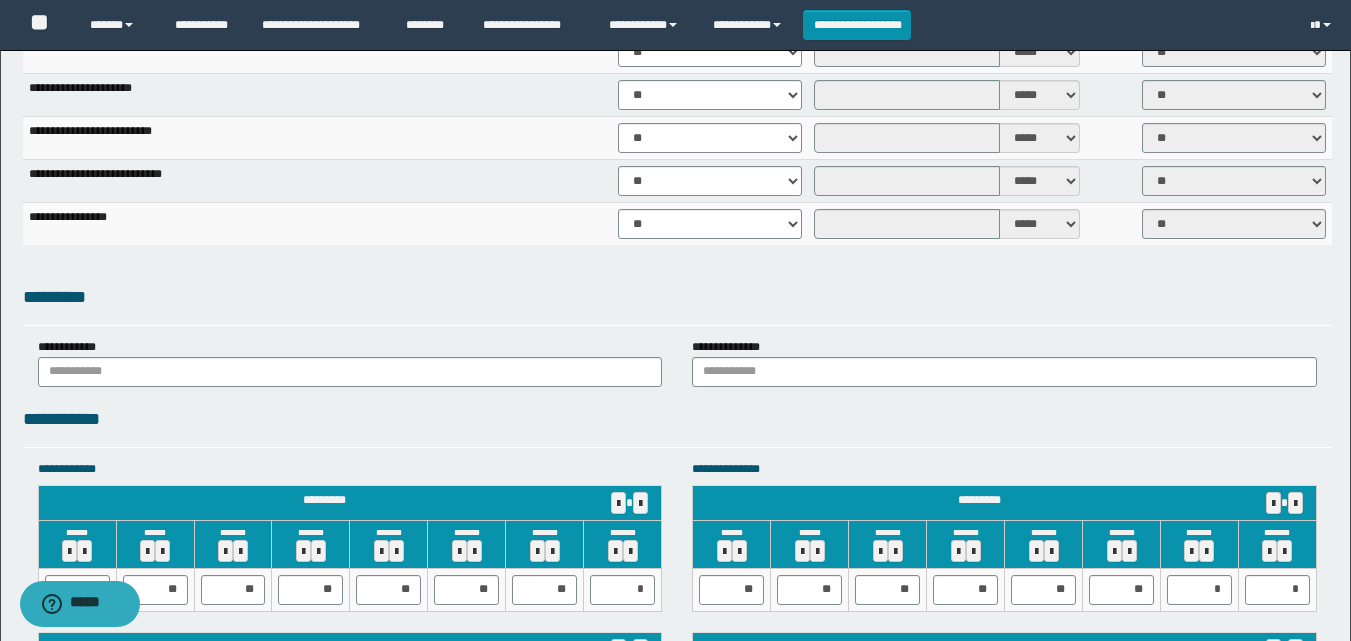 type on "**********" 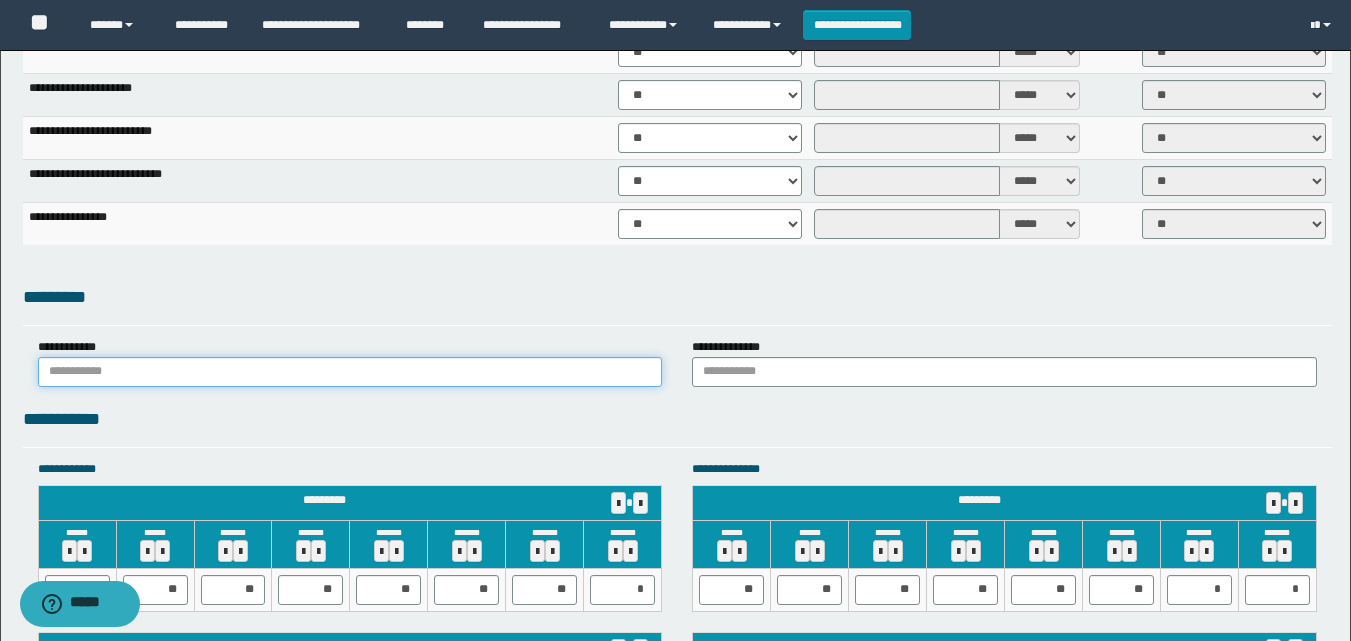 click at bounding box center (350, 372) 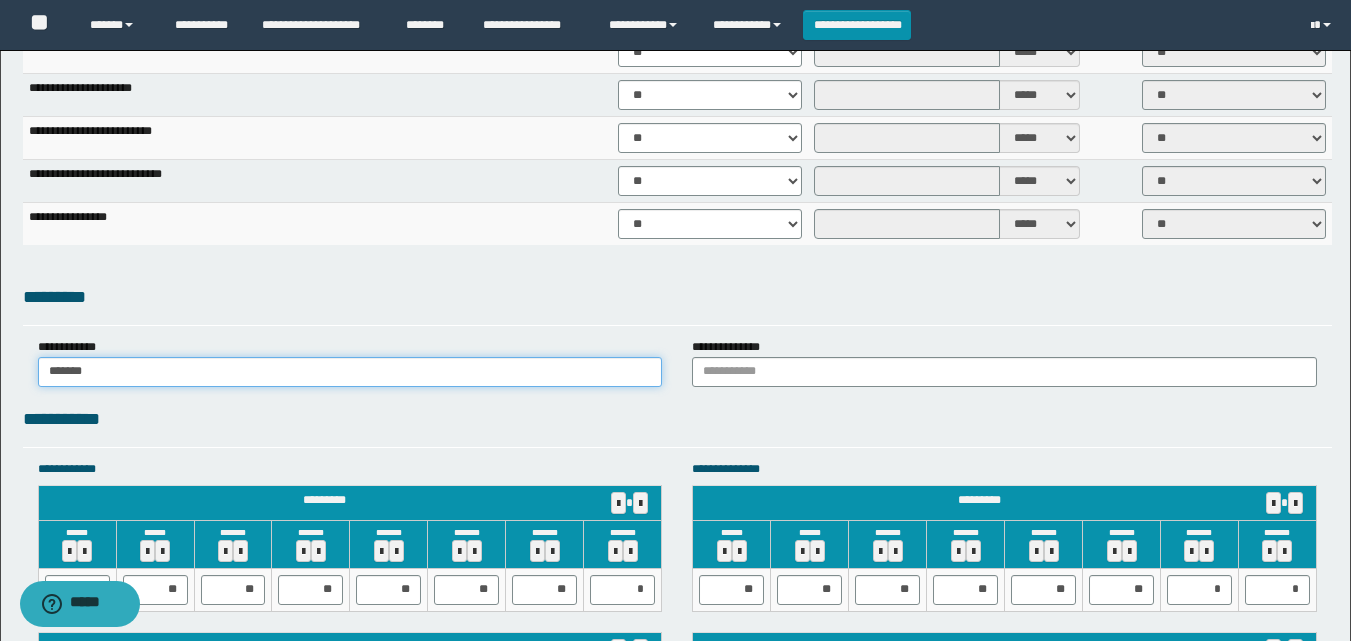 type on "******" 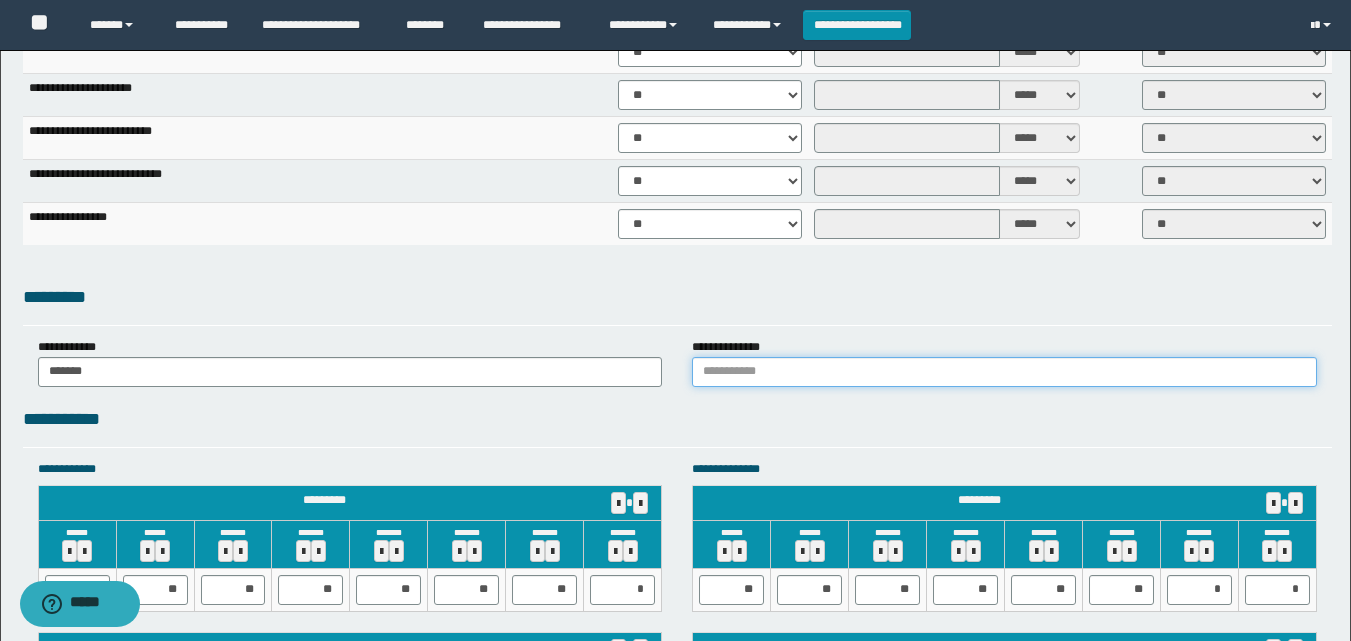 click at bounding box center (1004, 372) 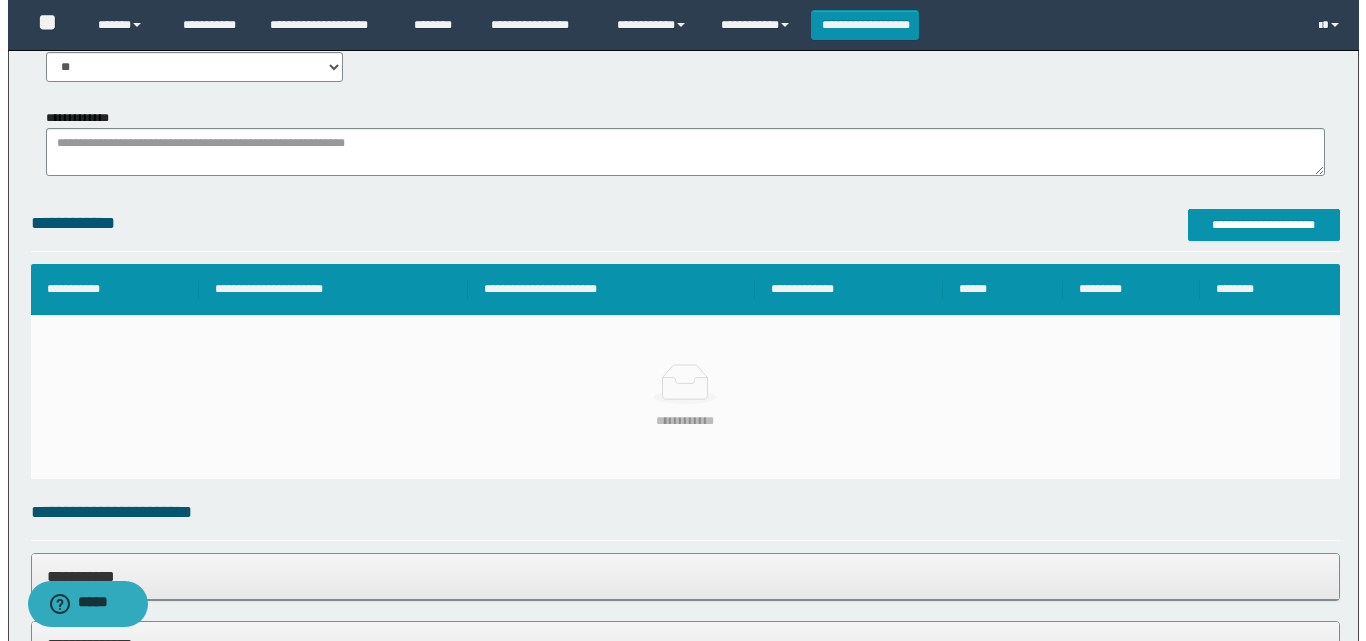 scroll, scrollTop: 328, scrollLeft: 0, axis: vertical 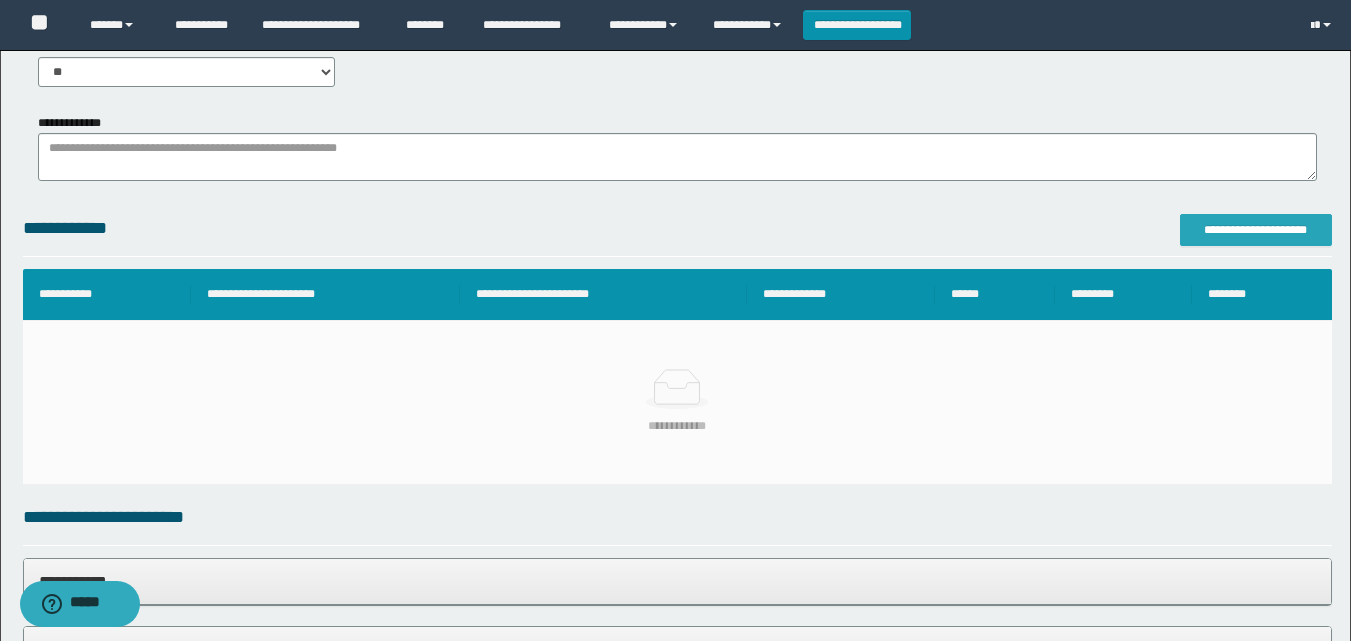 click on "**********" at bounding box center [1256, 230] 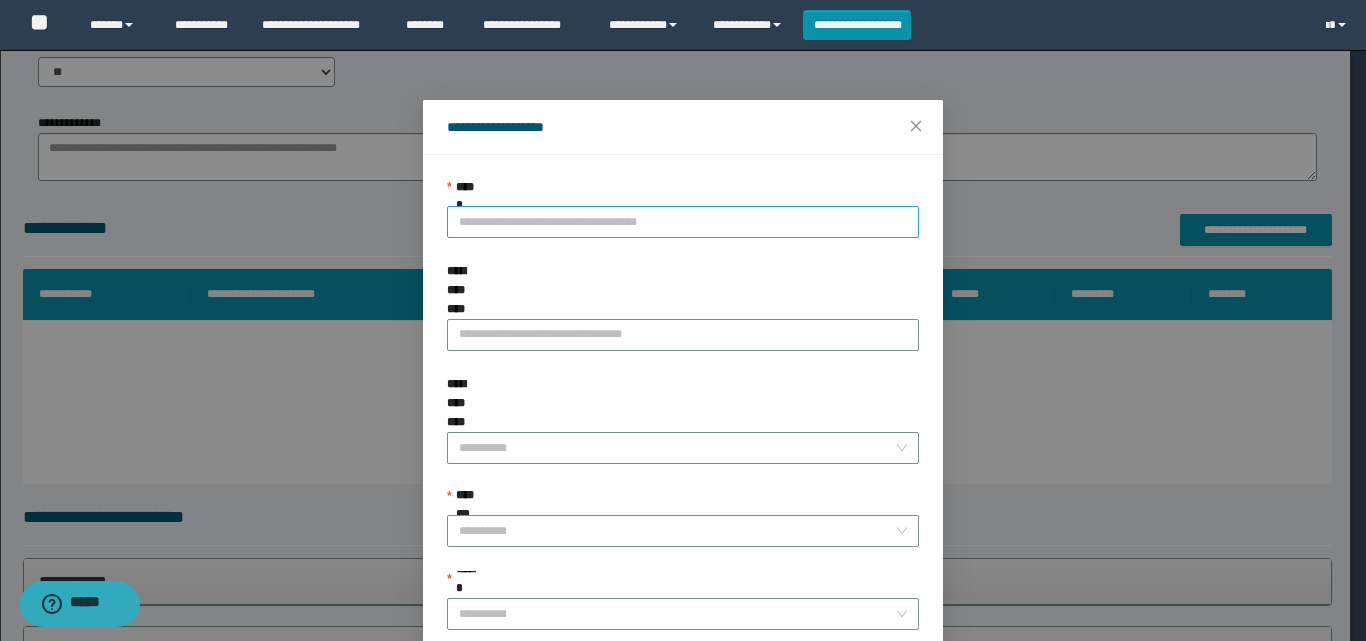 click on "**********" at bounding box center [683, 222] 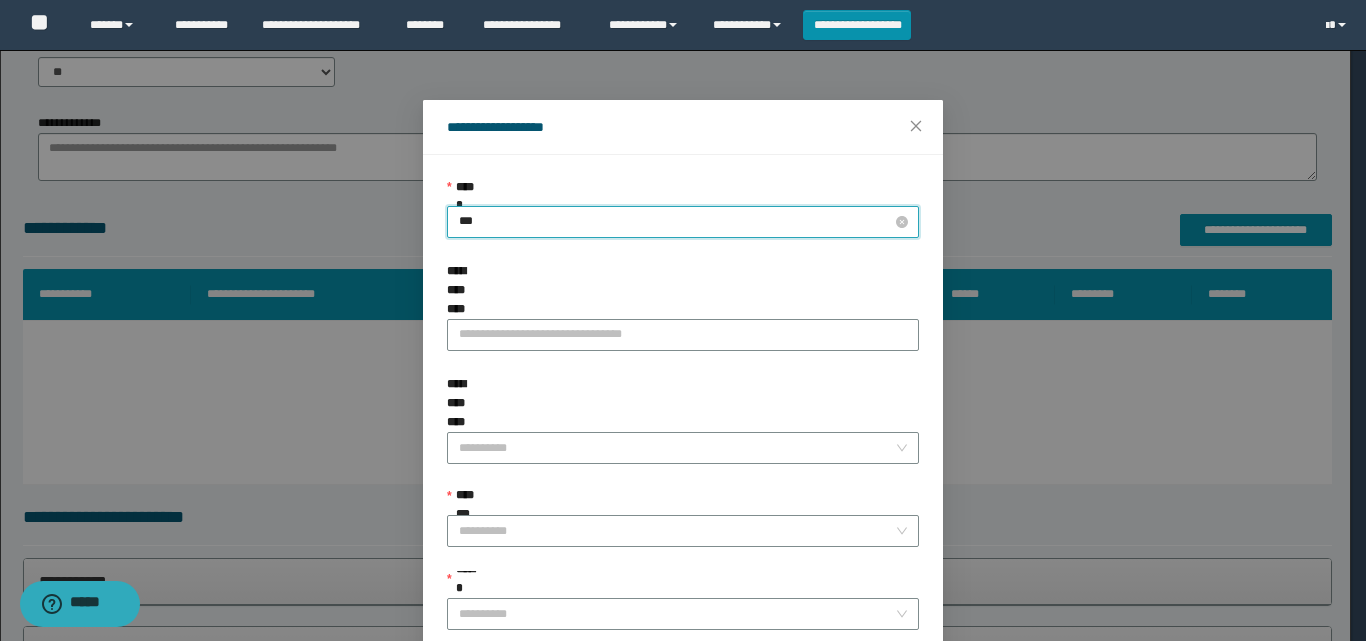 type on "****" 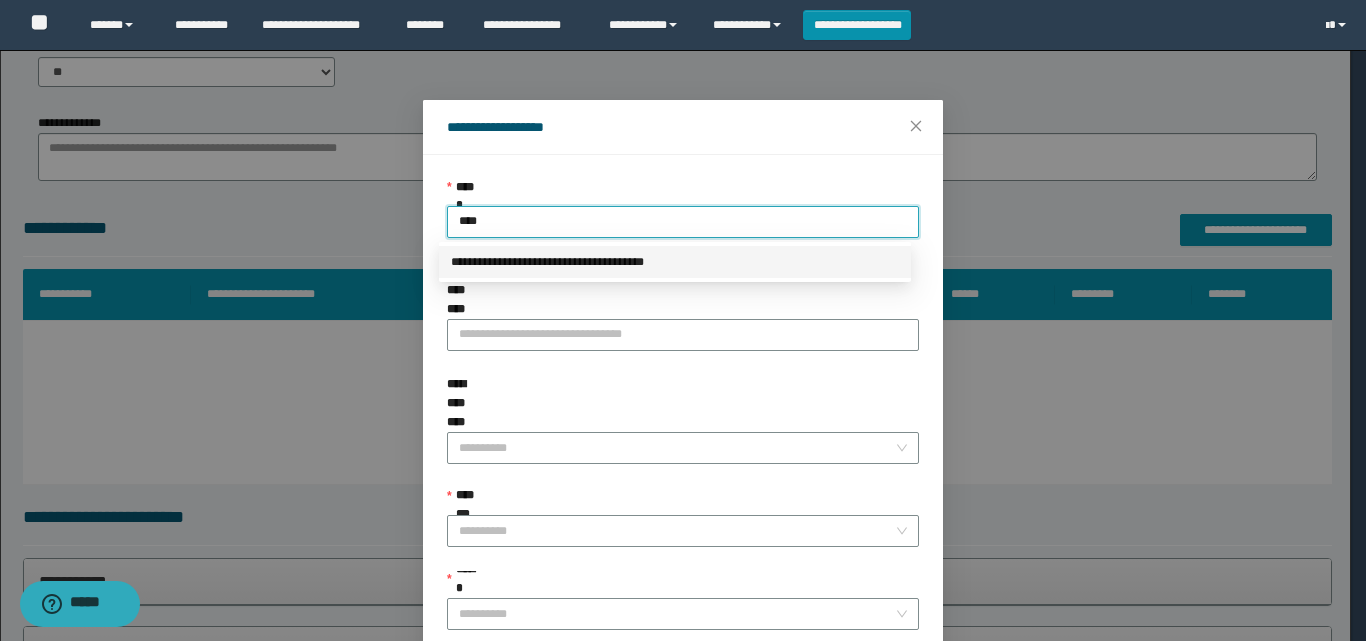 click on "**********" at bounding box center [675, 262] 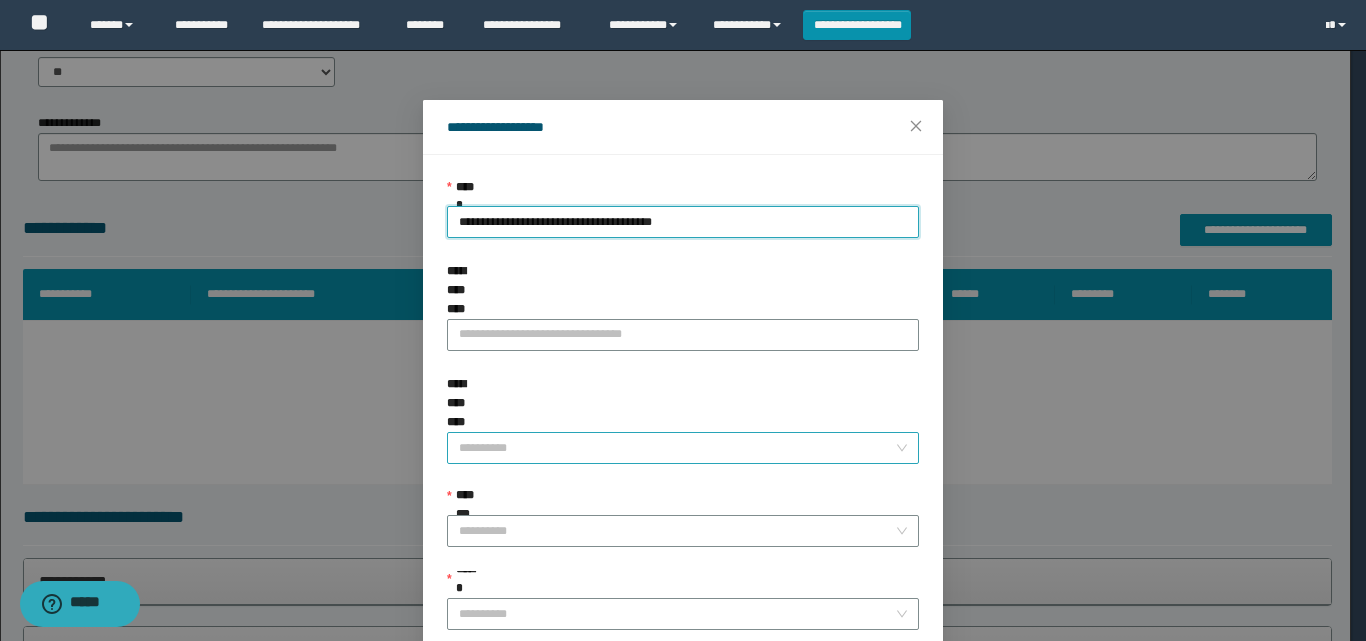 click on "**********" at bounding box center [677, 448] 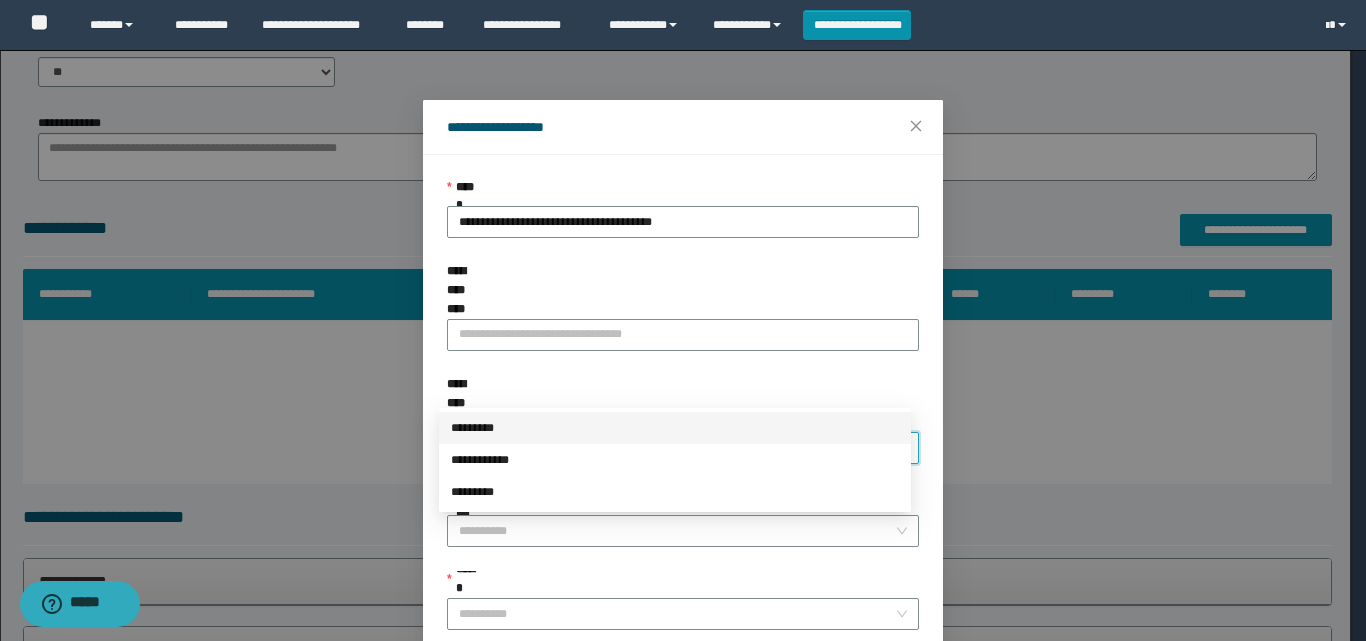 click on "*********" at bounding box center (675, 428) 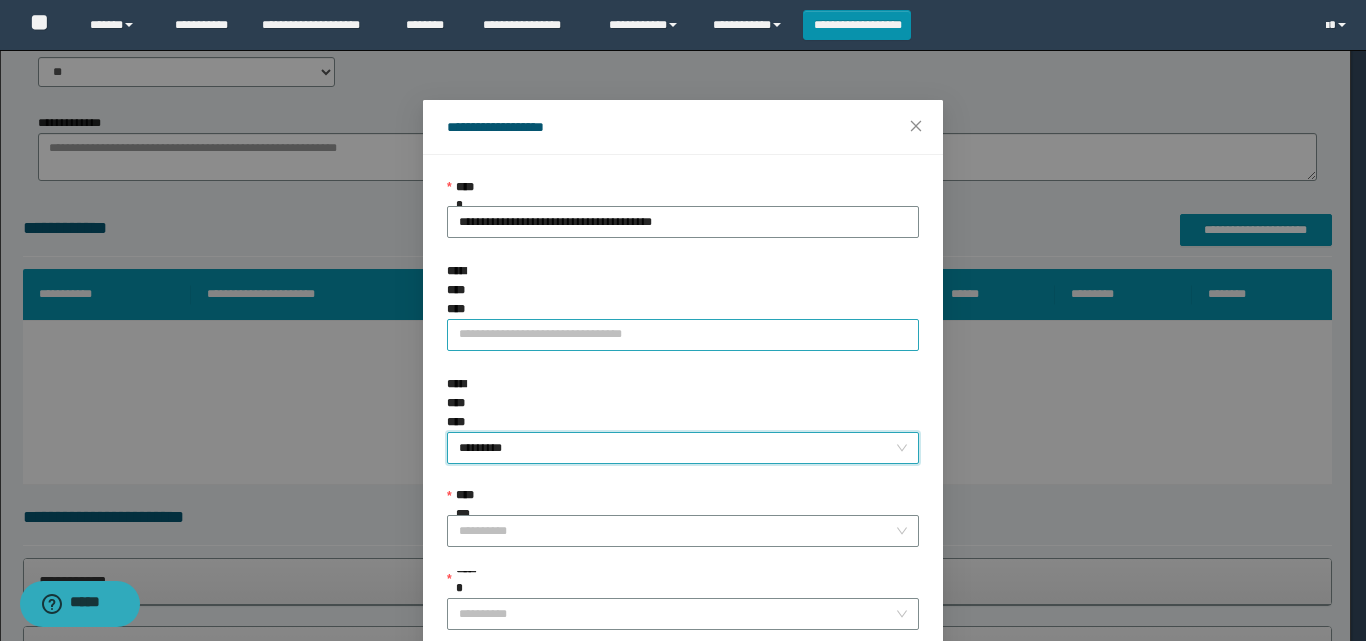 scroll, scrollTop: 111, scrollLeft: 0, axis: vertical 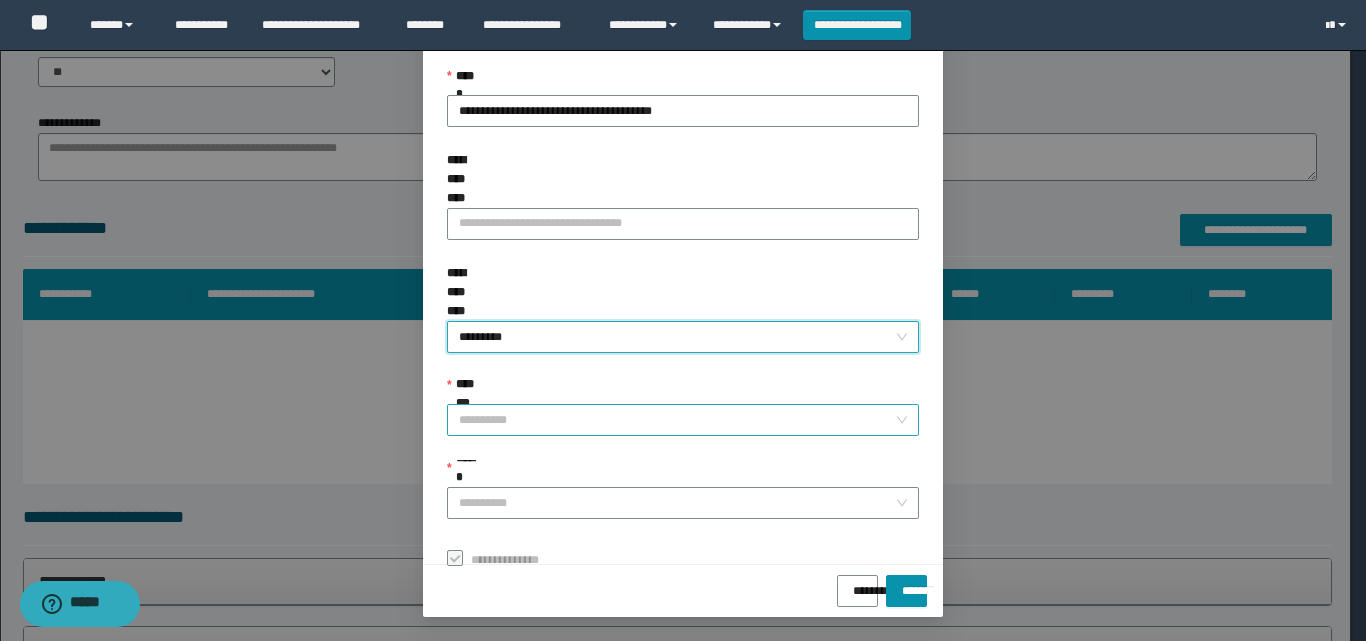click on "**********" at bounding box center (677, 420) 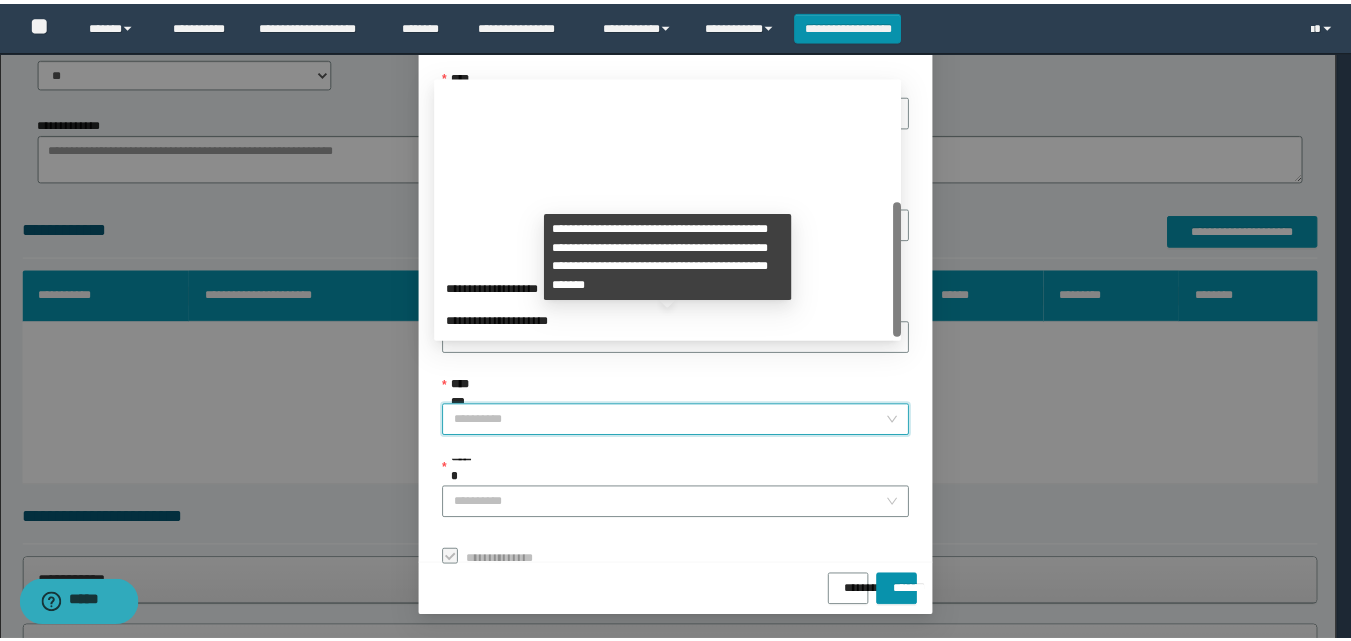 scroll, scrollTop: 224, scrollLeft: 0, axis: vertical 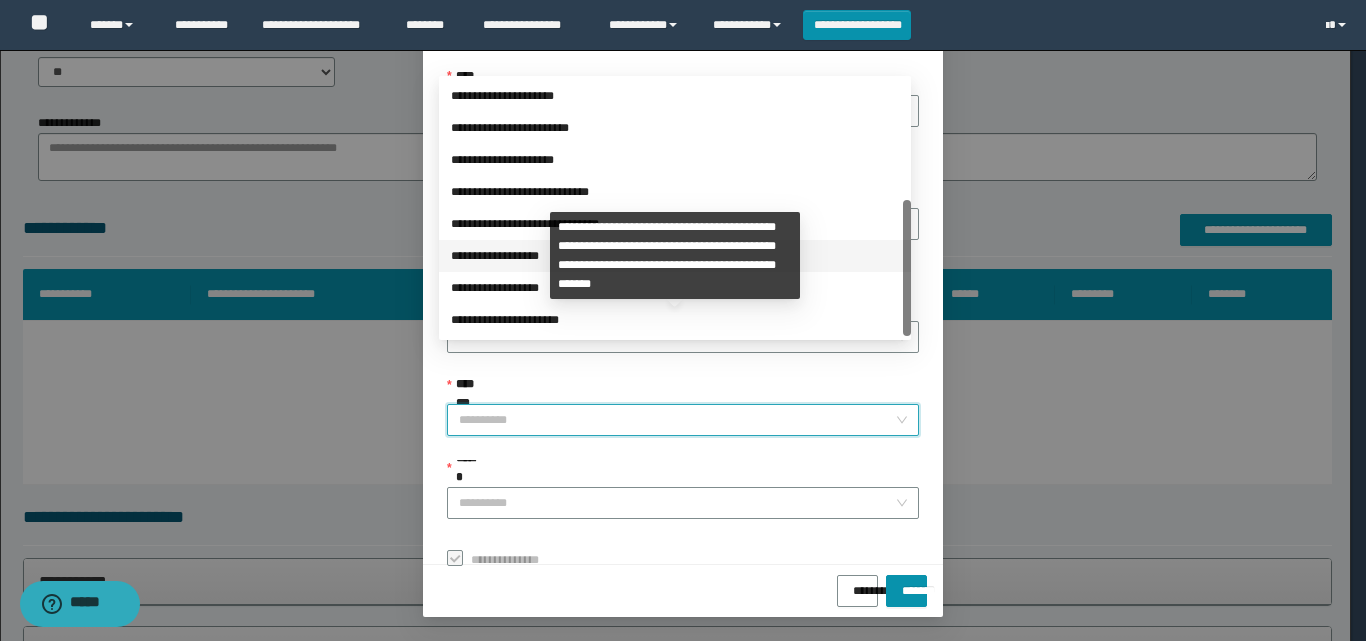 click on "**********" at bounding box center (675, 256) 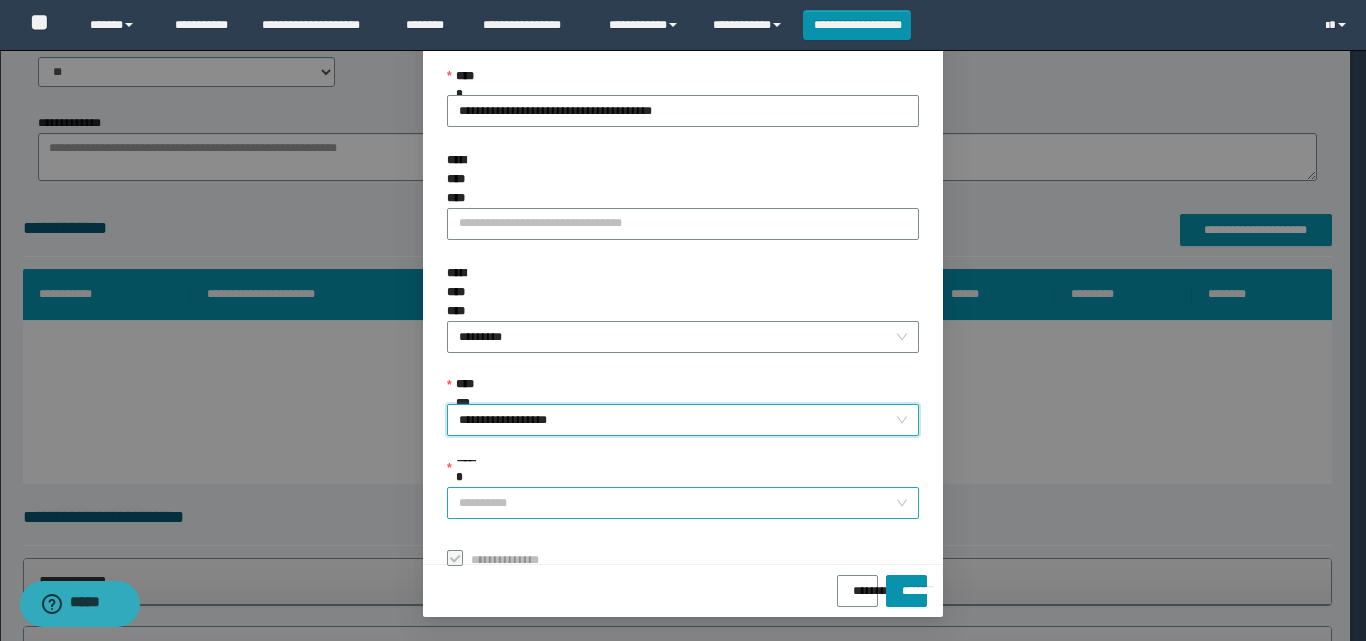 click on "******" at bounding box center [677, 503] 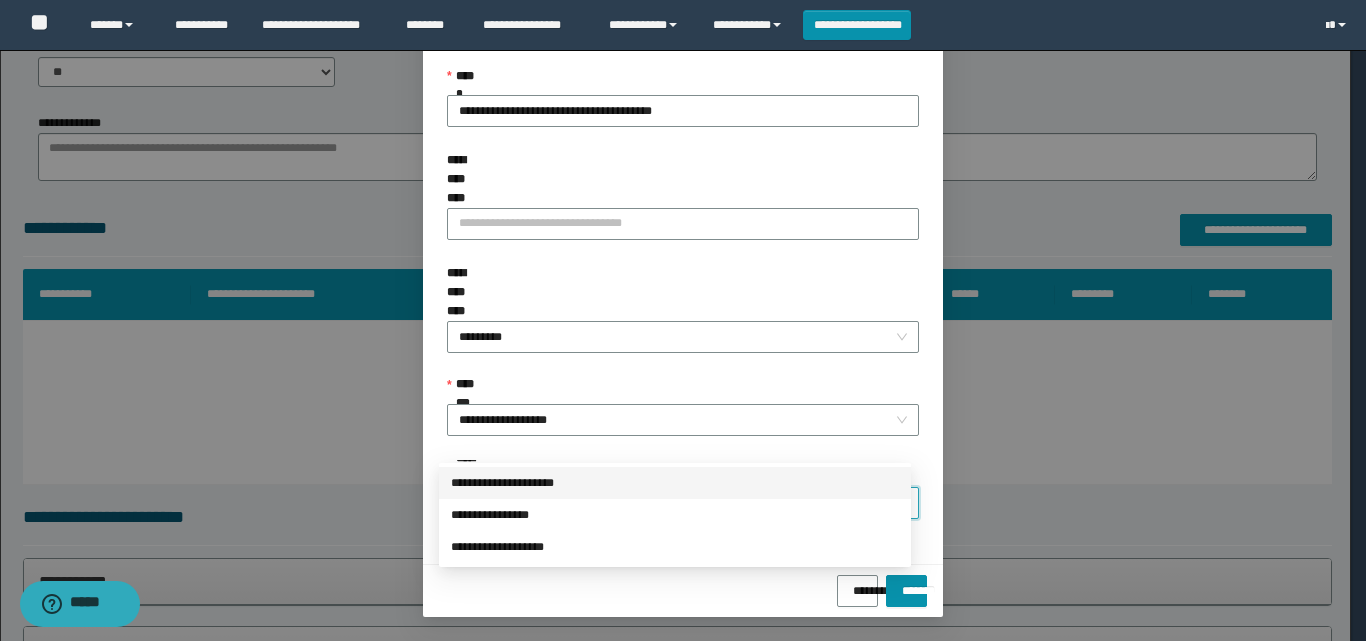 click on "**********" at bounding box center (675, 483) 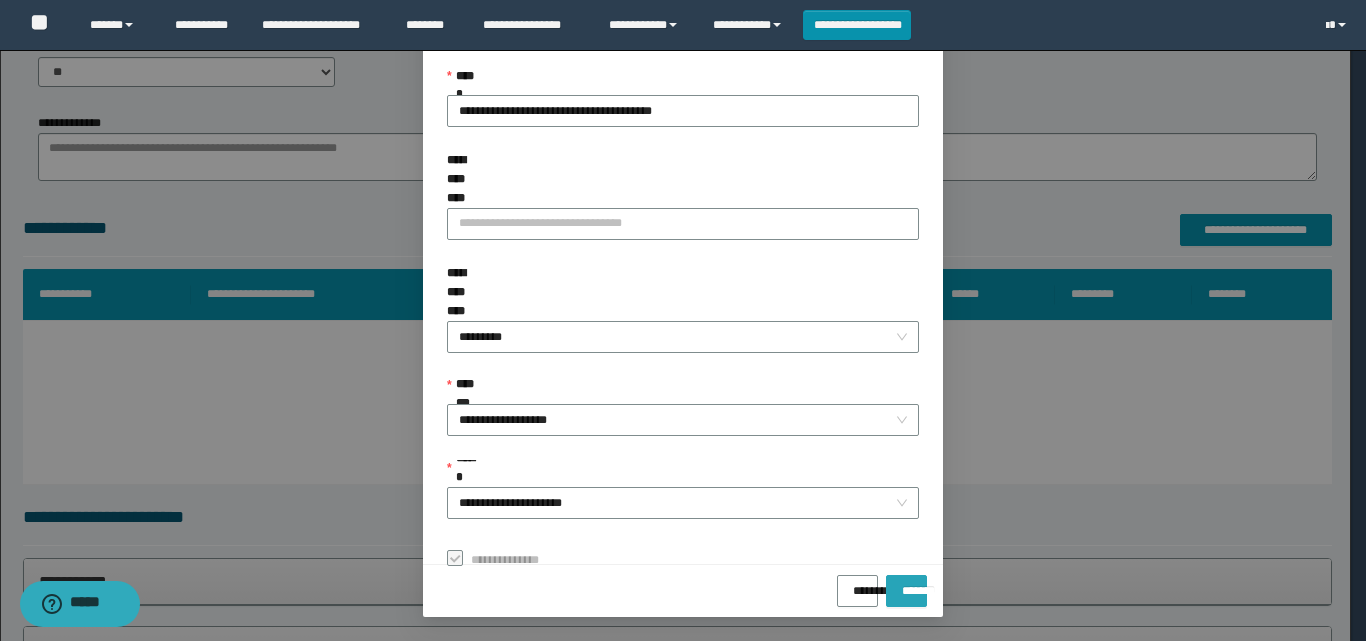 click on "*******" at bounding box center [906, 591] 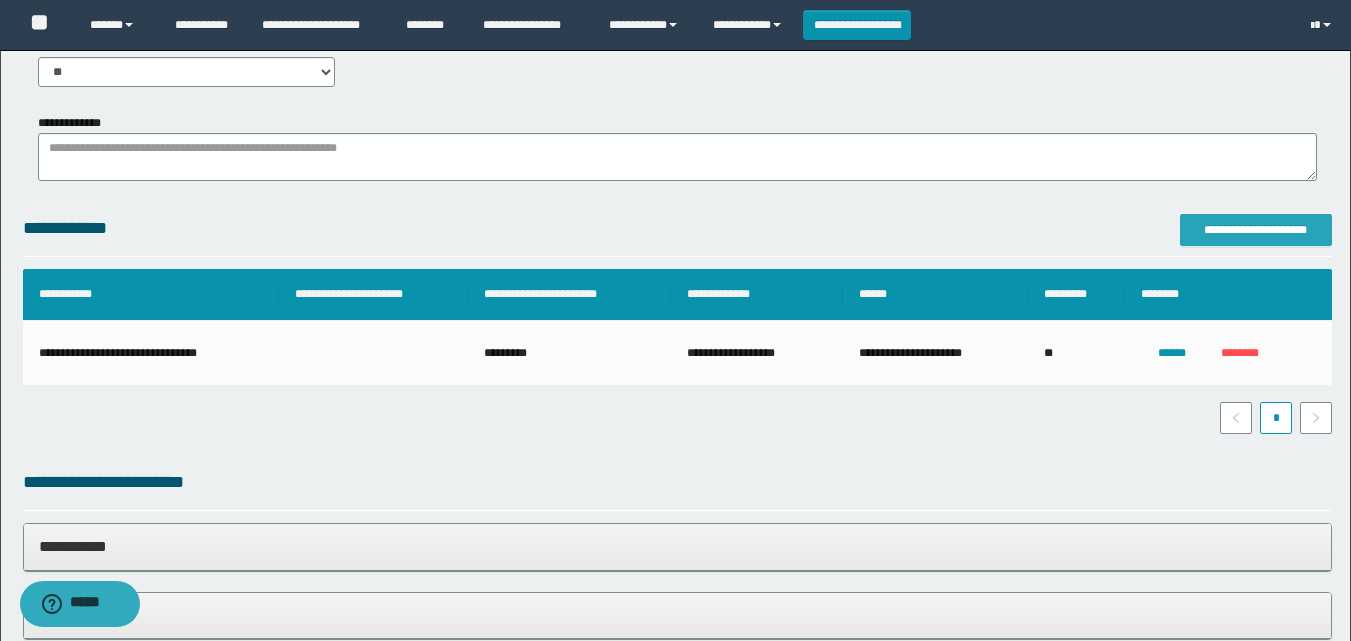 scroll, scrollTop: 0, scrollLeft: 0, axis: both 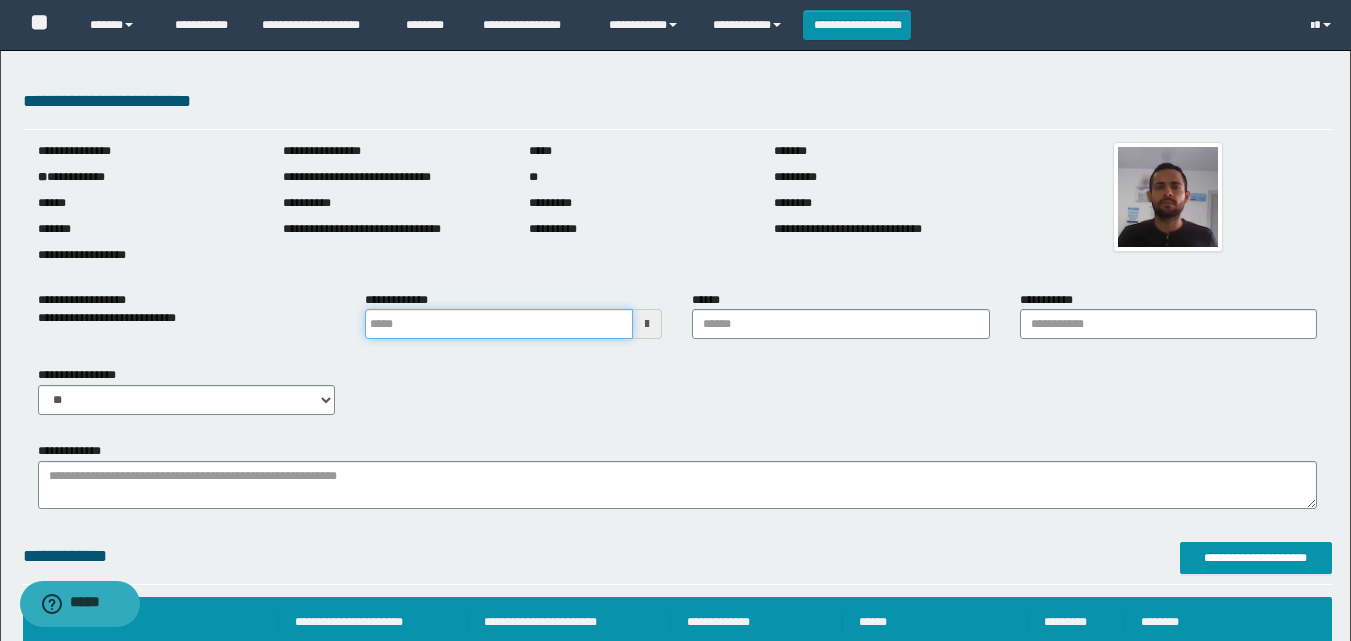 click at bounding box center [499, 324] 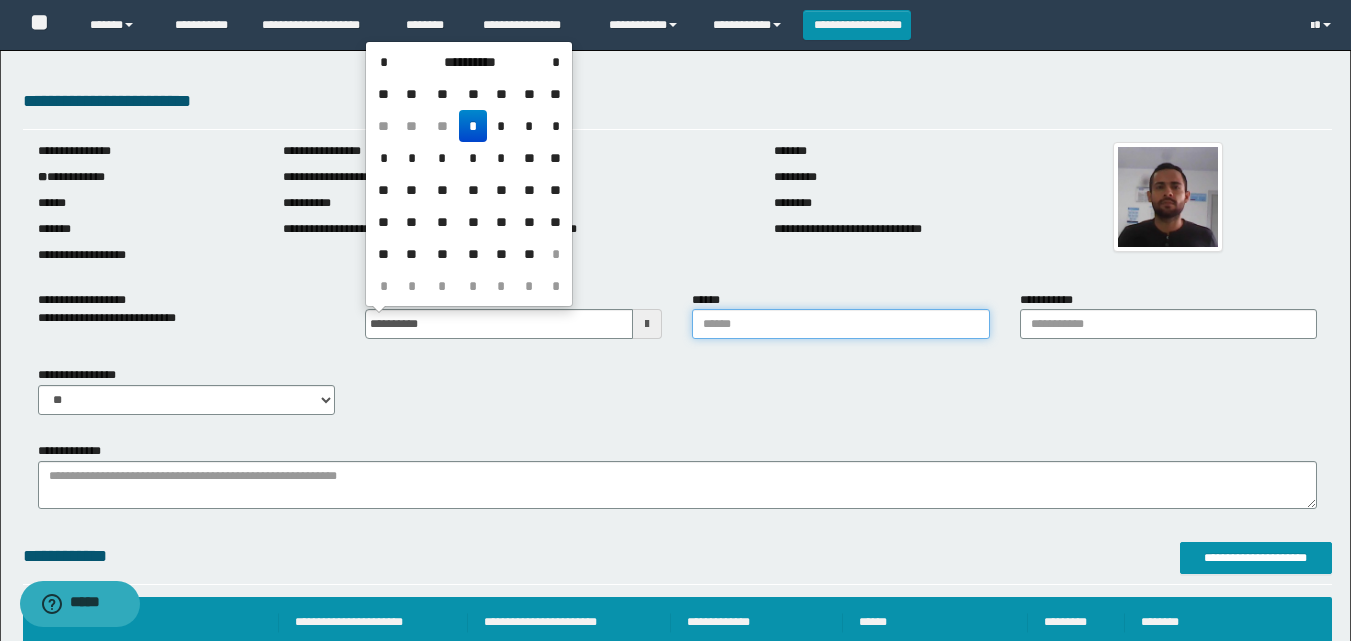 drag, startPoint x: 739, startPoint y: 321, endPoint x: 786, endPoint y: 354, distance: 57.428215 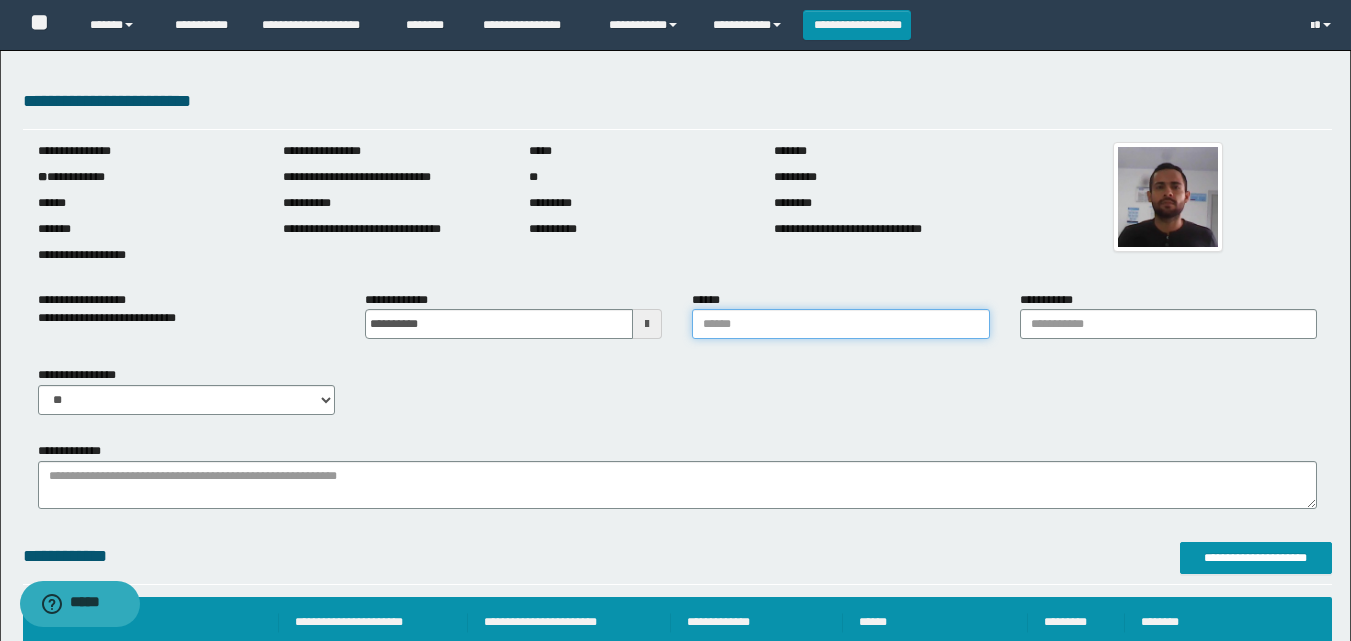 type on "**********" 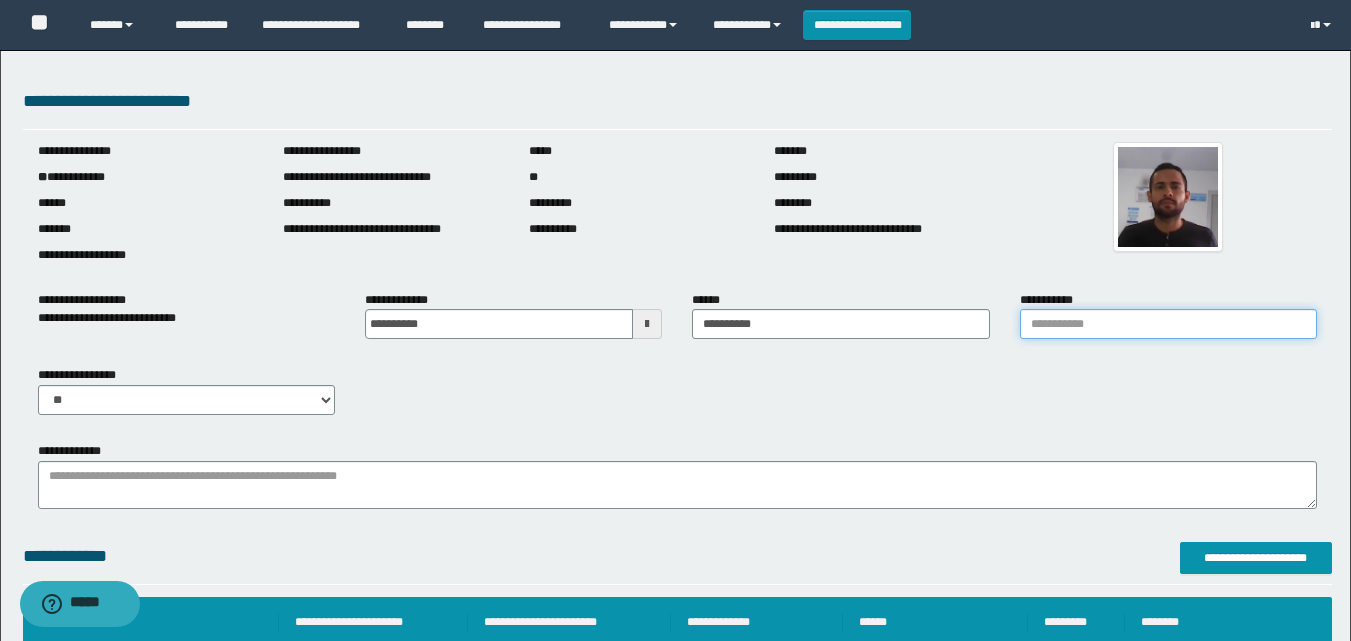 click on "**********" at bounding box center [1168, 324] 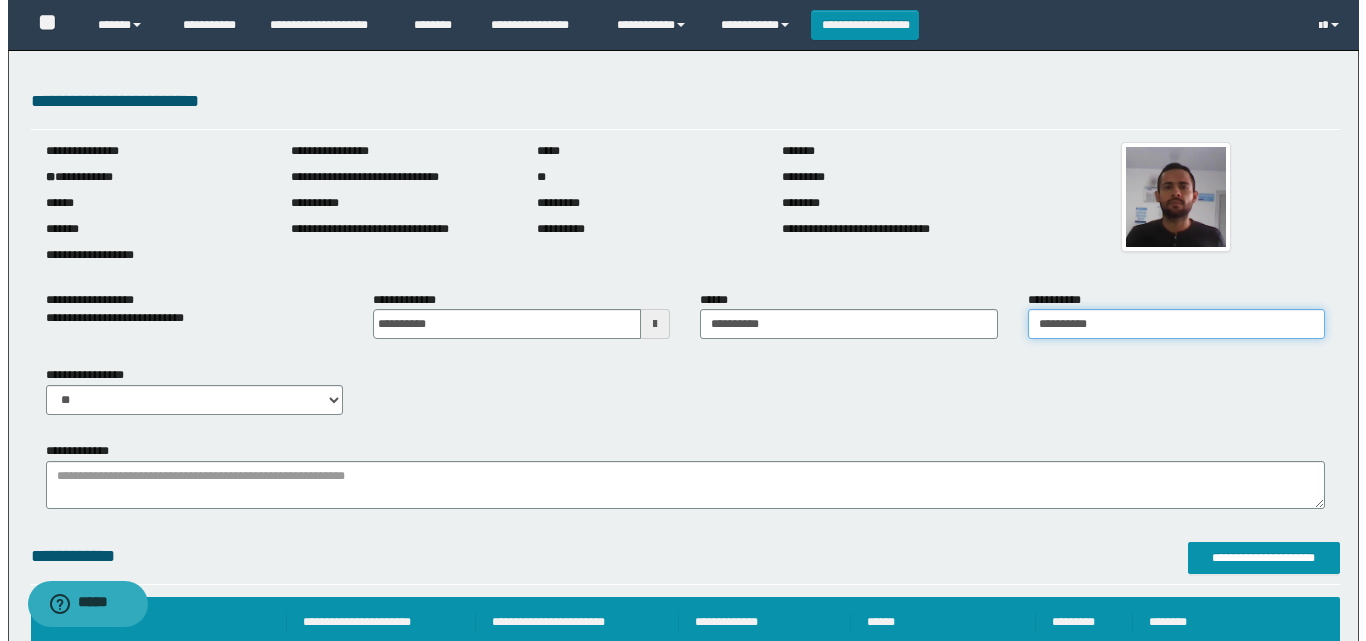 scroll, scrollTop: 2793, scrollLeft: 0, axis: vertical 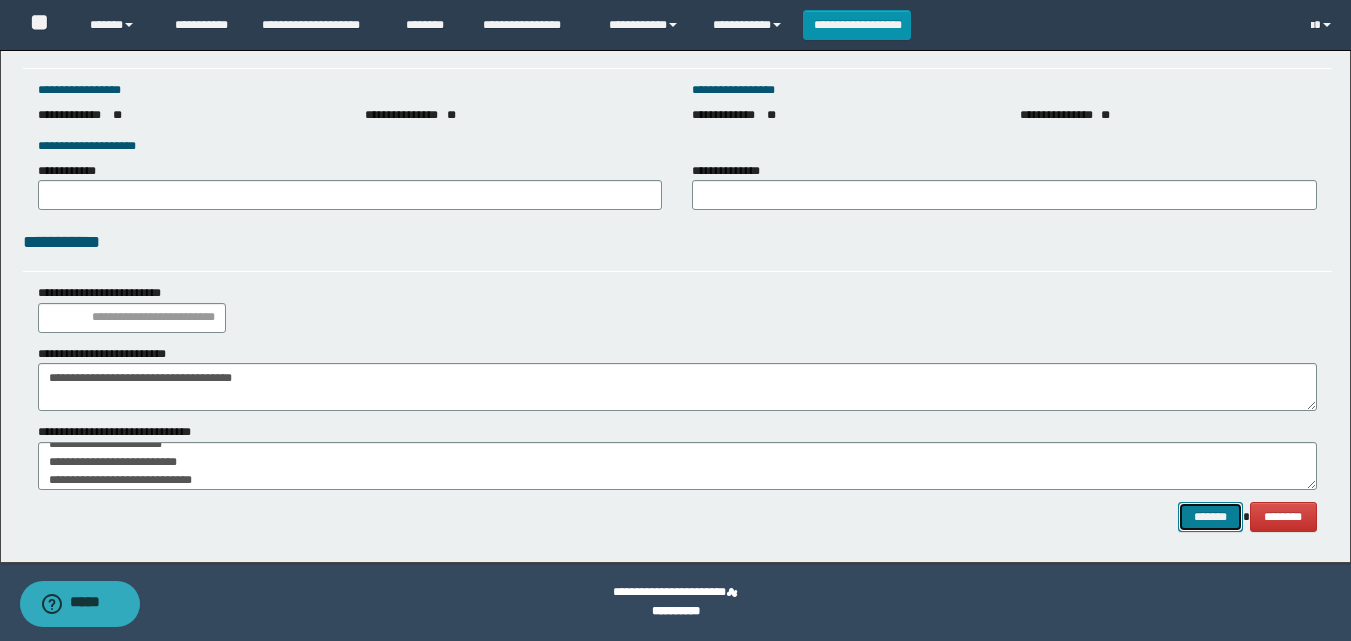 click on "*******" at bounding box center [1210, 517] 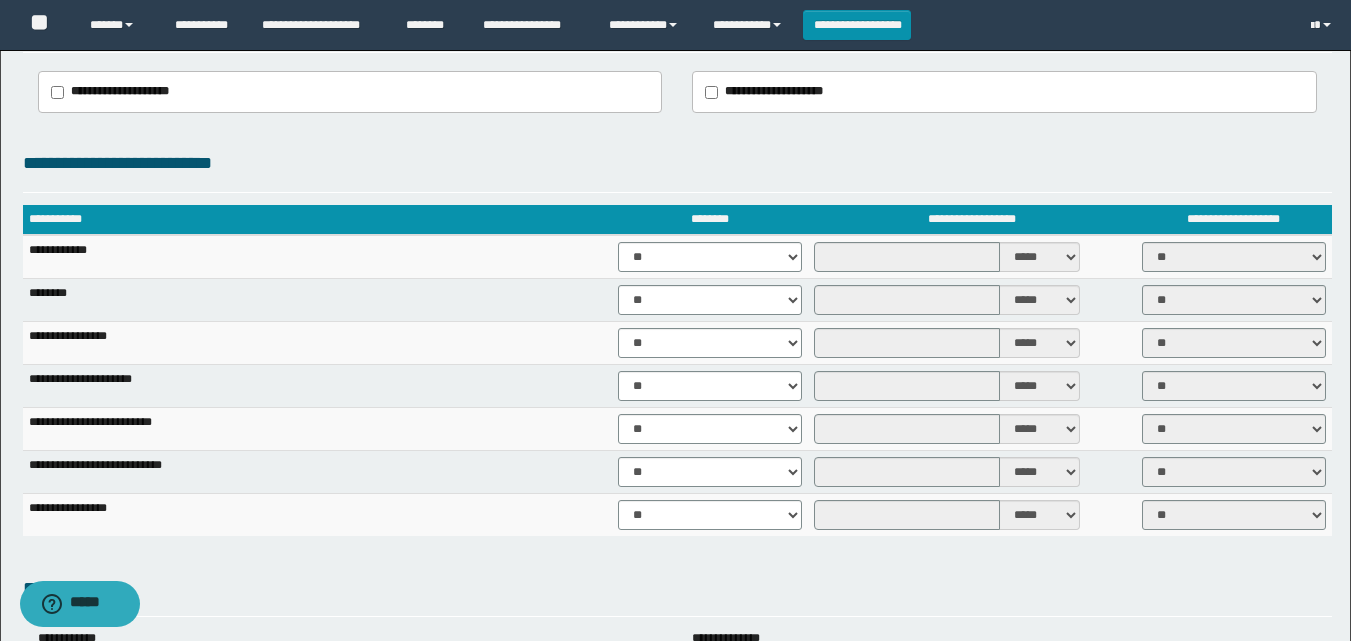 scroll, scrollTop: 1800, scrollLeft: 0, axis: vertical 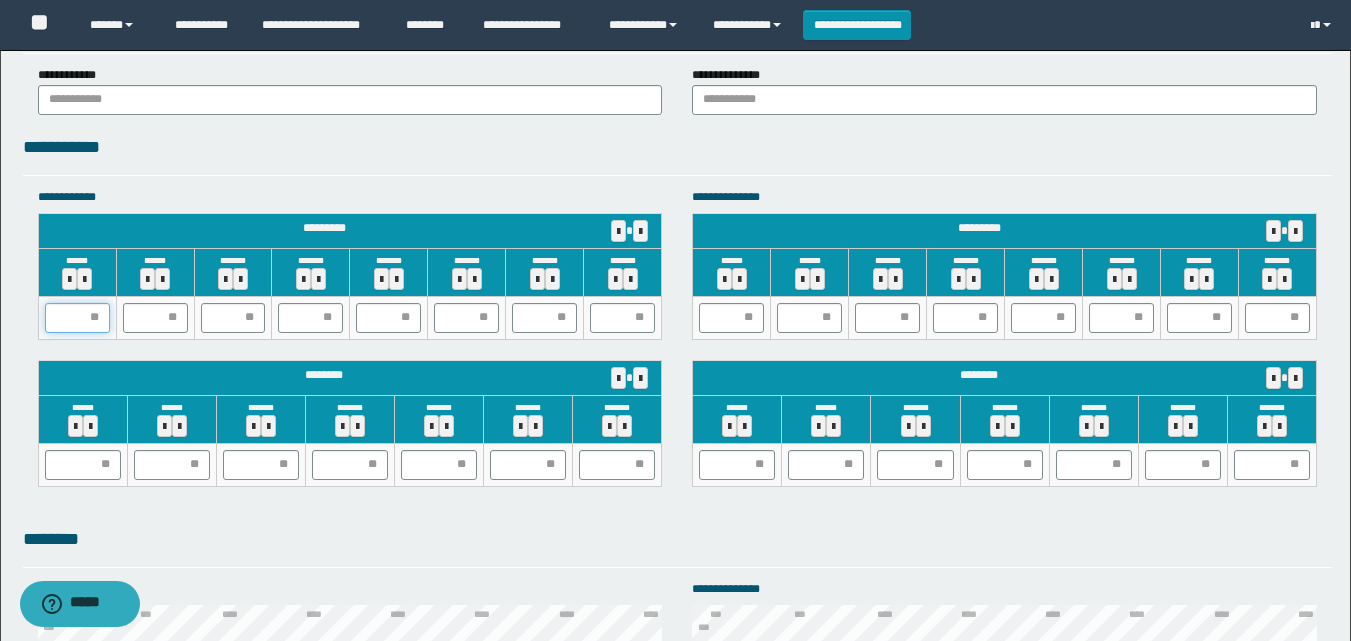 click at bounding box center [77, 318] 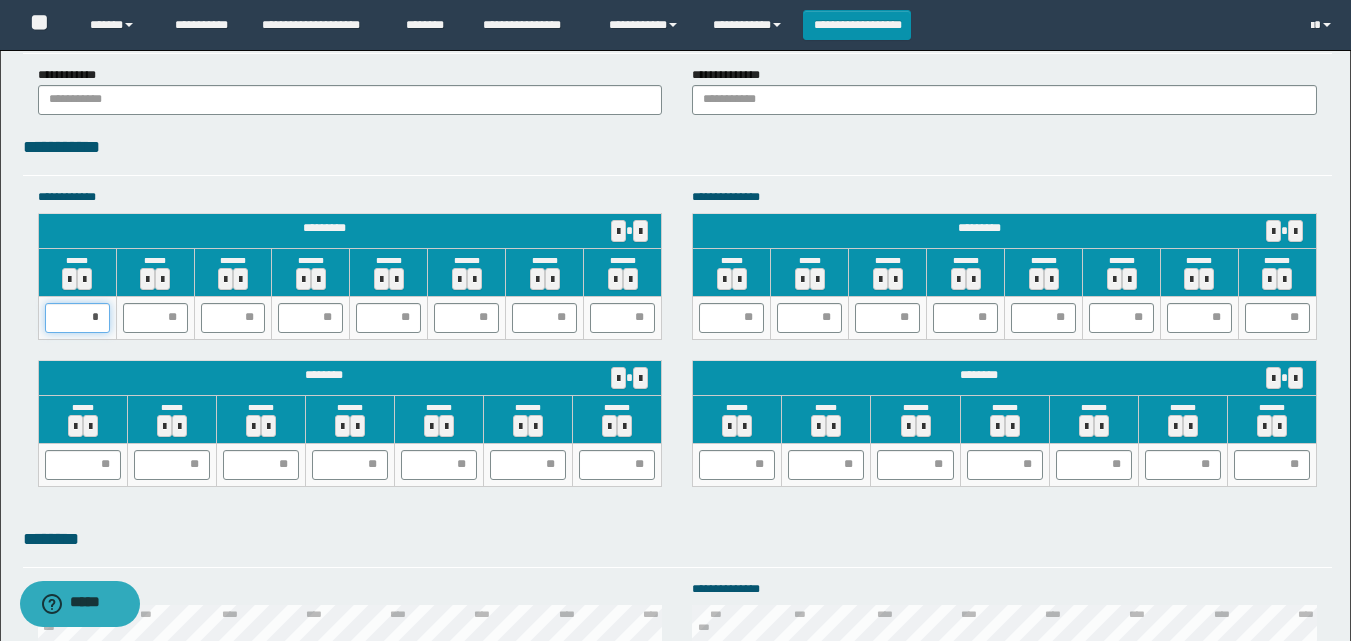 type on "**" 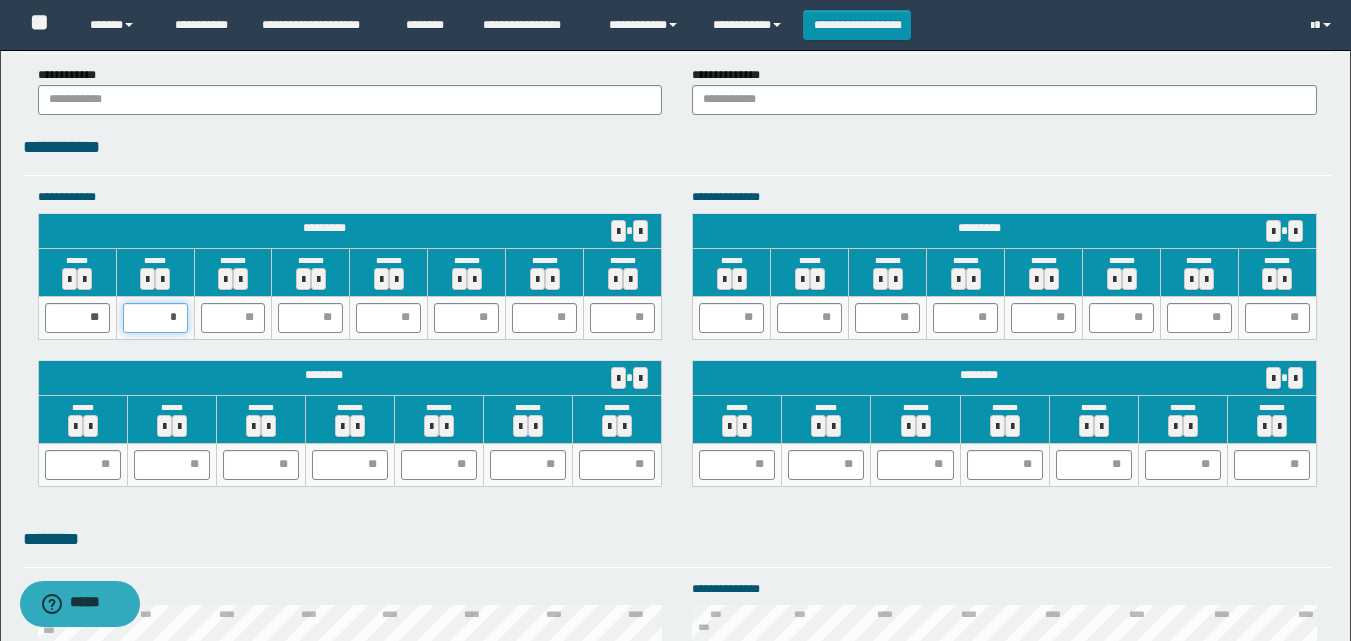type on "**" 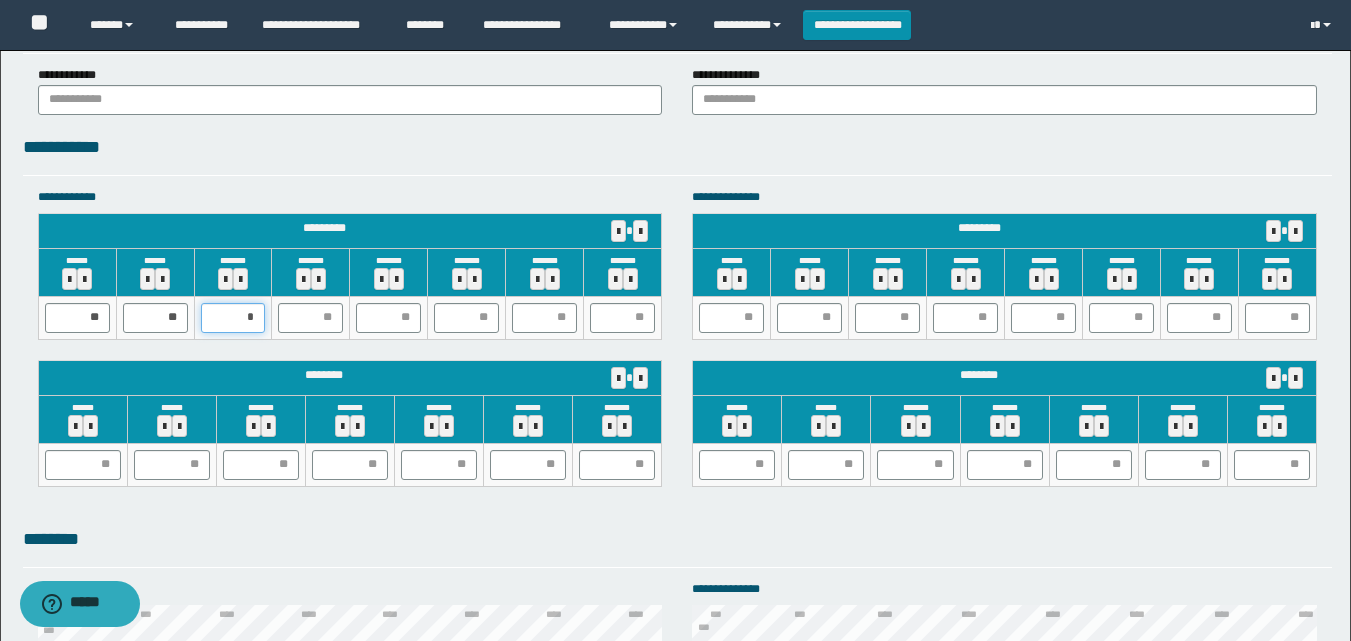 type on "**" 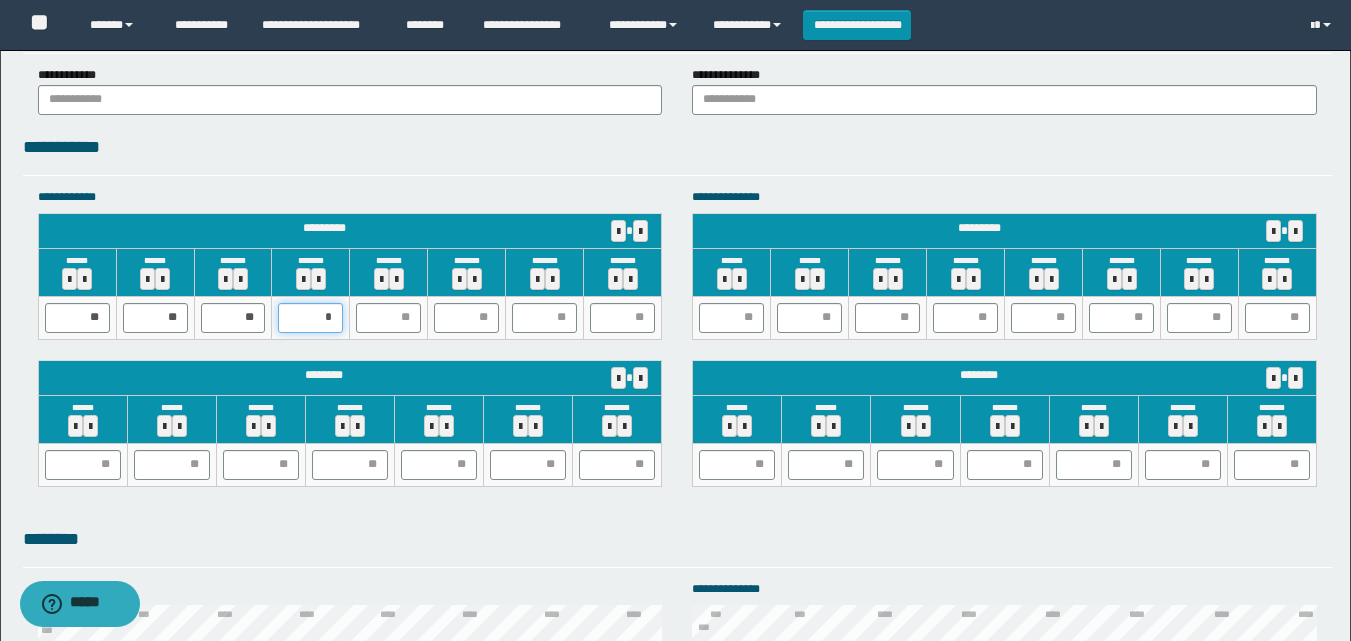 type on "**" 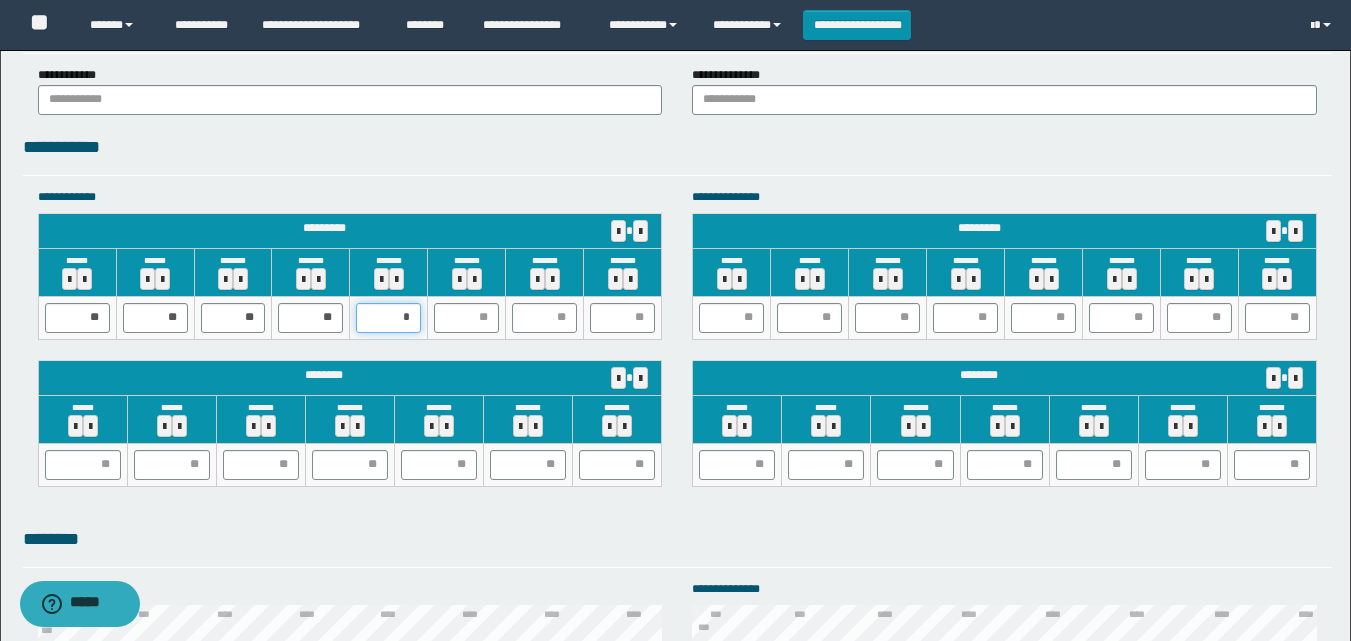 type on "**" 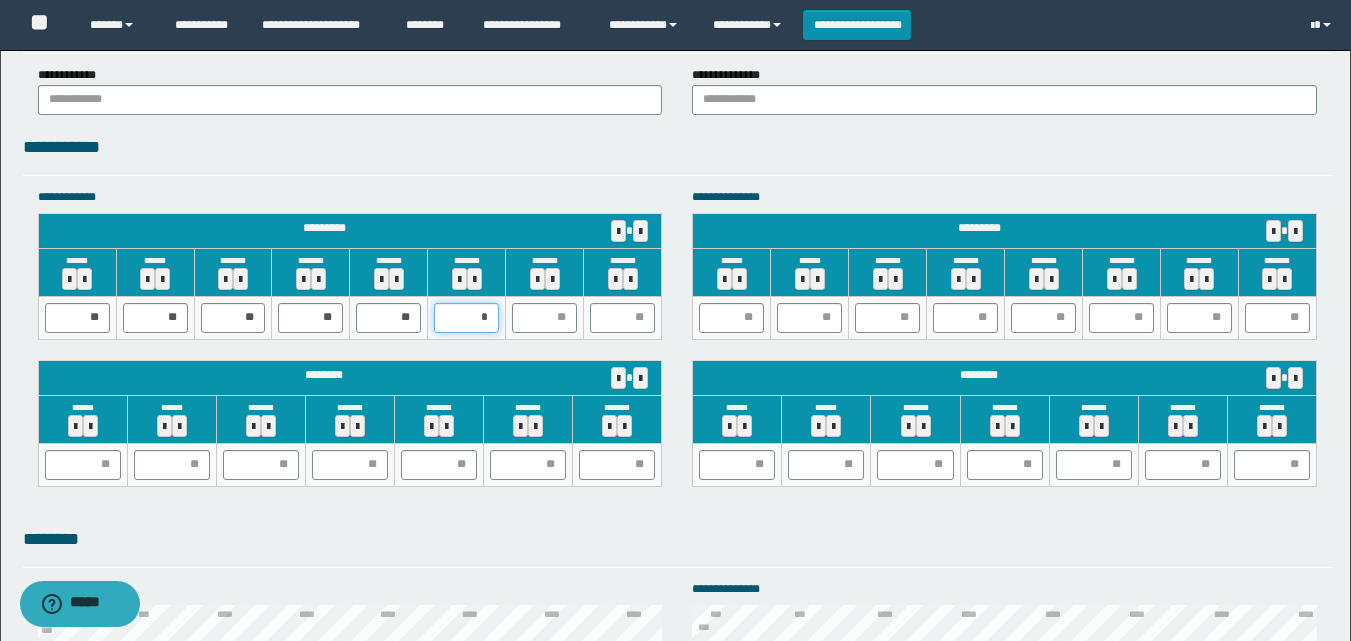 type on "**" 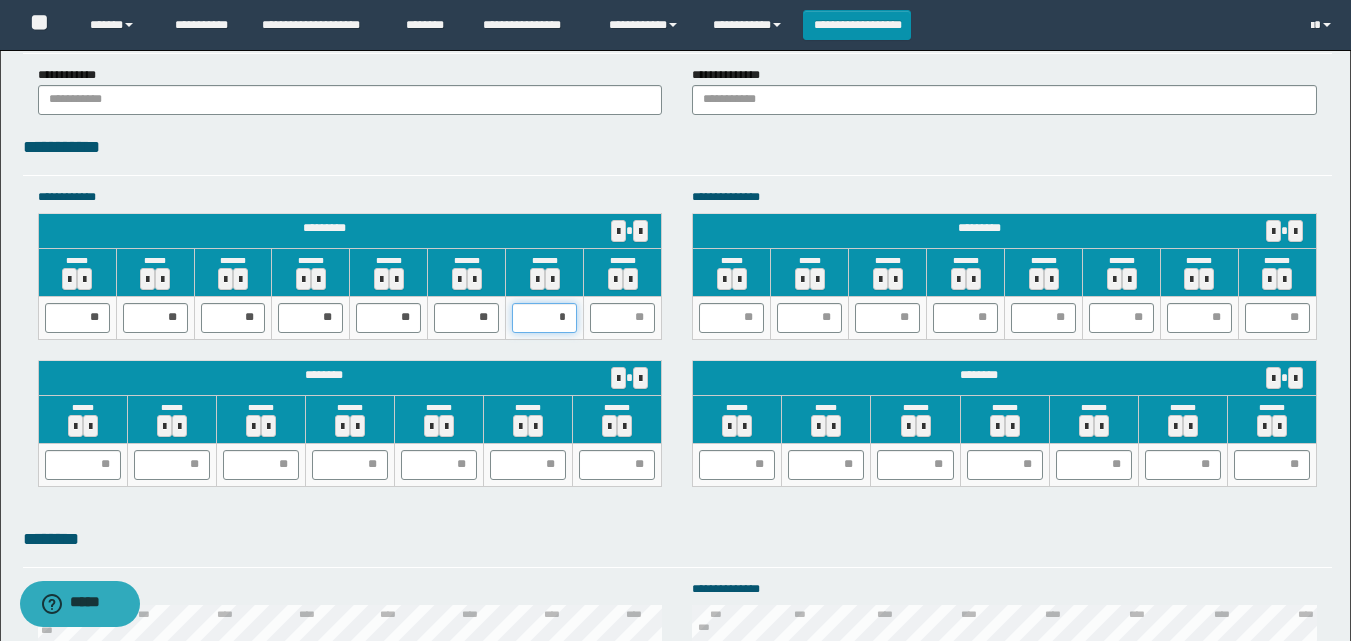 type on "**" 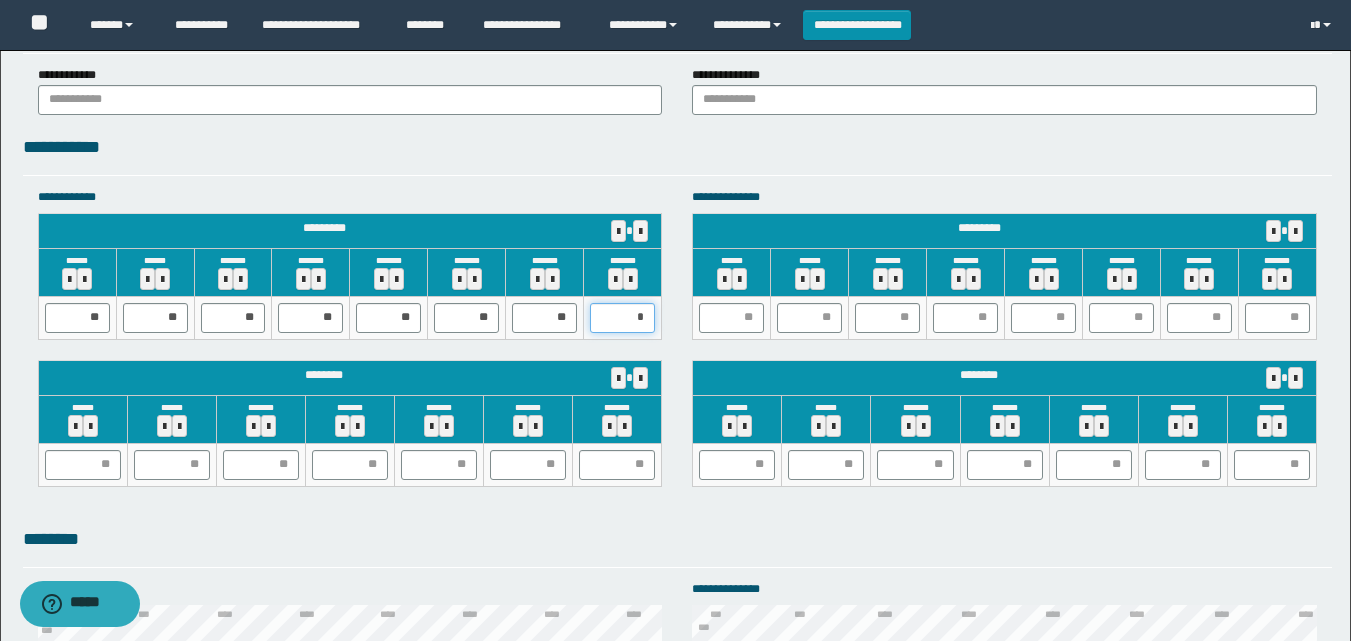type on "**" 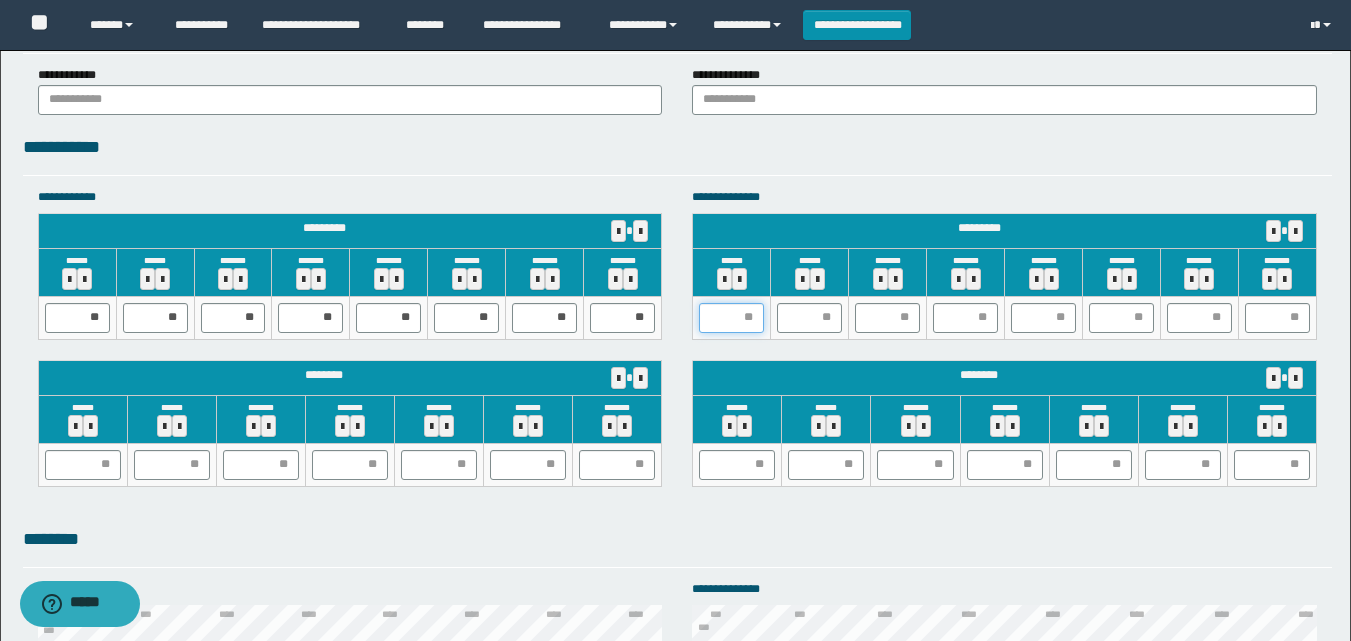click at bounding box center [731, 318] 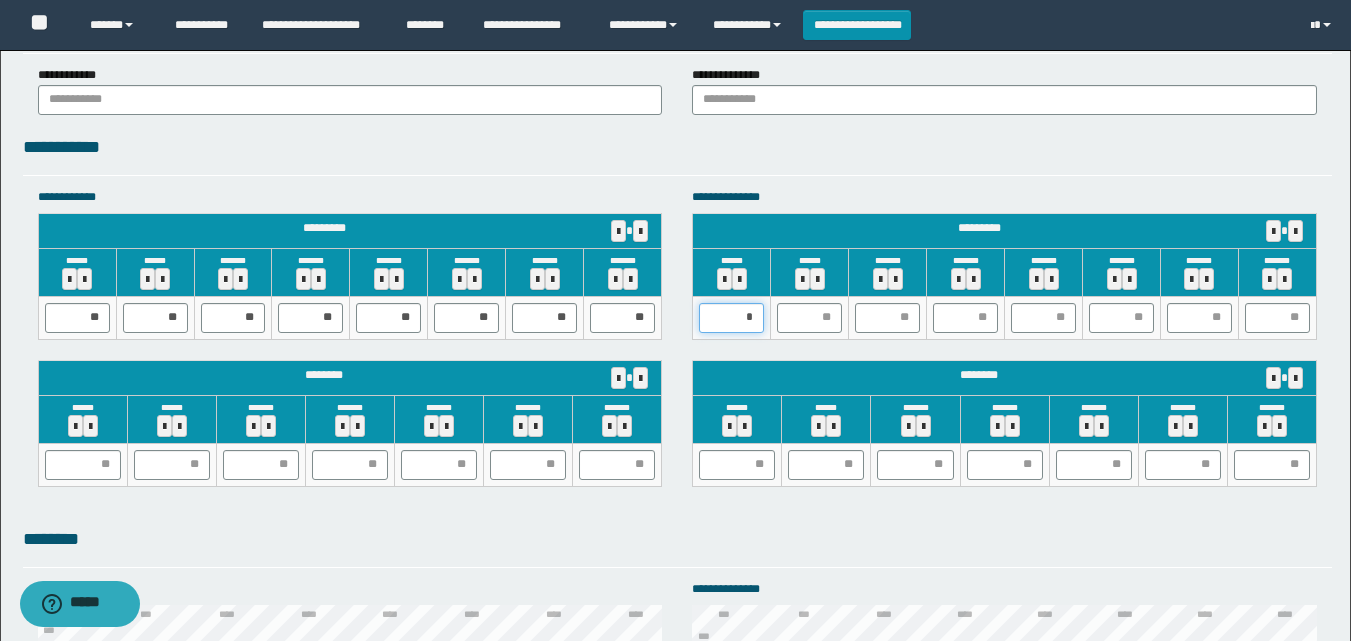 type on "**" 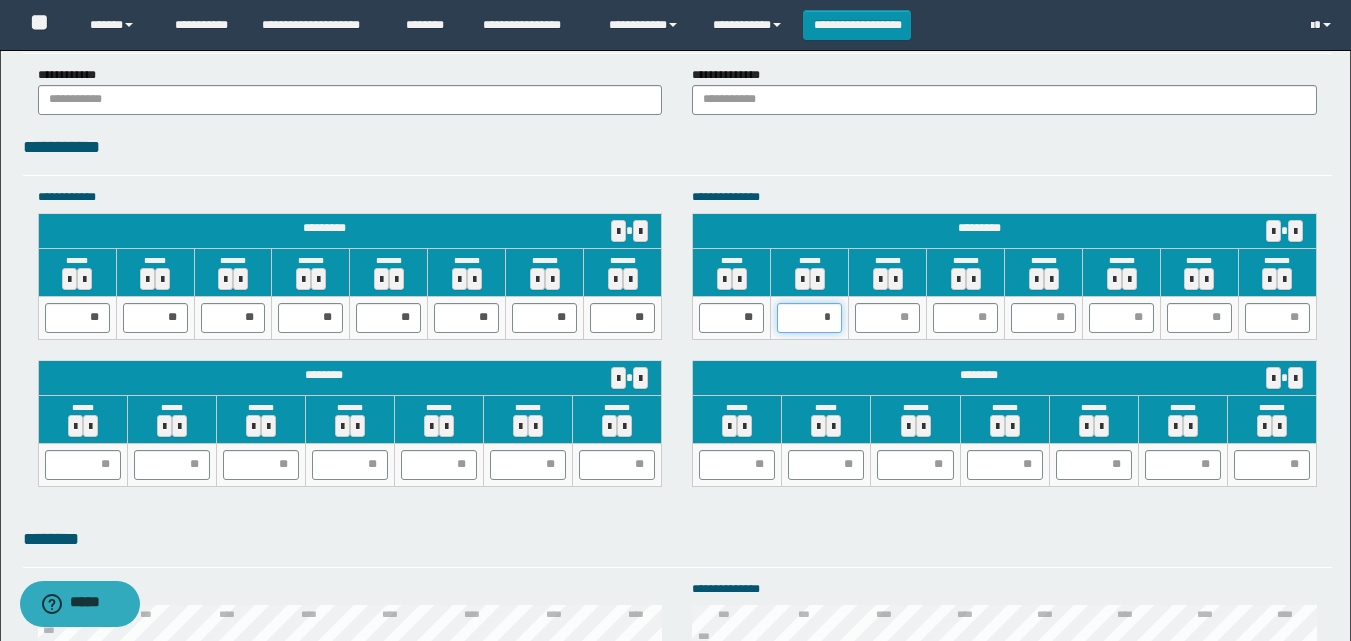 type on "**" 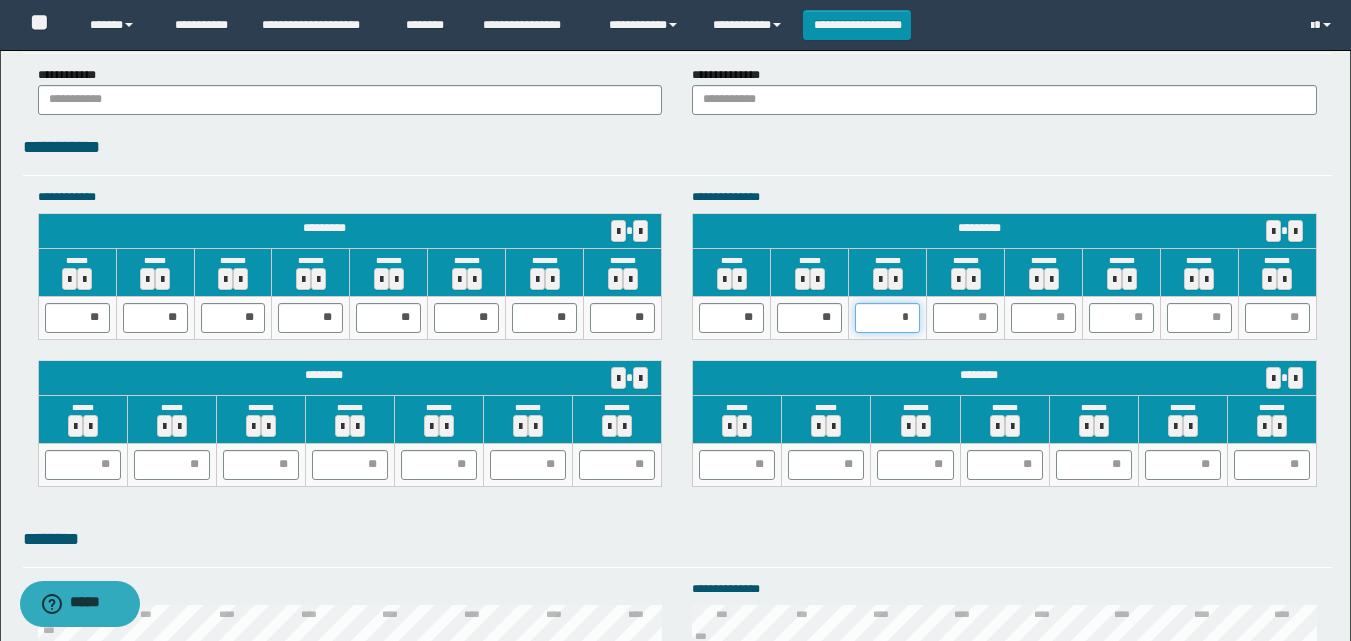 type on "**" 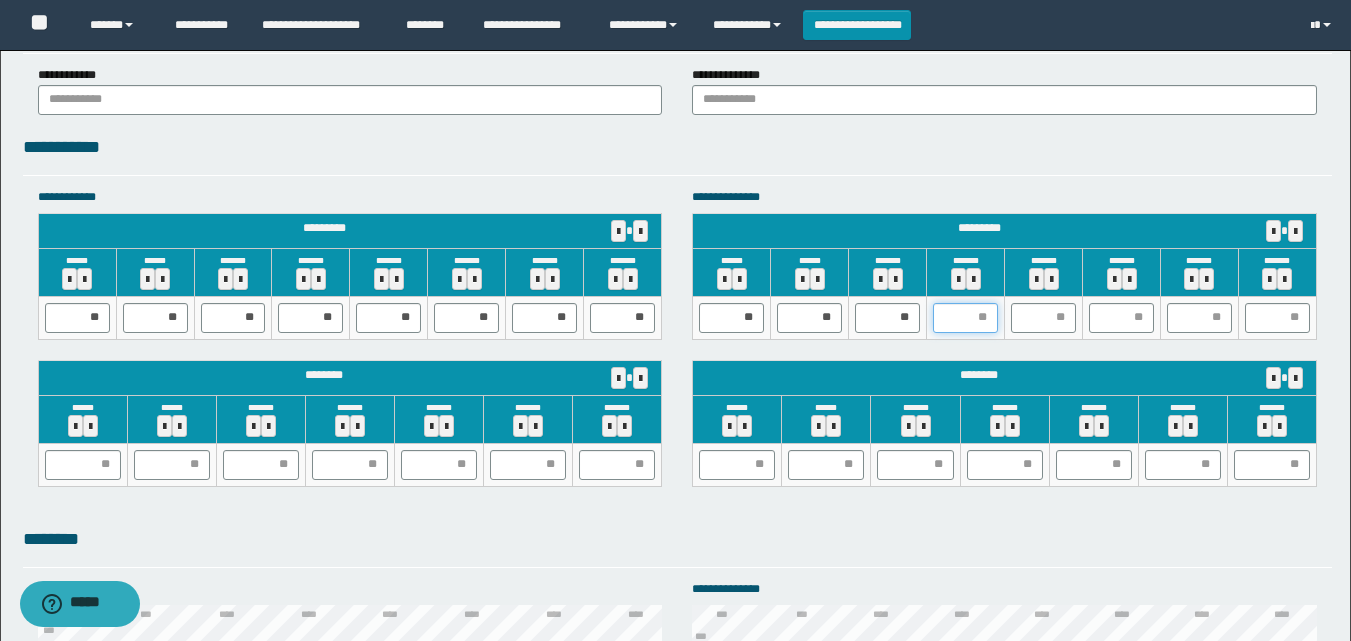 type on "*" 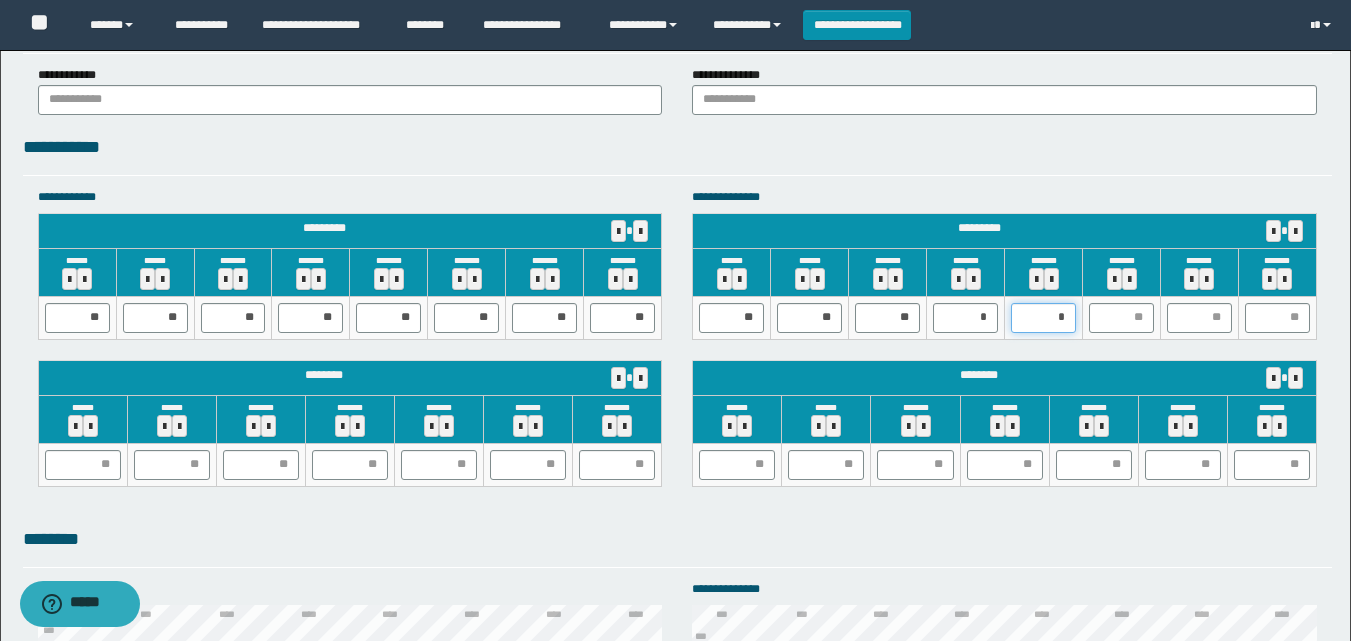 type on "**" 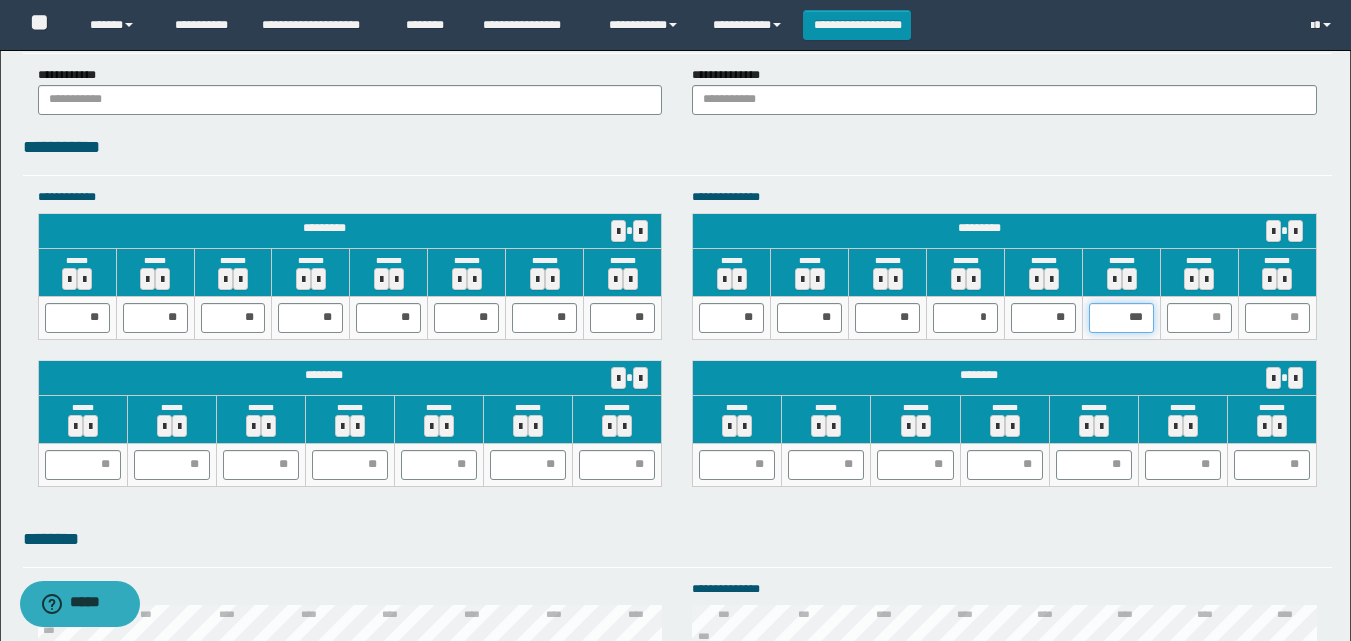 type on "**" 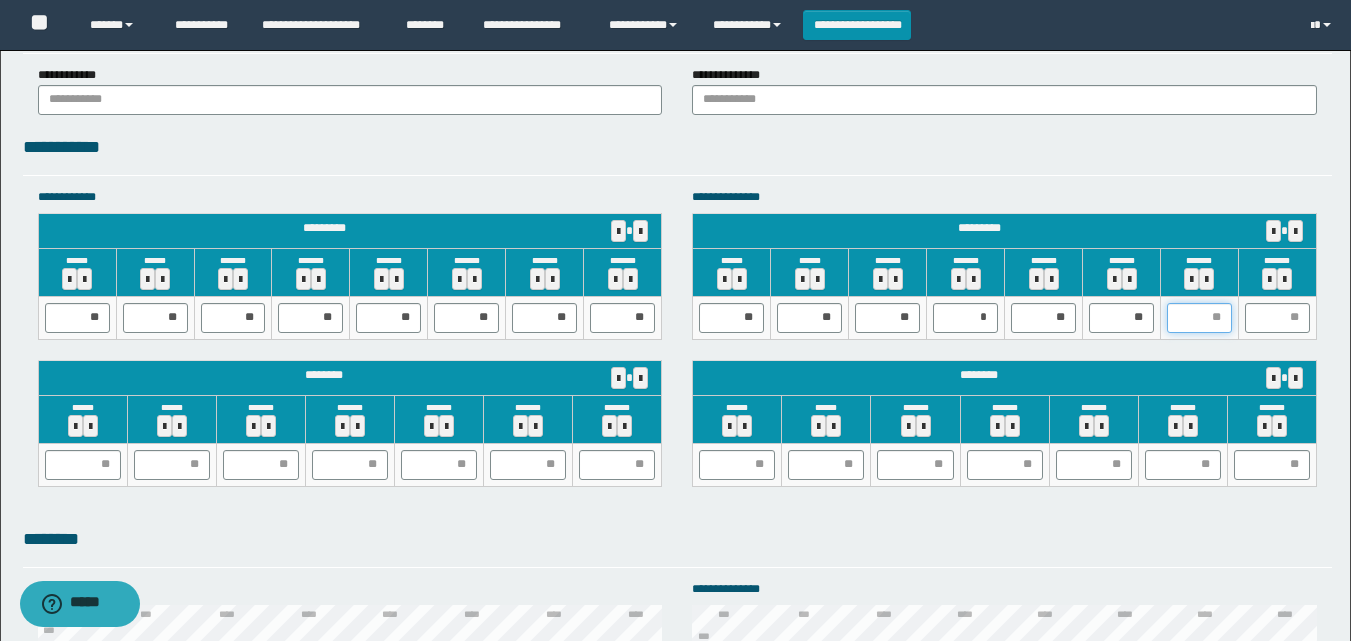 type on "*" 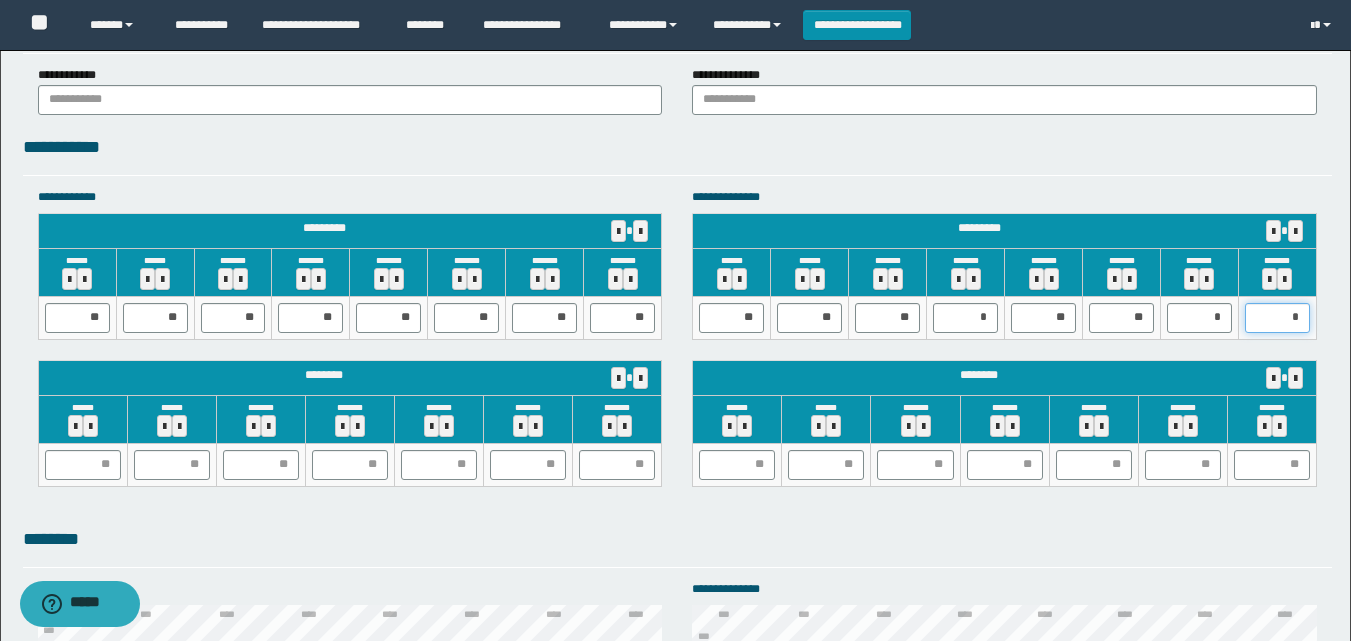 type on "**" 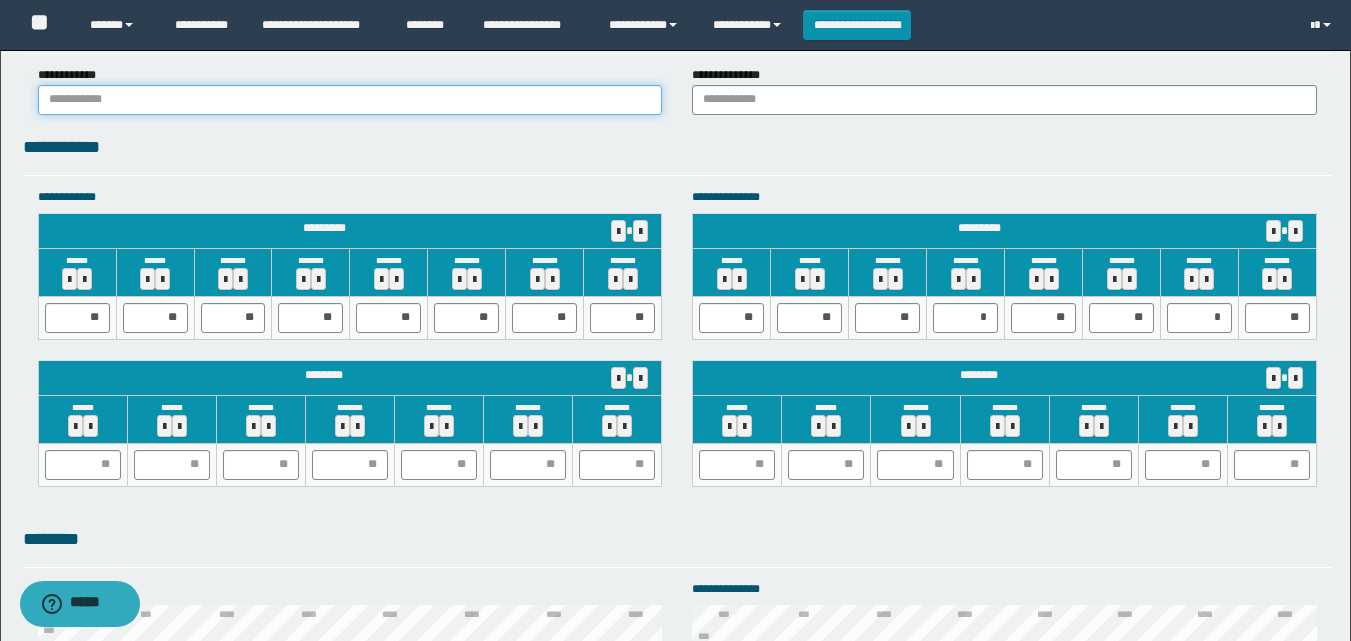 click at bounding box center [350, 100] 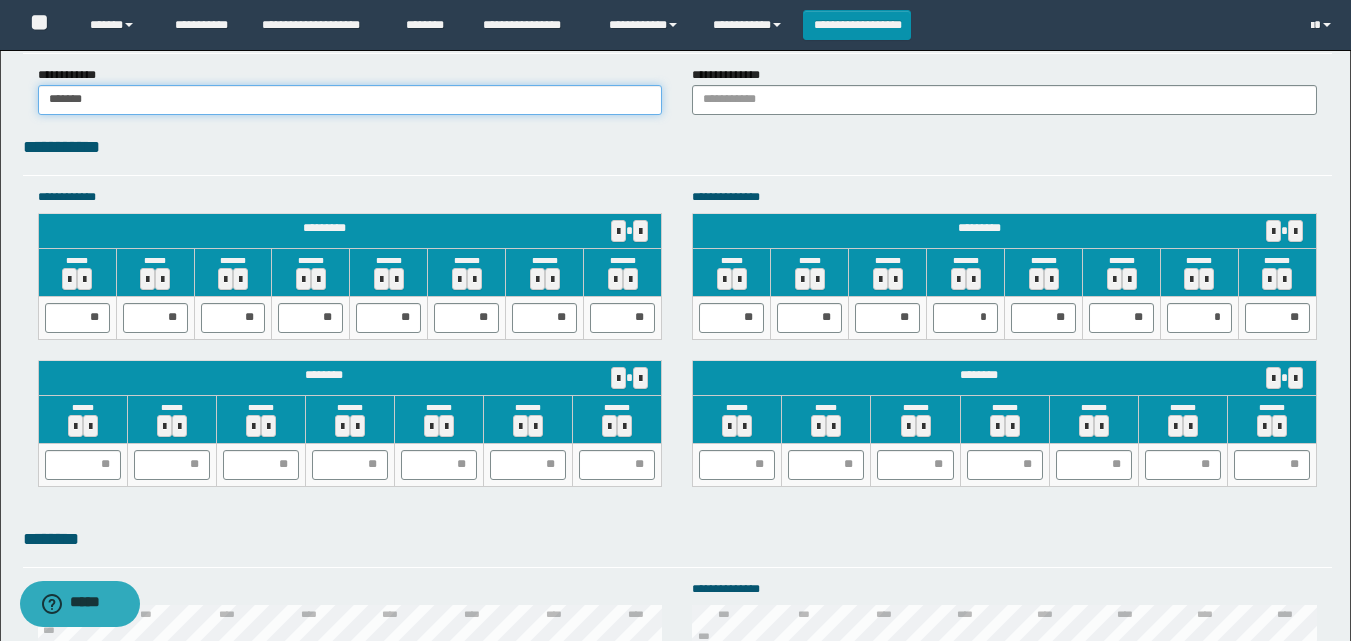 type on "******" 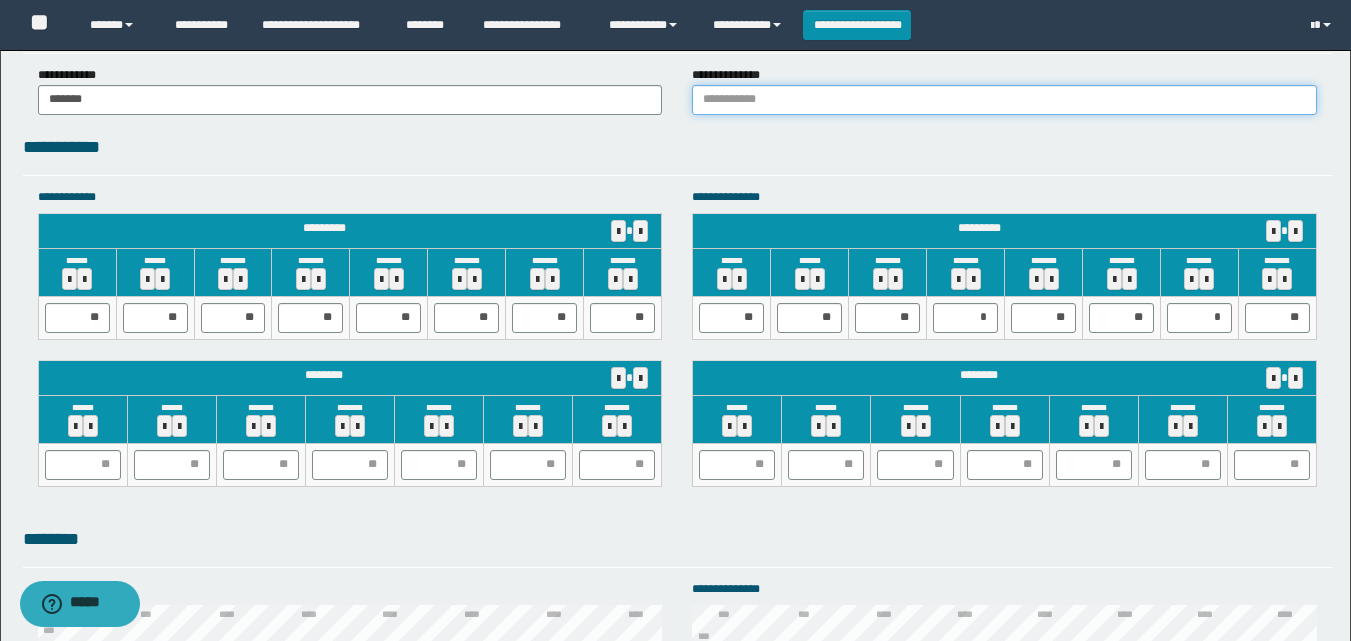 click at bounding box center (1004, 100) 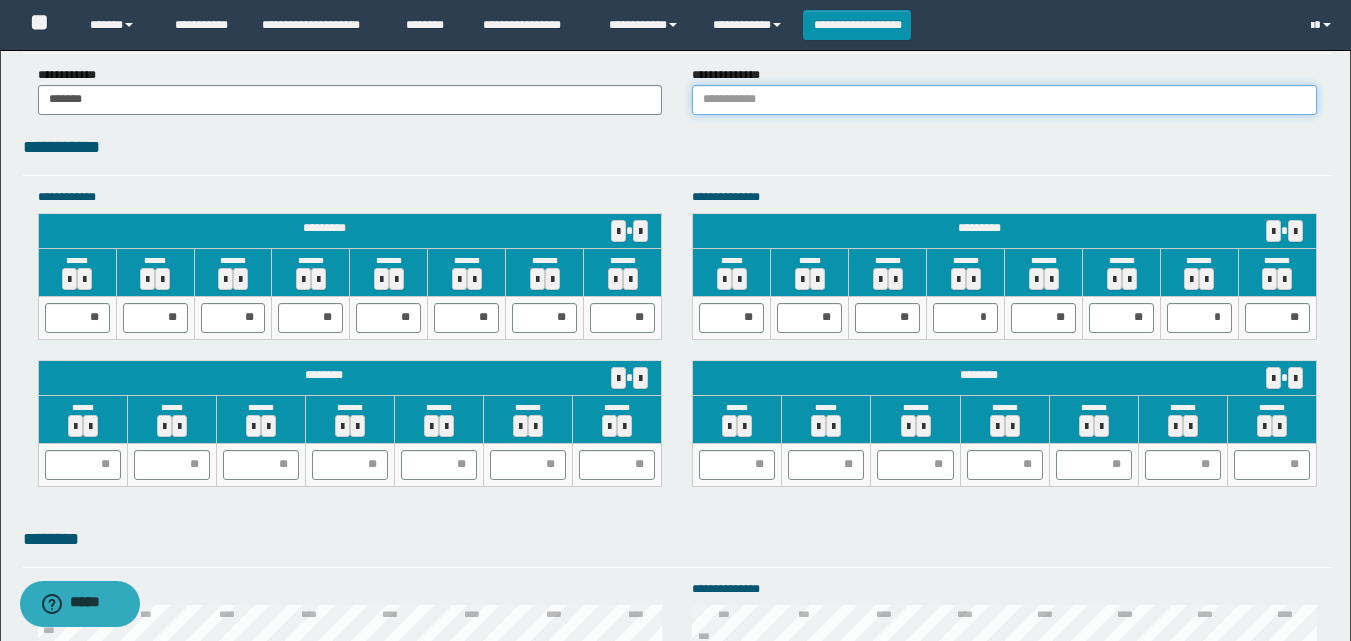 type on "******" 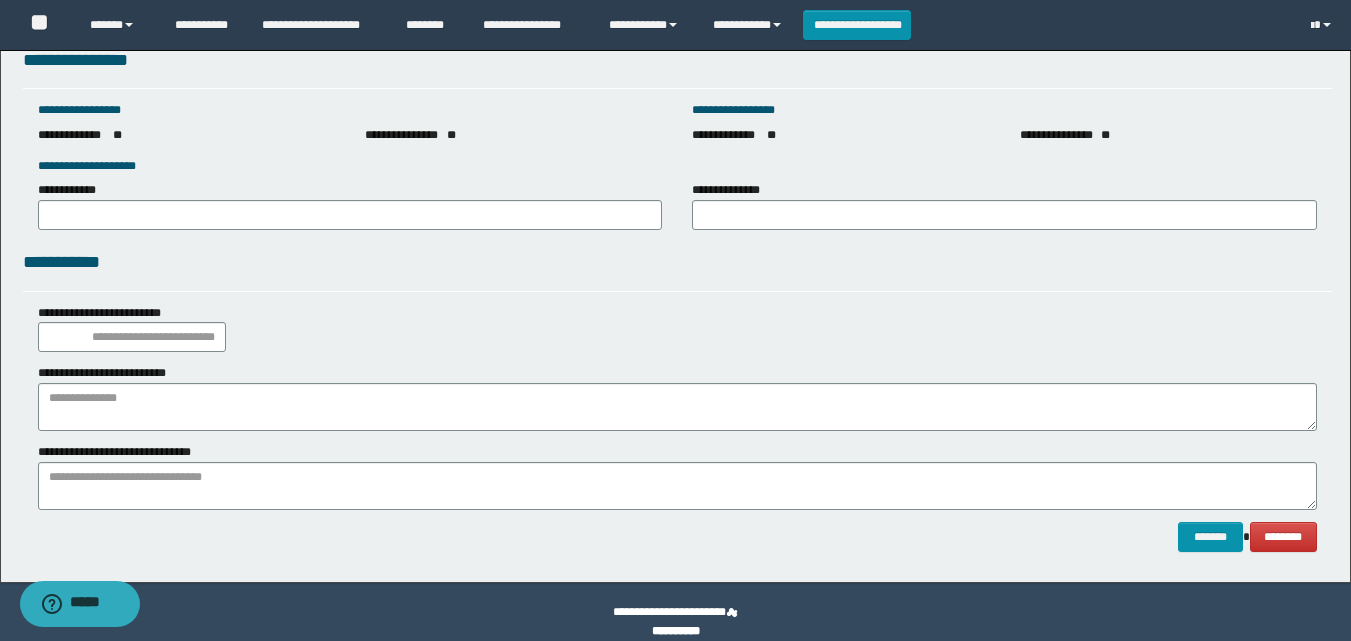 scroll, scrollTop: 2828, scrollLeft: 0, axis: vertical 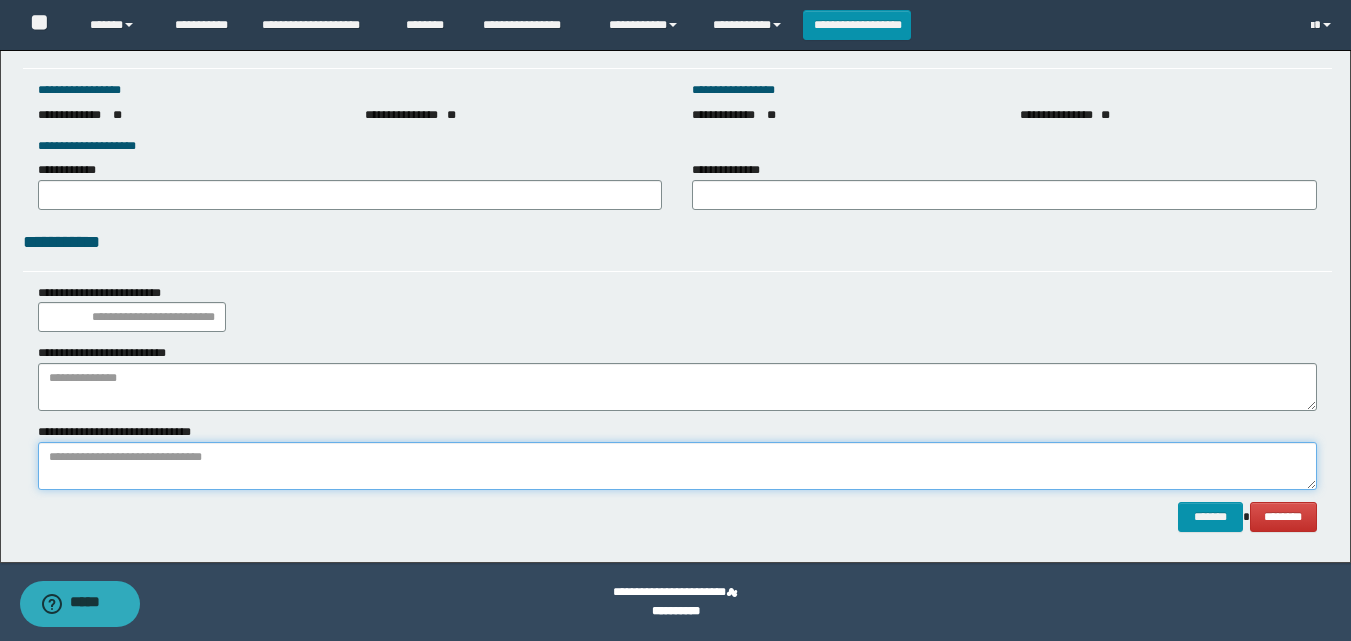 paste on "**********" 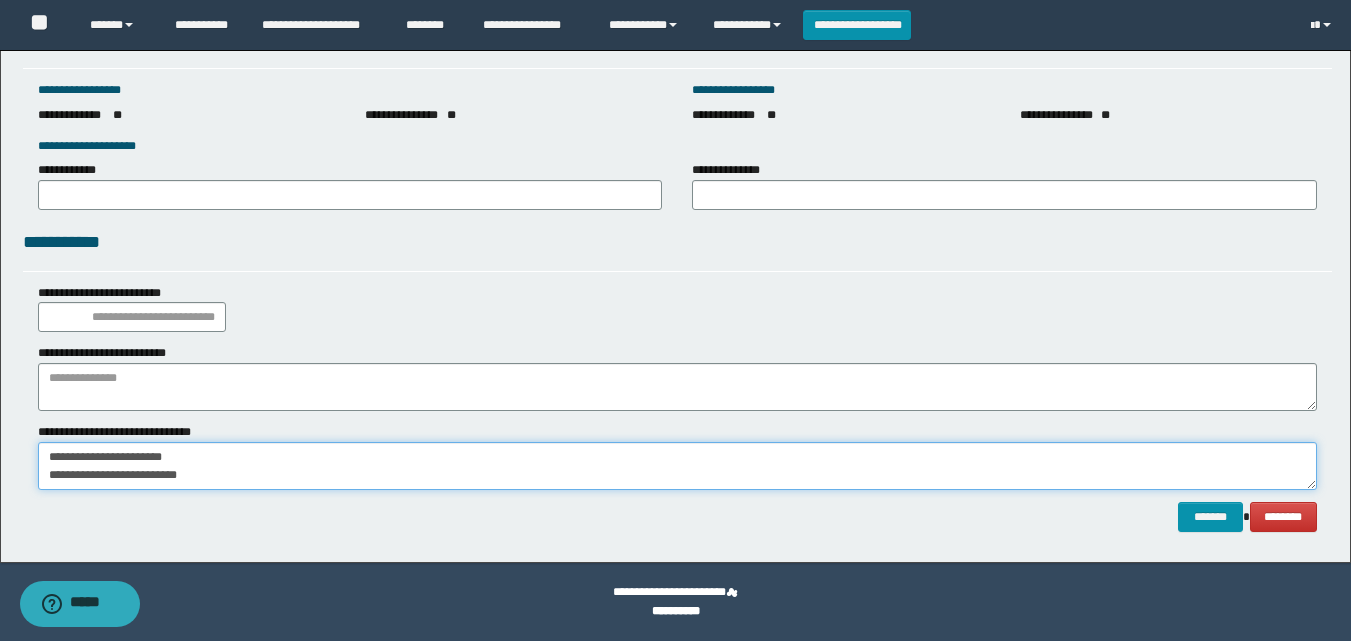 scroll, scrollTop: 13, scrollLeft: 0, axis: vertical 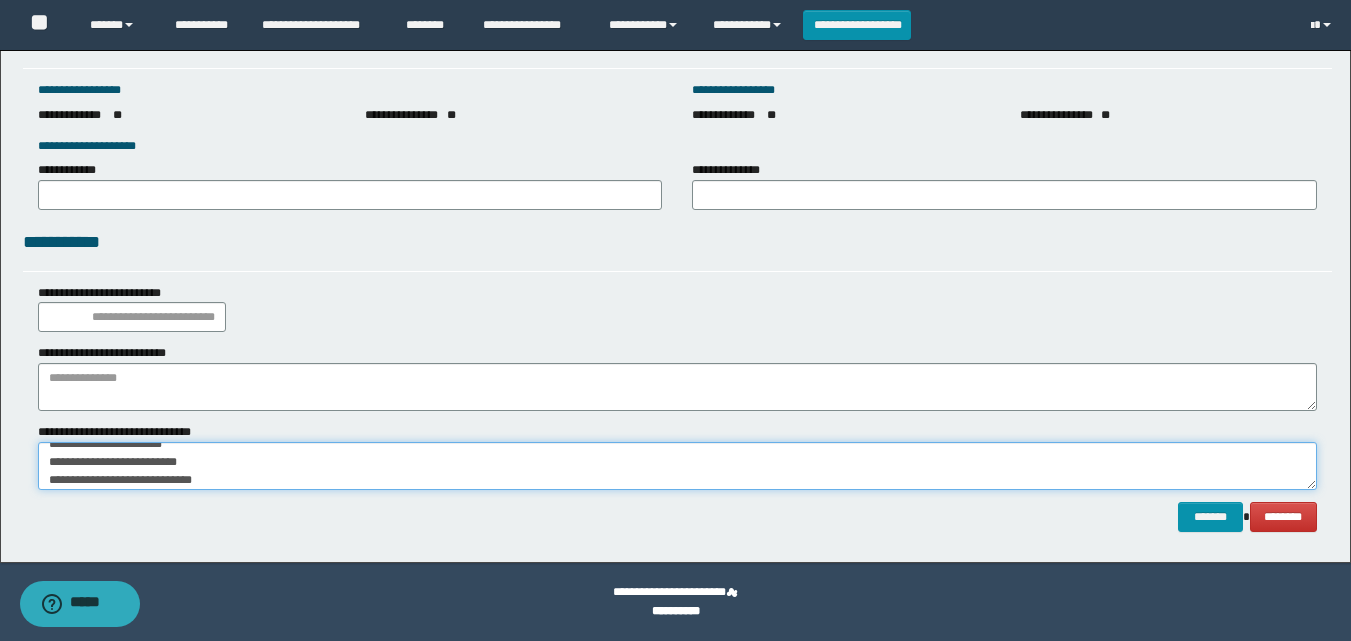 type on "**********" 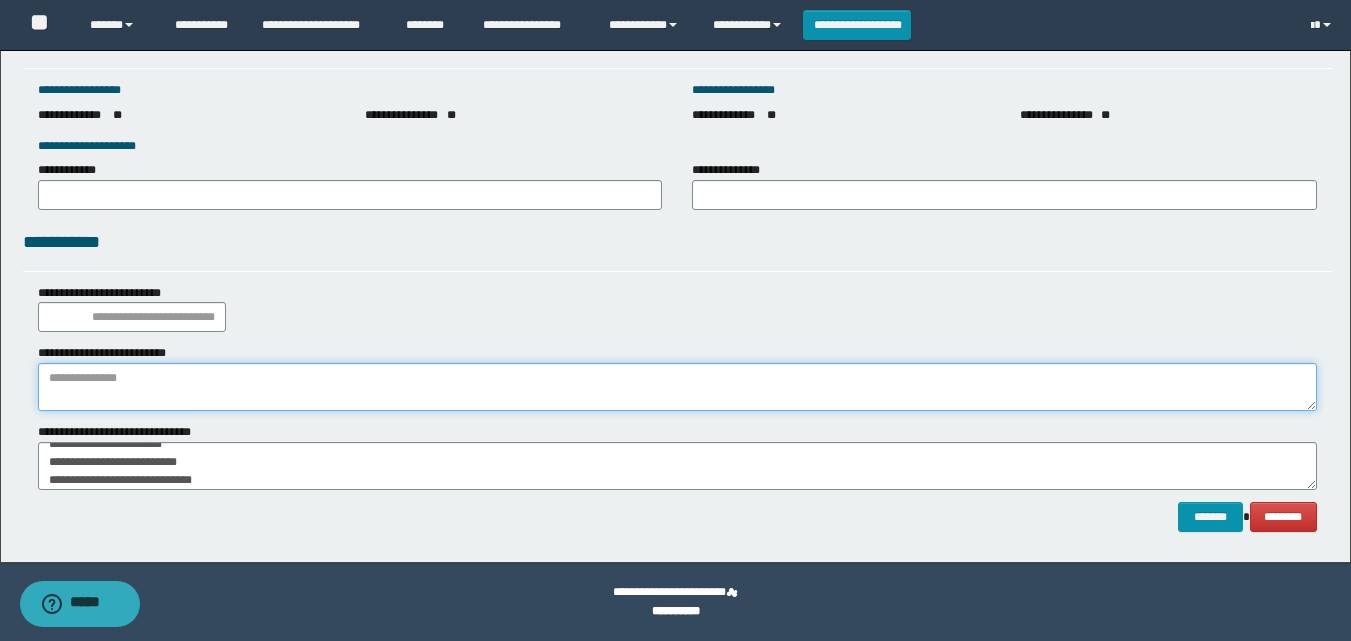 click at bounding box center (677, 387) 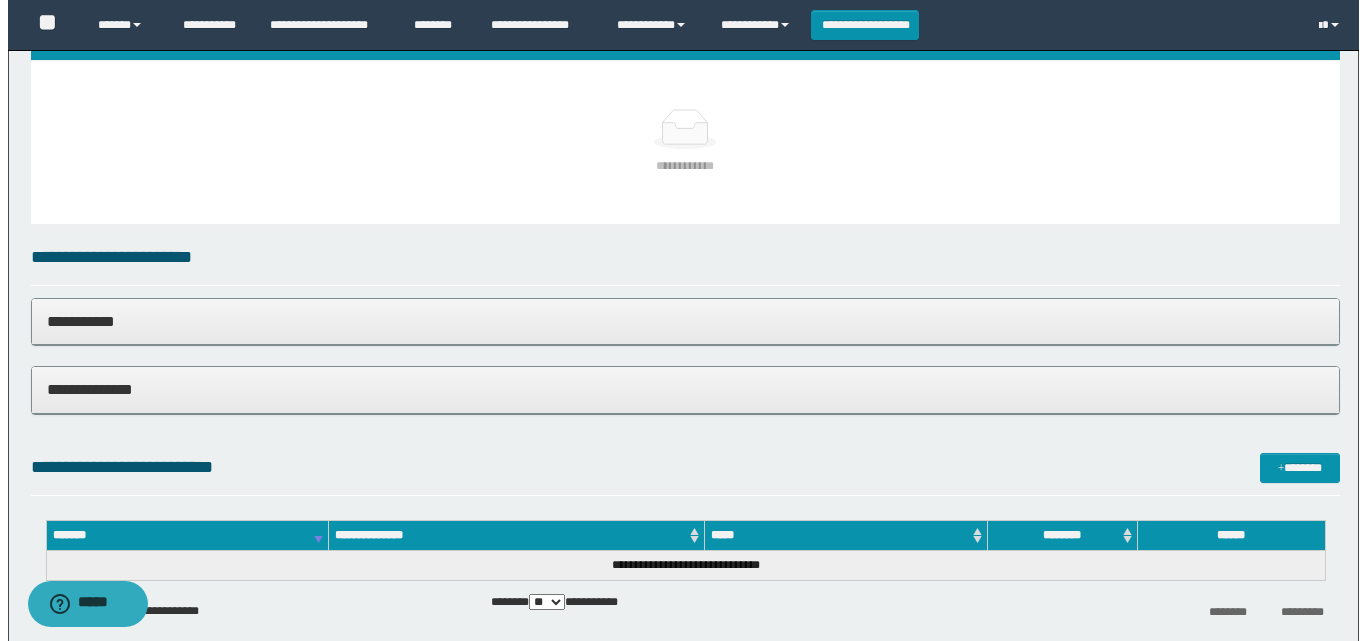 scroll, scrollTop: 328, scrollLeft: 0, axis: vertical 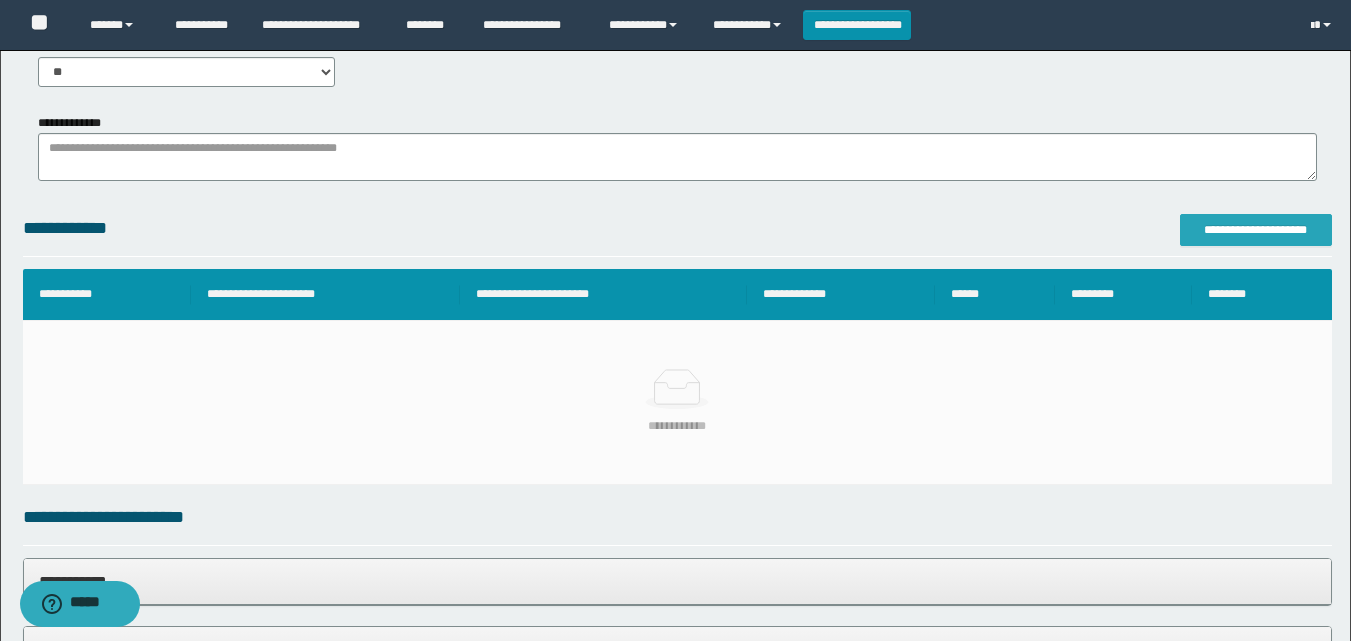 type on "**********" 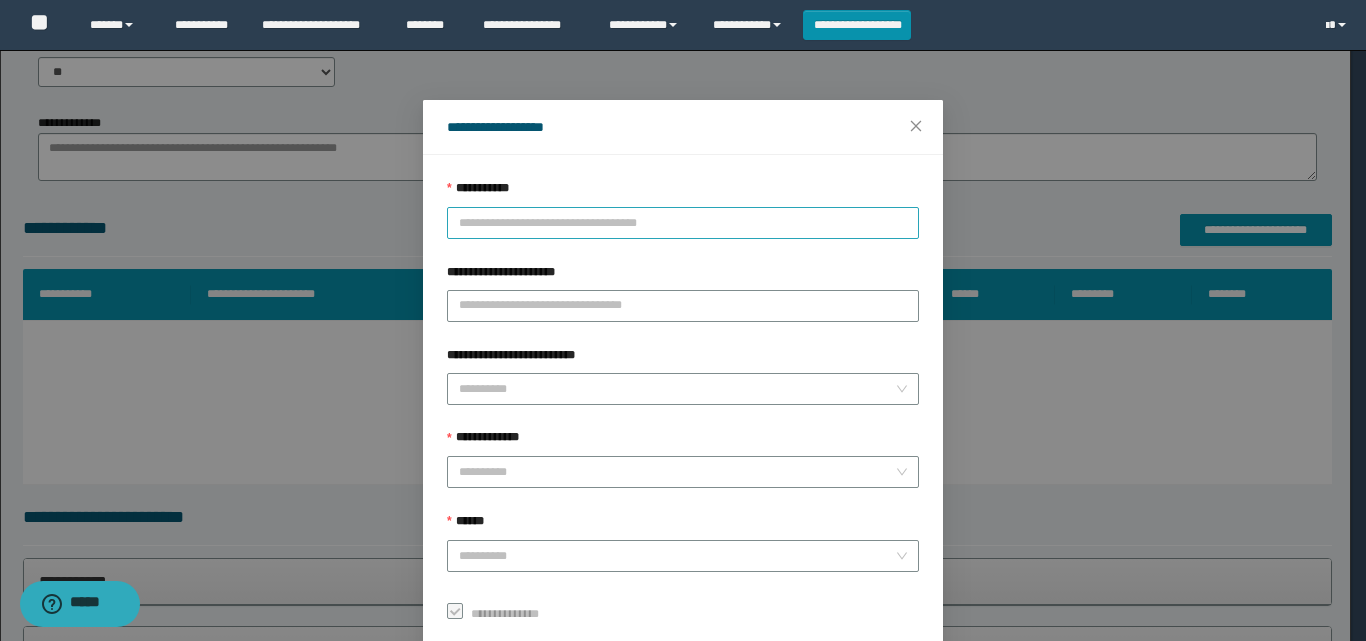 click on "**********" at bounding box center (683, 223) 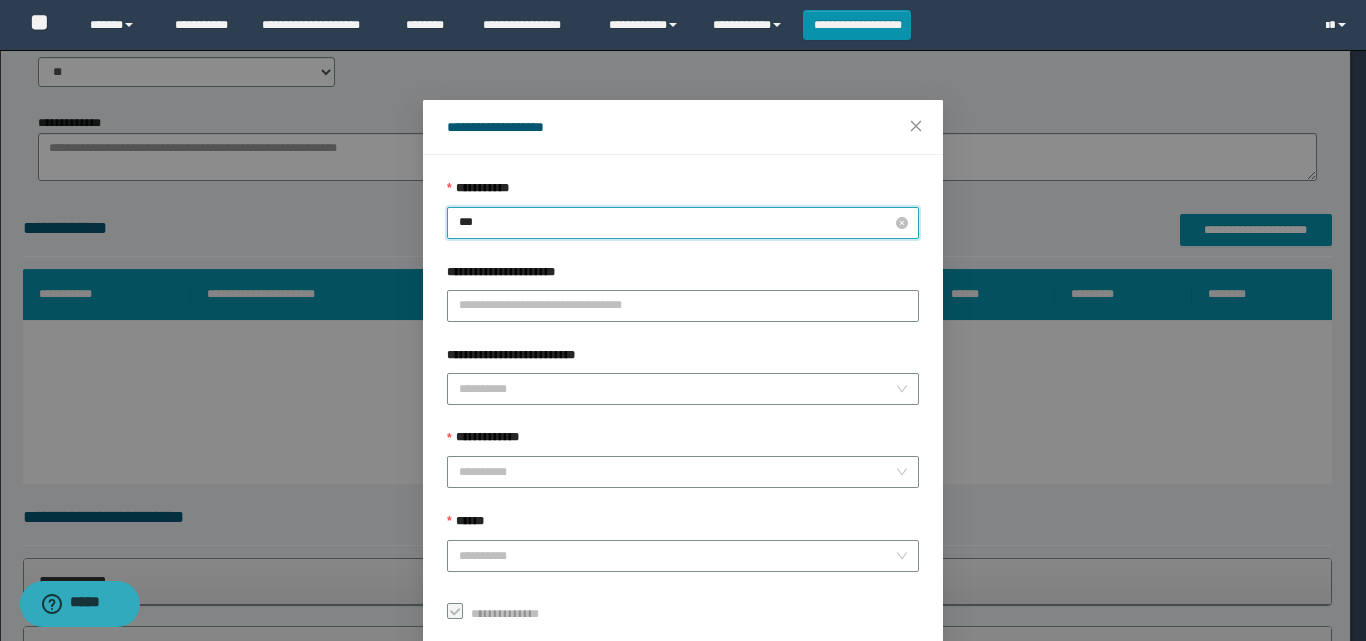 type on "****" 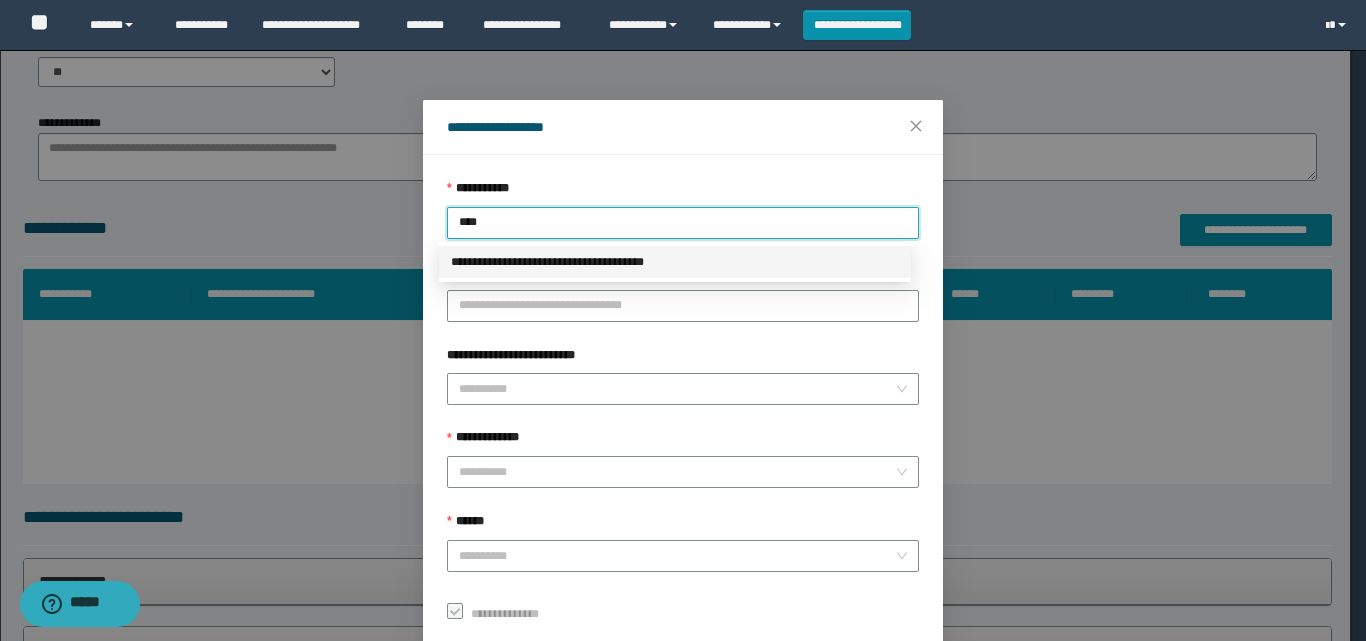 click on "**********" at bounding box center [675, 262] 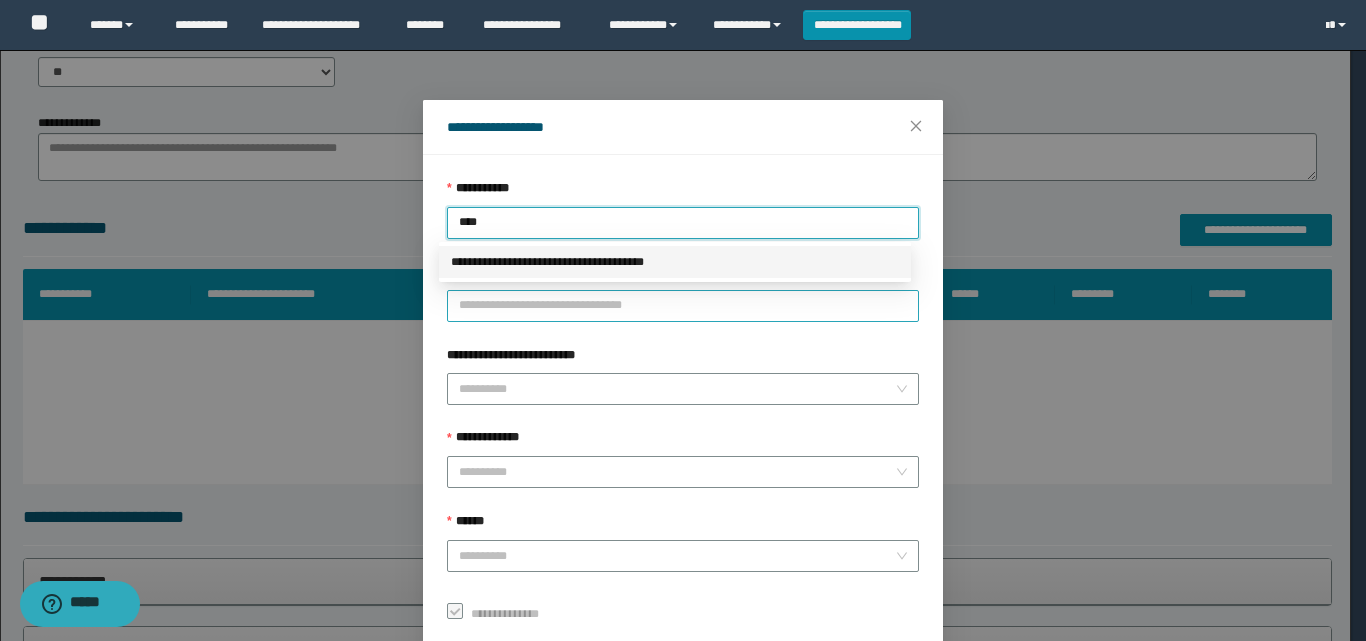 type 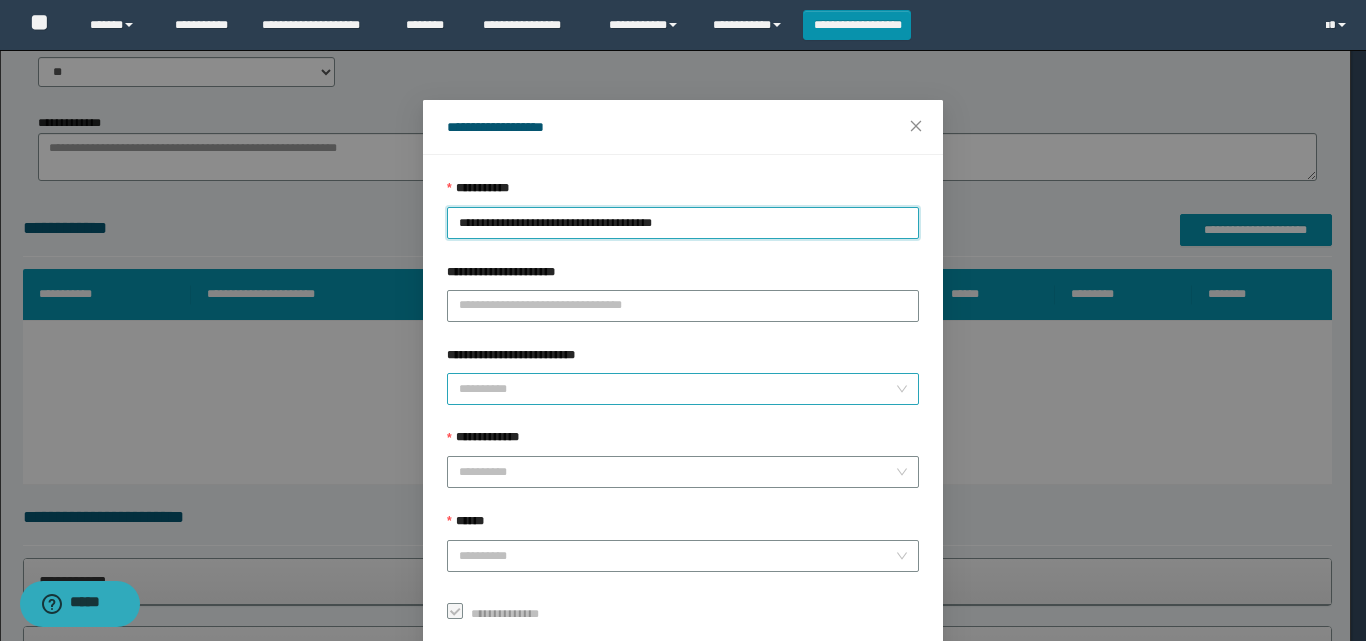 click on "**********" at bounding box center (677, 389) 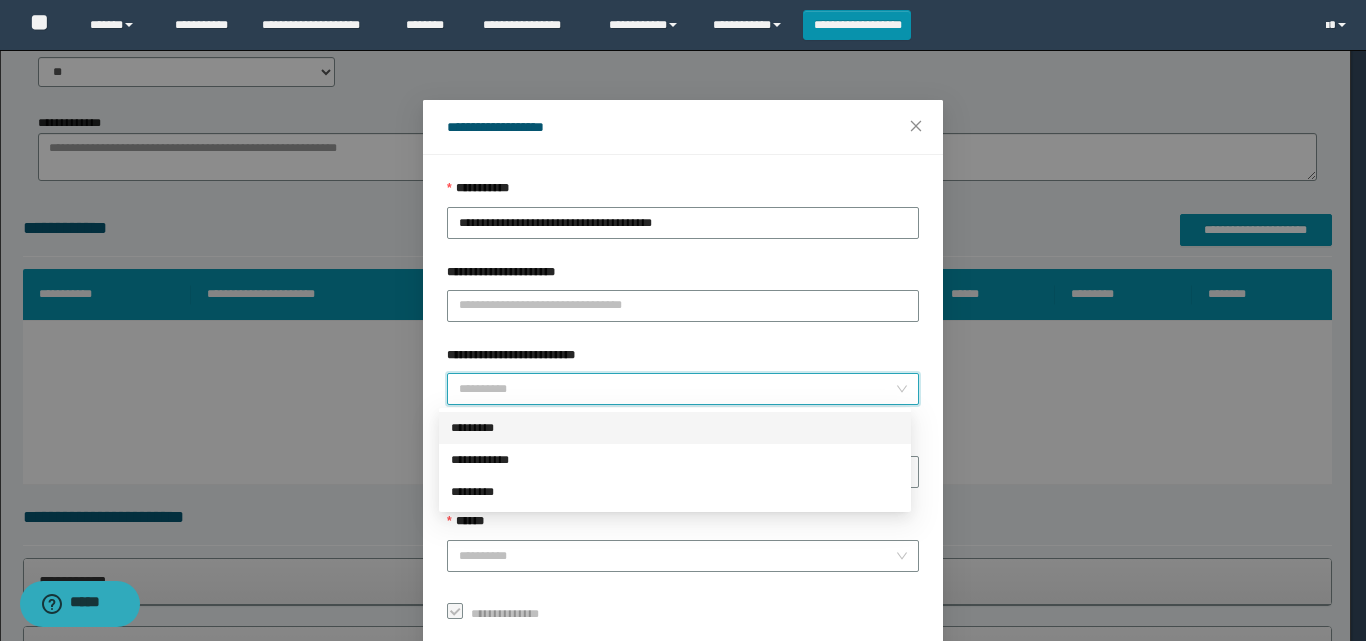 click on "*********" at bounding box center (675, 428) 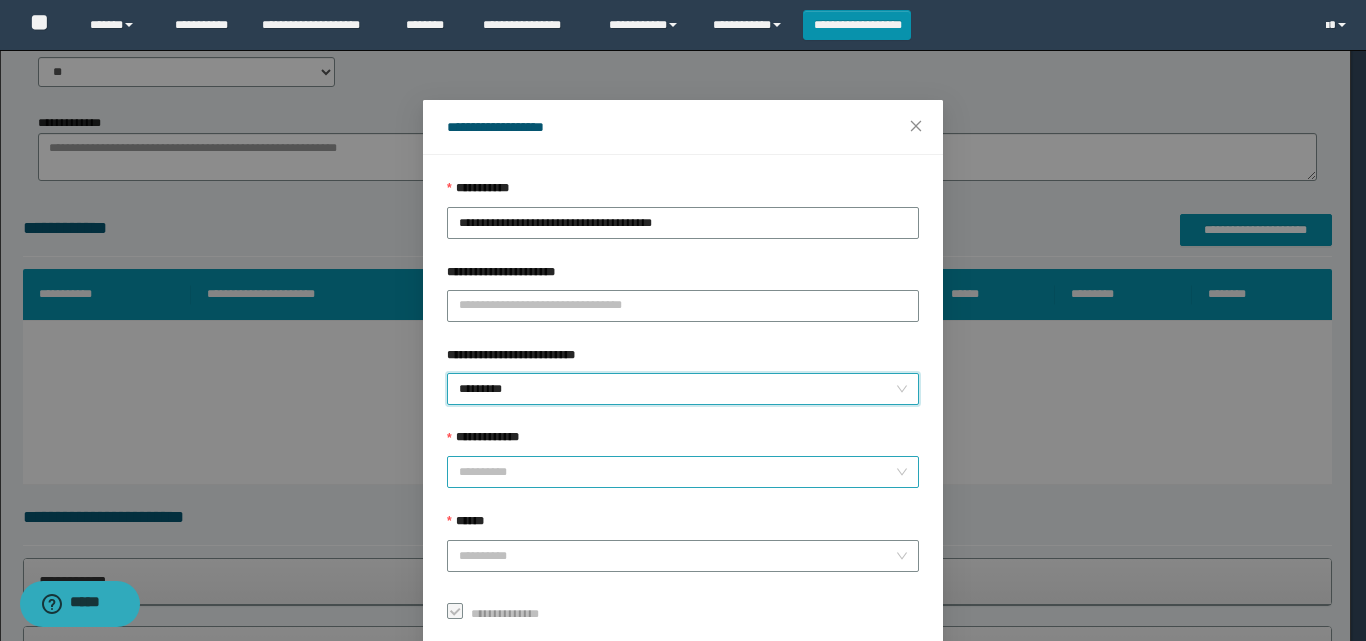click on "**********" at bounding box center [677, 472] 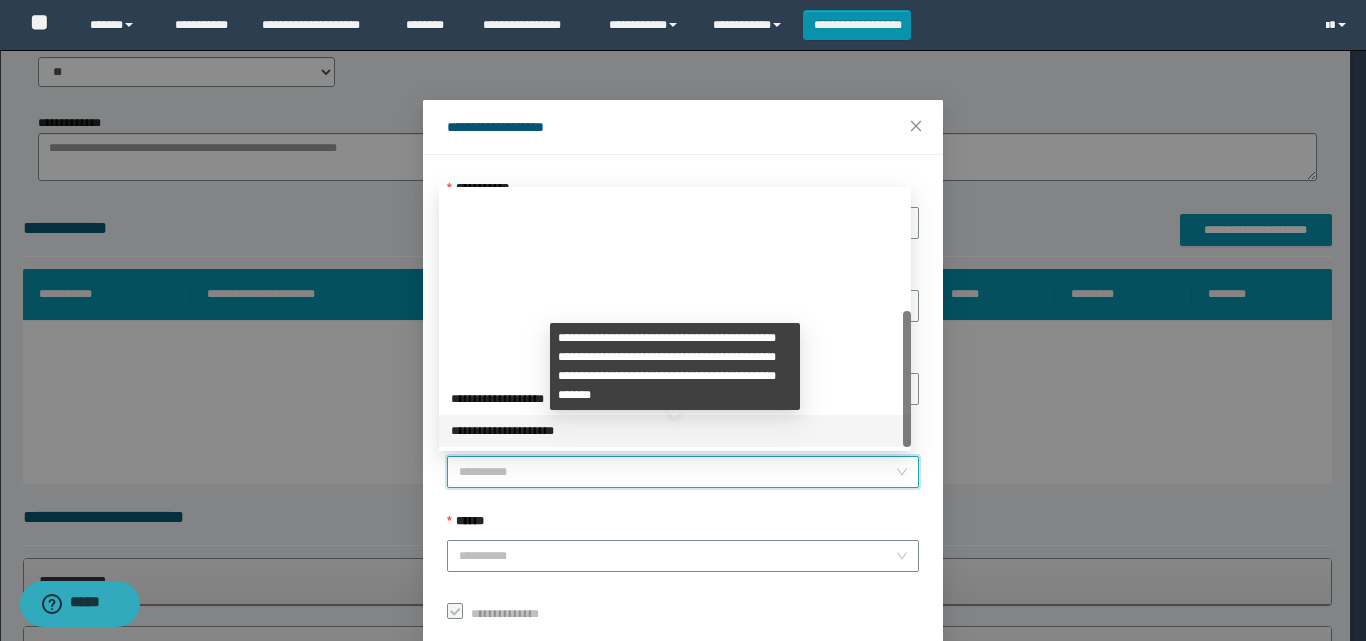 scroll, scrollTop: 224, scrollLeft: 0, axis: vertical 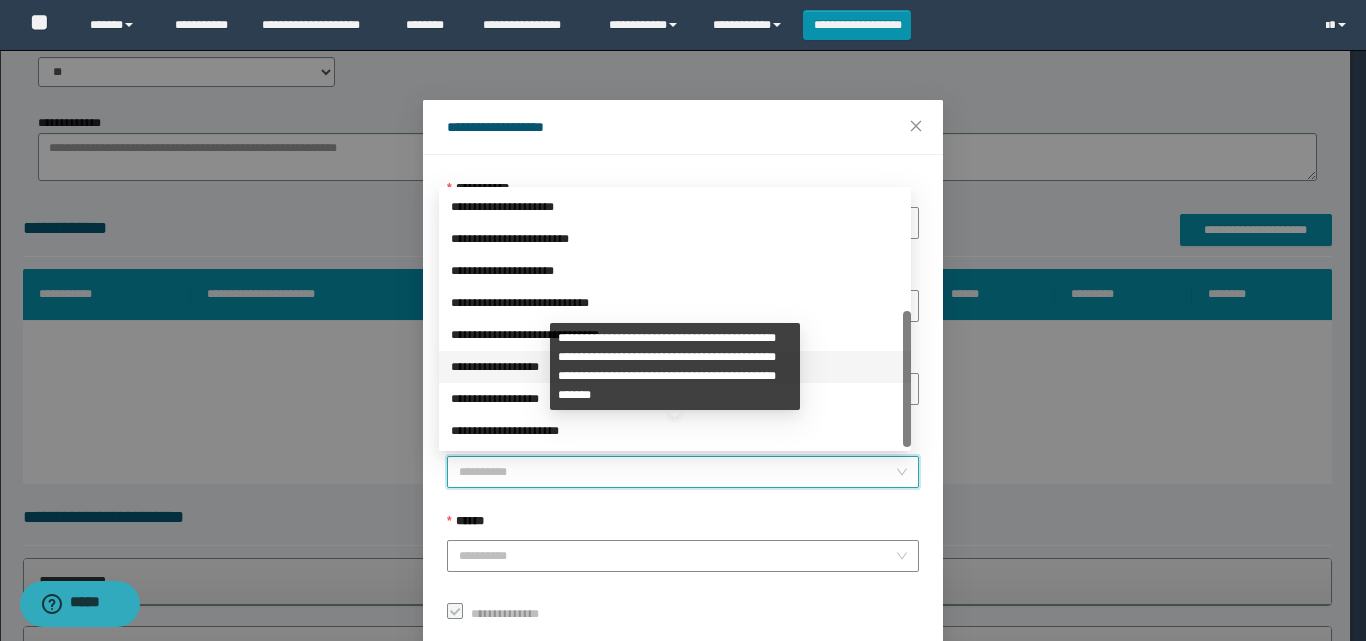 click on "**********" at bounding box center (675, 367) 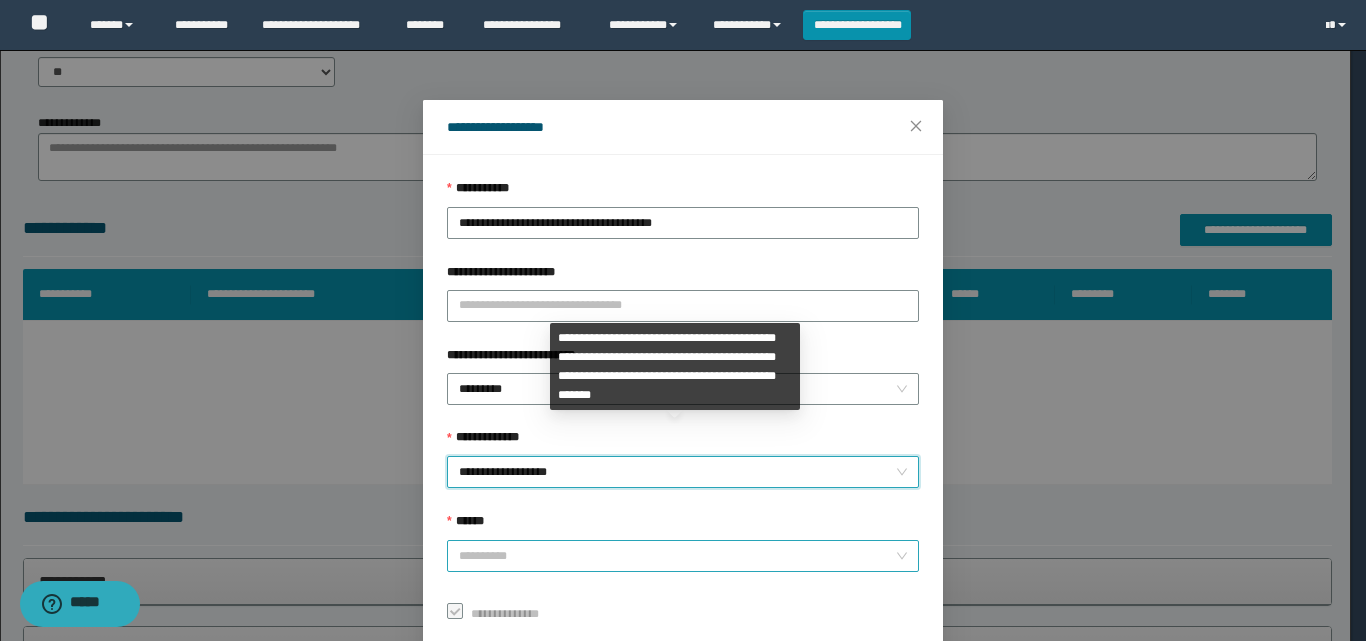 click on "******" at bounding box center [677, 556] 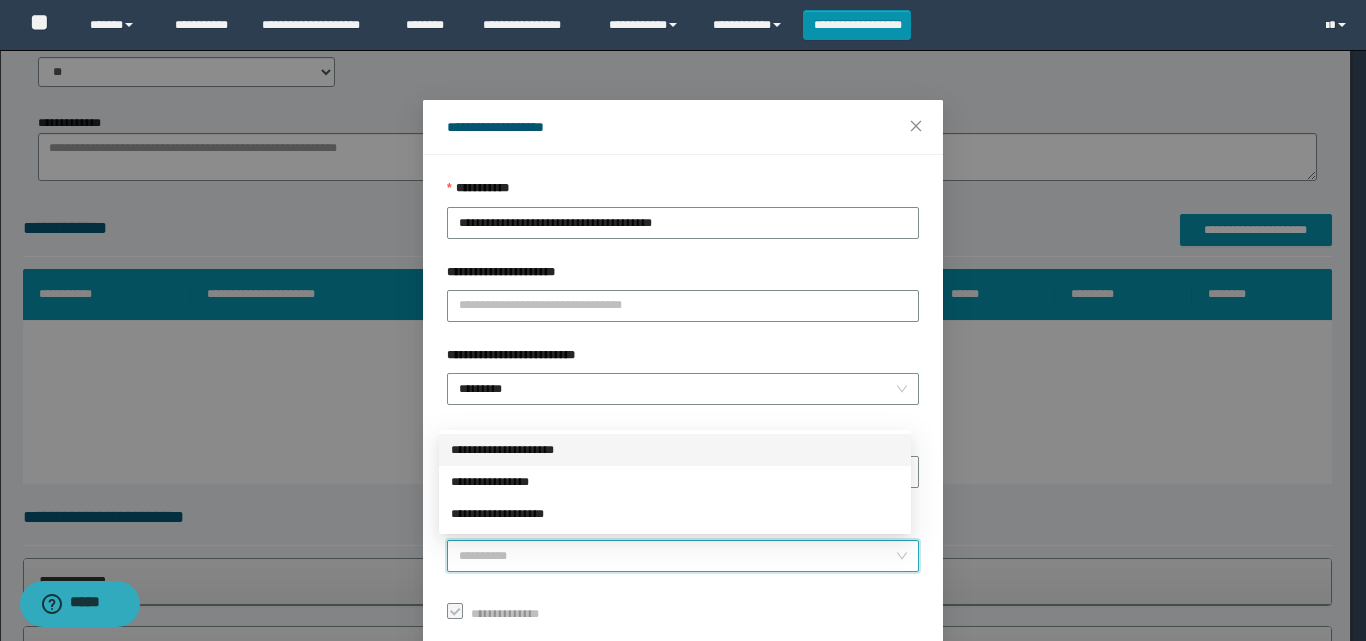click on "**********" at bounding box center [675, 450] 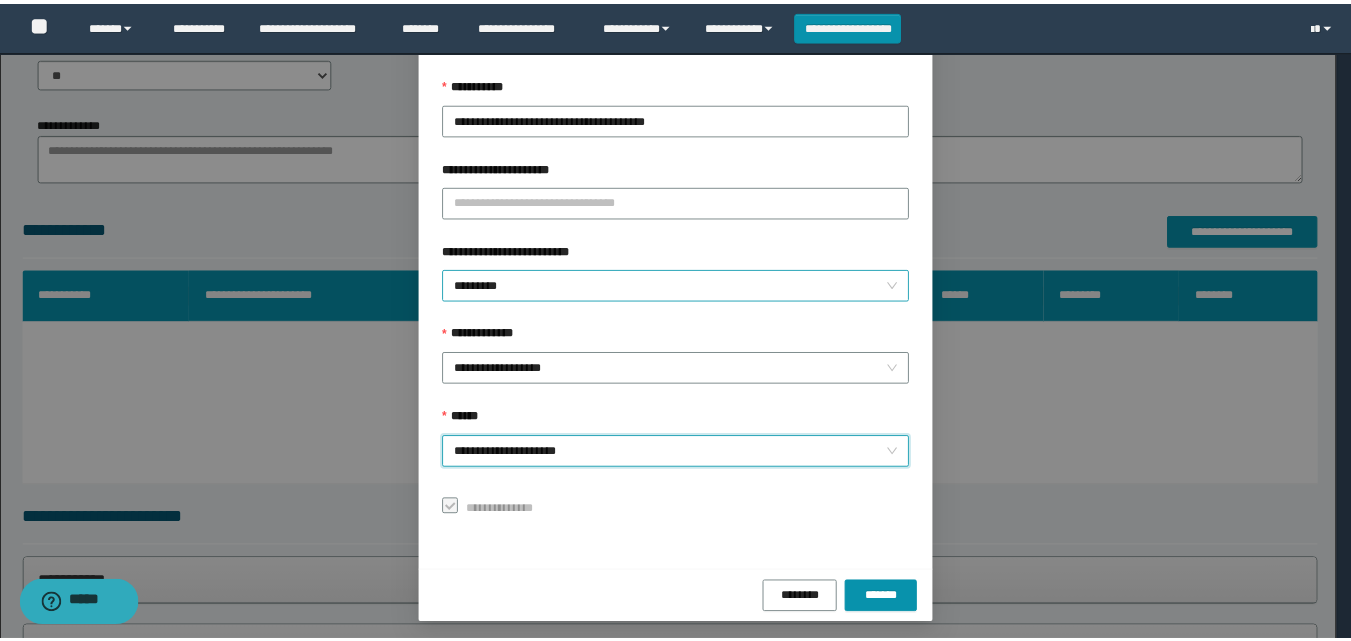 scroll, scrollTop: 111, scrollLeft: 0, axis: vertical 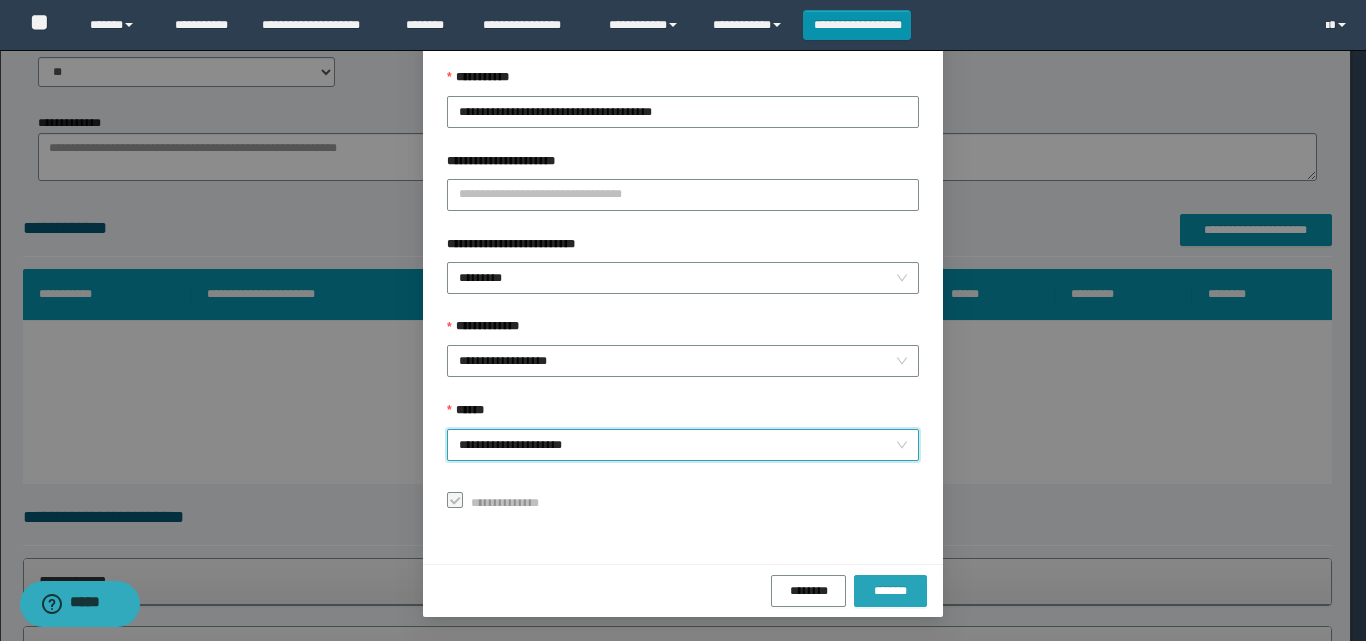 click on "*******" at bounding box center (890, 591) 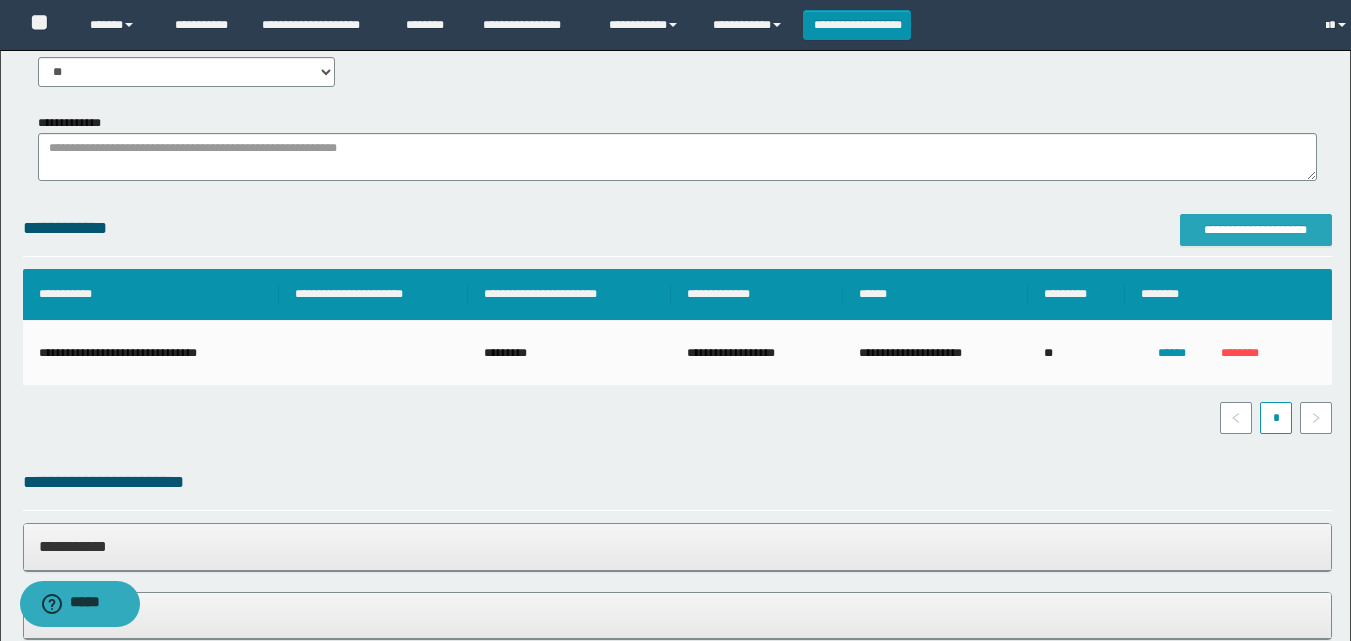 scroll, scrollTop: 0, scrollLeft: 0, axis: both 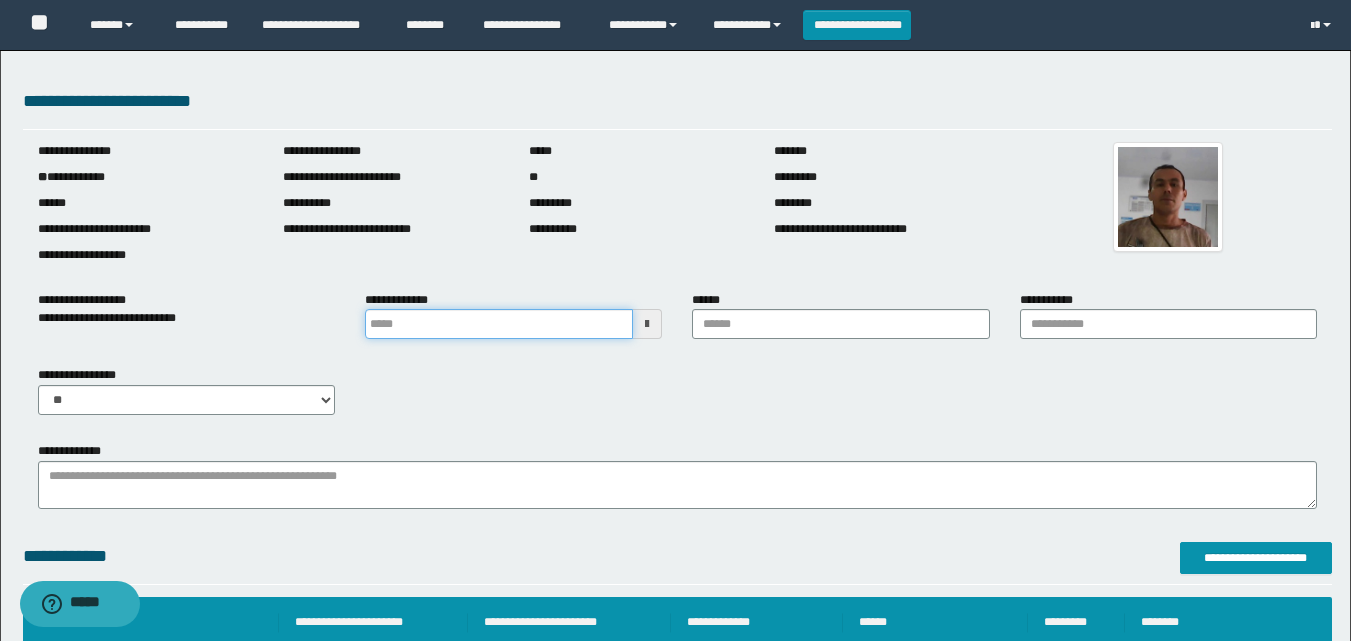 click at bounding box center (499, 324) 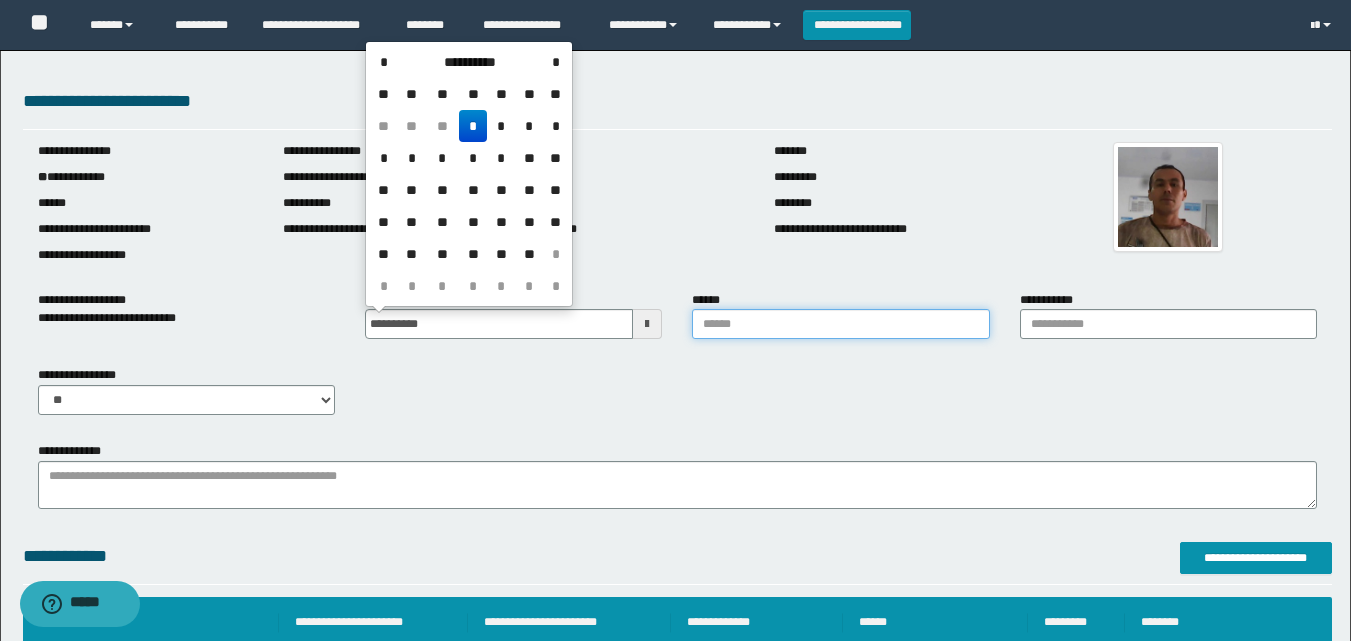 click on "******" at bounding box center [840, 324] 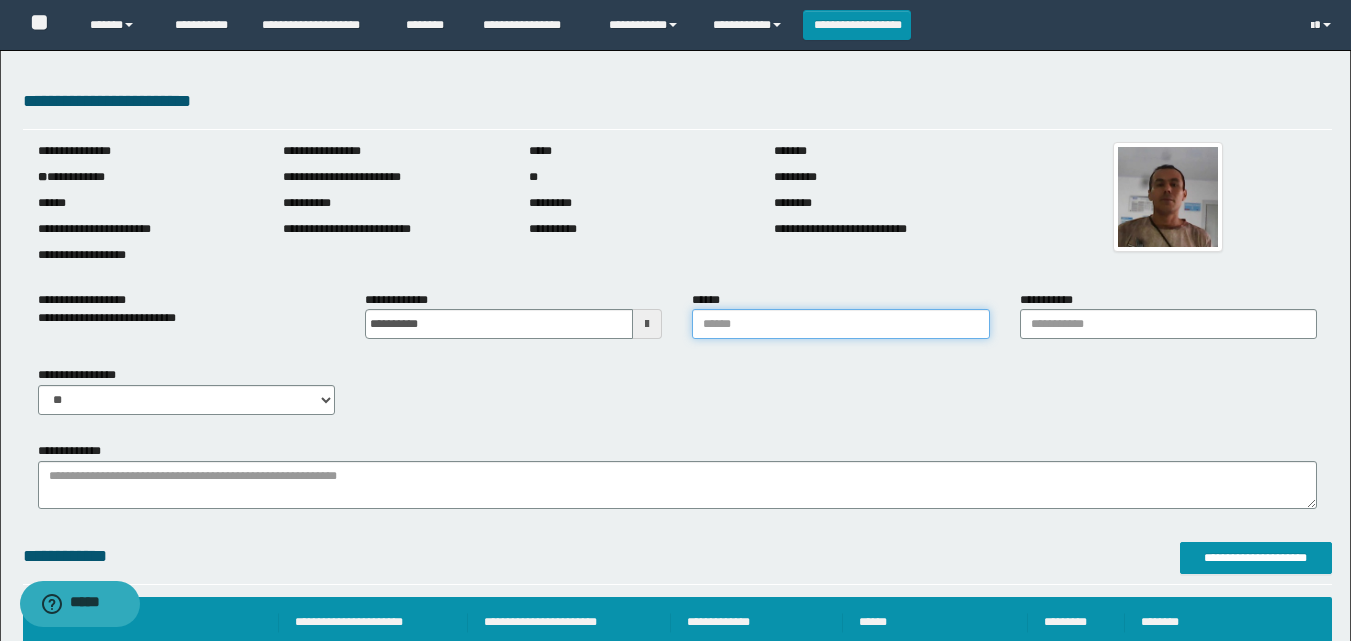 type on "**********" 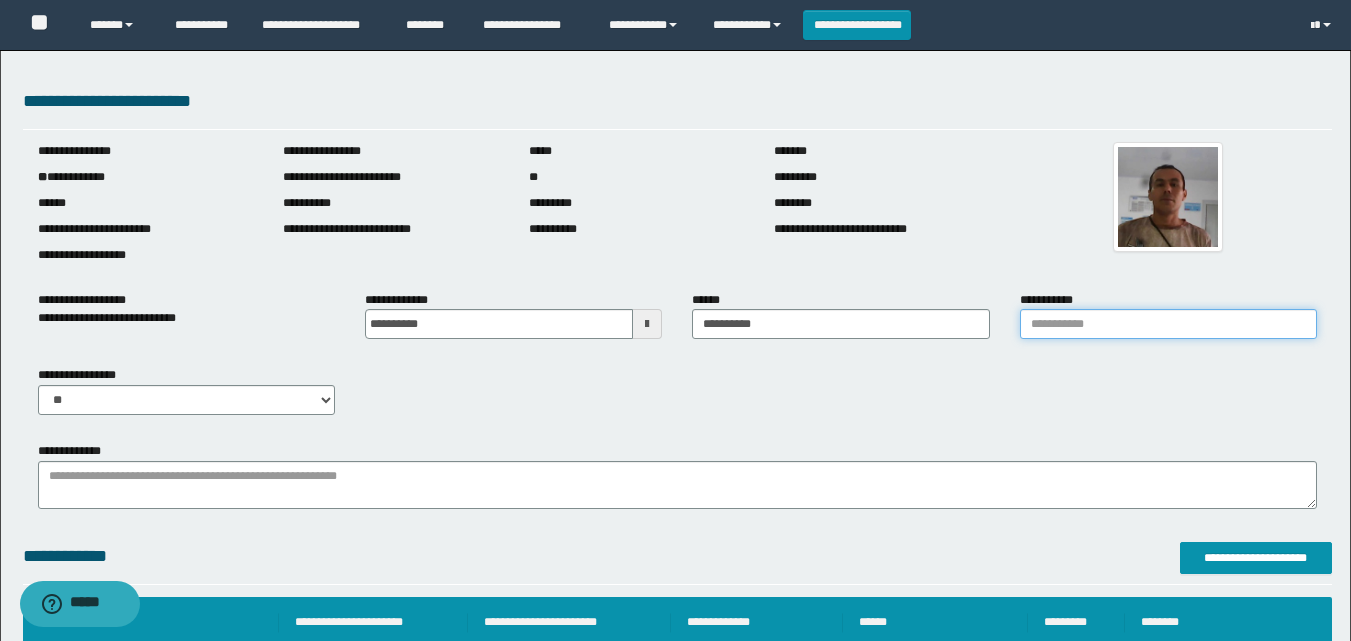 drag, startPoint x: 1049, startPoint y: 318, endPoint x: 1117, endPoint y: 344, distance: 72.8011 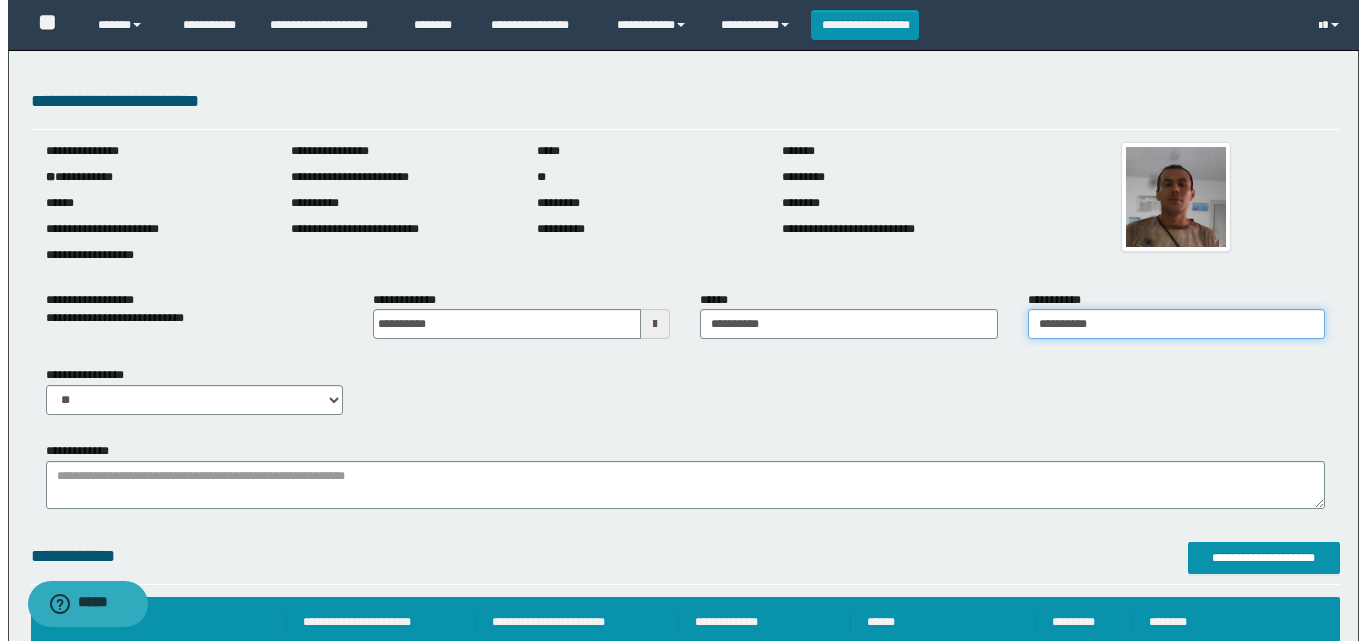 scroll, scrollTop: 2793, scrollLeft: 0, axis: vertical 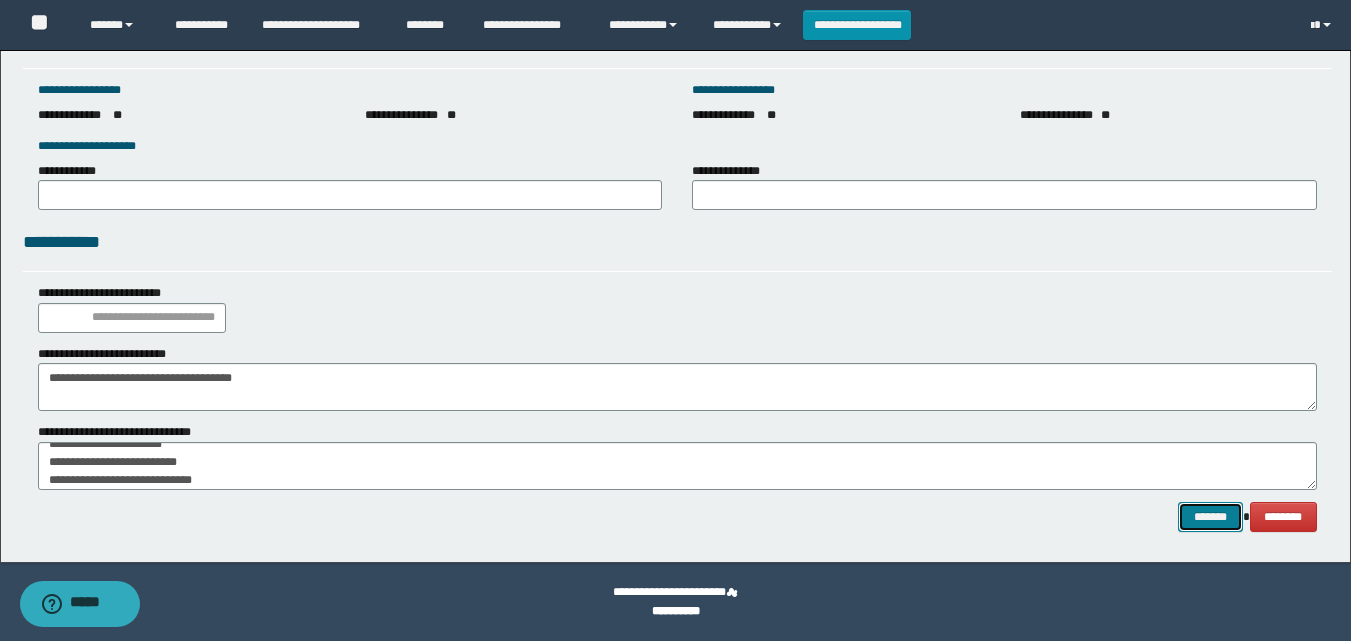 click on "*******" at bounding box center (1210, 517) 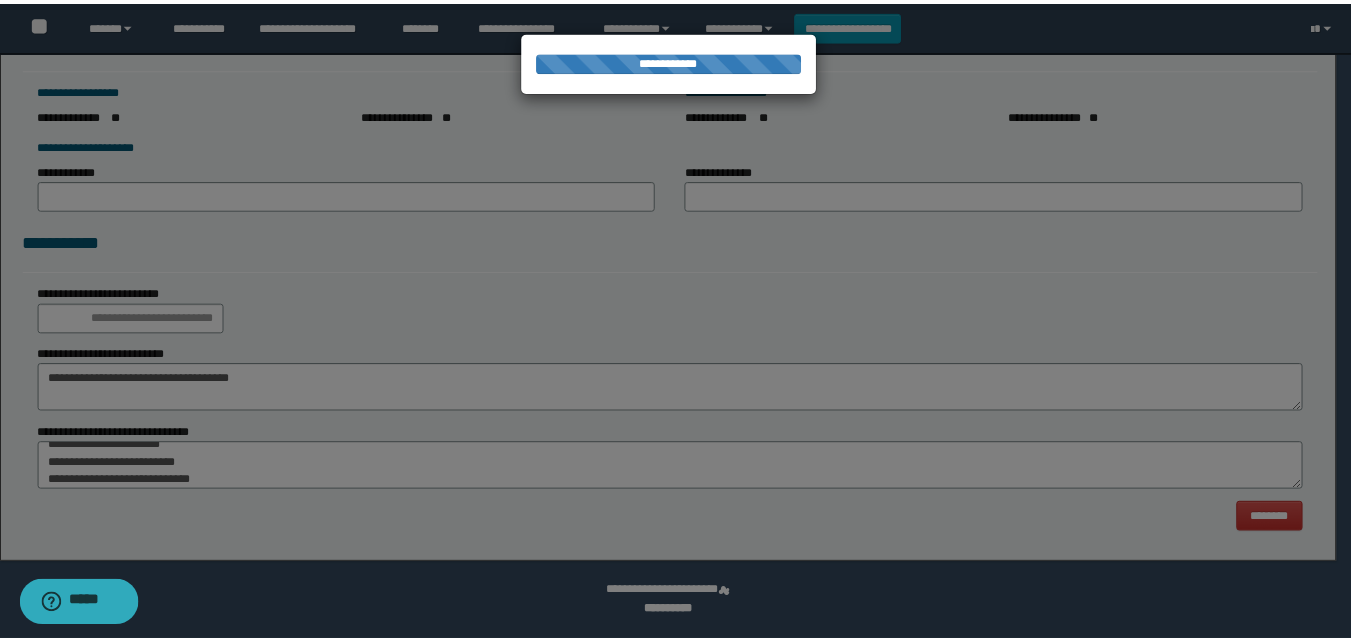 scroll, scrollTop: 0, scrollLeft: 0, axis: both 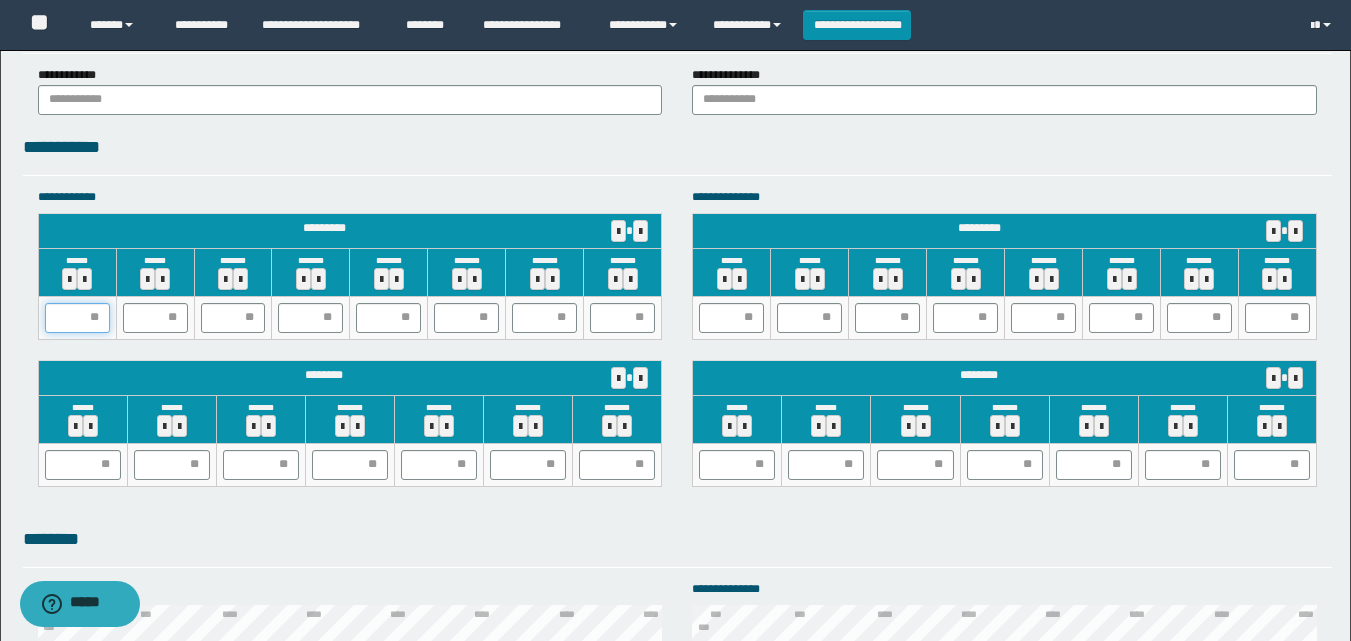 click at bounding box center (77, 318) 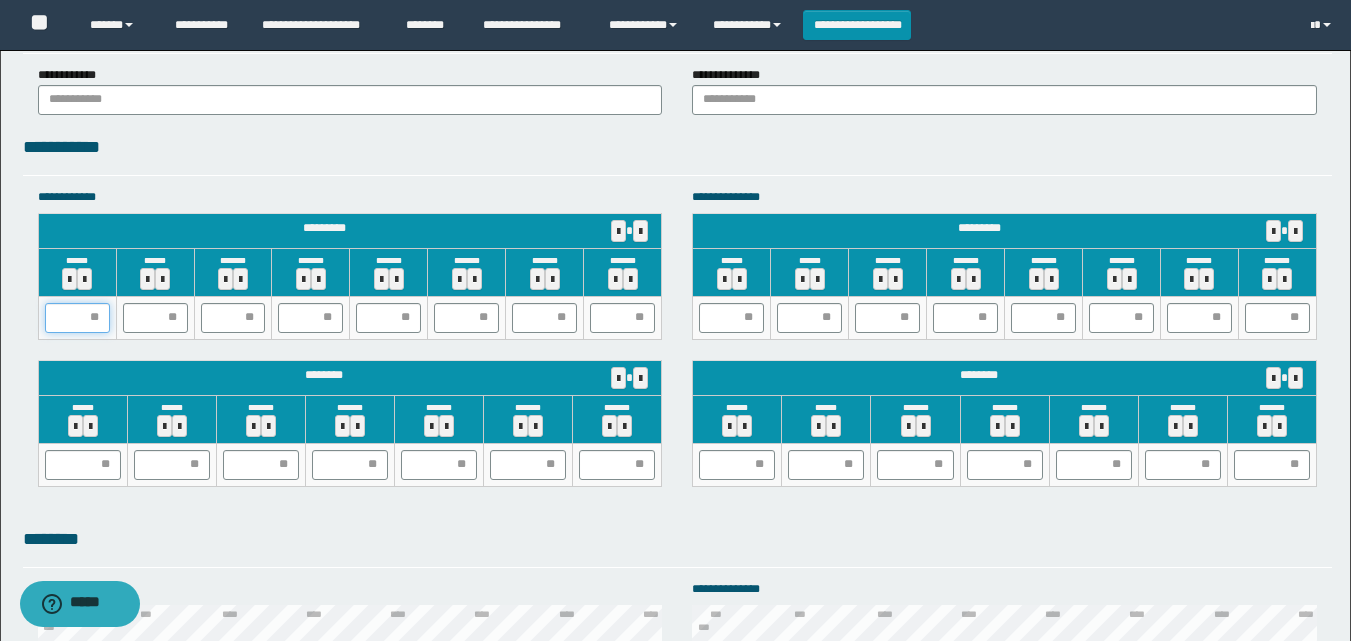type on "*" 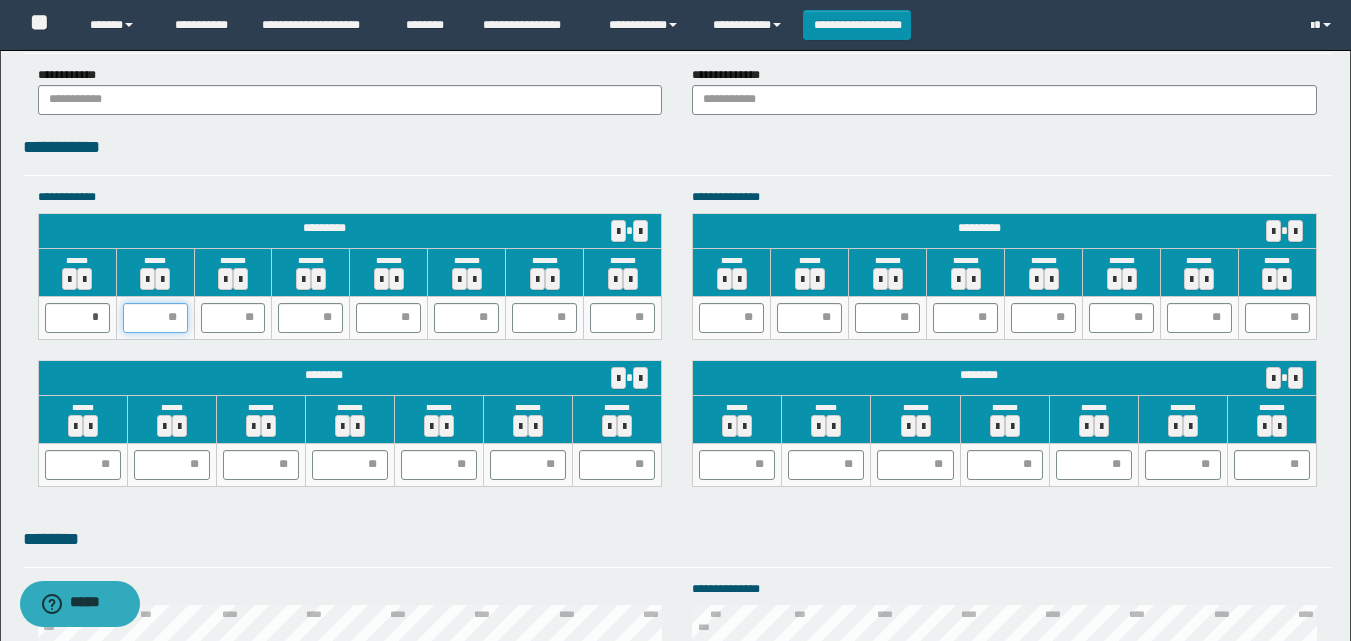 type on "*" 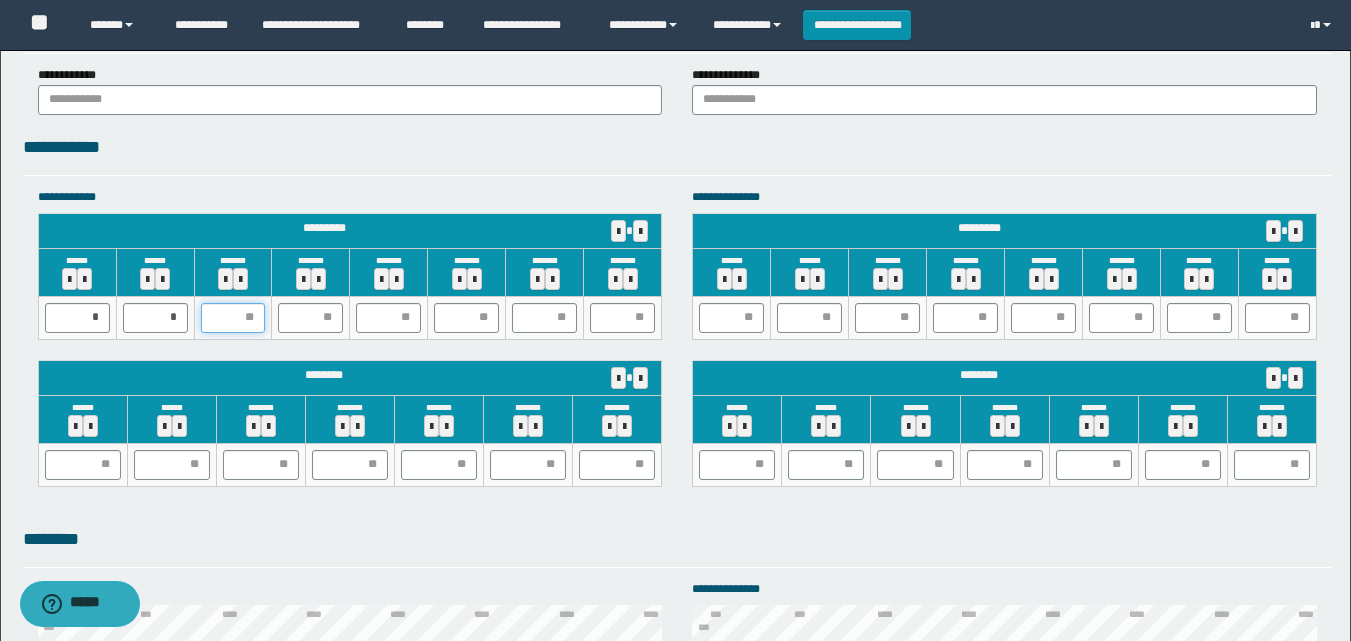 type on "*" 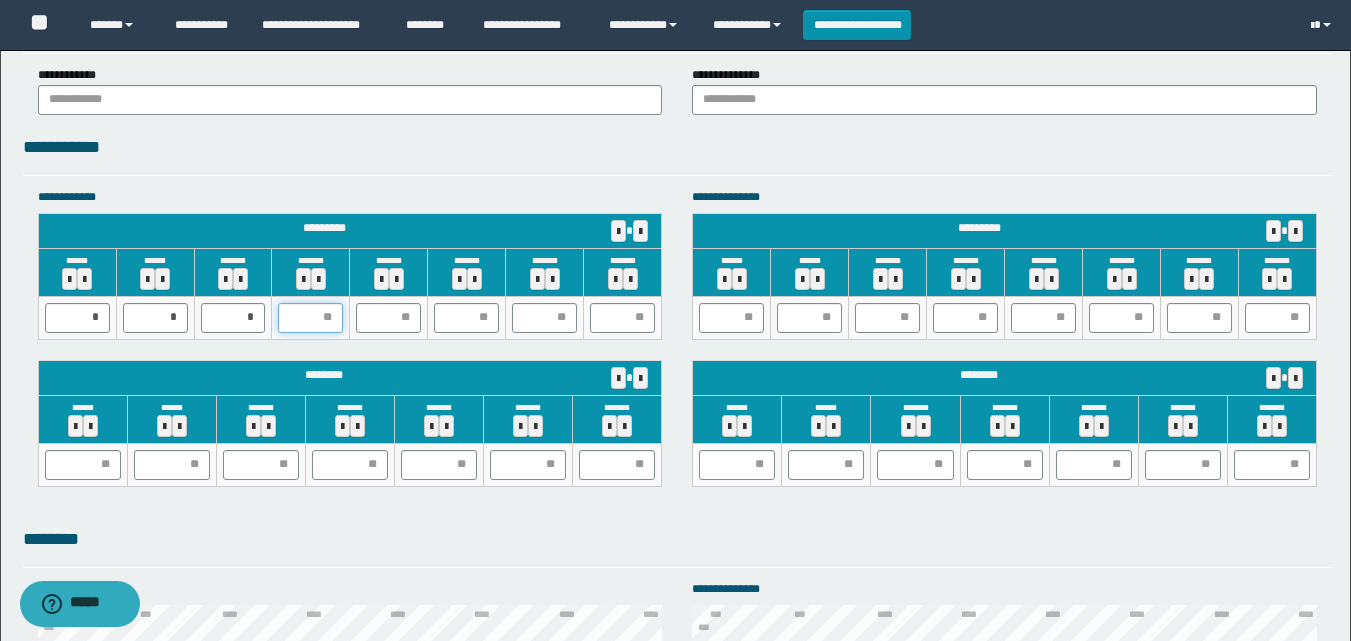 type on "*" 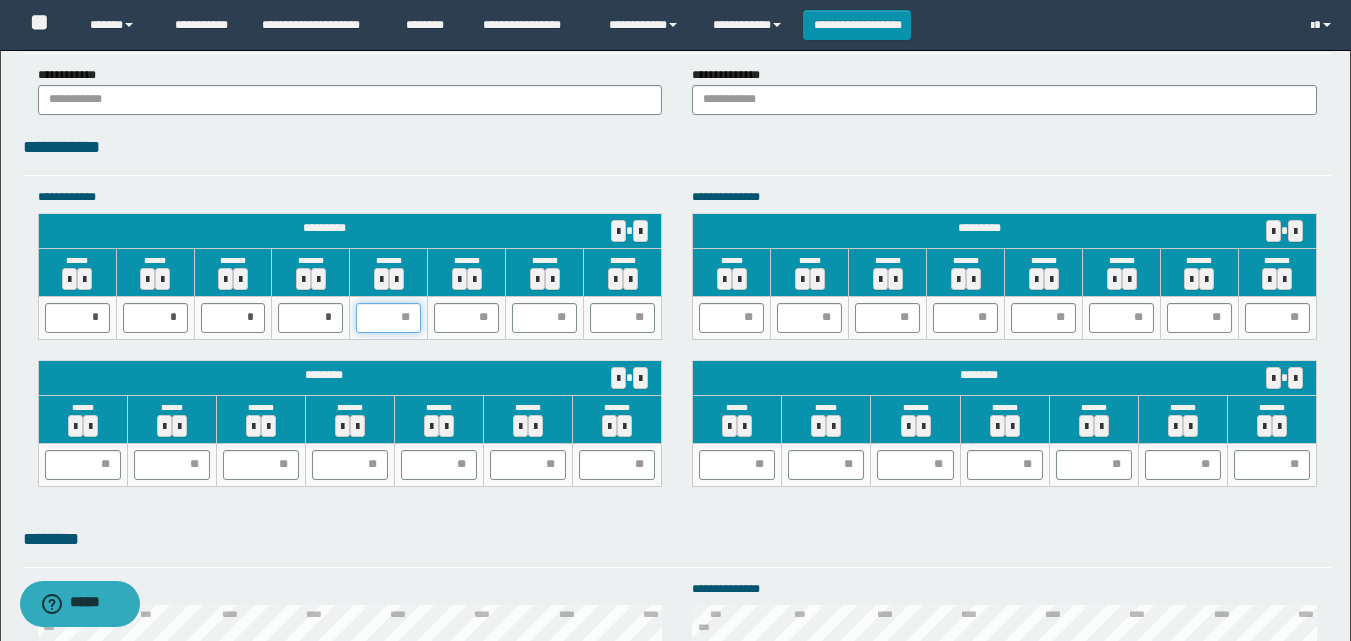 type on "*" 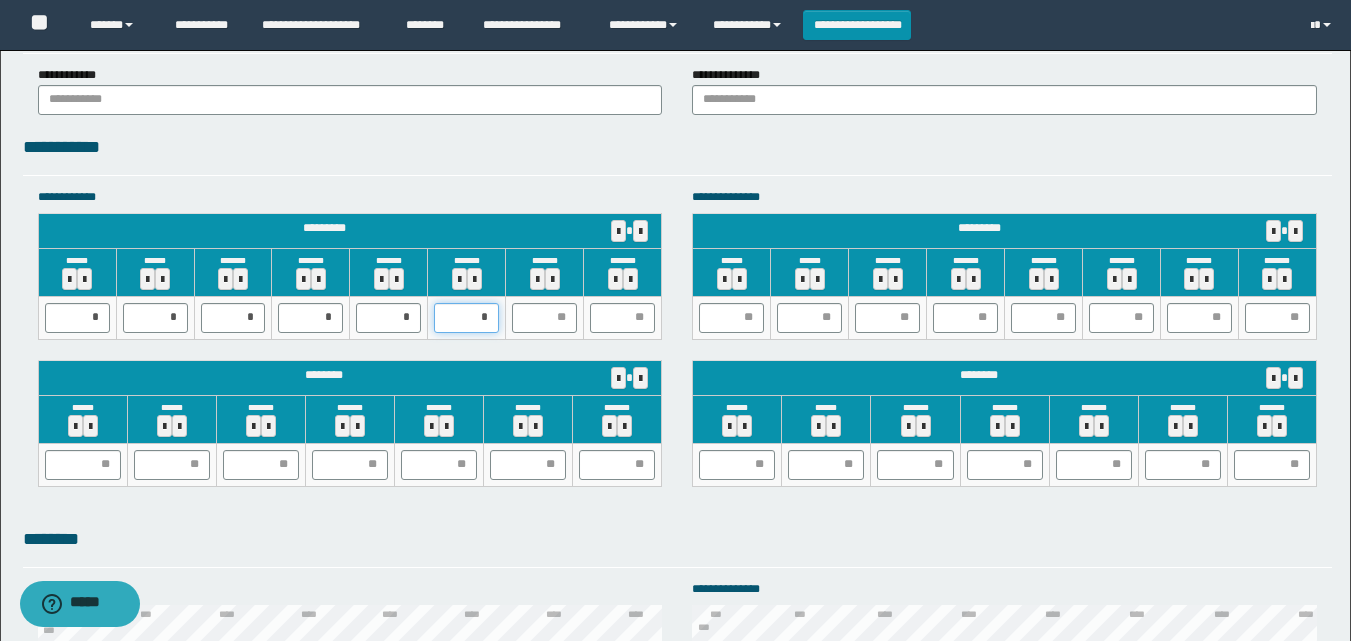 type on "**" 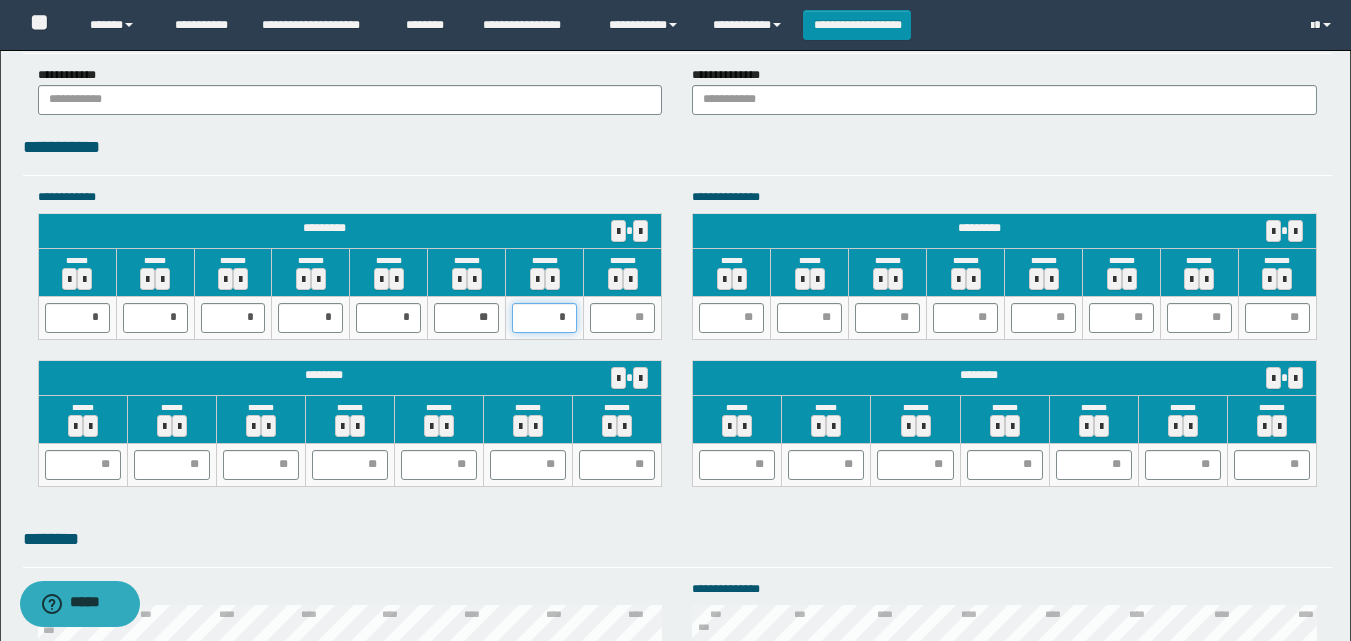 type on "**" 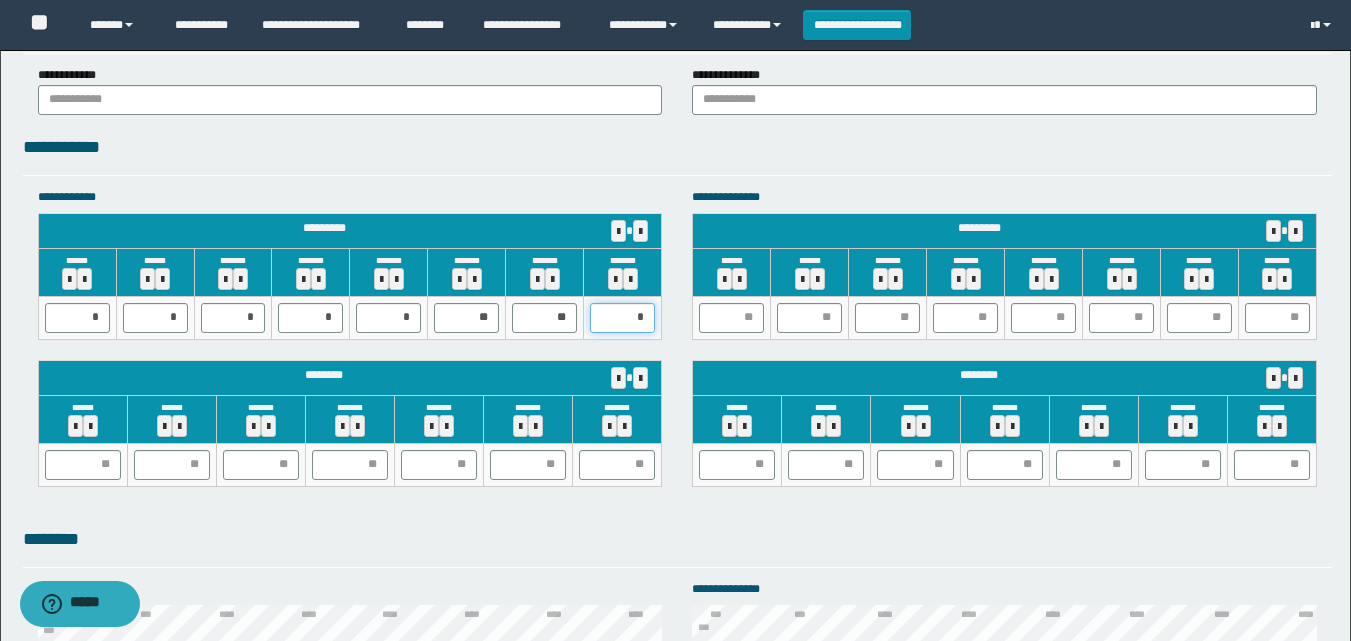 type on "**" 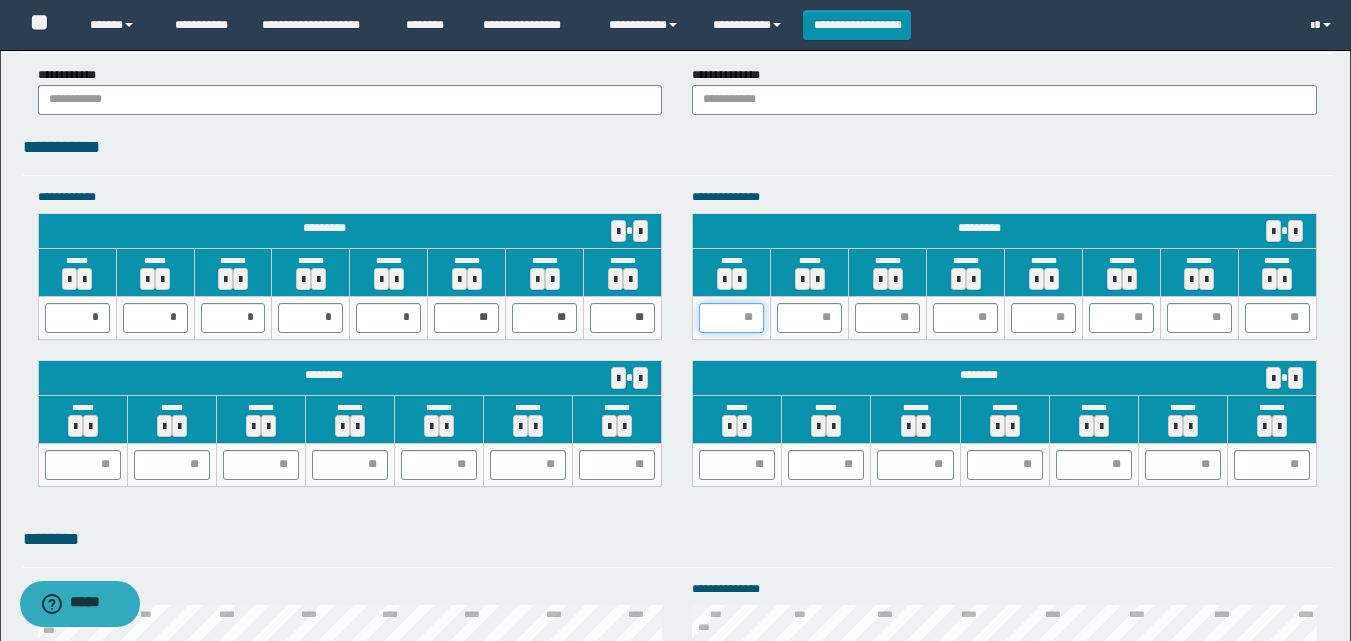 click at bounding box center (731, 318) 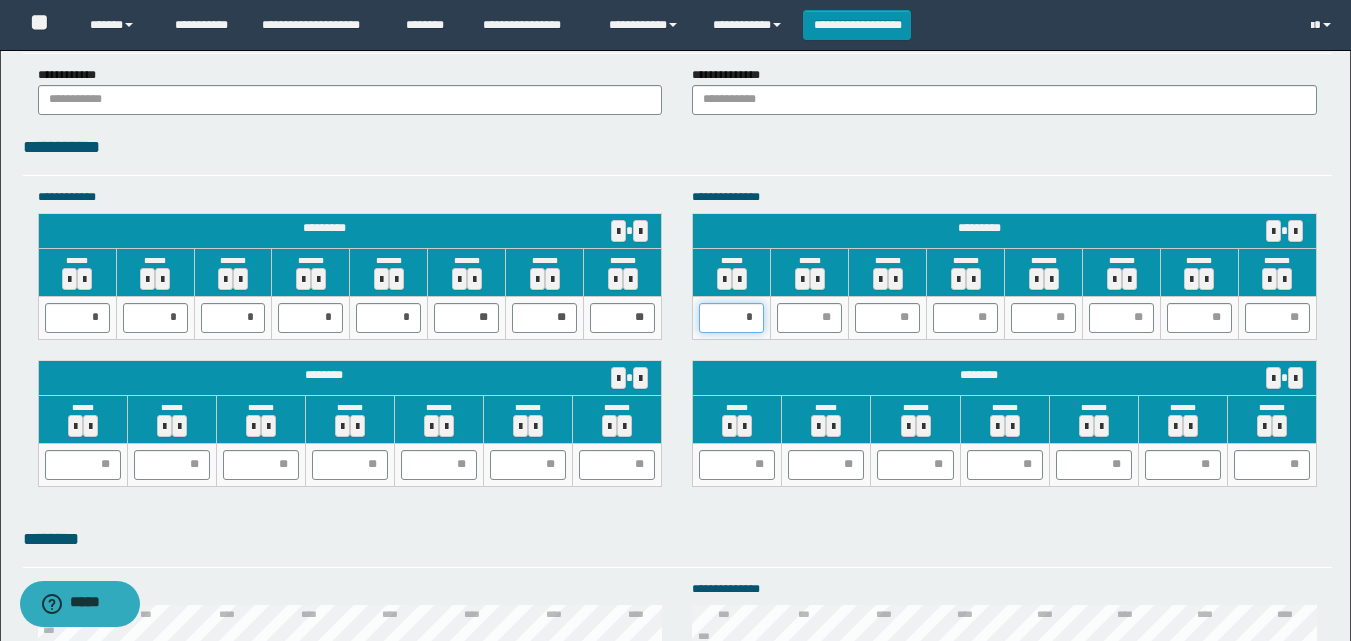 type on "**" 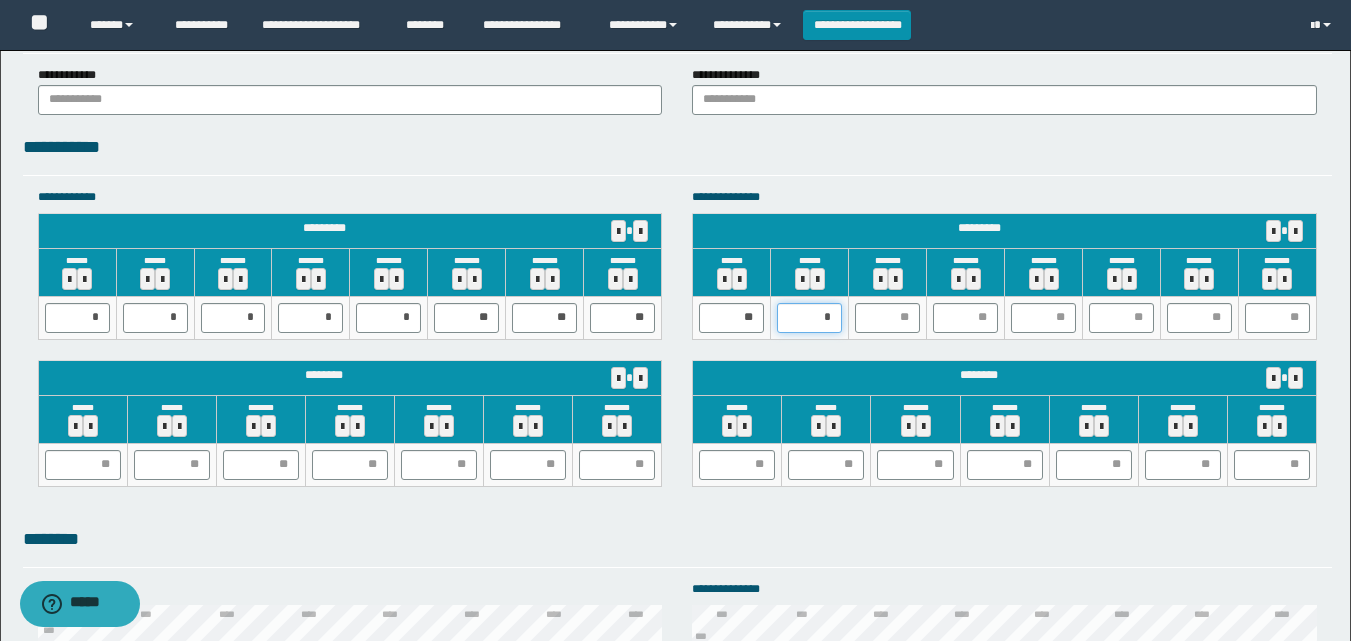 type on "**" 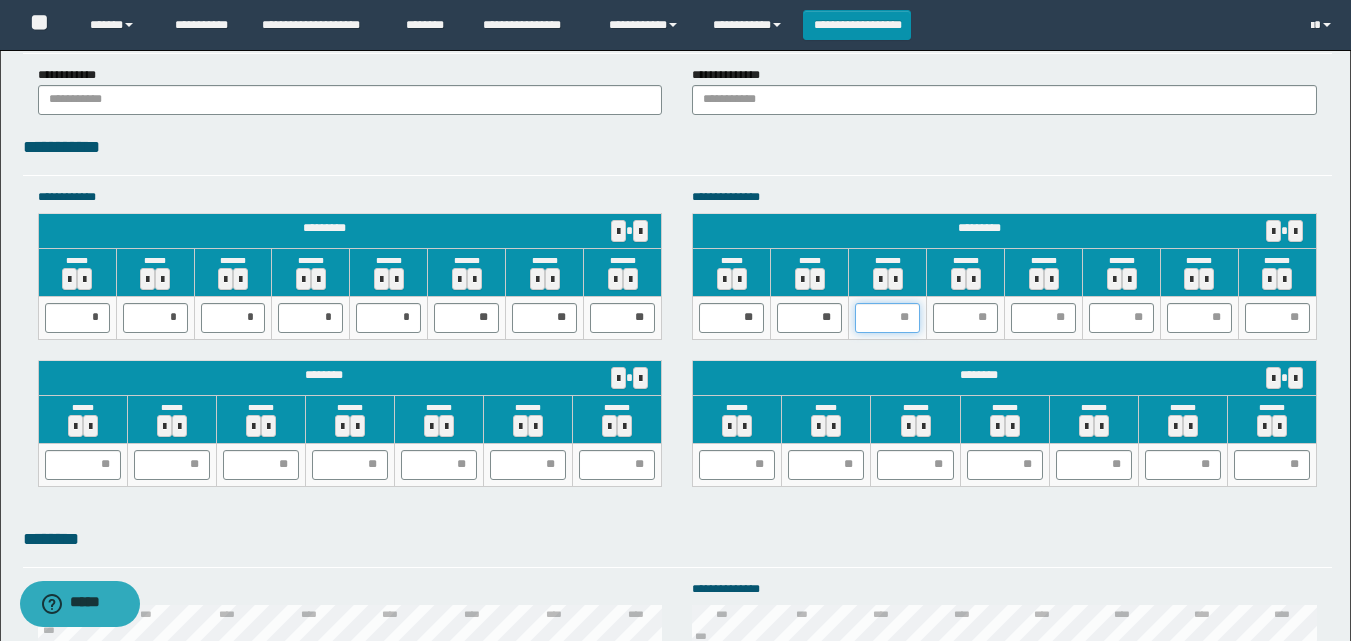 type on "*" 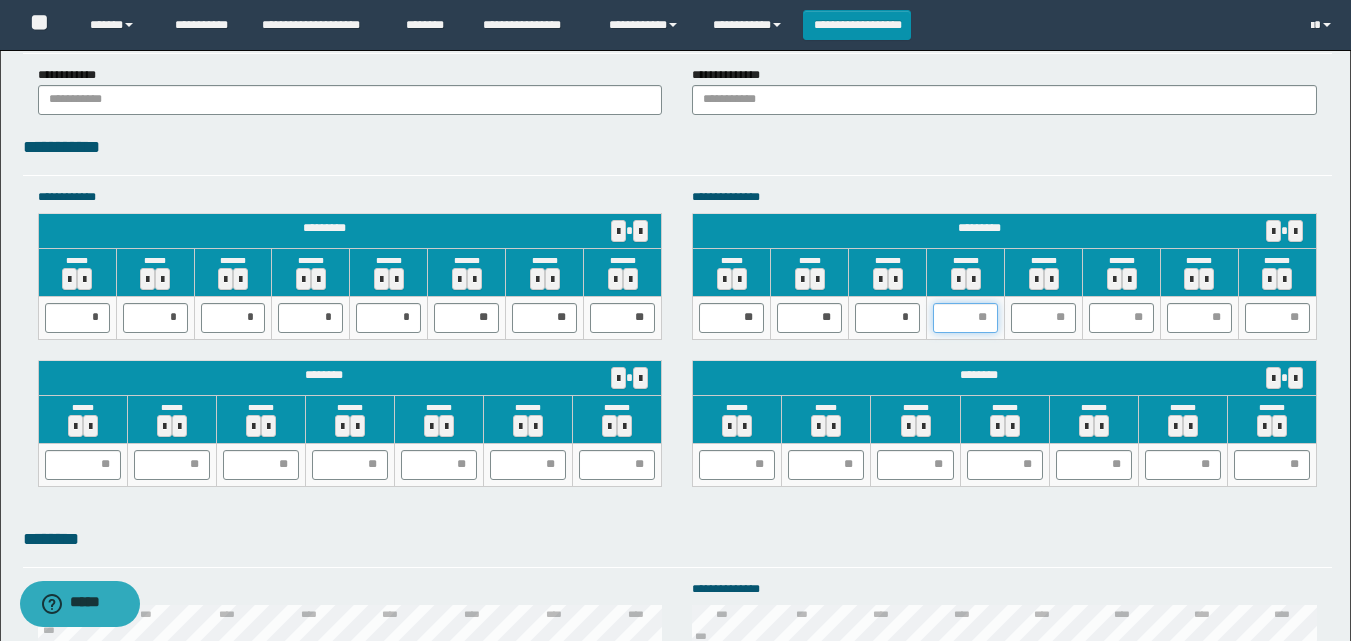 type on "*" 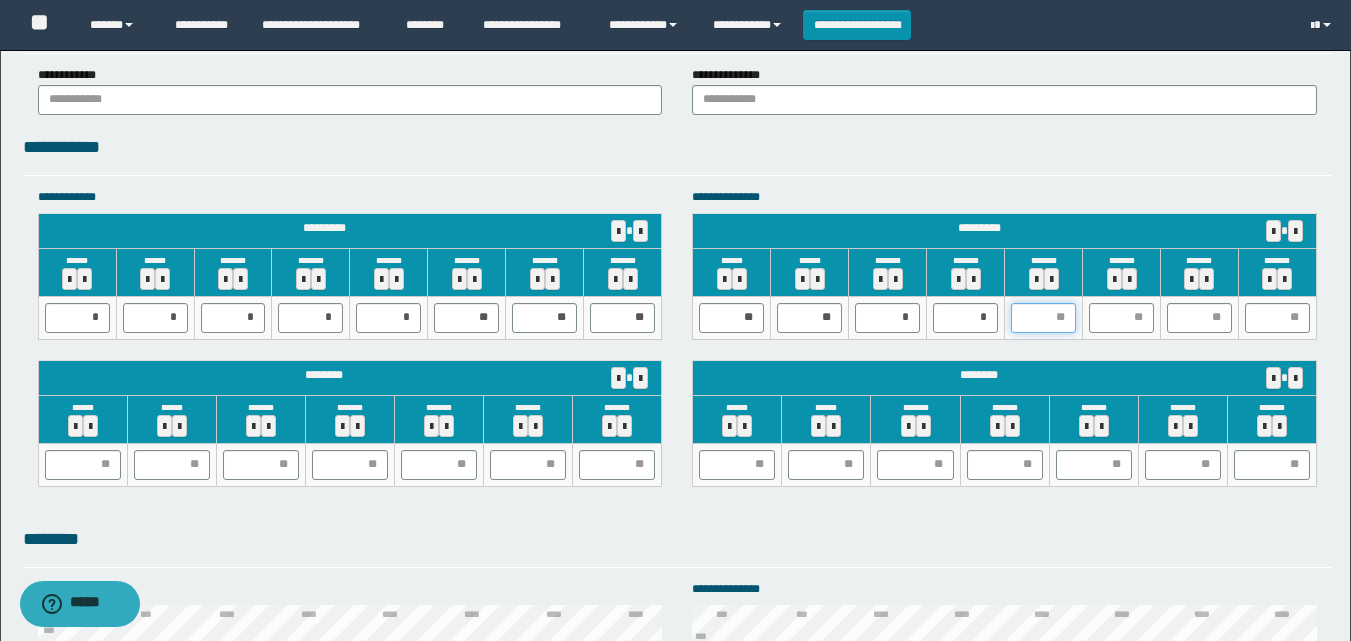 type on "*" 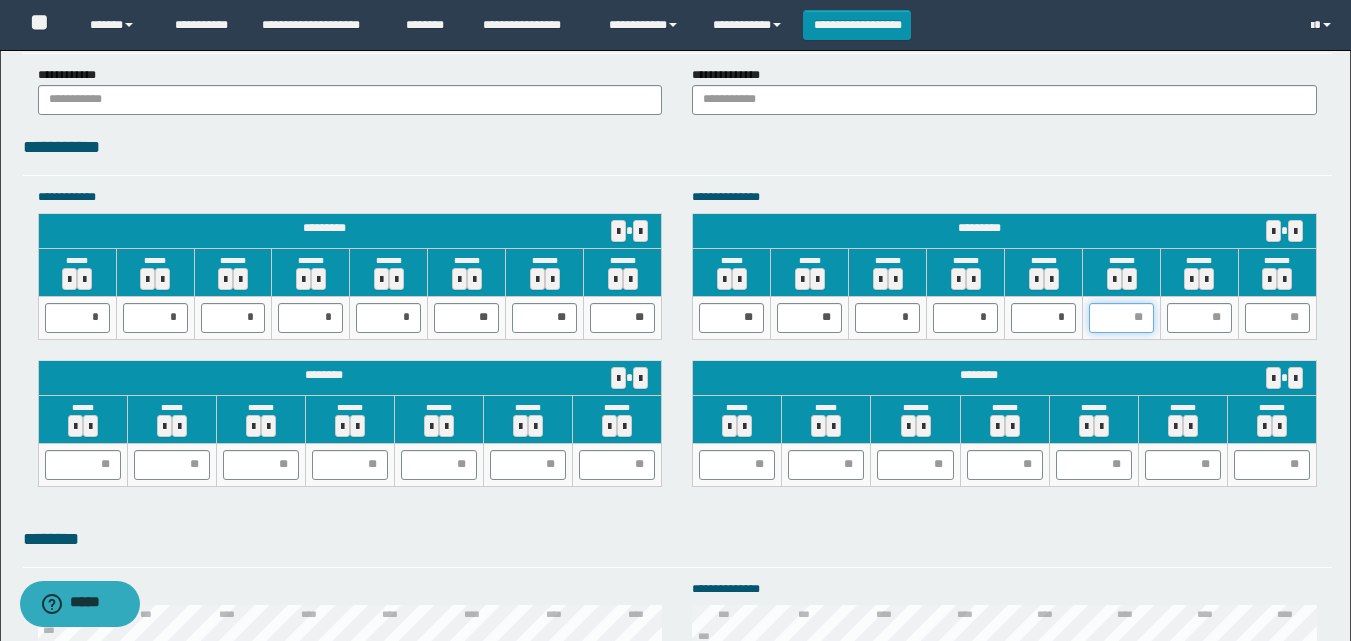 type on "*" 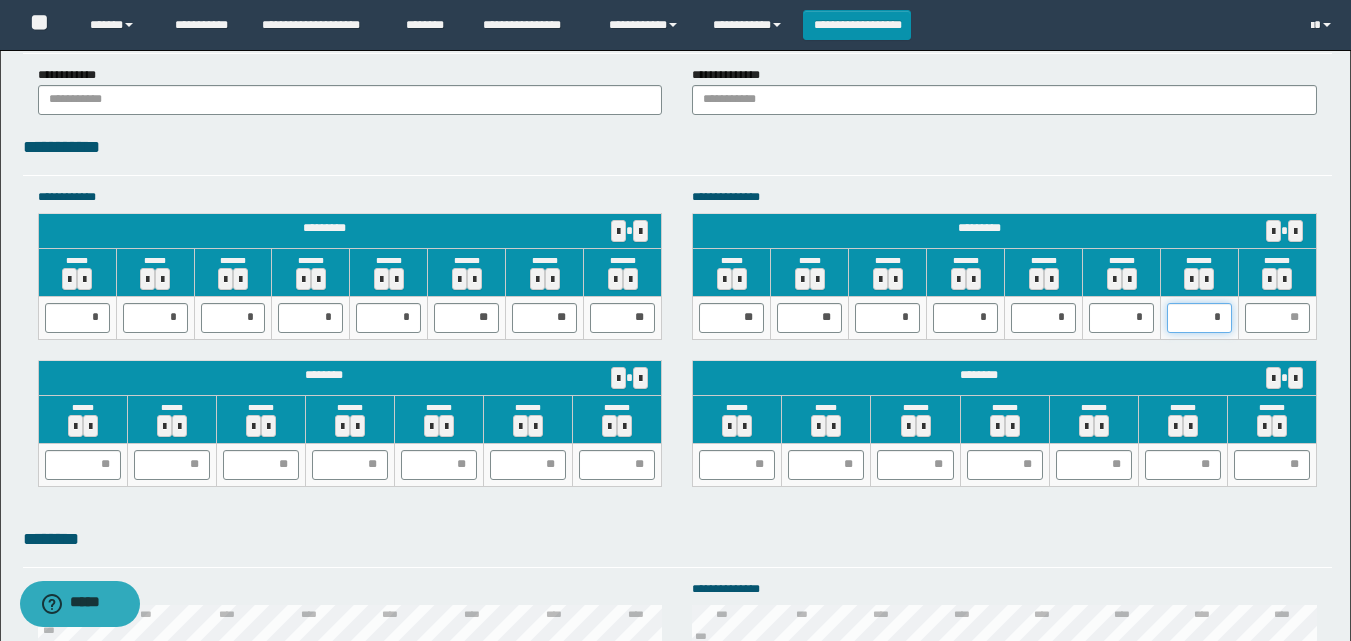 type on "**" 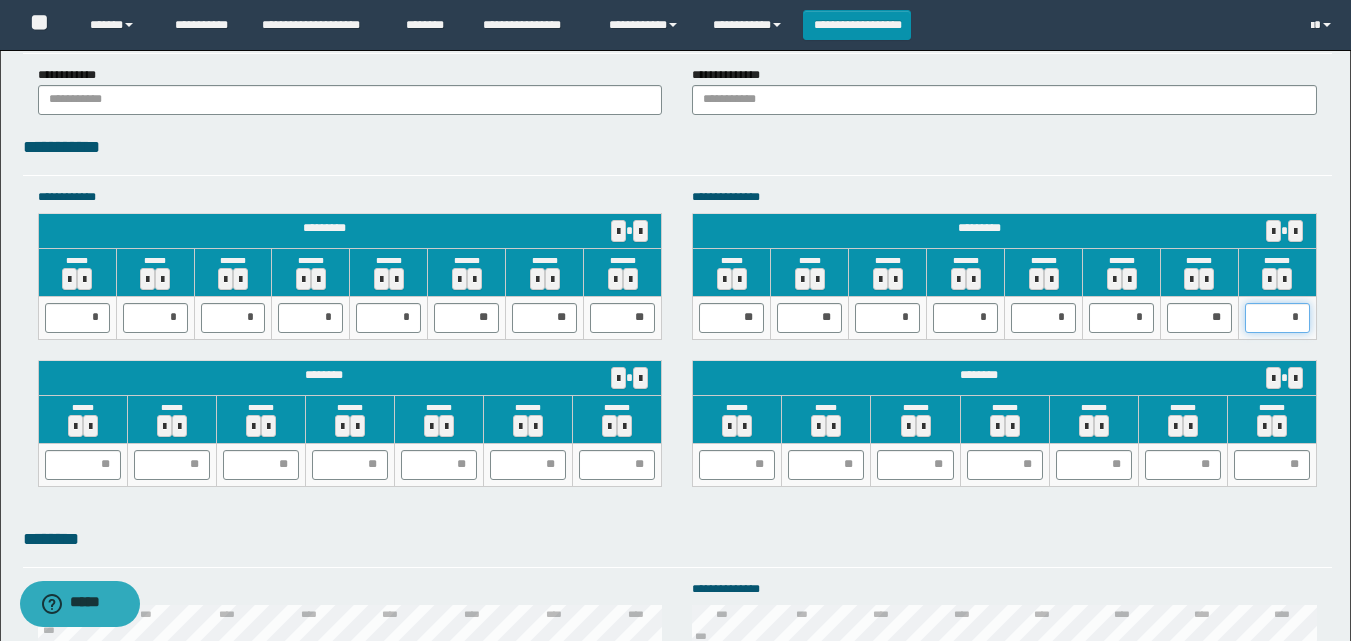 type on "**" 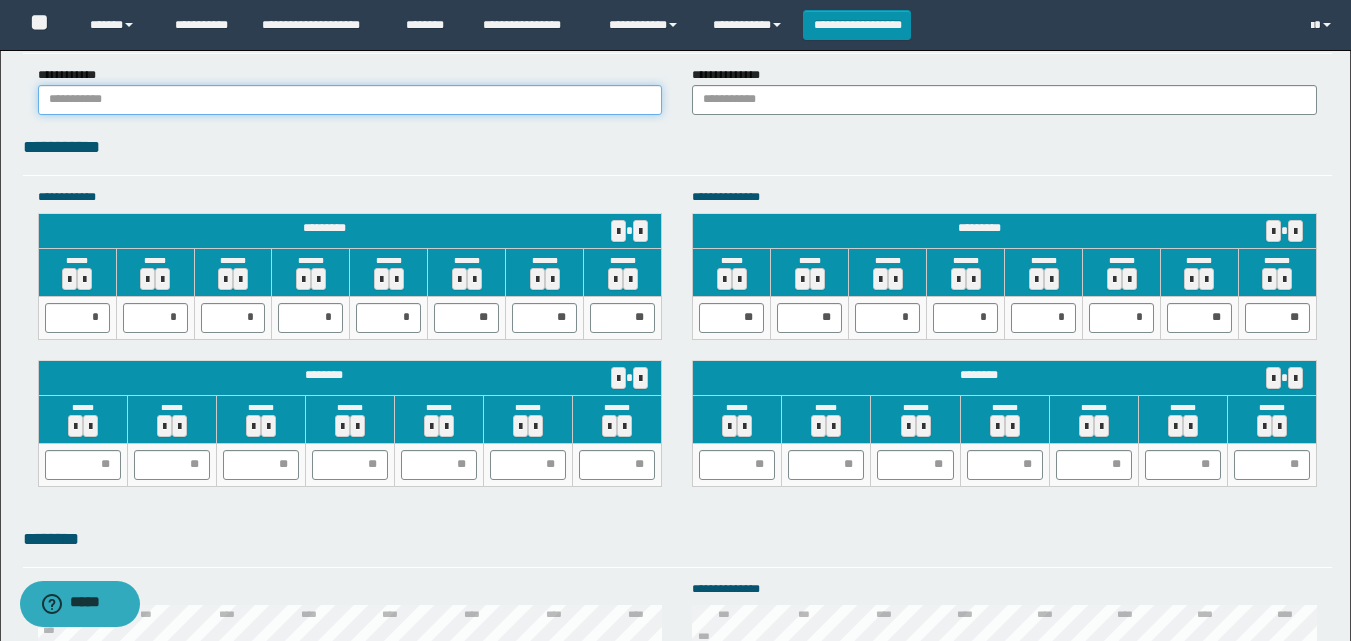 click at bounding box center [350, 100] 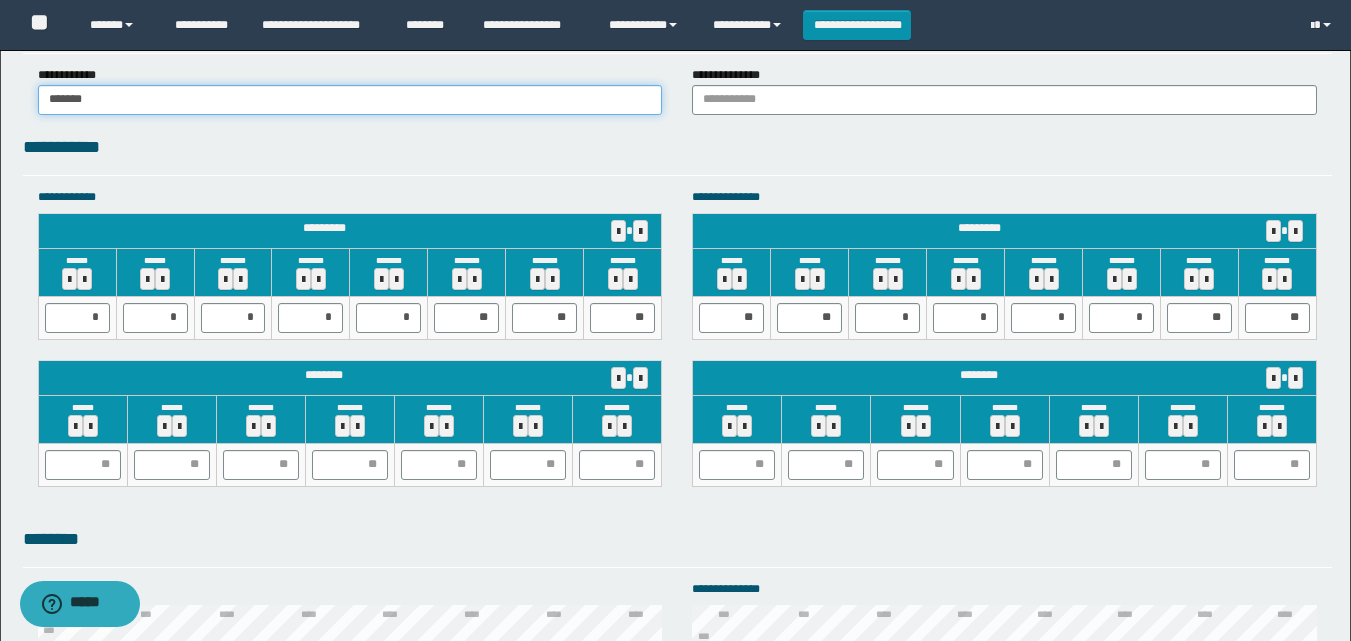 type on "******" 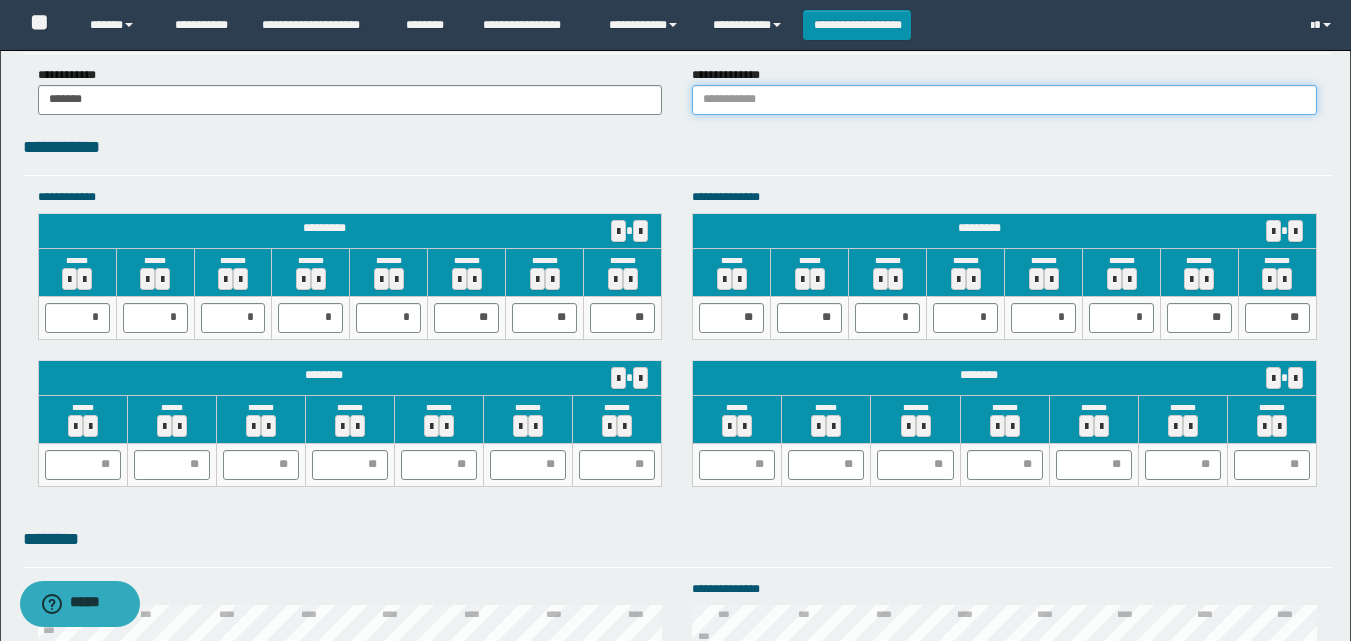 click at bounding box center [1004, 100] 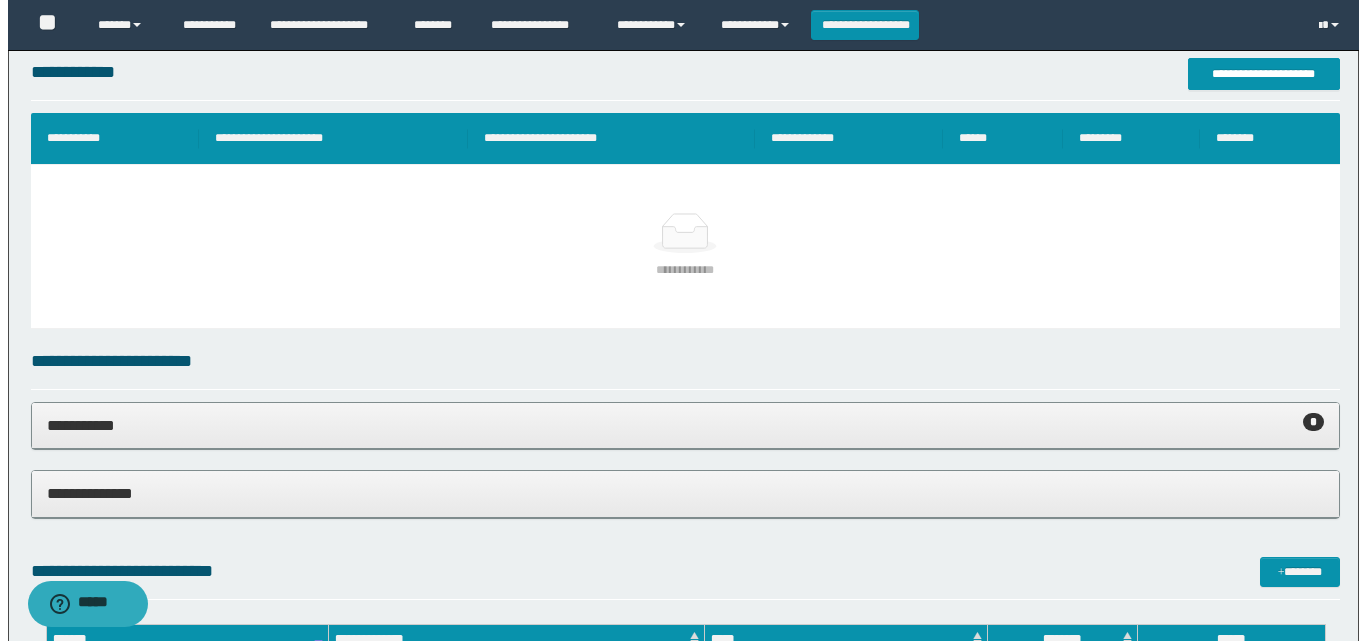 scroll, scrollTop: 0, scrollLeft: 0, axis: both 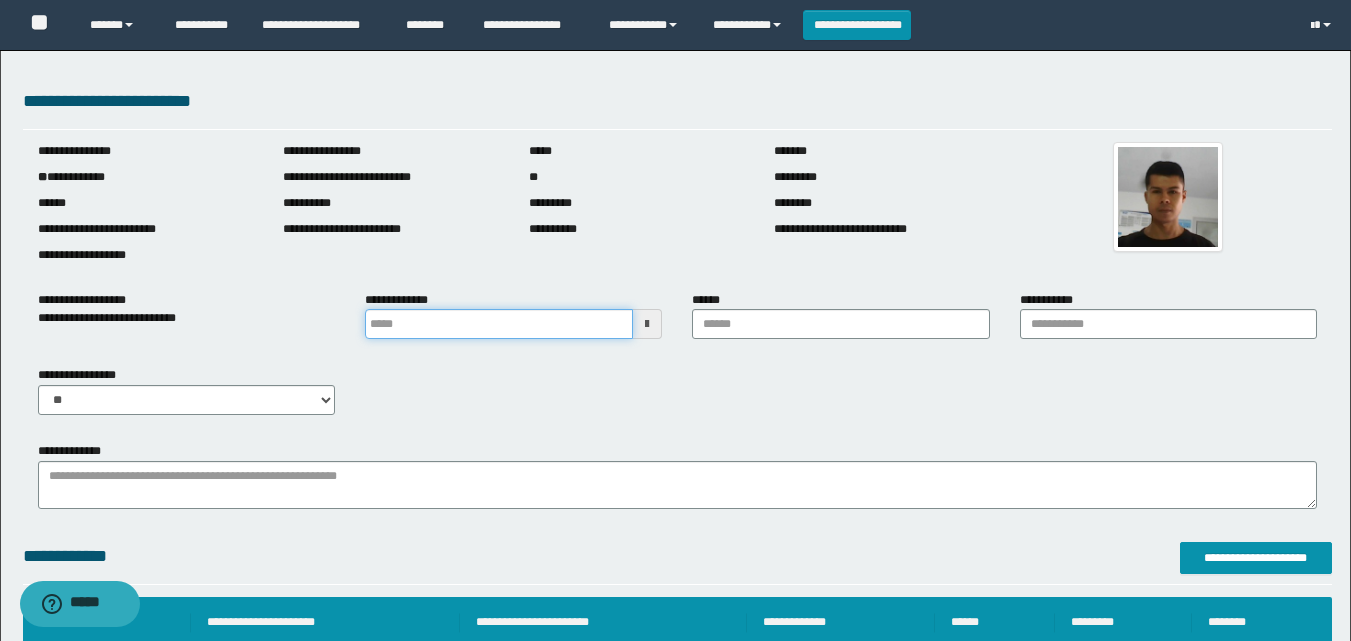 click at bounding box center [499, 324] 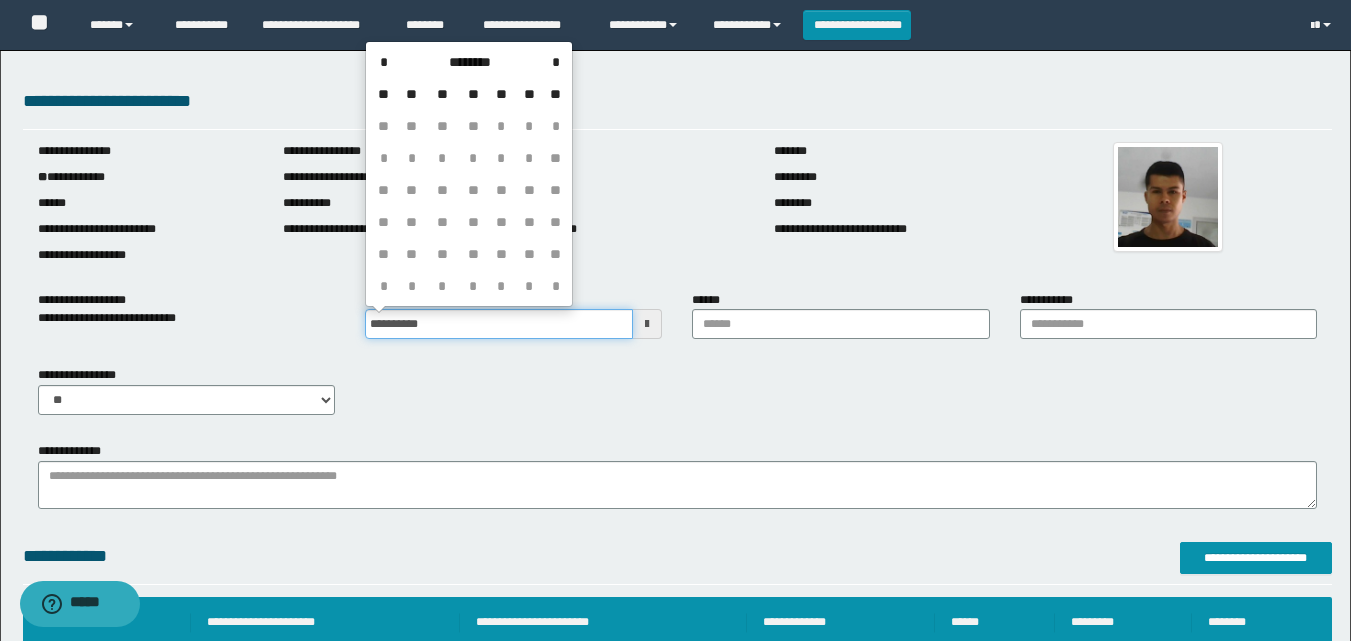 type on "**********" 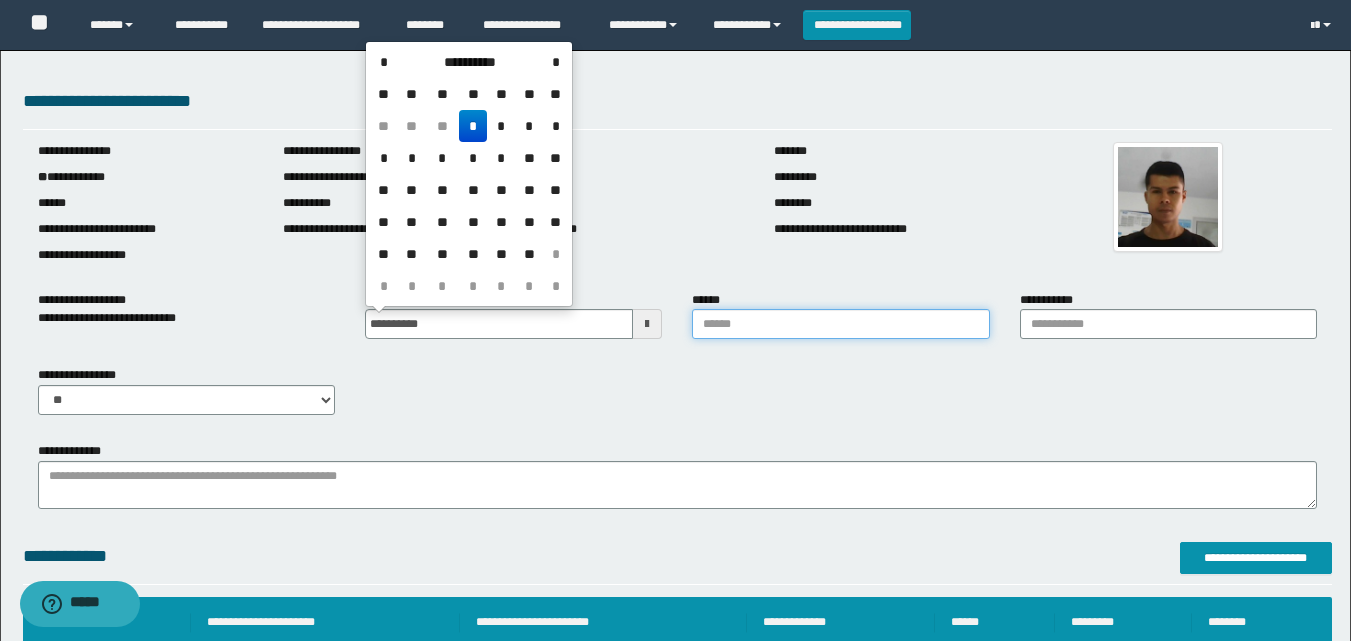 click on "******" at bounding box center (840, 324) 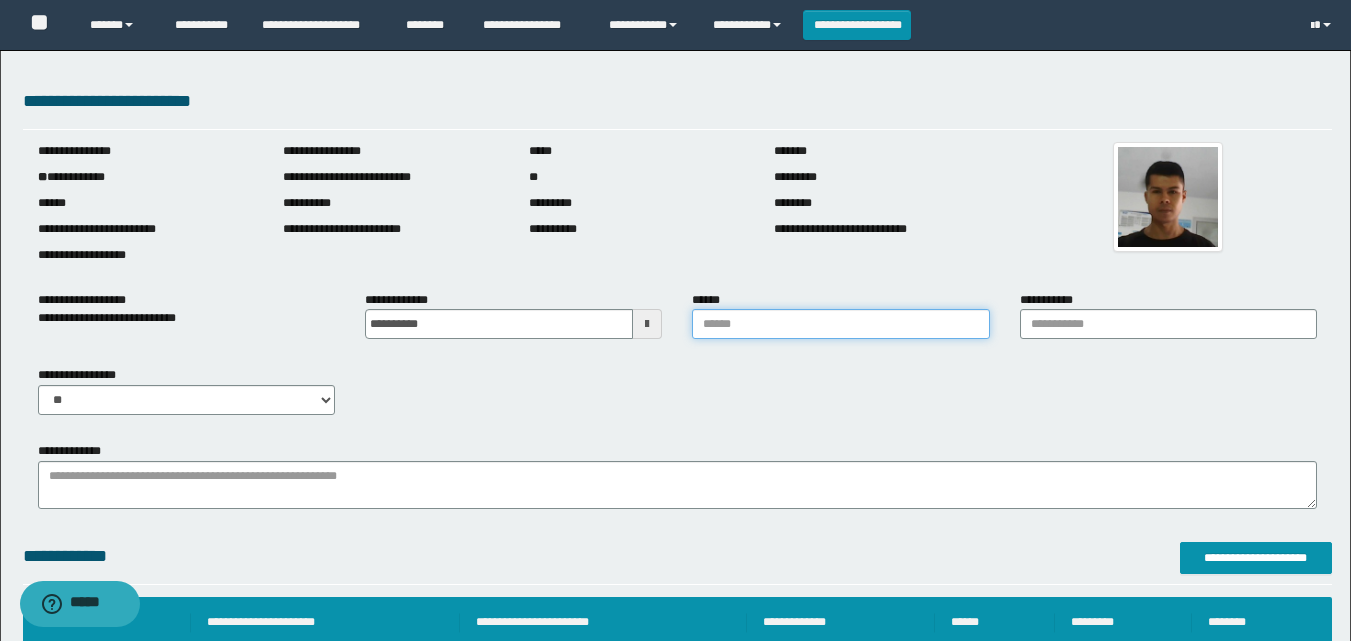 type on "**********" 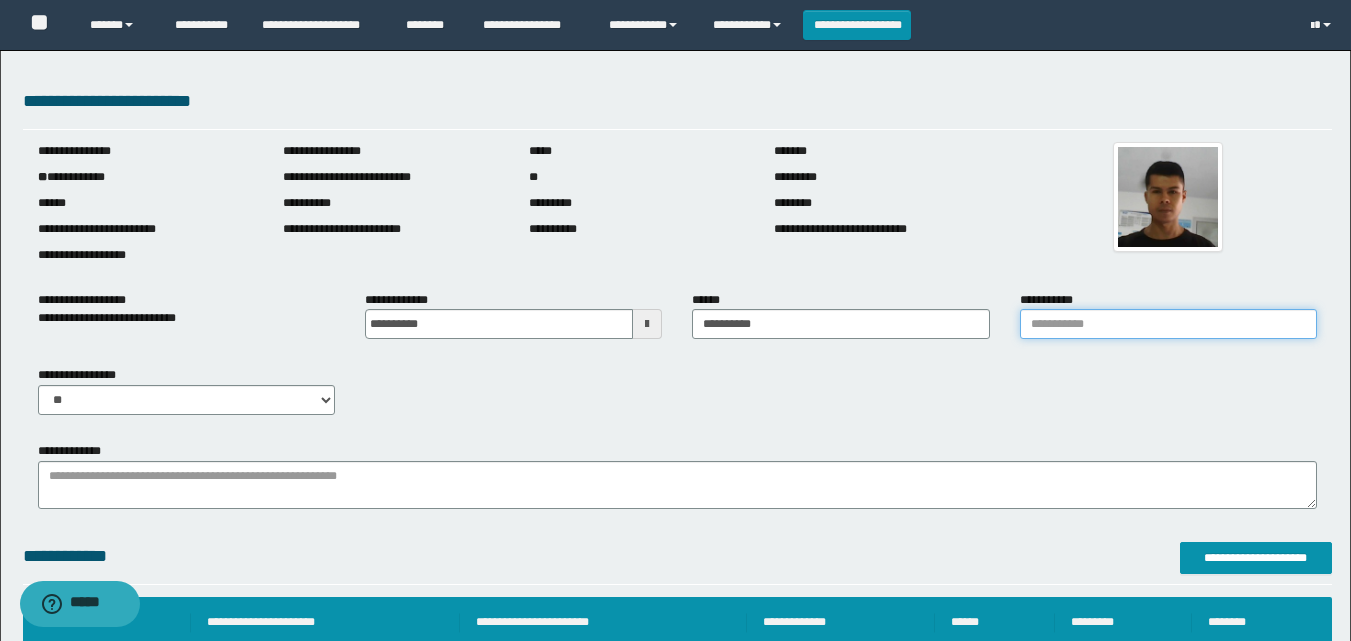 click on "**********" at bounding box center [1168, 324] 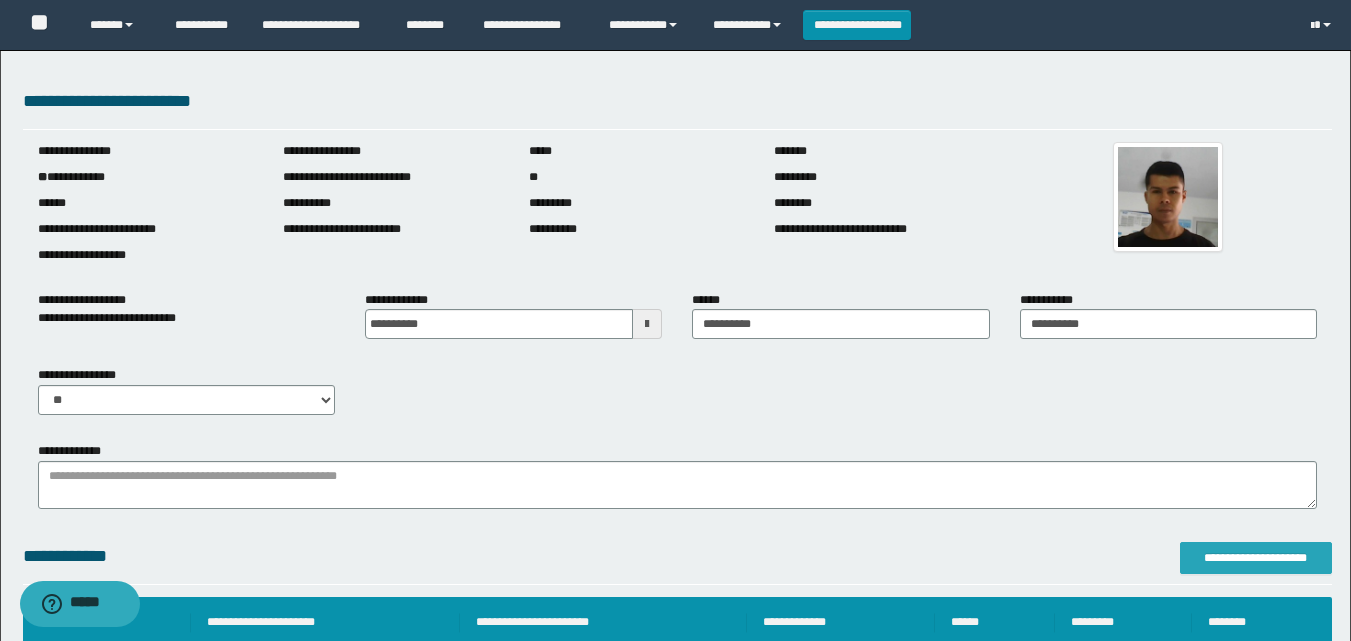 click on "**********" at bounding box center (1256, 558) 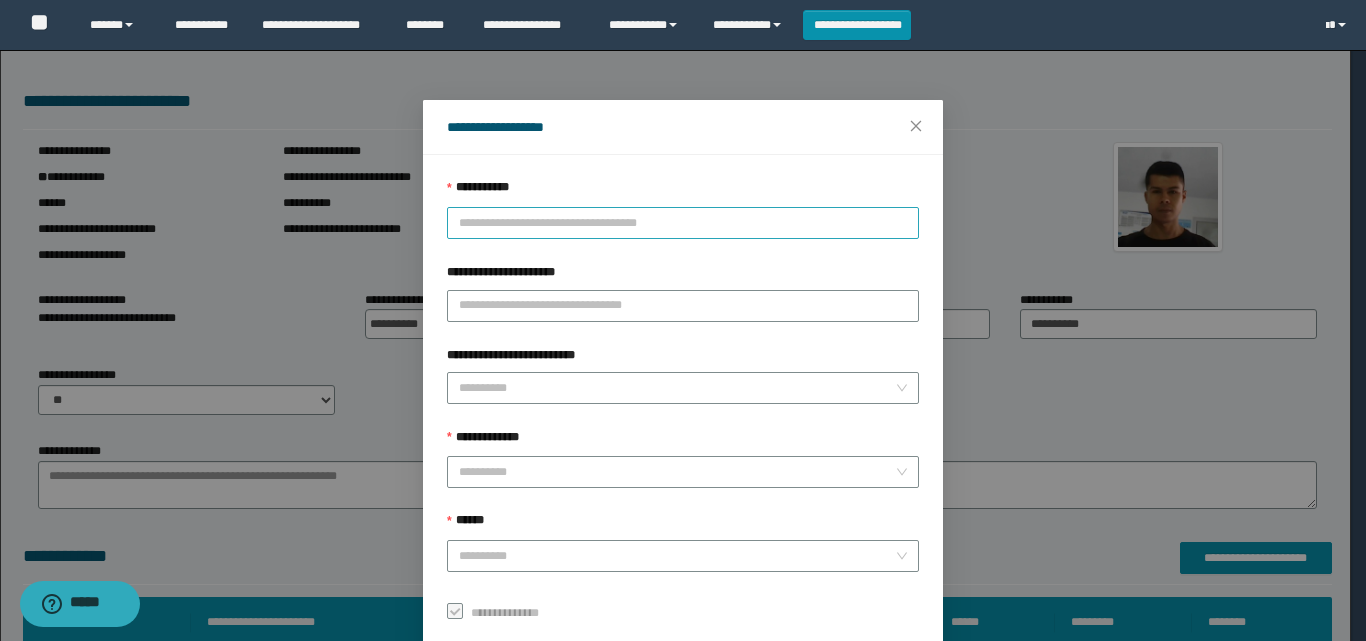 click on "**********" at bounding box center [683, 223] 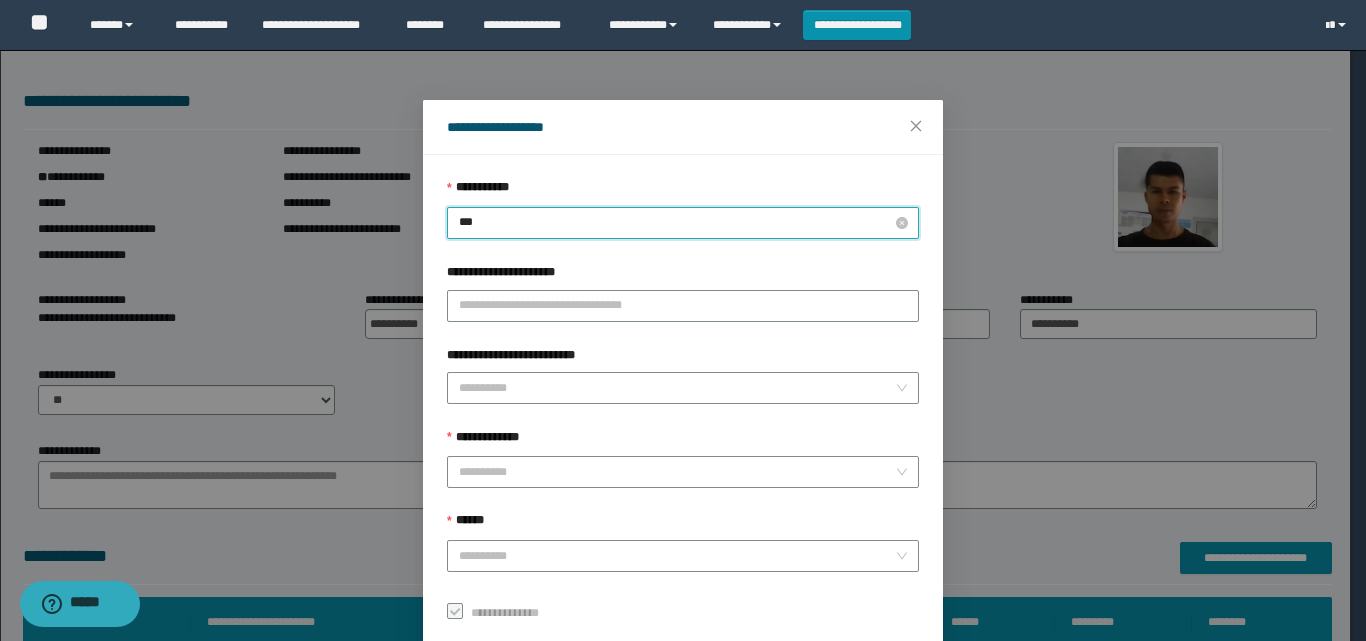 type on "****" 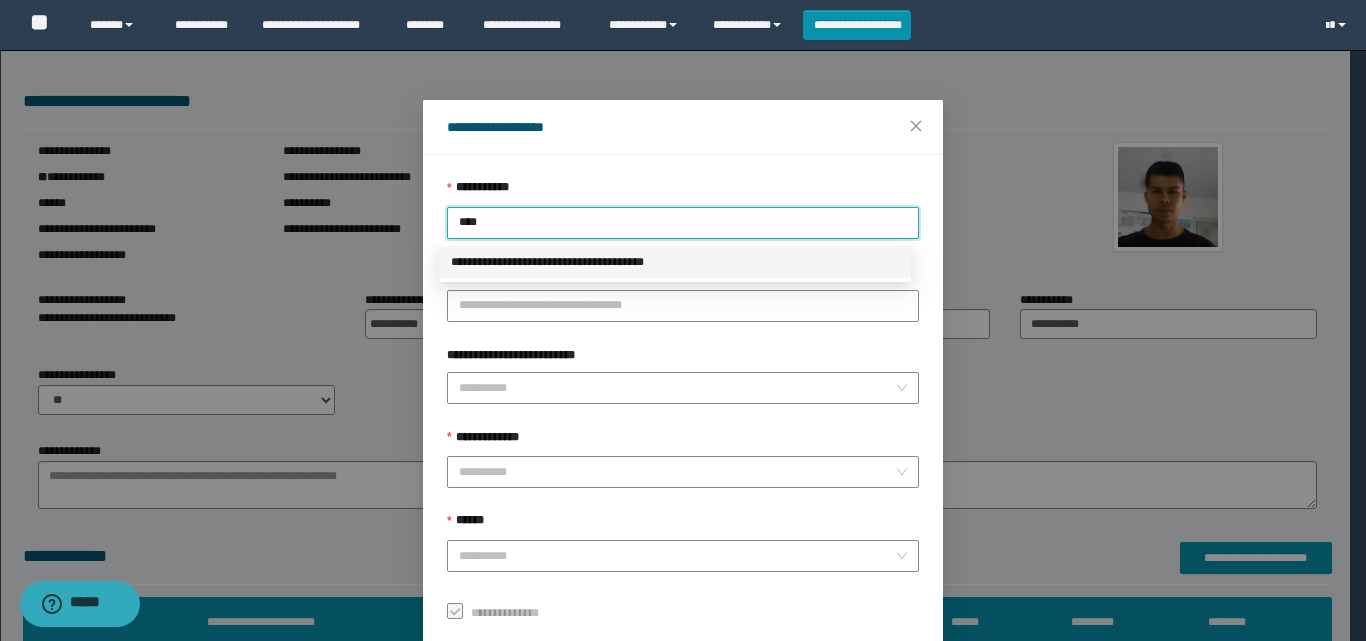 click on "**********" at bounding box center [675, 262] 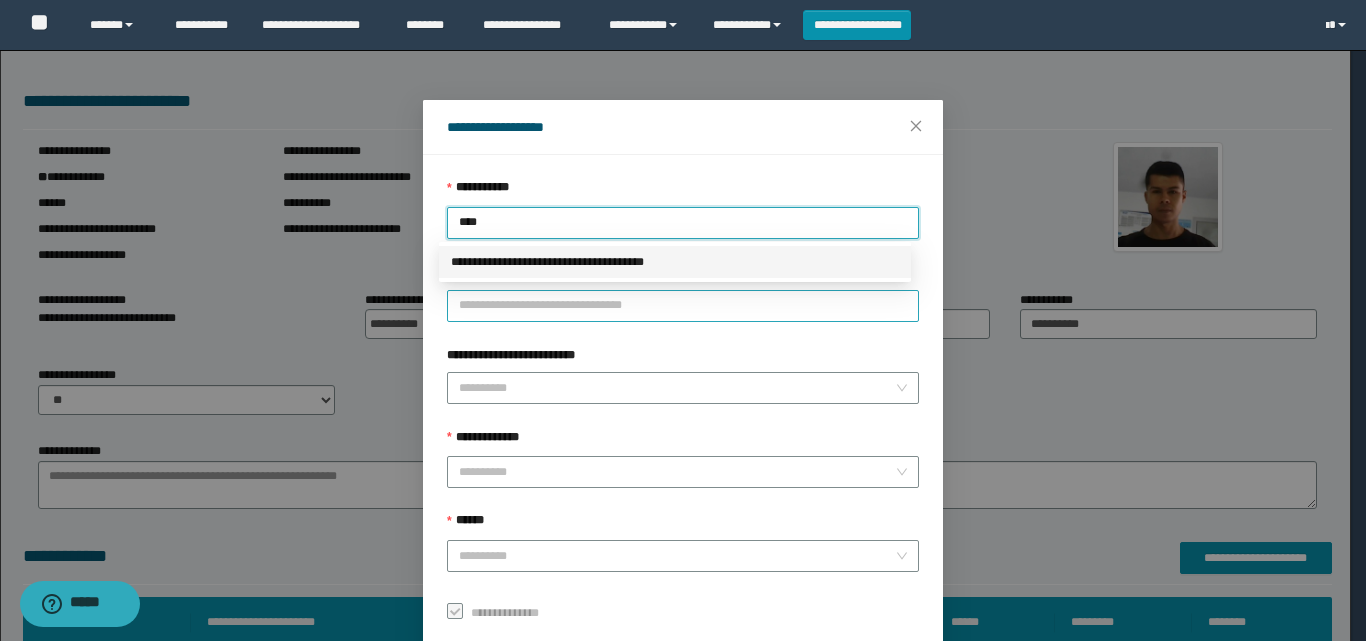 type 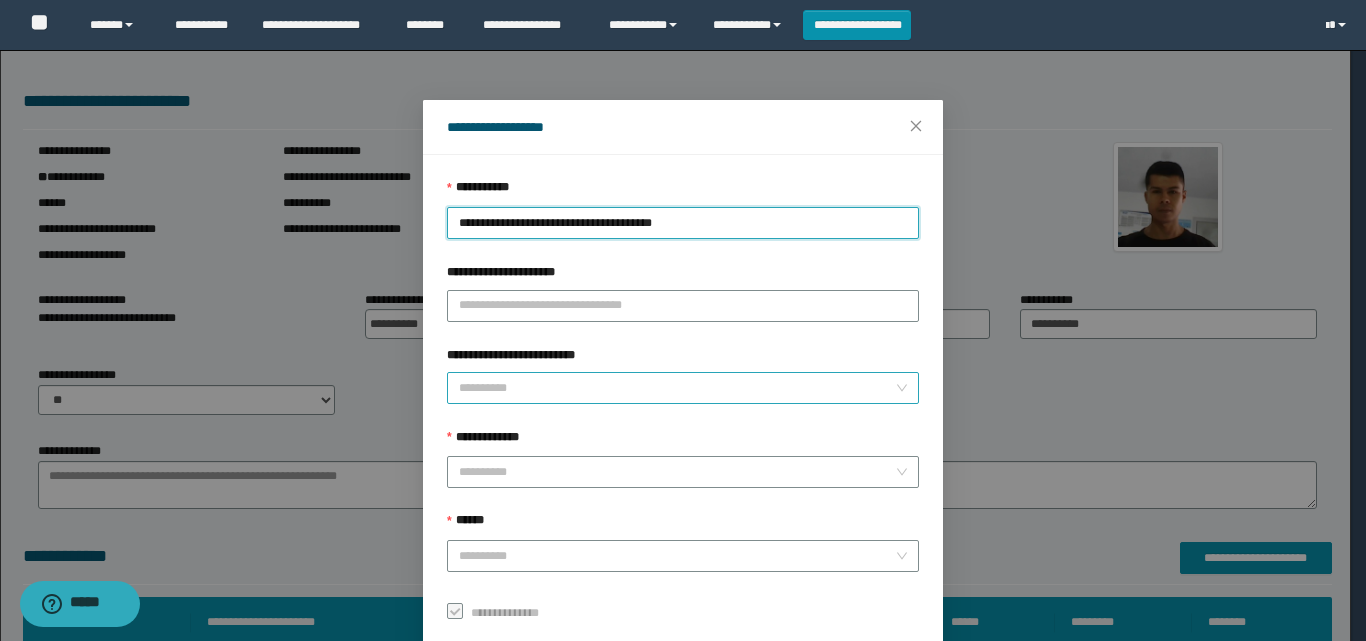 click on "**********" at bounding box center (677, 388) 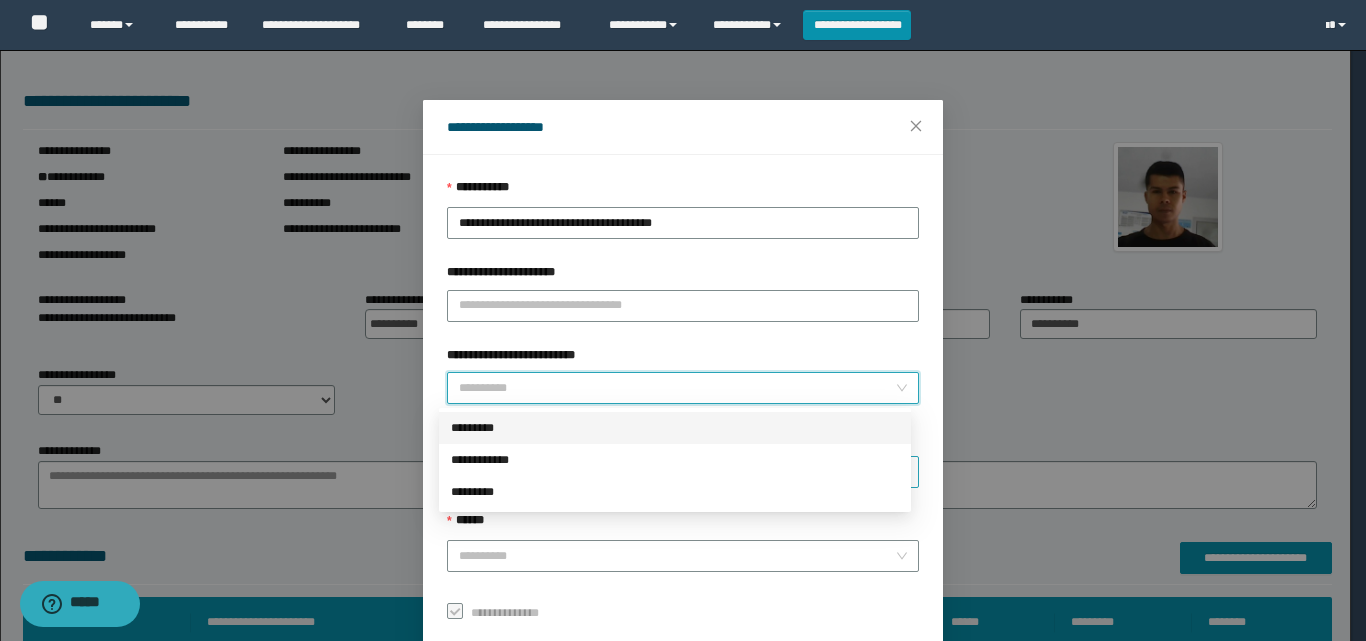 scroll, scrollTop: 111, scrollLeft: 0, axis: vertical 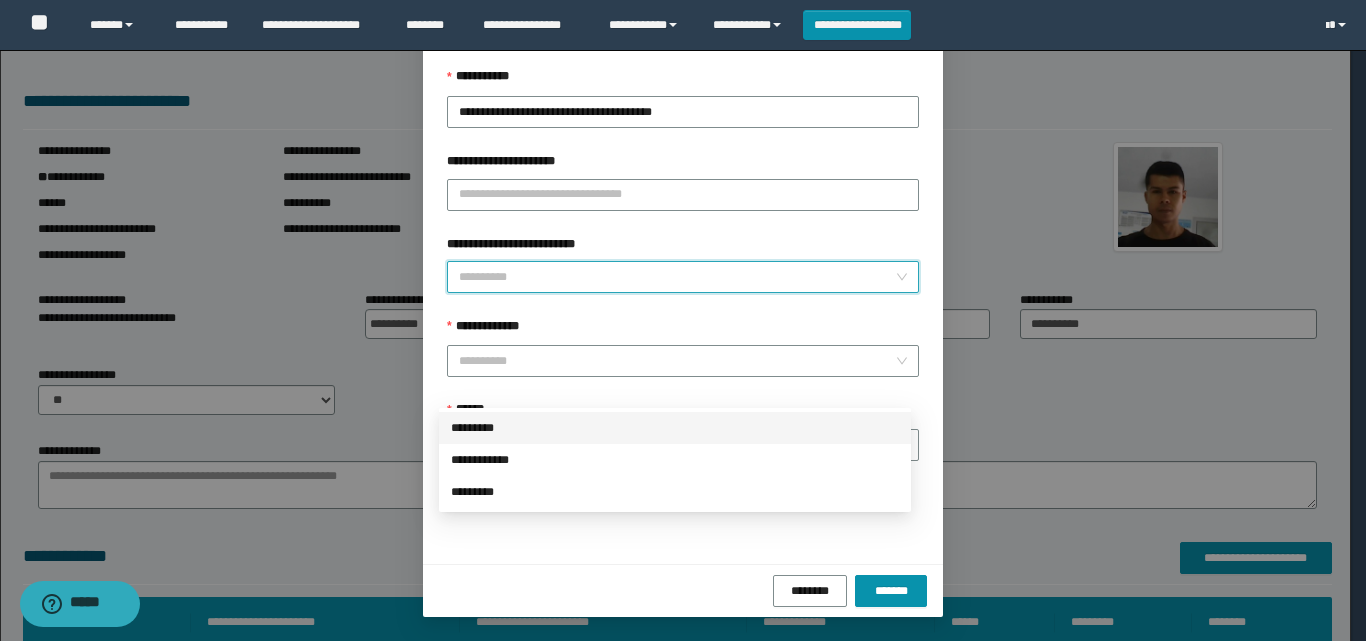 click on "*********" at bounding box center [675, 428] 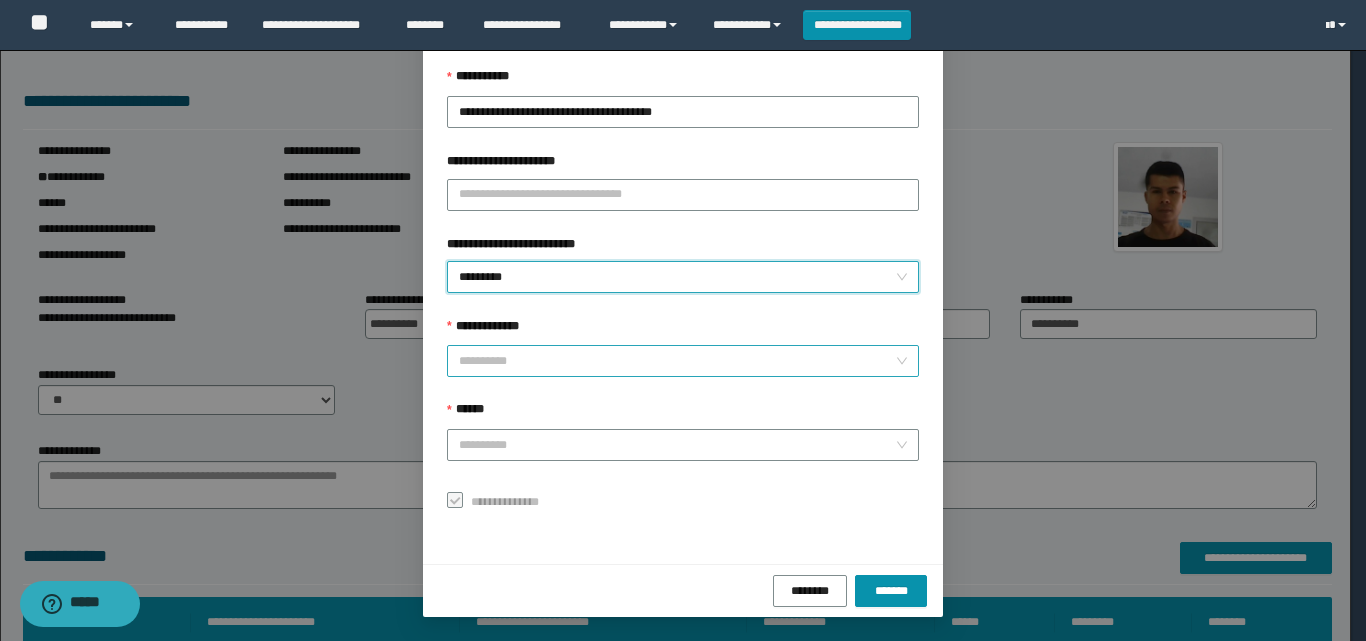 click on "**********" at bounding box center [677, 361] 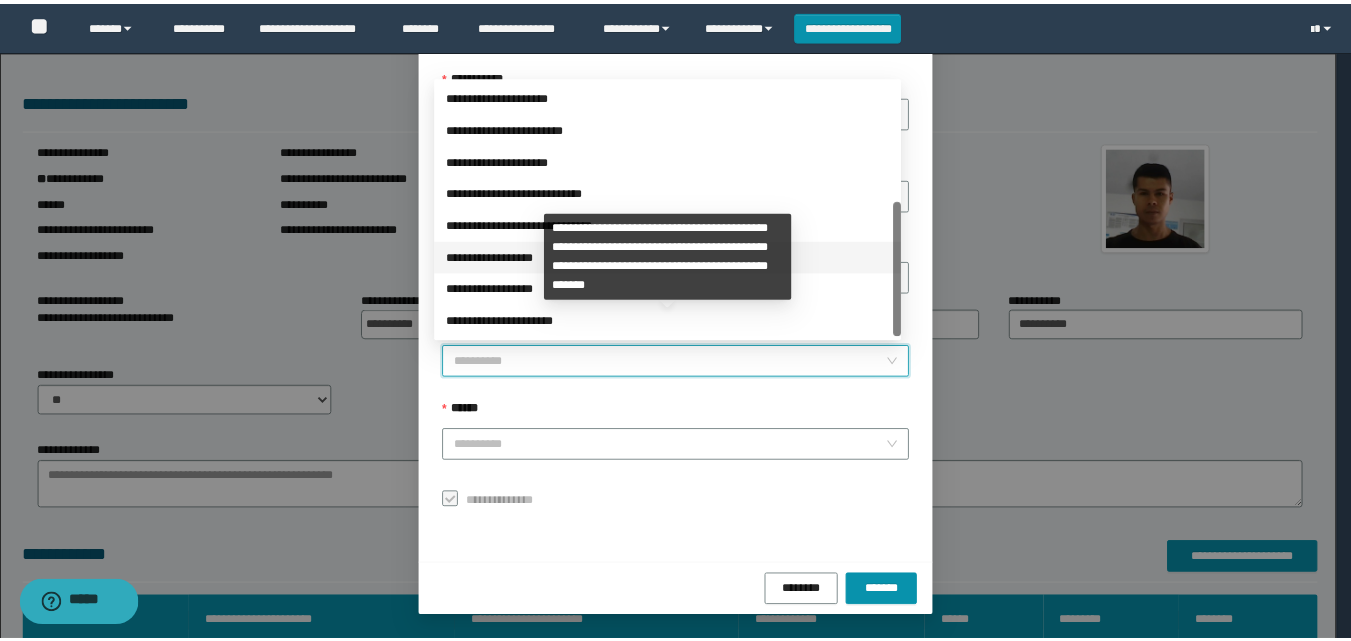 scroll, scrollTop: 224, scrollLeft: 0, axis: vertical 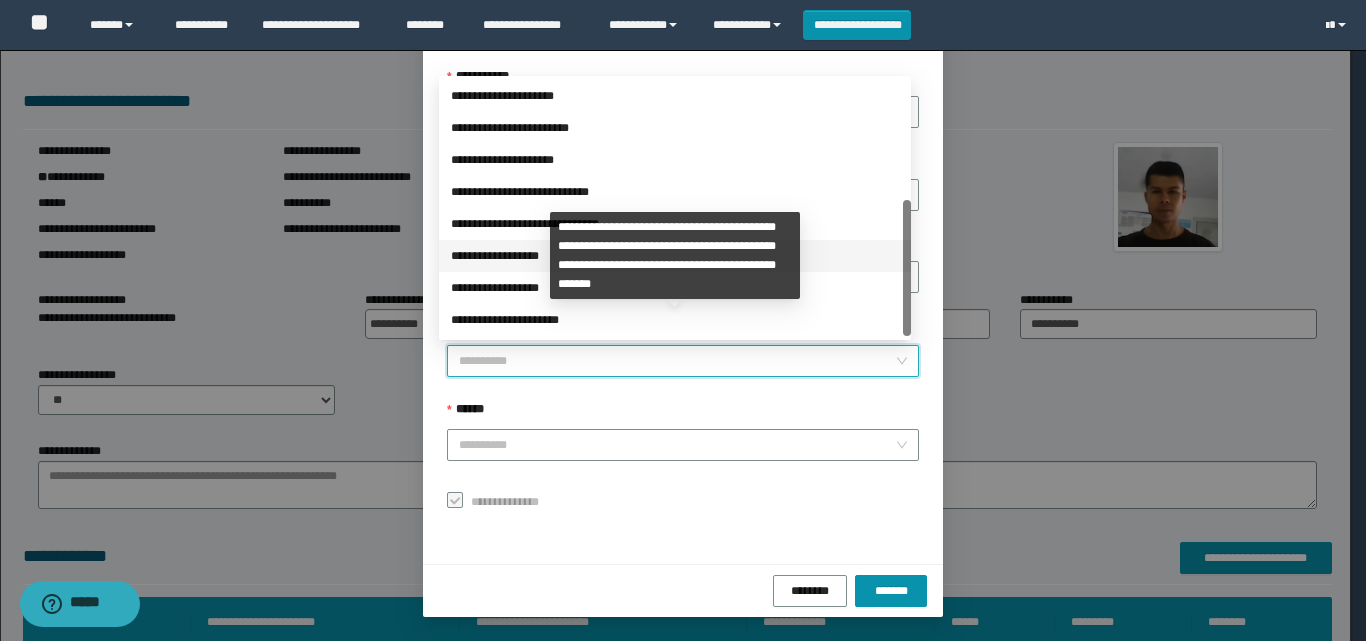 click on "**********" at bounding box center [675, 256] 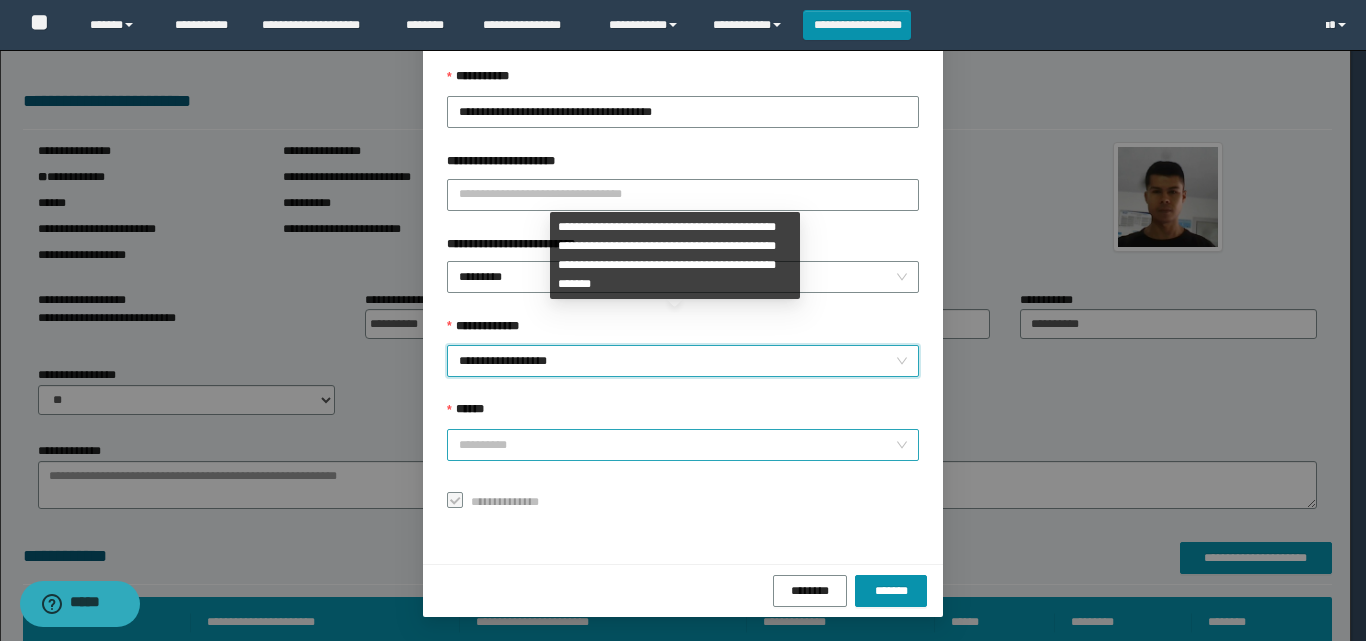 click on "******" at bounding box center (677, 445) 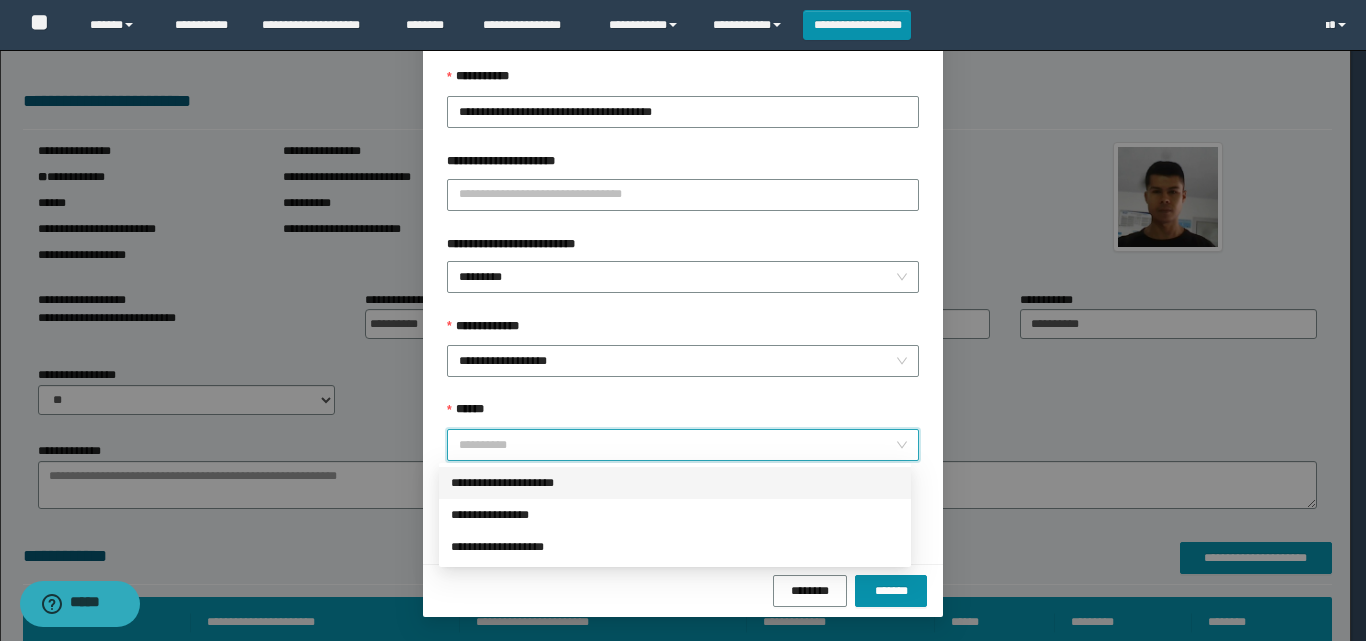 click on "**********" at bounding box center (675, 483) 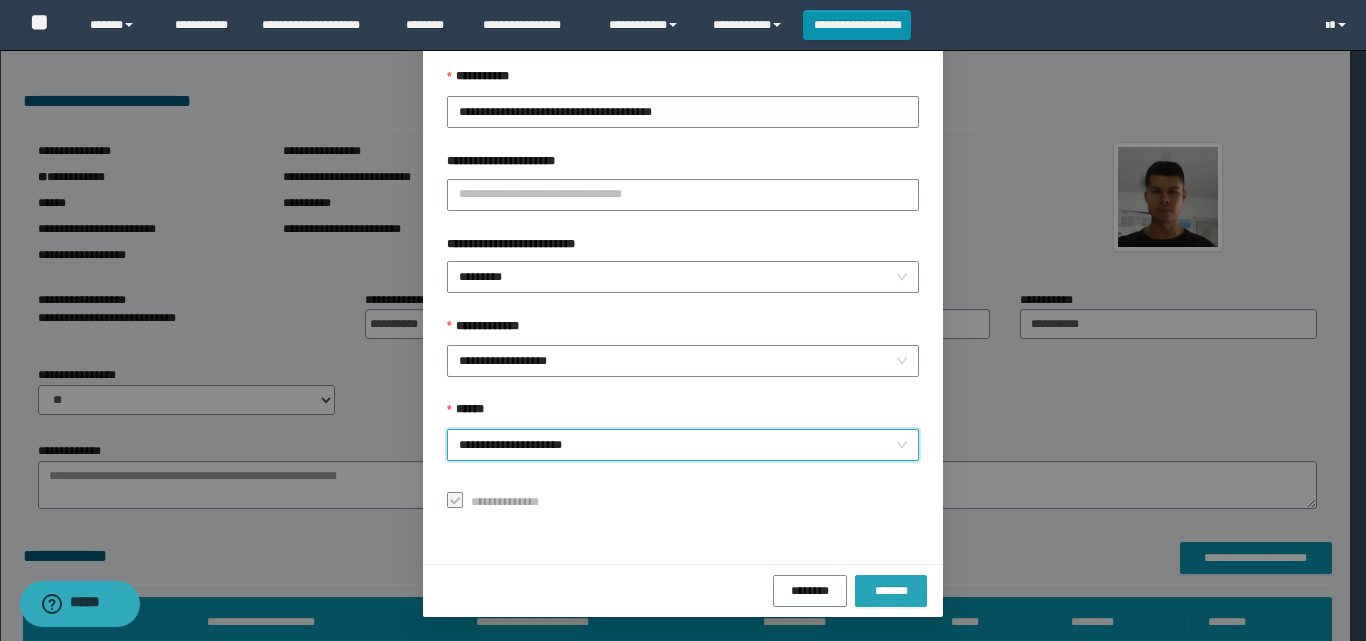 click on "*******" at bounding box center [891, 591] 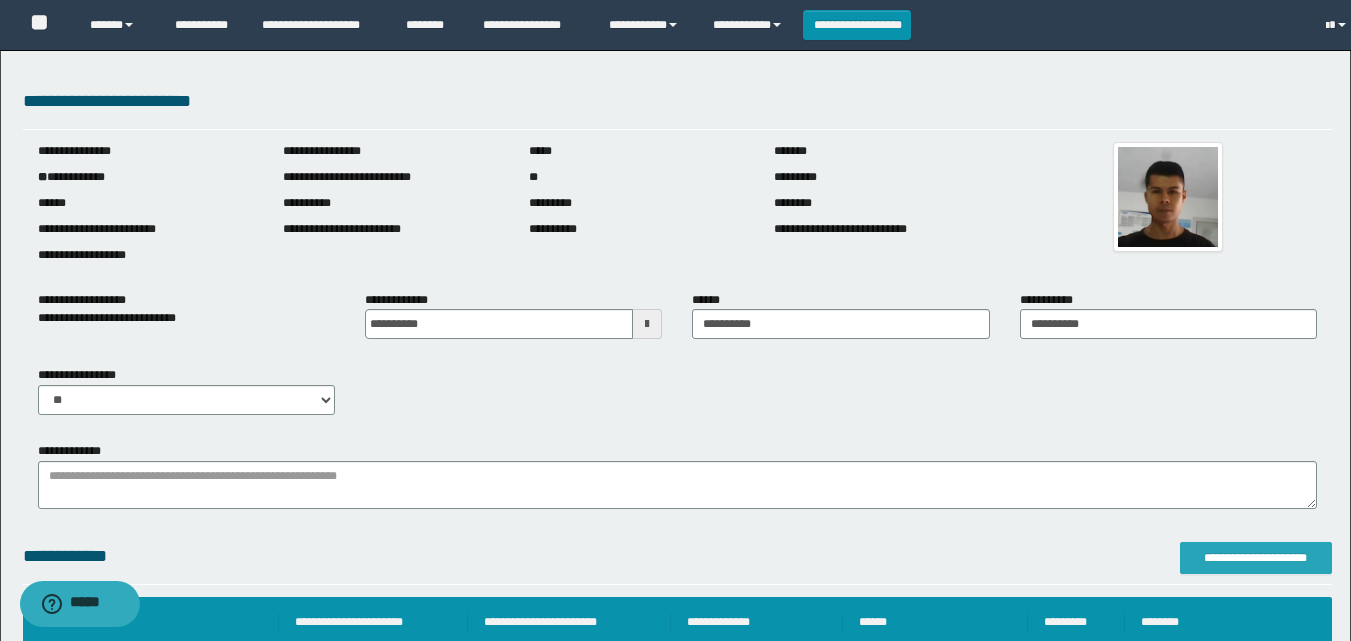 scroll, scrollTop: 0, scrollLeft: 0, axis: both 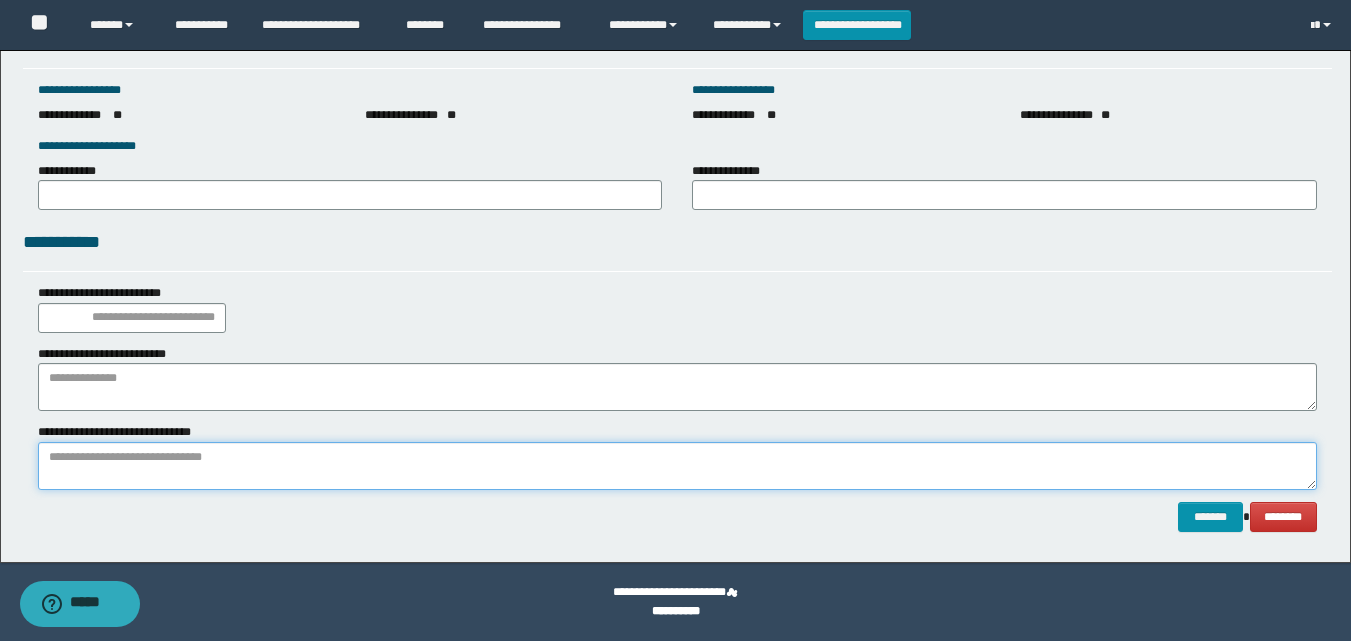paste on "**********" 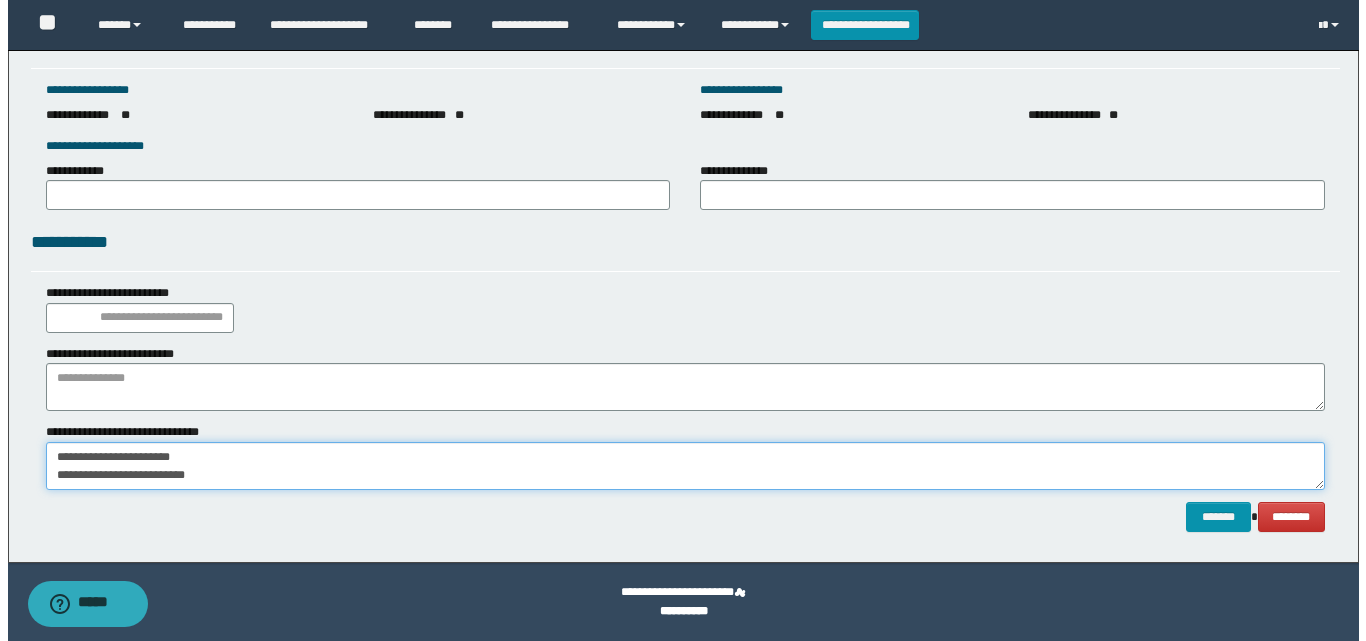 scroll, scrollTop: 13, scrollLeft: 0, axis: vertical 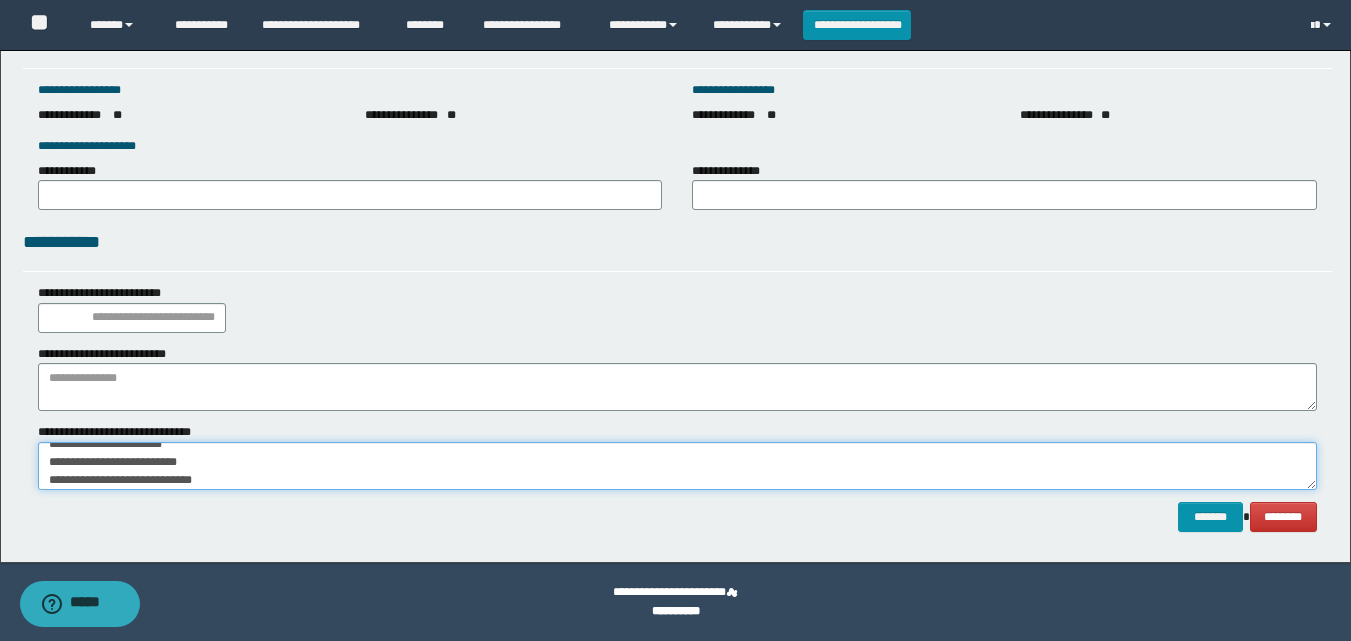 type on "**********" 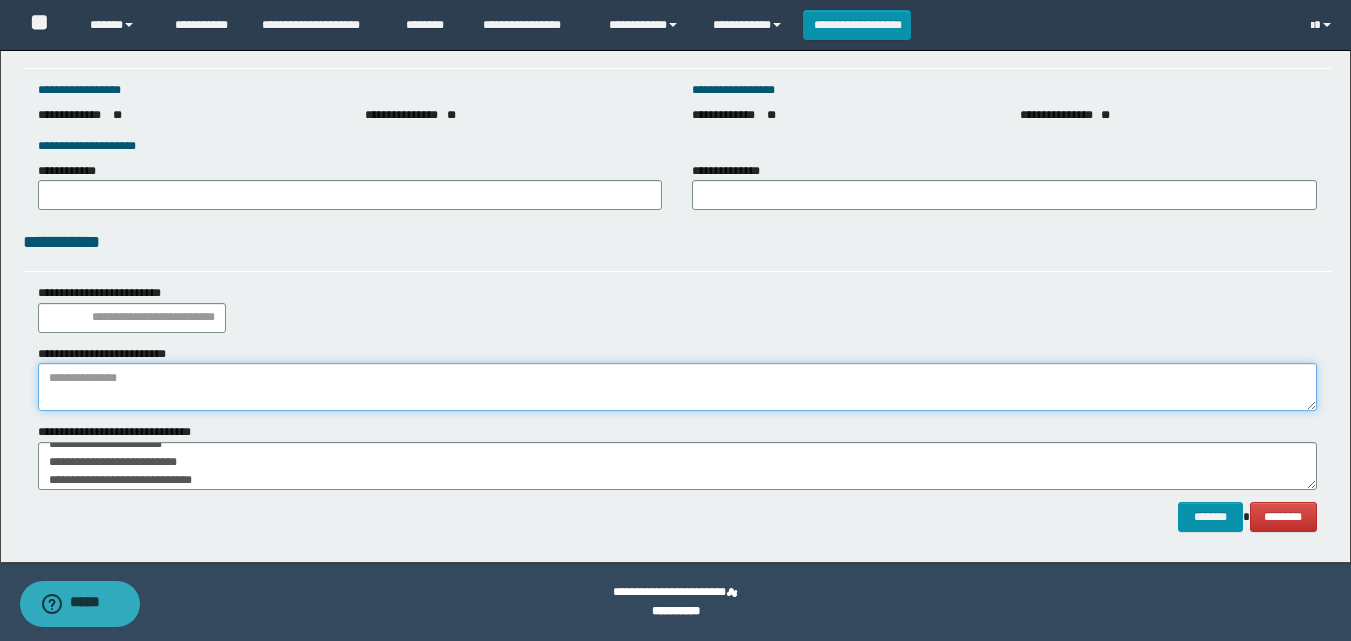 click at bounding box center [677, 387] 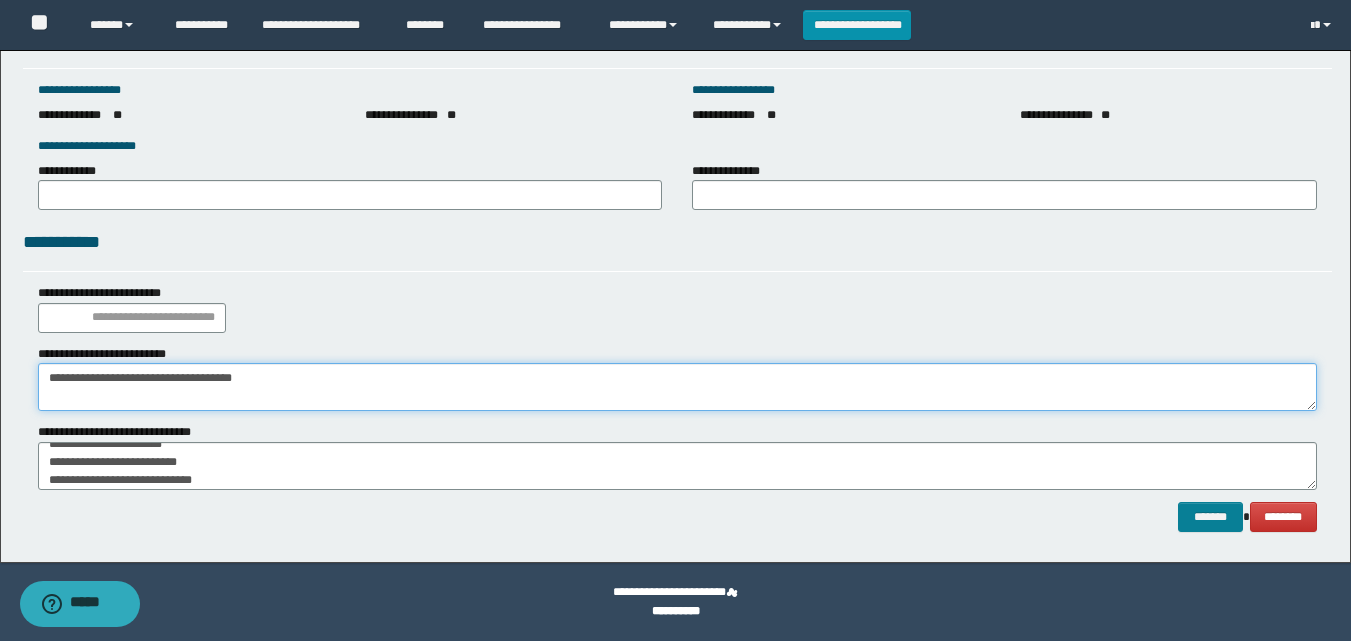 type on "**********" 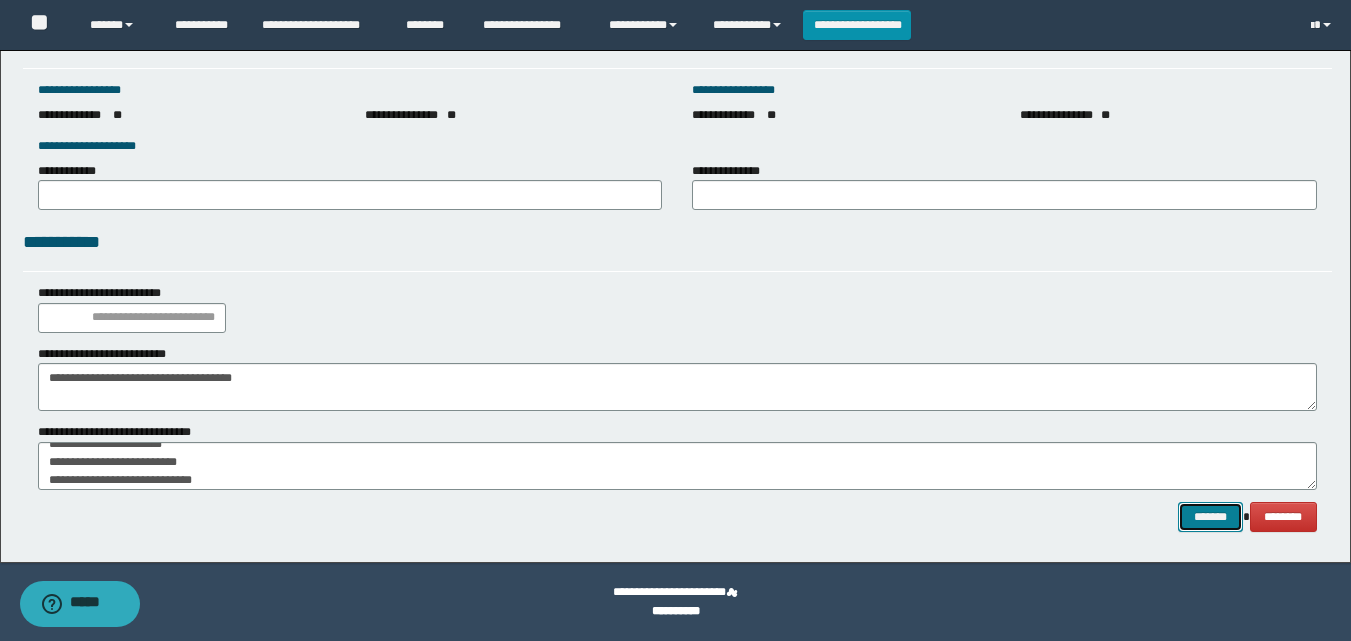 click on "*******" at bounding box center [1210, 517] 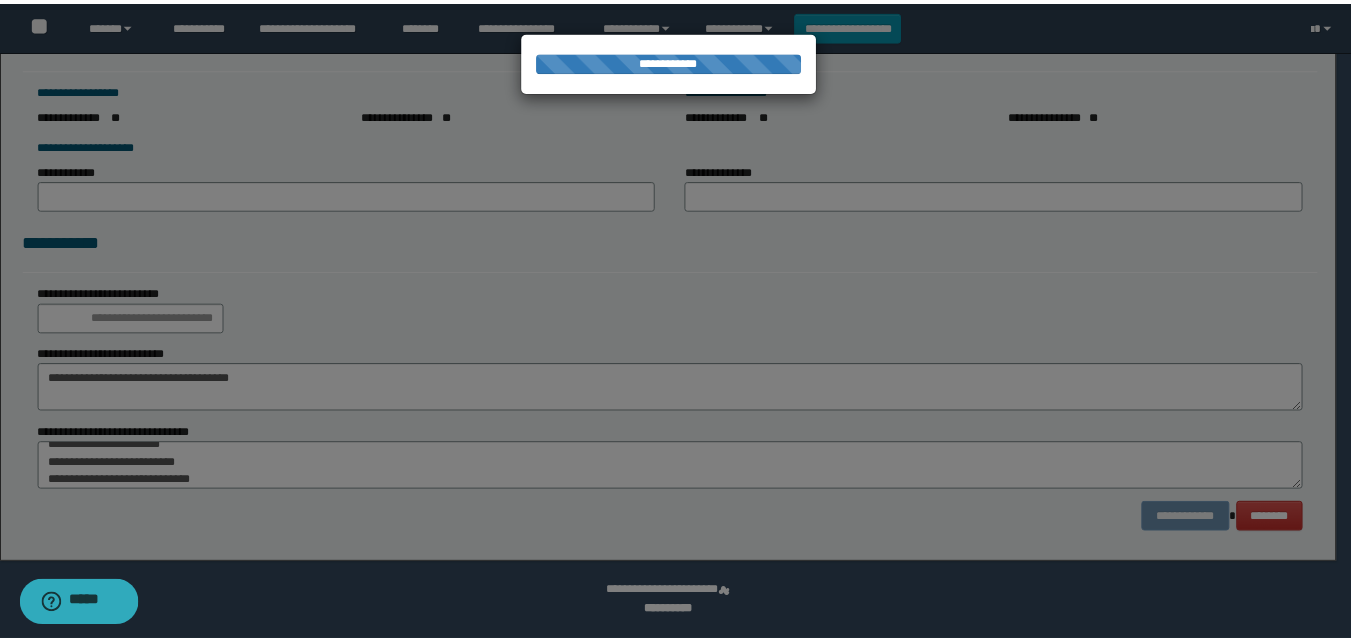 scroll, scrollTop: 0, scrollLeft: 0, axis: both 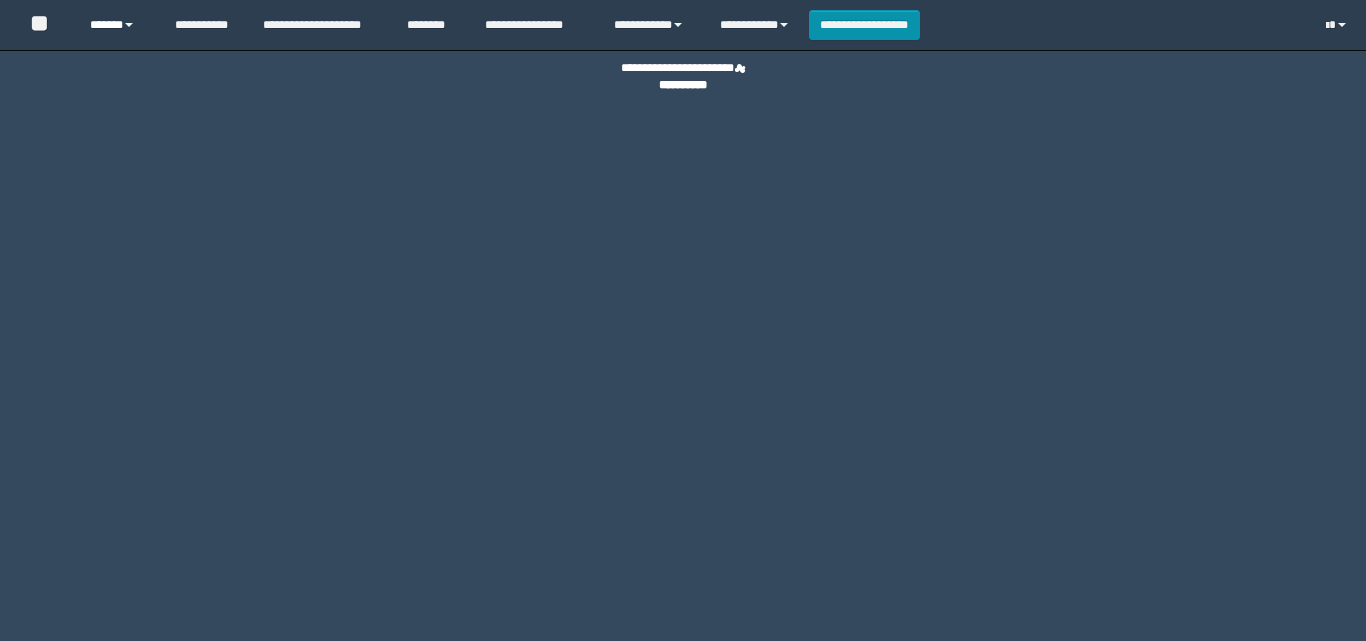 click on "******" at bounding box center [117, 25] 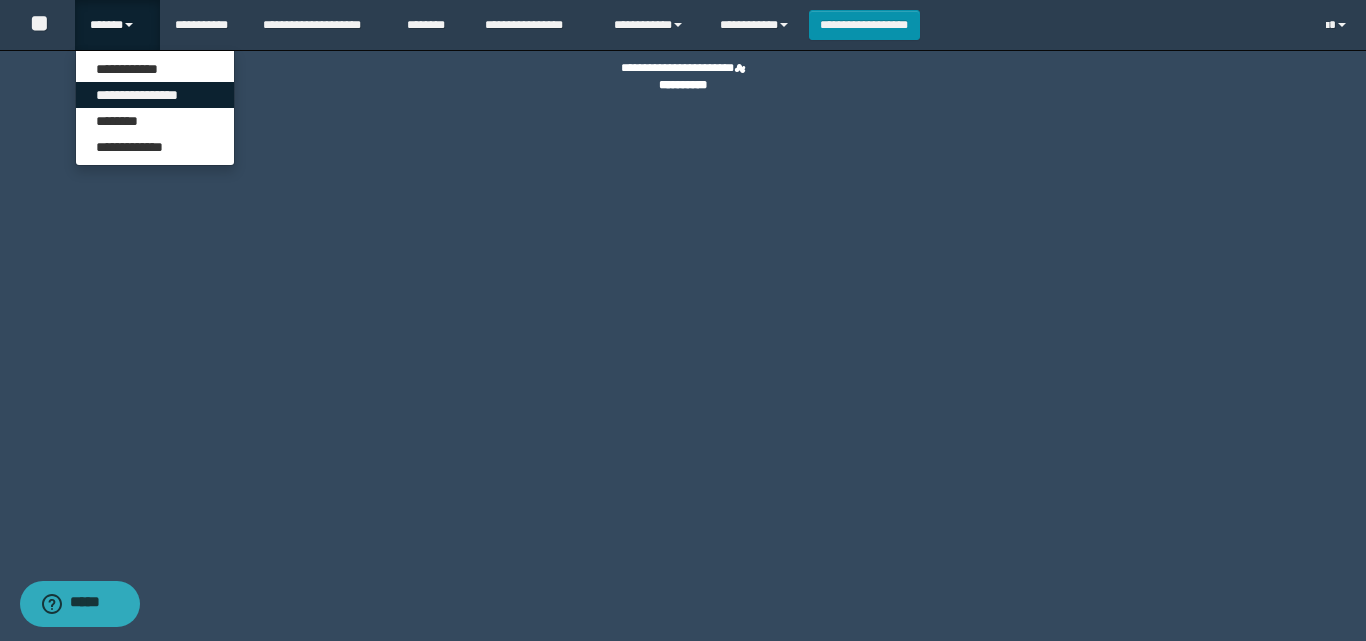 scroll, scrollTop: 0, scrollLeft: 0, axis: both 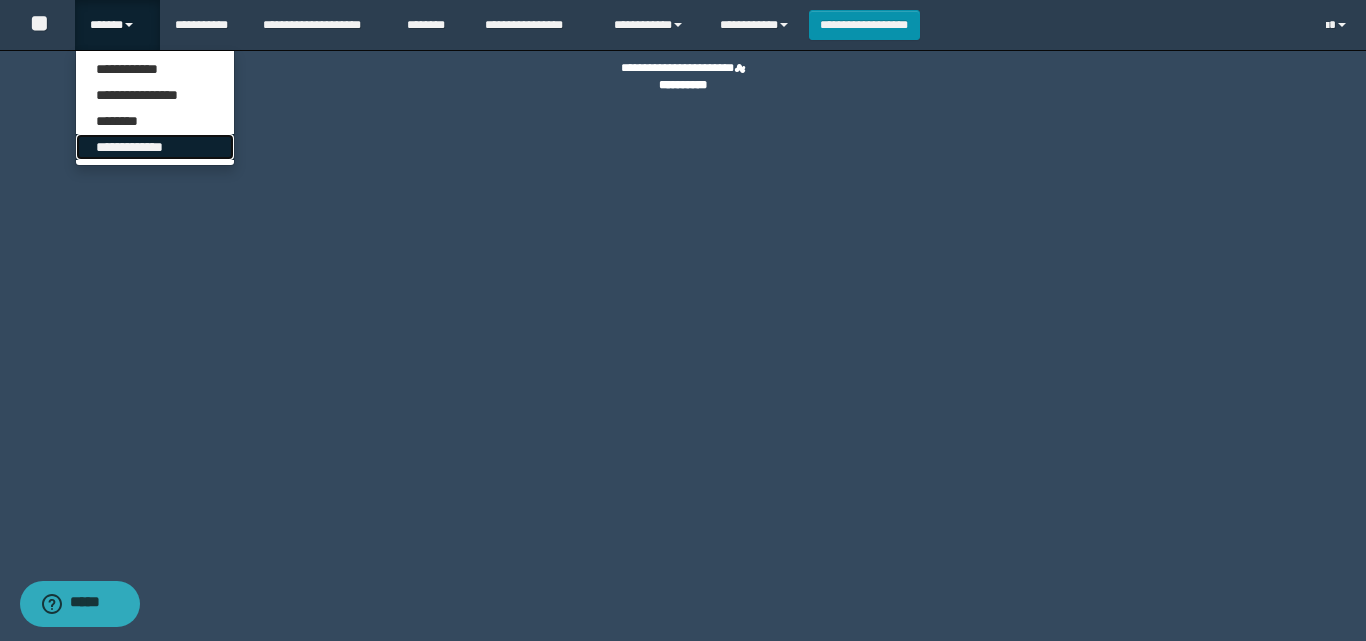 click on "**********" at bounding box center [155, 147] 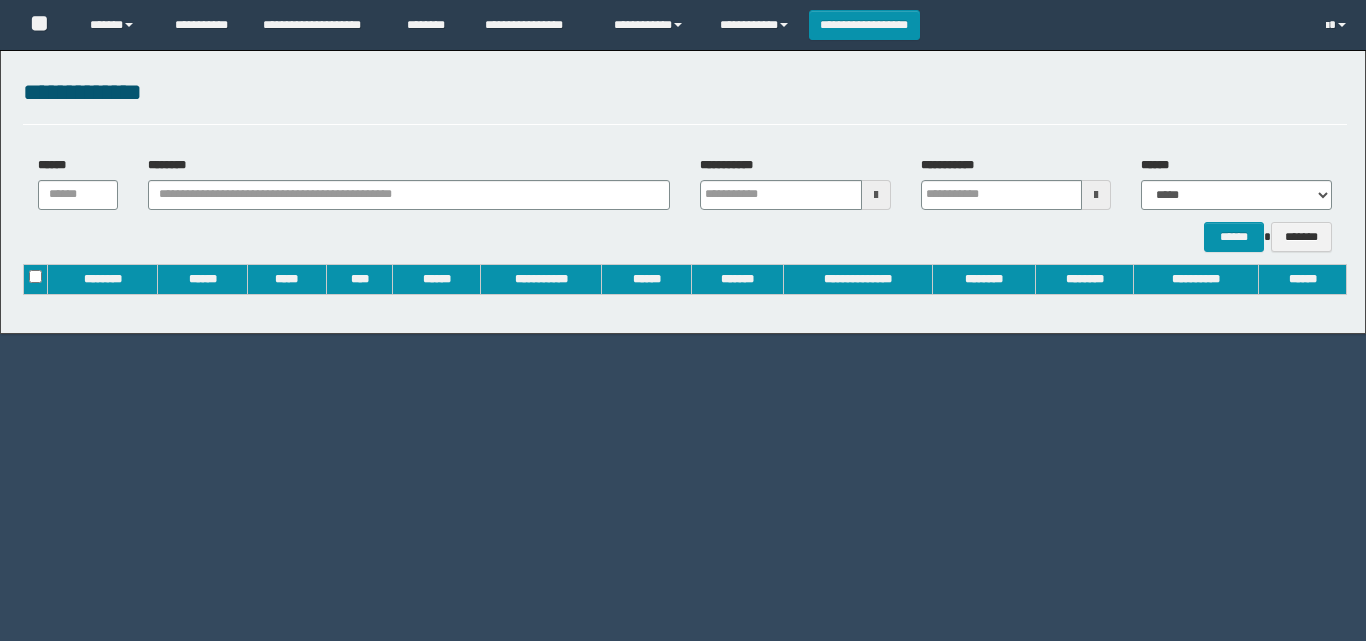 scroll, scrollTop: 0, scrollLeft: 0, axis: both 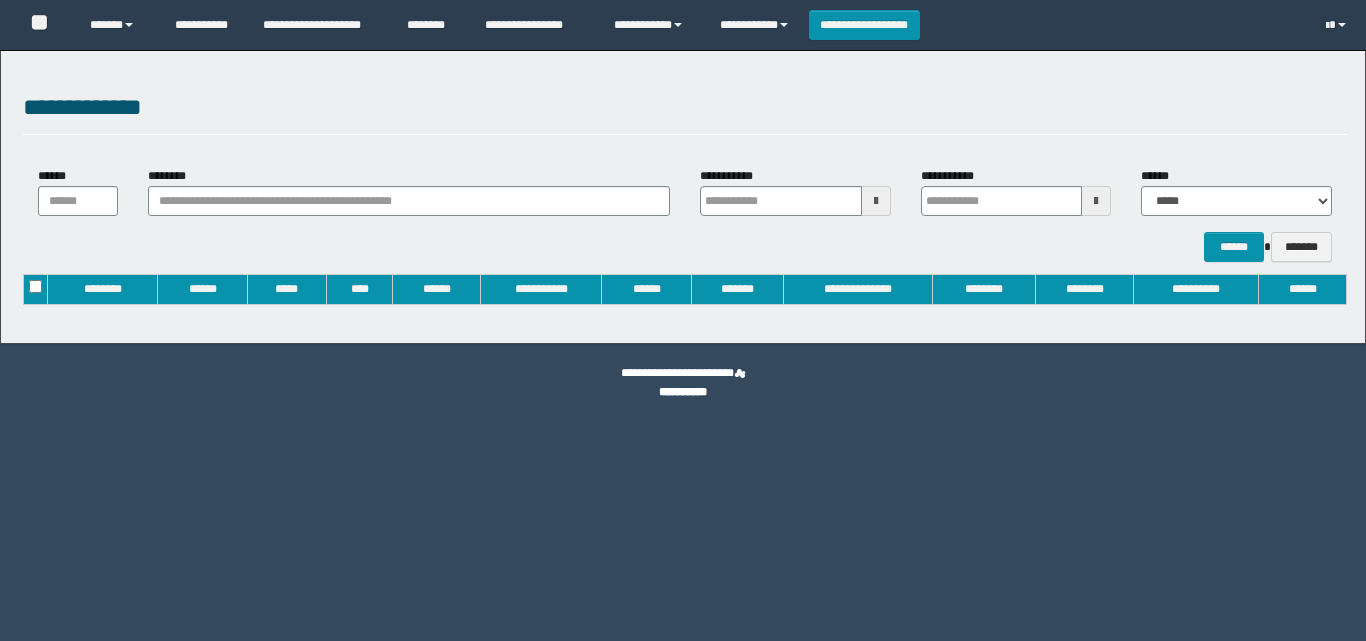 type on "**********" 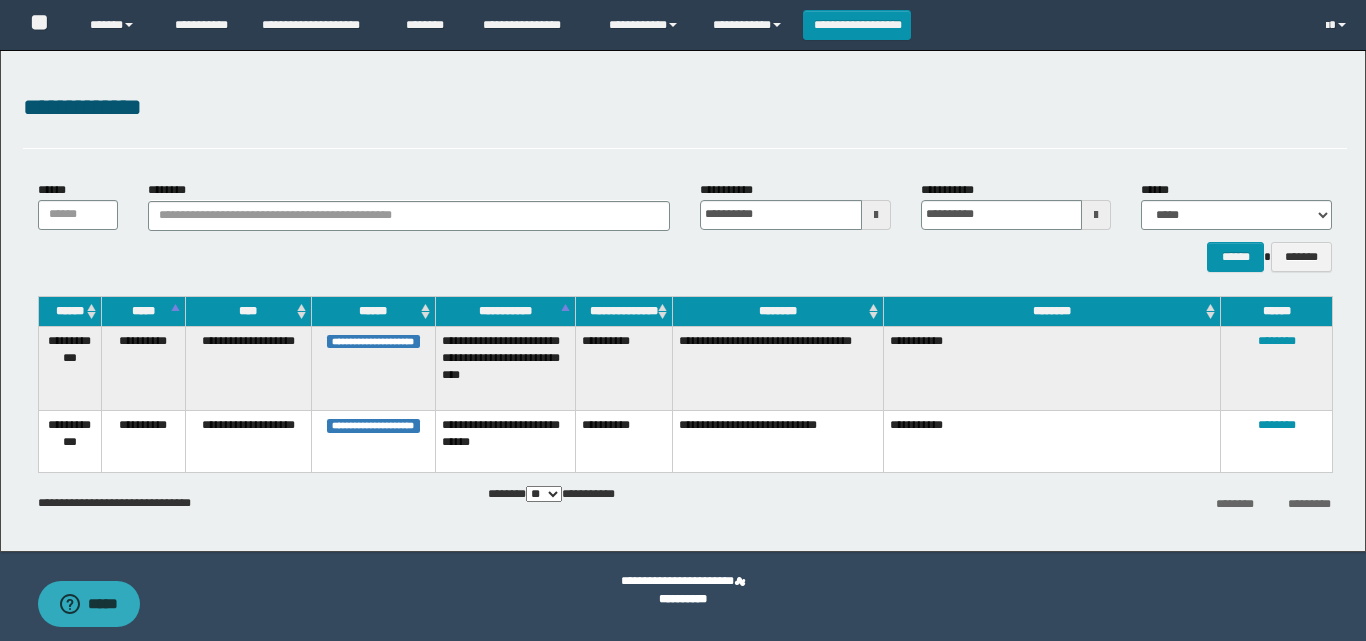 scroll, scrollTop: 0, scrollLeft: 0, axis: both 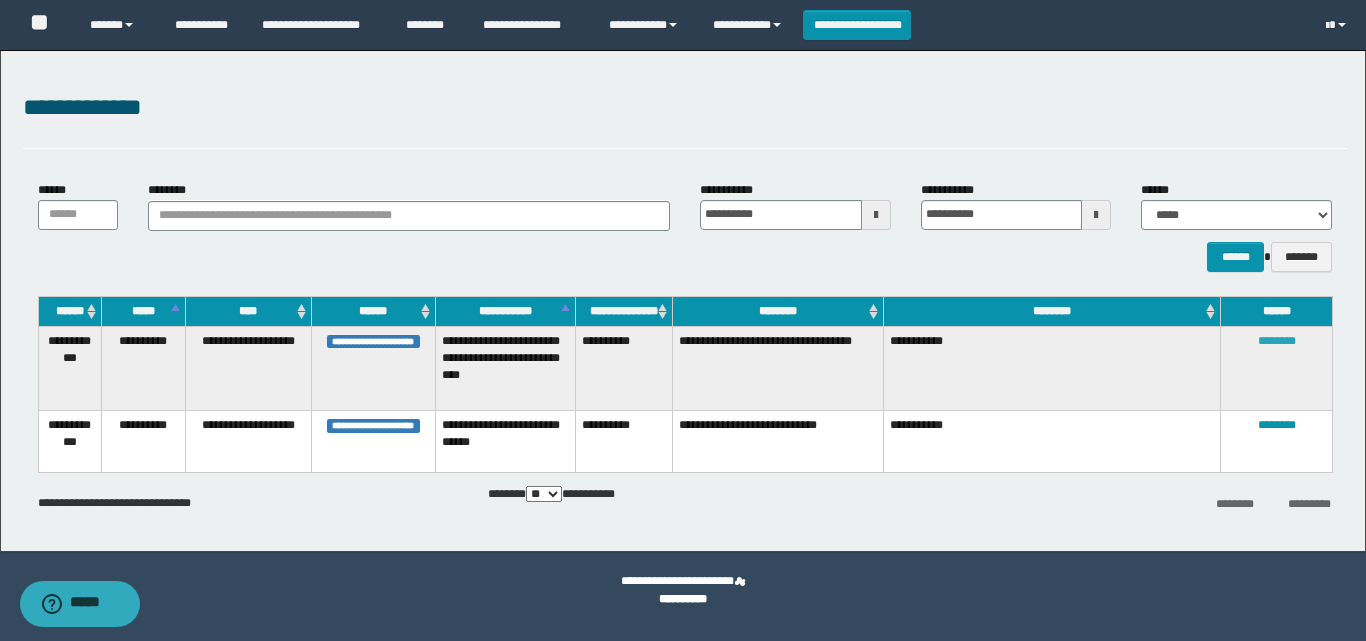 click on "********" at bounding box center [1277, 341] 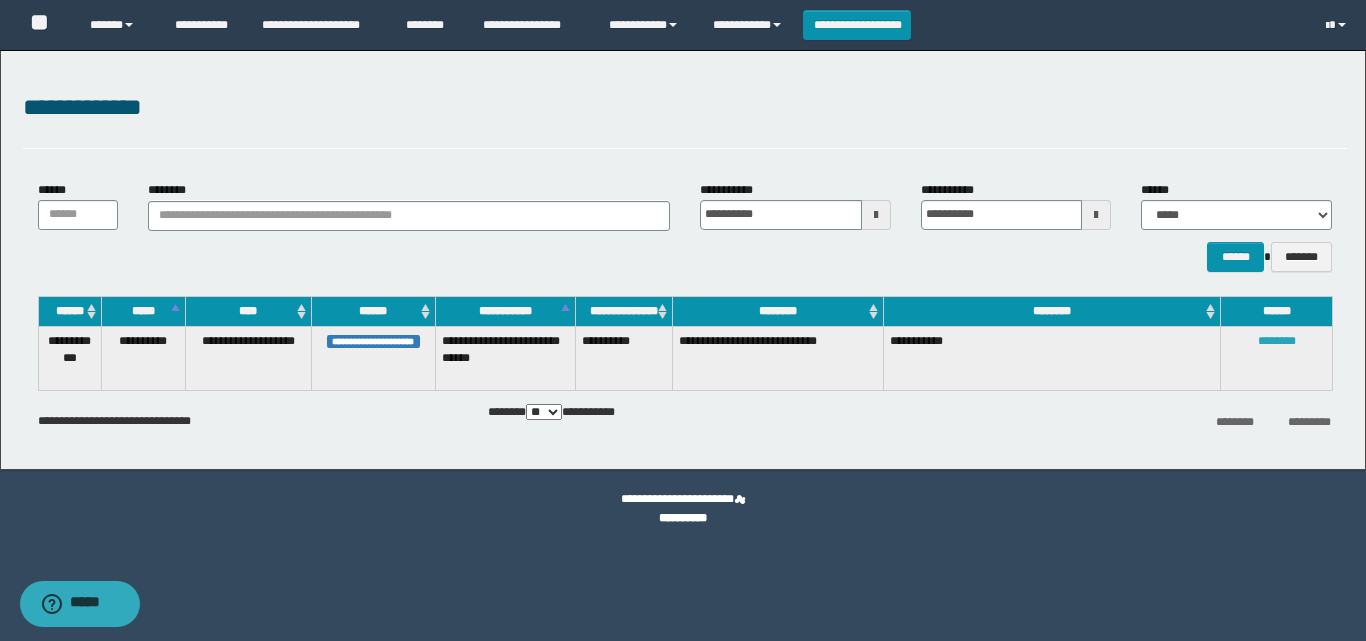 click on "********" at bounding box center [1277, 341] 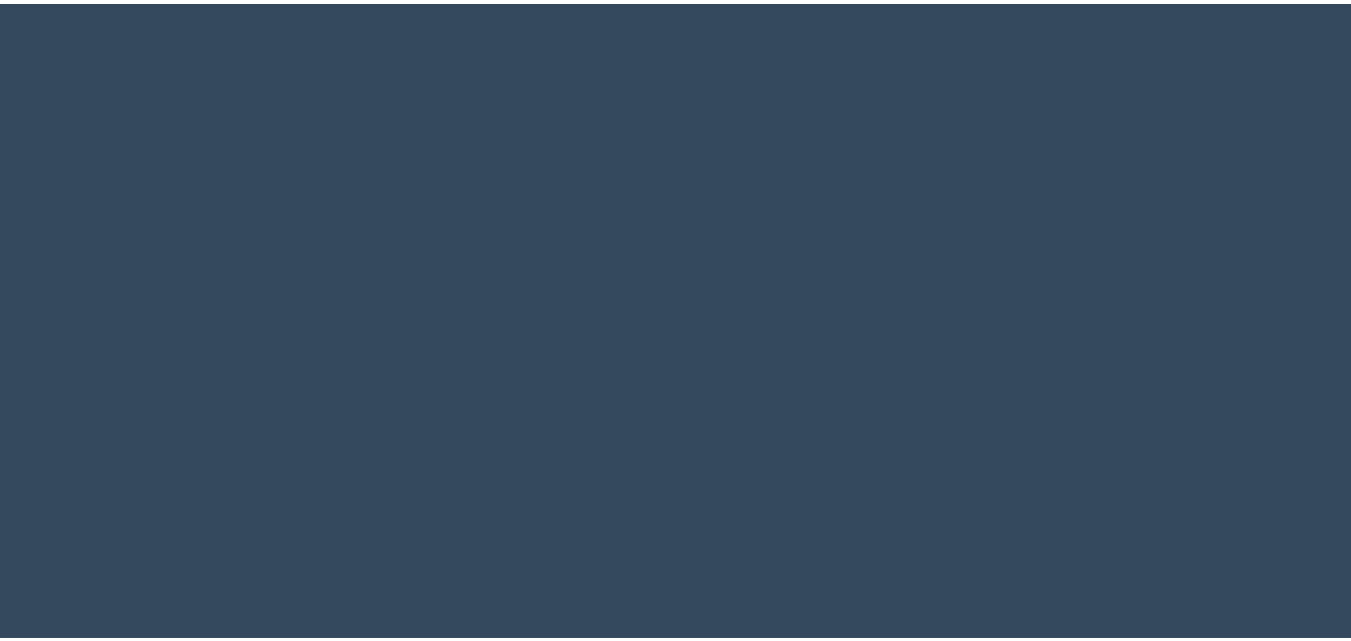 scroll, scrollTop: 0, scrollLeft: 0, axis: both 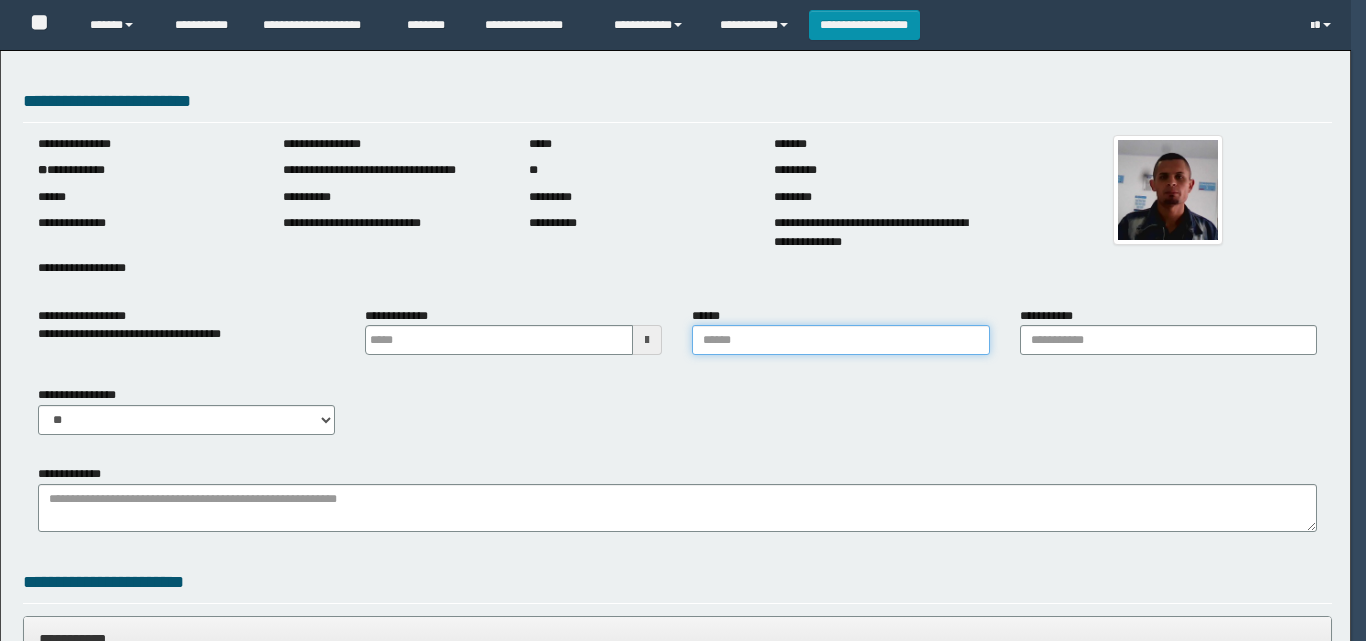 click on "******" at bounding box center (840, 340) 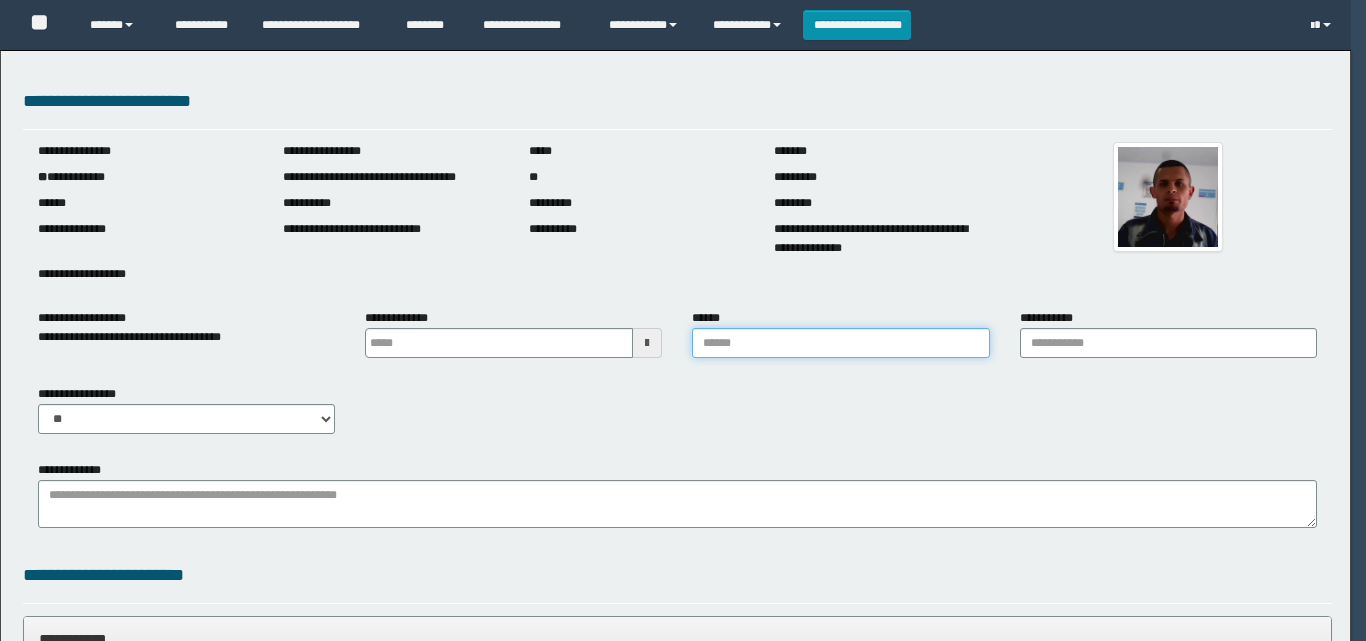 type 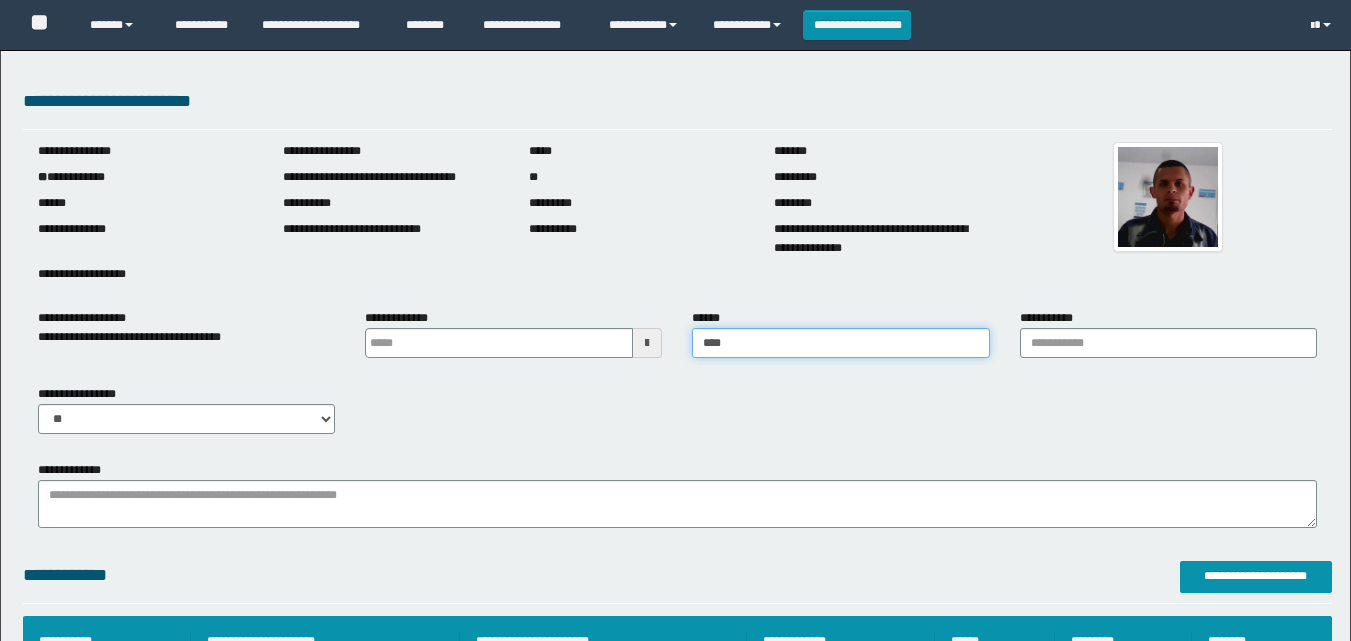 type on "**********" 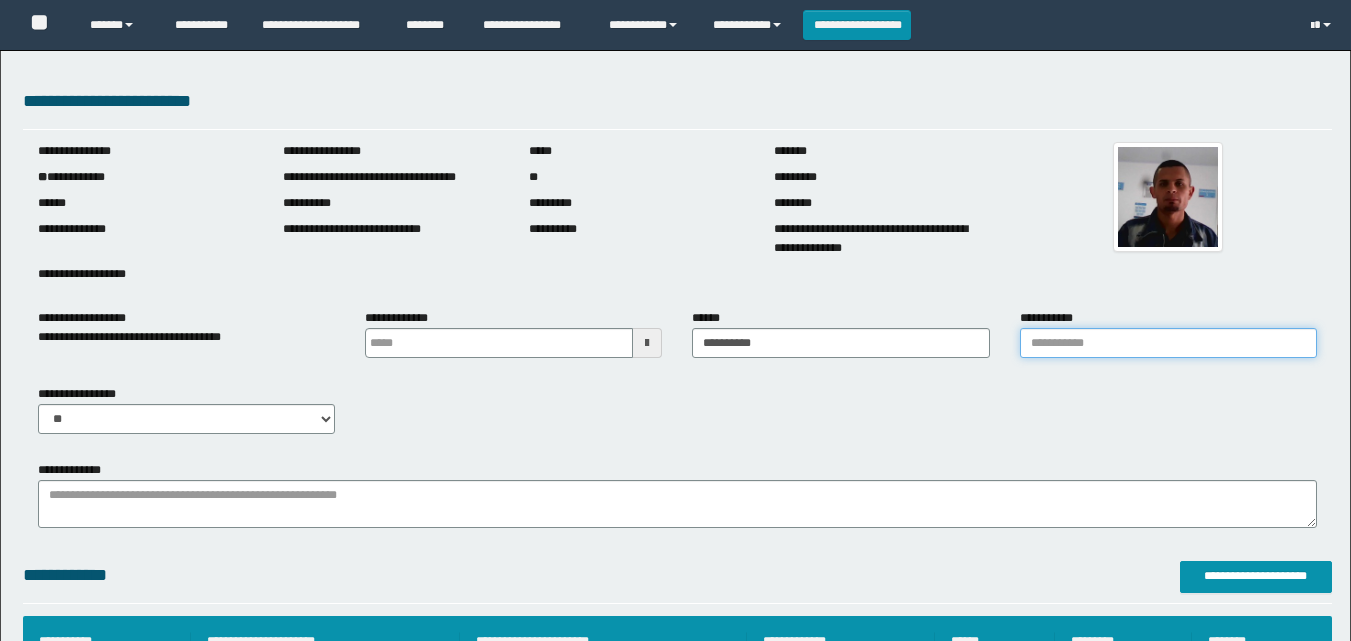 click on "**********" at bounding box center [1168, 343] 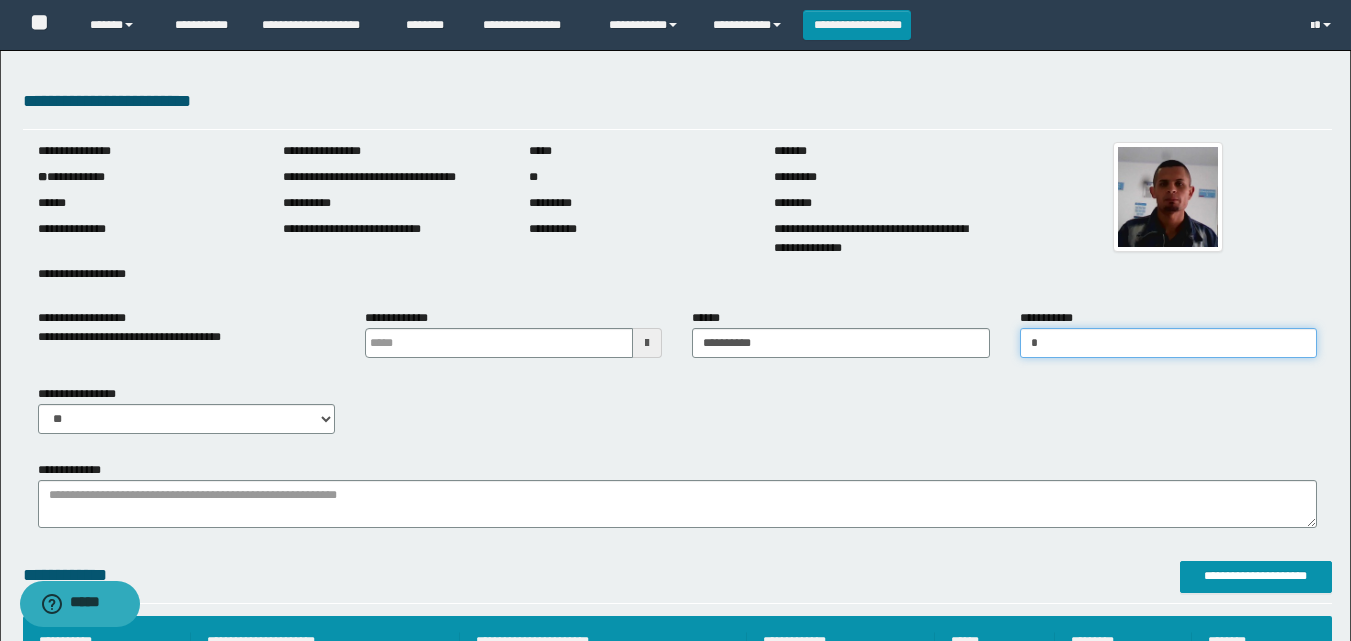 scroll, scrollTop: 0, scrollLeft: 0, axis: both 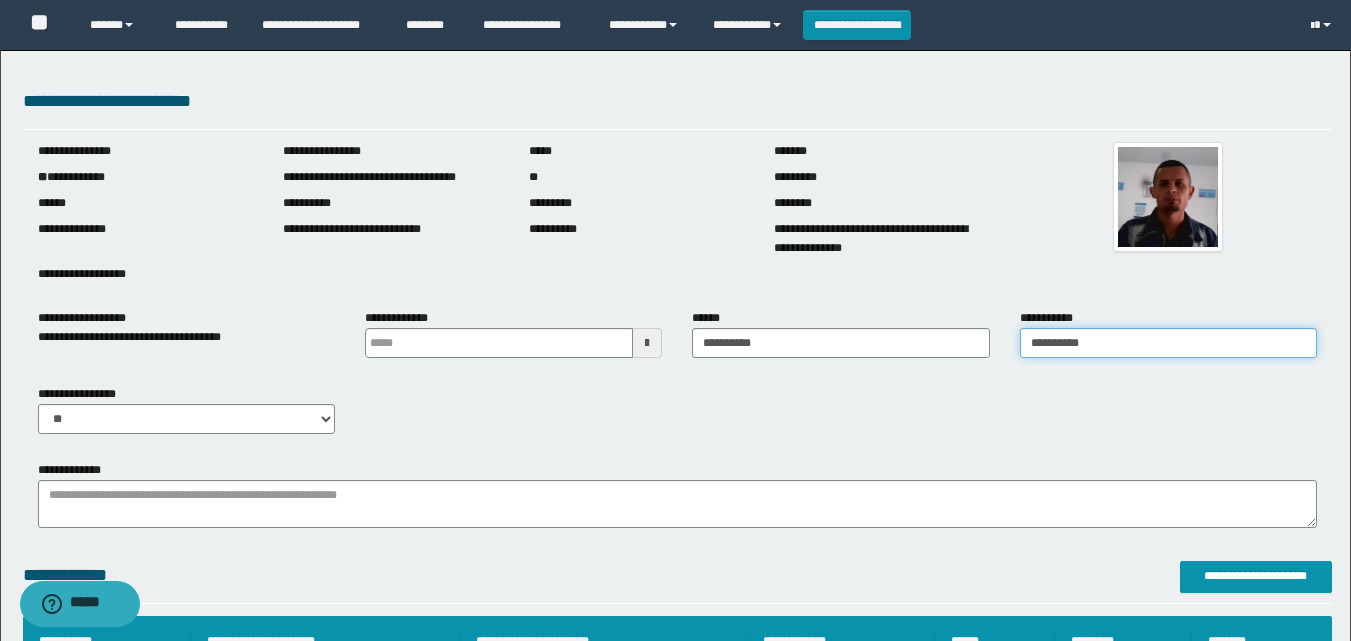 type on "**********" 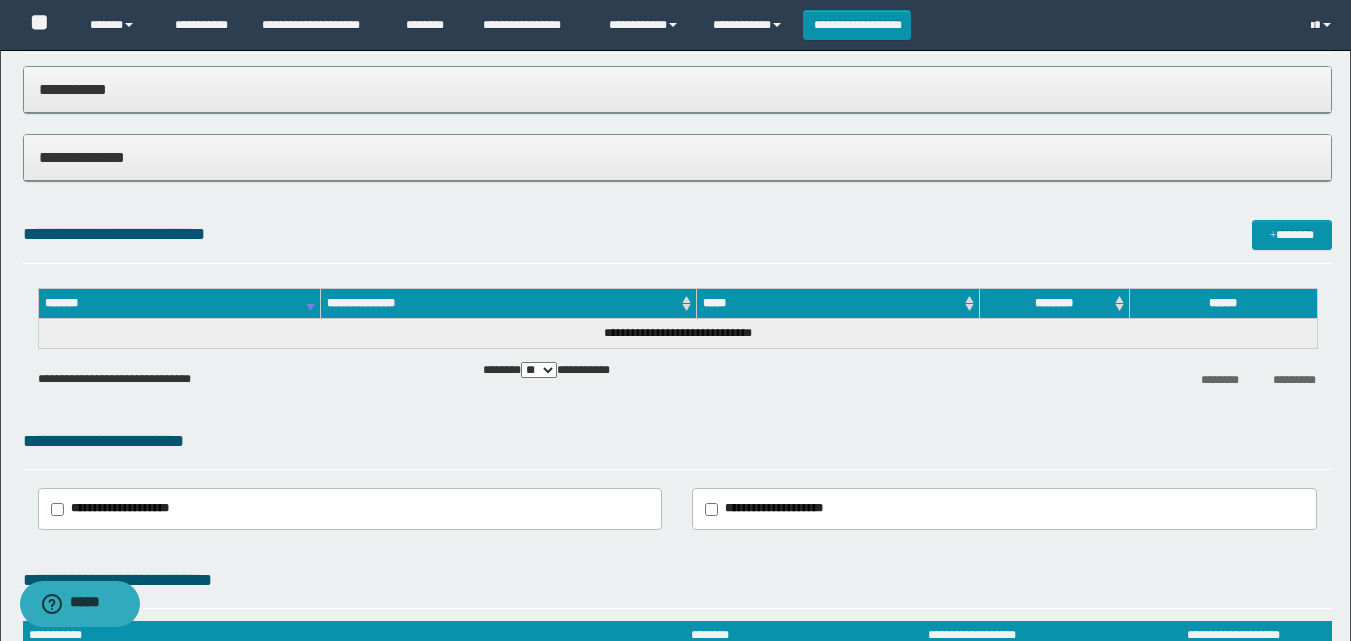 scroll, scrollTop: 1100, scrollLeft: 0, axis: vertical 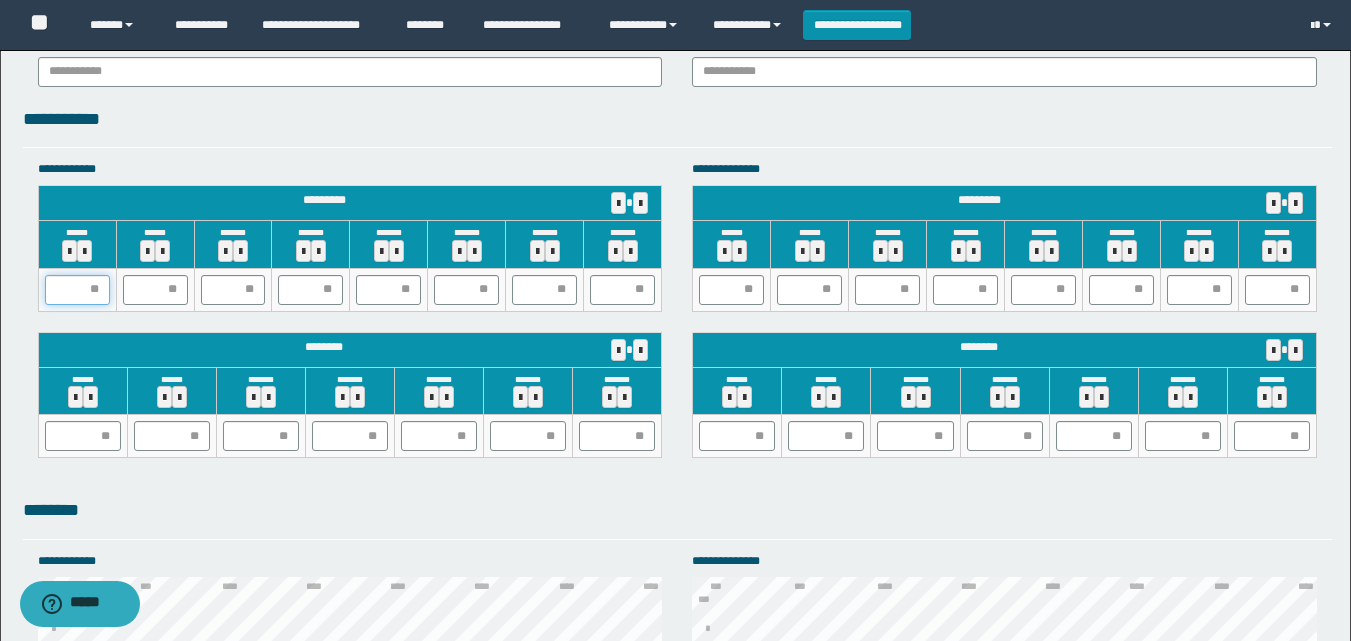 click at bounding box center [77, 290] 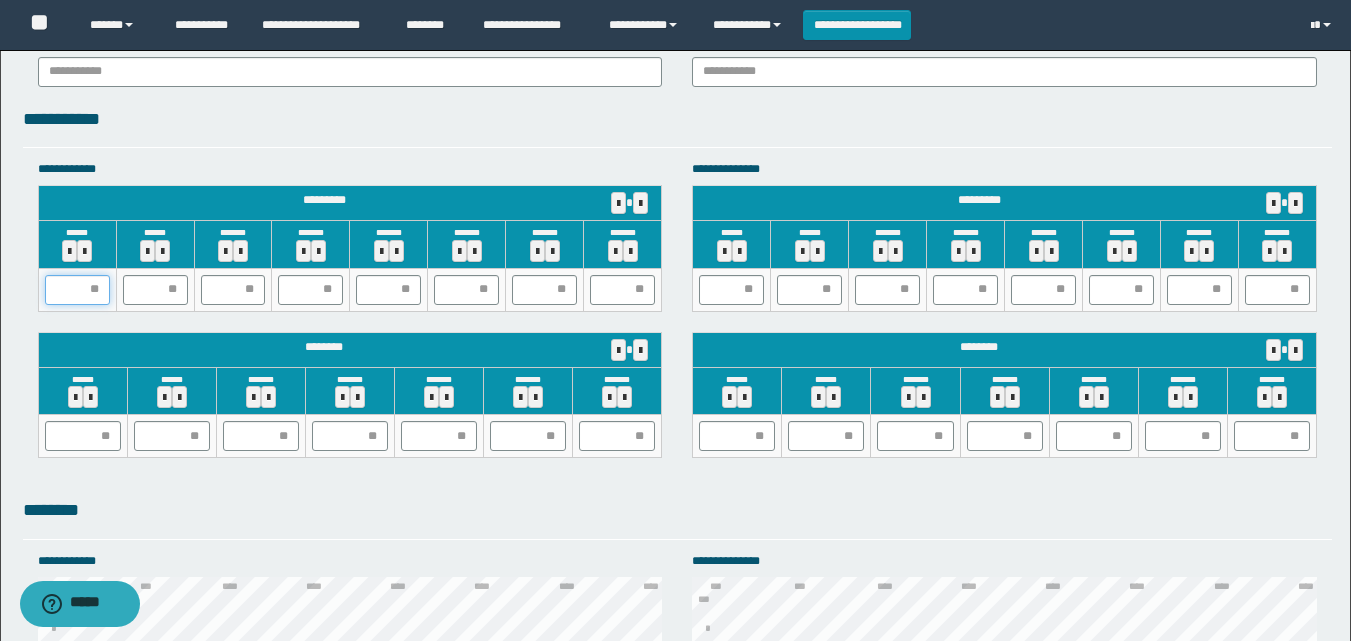 type on "*" 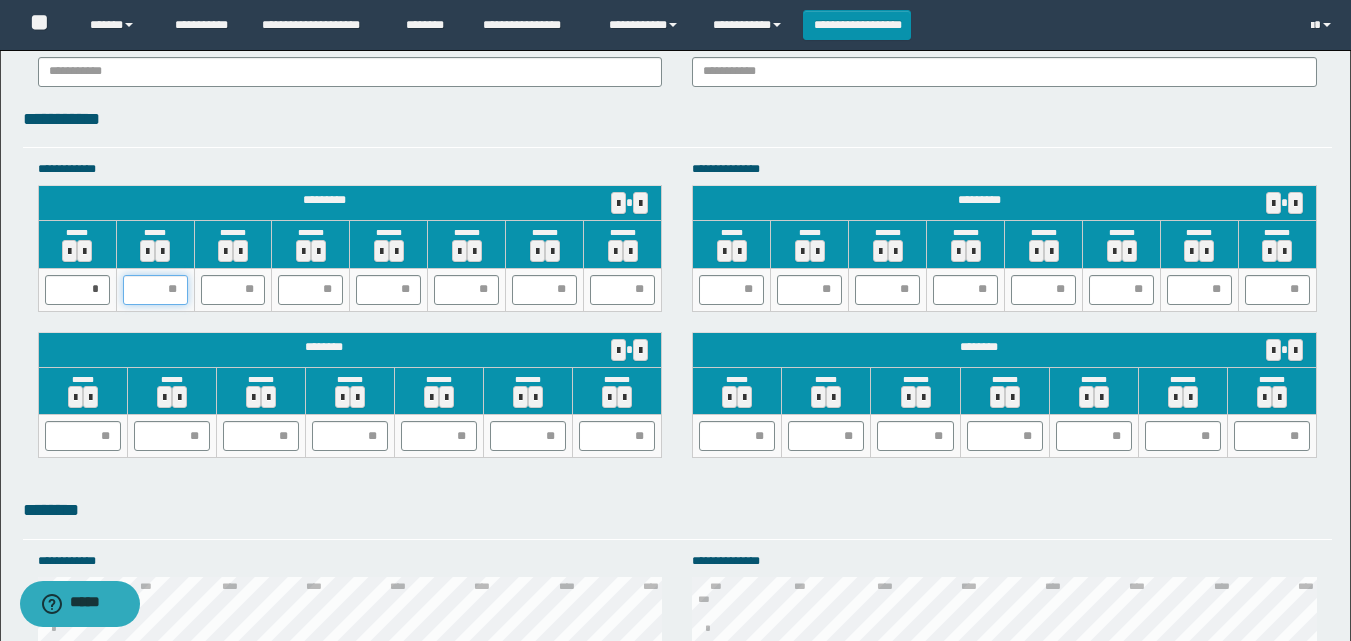 type on "*" 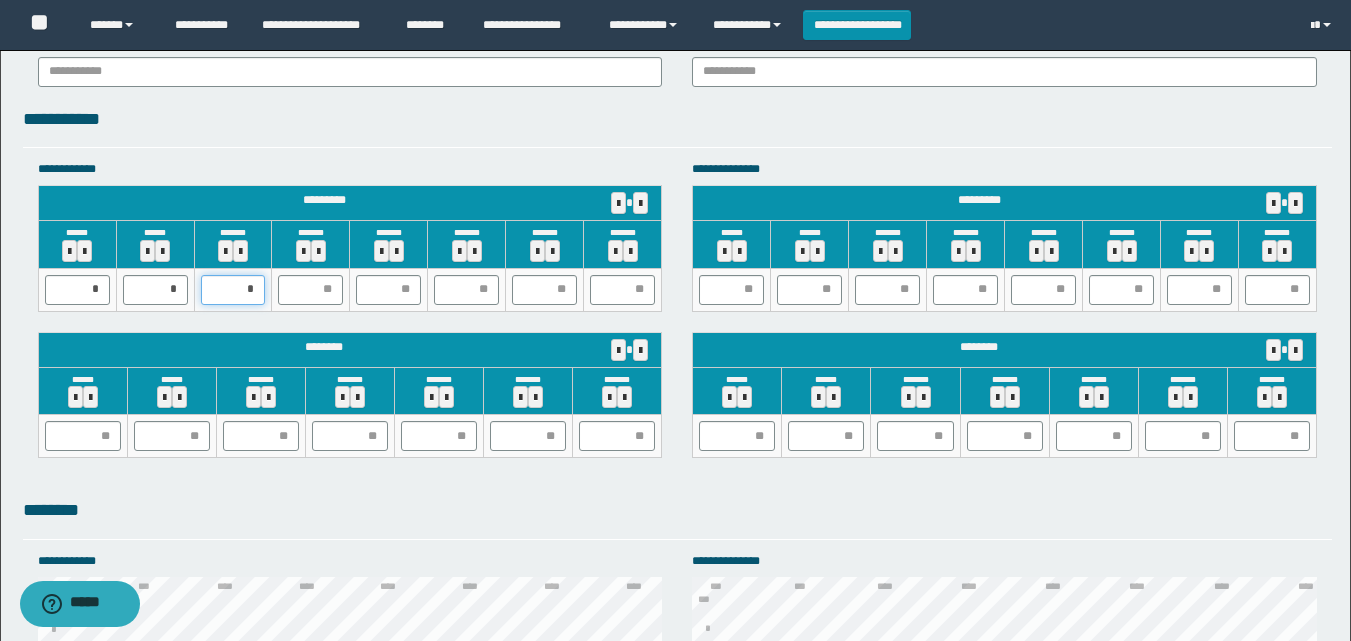 type on "**" 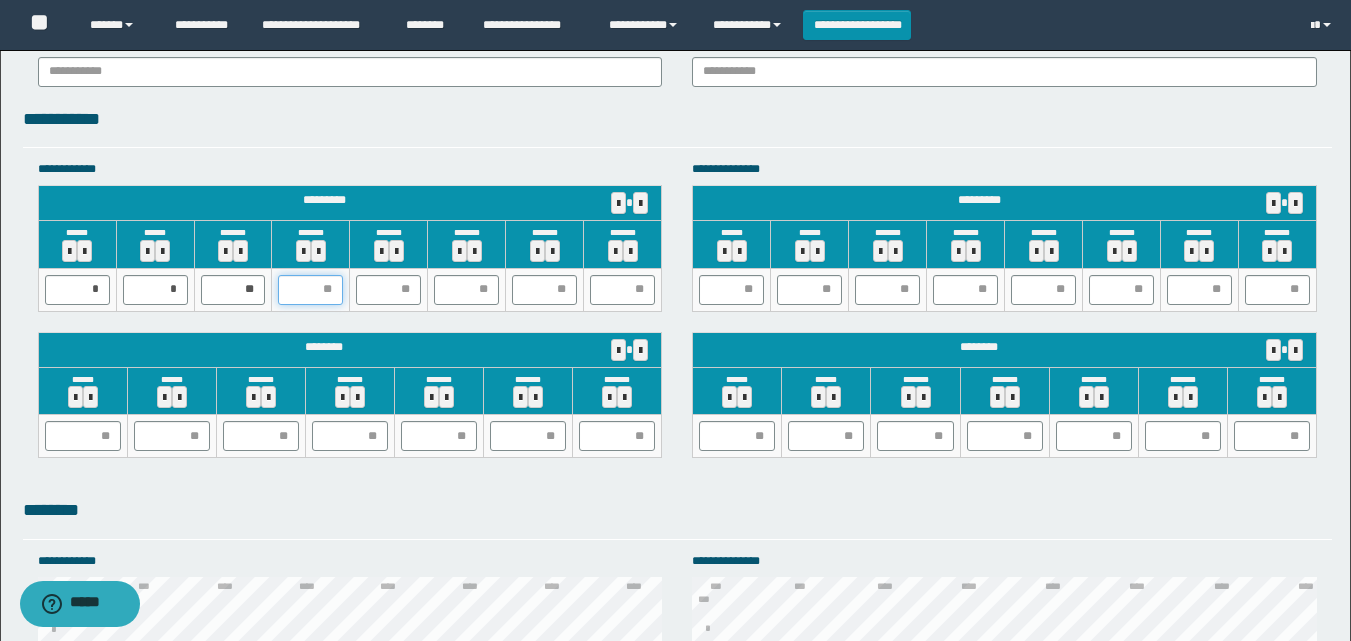 type on "*" 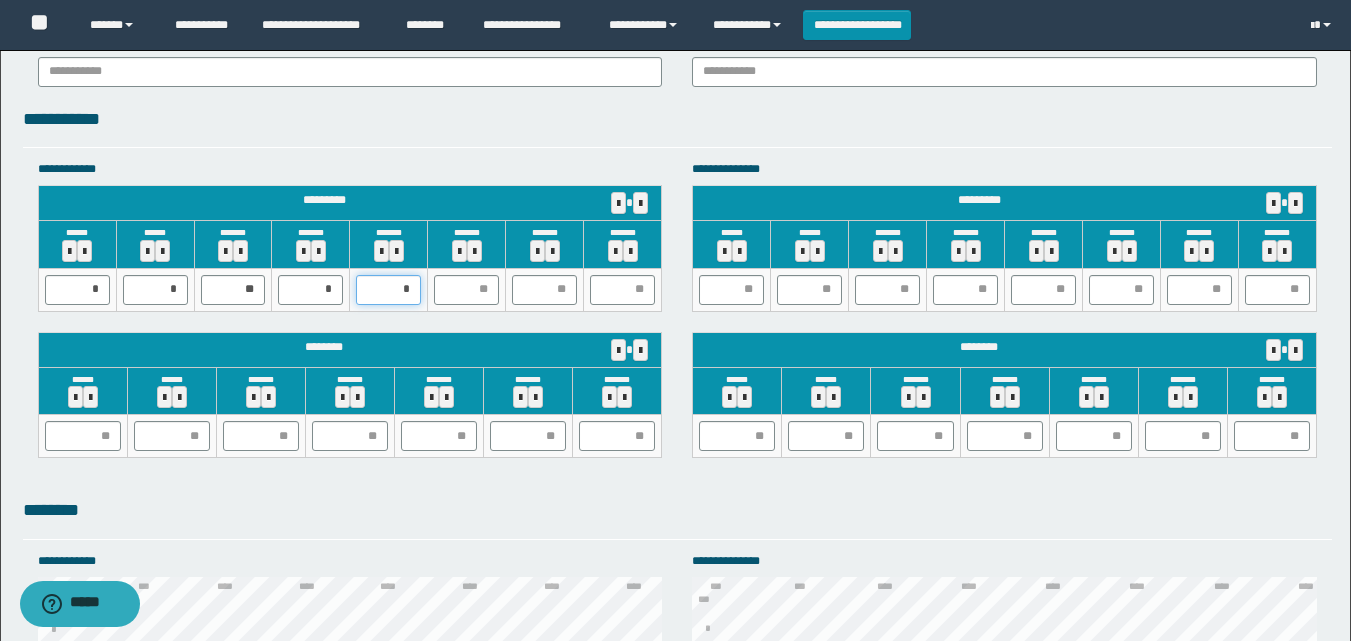 type on "**" 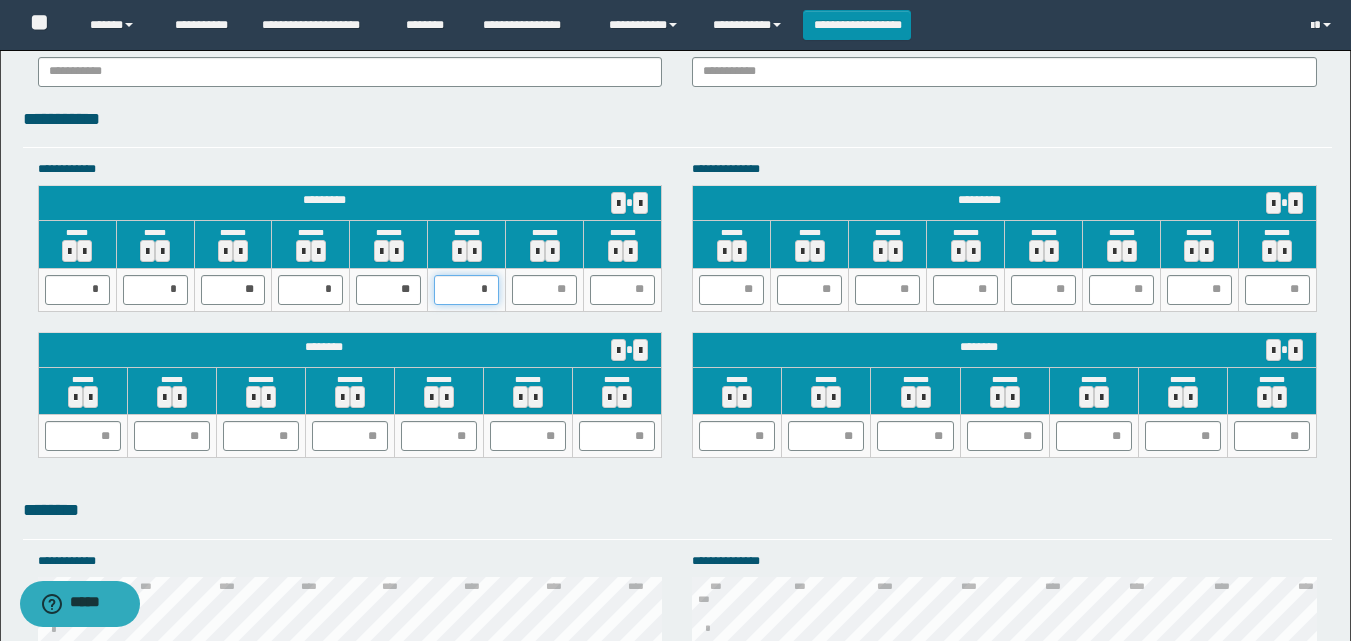 type on "**" 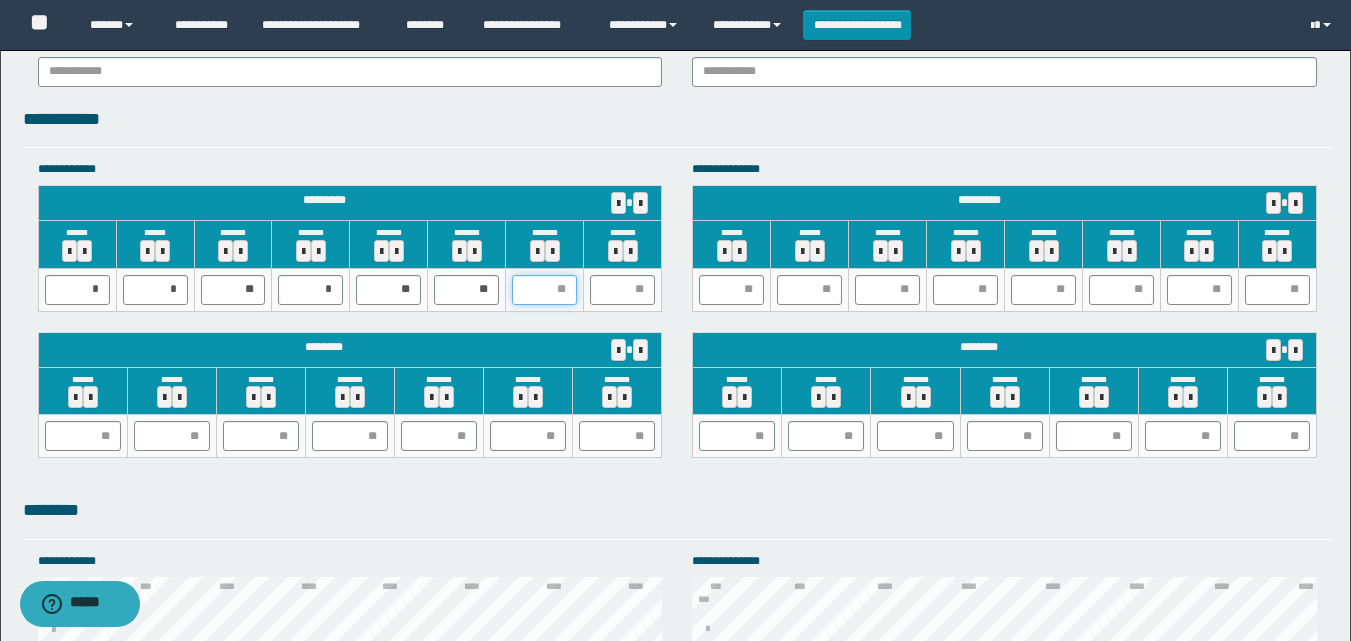 type on "*" 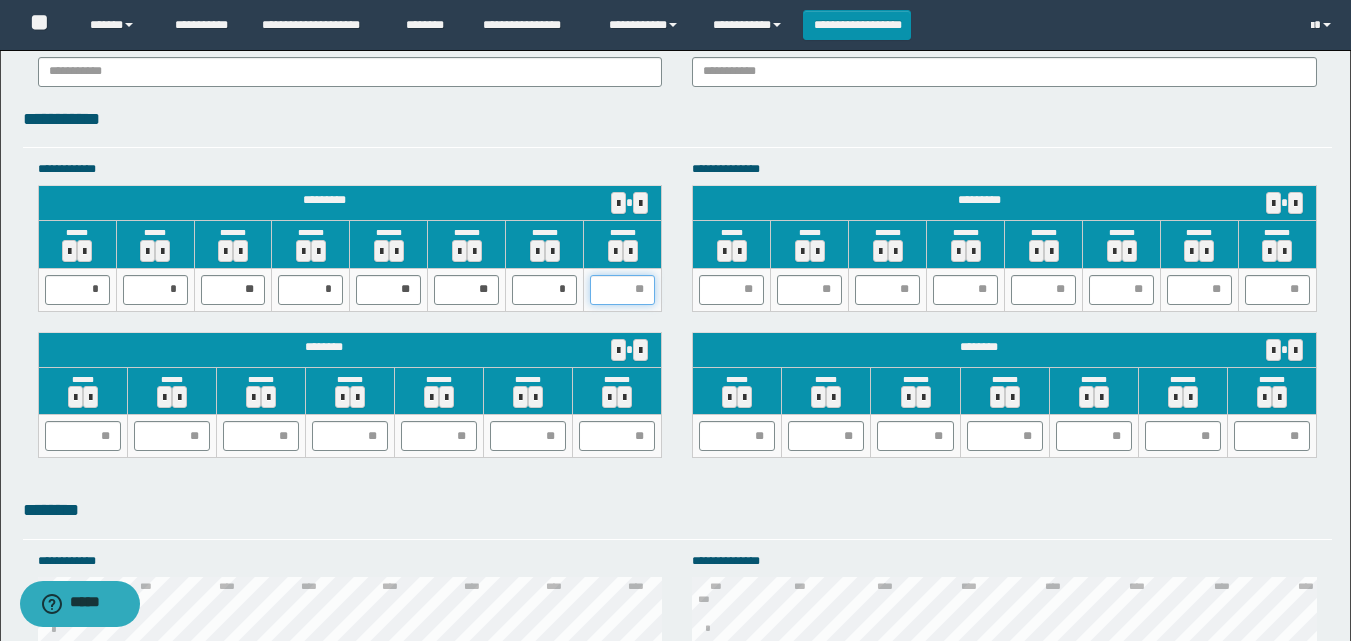 type on "*" 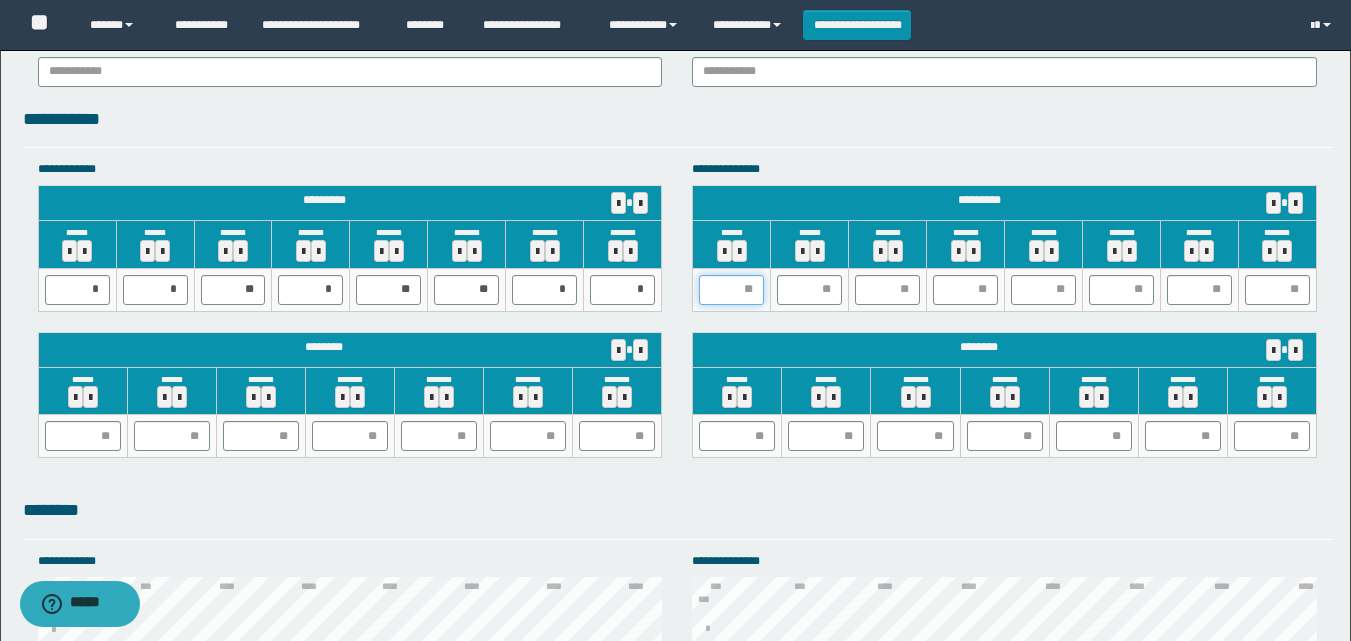 click at bounding box center [731, 290] 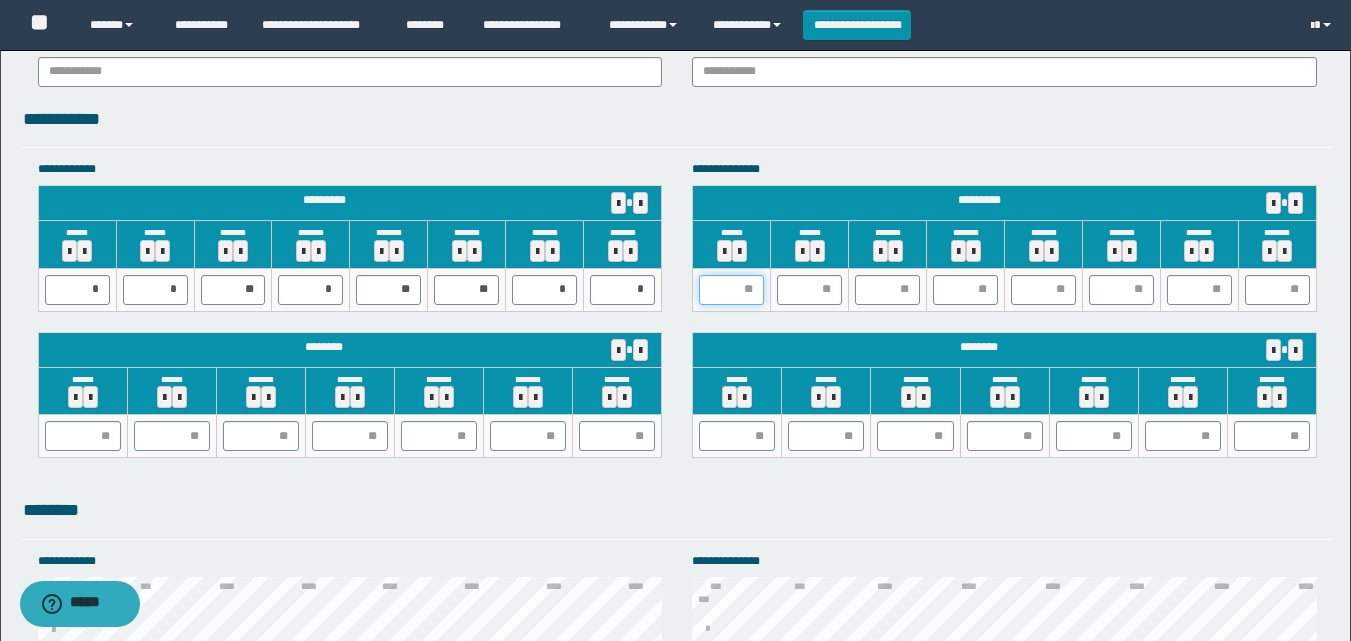 type on "*" 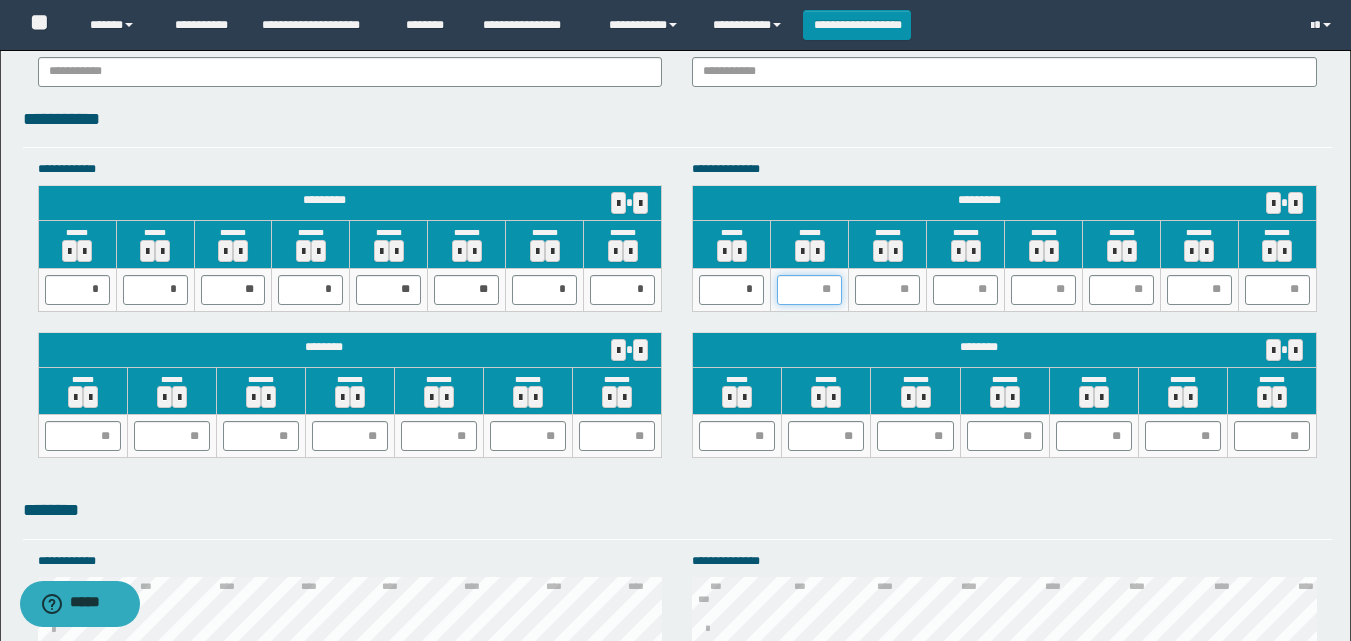 type on "*" 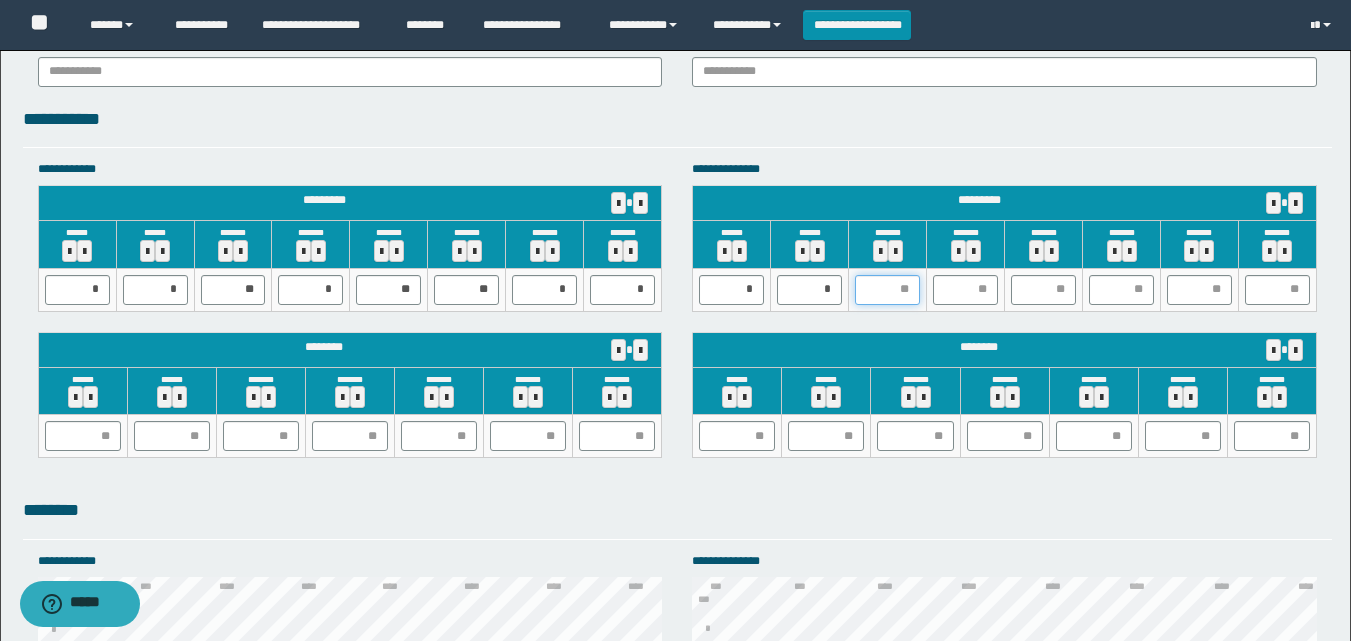 type on "*" 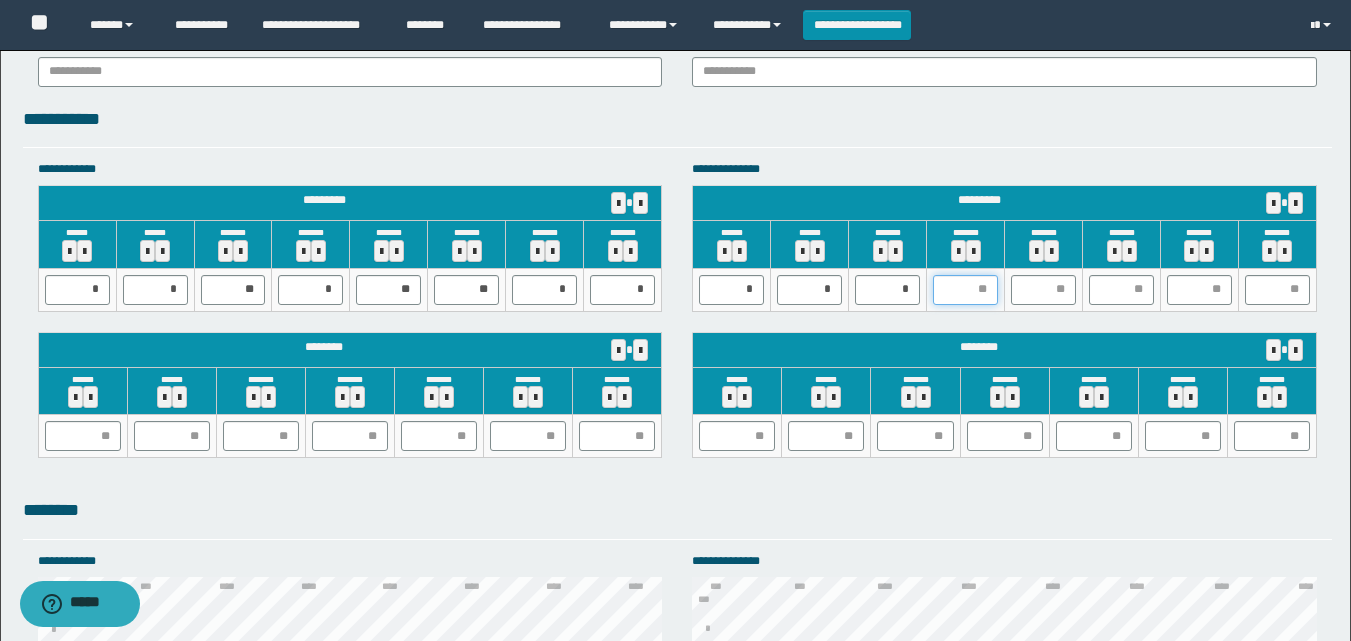 type on "*" 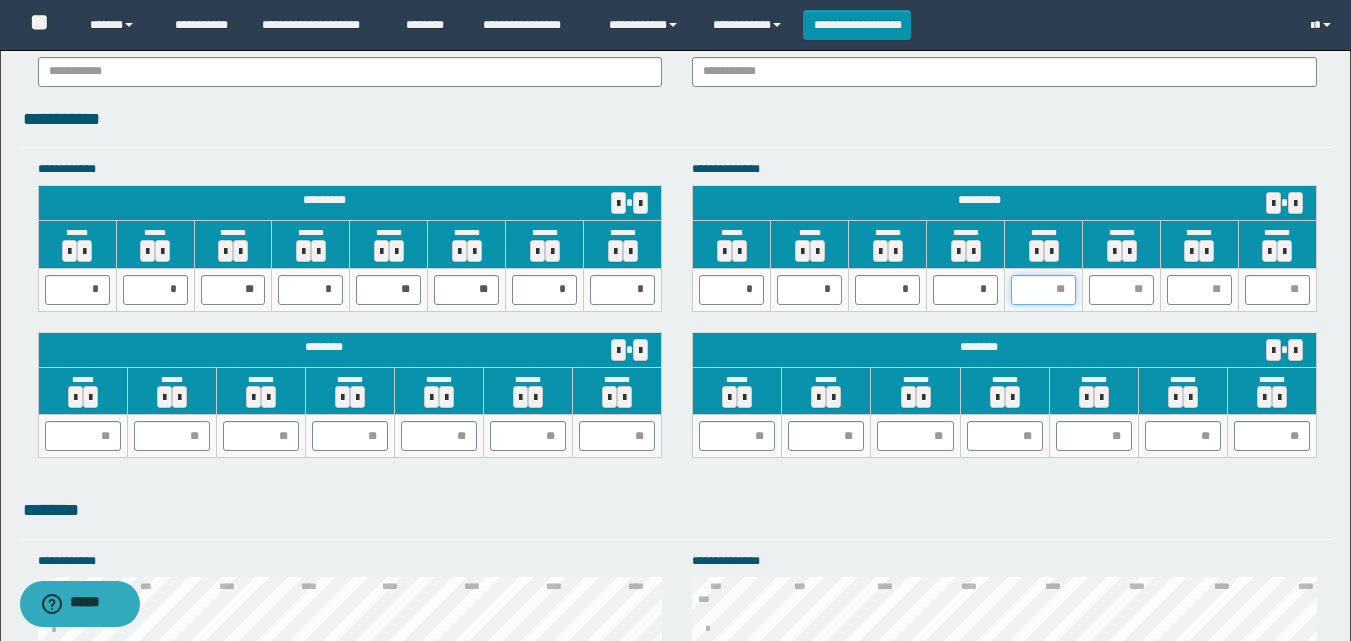 type on "*" 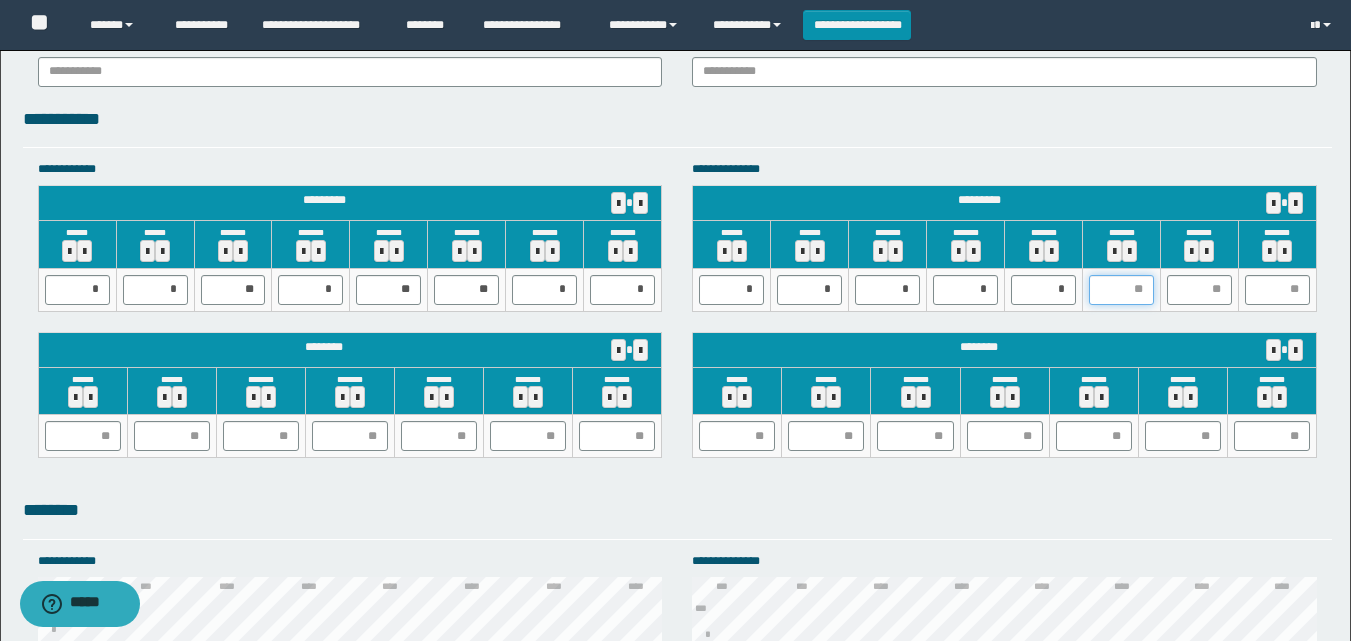 type on "*" 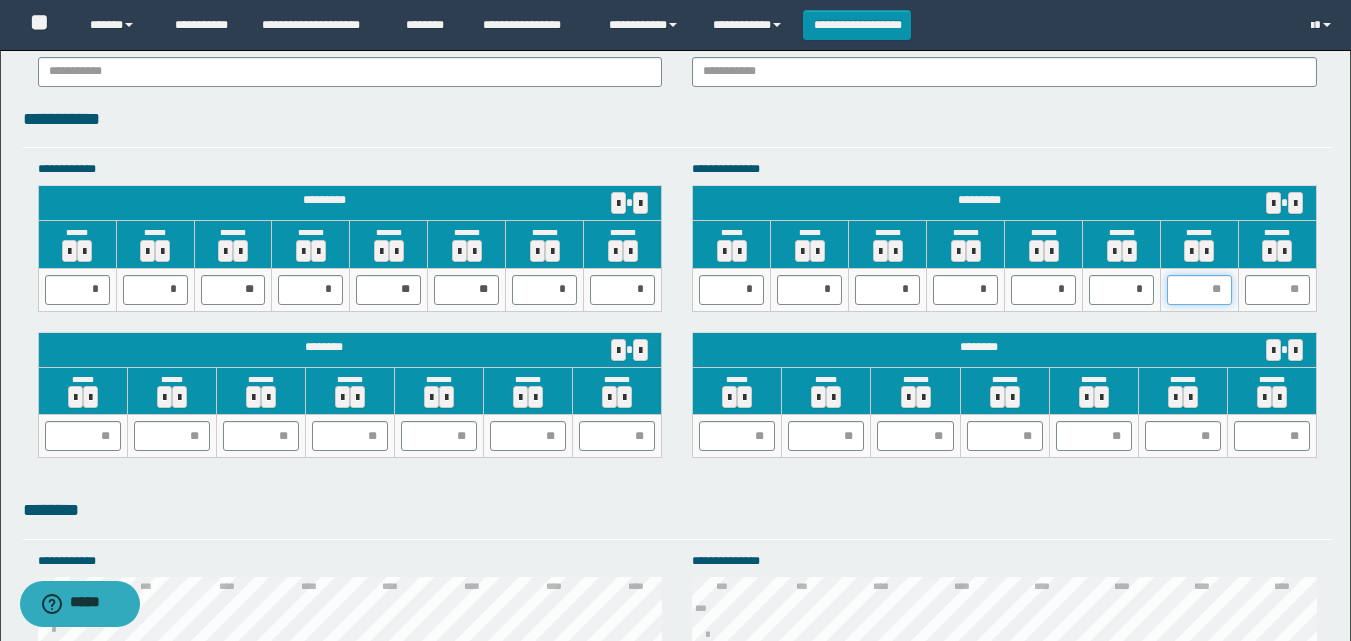 type on "*" 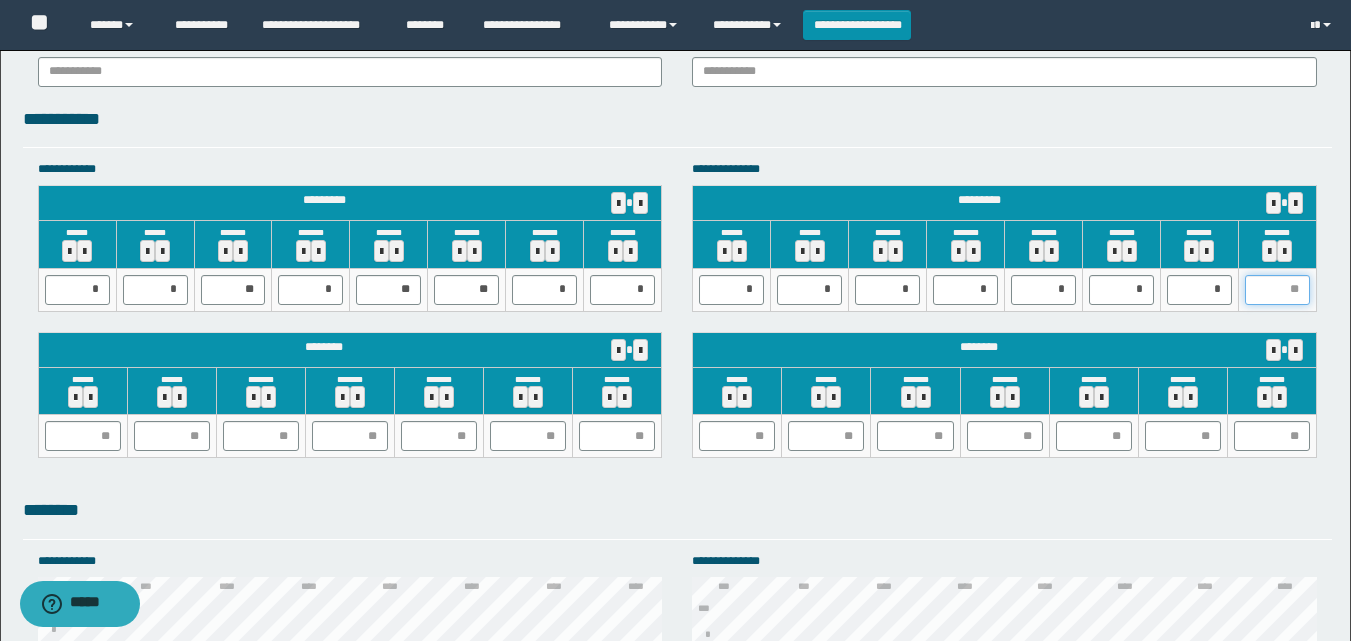 type on "*" 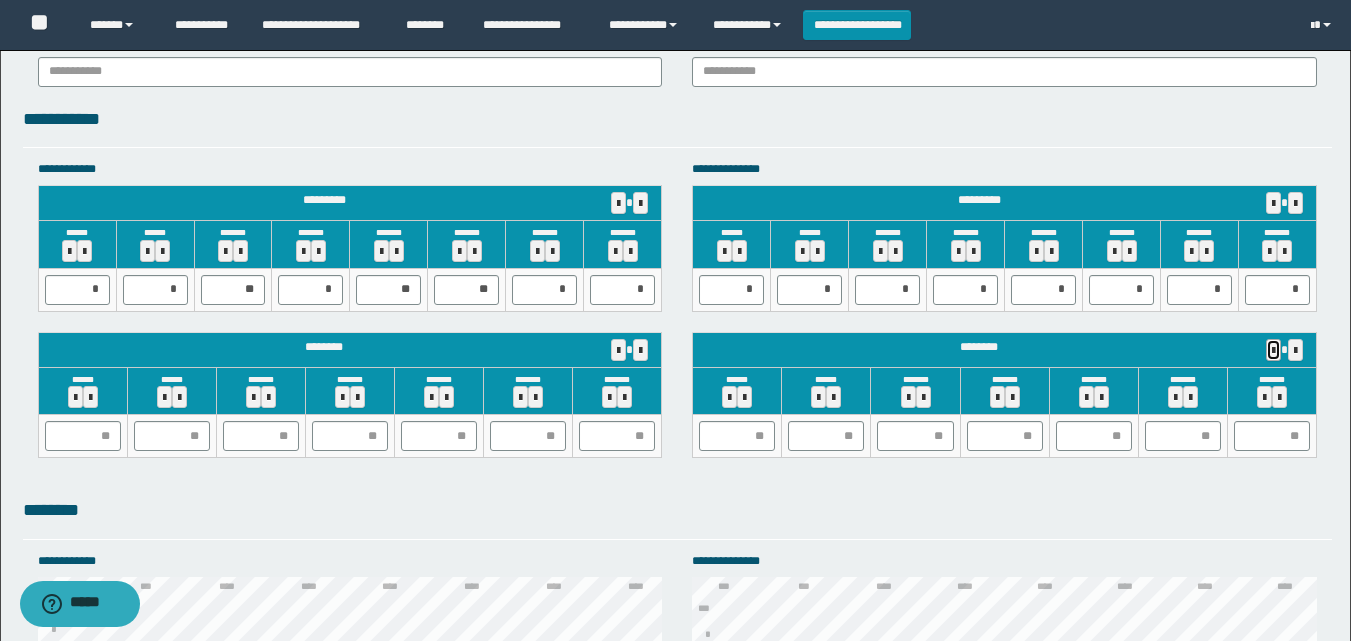 type 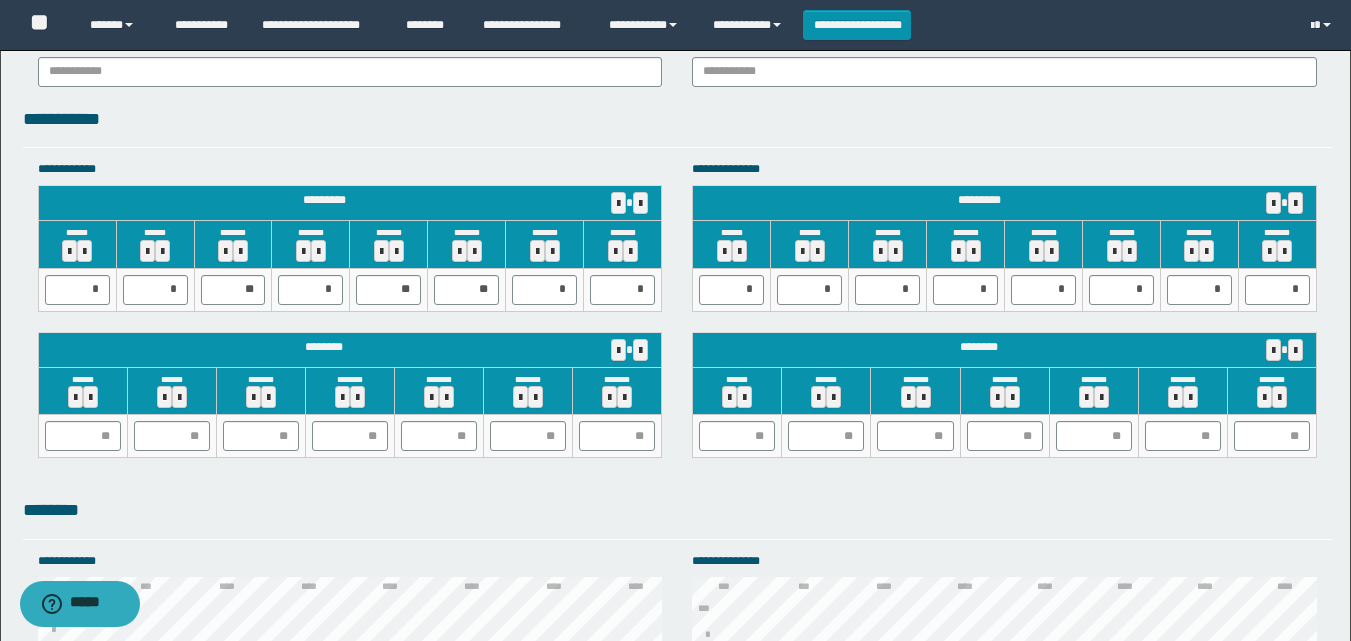 click on "**********" at bounding box center (1004, 319) 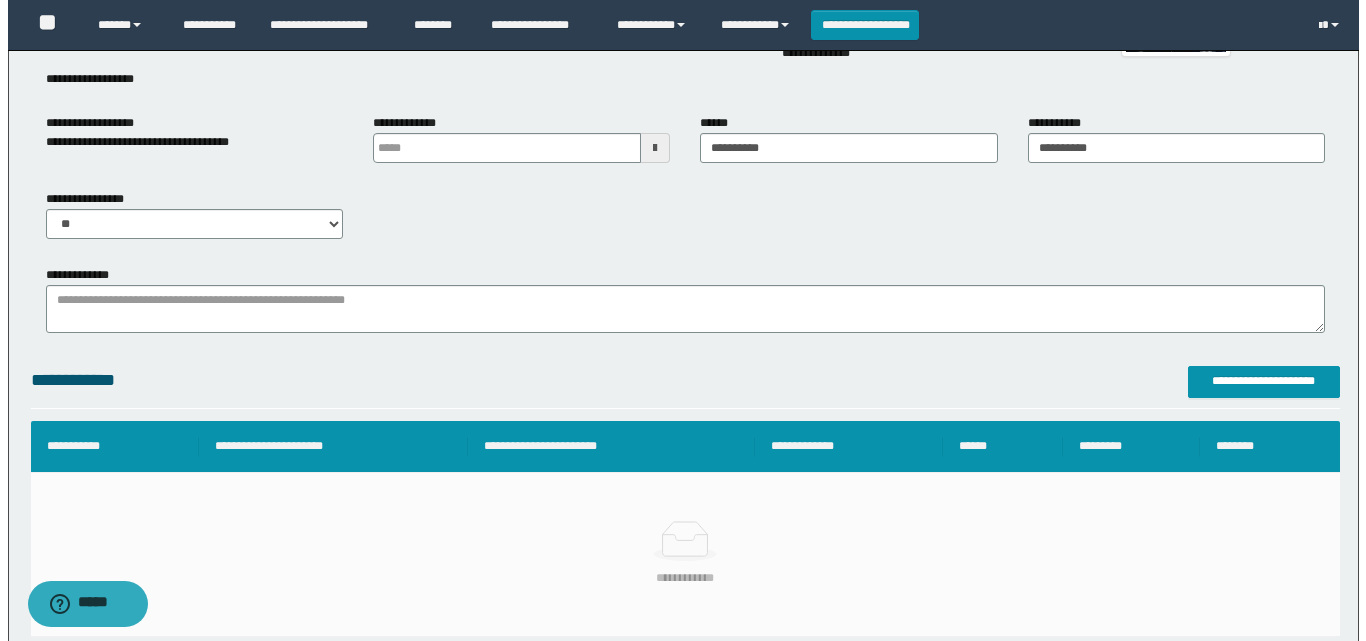 scroll, scrollTop: 0, scrollLeft: 0, axis: both 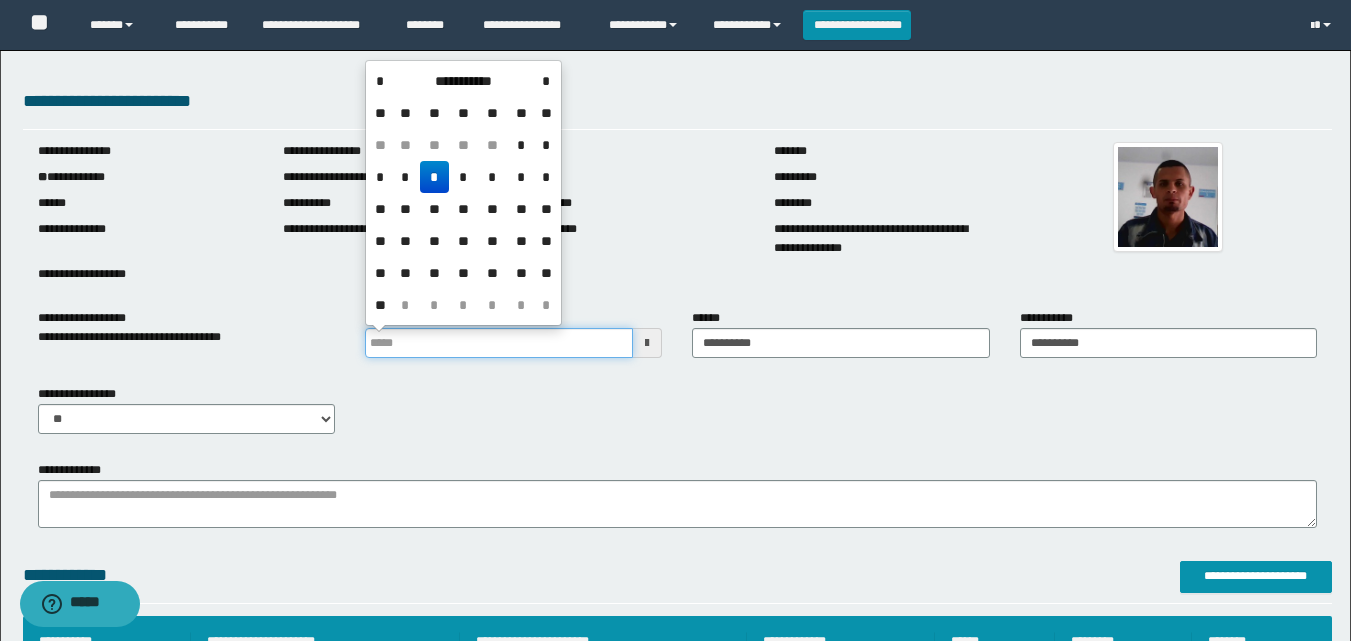 click at bounding box center [499, 343] 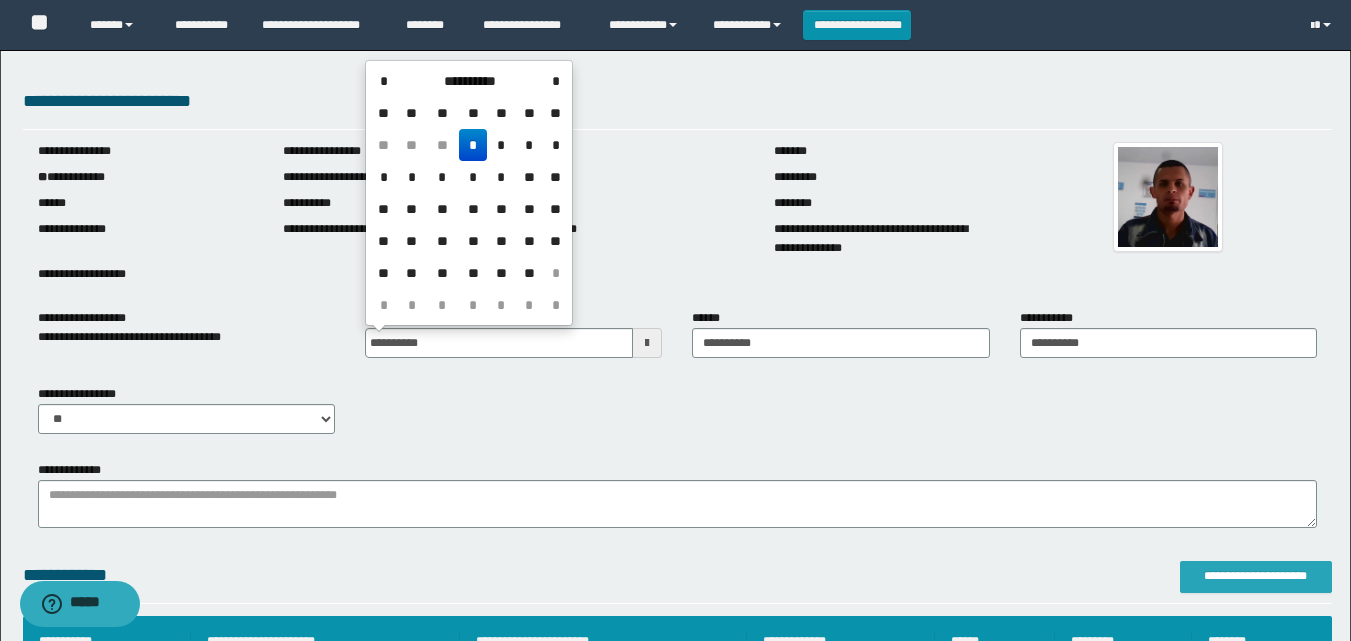 type on "**********" 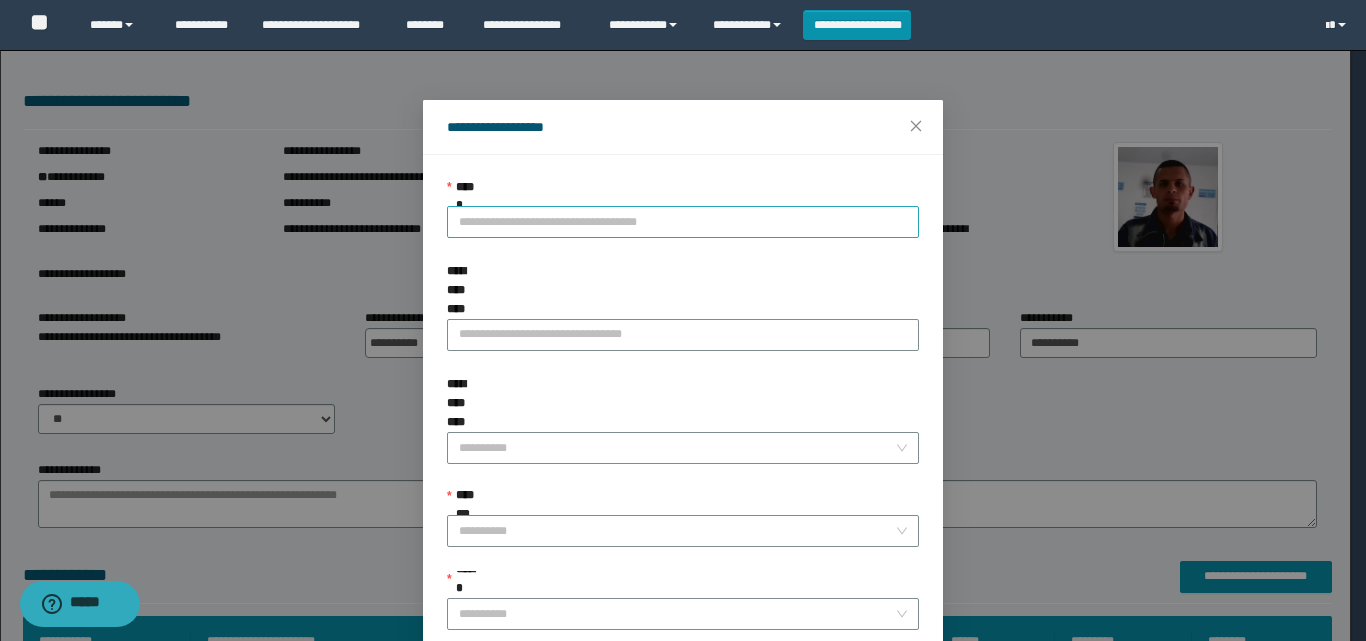 click on "**********" at bounding box center (683, 222) 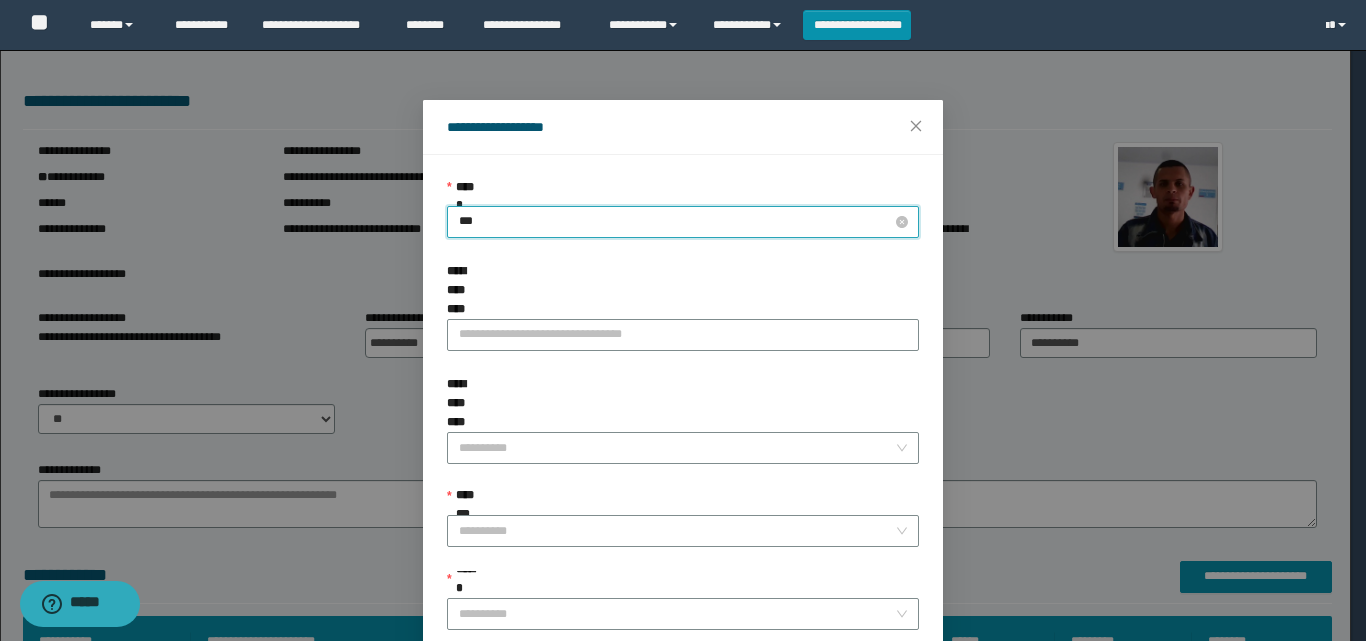 type on "****" 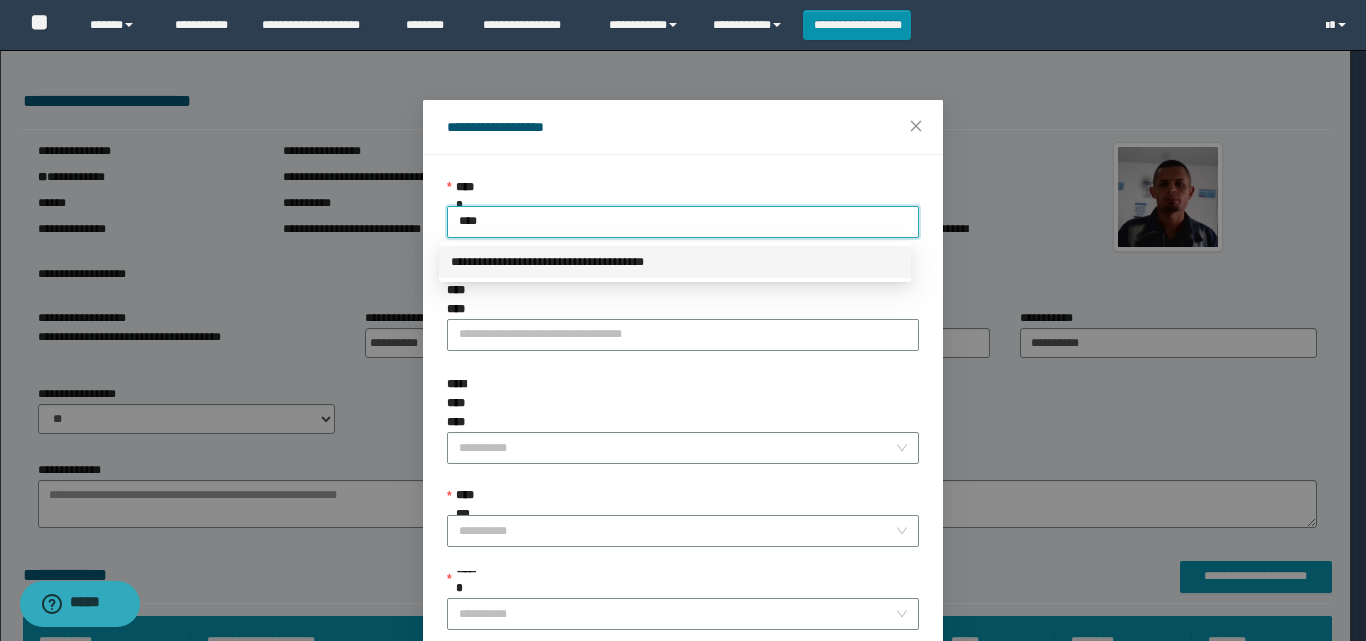 click on "**********" at bounding box center [675, 262] 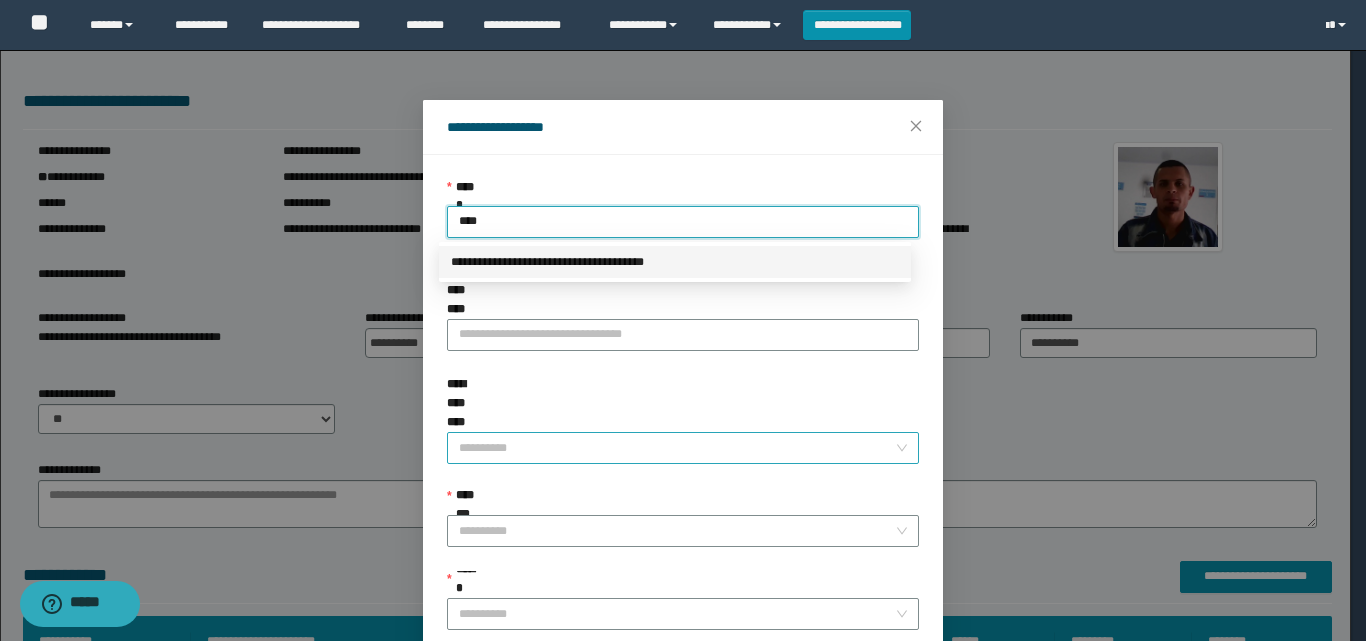 type 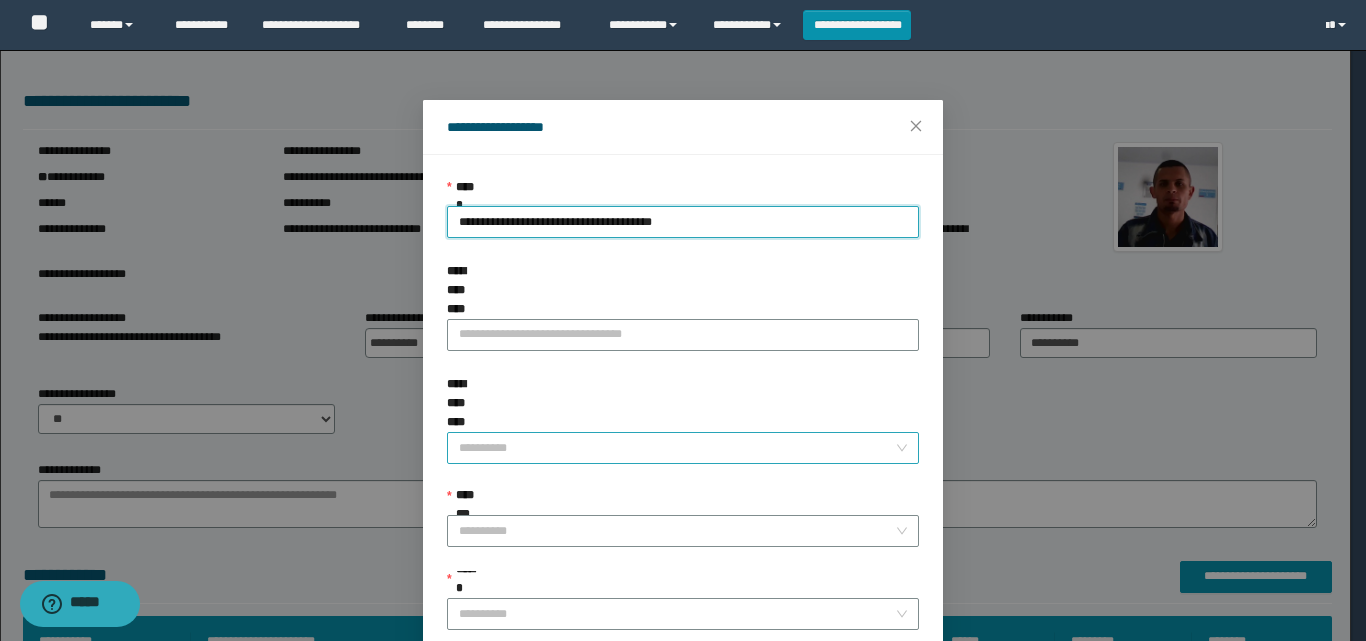 click on "**********" at bounding box center [677, 448] 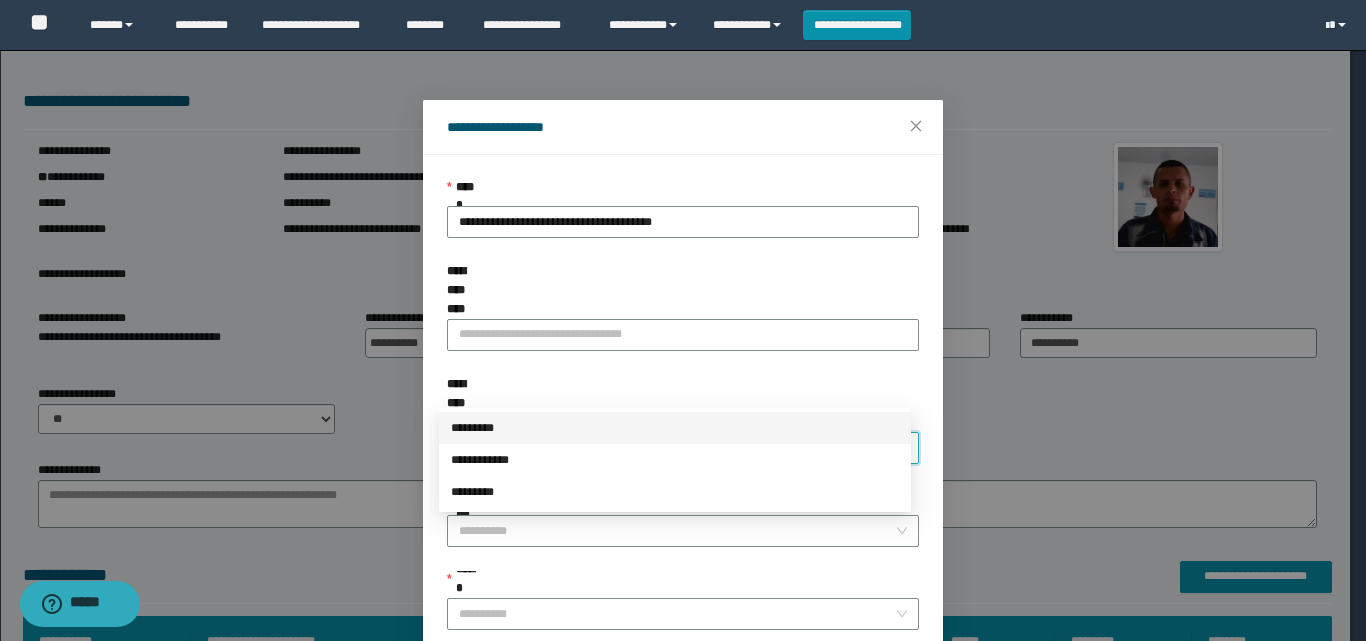 click on "*********" at bounding box center (675, 428) 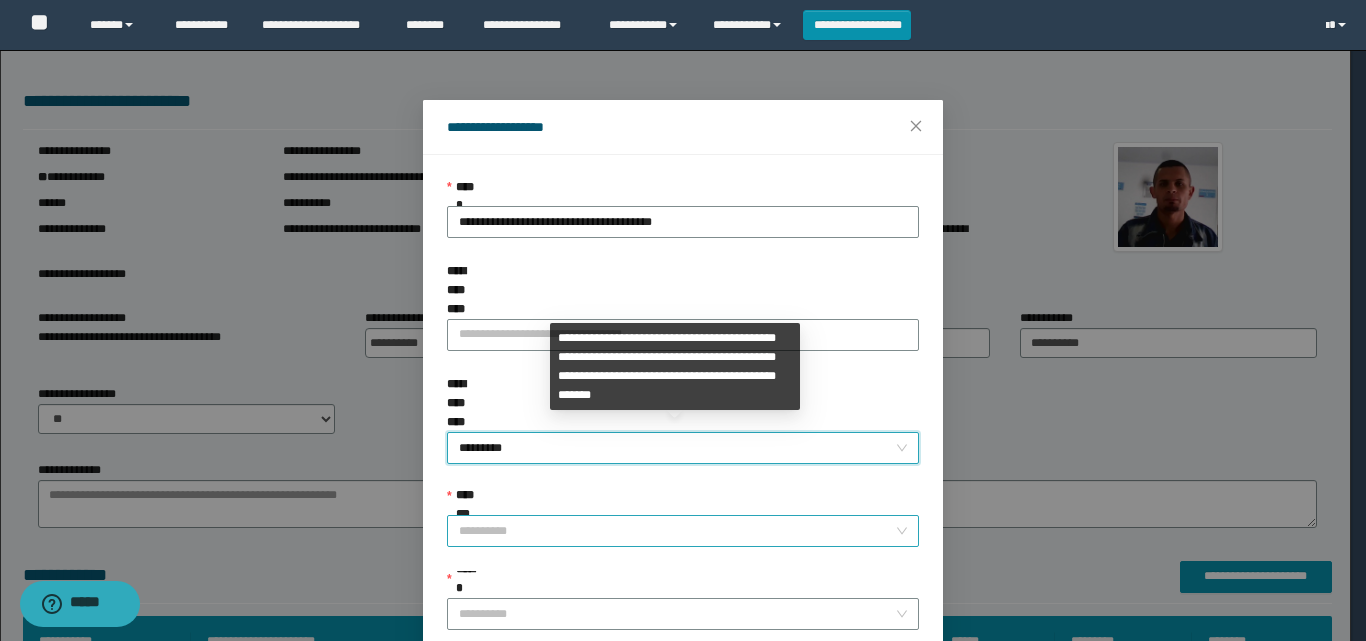 click on "**********" at bounding box center (677, 531) 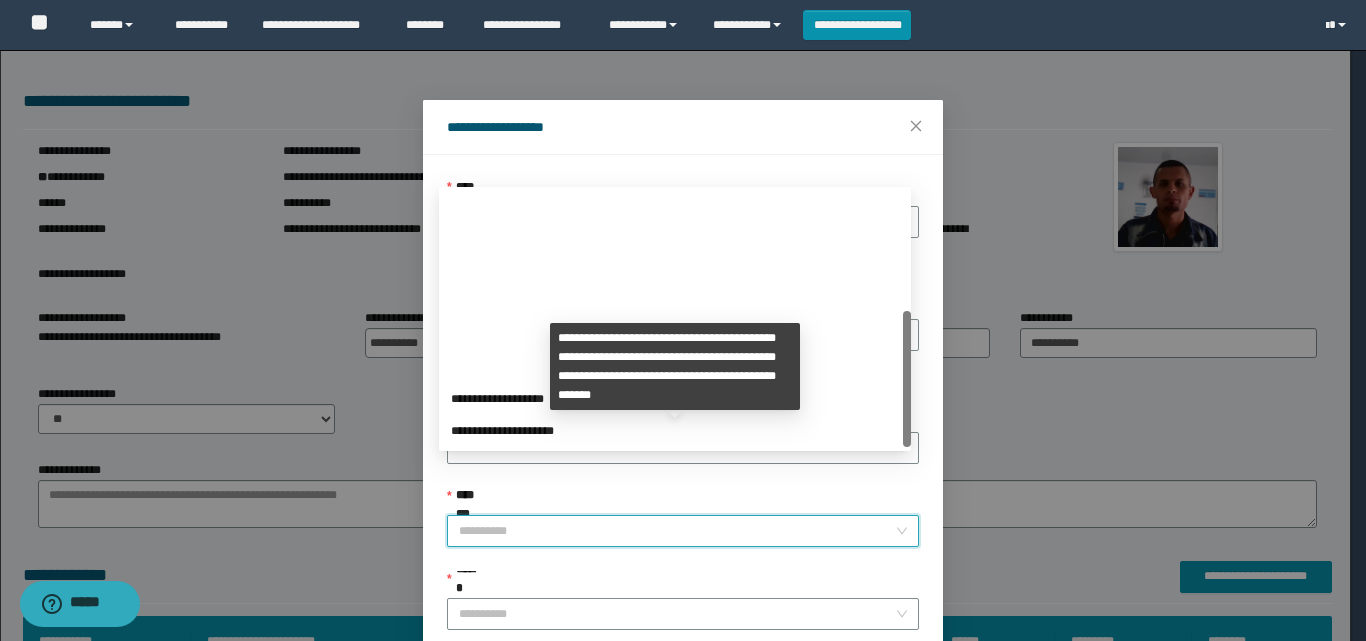 scroll, scrollTop: 224, scrollLeft: 0, axis: vertical 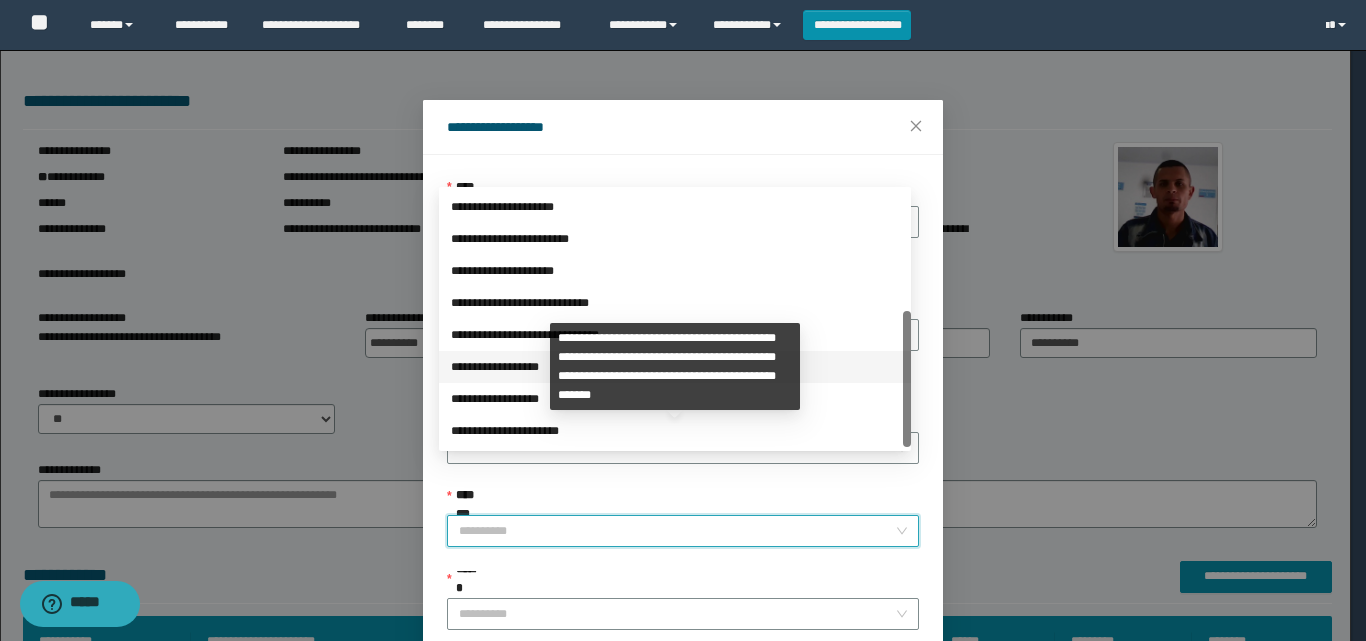 click on "**********" at bounding box center [675, 367] 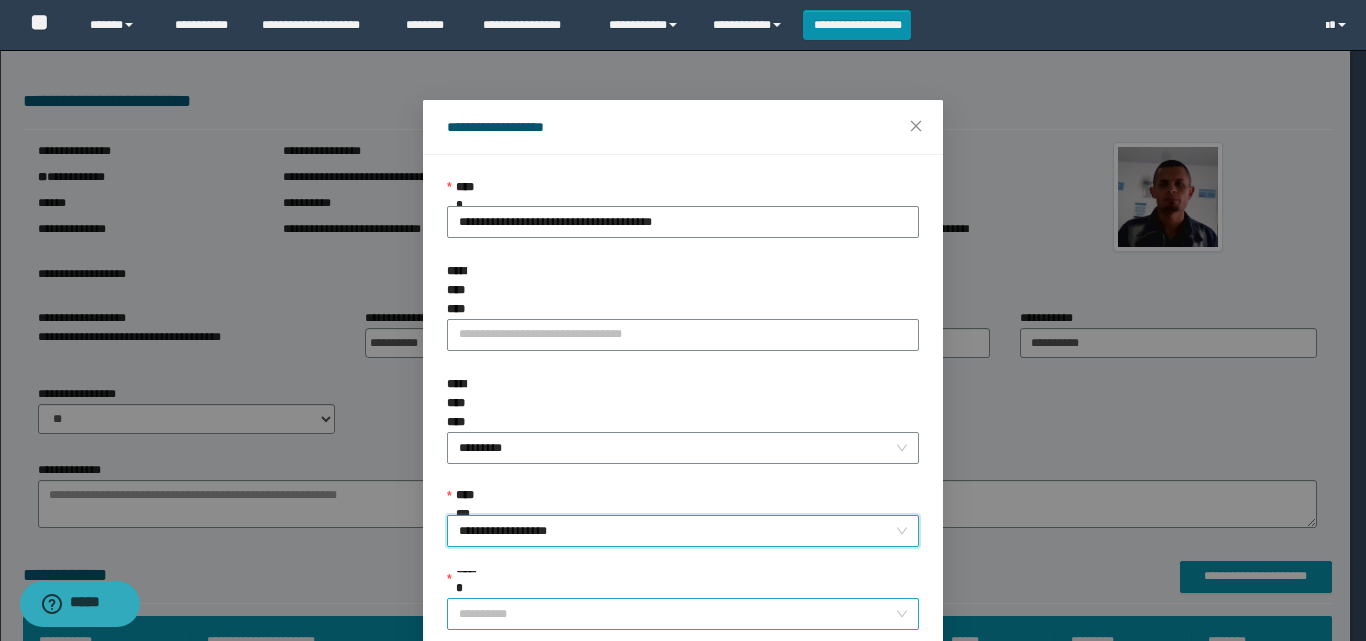 click on "******" at bounding box center (677, 614) 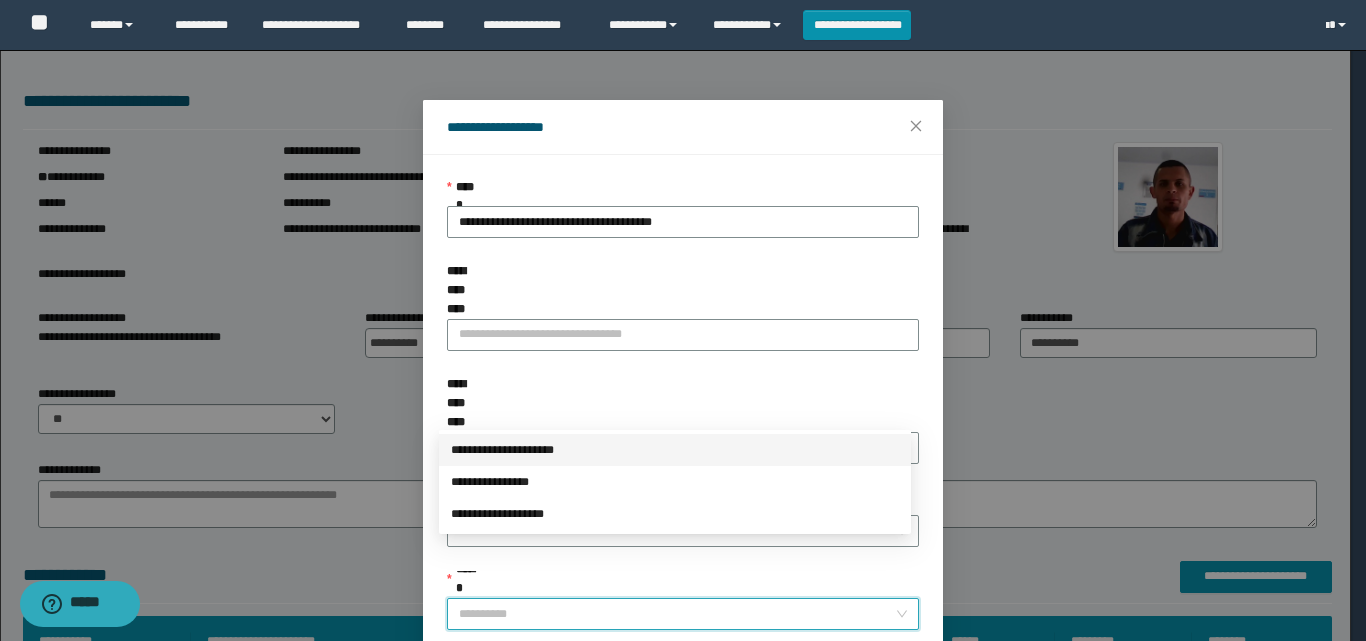 click on "**********" at bounding box center [675, 450] 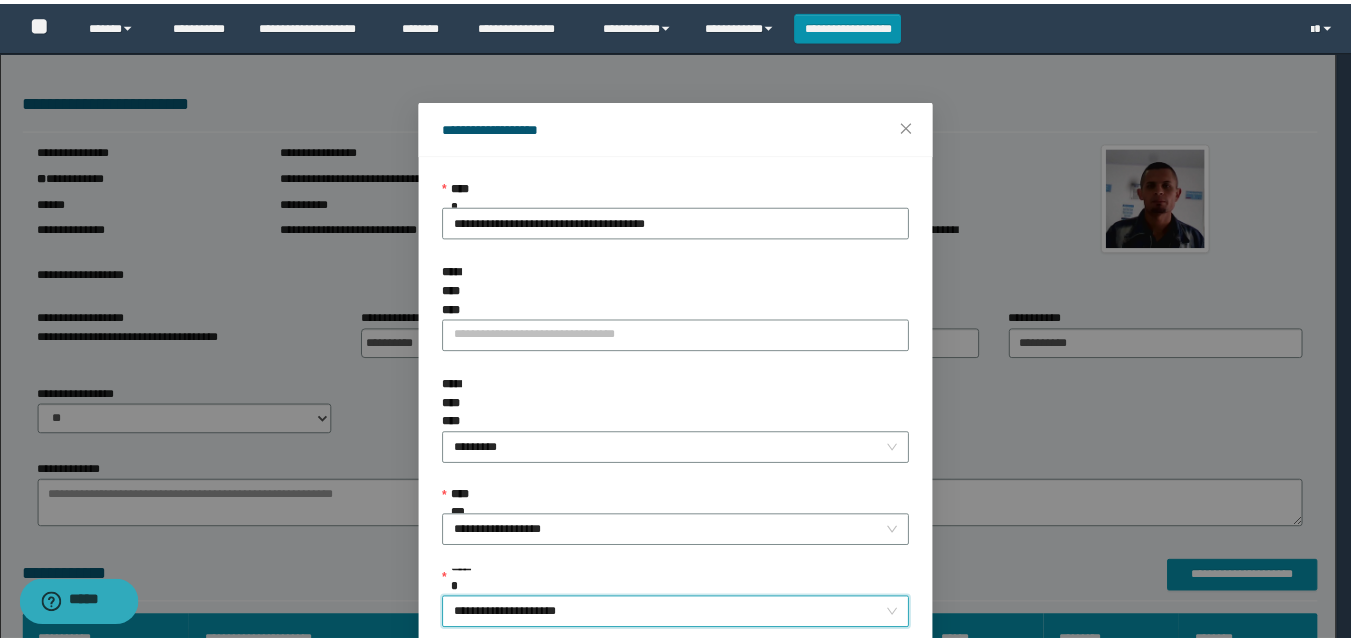 scroll, scrollTop: 111, scrollLeft: 0, axis: vertical 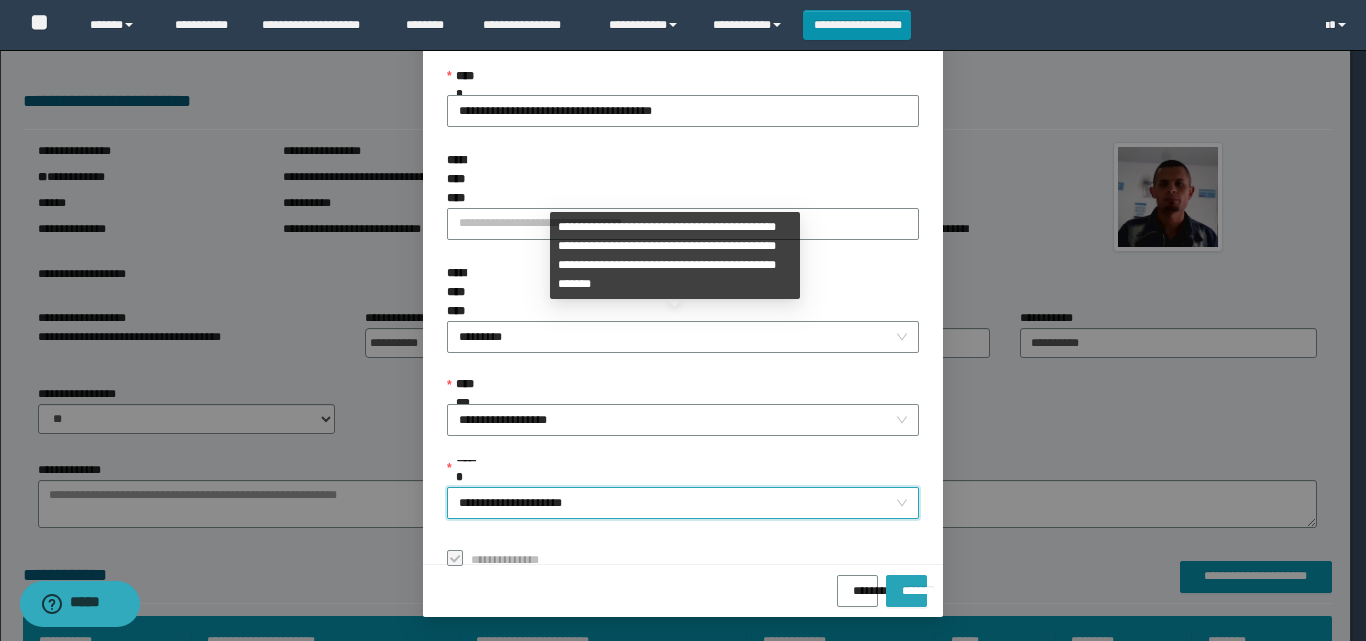 click on "*******" at bounding box center [906, 584] 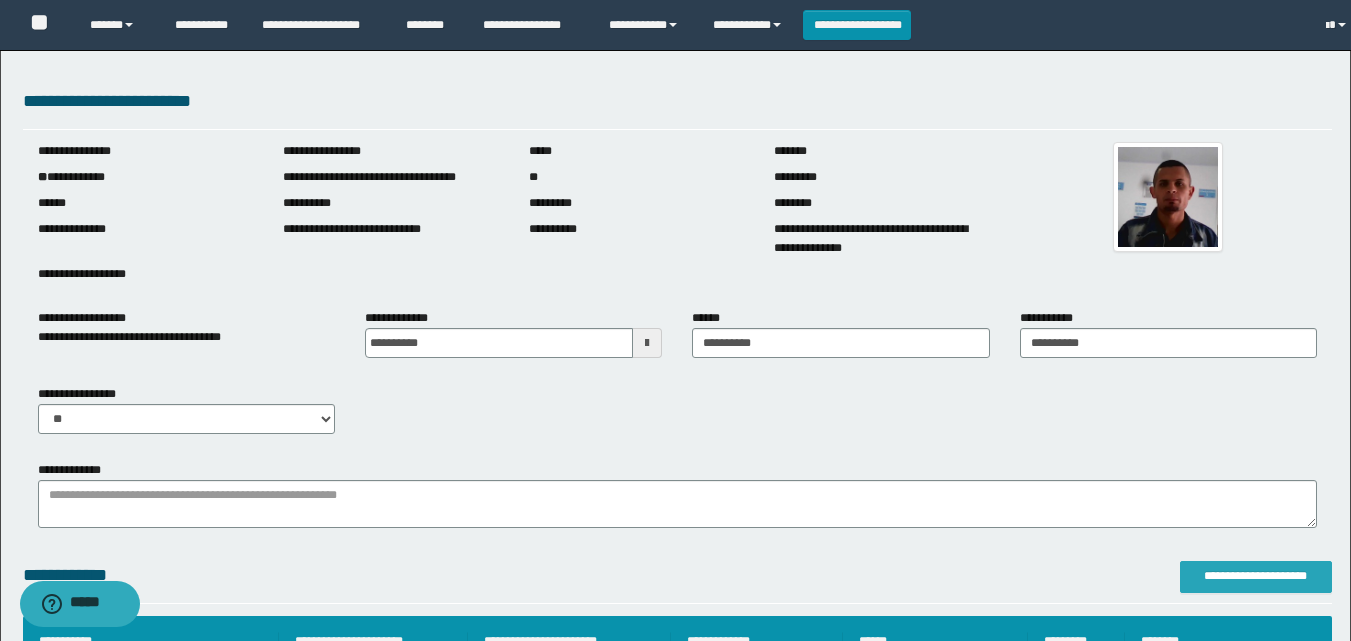 scroll, scrollTop: 0, scrollLeft: 0, axis: both 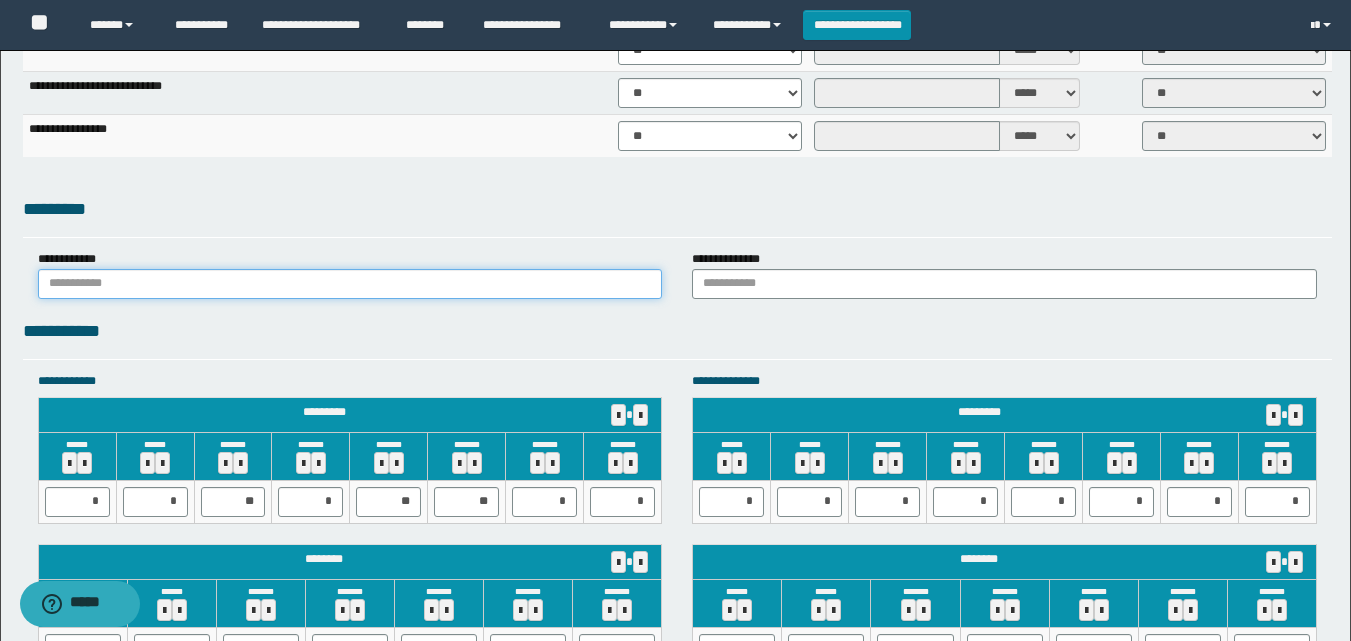 click at bounding box center [350, 284] 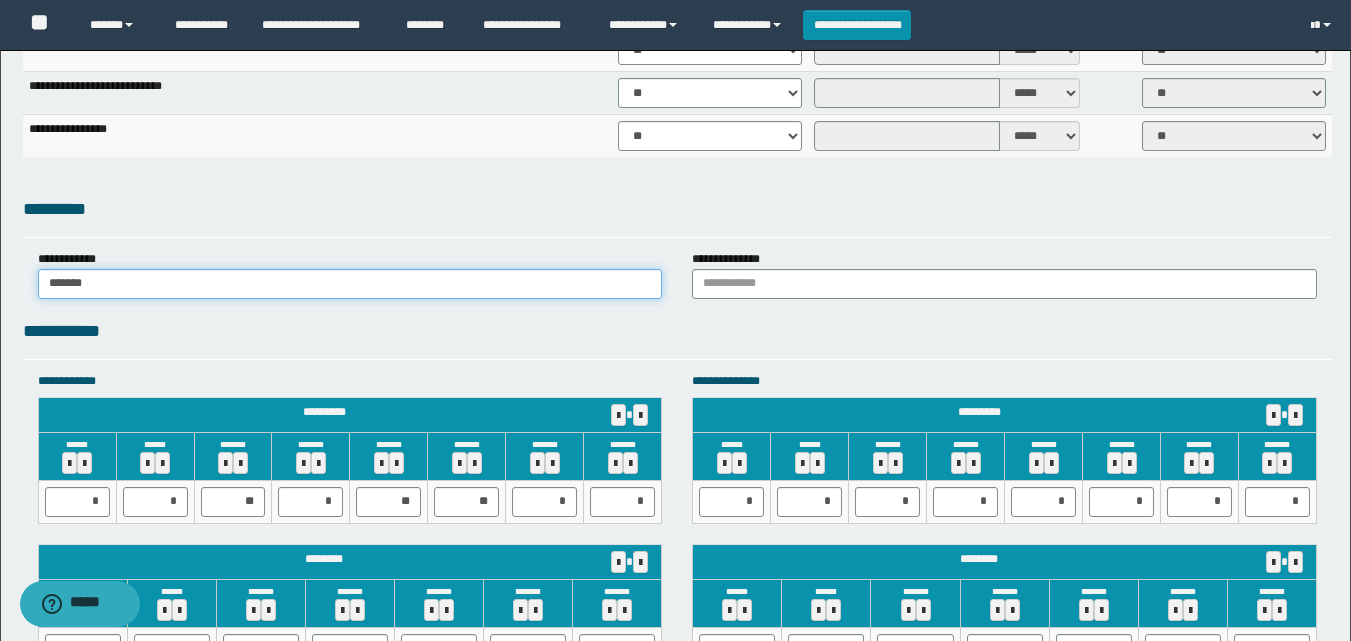 type on "******" 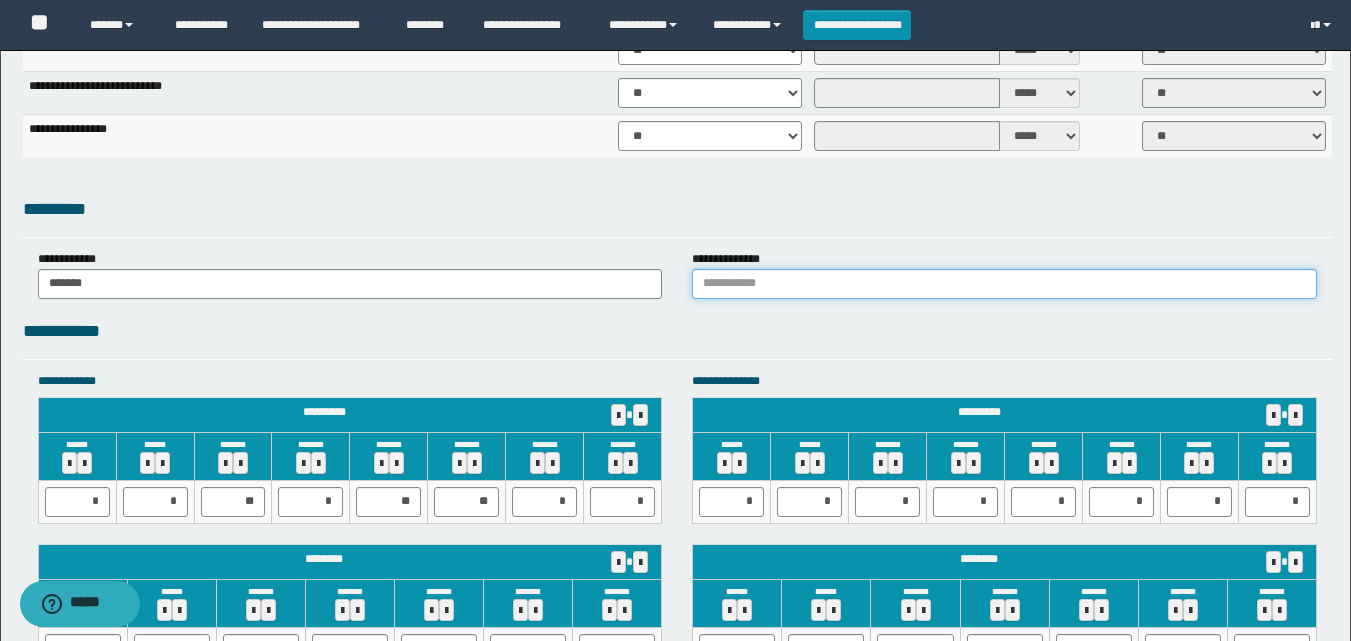 click at bounding box center (1004, 284) 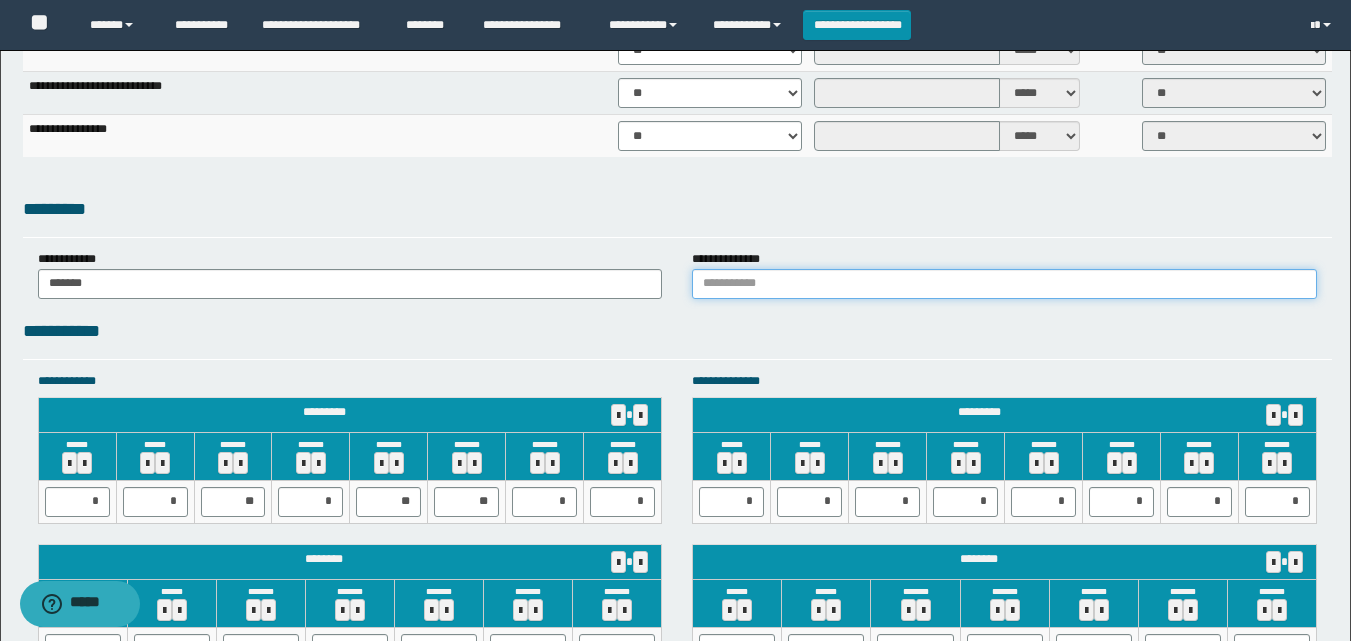 type on "******" 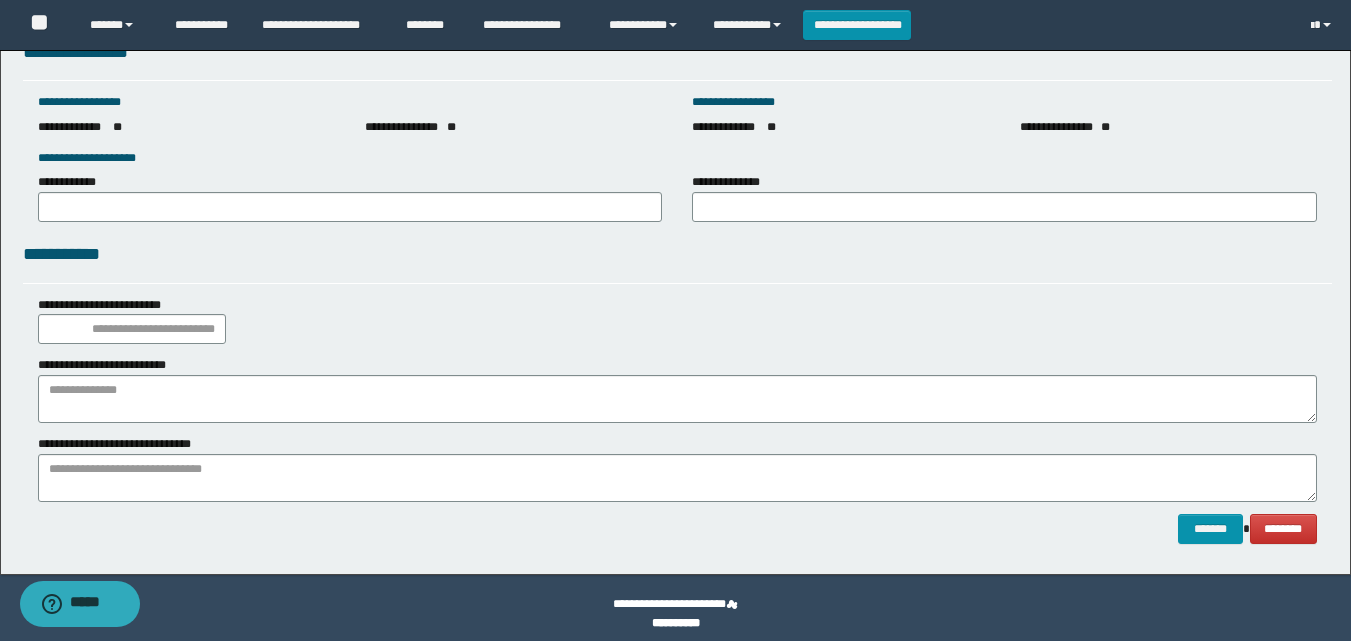 scroll, scrollTop: 2812, scrollLeft: 0, axis: vertical 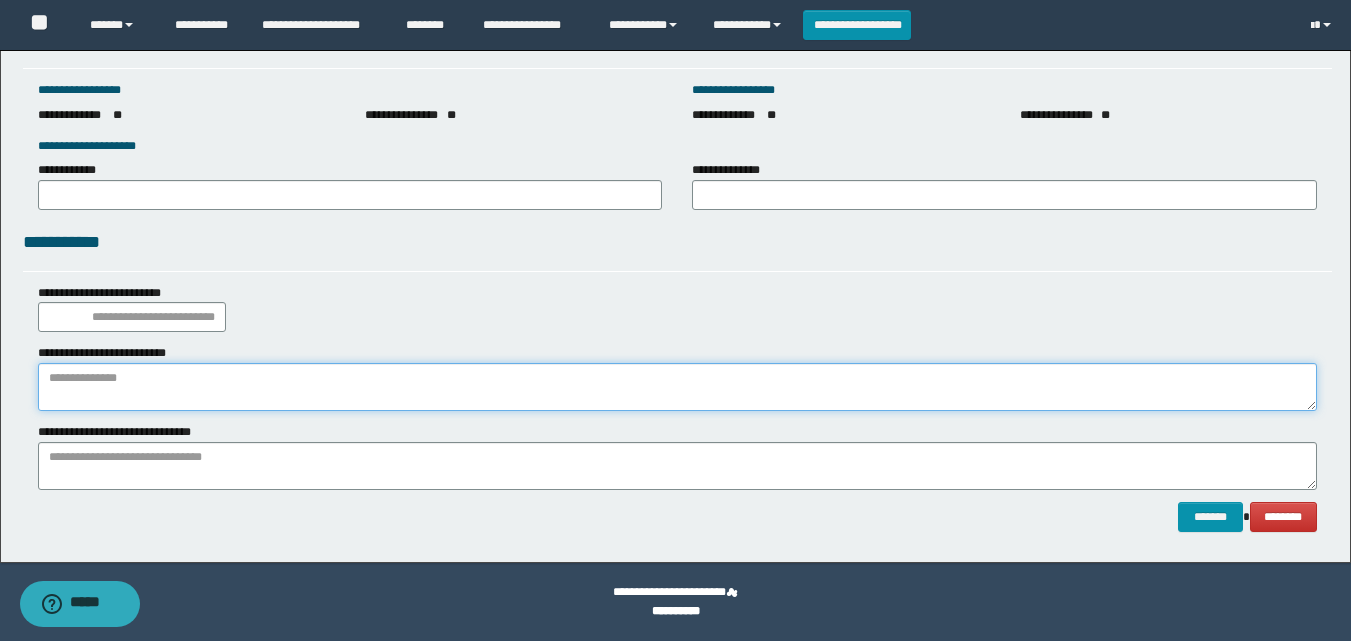 click at bounding box center [677, 387] 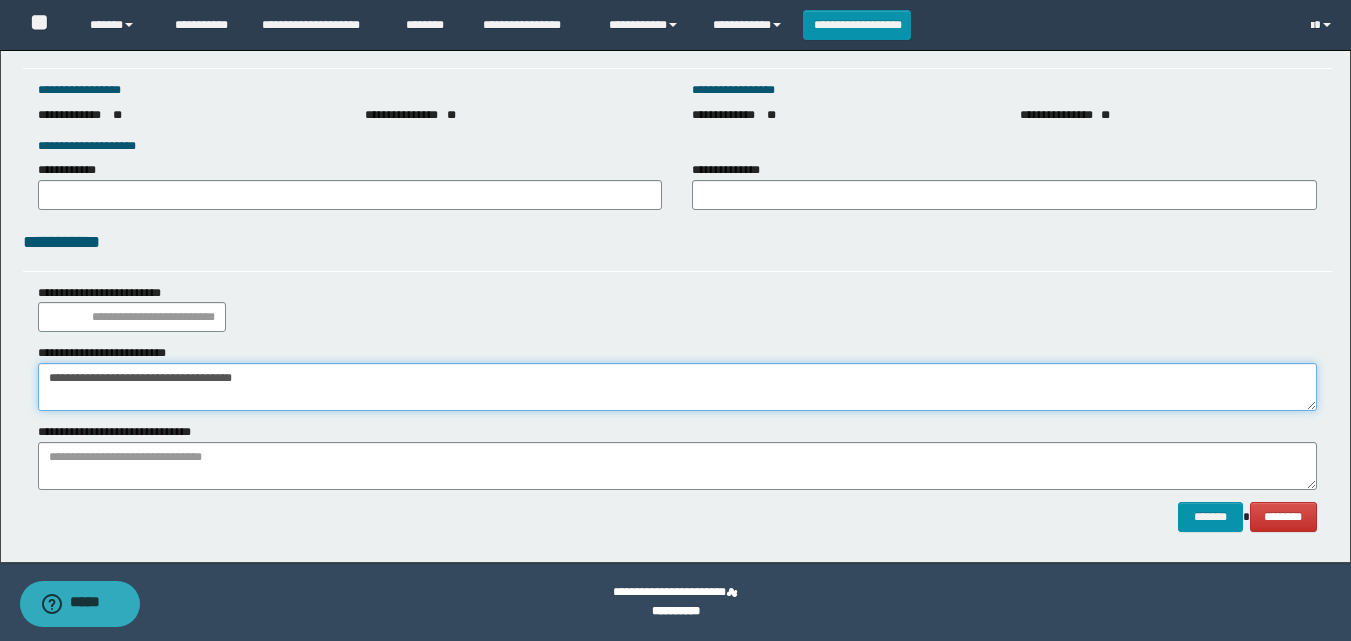 type on "**********" 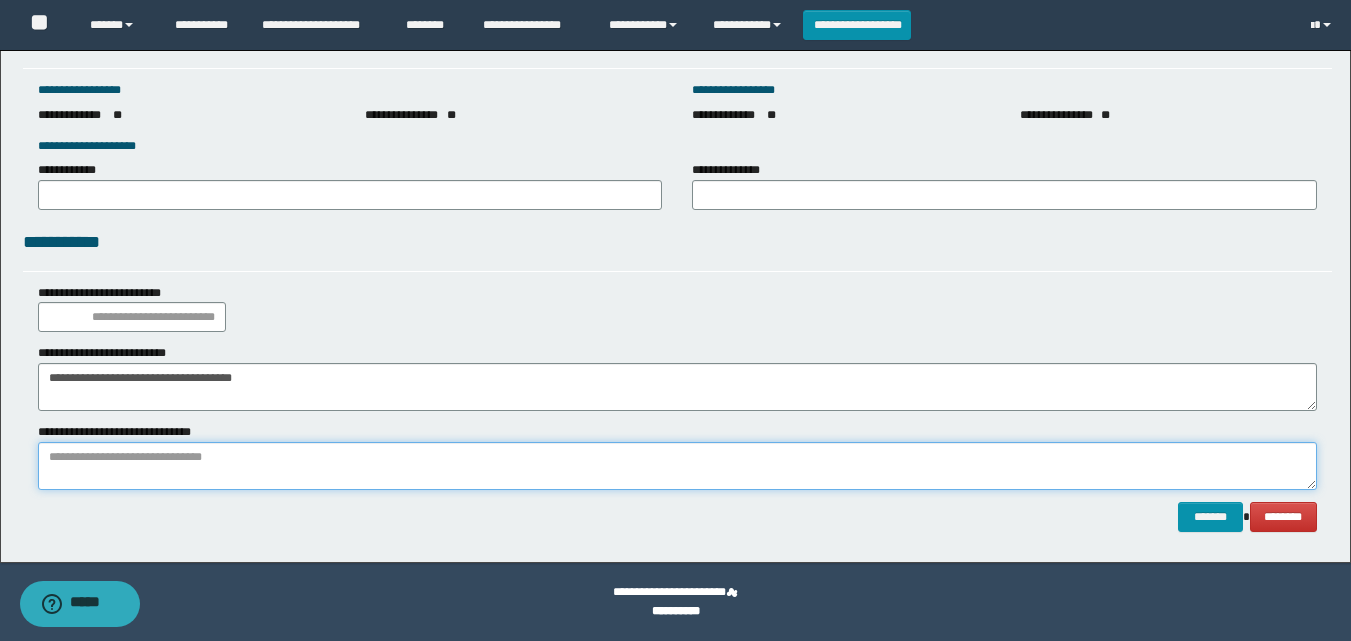 click at bounding box center (677, 466) 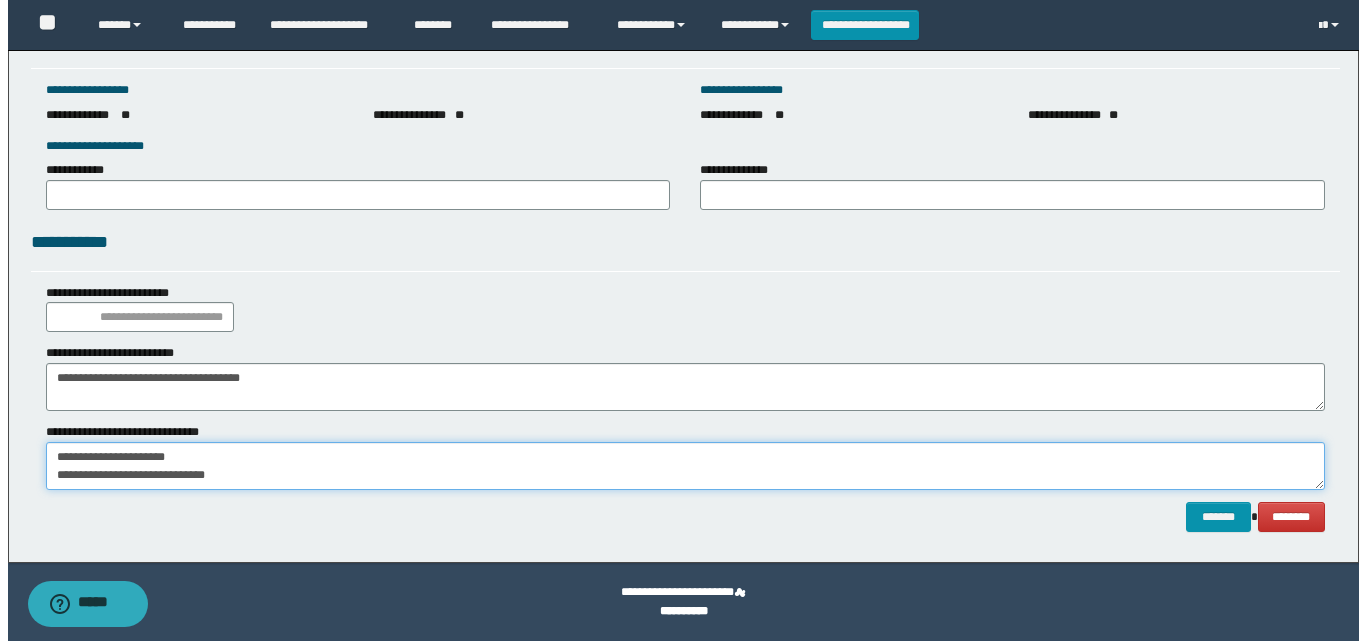 scroll, scrollTop: 13, scrollLeft: 0, axis: vertical 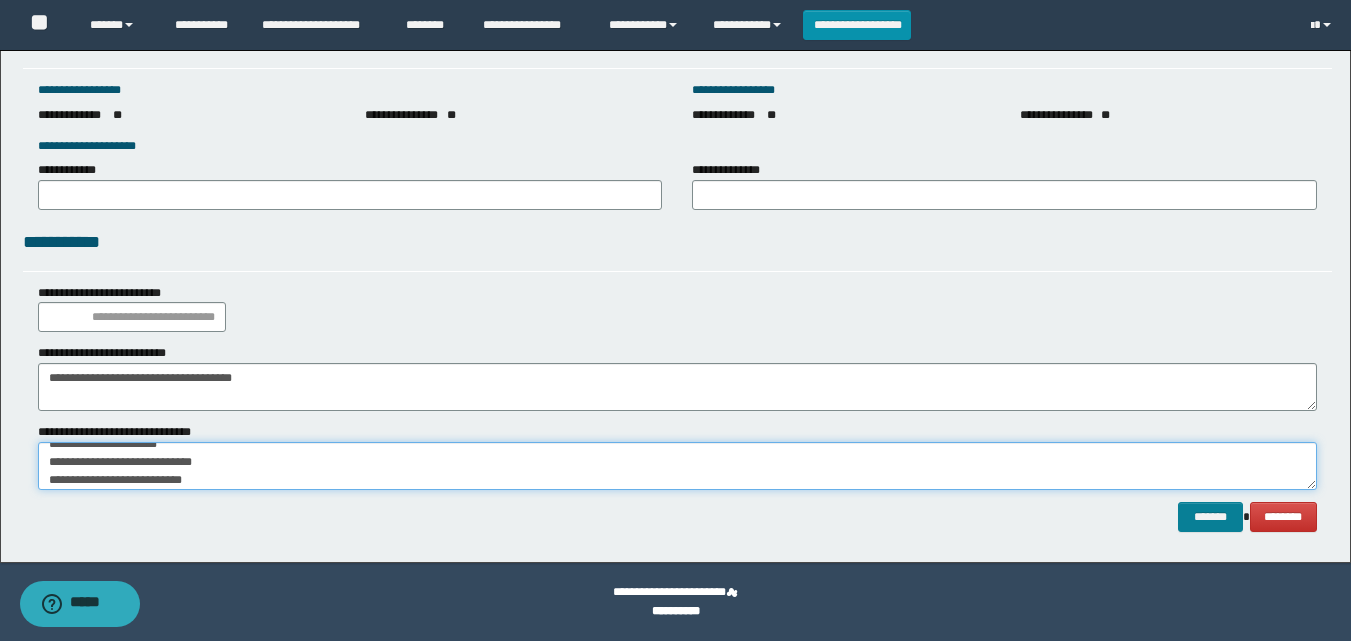 type on "**********" 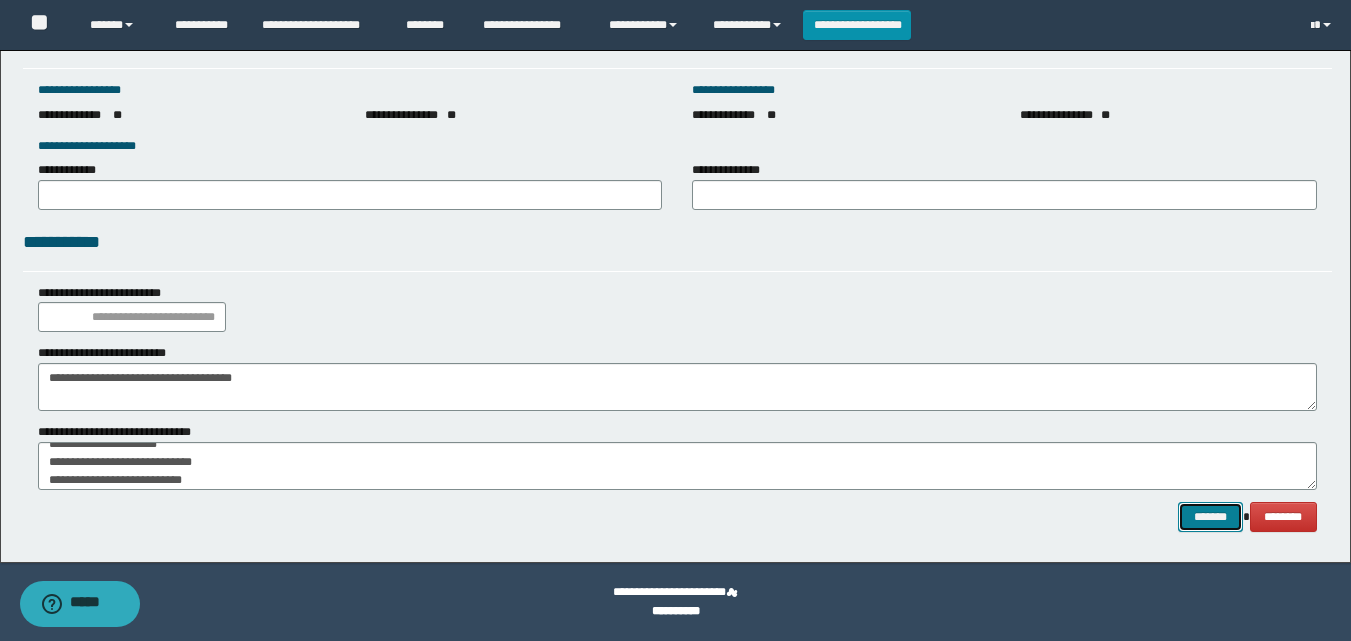 click on "*******" at bounding box center [1210, 517] 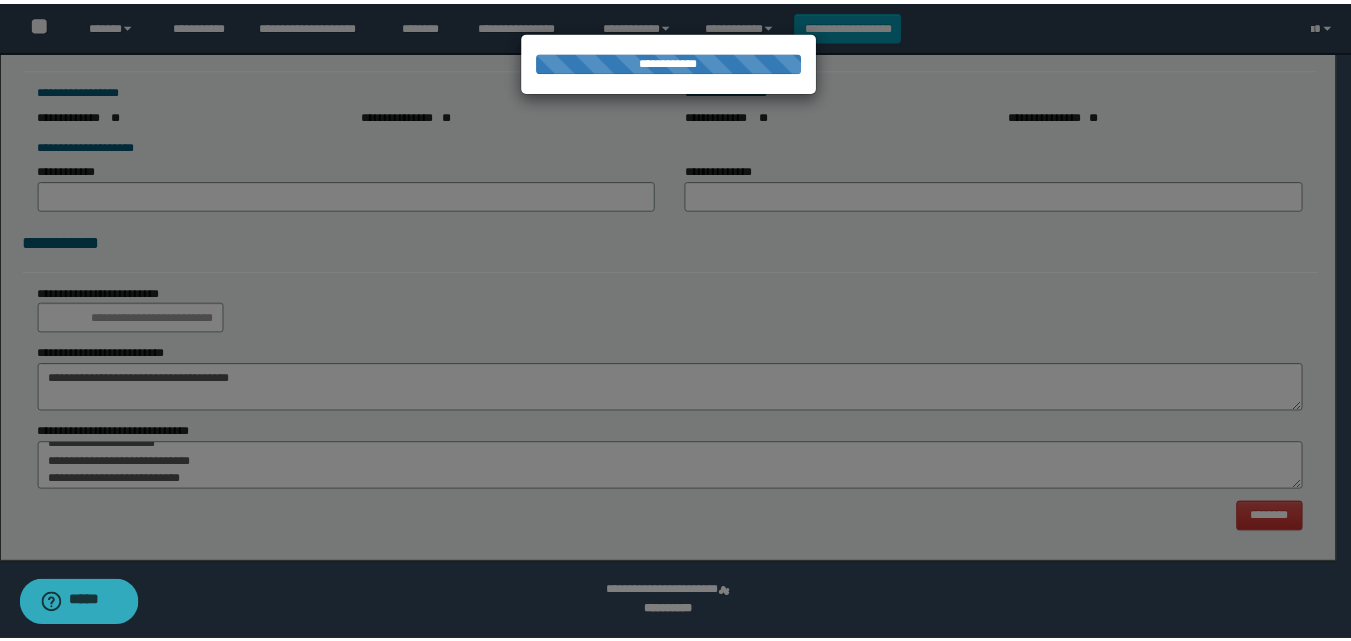 scroll, scrollTop: 0, scrollLeft: 0, axis: both 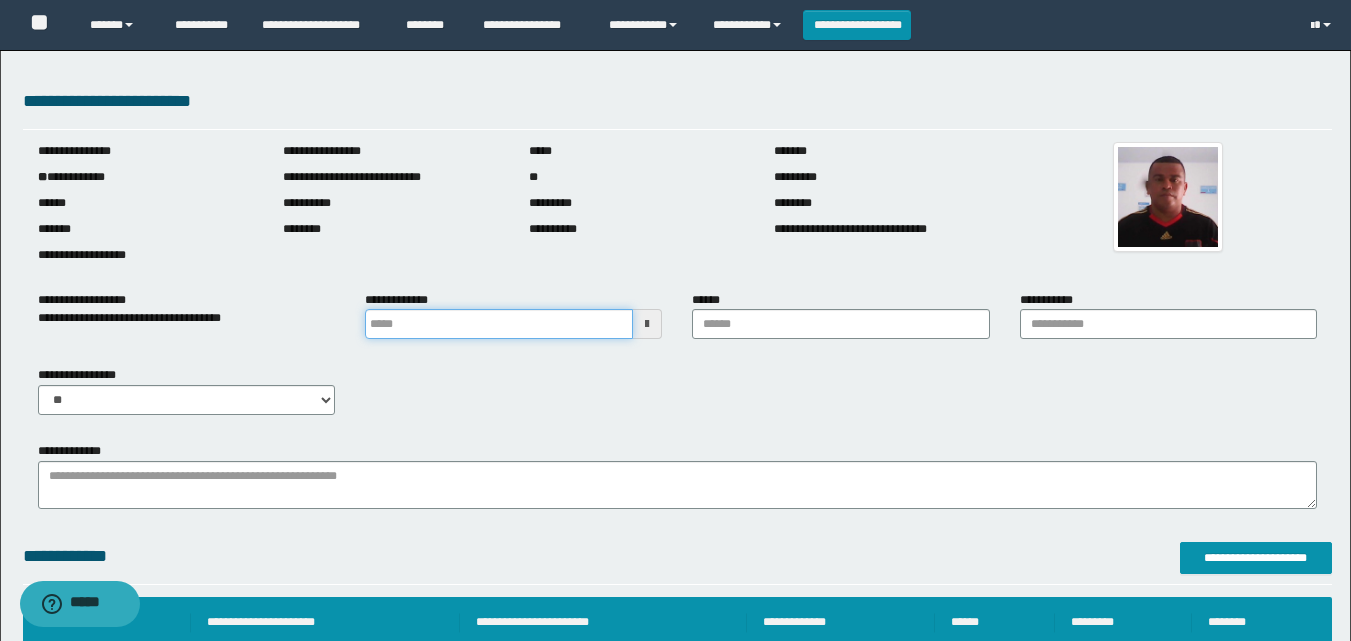 click at bounding box center (499, 324) 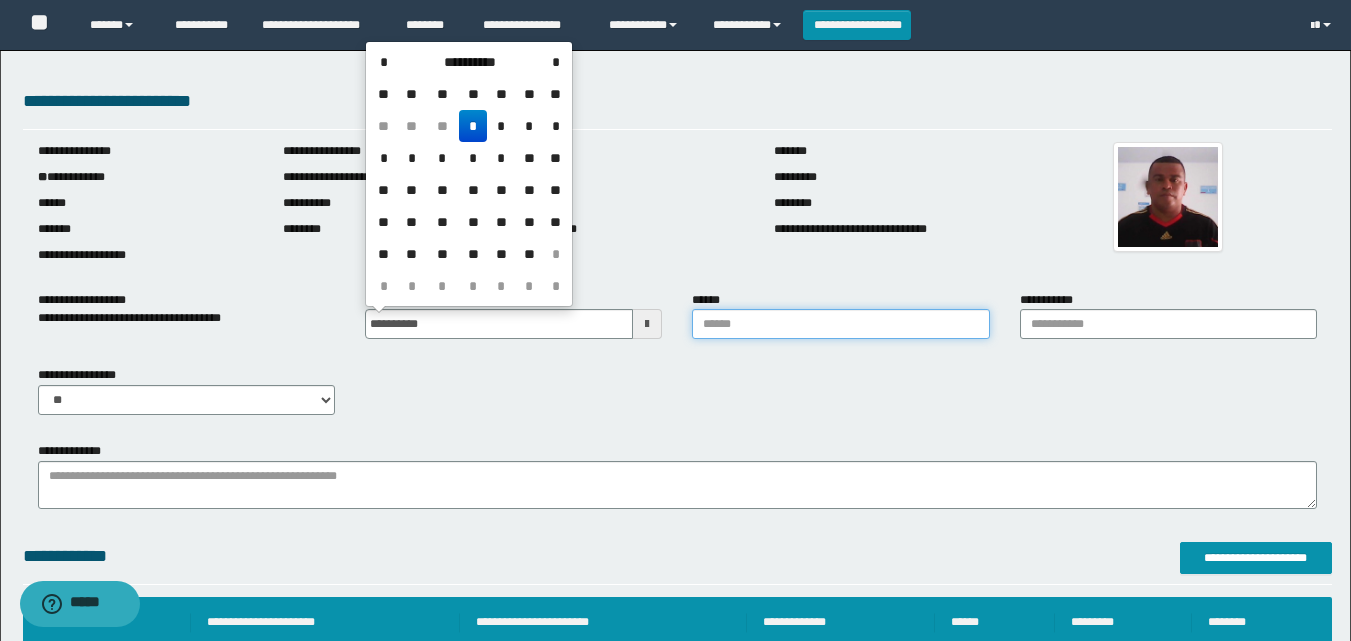 click on "******" at bounding box center [840, 324] 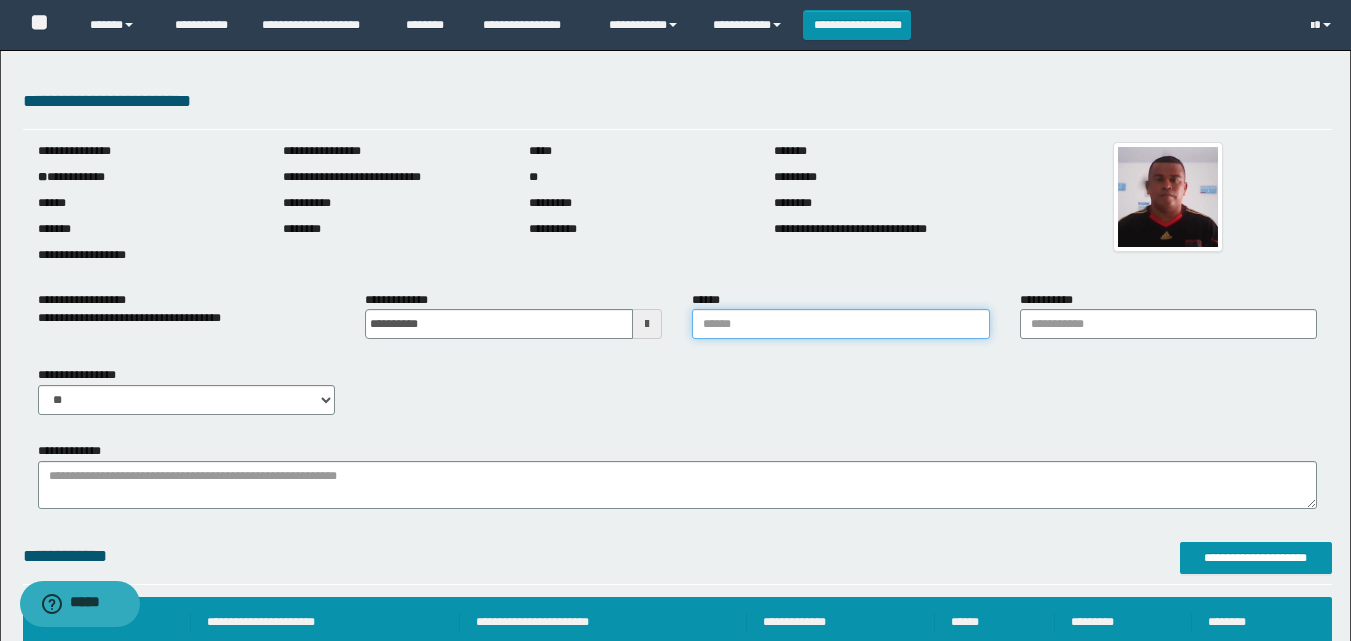 type on "**********" 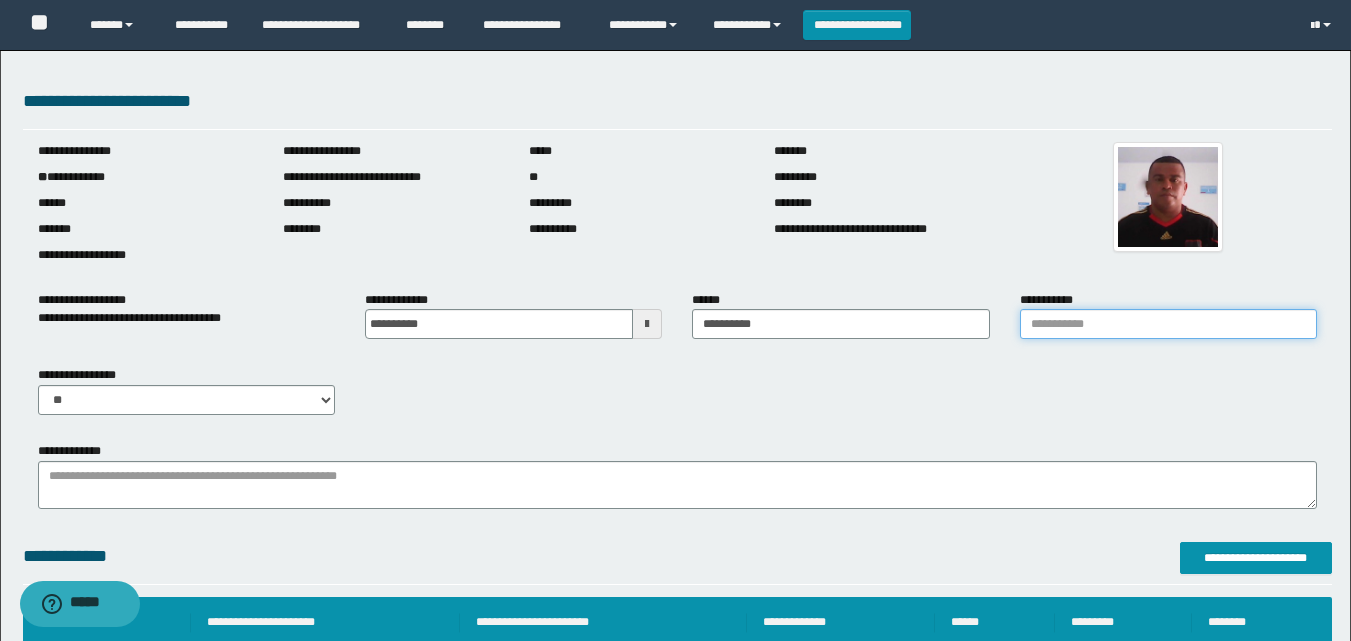 click on "**********" at bounding box center [1168, 324] 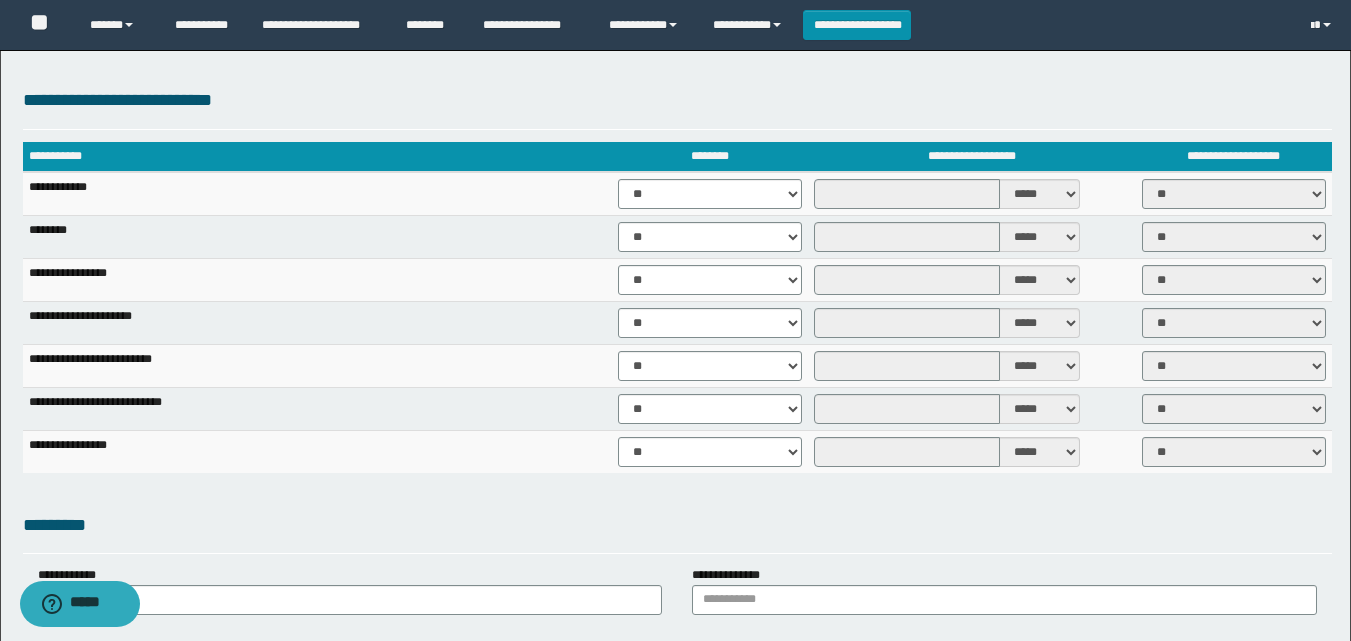 scroll, scrollTop: 1700, scrollLeft: 0, axis: vertical 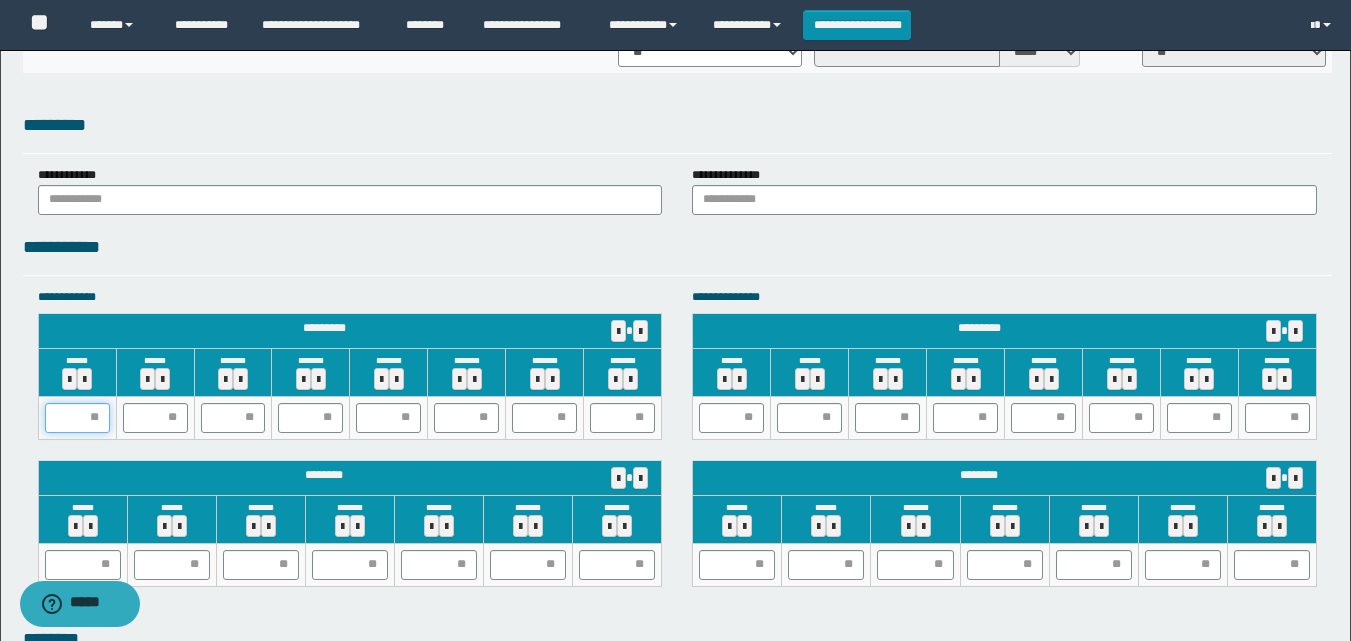 click at bounding box center (77, 418) 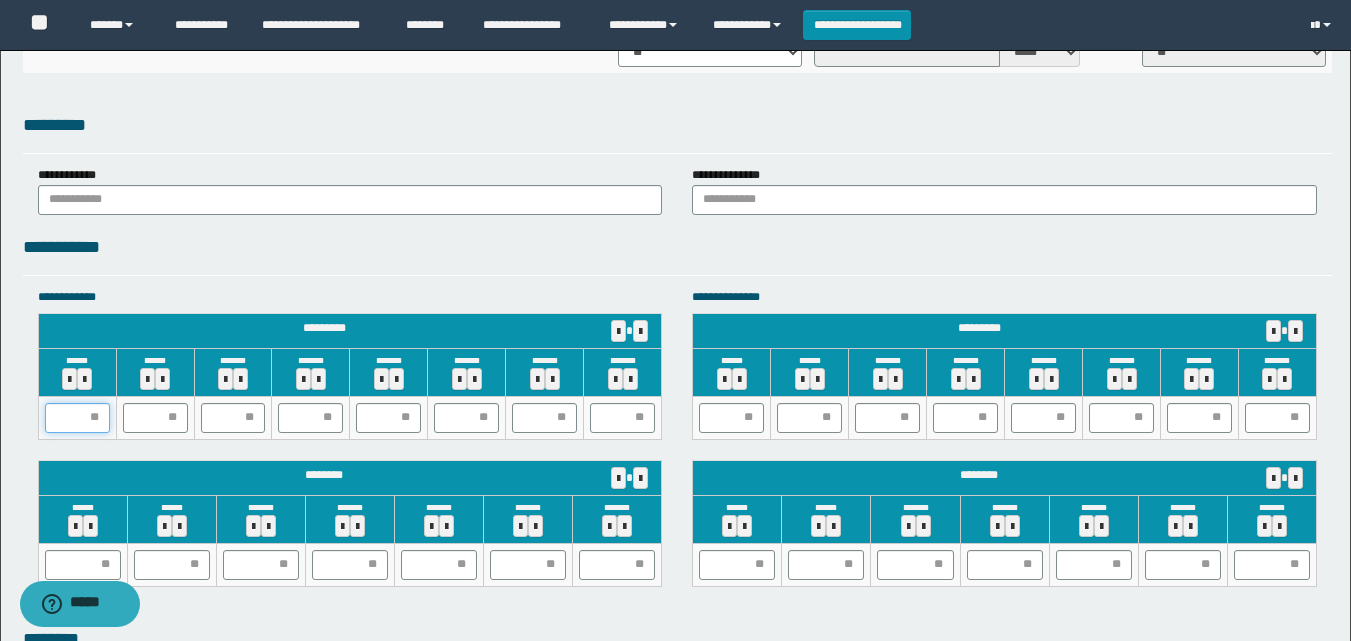 type on "*" 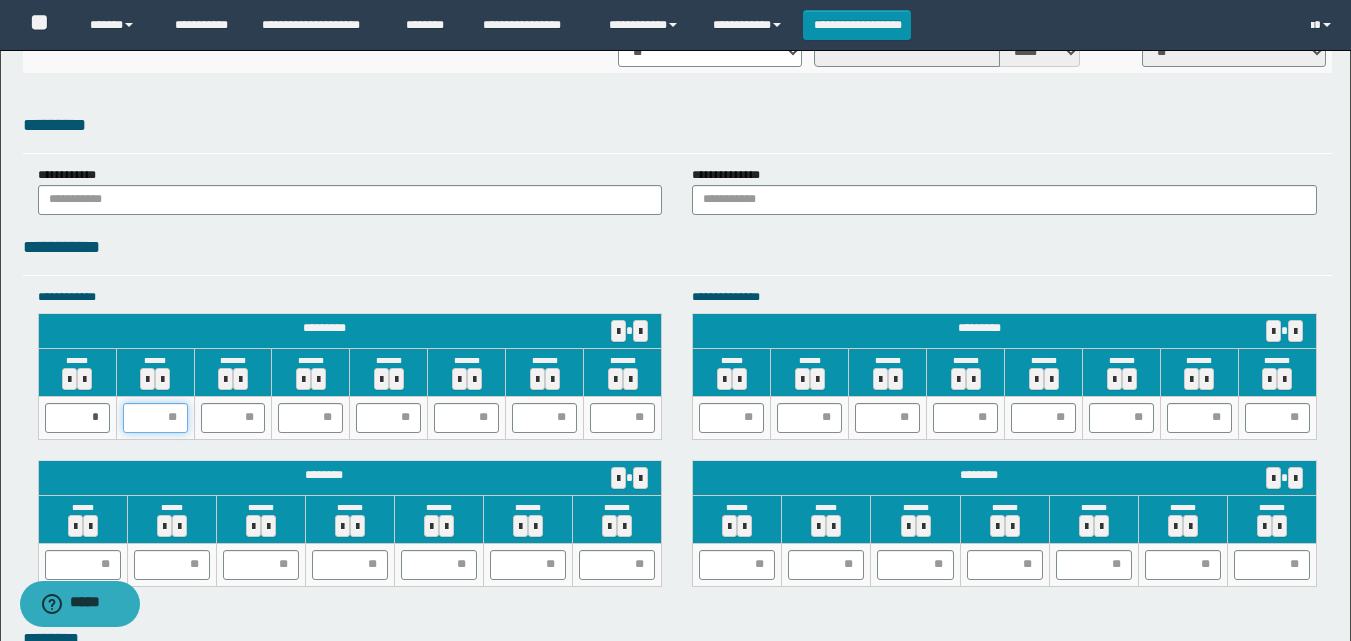 type on "*" 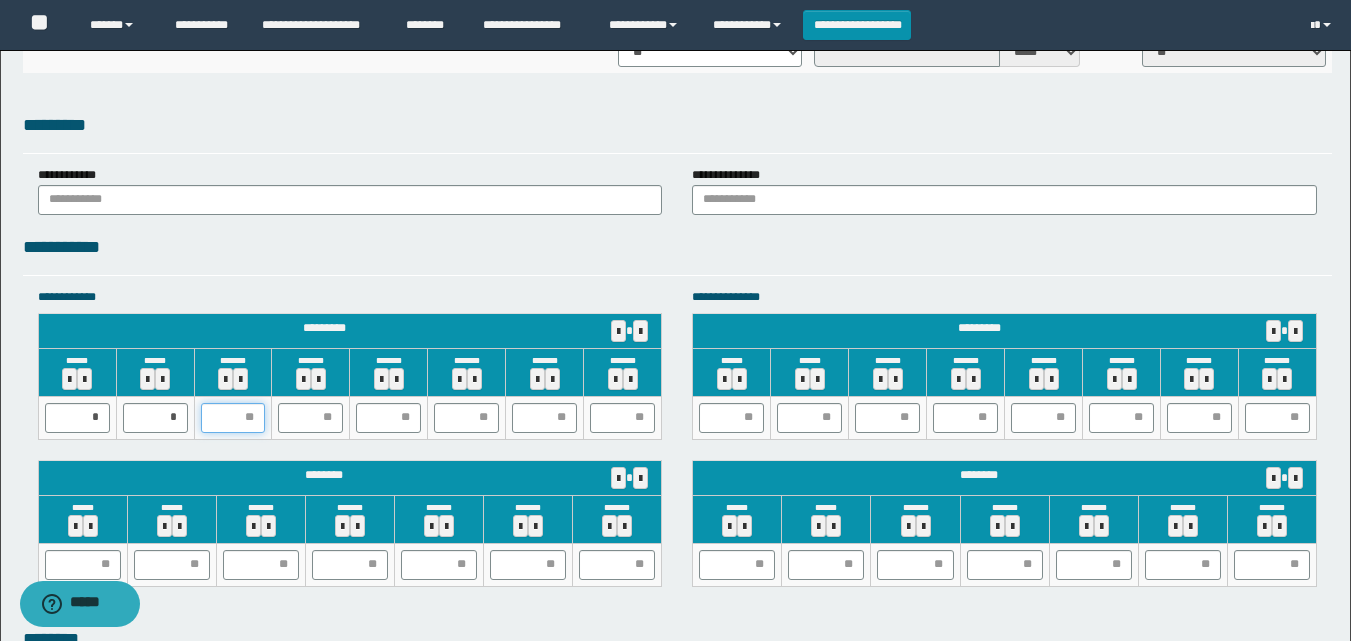 type on "*" 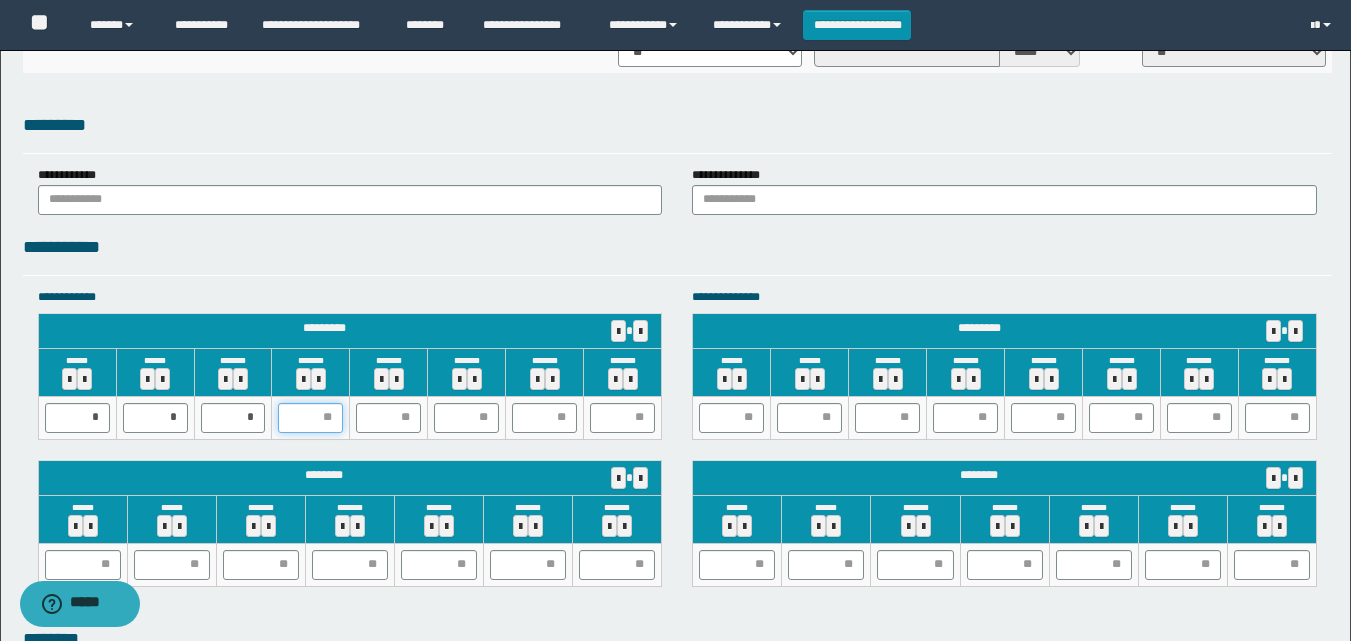 type on "*" 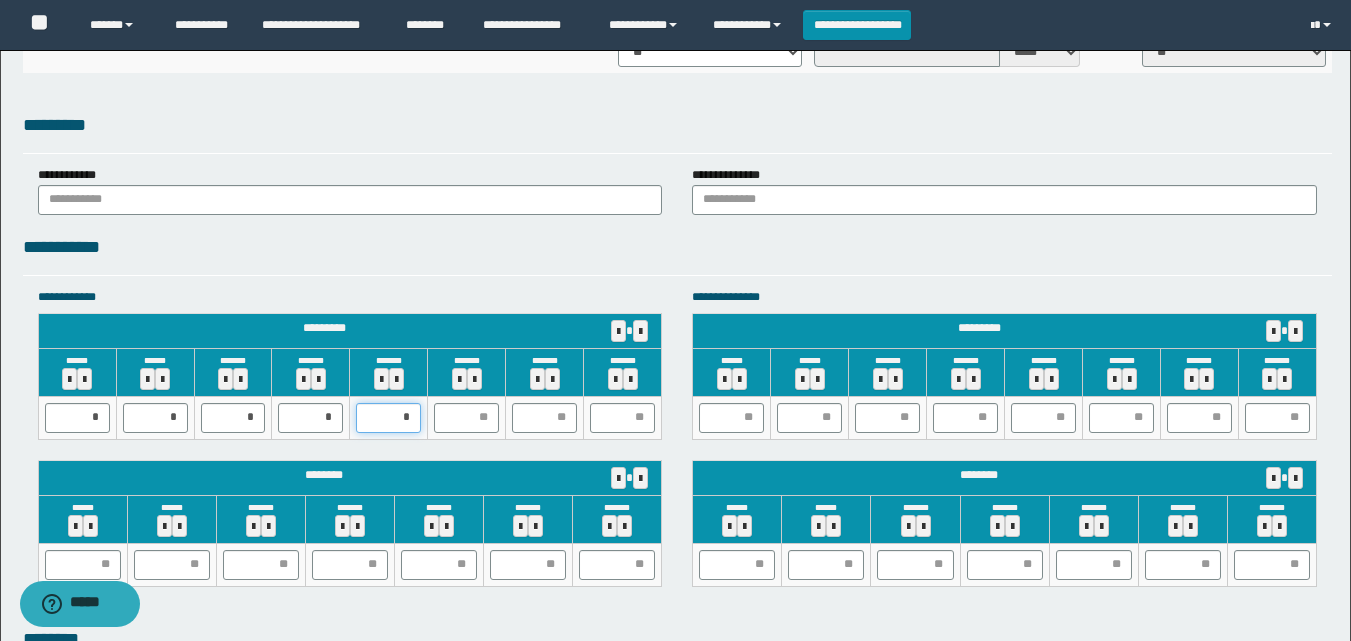 type on "**" 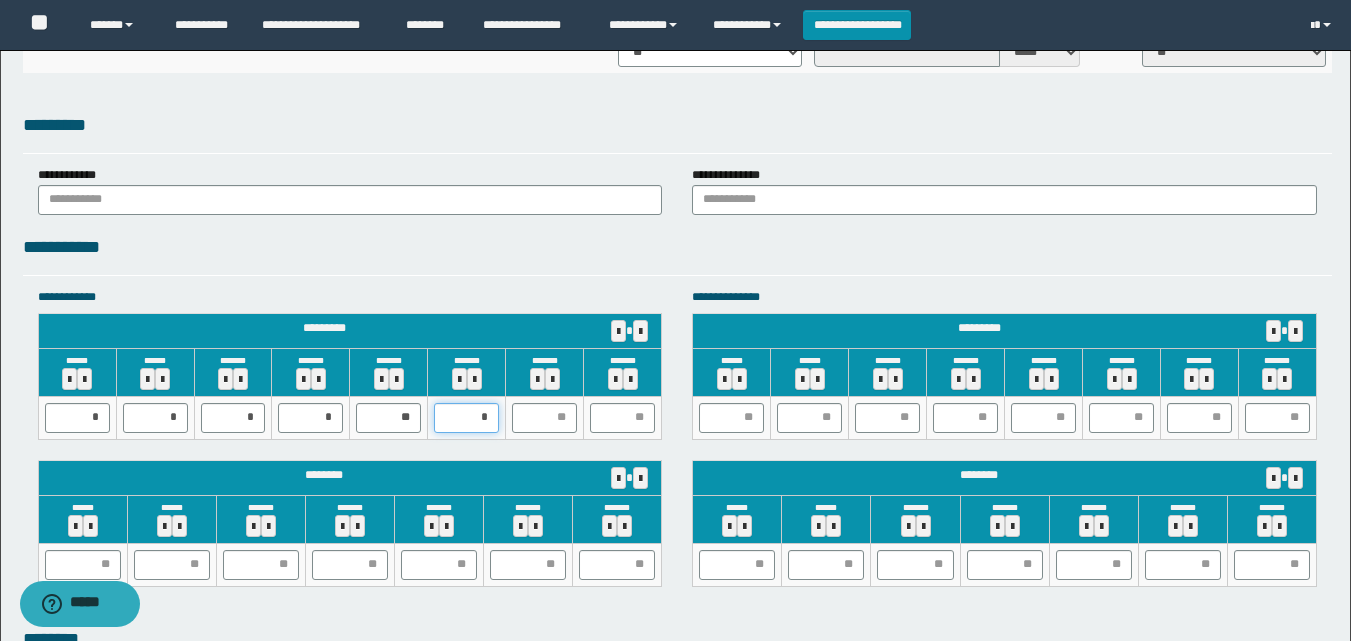 type on "**" 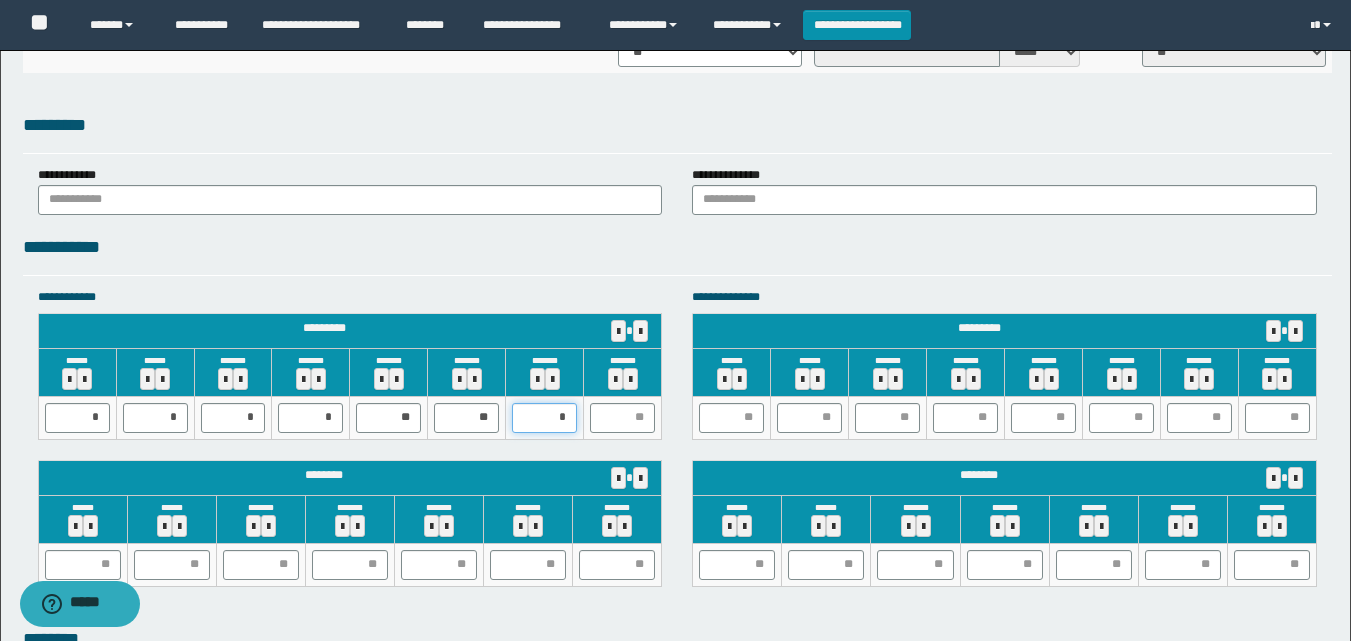 type on "**" 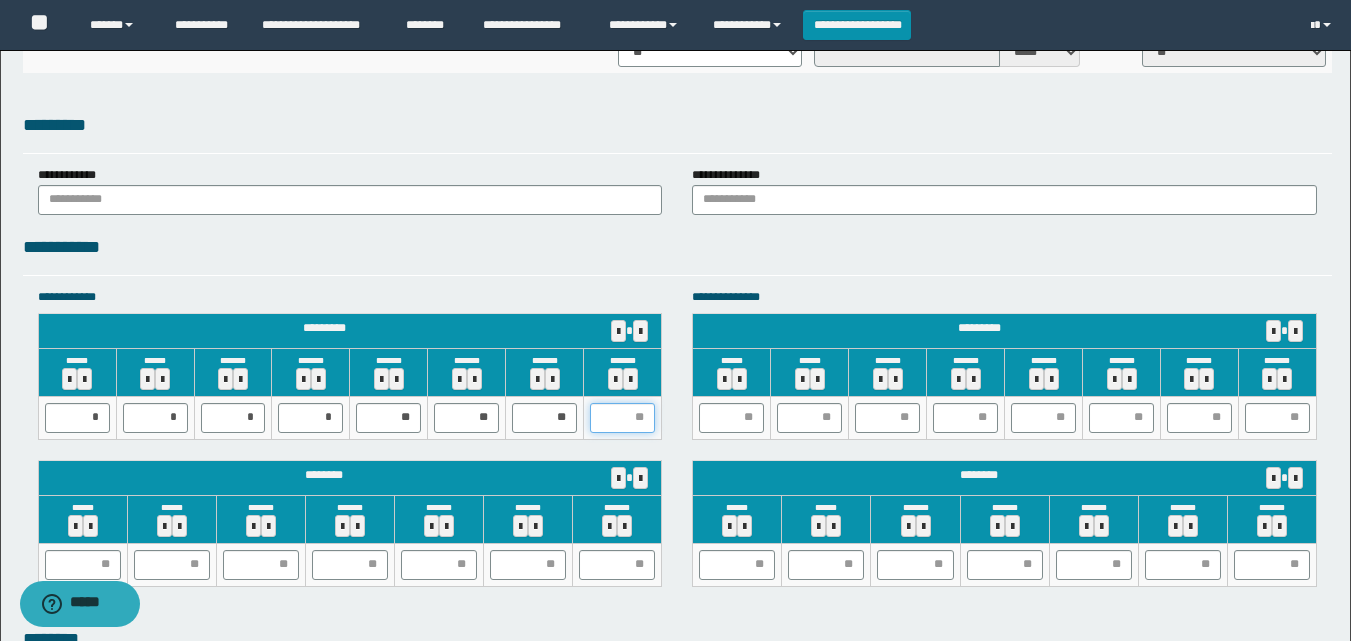 type on "*" 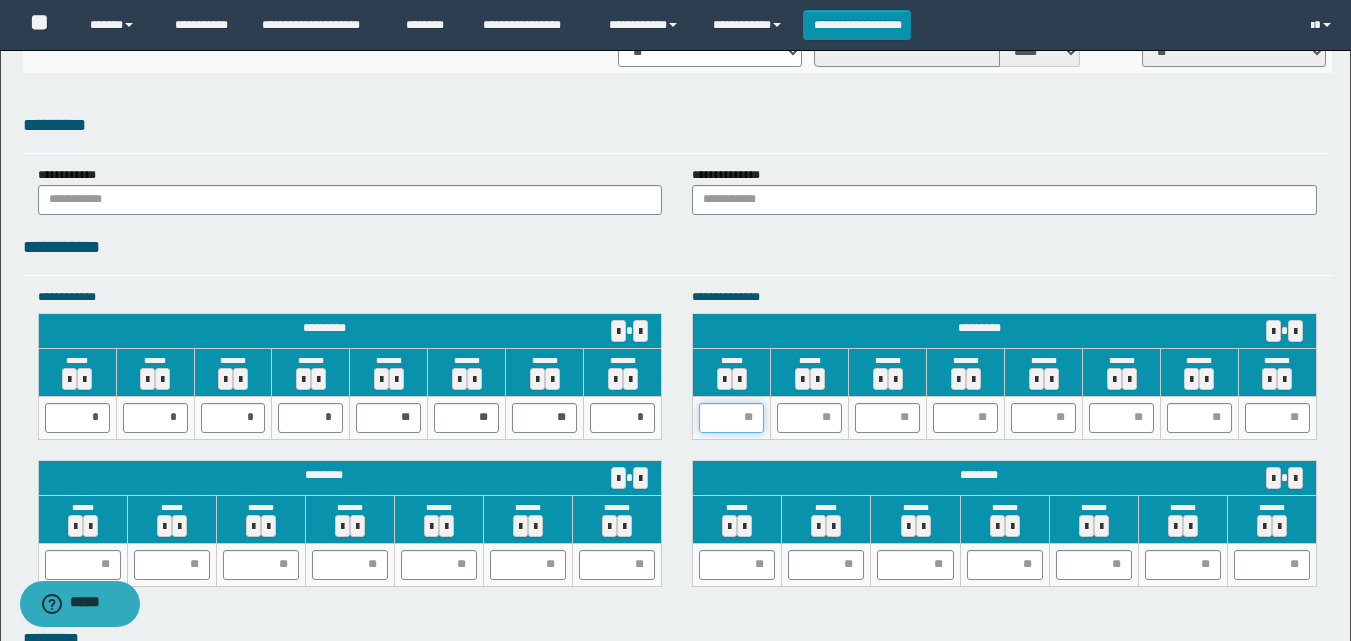 click at bounding box center (731, 418) 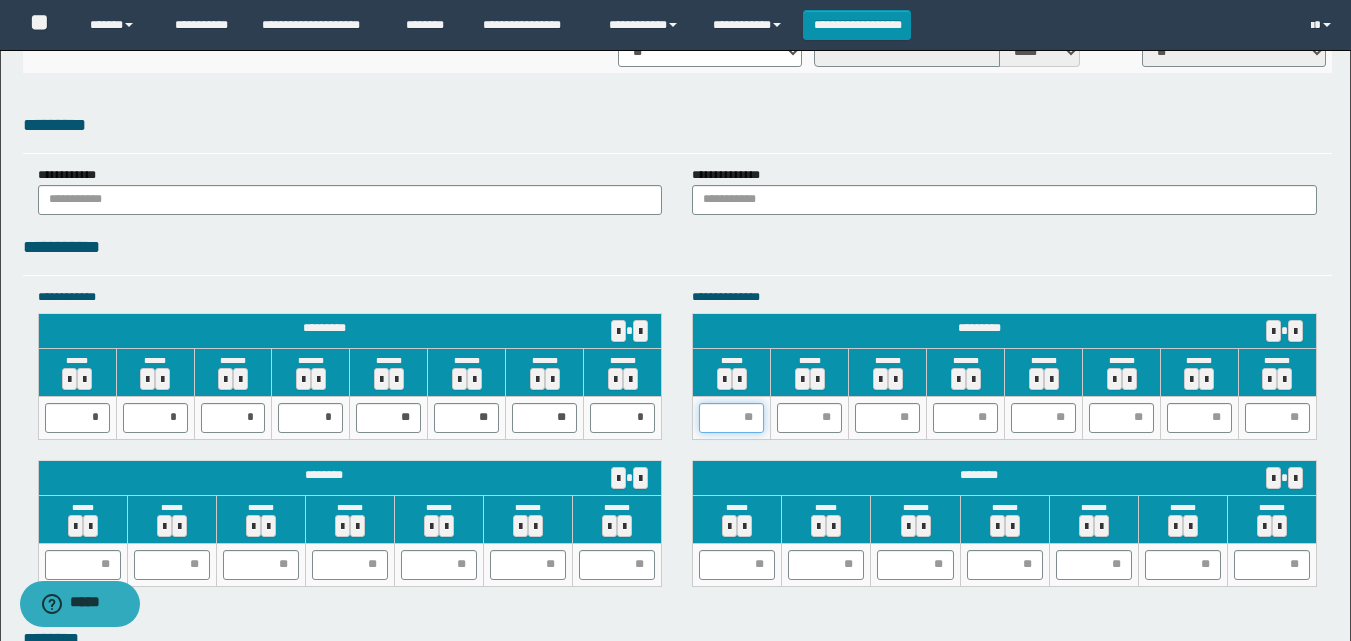 type on "*" 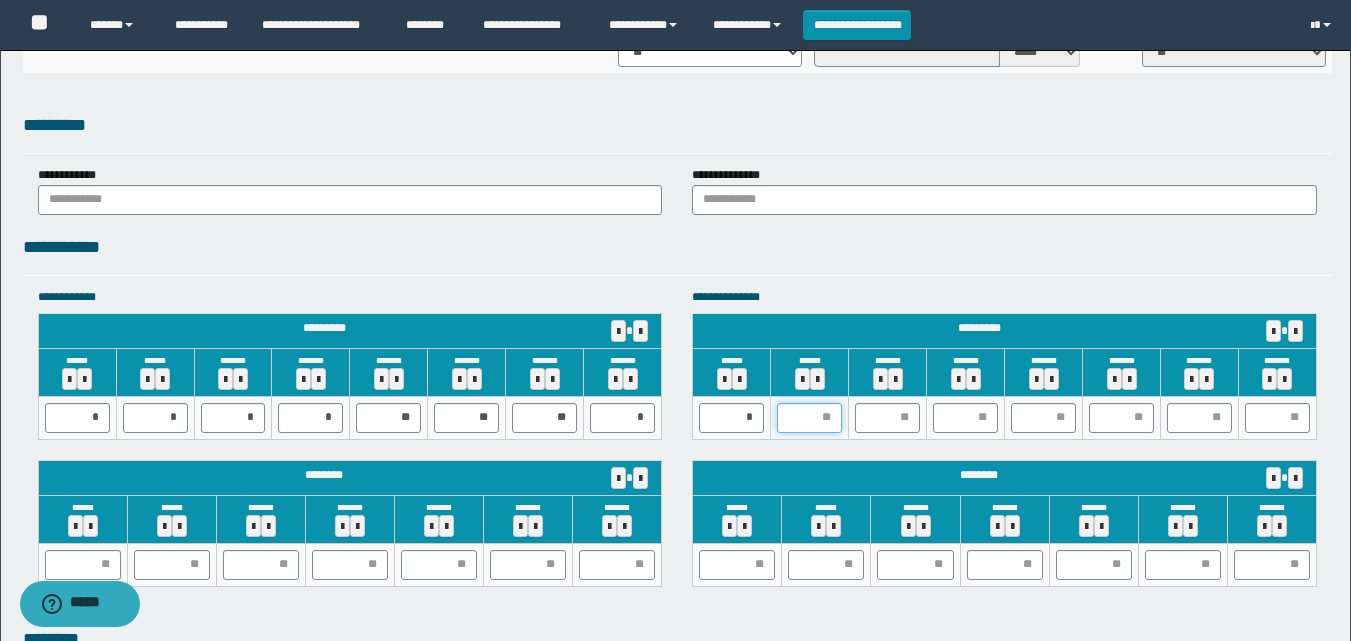 type on "*" 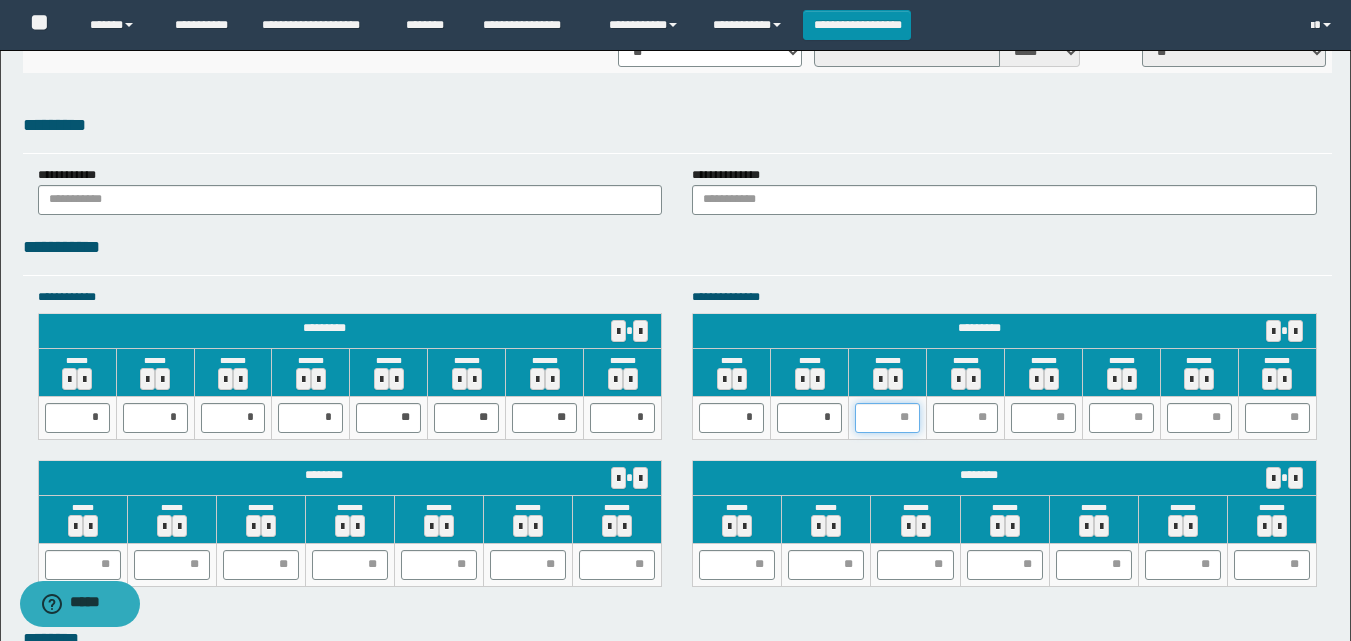 type on "*" 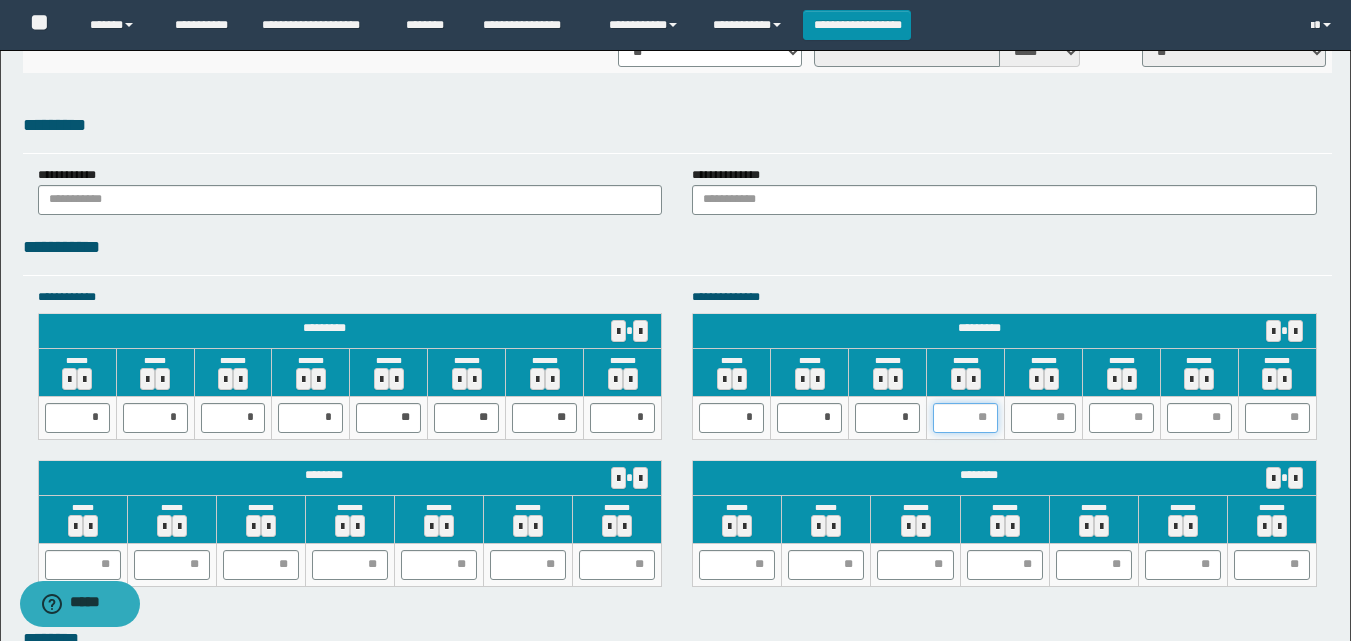 type on "*" 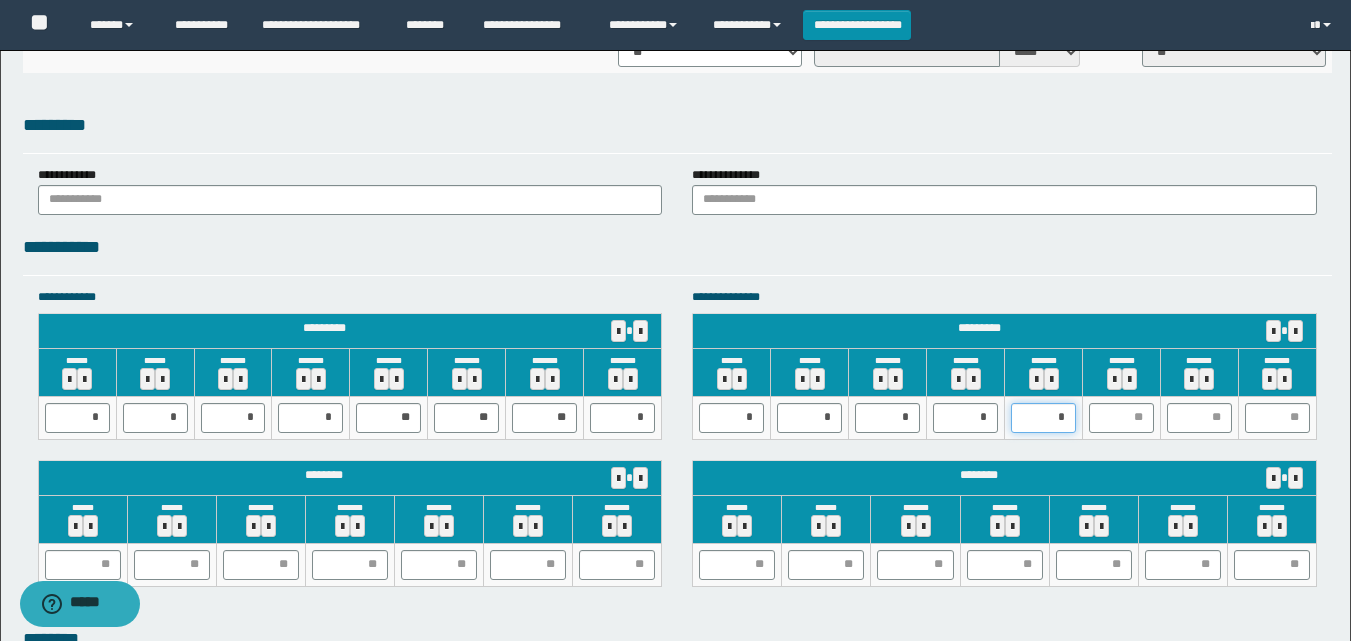 type on "**" 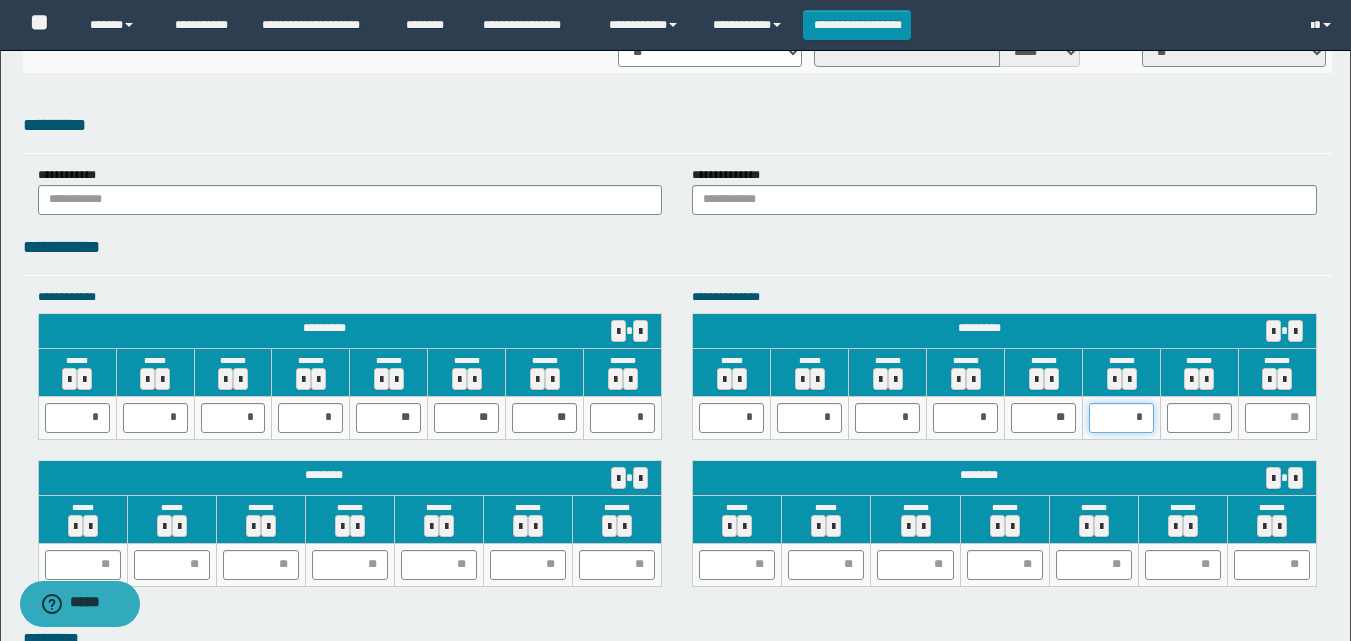type on "**" 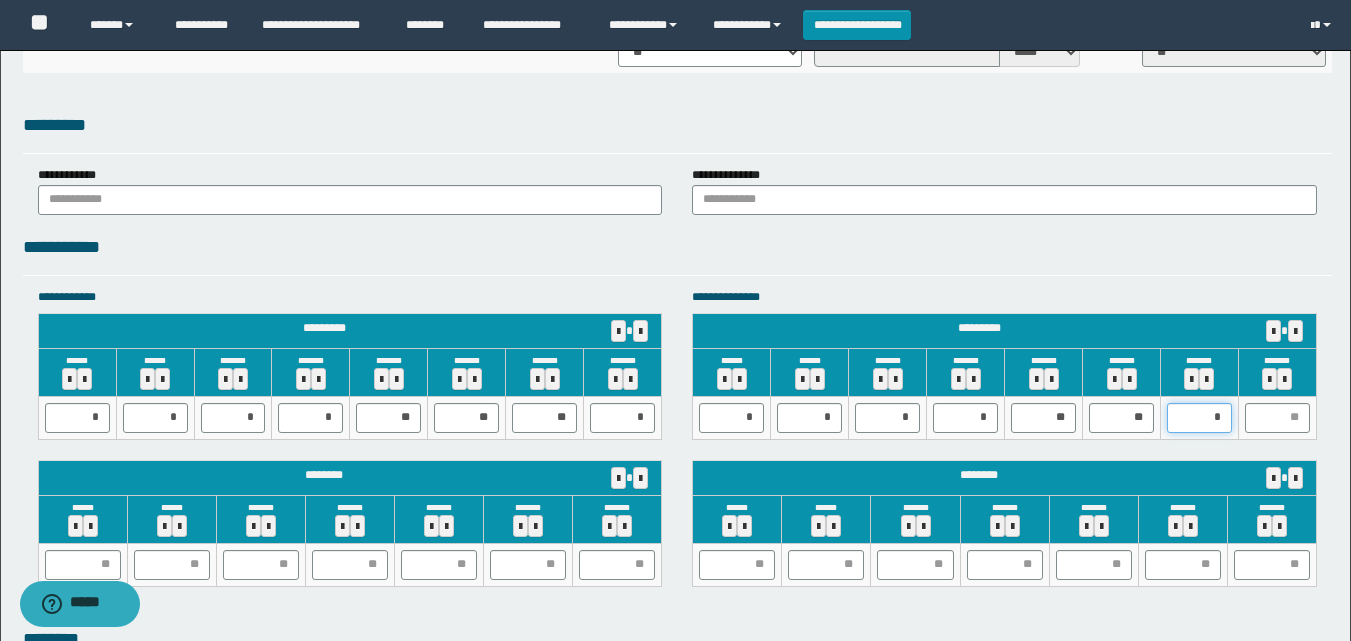 type on "**" 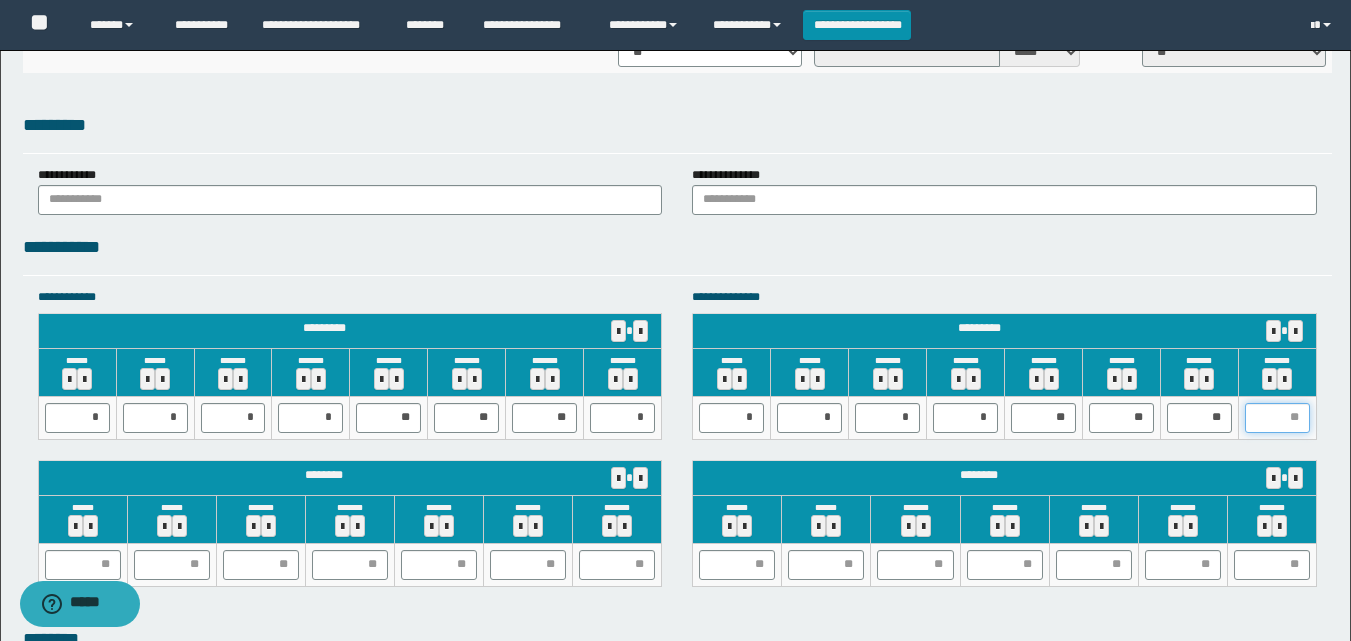 type on "*" 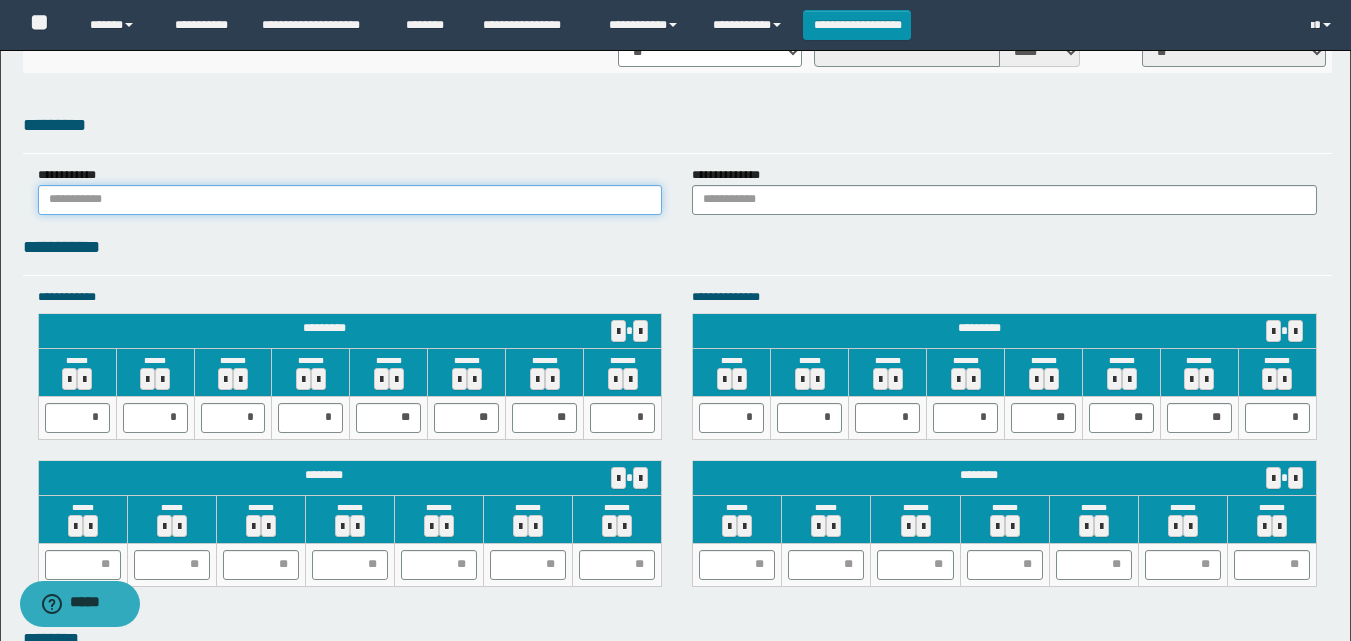 click at bounding box center (350, 200) 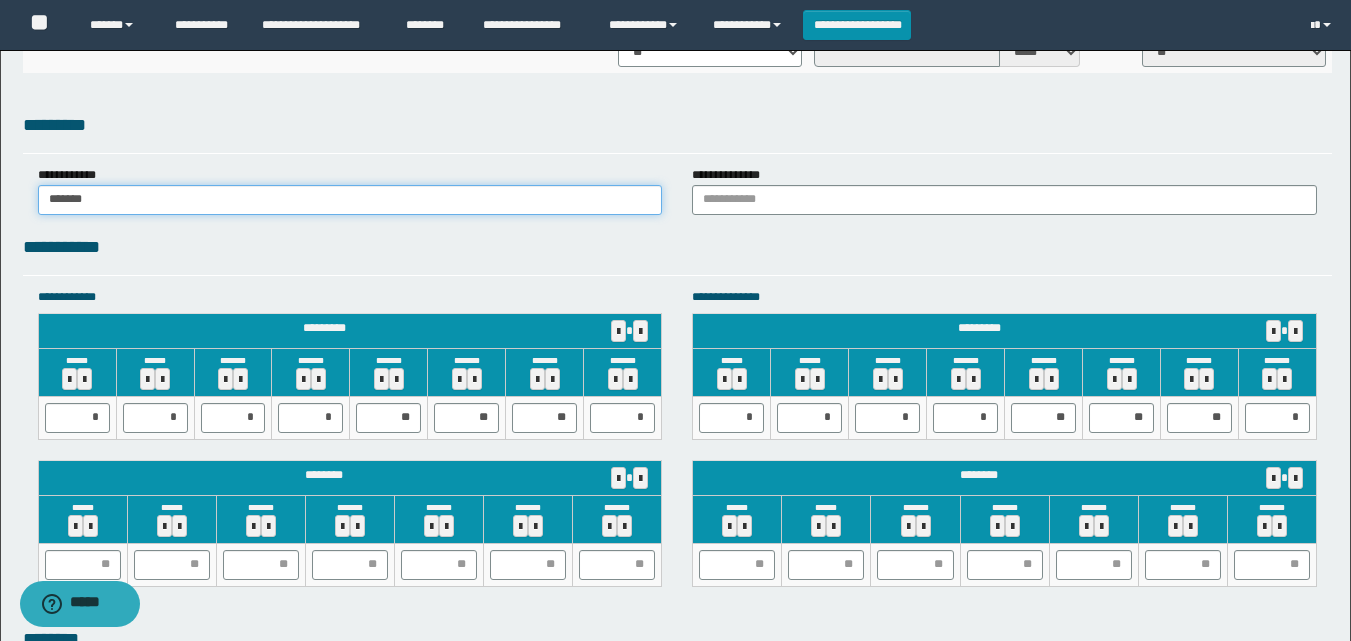 type on "******" 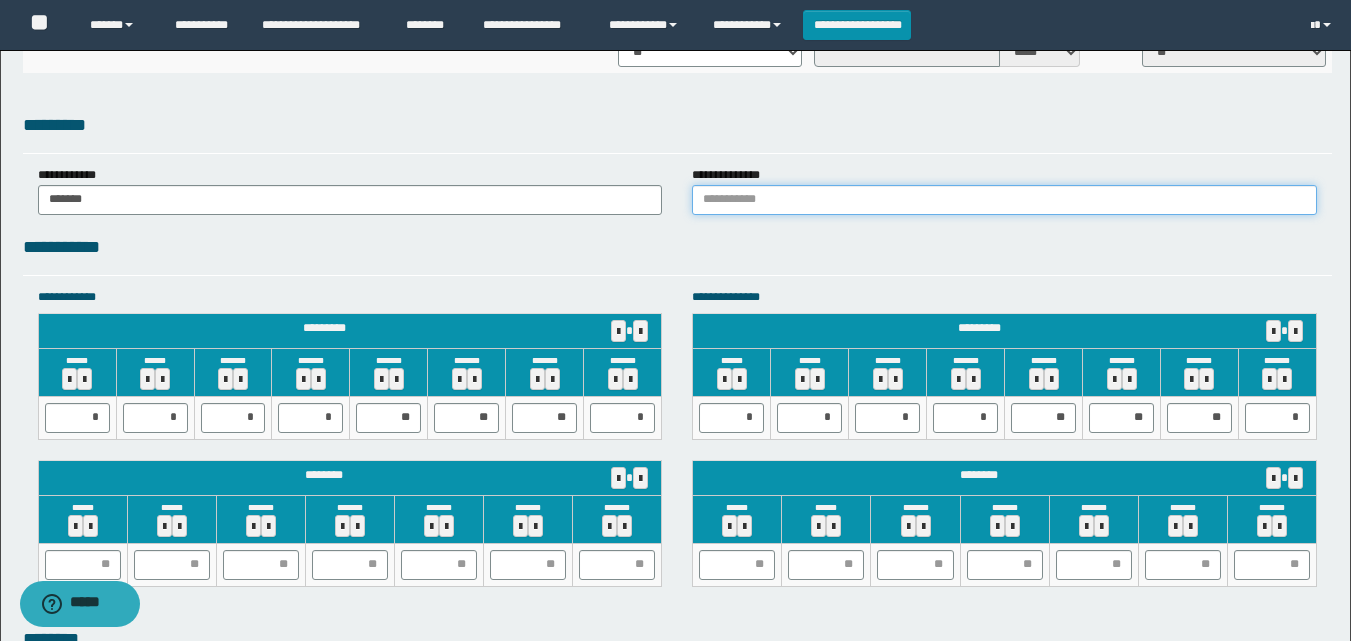 click at bounding box center (1004, 200) 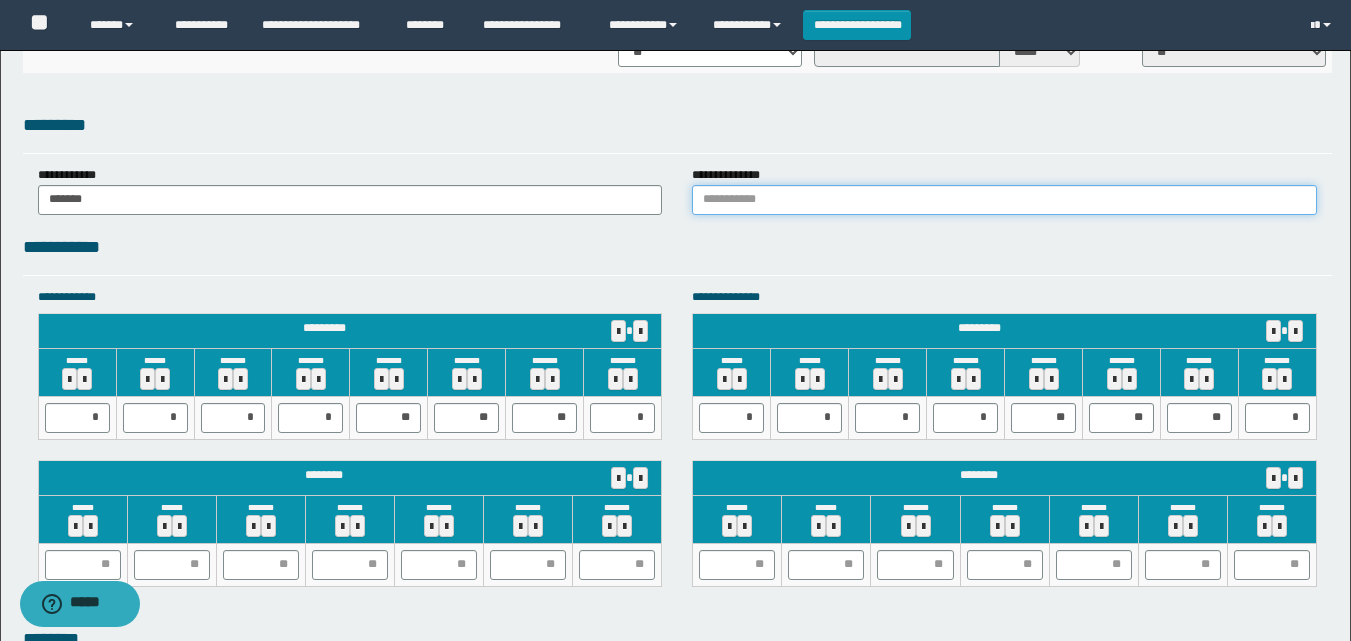 type on "******" 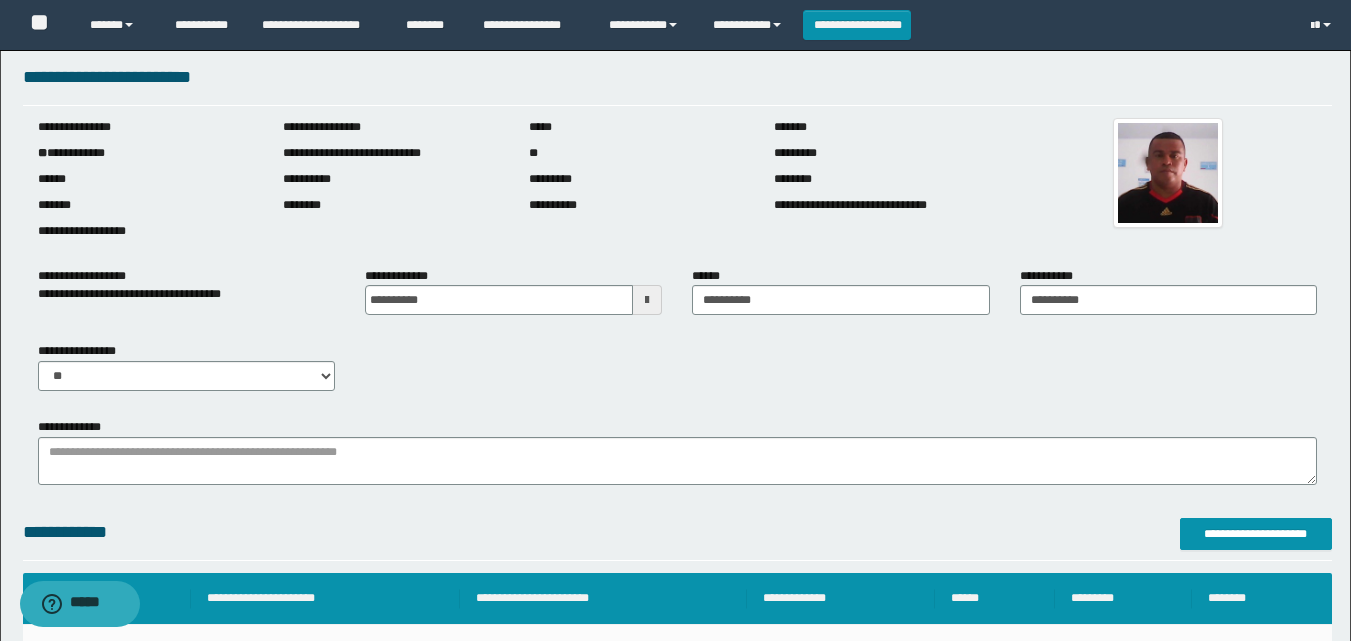 scroll, scrollTop: 0, scrollLeft: 0, axis: both 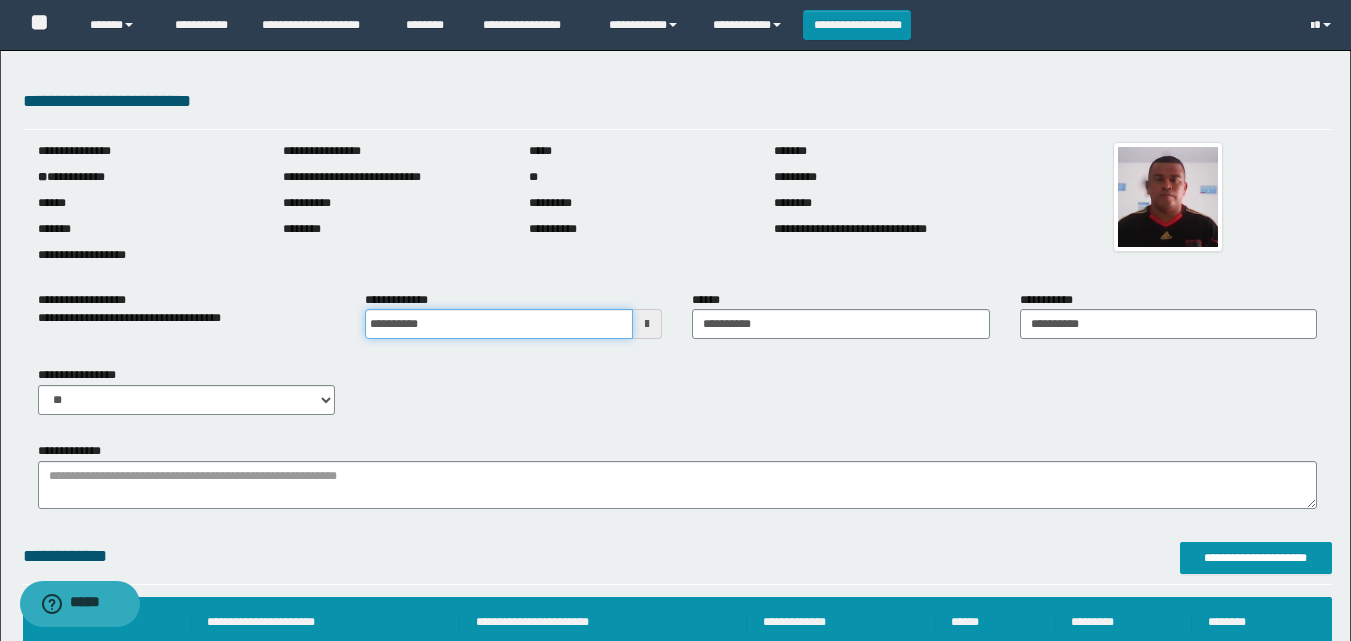click on "**********" at bounding box center [499, 324] 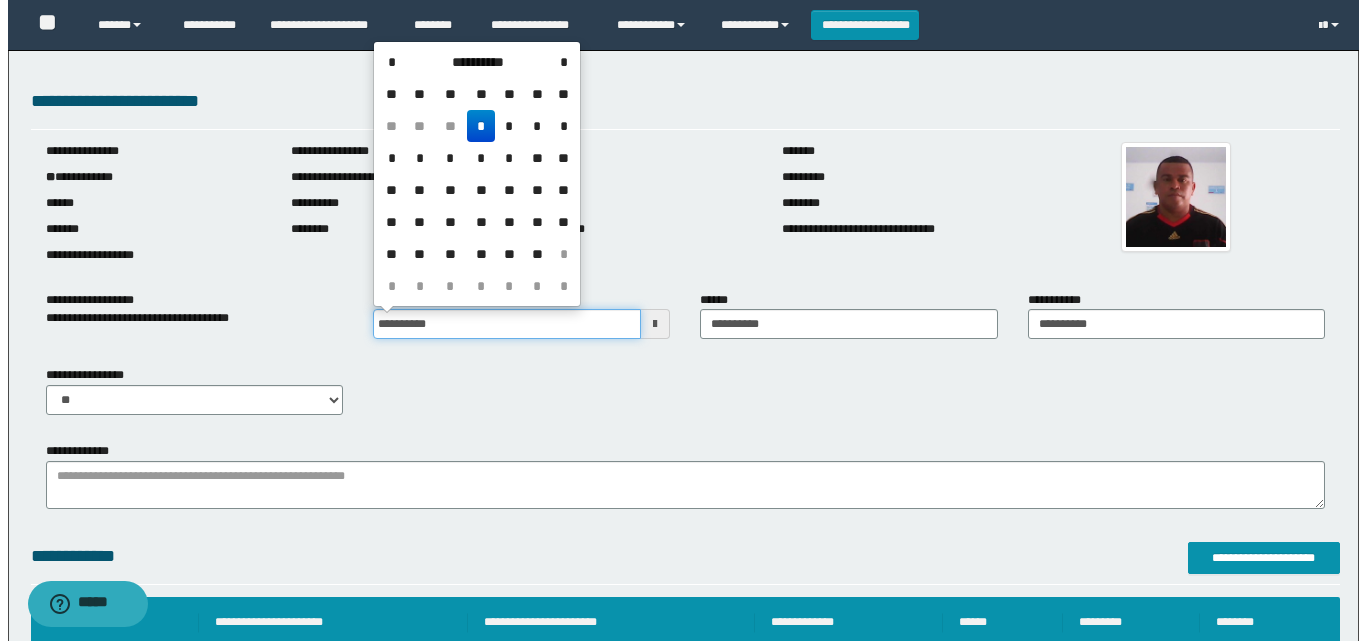 scroll, scrollTop: 100, scrollLeft: 0, axis: vertical 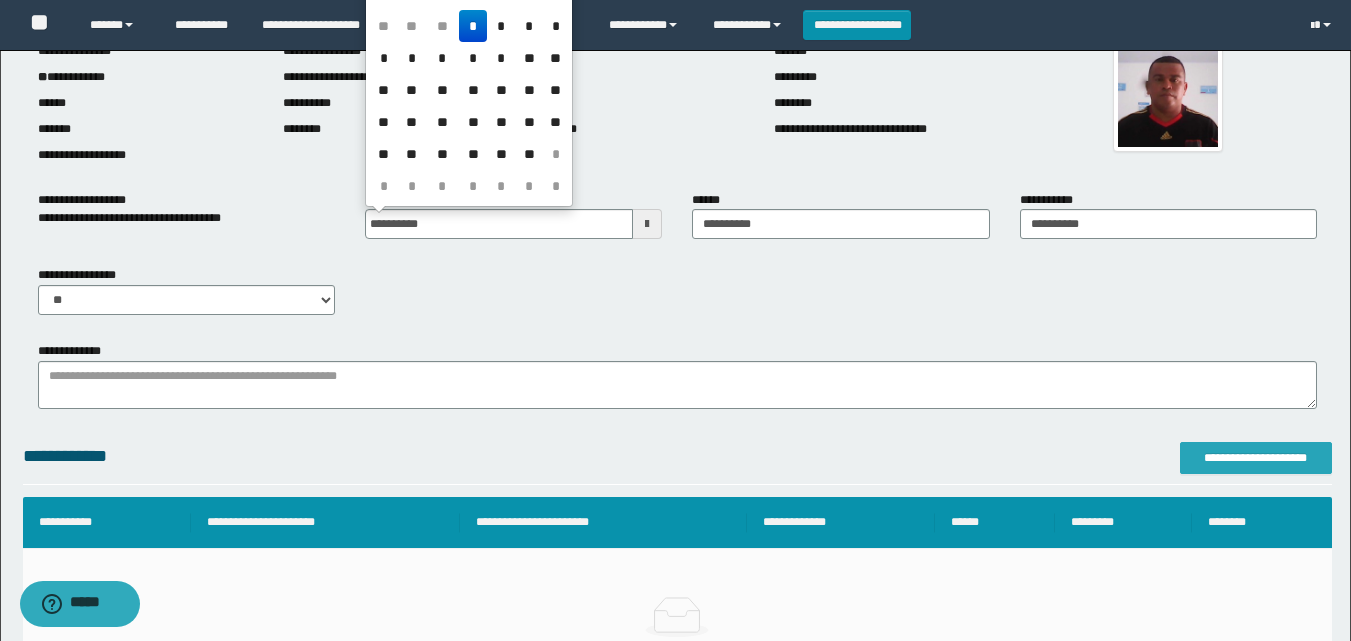 type on "**********" 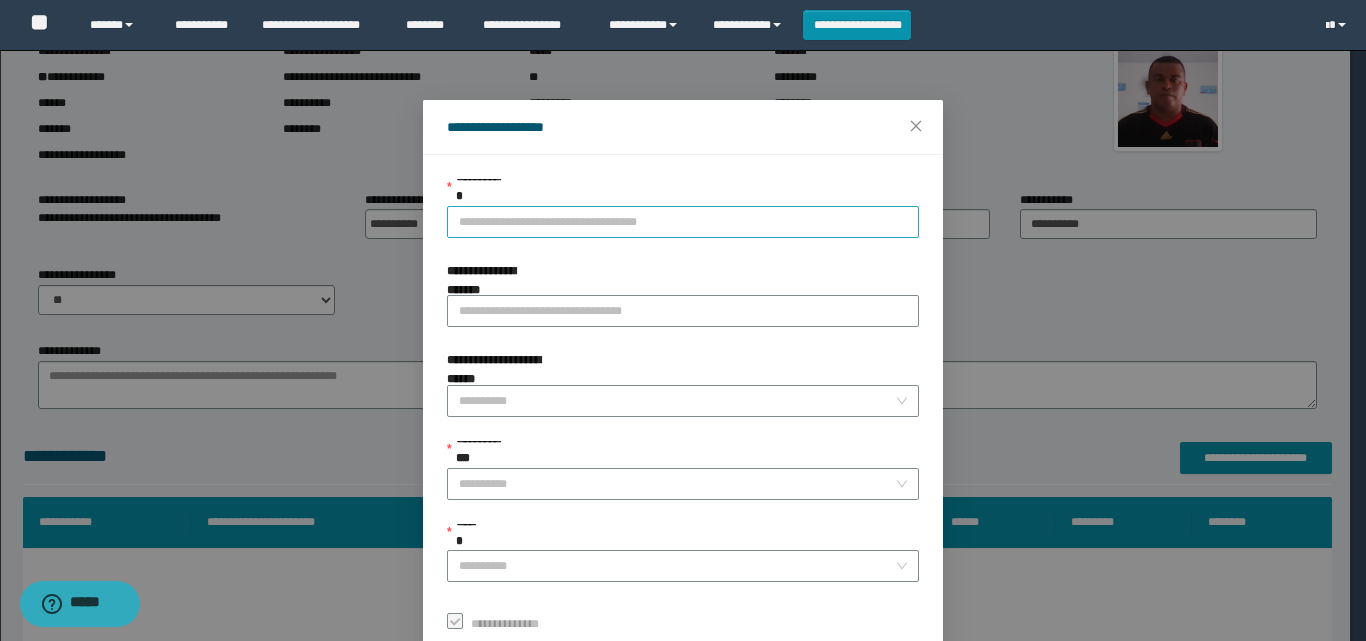 click on "**********" at bounding box center (683, 222) 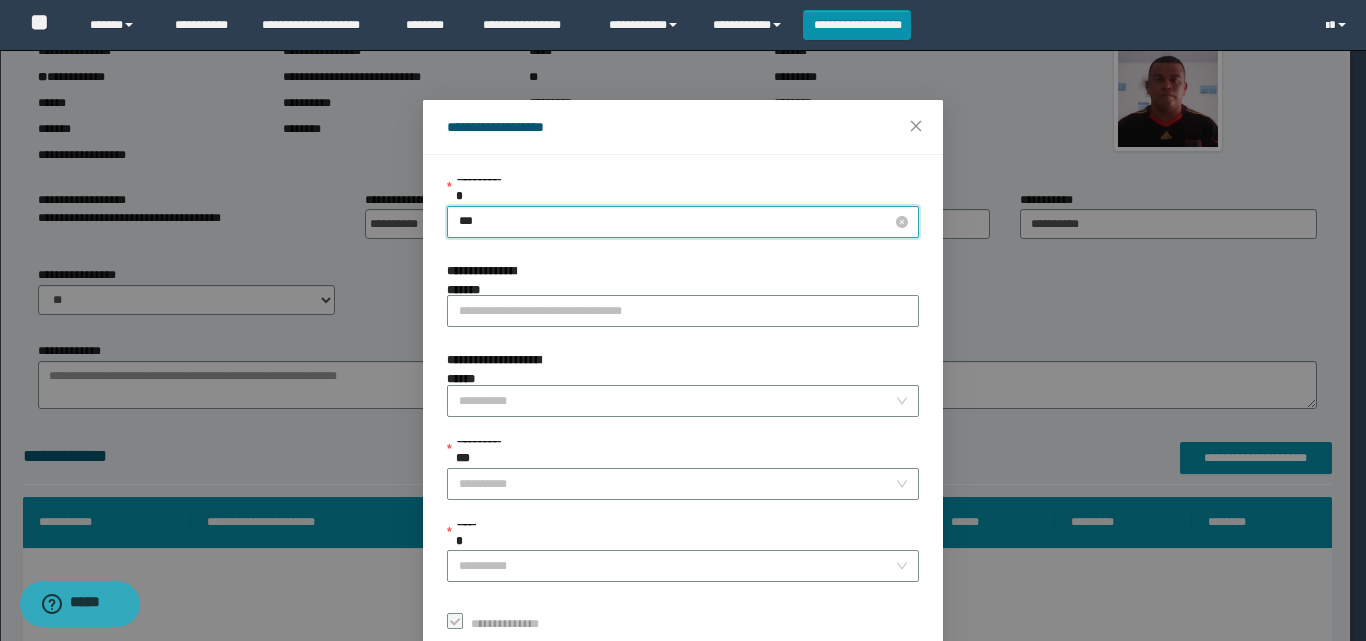 type on "****" 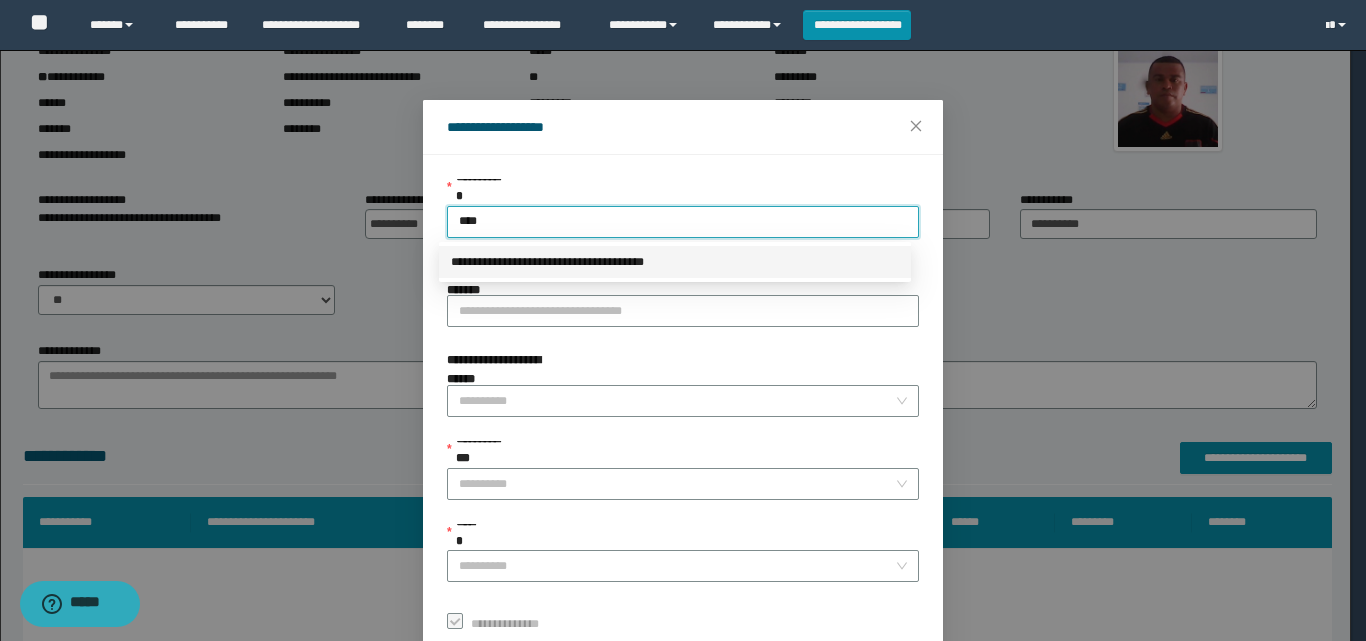 click on "**********" at bounding box center [675, 262] 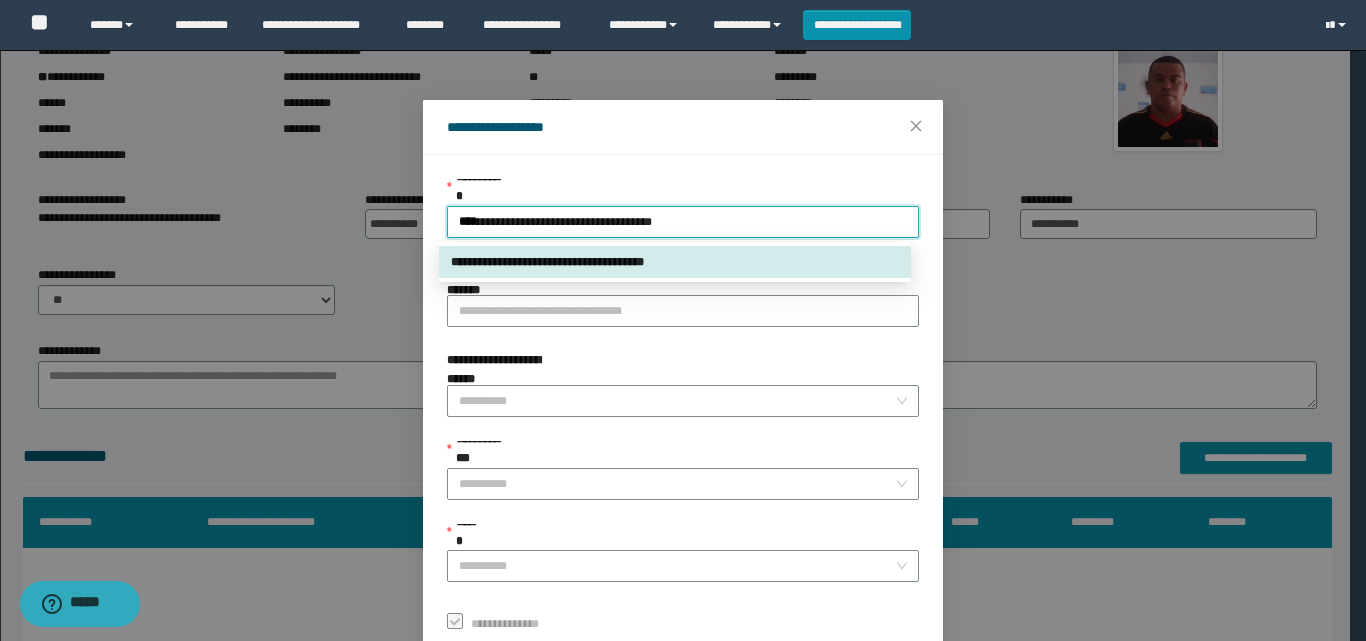 type 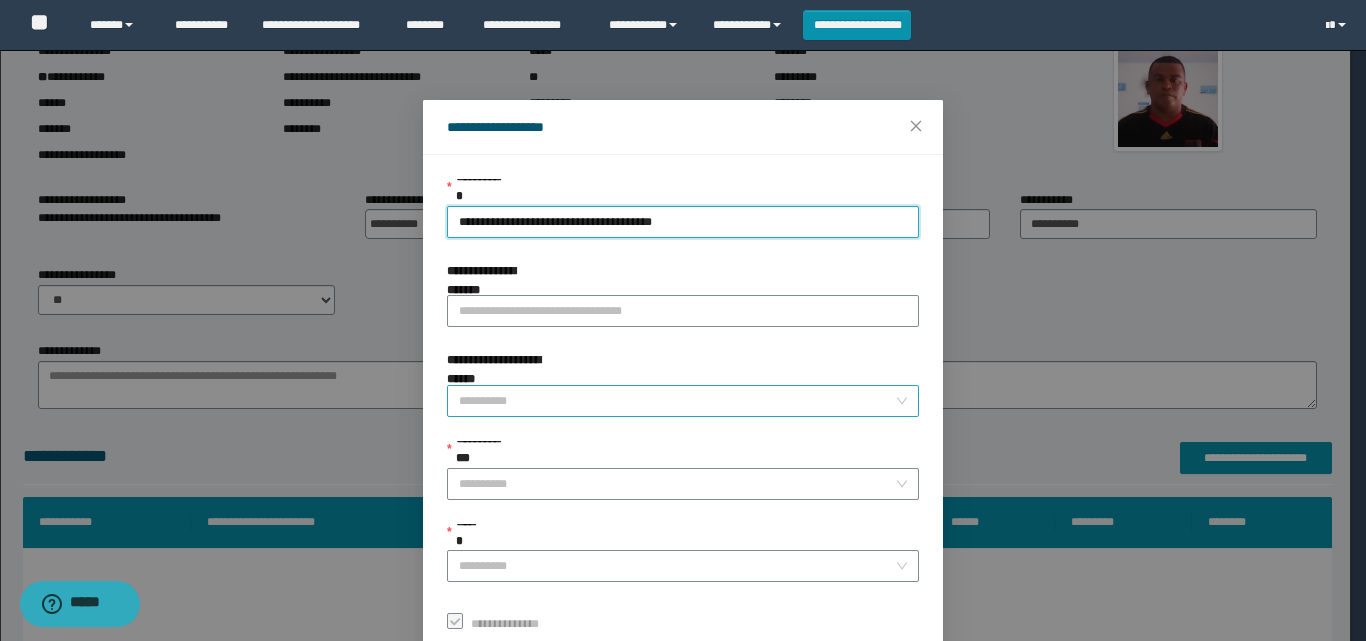 click on "**********" at bounding box center [677, 401] 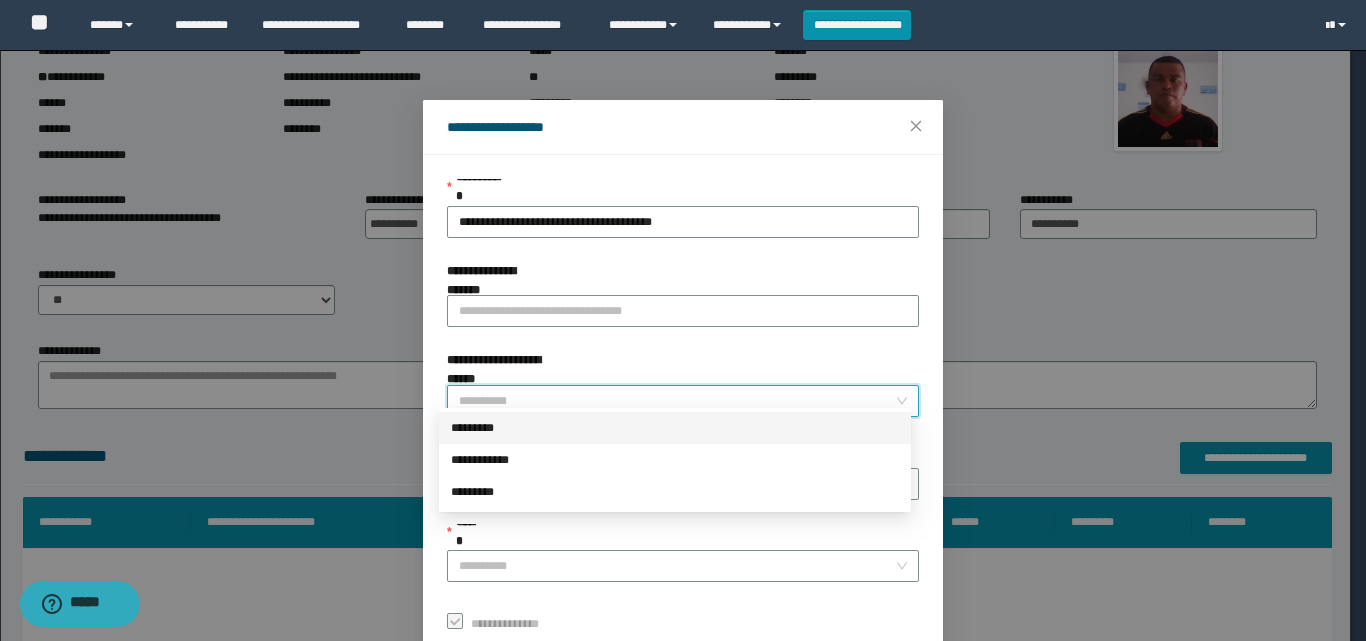 click on "*********" at bounding box center [675, 428] 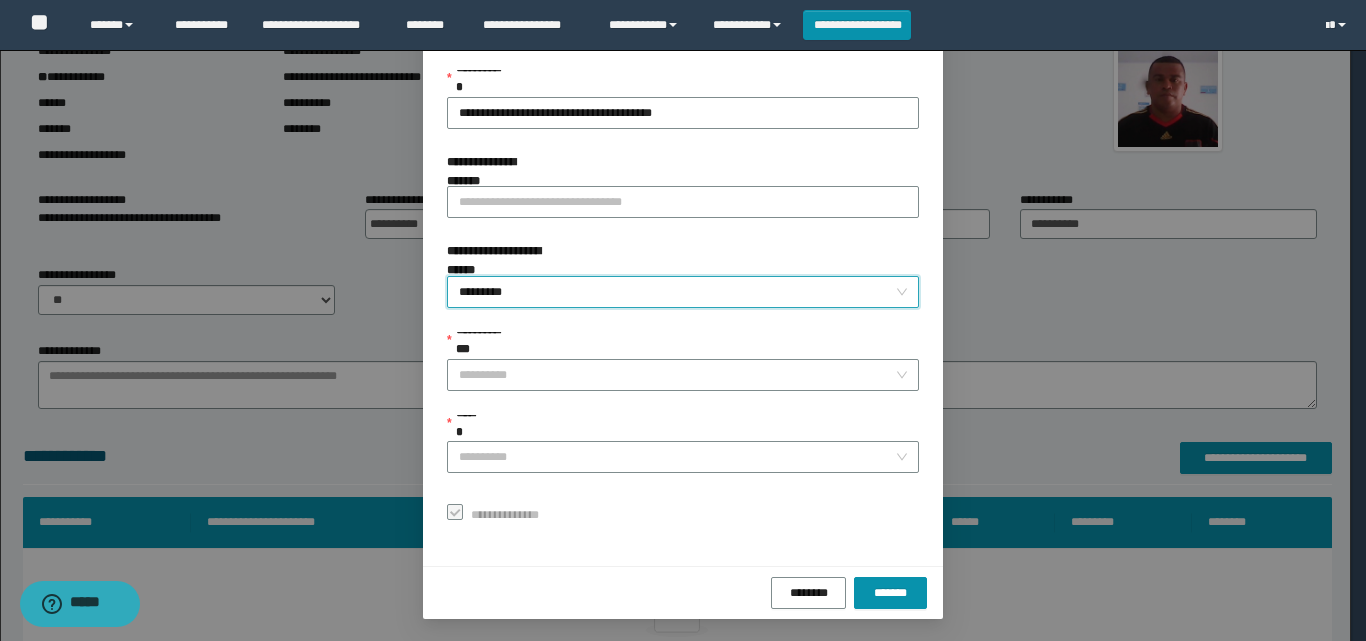 scroll, scrollTop: 111, scrollLeft: 0, axis: vertical 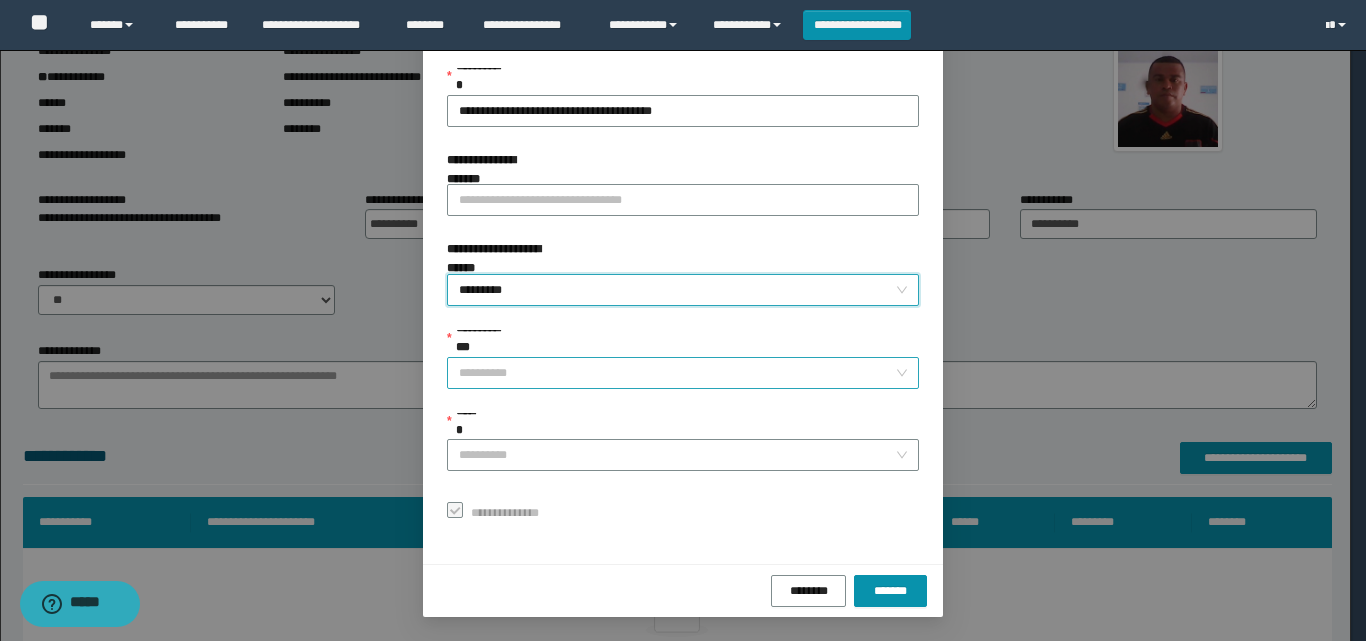 click on "**********" at bounding box center (677, 373) 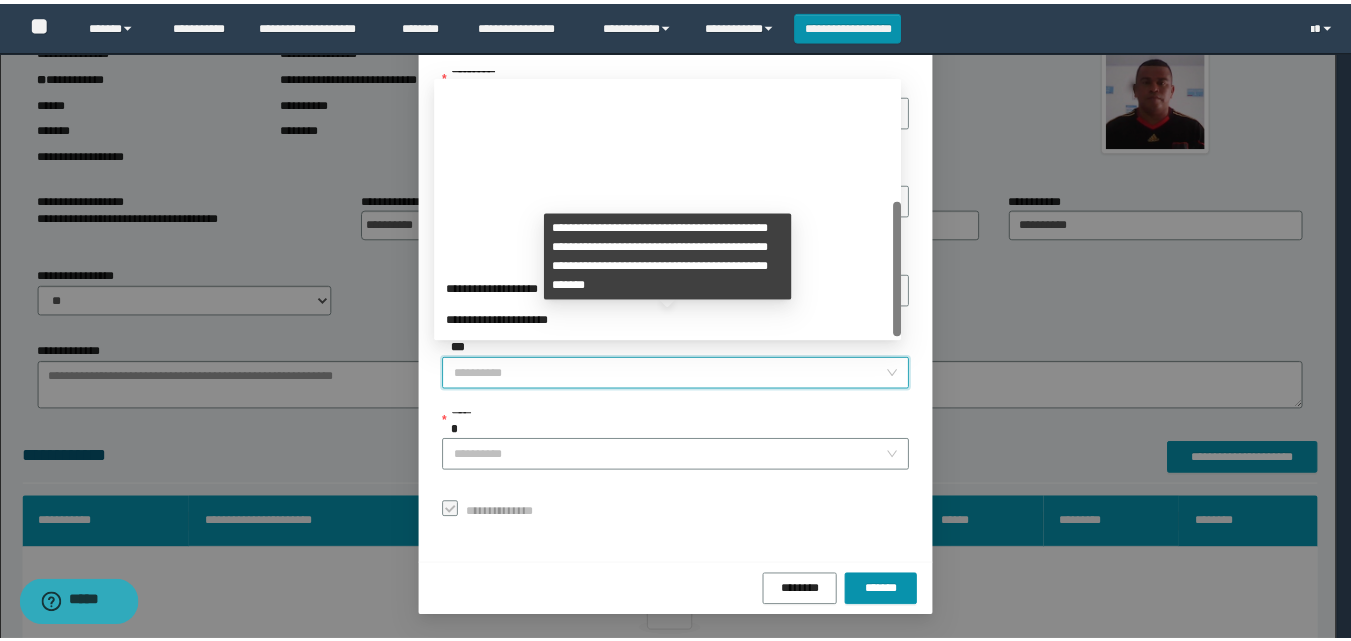 scroll, scrollTop: 224, scrollLeft: 0, axis: vertical 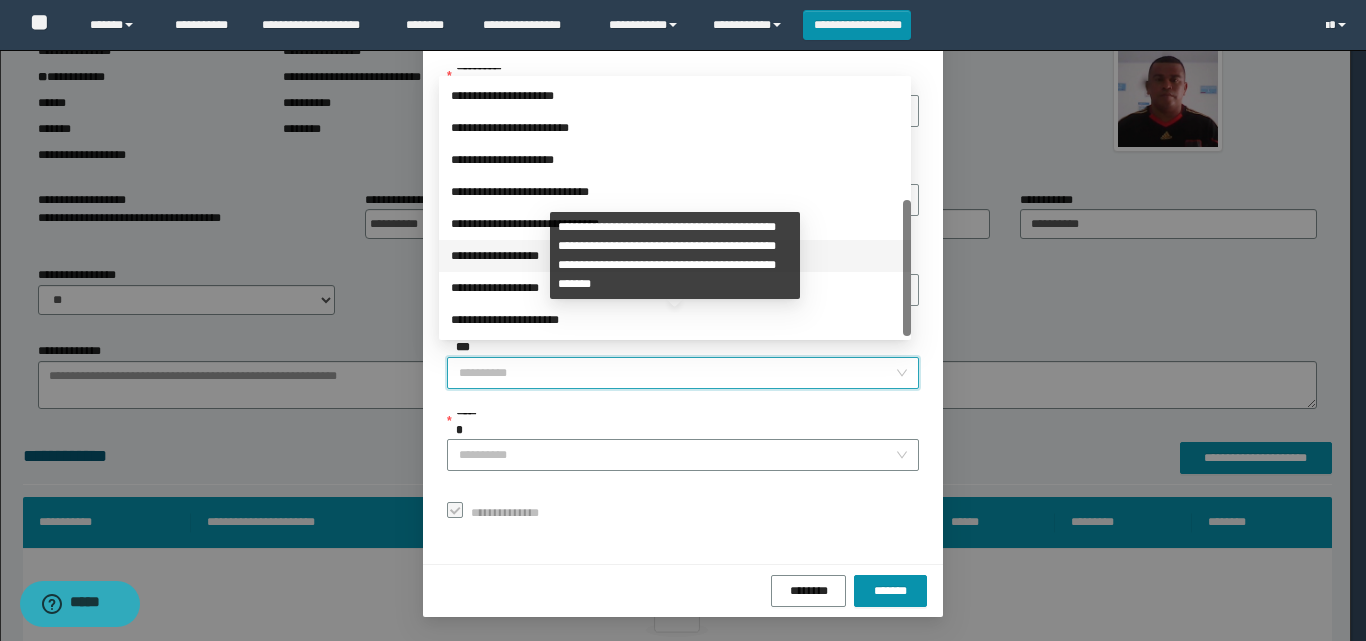 click on "**********" at bounding box center (675, 256) 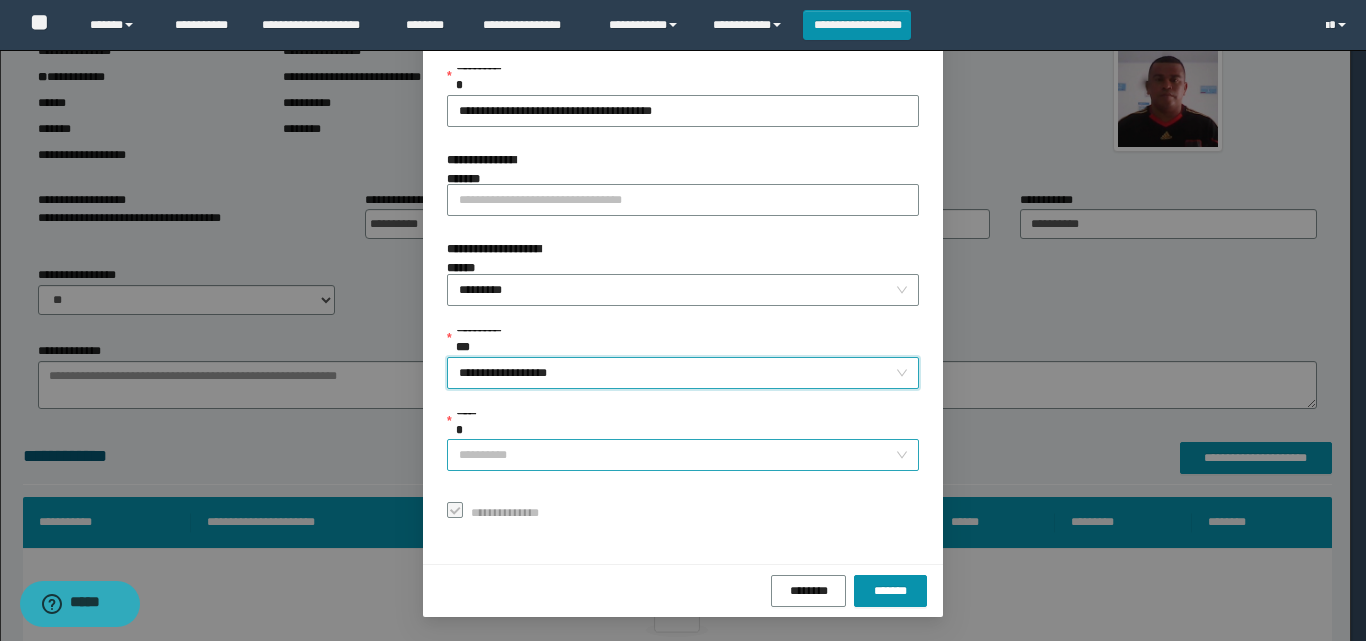 click on "******" at bounding box center (677, 455) 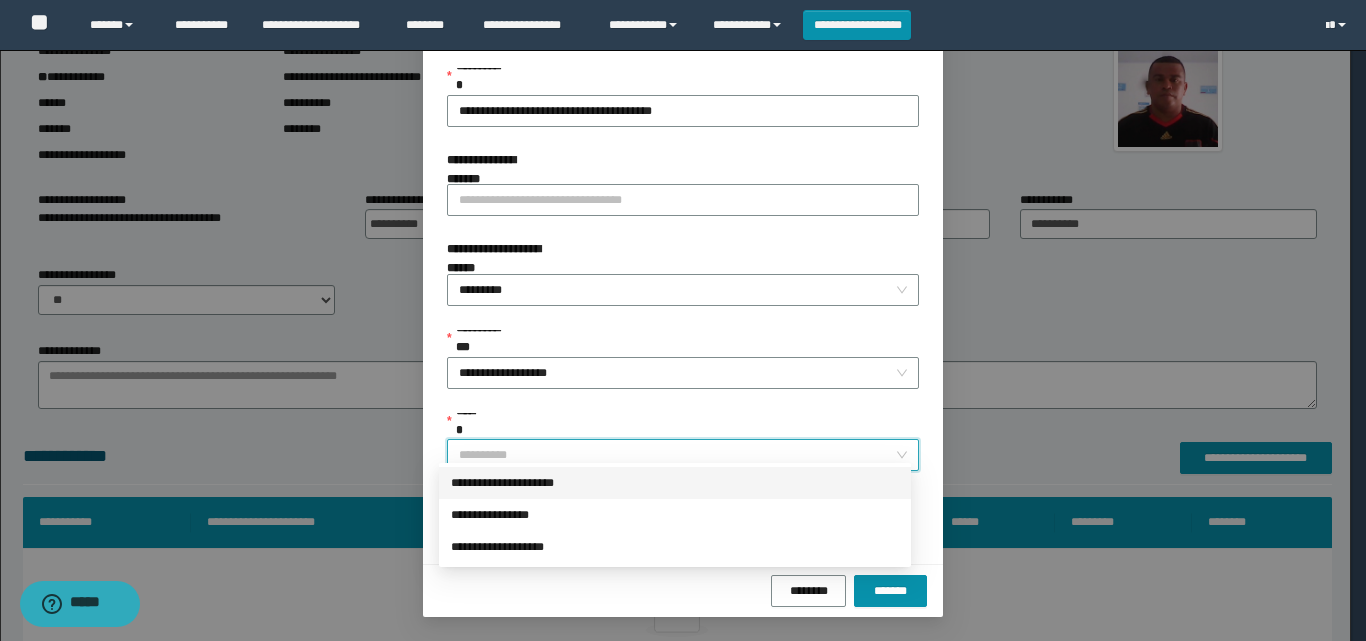 click on "**********" at bounding box center [675, 483] 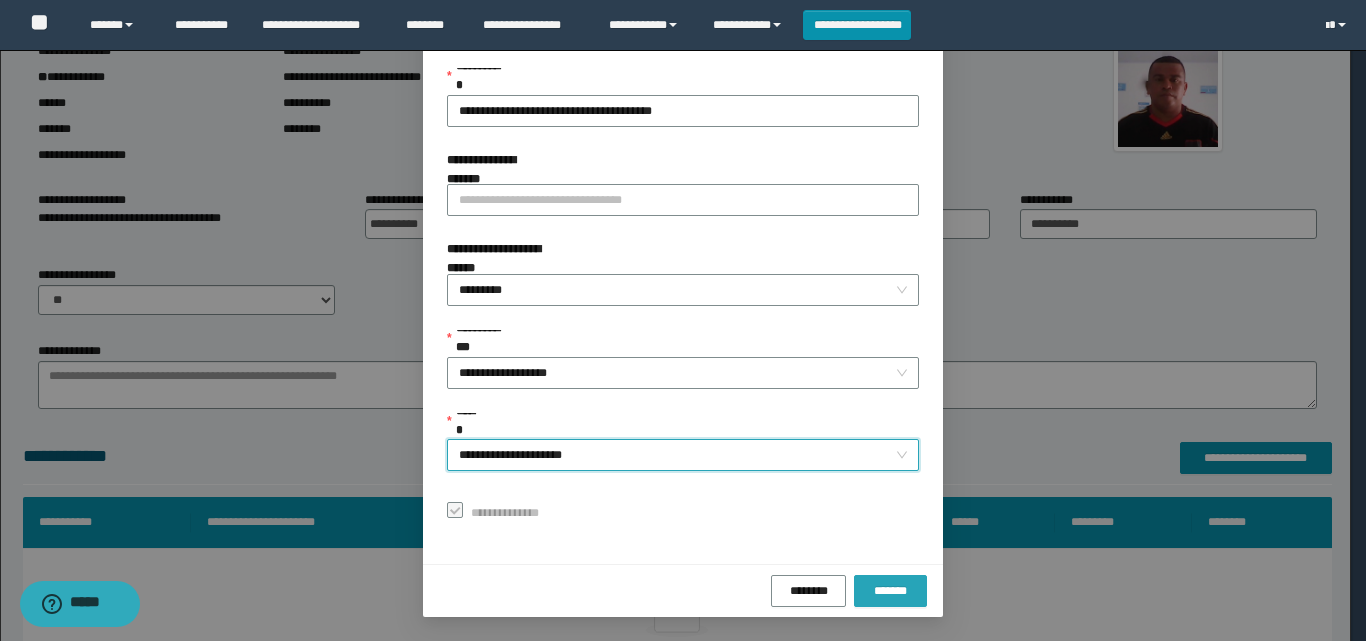 click on "*******" at bounding box center (890, 591) 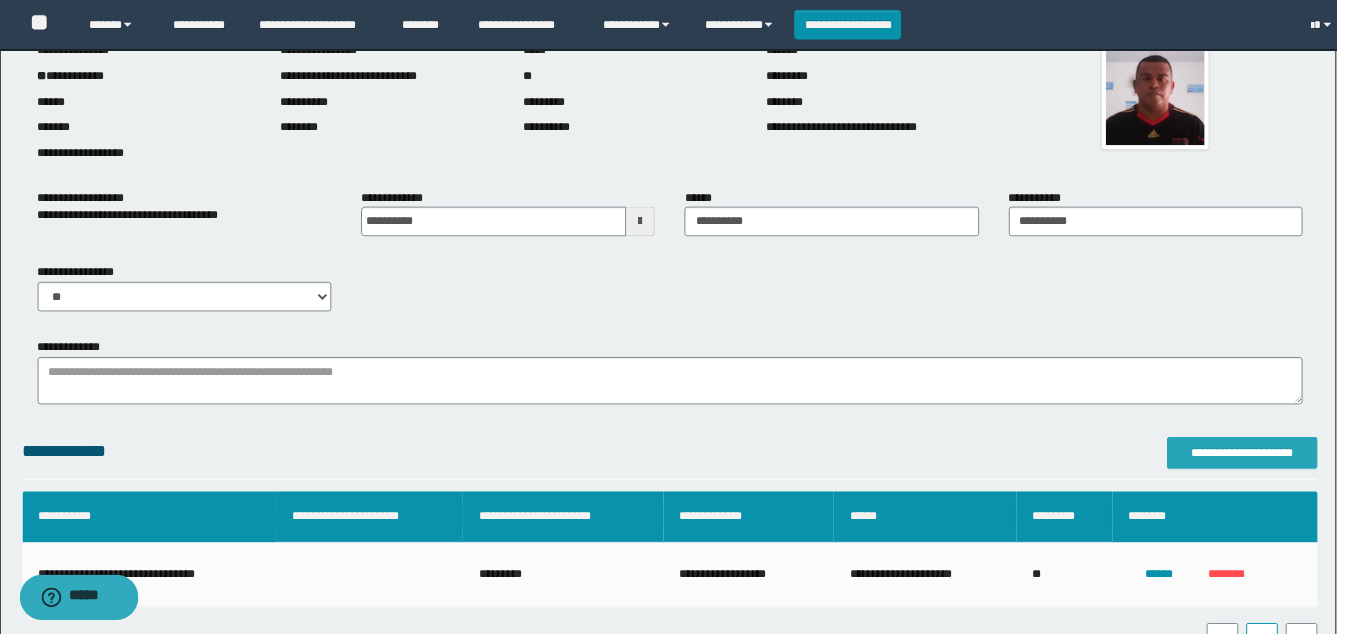 scroll, scrollTop: 0, scrollLeft: 0, axis: both 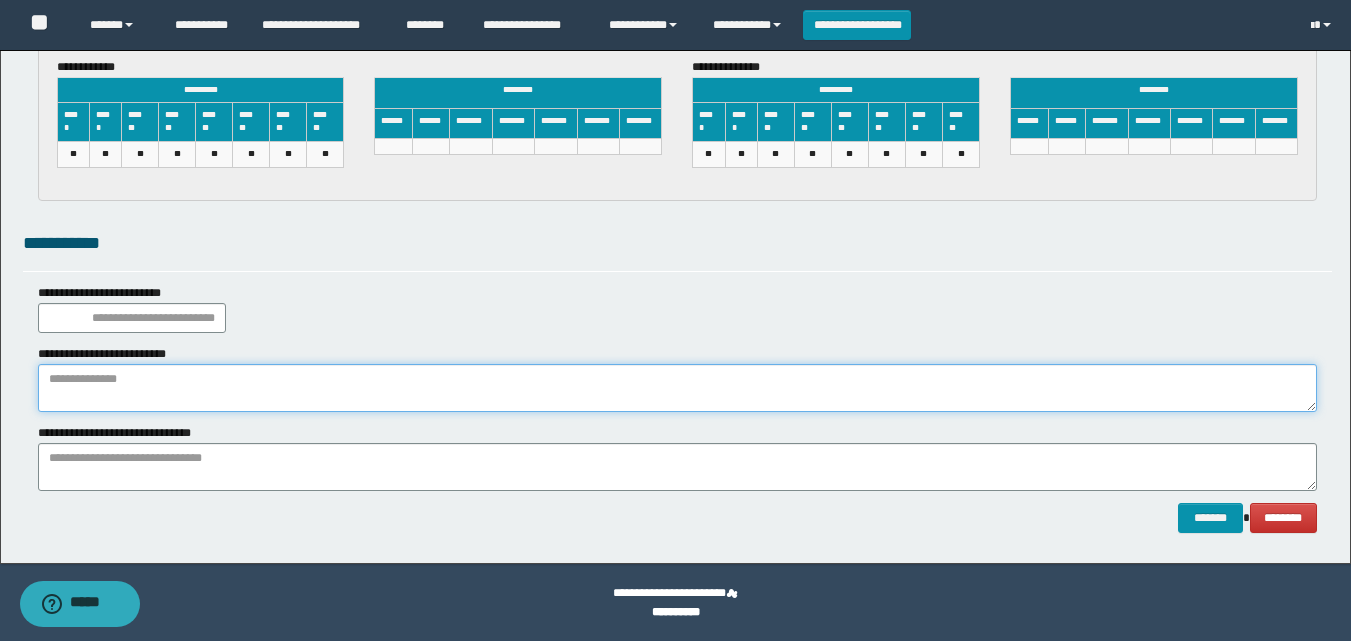 drag, startPoint x: 569, startPoint y: 468, endPoint x: 262, endPoint y: 376, distance: 320.48868 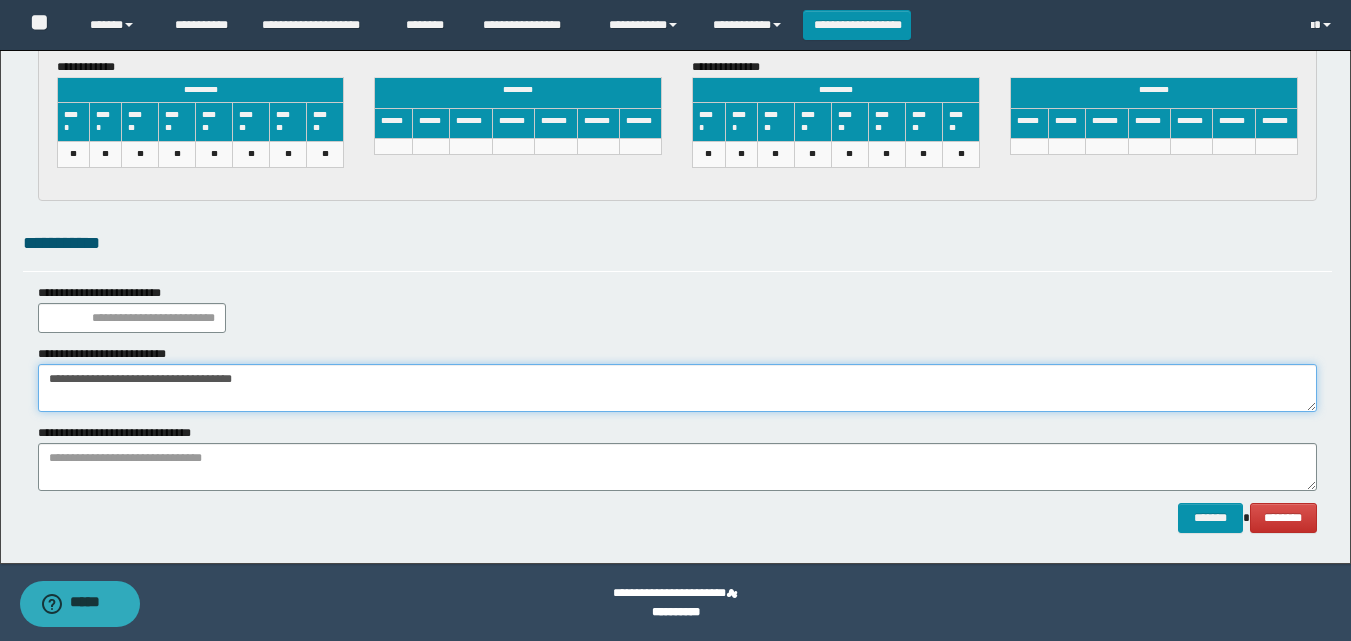 type on "**********" 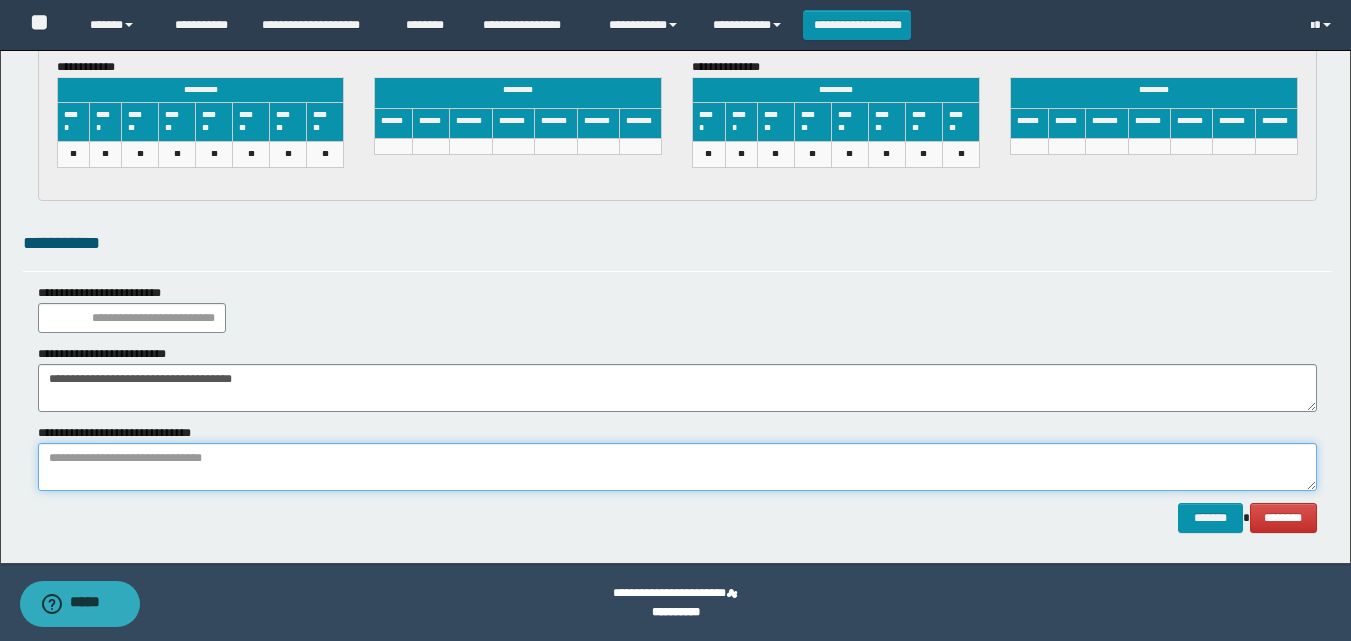 click at bounding box center [677, 467] 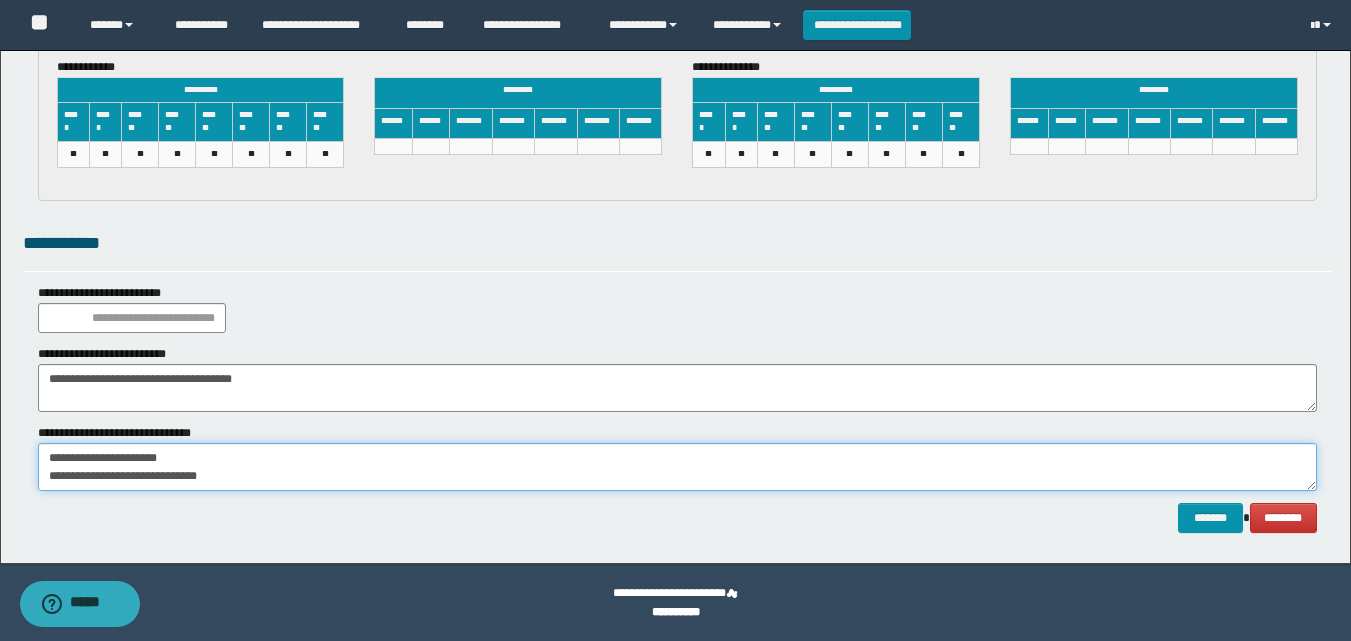 scroll, scrollTop: 12, scrollLeft: 0, axis: vertical 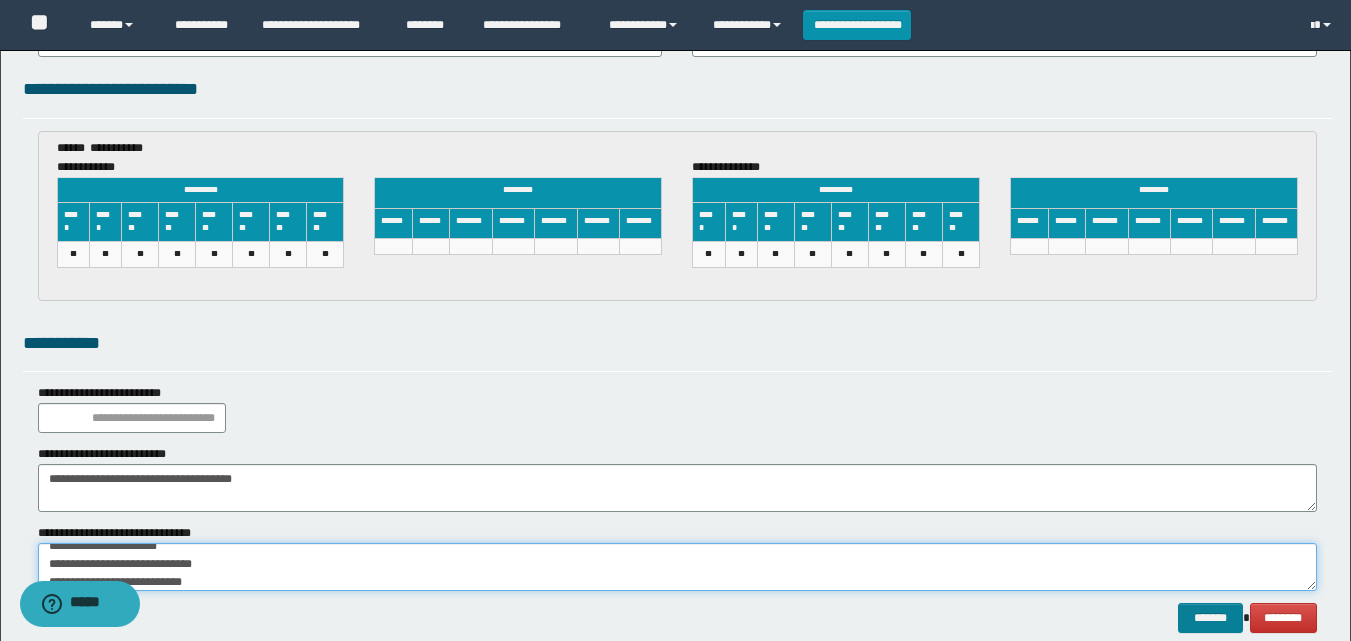 type on "**********" 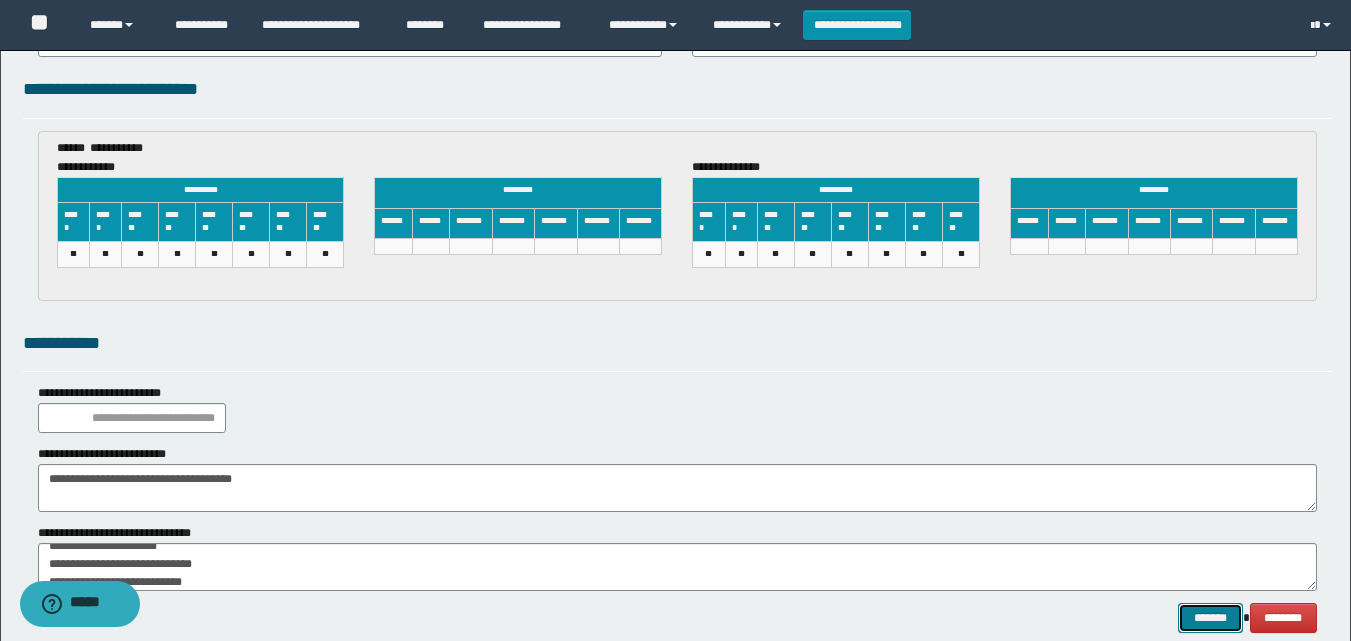 click on "*******" at bounding box center [1210, 618] 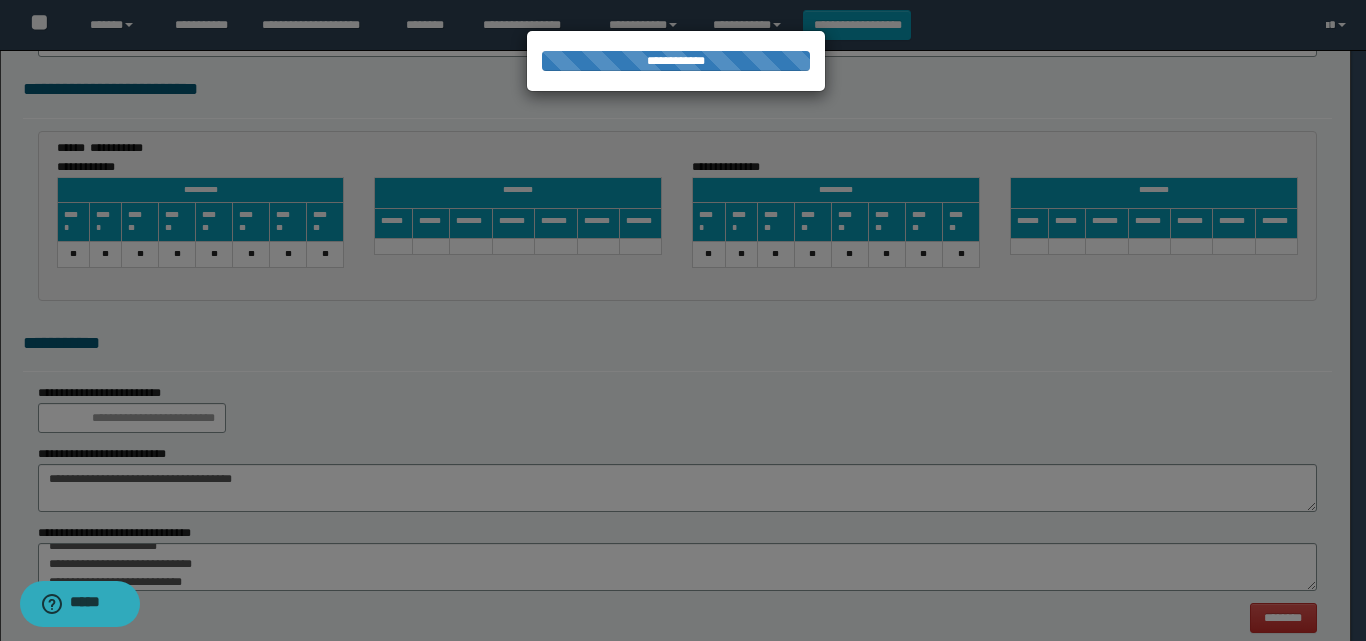 scroll, scrollTop: 0, scrollLeft: 0, axis: both 